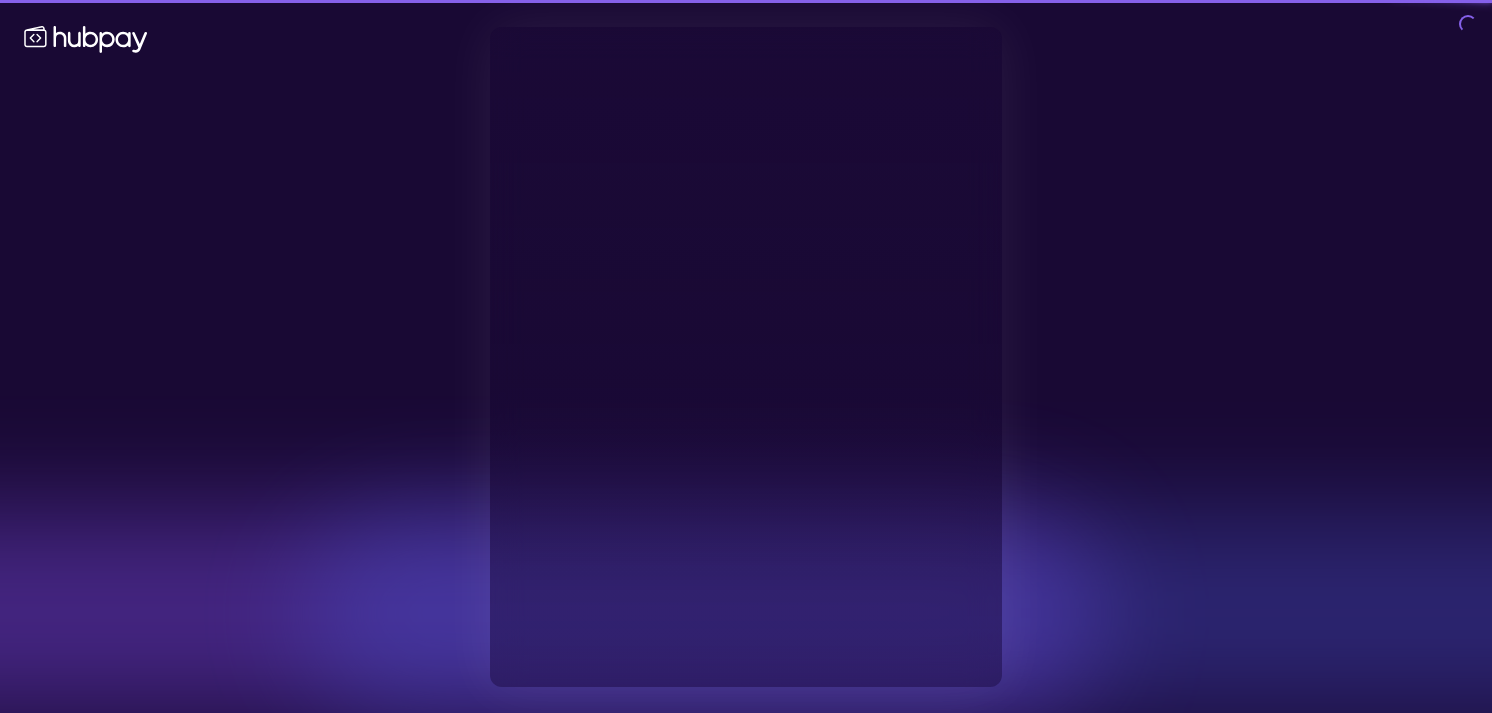 type on "**********" 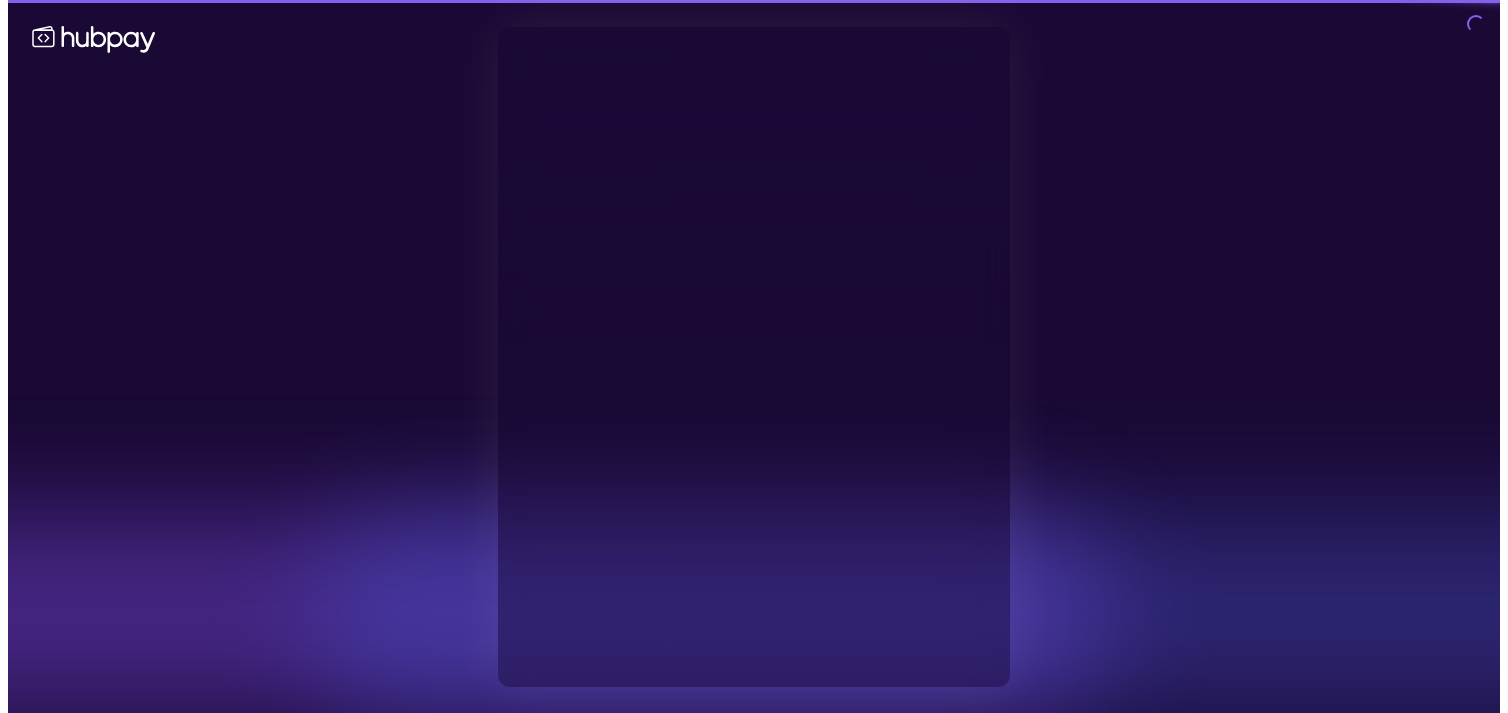 scroll, scrollTop: 0, scrollLeft: 0, axis: both 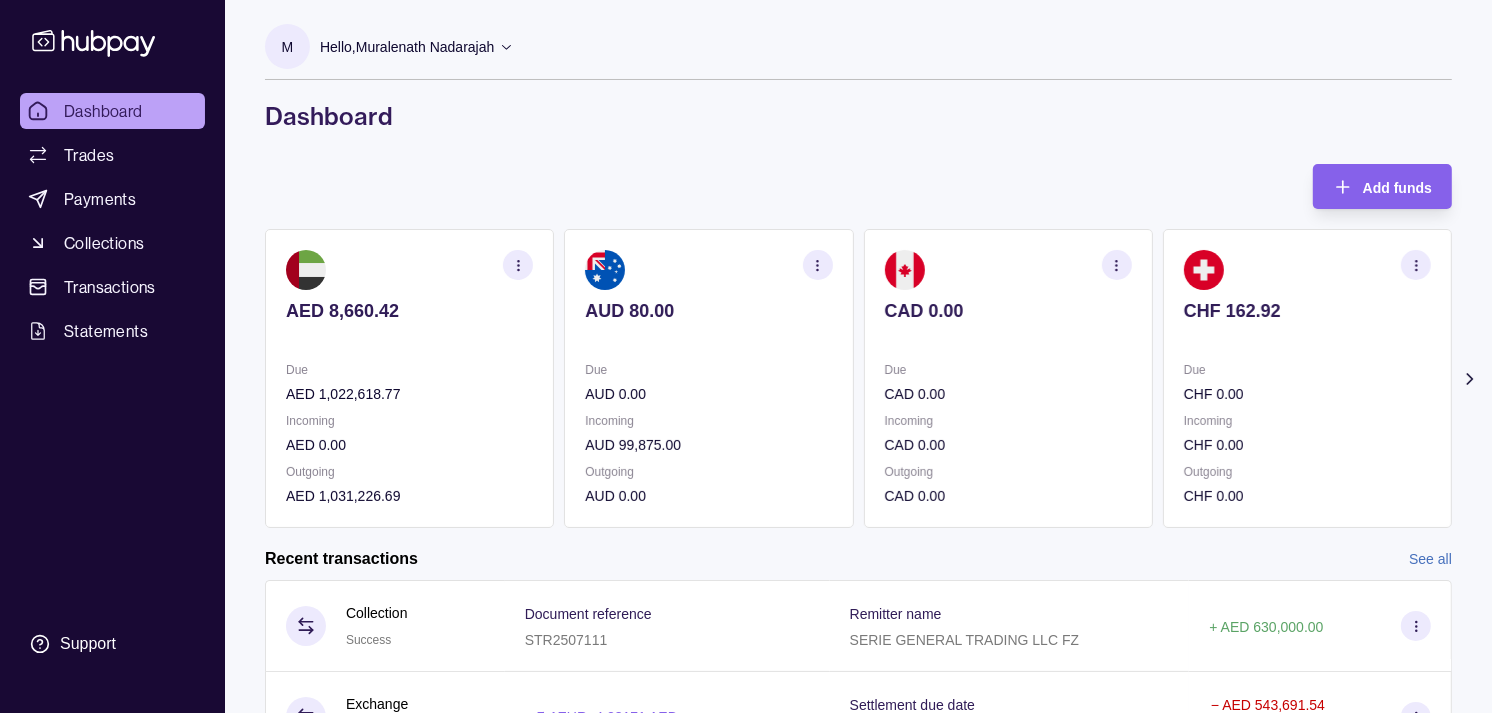 click on "Due CAD 0.00 Incoming CAD 0.00 Outgoing CAD 0.00" at bounding box center [1008, 433] 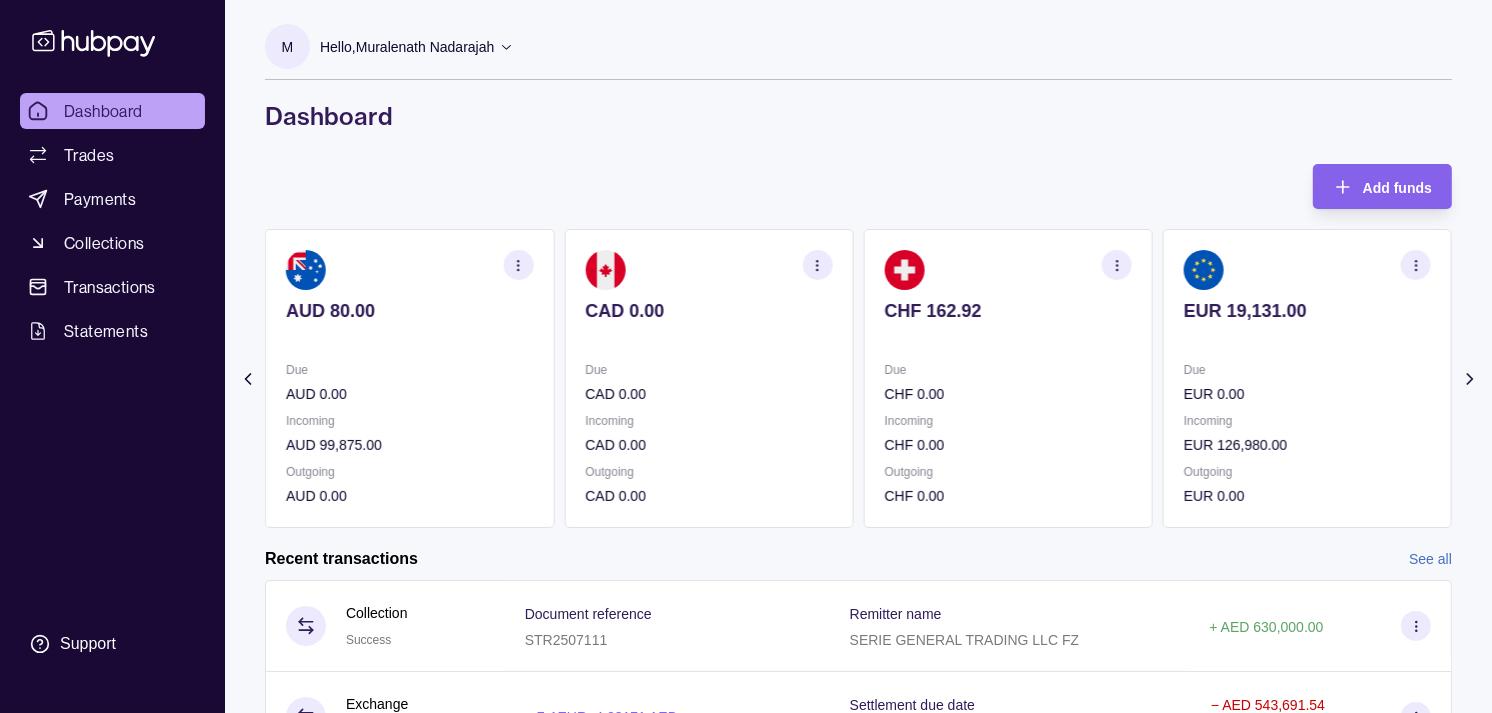 click on "Due CHF 0.00" at bounding box center [1008, 382] 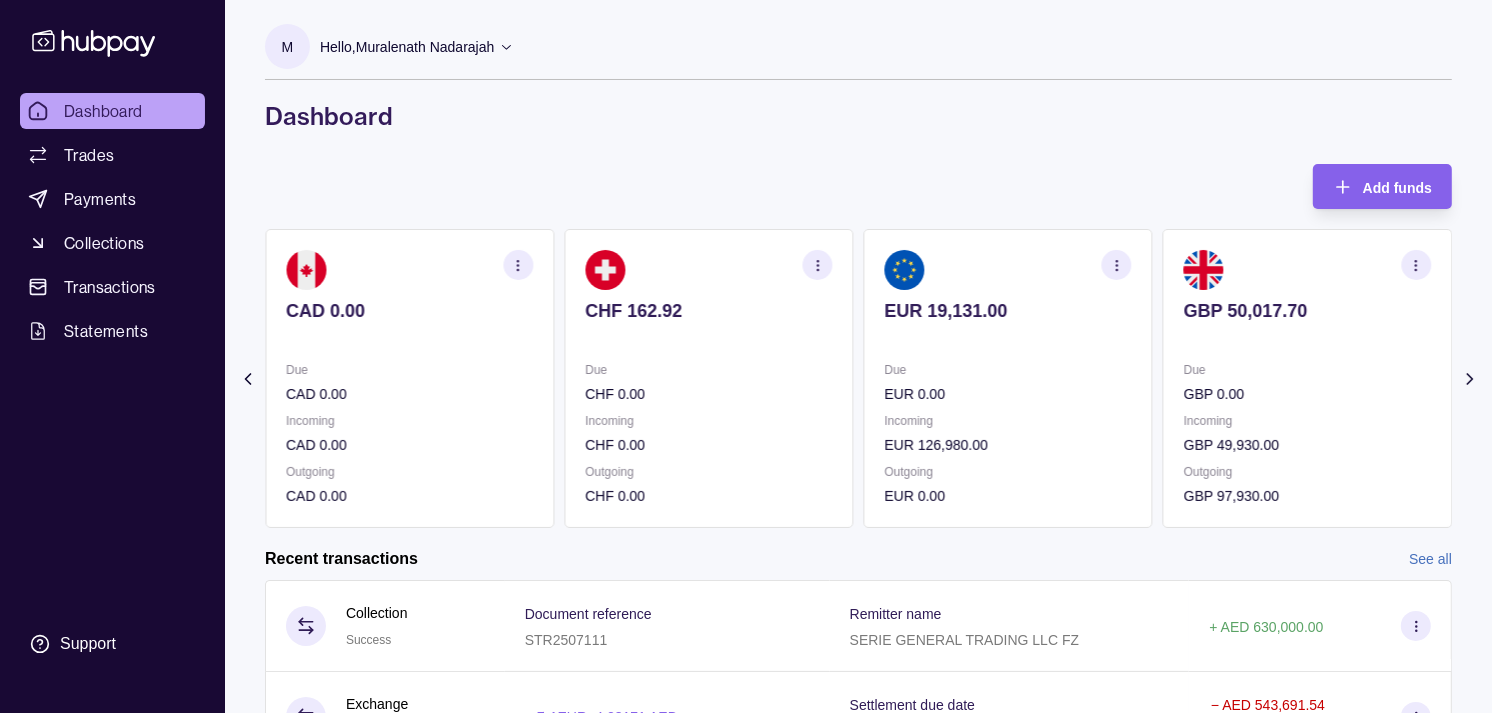 click on "EUR 19,131.00                                                                                                               Due EUR 0.00 Incoming EUR 126,980.00 Outgoing EUR 0.00" at bounding box center (1008, 378) 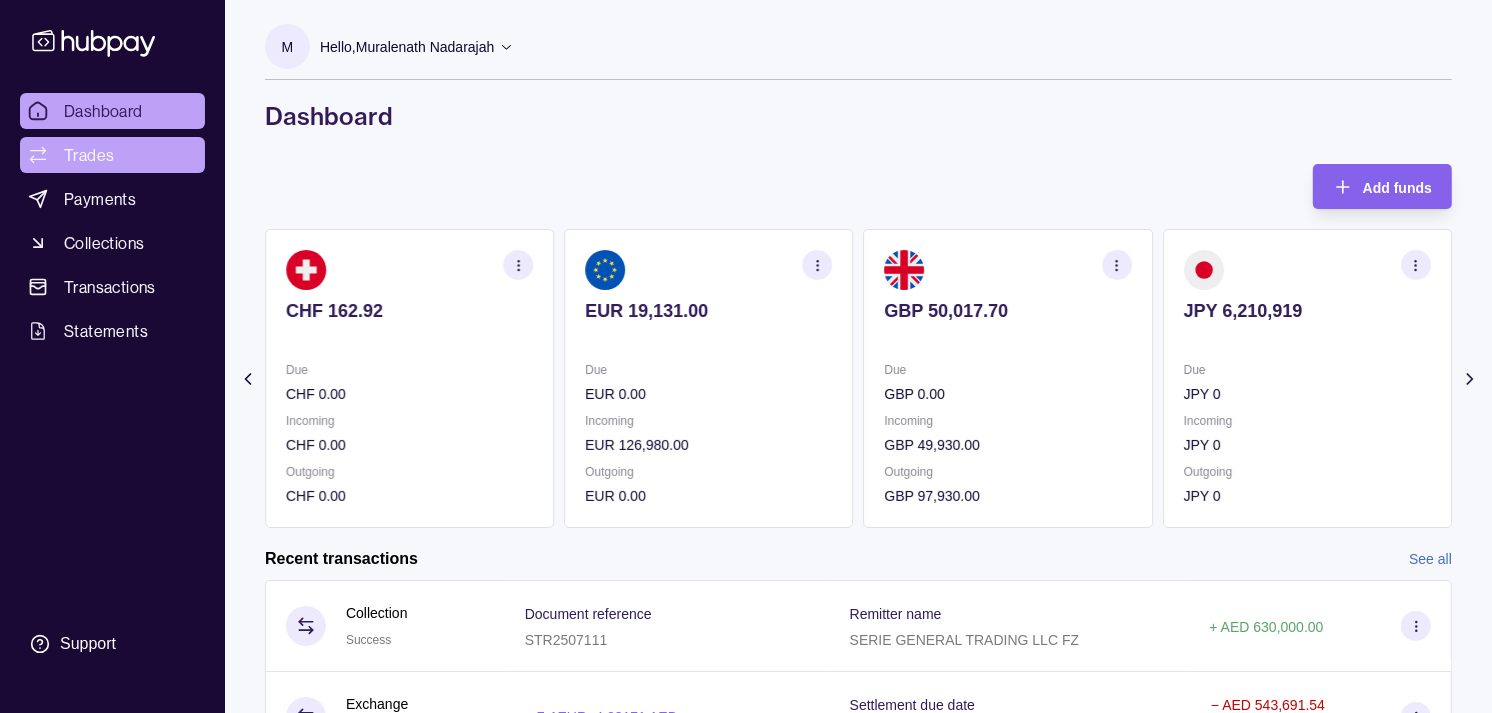 click on "Trades" at bounding box center (89, 155) 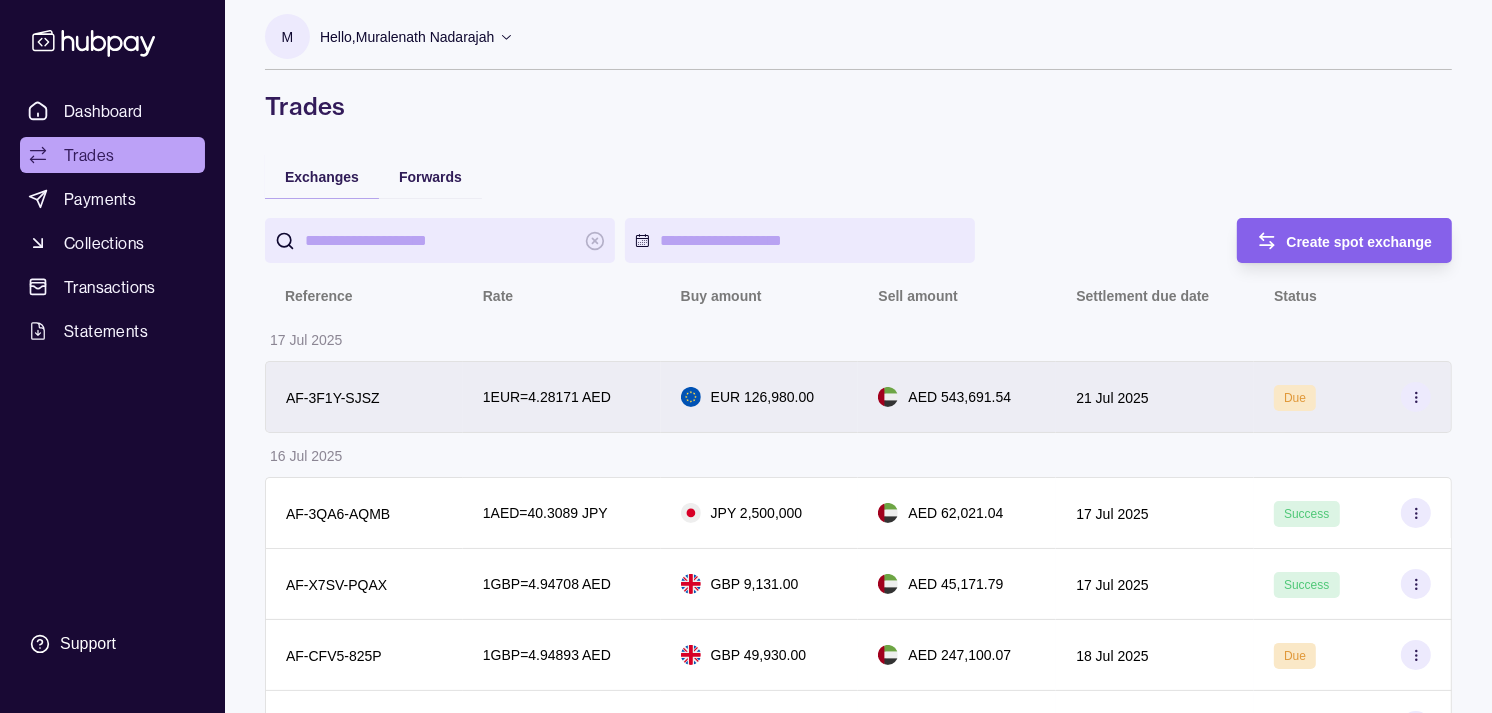 scroll, scrollTop: 0, scrollLeft: 0, axis: both 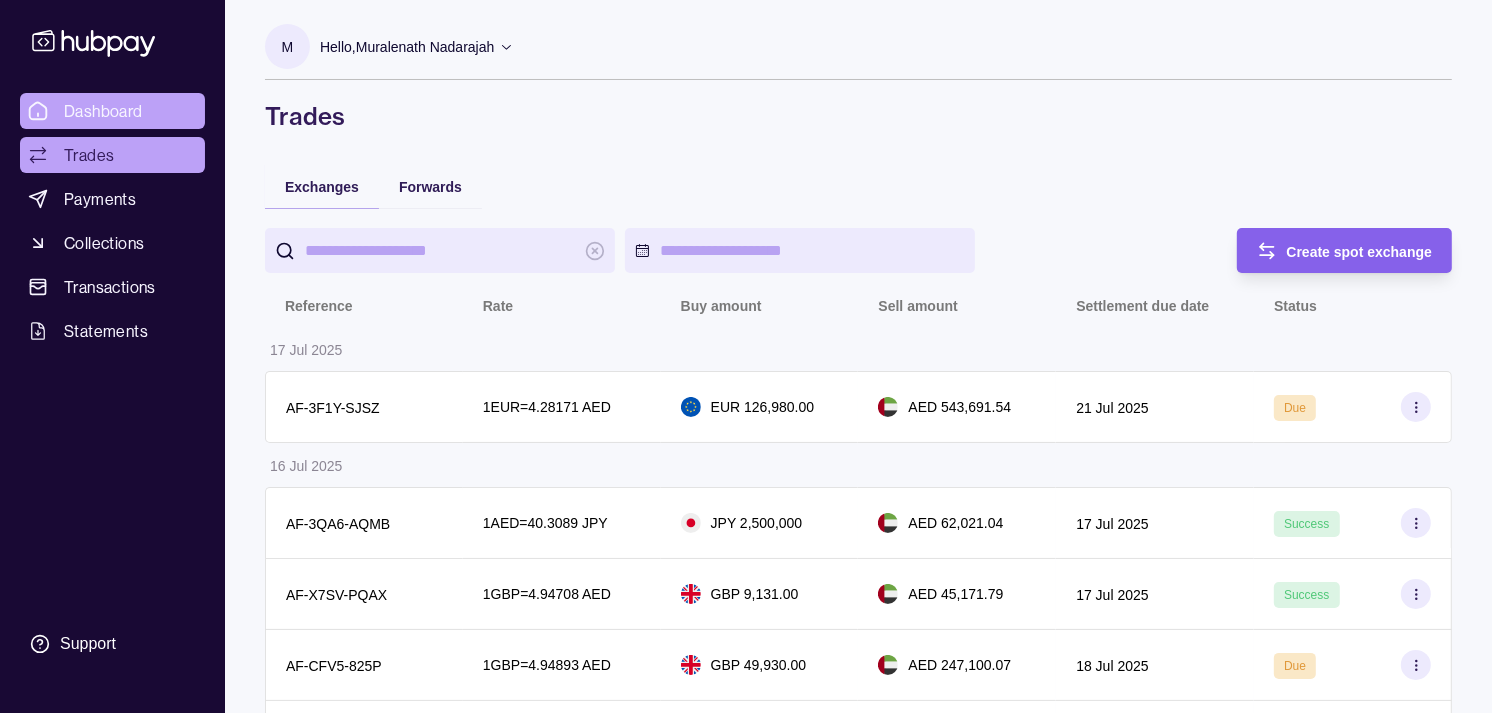 click on "Dashboard" at bounding box center (103, 111) 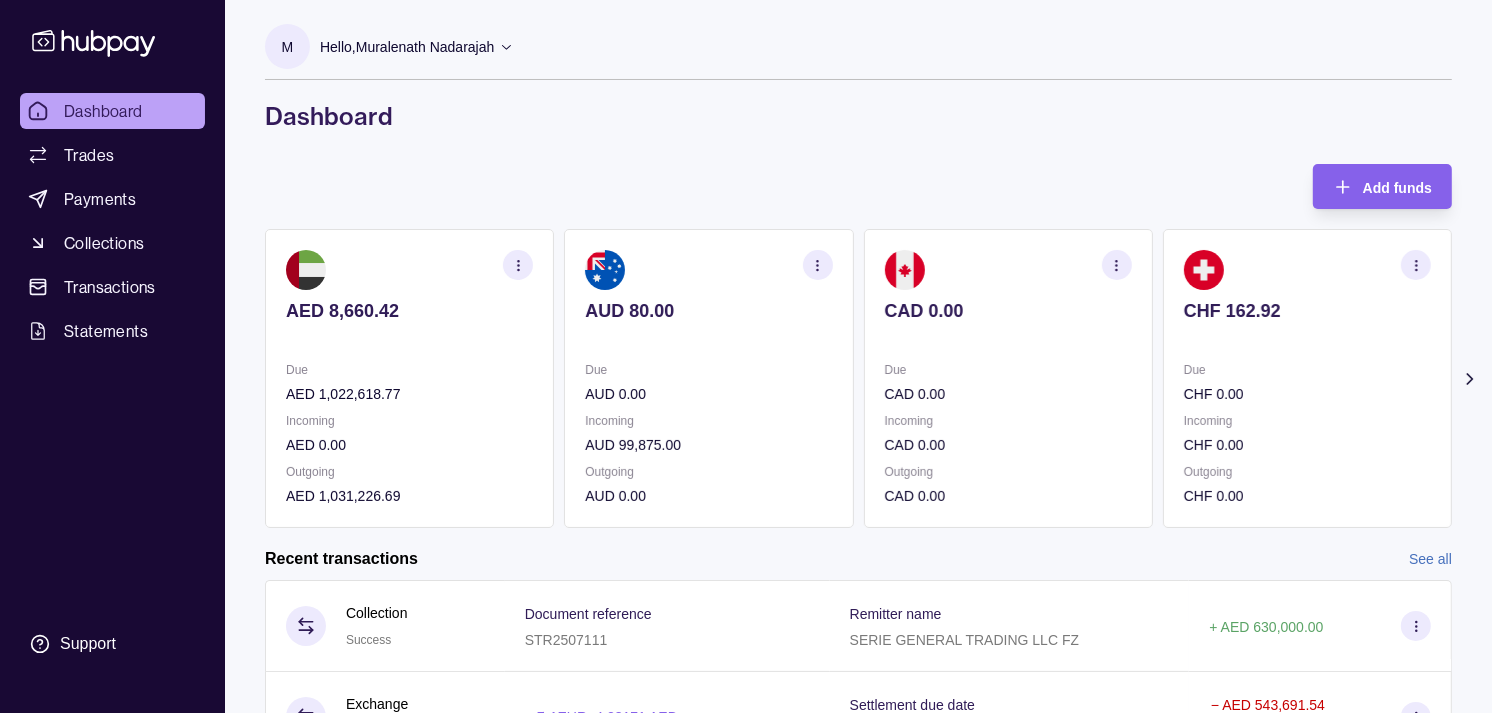 click on "CHF 162.92" at bounding box center [1307, 324] 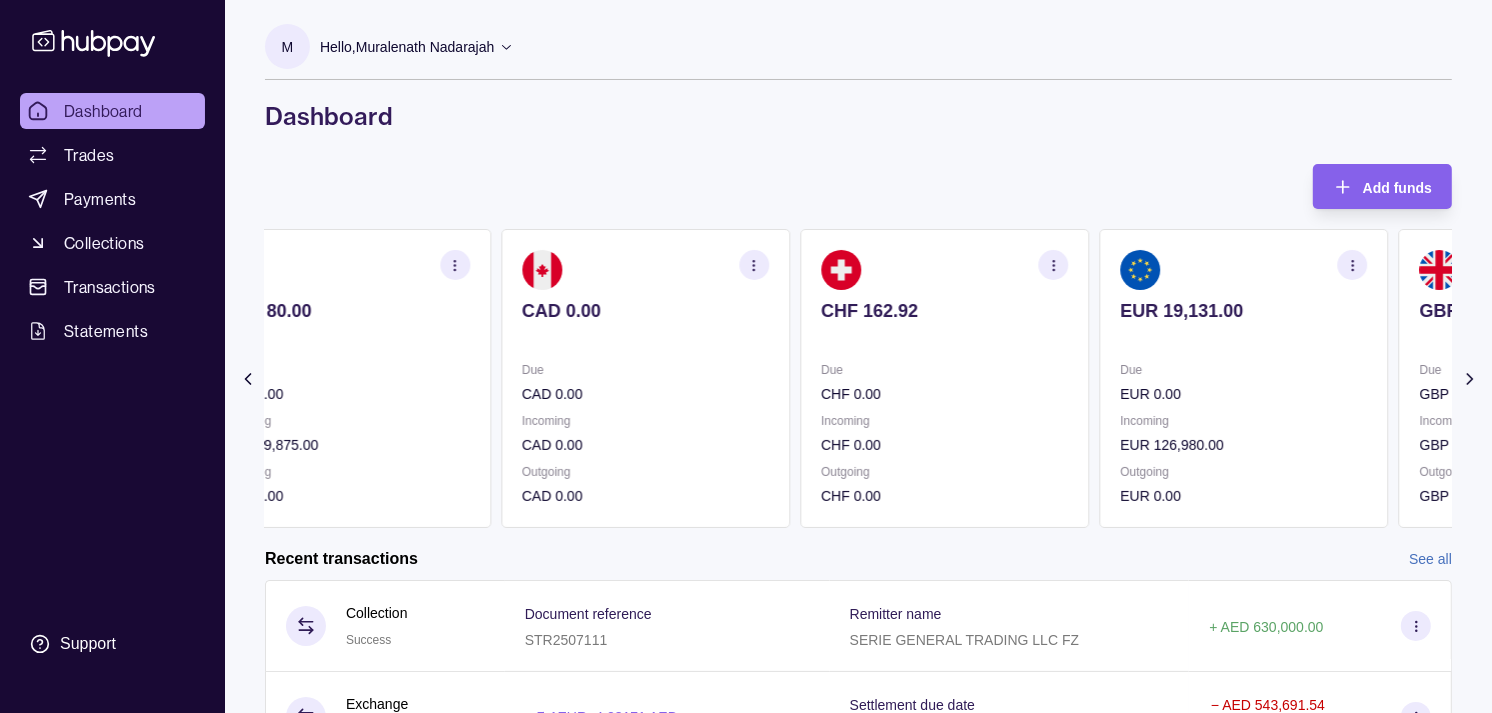 click on "EUR 19,131.00" at bounding box center [1243, 324] 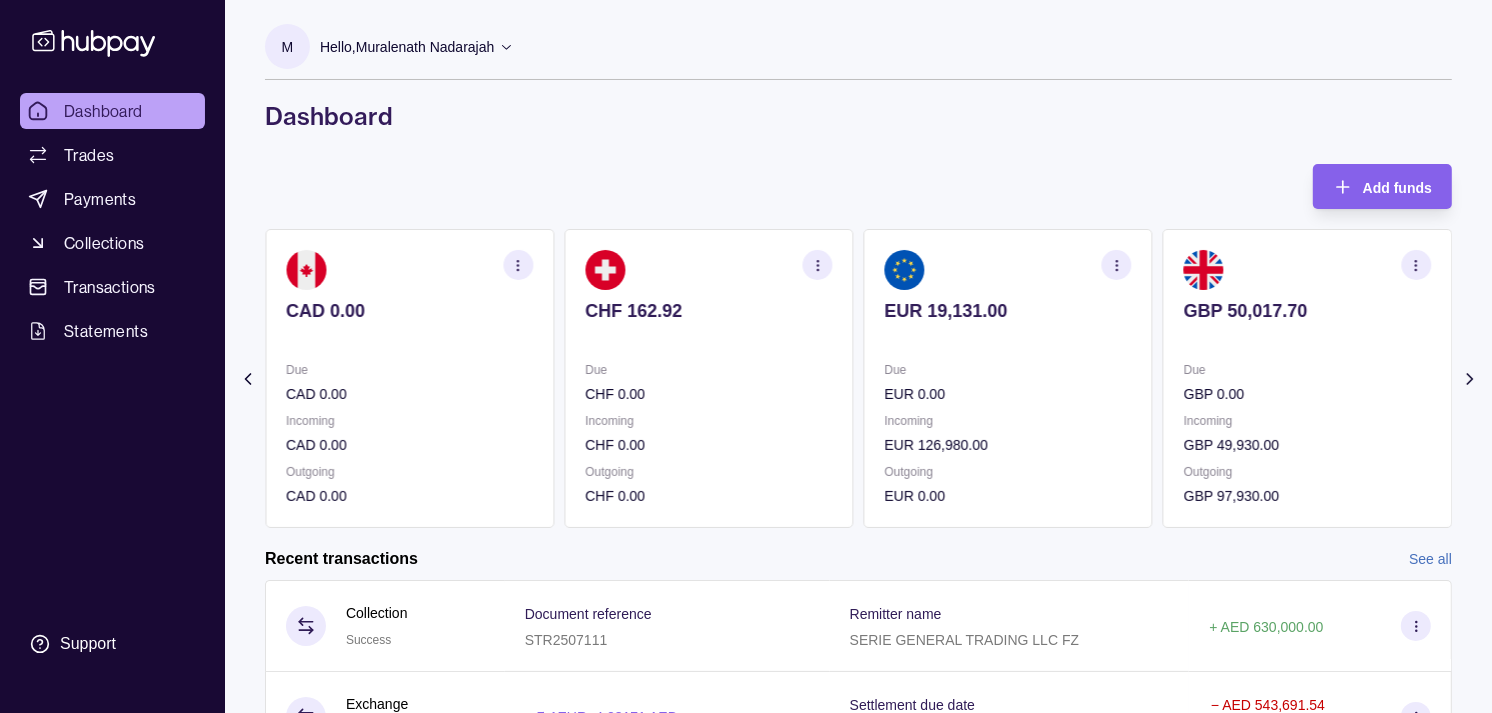 click on "Due" at bounding box center [1307, 370] 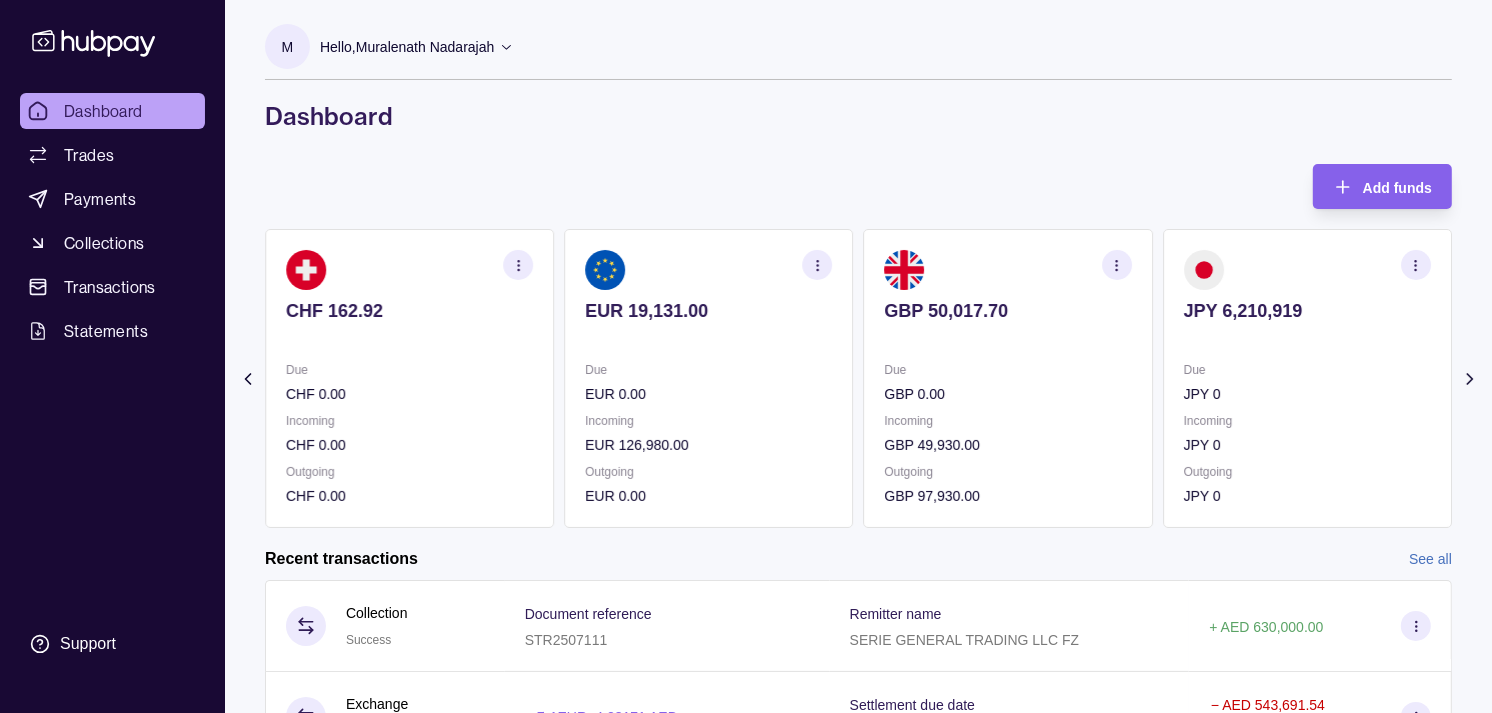click on "Due" at bounding box center (1307, 370) 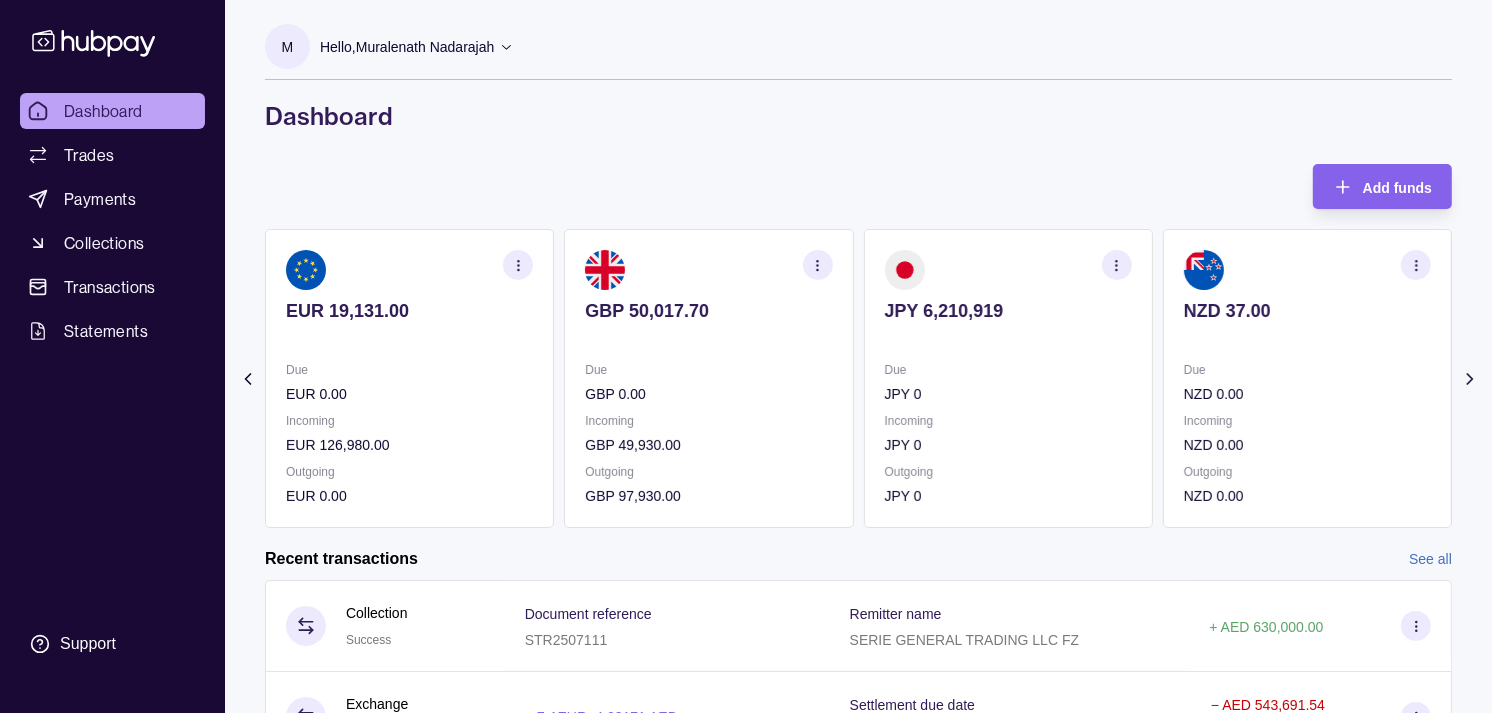 click 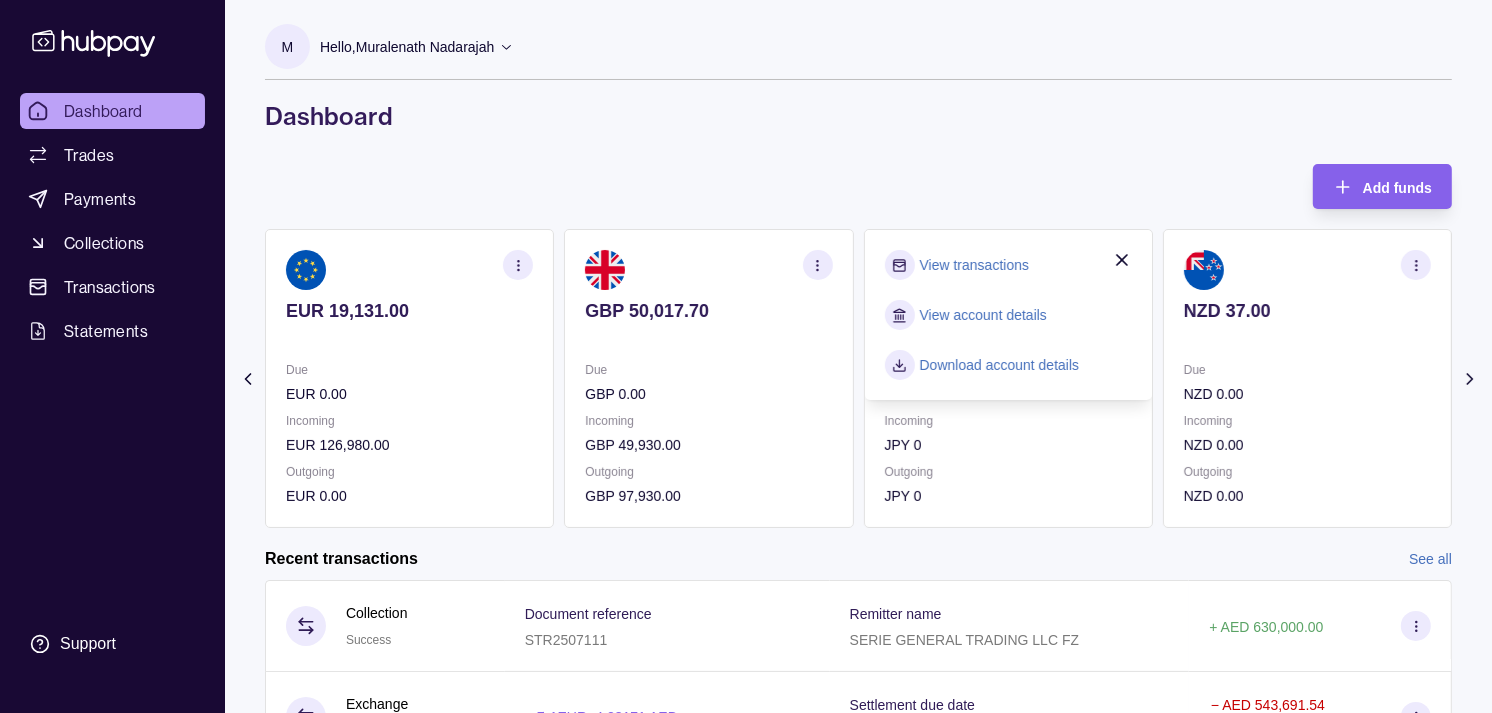 click on "View transactions" at bounding box center (974, 265) 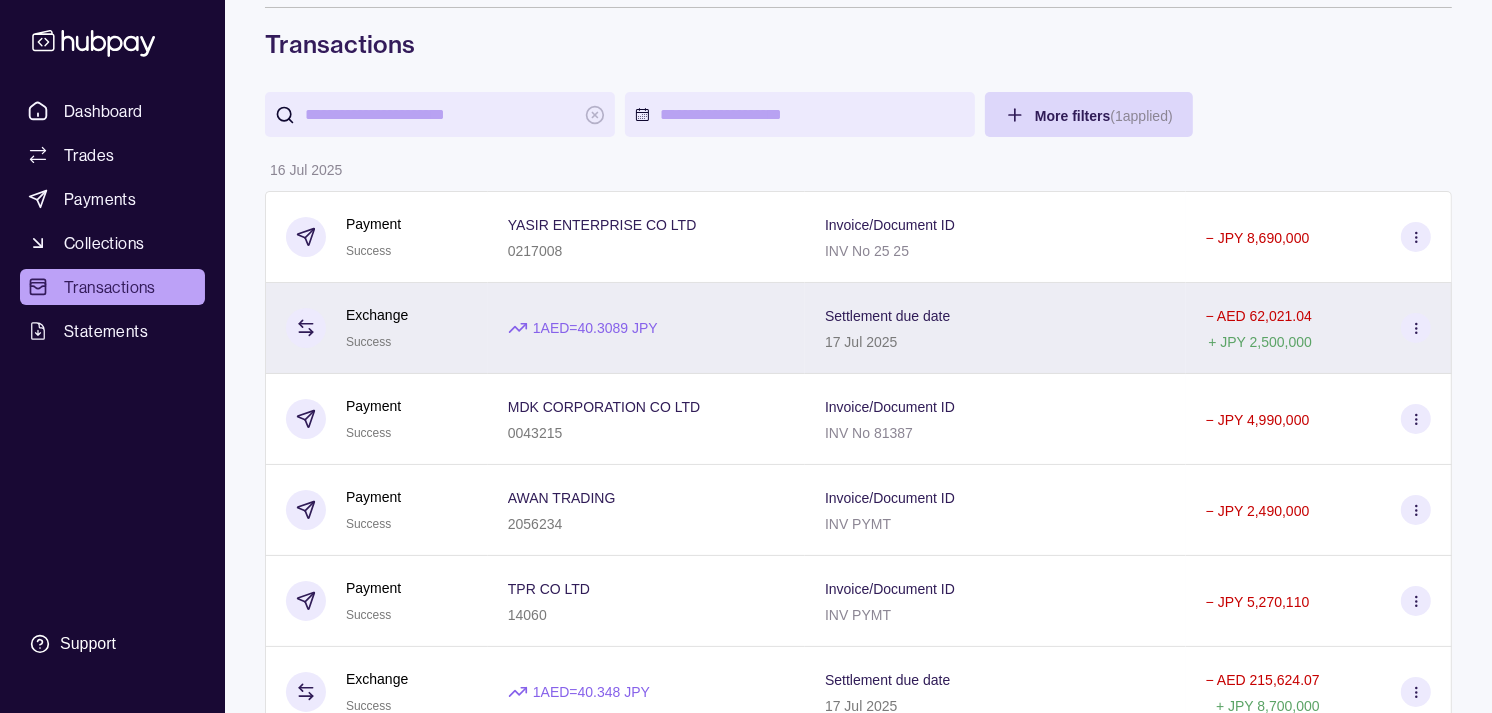 scroll, scrollTop: 111, scrollLeft: 0, axis: vertical 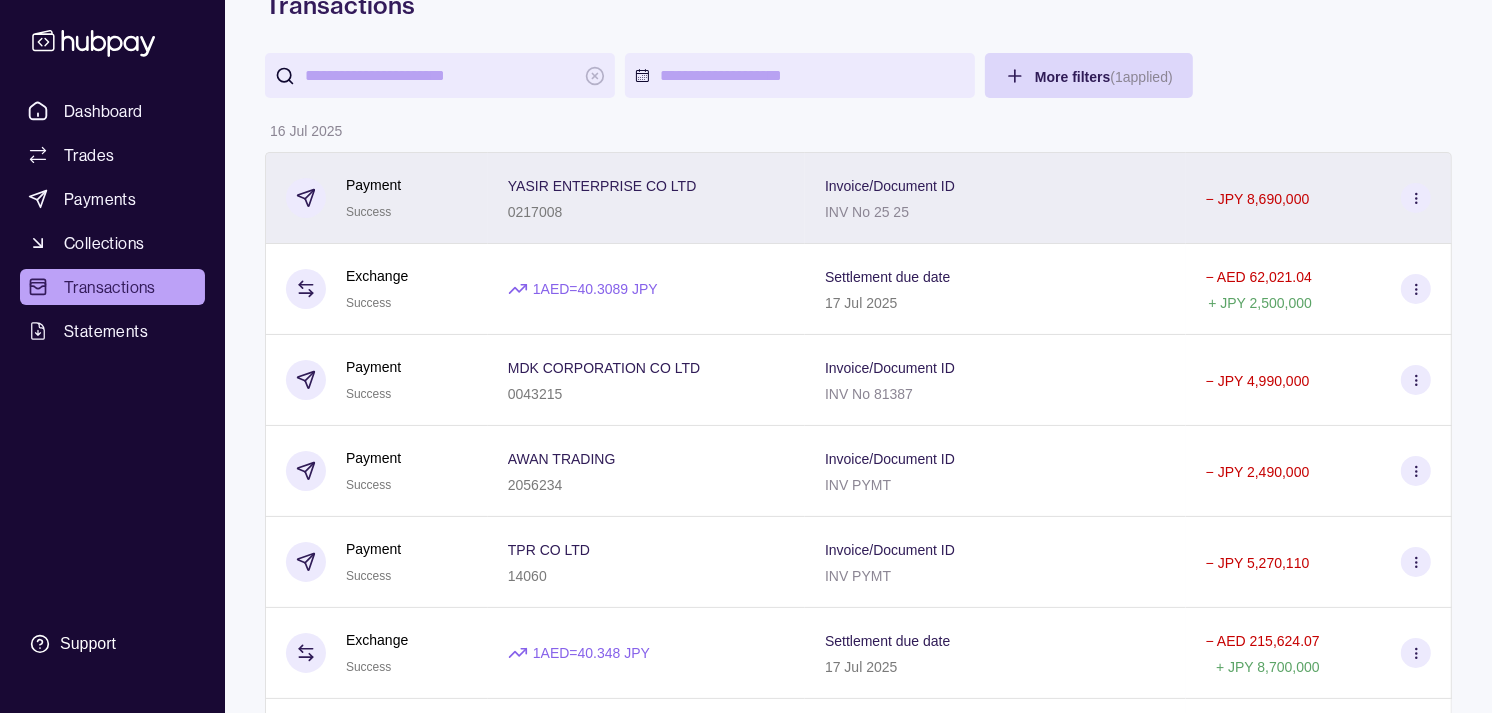 click on "Payment Success" at bounding box center [377, 198] 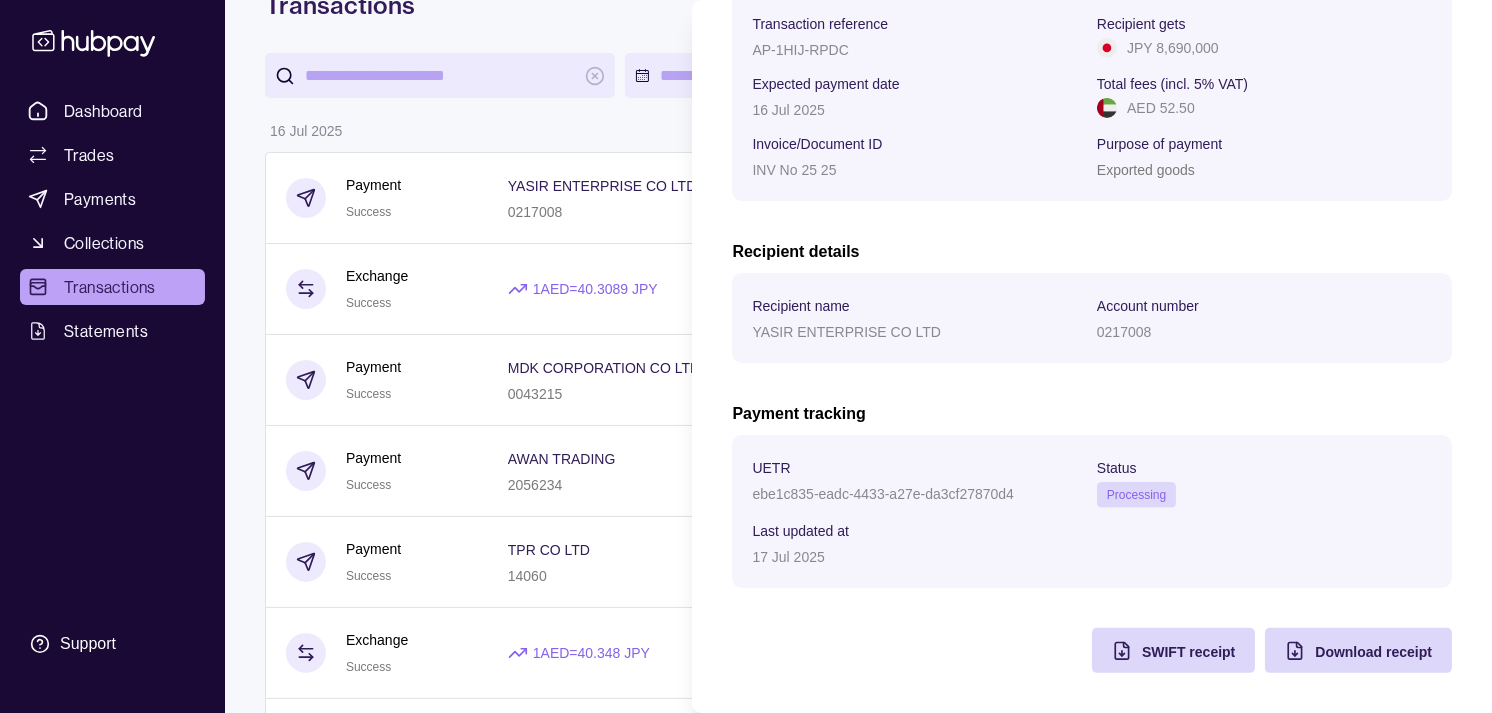scroll, scrollTop: 334, scrollLeft: 0, axis: vertical 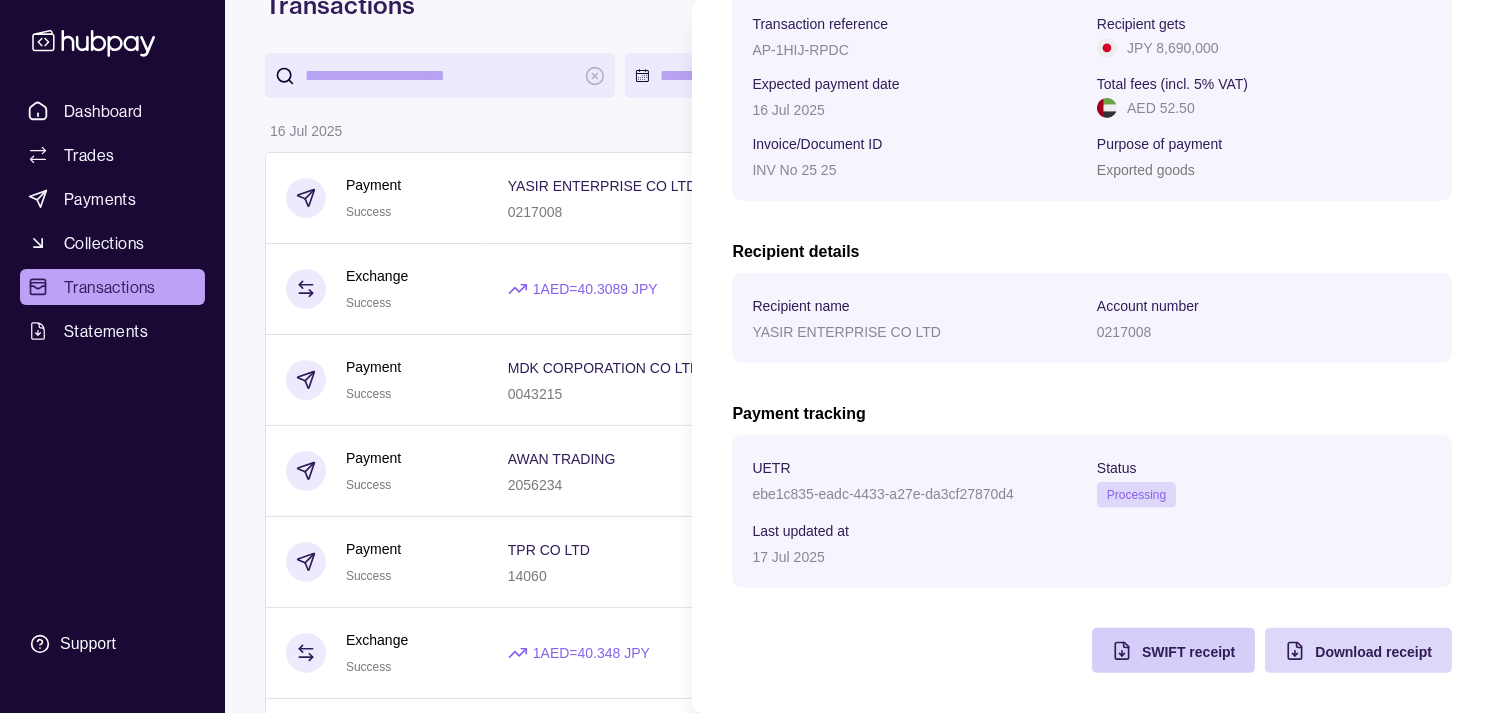click on "SWIFT receipt" at bounding box center (1188, 652) 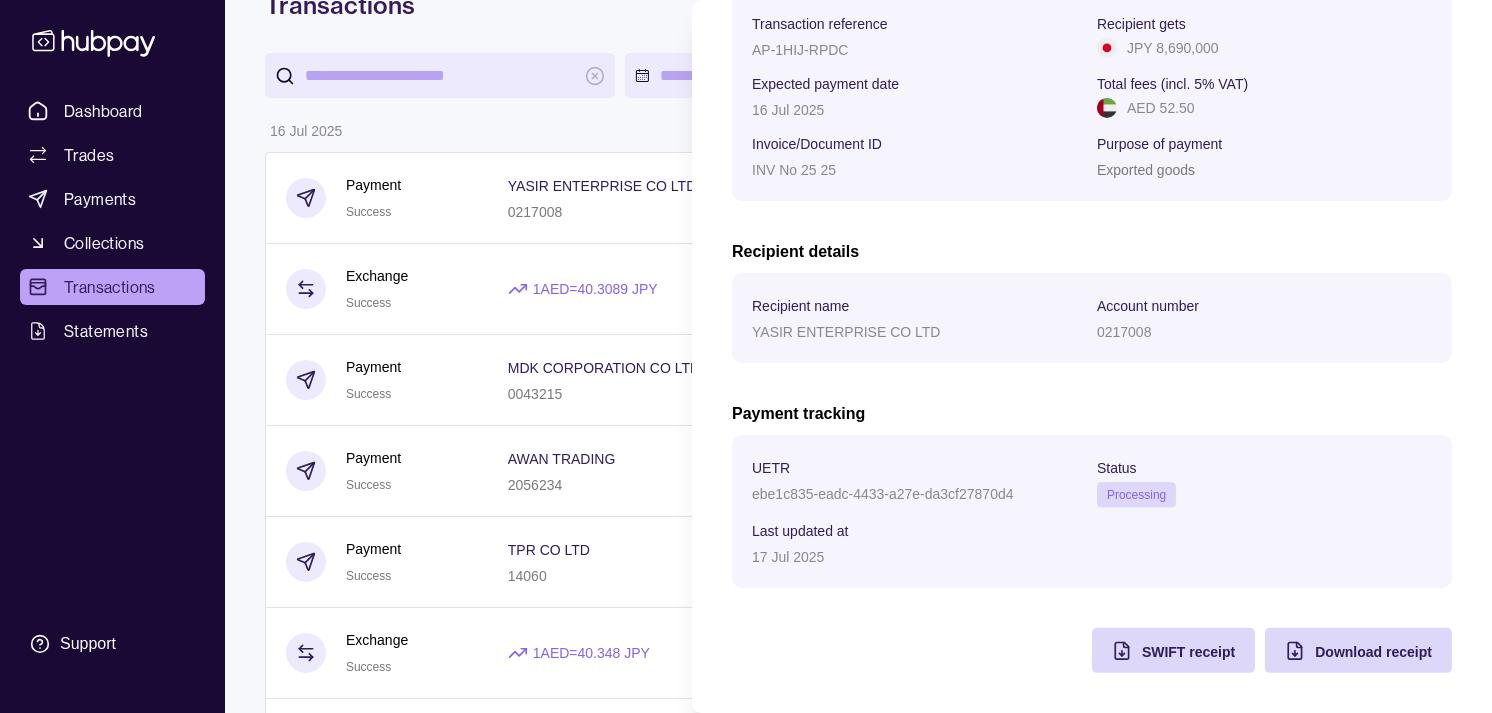 click on "Dashboard Trades Payments Collections Transactions Statements Support M Hello,  Muralenath Nadarajah Strides Trading LLC Account Terms and conditions Privacy policy Sign out Transactions More filters  ( 1  applied) Details Amount 16 Jul 2025 Payment Success YASIR ENTERPRISE CO LTD 0217008 Invoice/Document ID INV No 25 25 −   JPY 8,690,000 Exchange Success 1  AED  =  40.3089   JPY Settlement due date 17 Jul 2025 −   AED 62,021.04 +   JPY 2,500,000 Payment Success MDK CORPORATION CO LTD 0043215 Invoice/Document ID INV No 81387 −   JPY 4,990,000 Payment Success AWAN TRADING 2056234 Invoice/Document ID INV PYMT −   JPY 2,490,000 Payment Success TPR CO LTD 14060 Invoice/Document ID INV PYMT −   JPY 5,270,110 Exchange Success 1  AED  =  40.348   JPY Settlement due date 17 Jul 2025 −   AED 215,624.07 +   JPY 8,700,000 Exchange Success 1  AED  =  40.3546   JPY Settlement due date 17 Jul 2025 −   AED 36,922.68 +   JPY 1,490,000 15 Jul 2025 Payment Success CAR JUNCTION CO LTD 0112502 Invoice/Document ID" at bounding box center [746, 996] 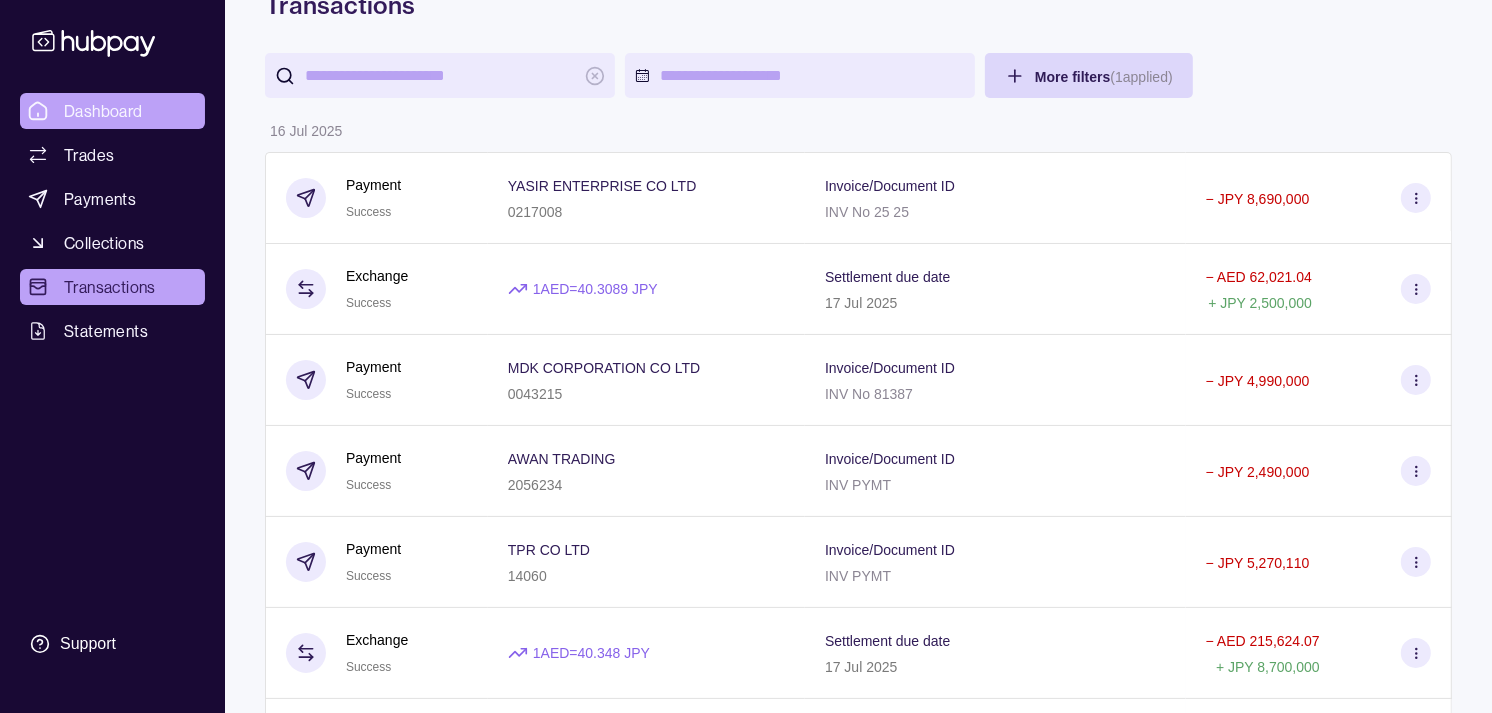 click on "Dashboard" at bounding box center [103, 111] 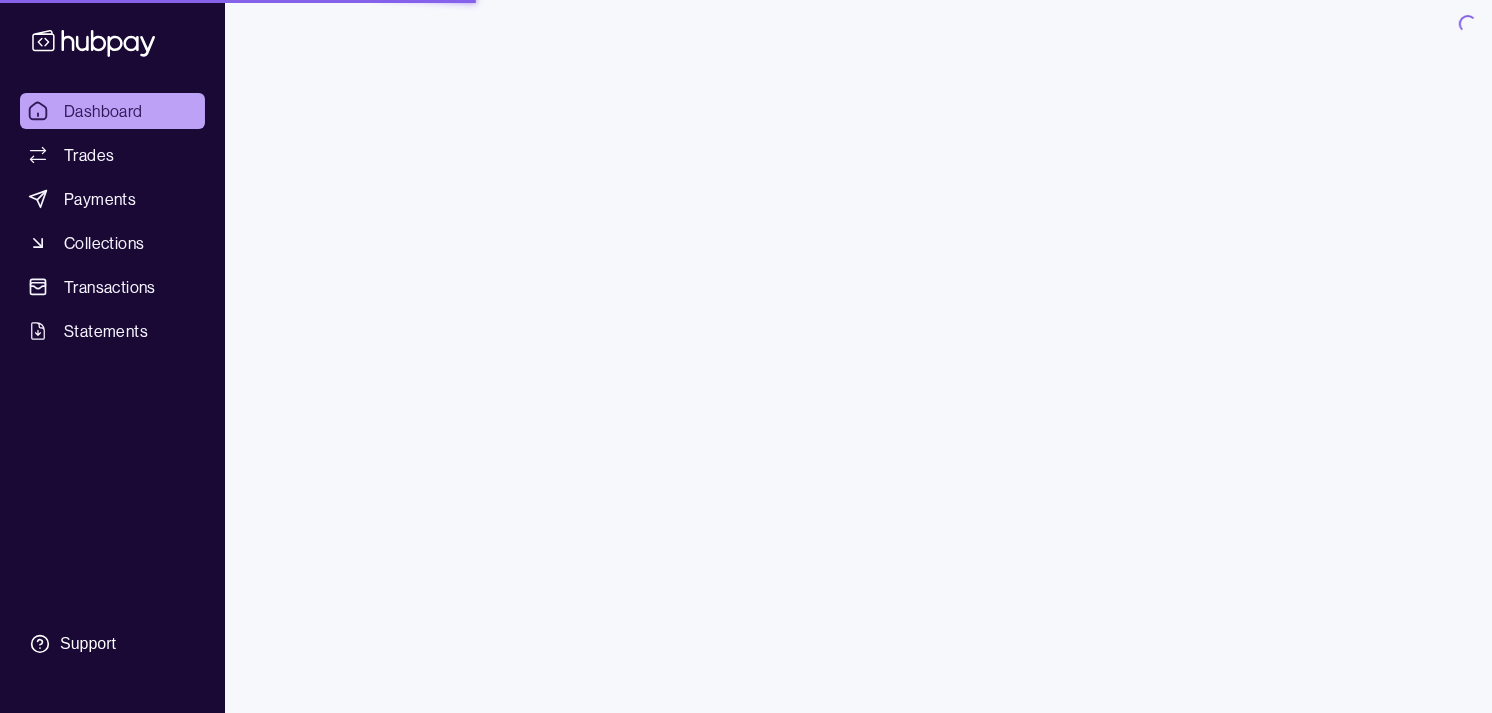 scroll, scrollTop: 0, scrollLeft: 0, axis: both 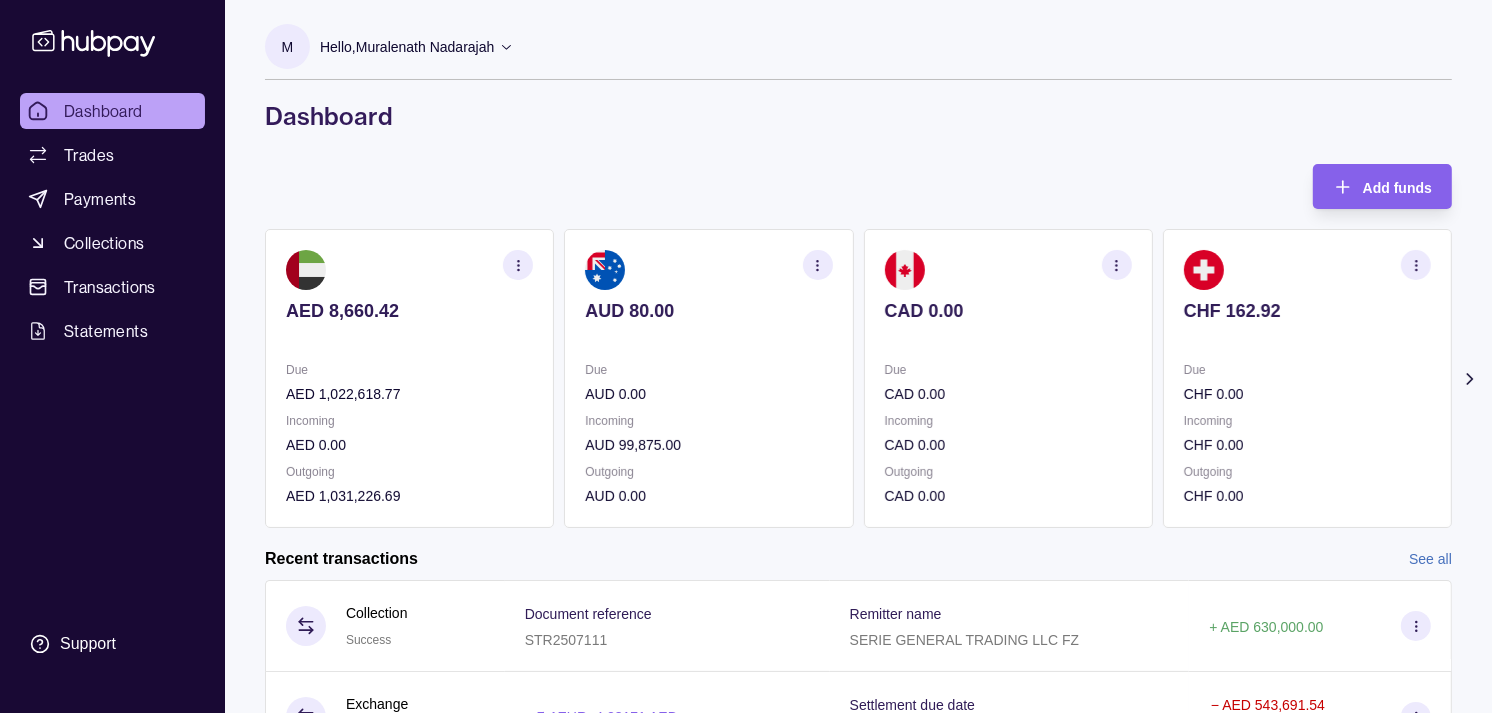 click at bounding box center (818, 265) 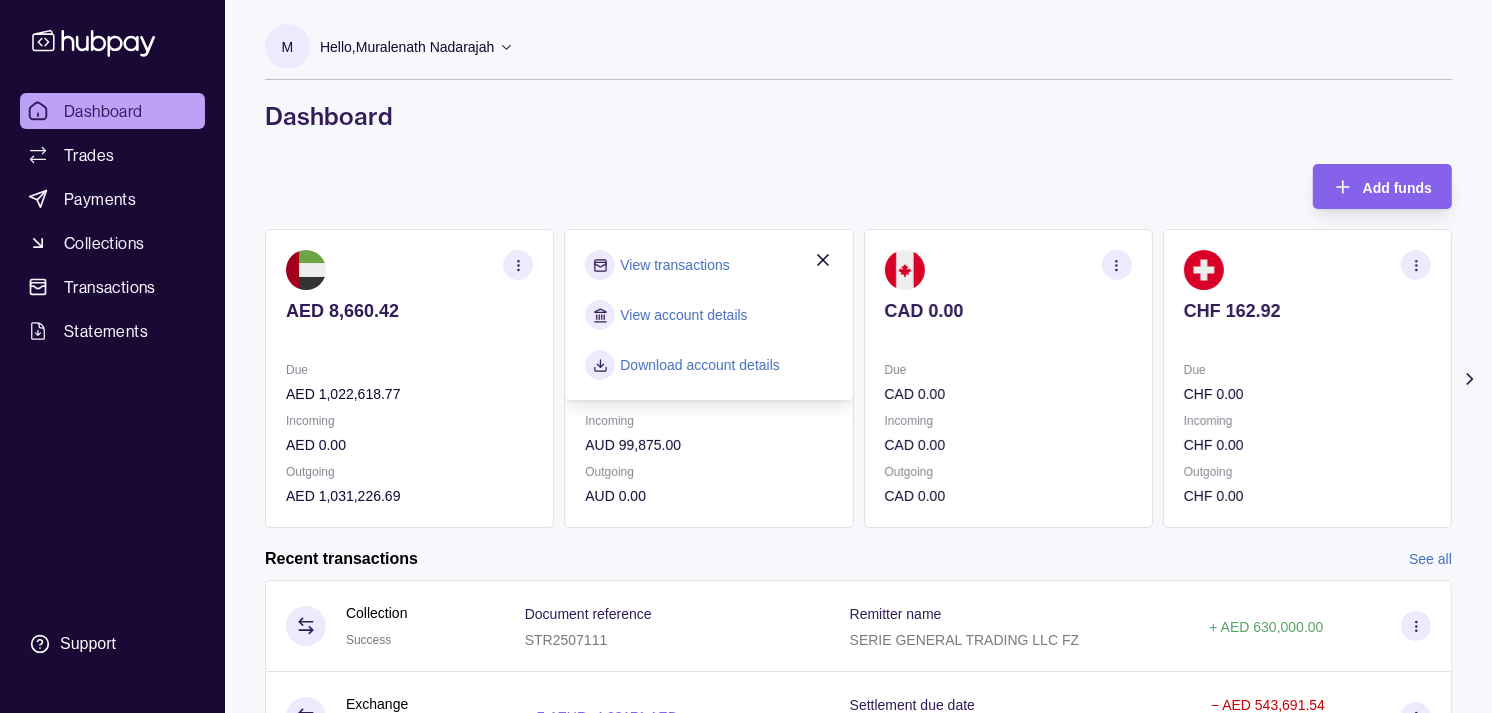 click on "View transactions" at bounding box center (674, 265) 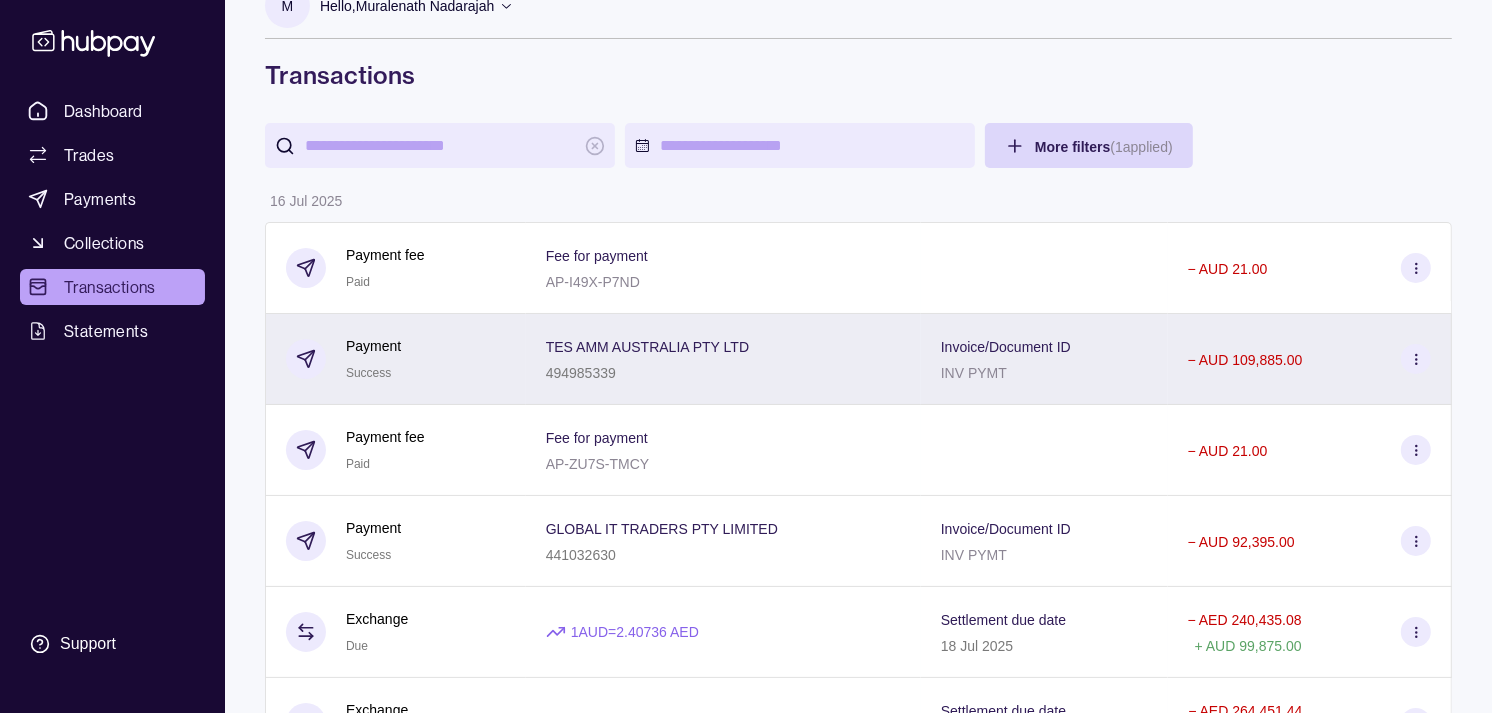 scroll, scrollTop: 111, scrollLeft: 0, axis: vertical 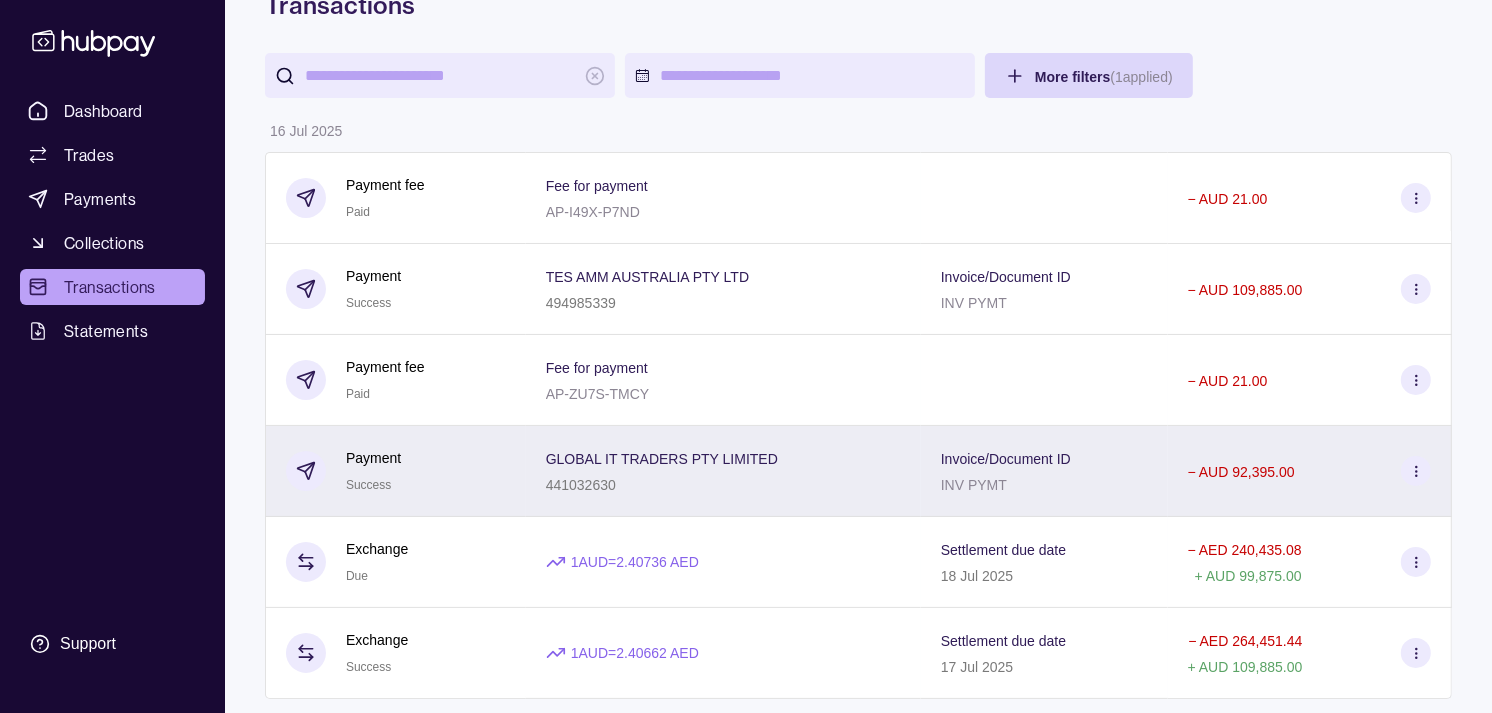 click on "Payment Success" at bounding box center [396, 471] 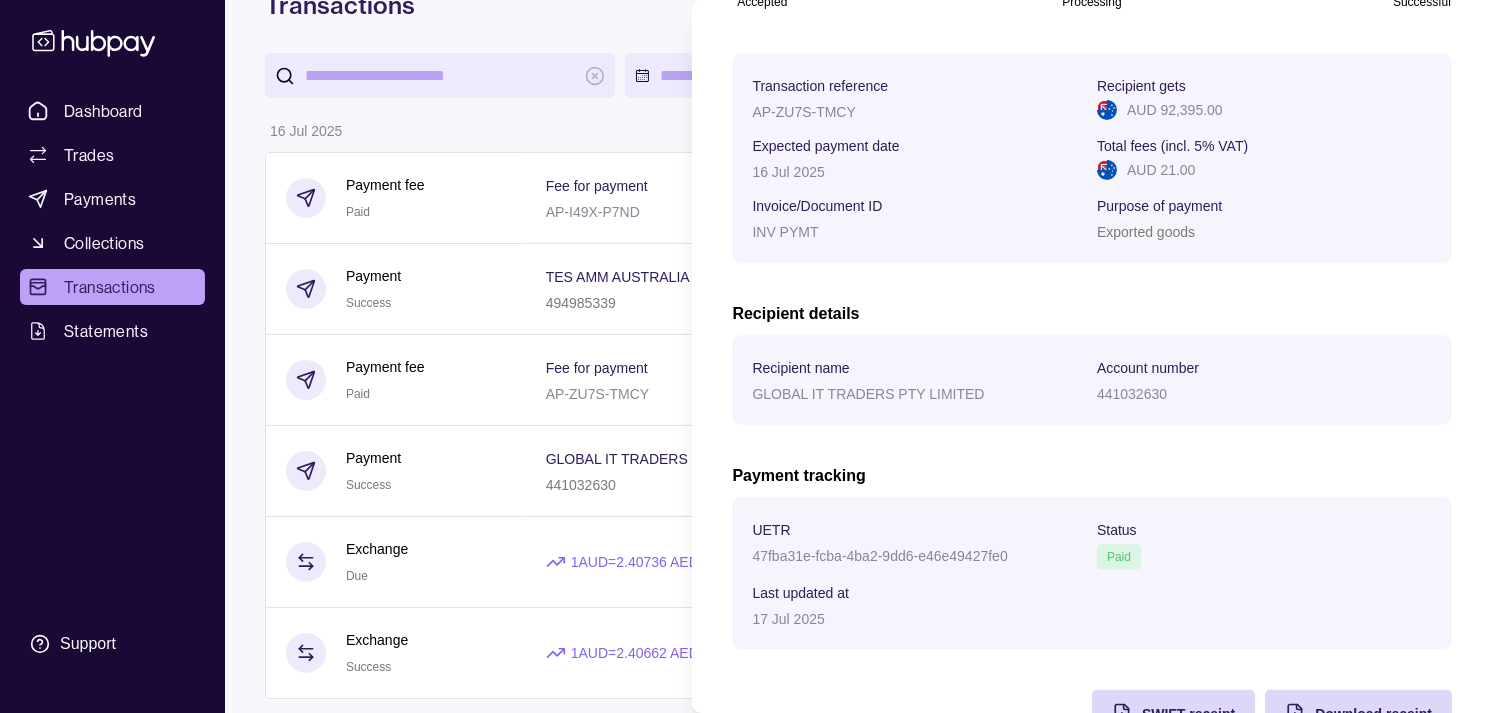 scroll, scrollTop: 333, scrollLeft: 0, axis: vertical 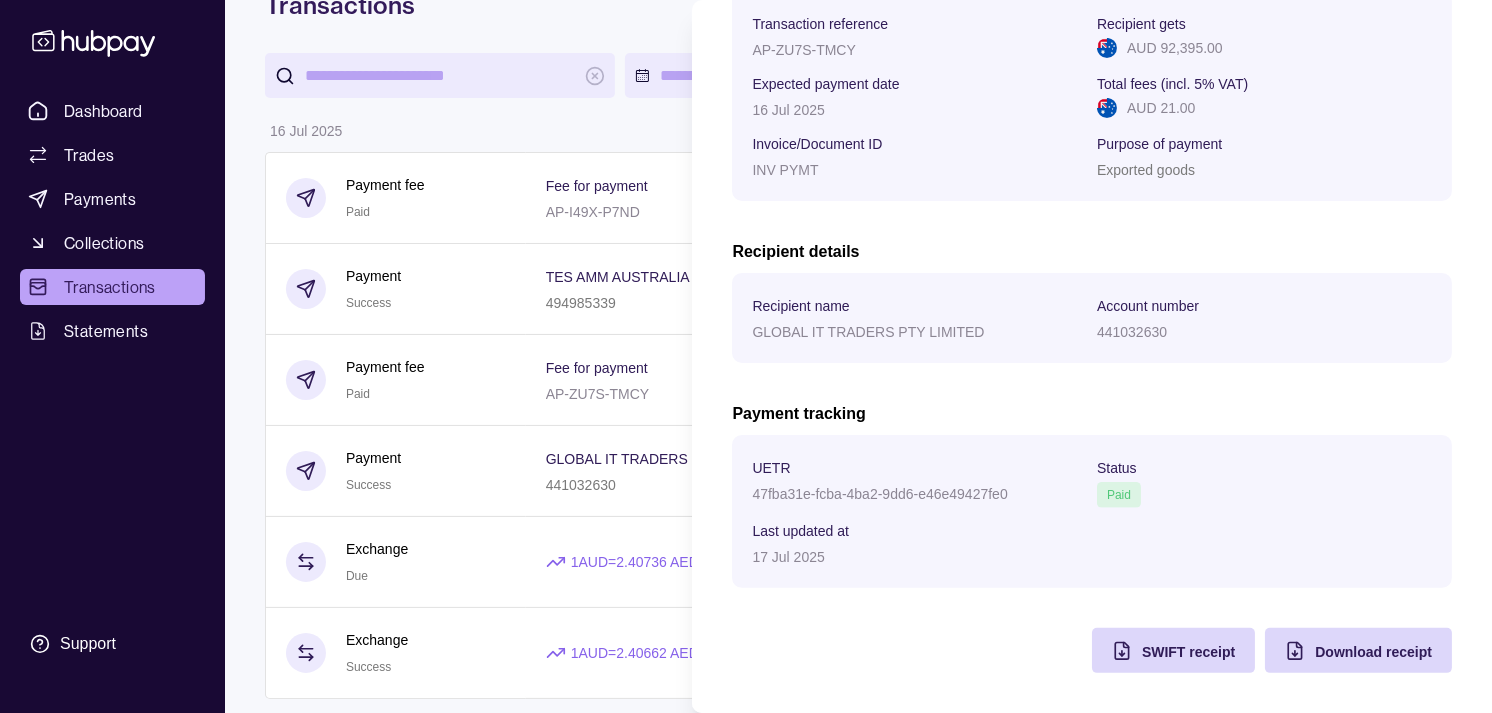 click on "47fba31e-fcba-4ba2-9dd6-e46e49427fe0" at bounding box center [879, 494] 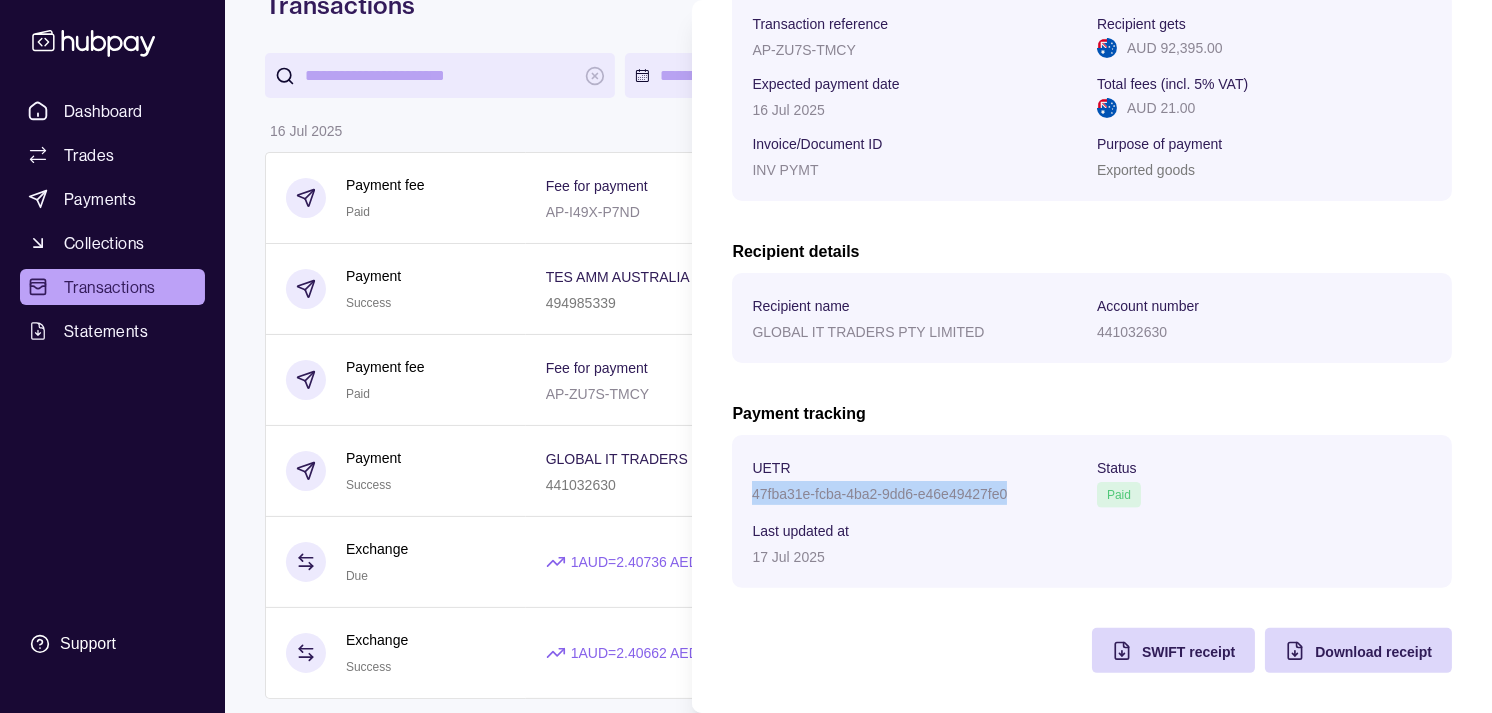 drag, startPoint x: 765, startPoint y: 492, endPoint x: 982, endPoint y: 485, distance: 217.11287 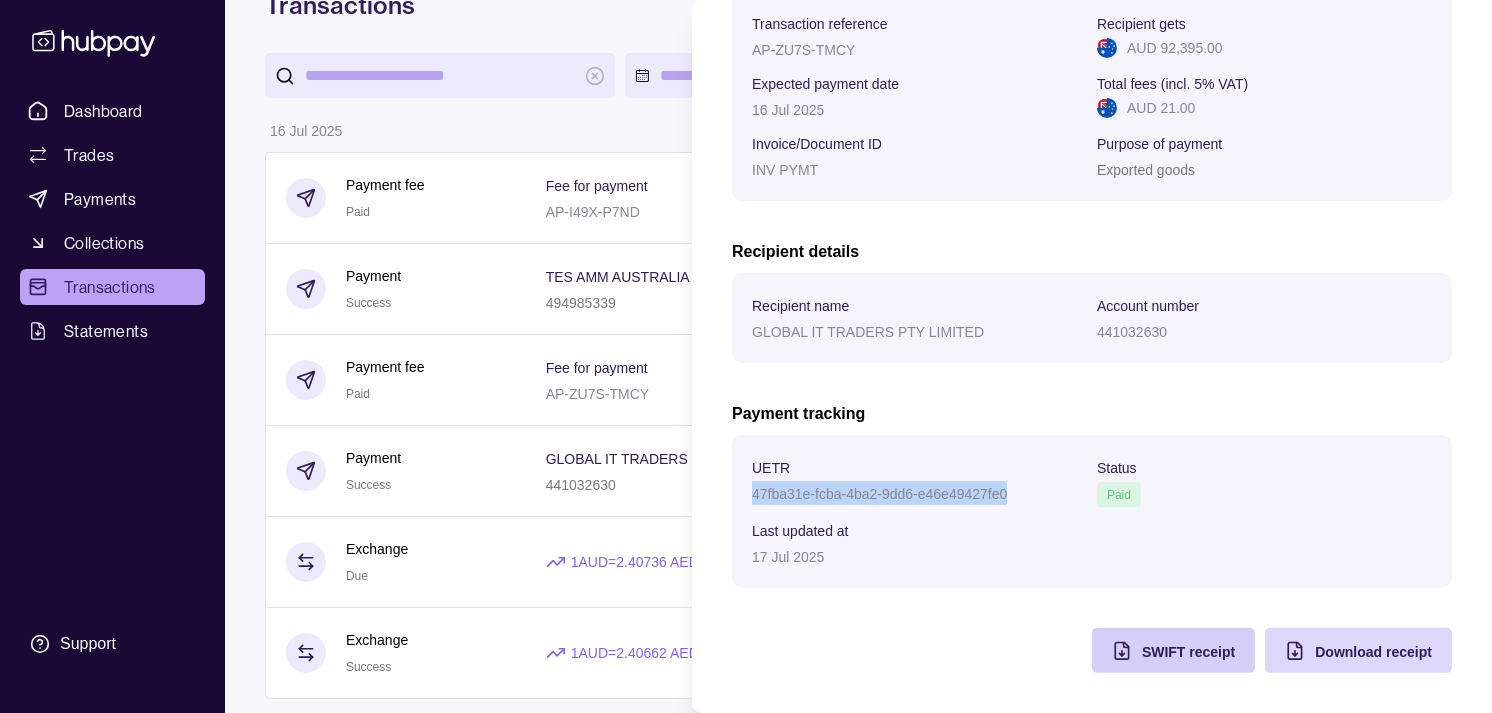 click on "SWIFT receipt" at bounding box center [1188, 652] 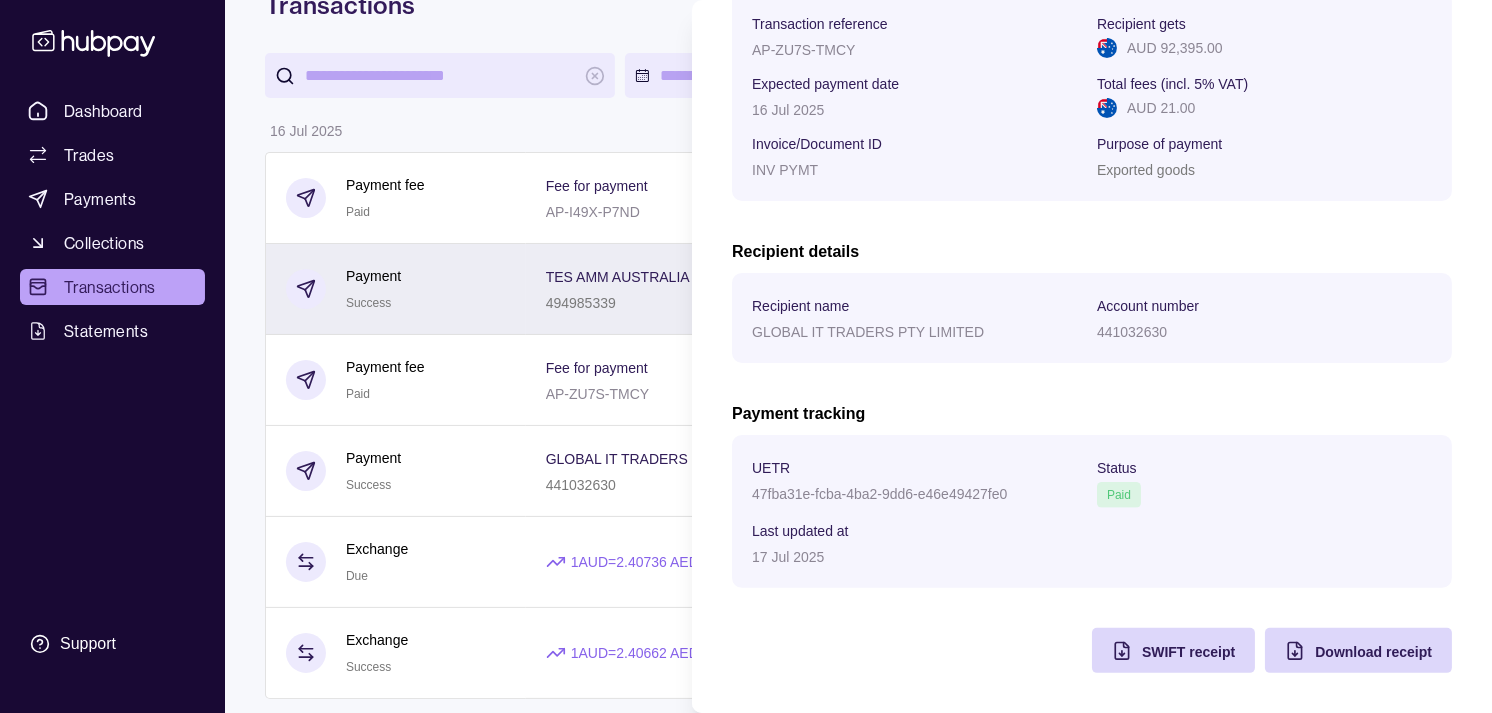 click on "Dashboard Trades Payments Collections Transactions Statements Support M Hello,  Muralenath Nadarajah Strides Trading LLC Account Terms and conditions Privacy policy Sign out Transactions More filters  ( 1  applied) Details Amount 16 Jul 2025 Payment fee Paid Fee for payment AP-I49X-P7ND −   AUD 21.00 Payment Success TES AMM AUSTRALIA PTY LTD 494985339 Invoice/Document ID INV PYMT −   AUD 109,885.00 Payment fee Paid Fee for payment AP-ZU7S-TMCY −   AUD 21.00 Payment Success GLOBAL IT TRADERS PTY LIMITED 441032630 Invoice/Document ID INV PYMT −   AUD 92,395.00 Exchange Due 1  AUD  =  2.40736   AED Settlement due date 18 Jul 2025 −   AED 240,435.08 +   AUD 99,875.00 Exchange Success 1  AUD  =  2.40662   AED Settlement due date 17 Jul 2025 −   AED 264,451.44 +   AUD 109,885.00 15 Jul 2025 Exchange Success 1  AUD  =  2.42786   AED Settlement due date 16 Jul 2025 −   AED 224,322.12 +   AUD 92,395.00 09 Jul 2025 Payment fee Paid Fee for payment AP-UCHO-FUEK −   AUD 21.00 Payment Success 441032630 −" at bounding box center (746, 1176) 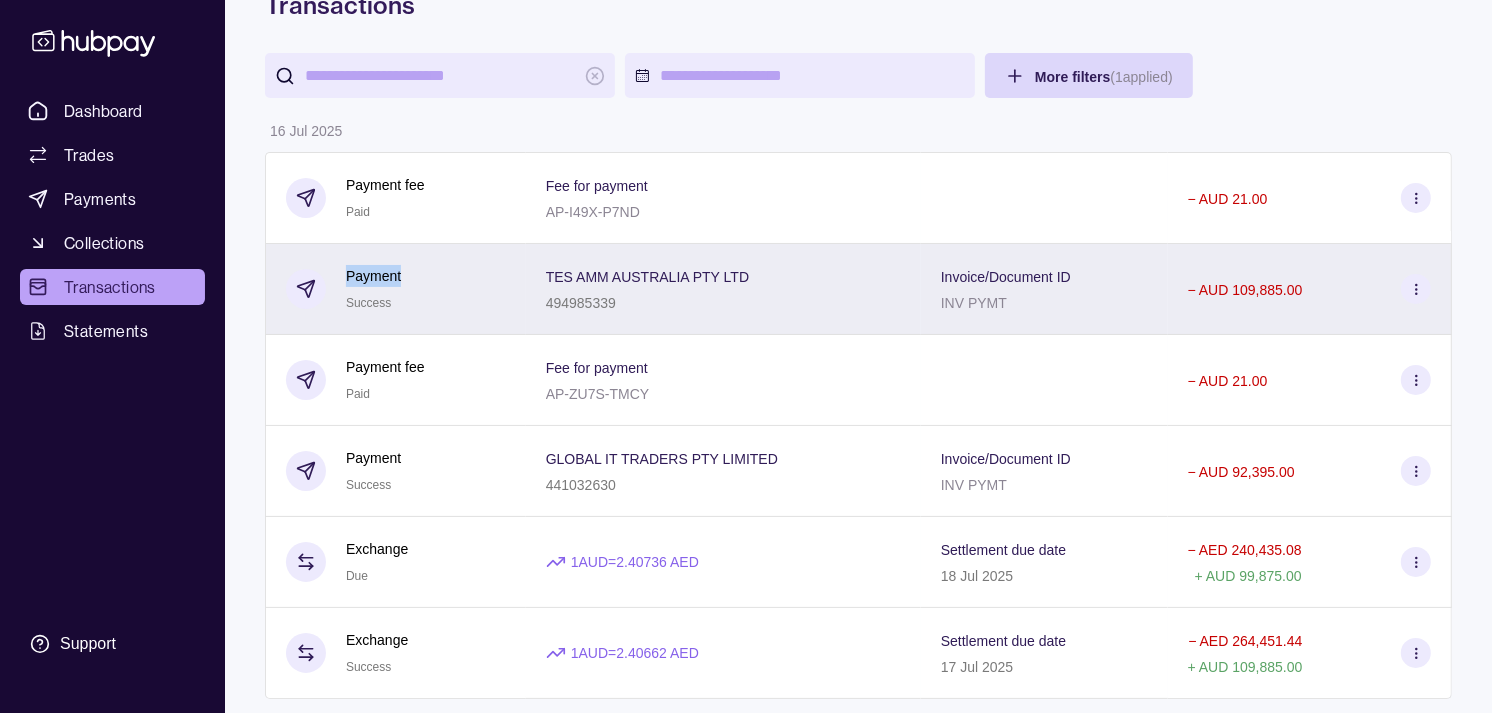 click on "Payment Success" at bounding box center (373, 289) 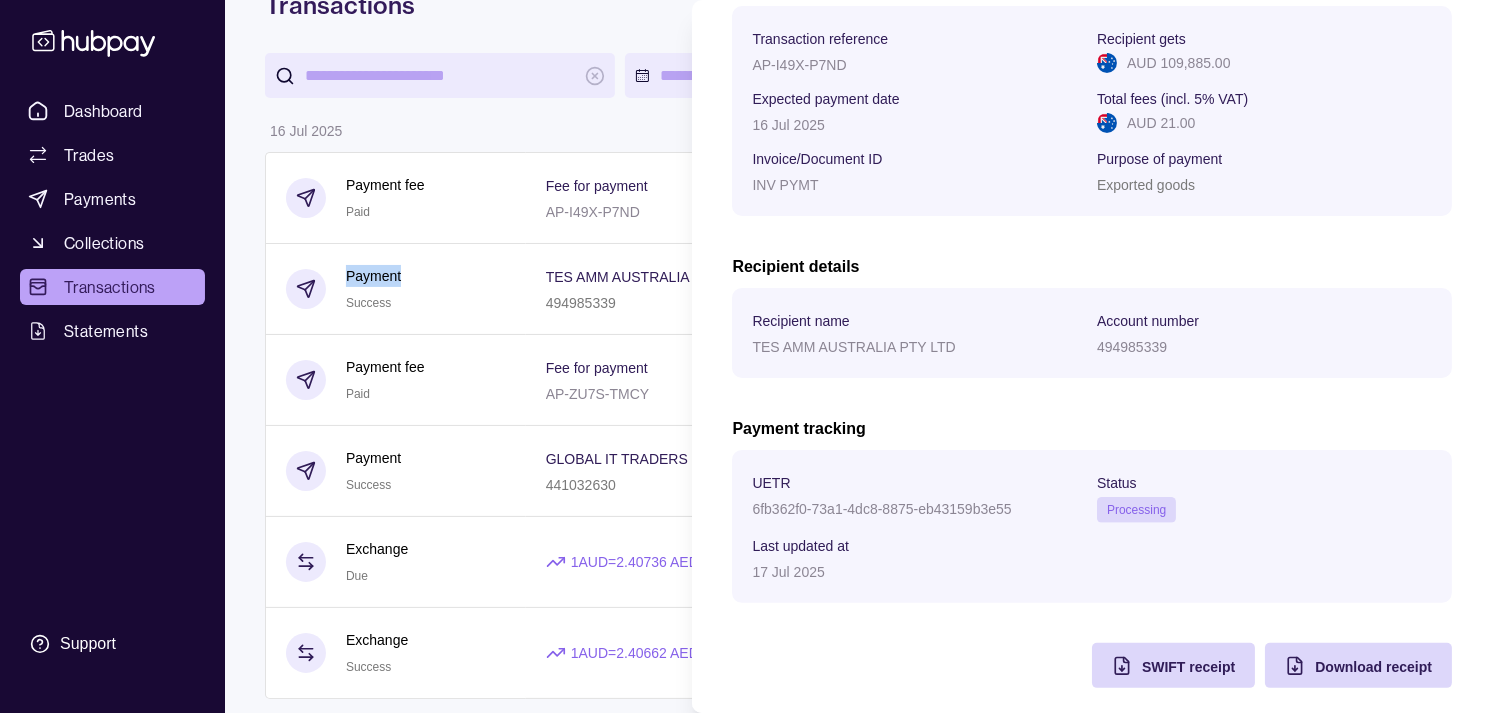 scroll, scrollTop: 334, scrollLeft: 0, axis: vertical 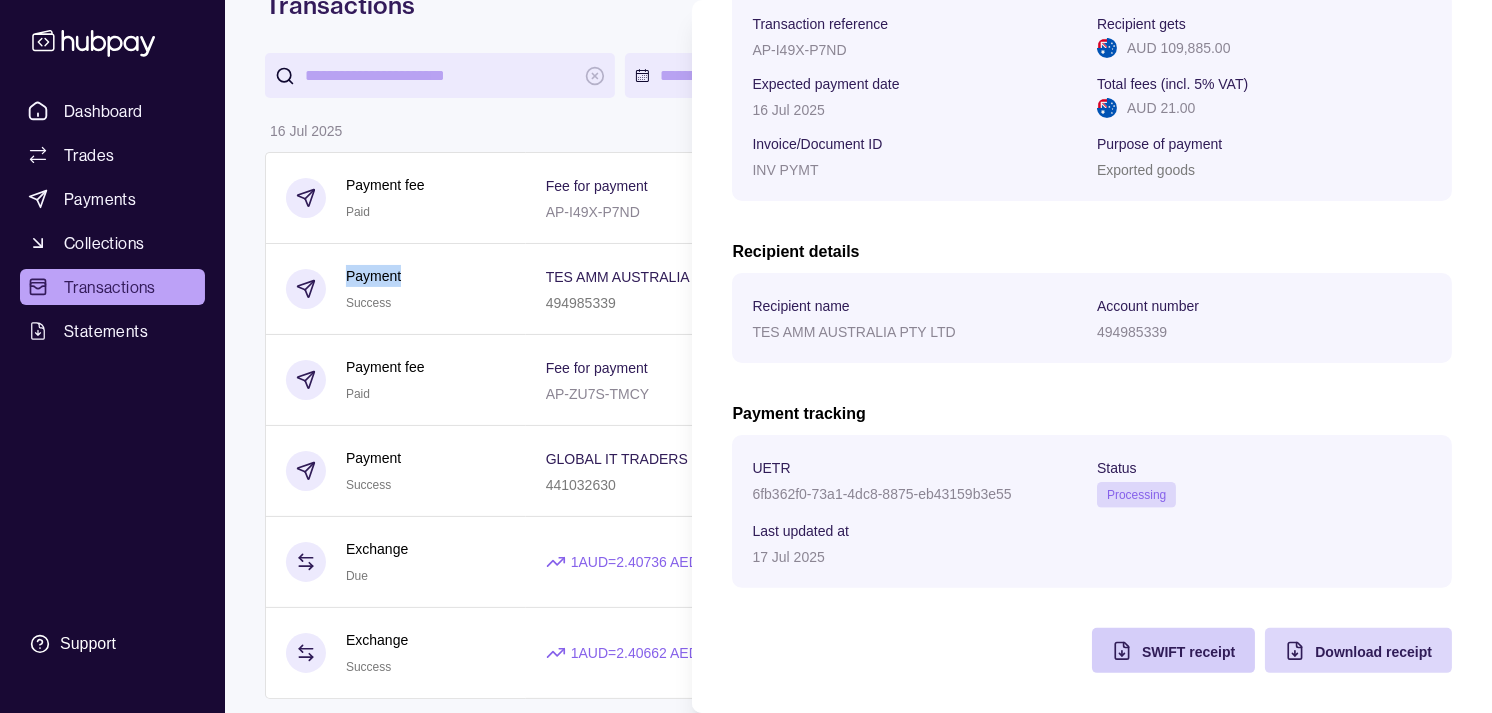 click 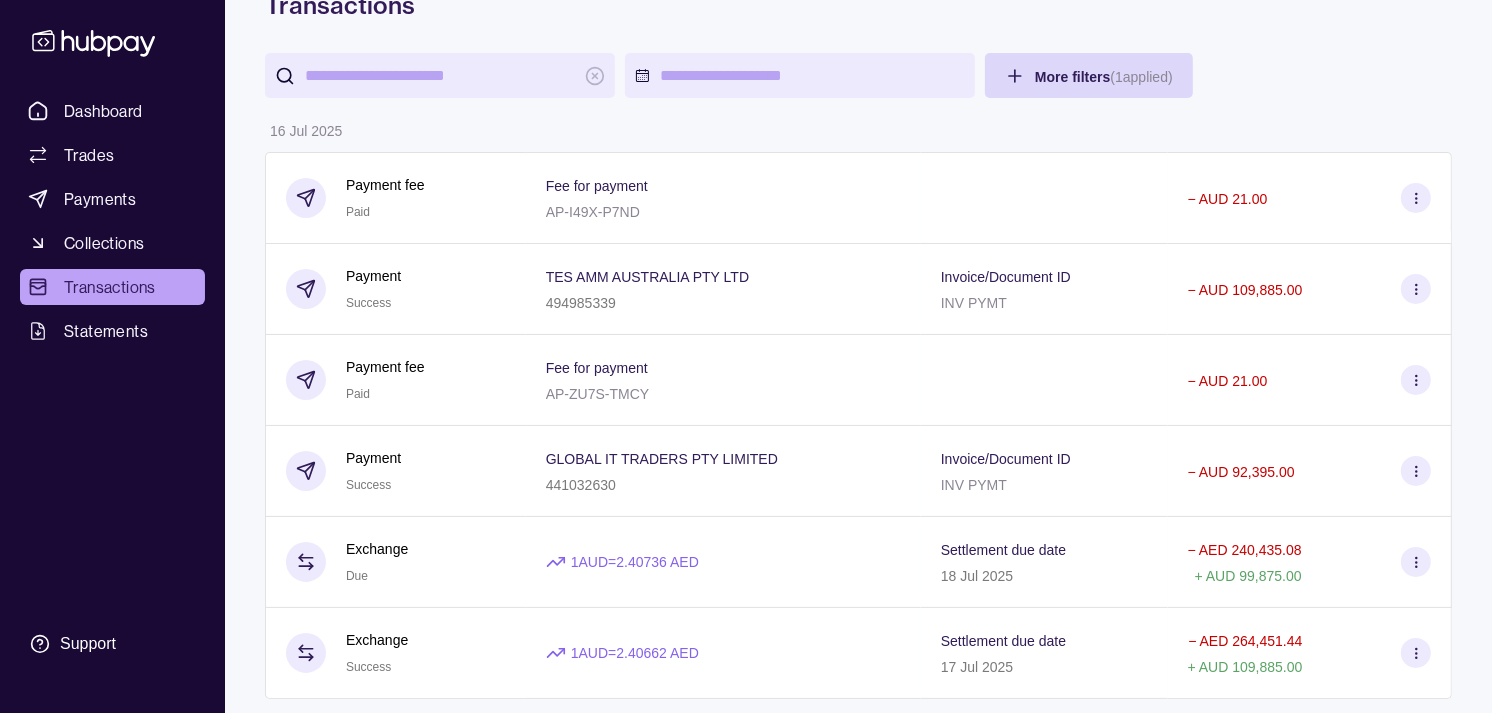click on "Dashboard Trades Payments Collections Transactions Statements Support M Hello,  Muralenath Nadarajah Strides Trading LLC Account Terms and conditions Privacy policy Sign out Transactions More filters  ( 1  applied) Details Amount 16 Jul 2025 Payment fee Paid Fee for payment AP-I49X-P7ND −   AUD 21.00 Payment Success TES AMM AUSTRALIA PTY LTD 494985339 Invoice/Document ID INV PYMT −   AUD 109,885.00 Payment fee Paid Fee for payment AP-ZU7S-TMCY −   AUD 21.00 Payment Success GLOBAL IT TRADERS PTY LIMITED 441032630 Invoice/Document ID INV PYMT −   AUD 92,395.00 Exchange Due 1  AUD  =  2.40736   AED Settlement due date 18 Jul 2025 −   AED 240,435.08 +   AUD 99,875.00 Exchange Success 1  AUD  =  2.40662   AED Settlement due date 17 Jul 2025 −   AED 264,451.44 +   AUD 109,885.00 15 Jul 2025 Exchange Success 1  AUD  =  2.42786   AED Settlement due date 16 Jul 2025 −   AED 224,322.12 +   AUD 92,395.00 09 Jul 2025 Payment fee Paid Fee for payment AP-UCHO-FUEK −   AUD 21.00 Payment Success 441032630 −" at bounding box center (746, 1176) 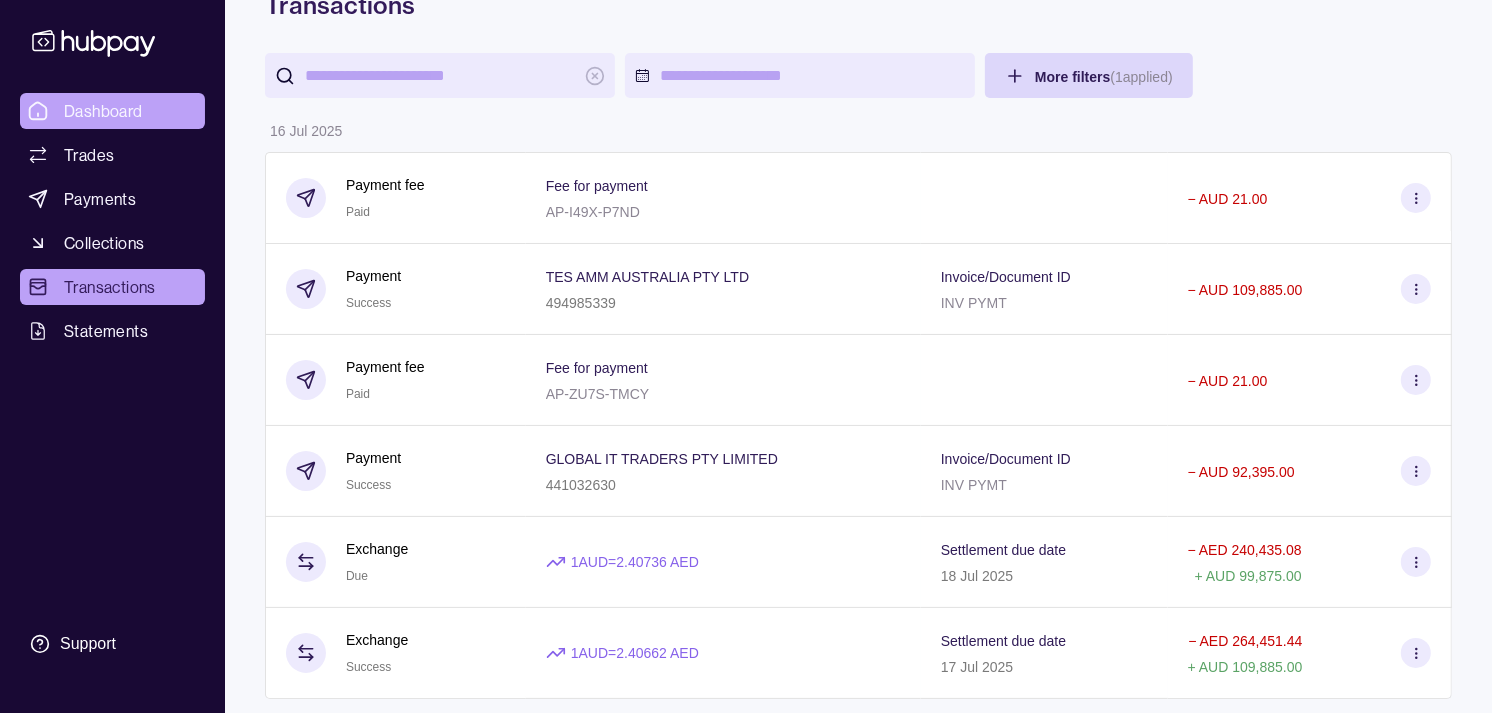 click on "Dashboard" at bounding box center (103, 111) 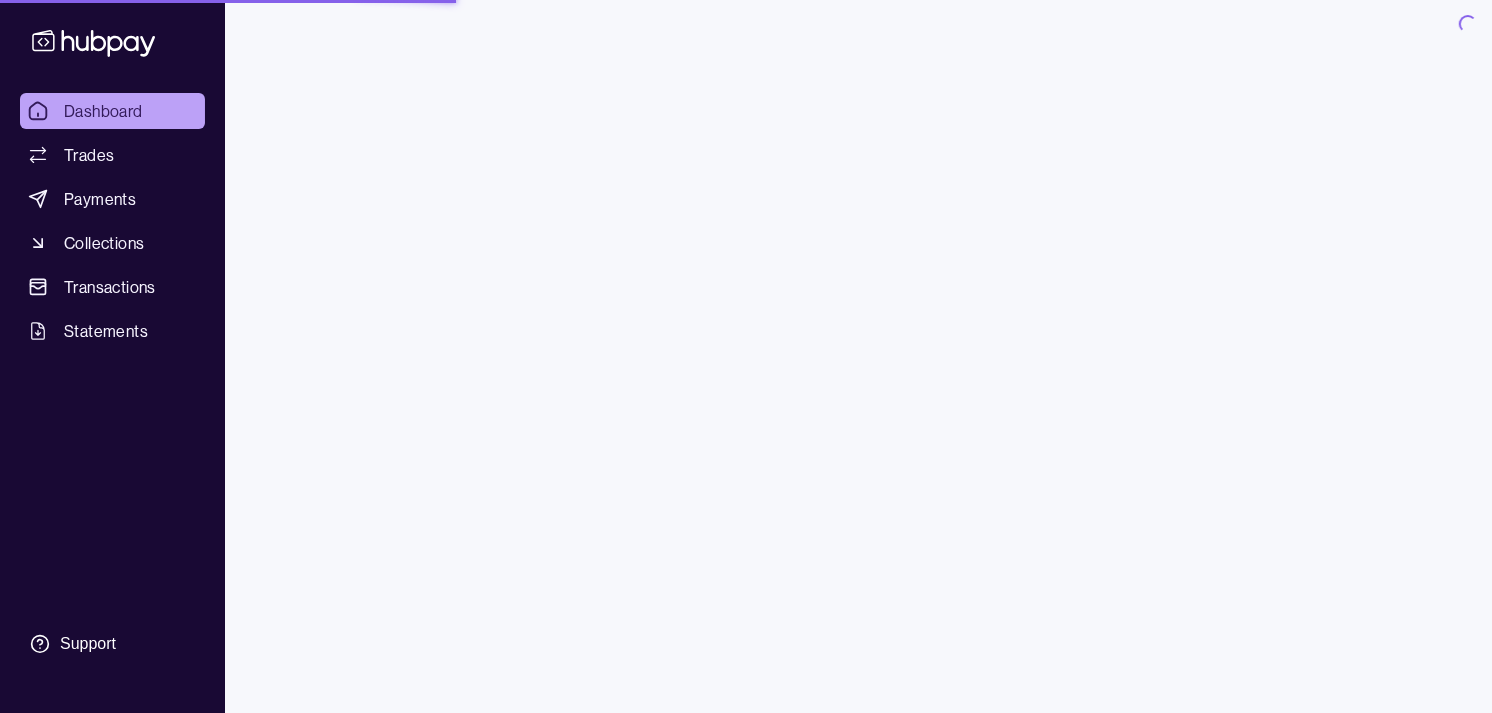 scroll, scrollTop: 0, scrollLeft: 0, axis: both 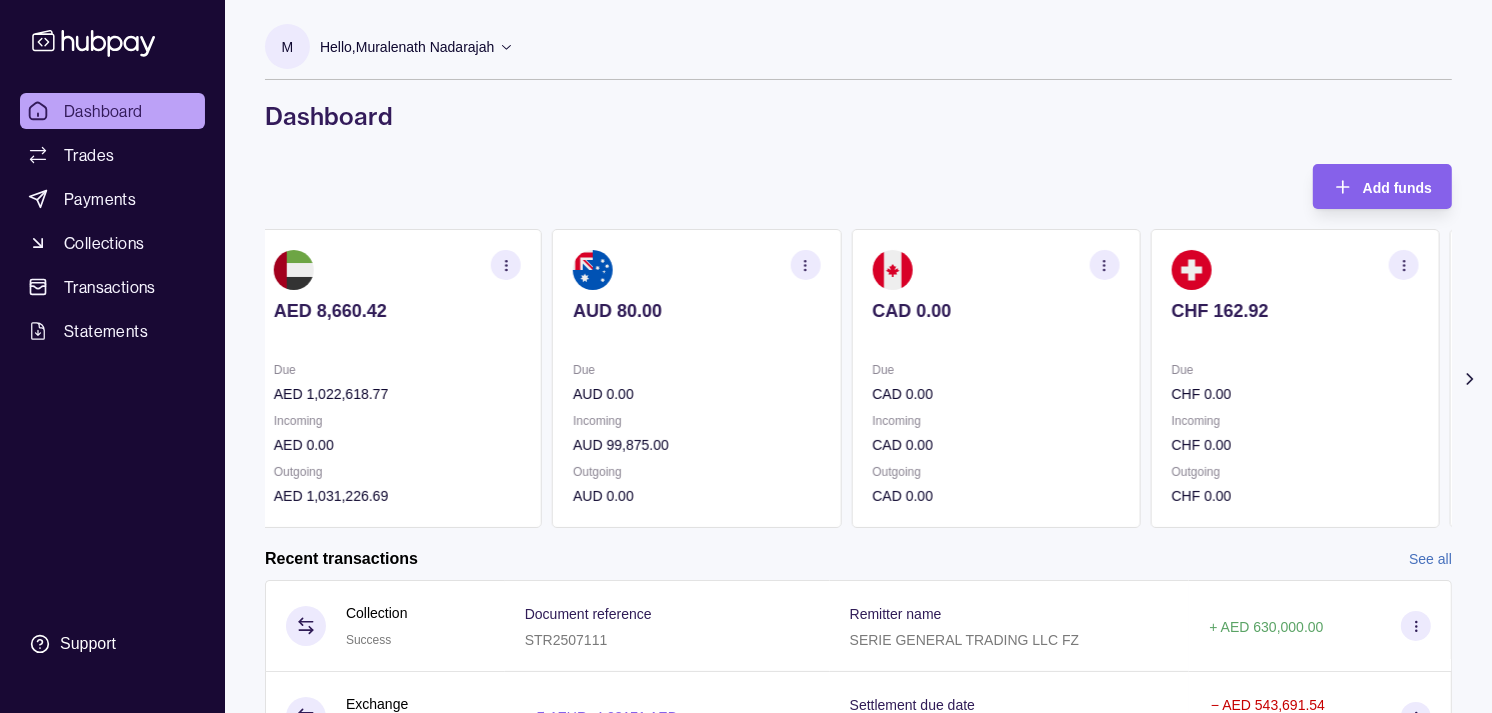 click at bounding box center [995, 338] 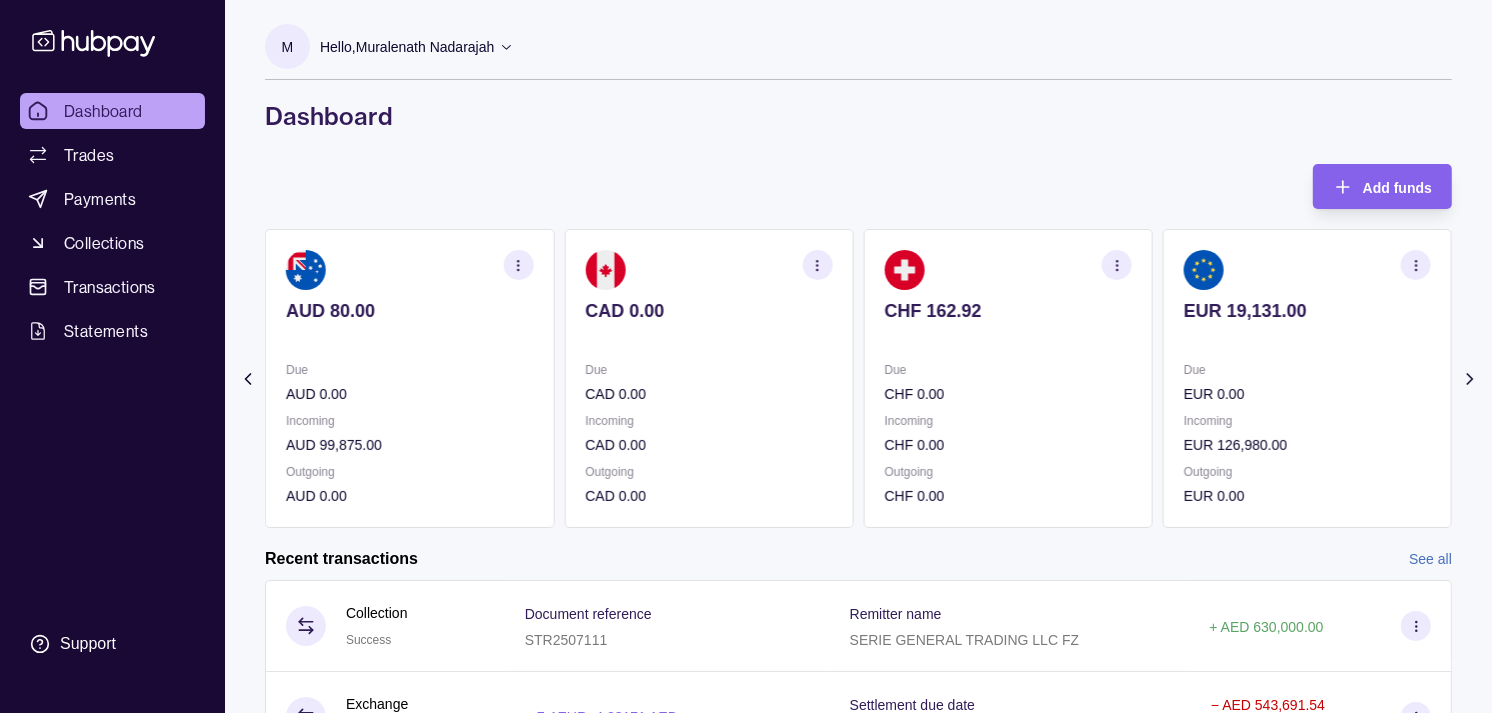 click at bounding box center (1008, 338) 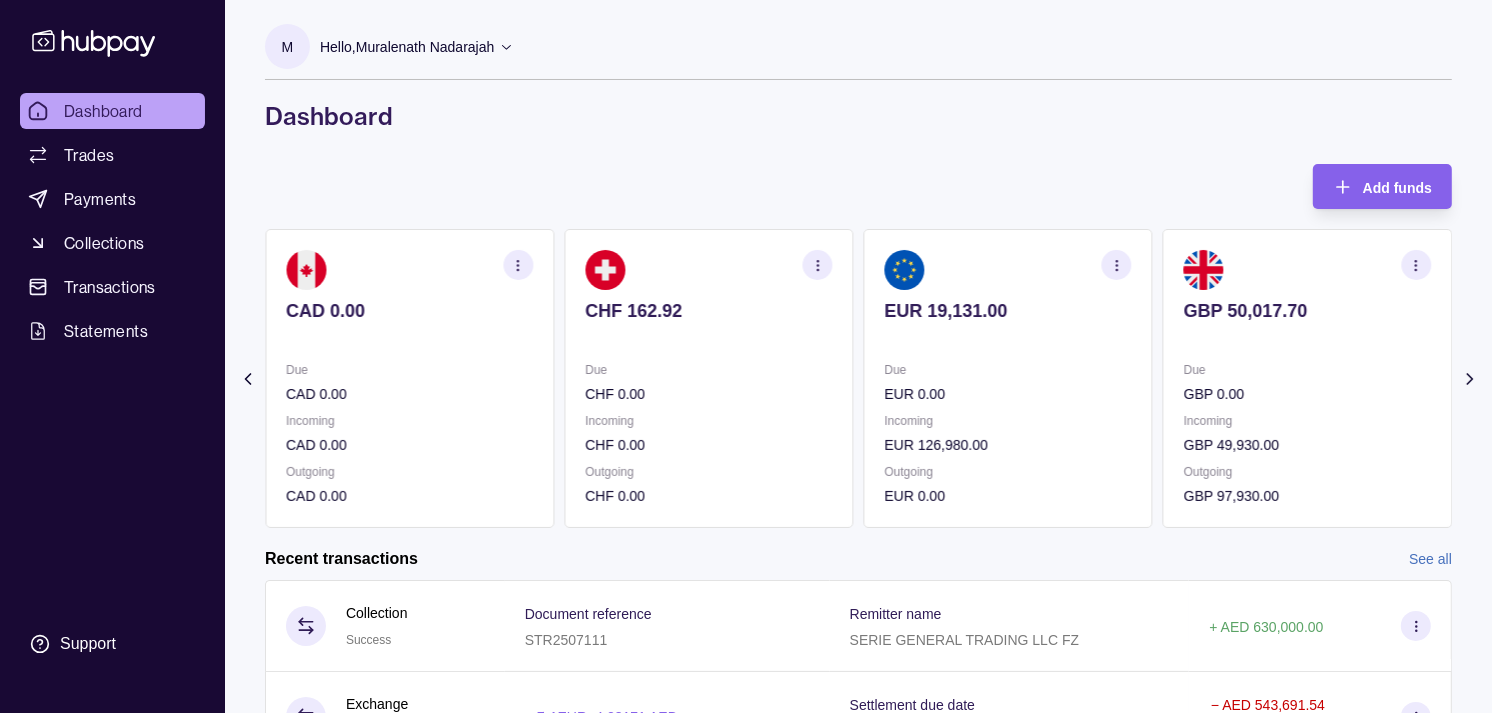 click at bounding box center (1008, 338) 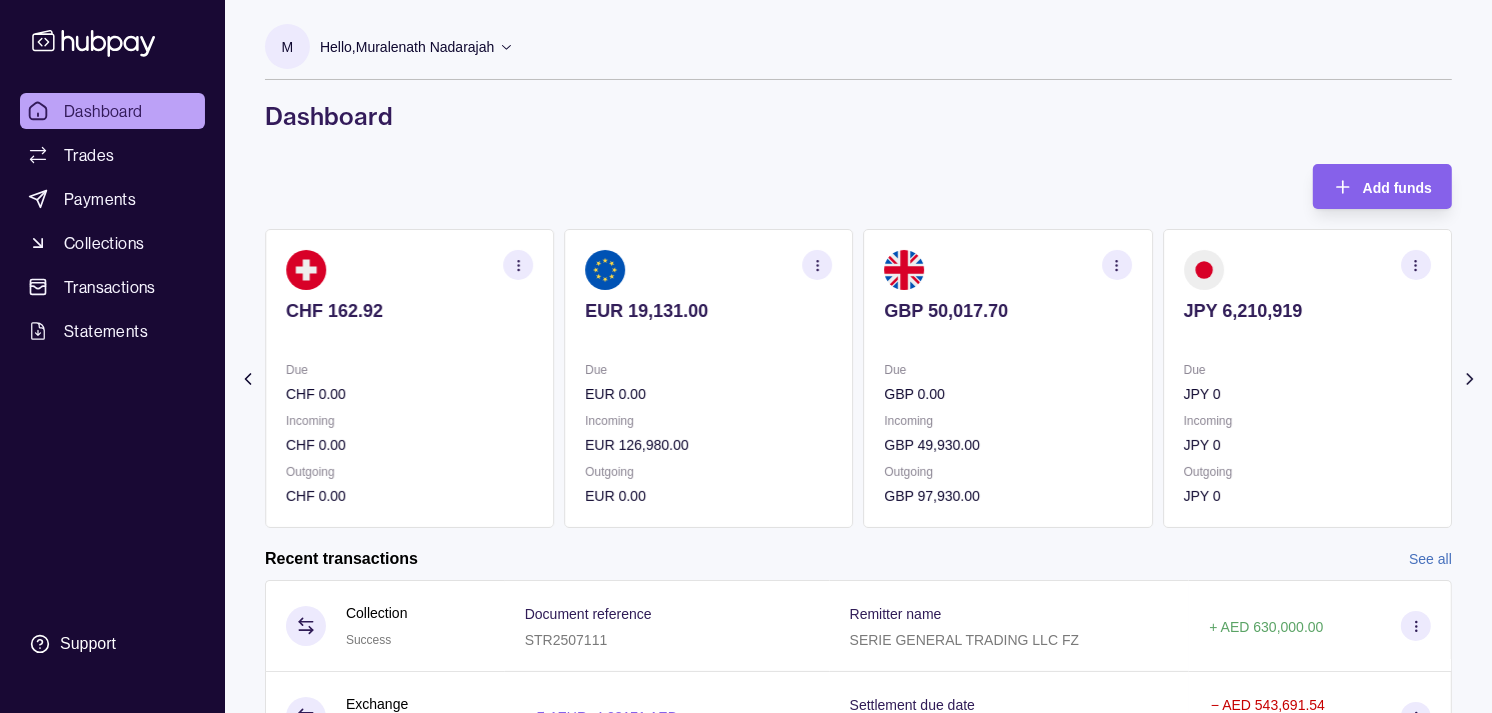 click on "Due" at bounding box center (708, 370) 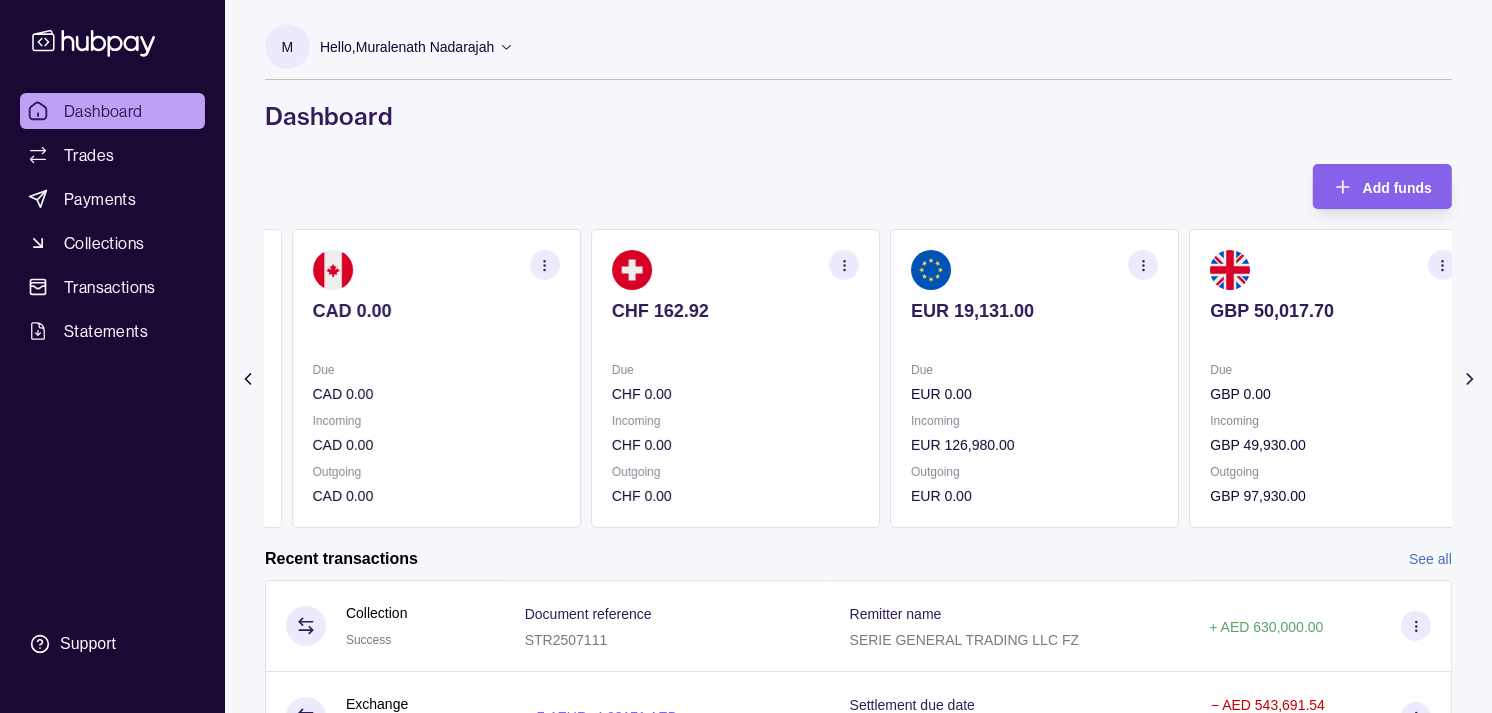 click on "CHF 0.00" at bounding box center (735, 394) 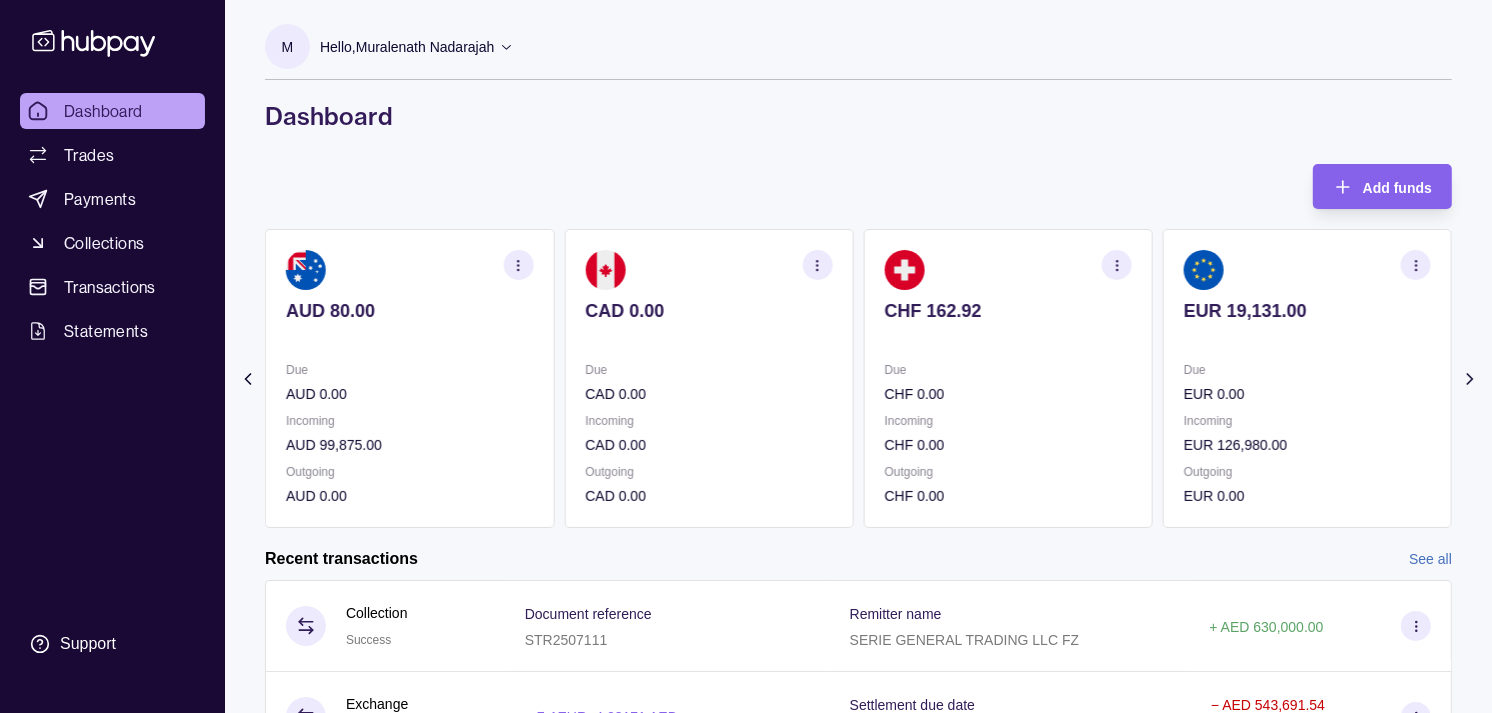 click on "CAD 0.00" at bounding box center (708, 394) 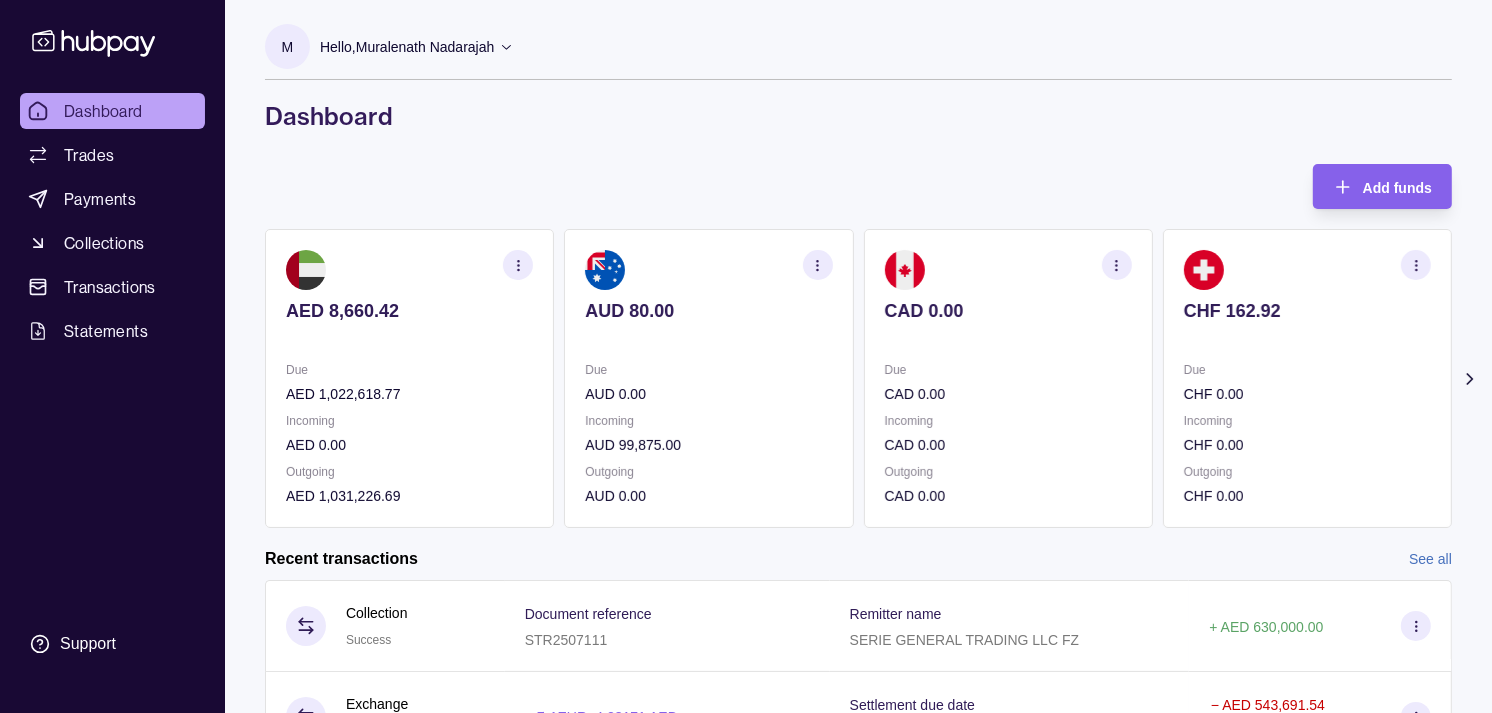 click on "CHF 162.92                                                                                                               Due CHF 0.00 Incoming CHF 0.00 Outgoing CHF 0.00" at bounding box center (1307, 378) 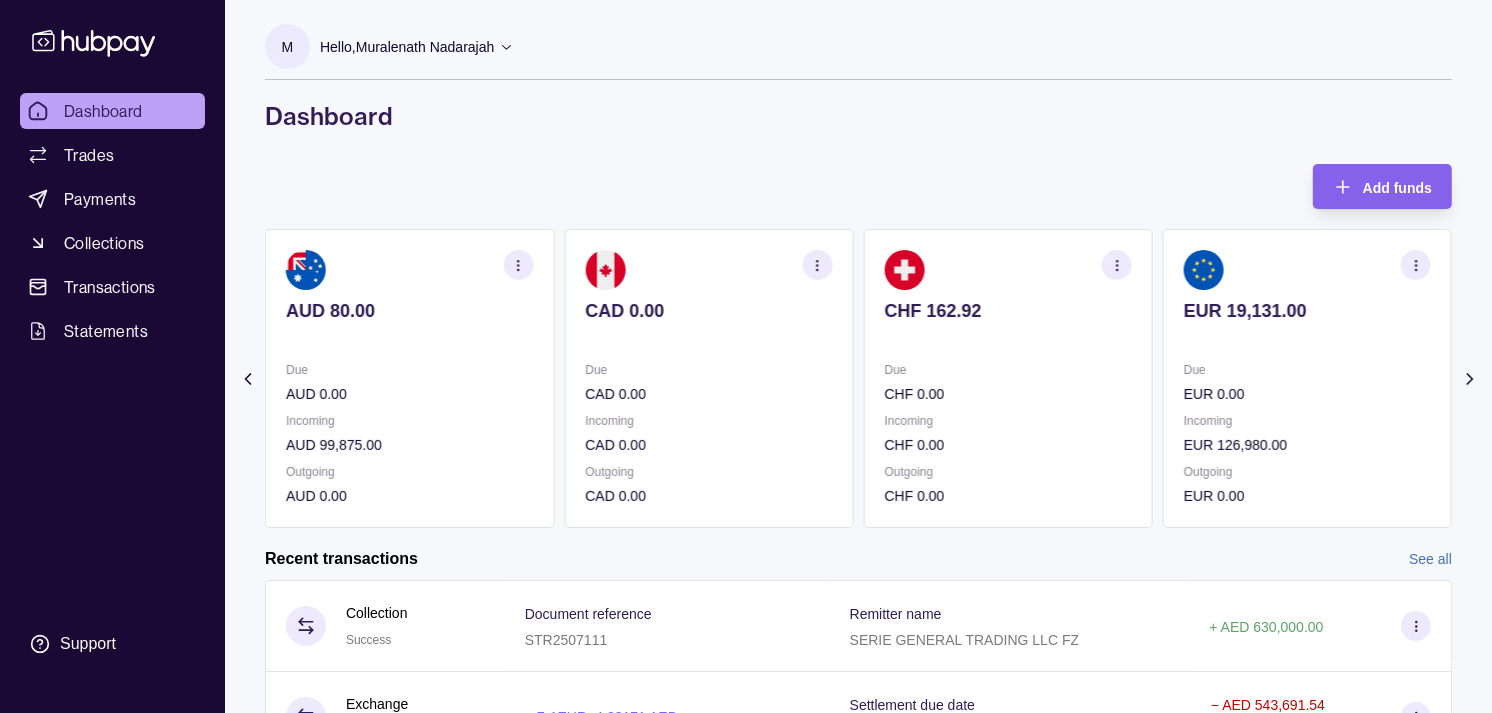 click on "EUR 19,131.00                                                                                                               Due EUR 0.00 Incoming EUR 126,980.00 Outgoing EUR 0.00" at bounding box center [1307, 378] 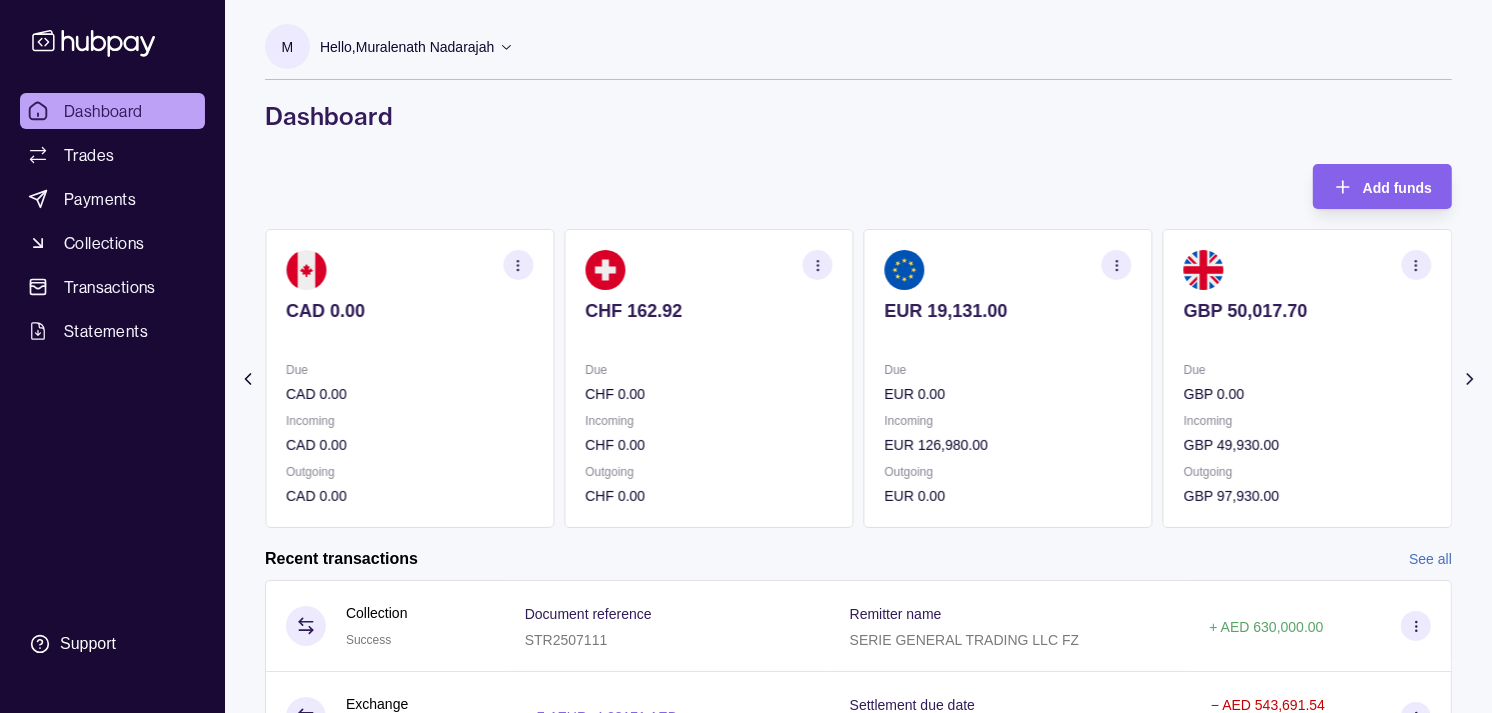 click on "Due" at bounding box center (1008, 370) 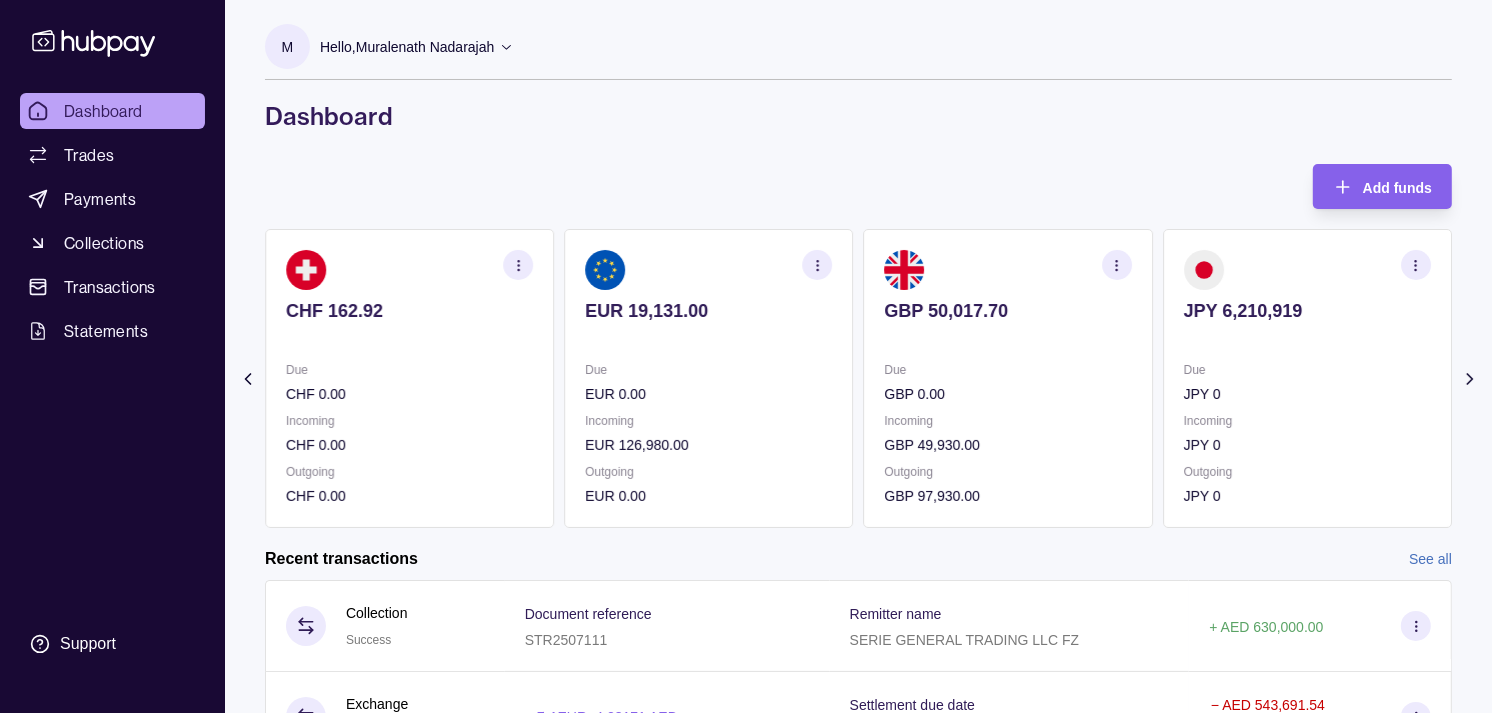 click 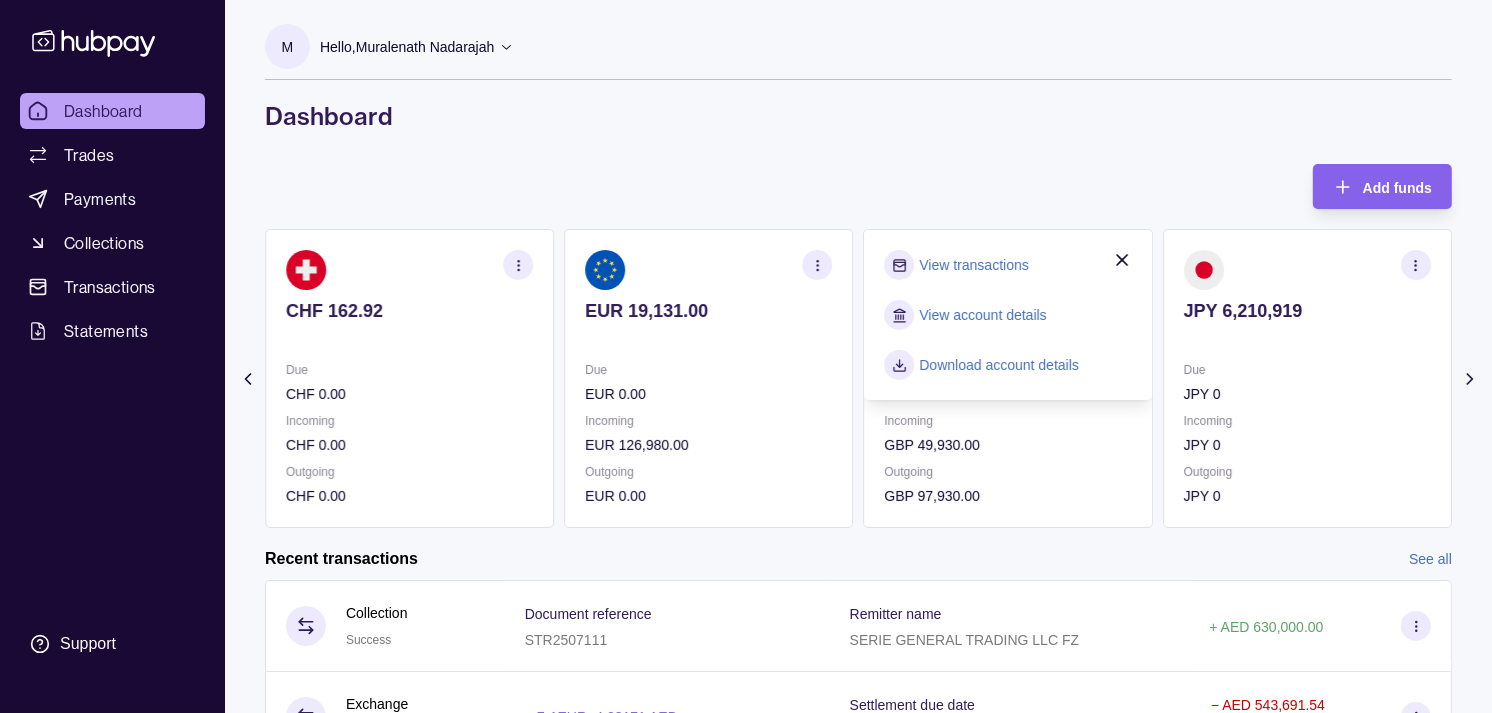 click on "View transactions" at bounding box center (974, 265) 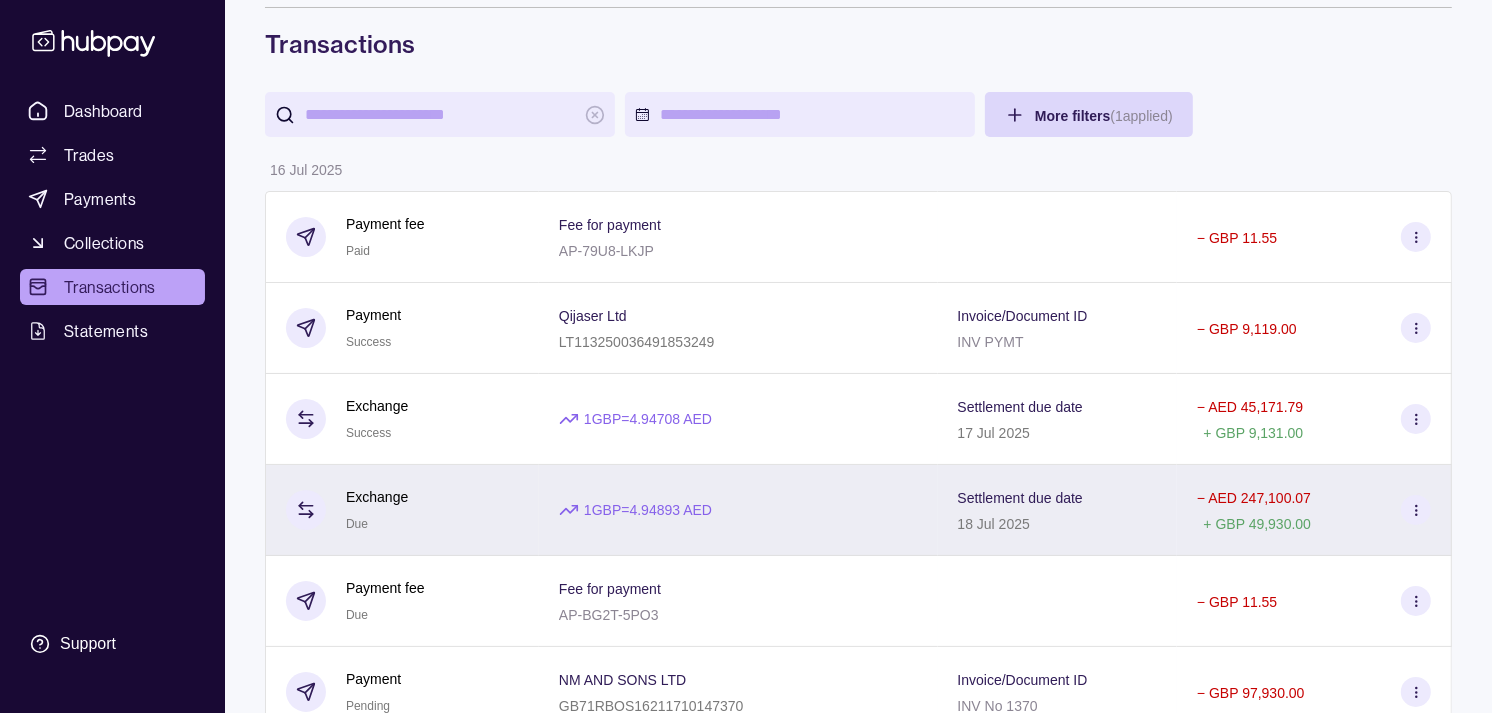 scroll, scrollTop: 111, scrollLeft: 0, axis: vertical 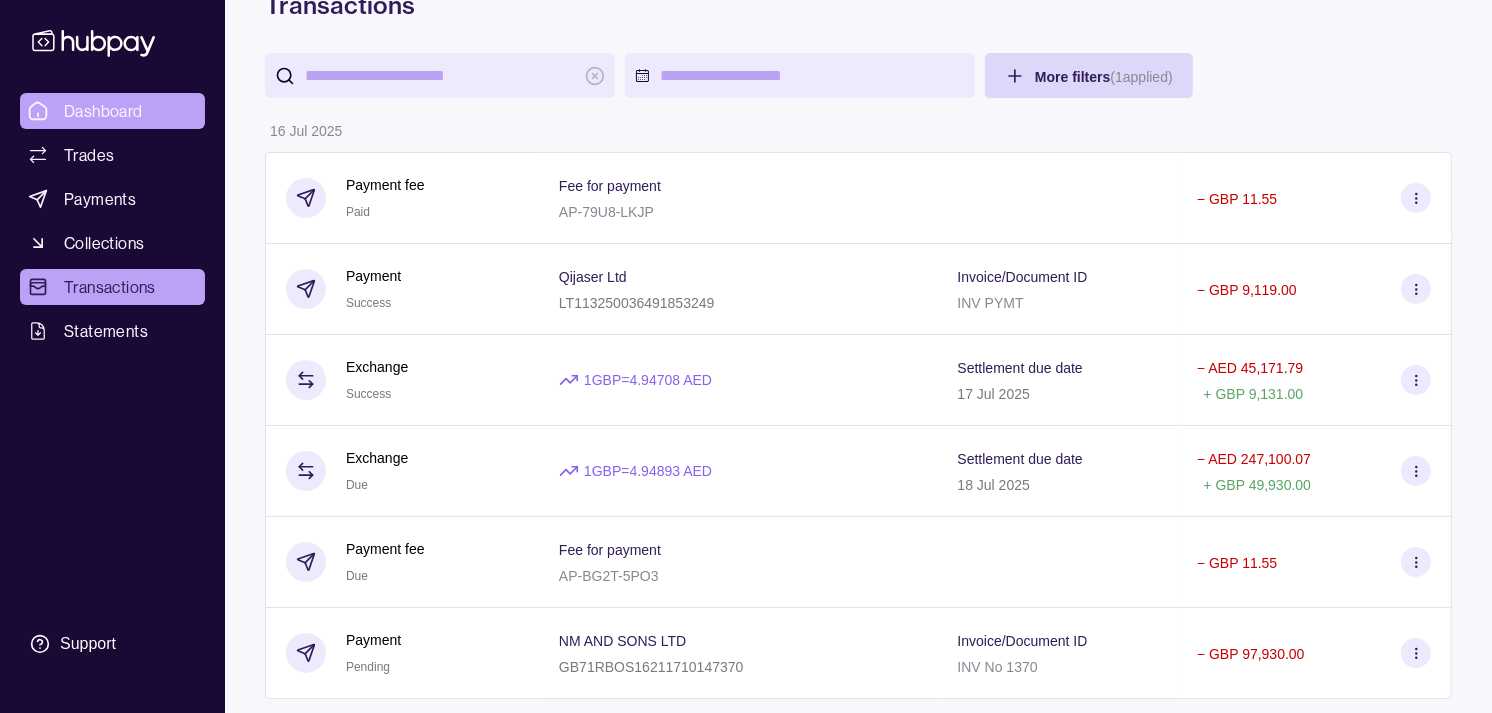 click on "Dashboard" at bounding box center [112, 111] 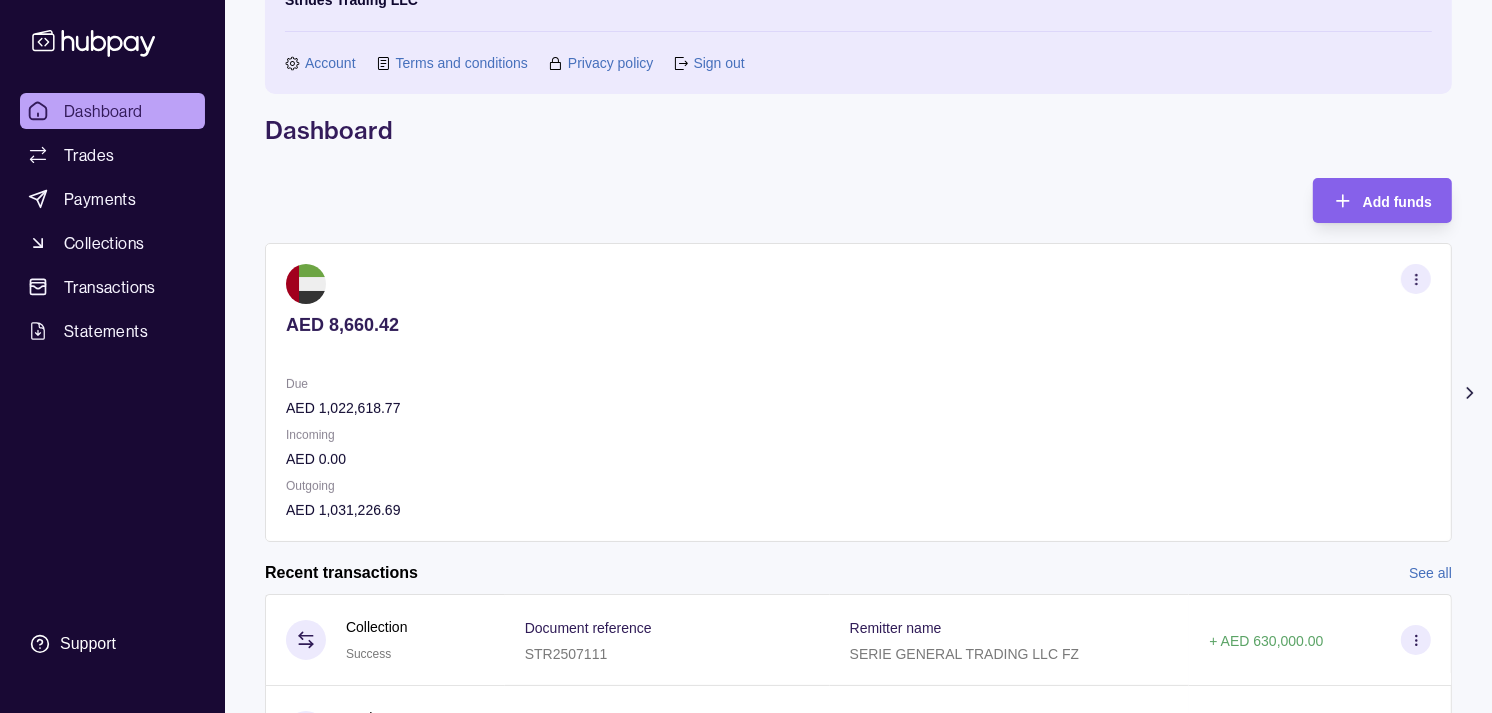 scroll, scrollTop: 0, scrollLeft: 0, axis: both 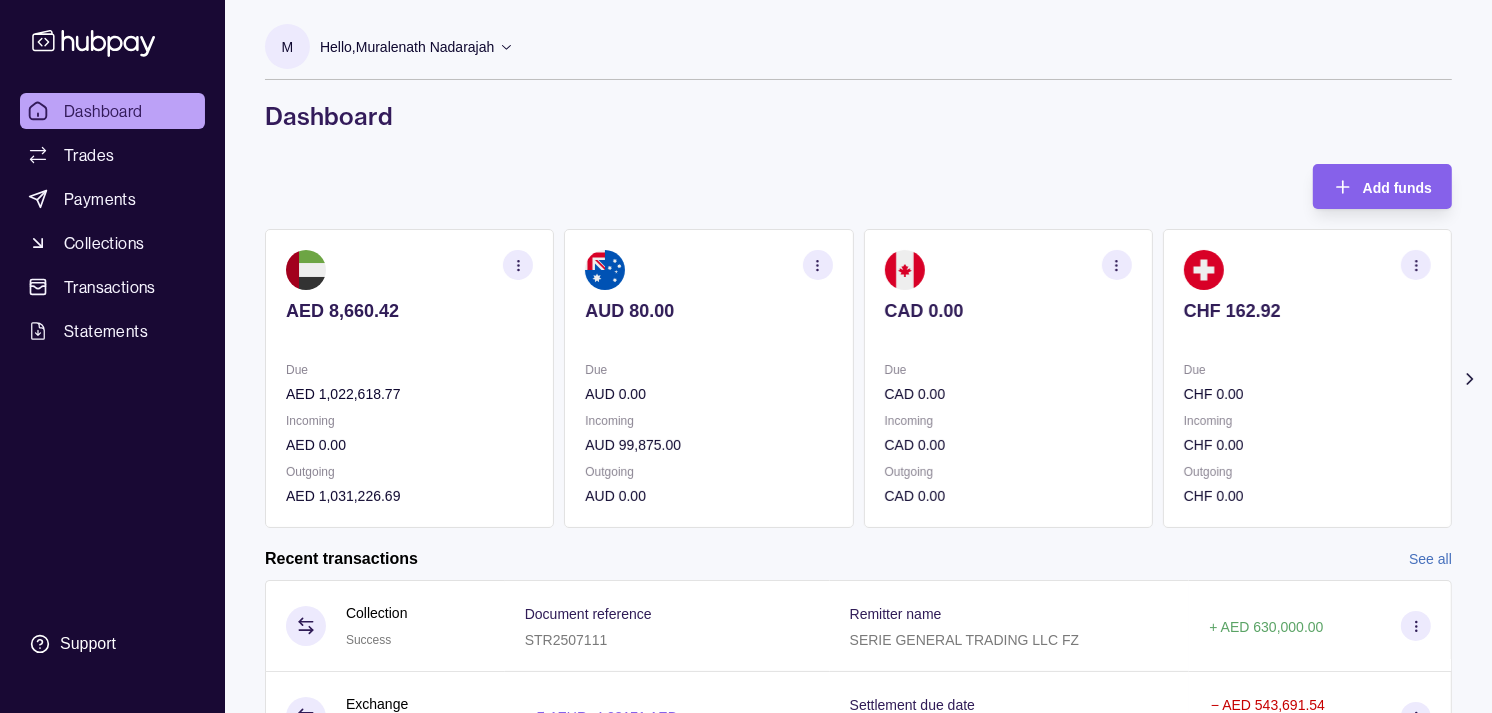 click on "CAD 0.00                                                                                                               Due CAD 0.00 Incoming CAD 0.00 Outgoing CAD 0.00" at bounding box center [1008, 378] 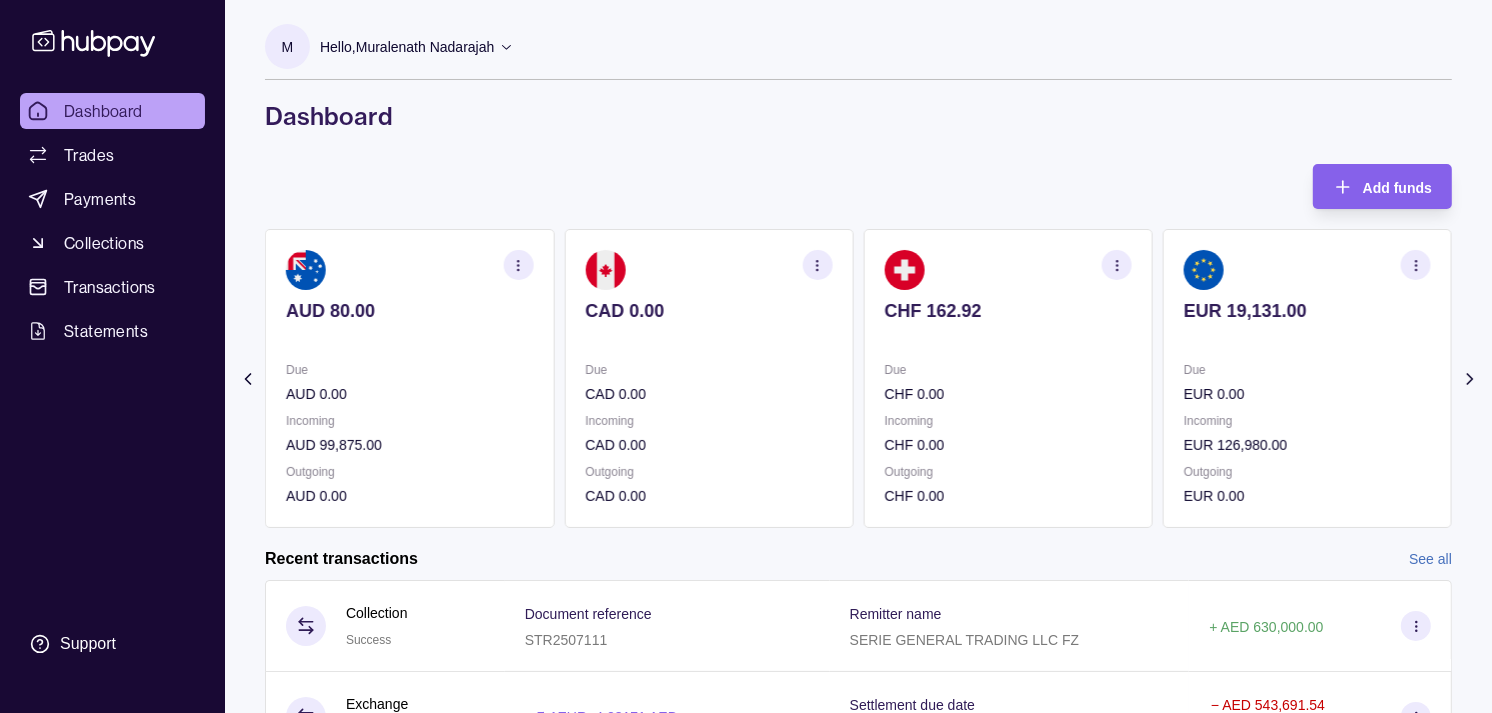 click at bounding box center (1008, 338) 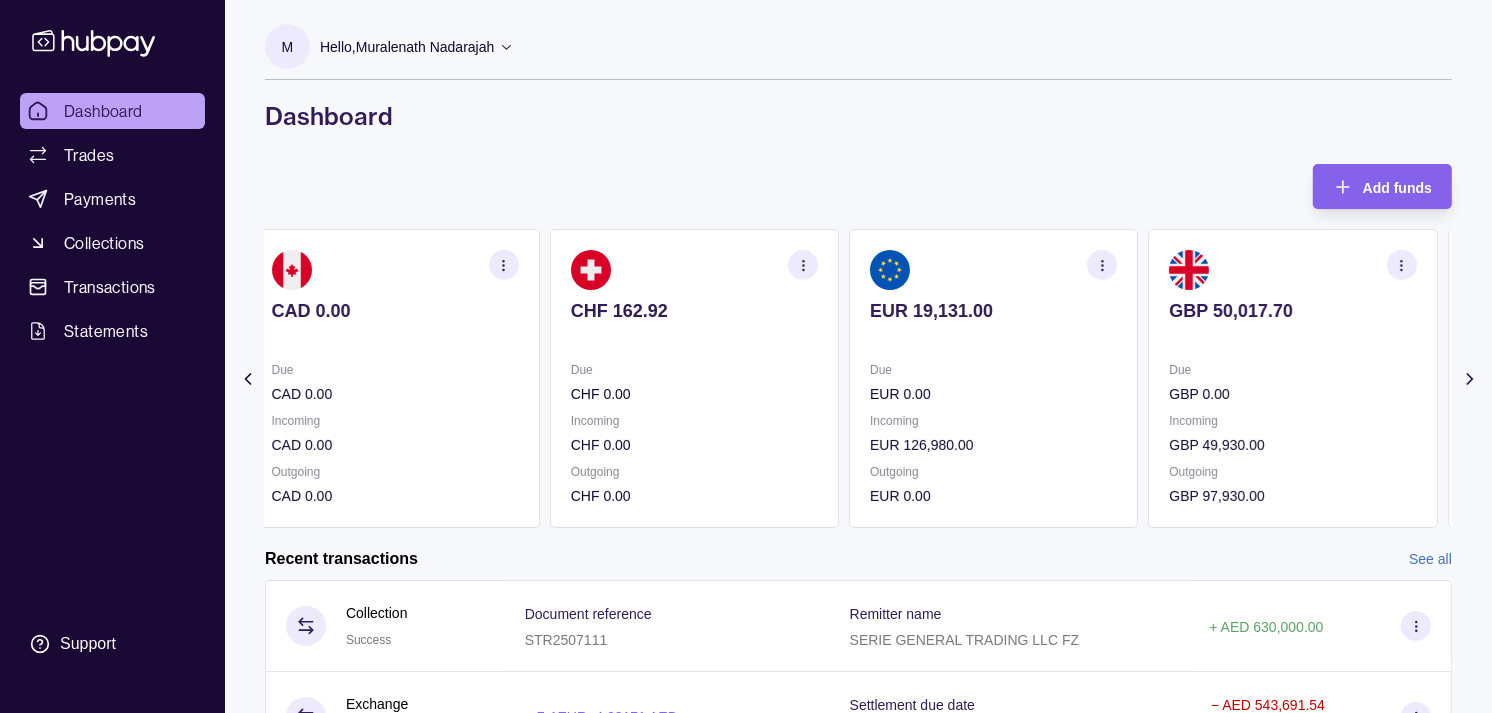 click on "Due GBP 0.00" at bounding box center [1292, 382] 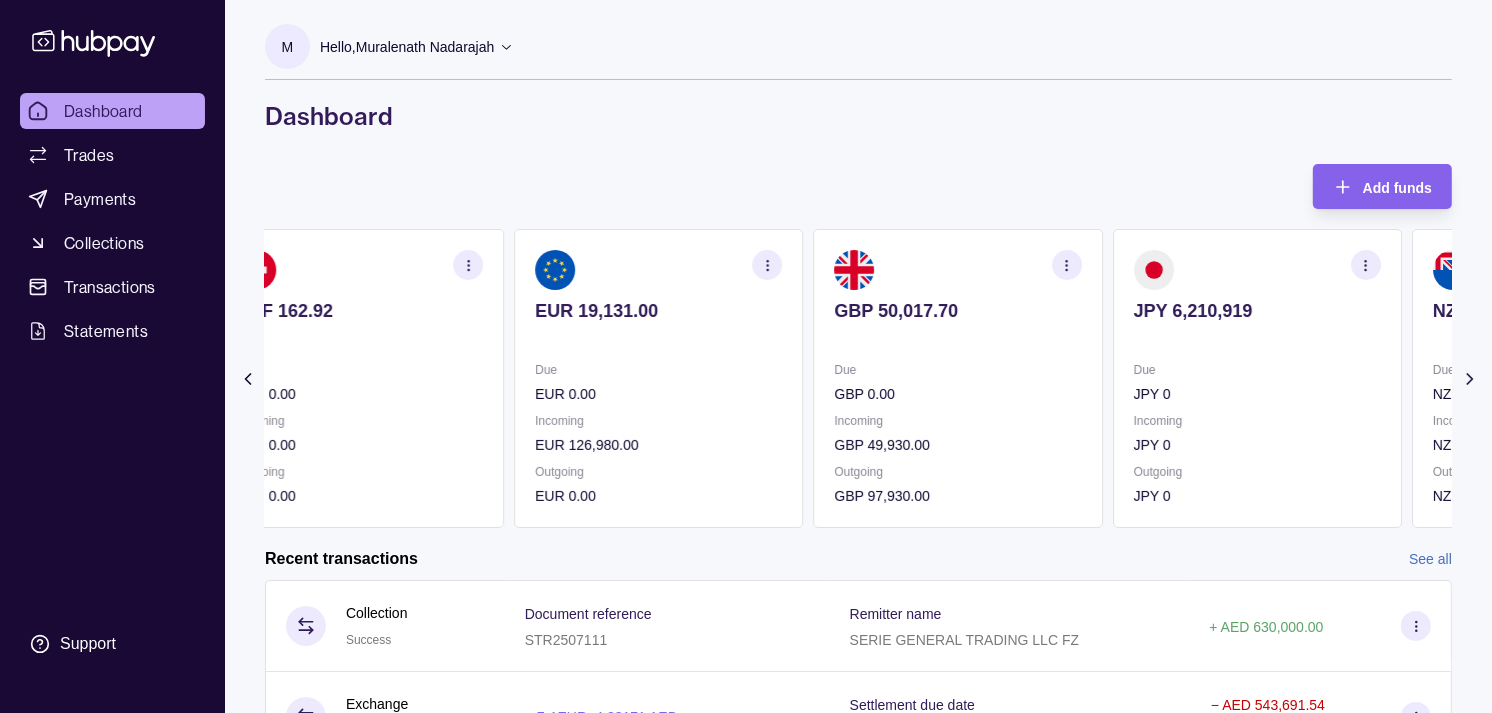 click on "Due" at bounding box center (1257, 370) 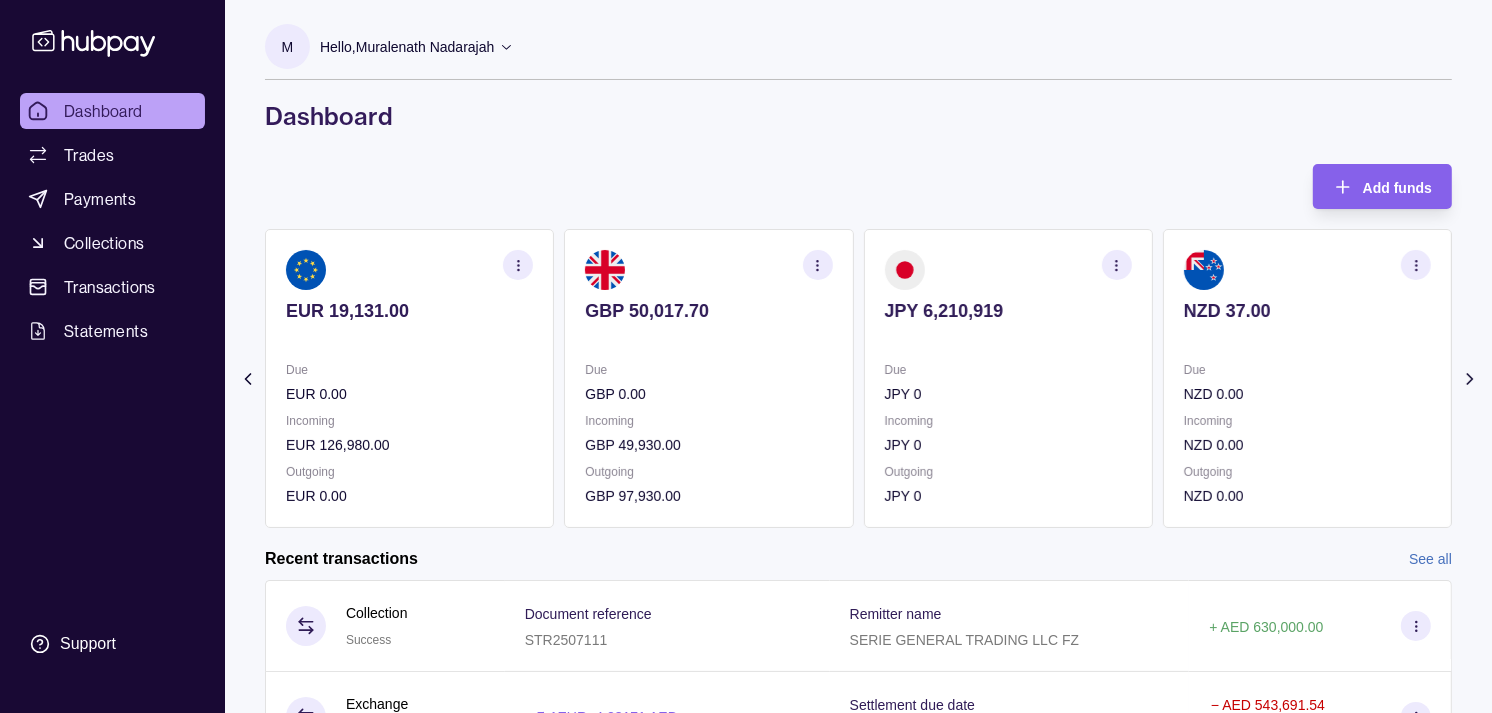 click at bounding box center (818, 265) 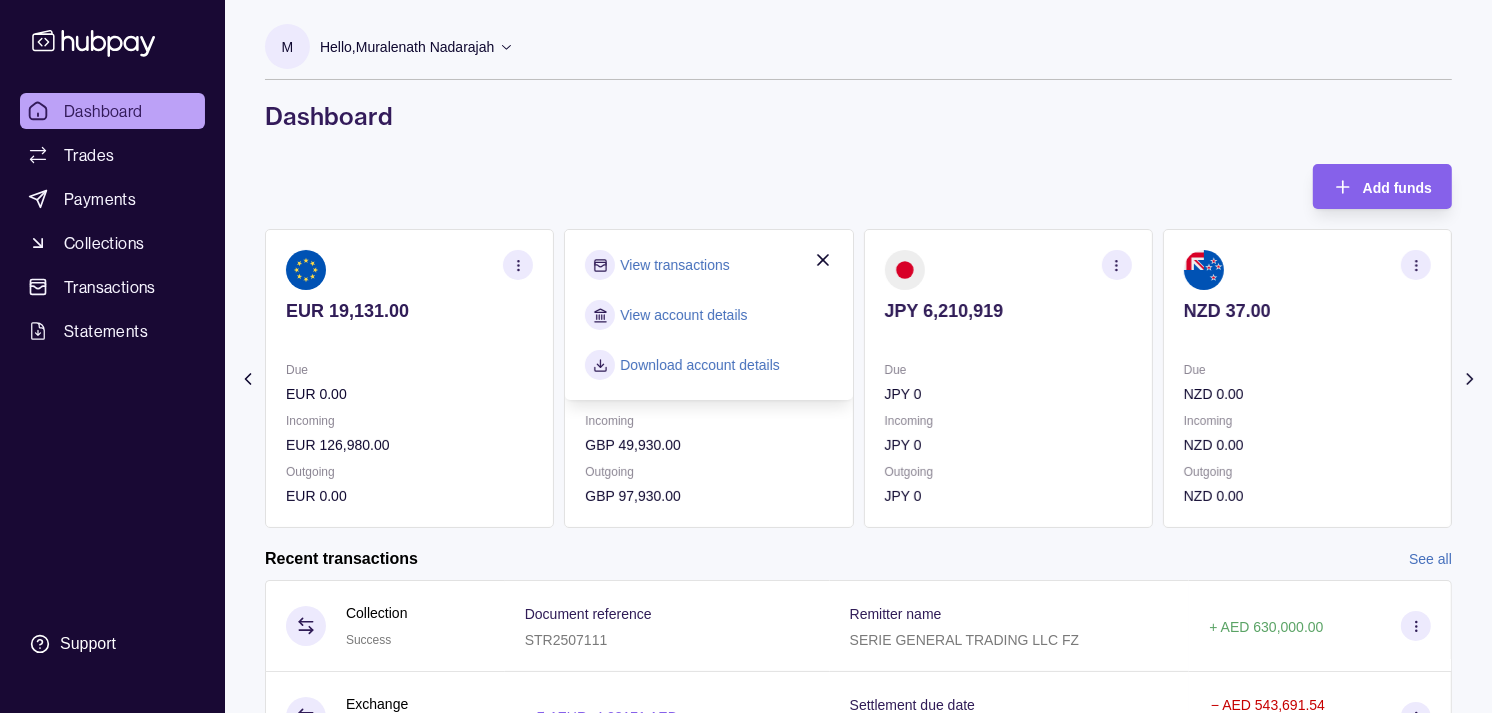 click on "View transactions" at bounding box center (674, 265) 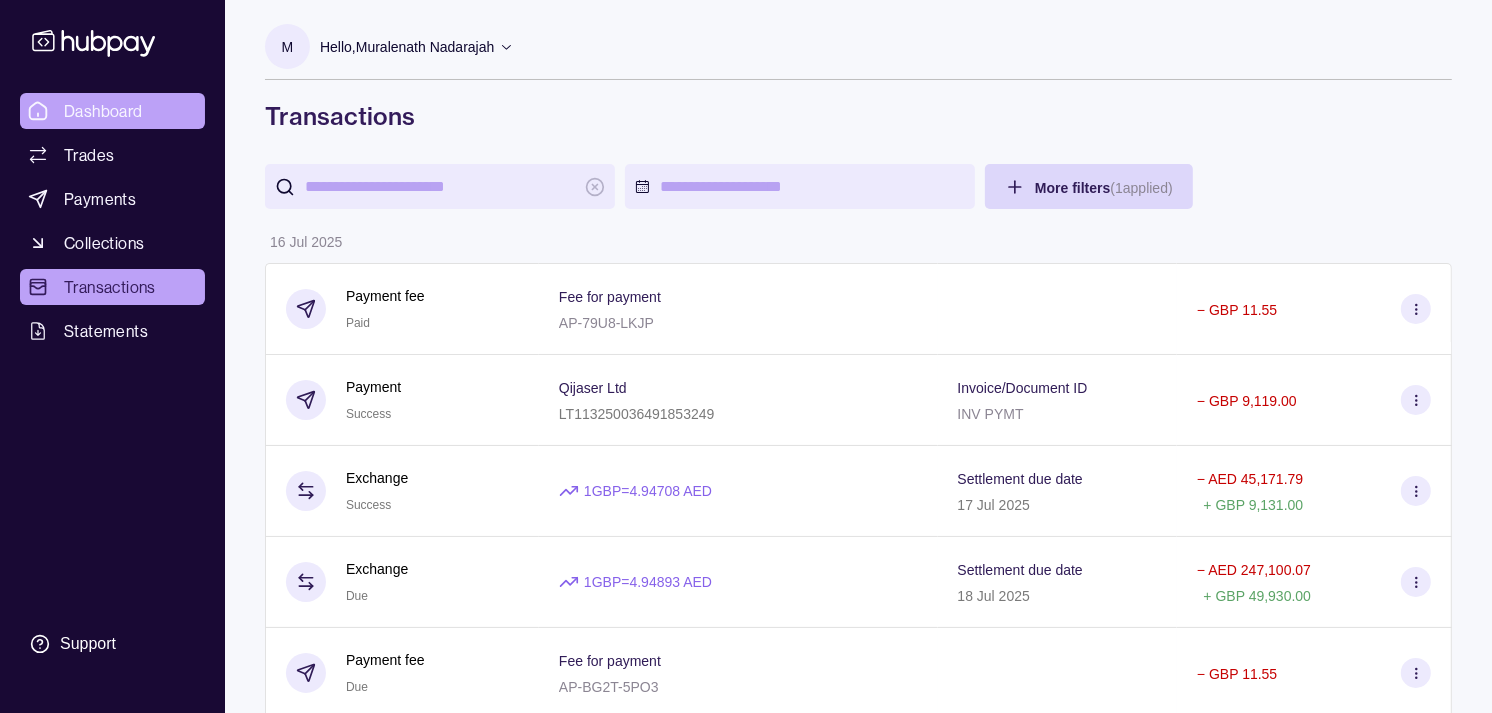 click on "Dashboard" at bounding box center [103, 111] 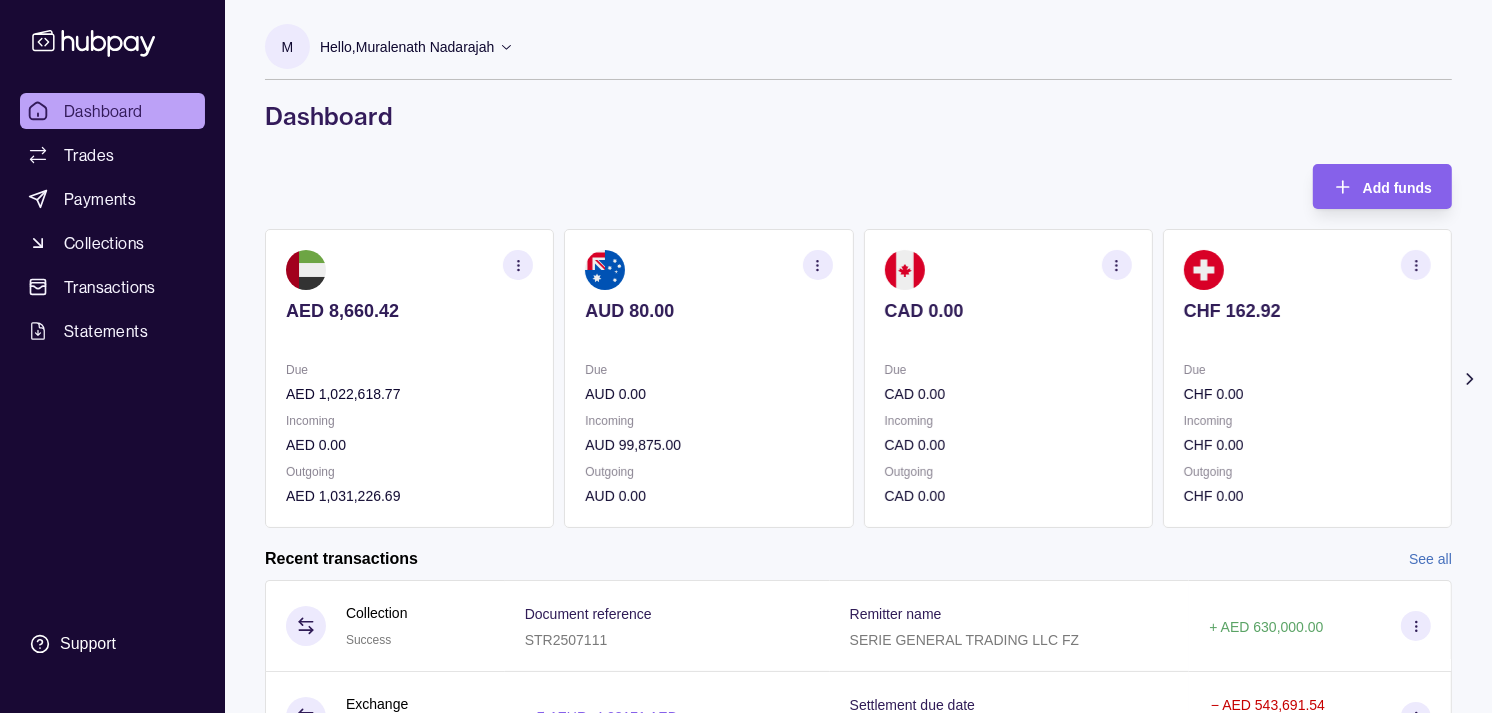 click at bounding box center (1008, 338) 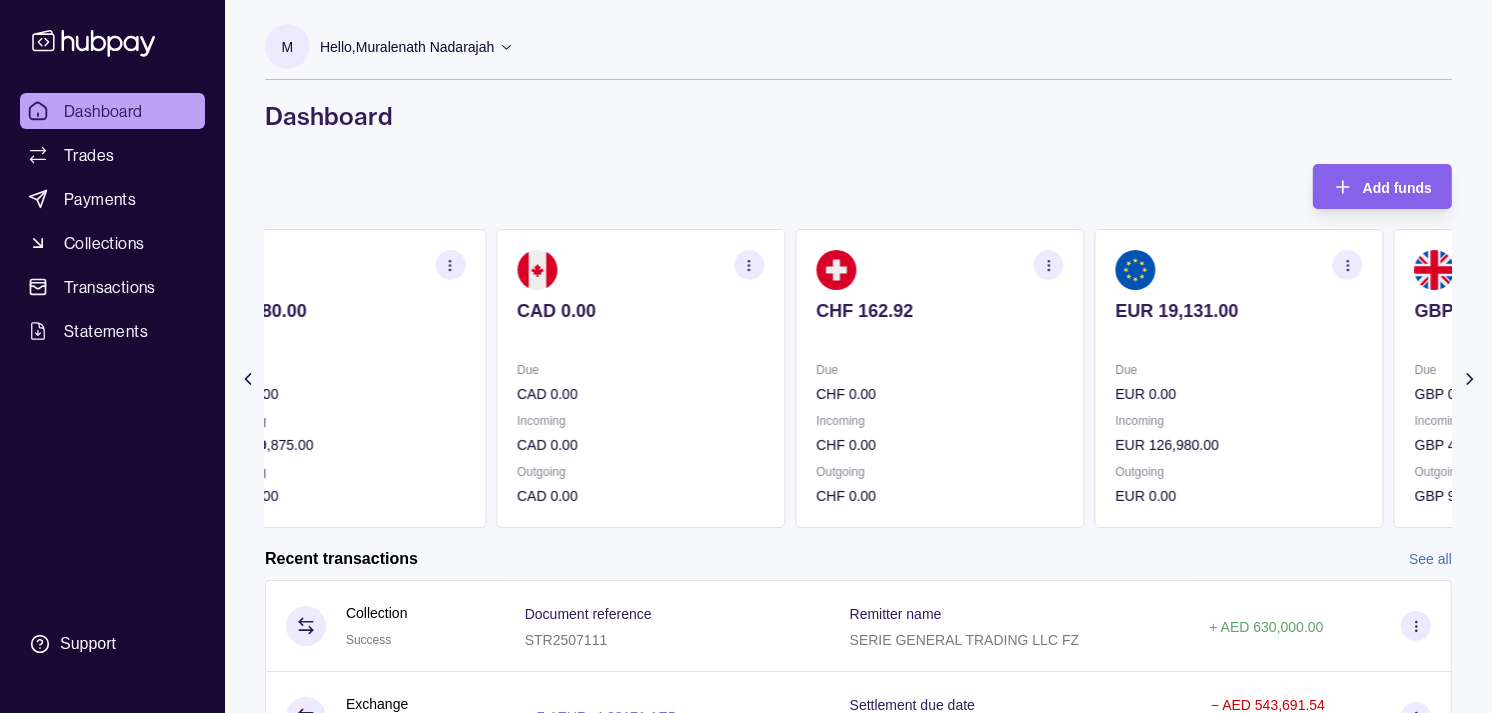 click on "CHF 162.92" at bounding box center (939, 324) 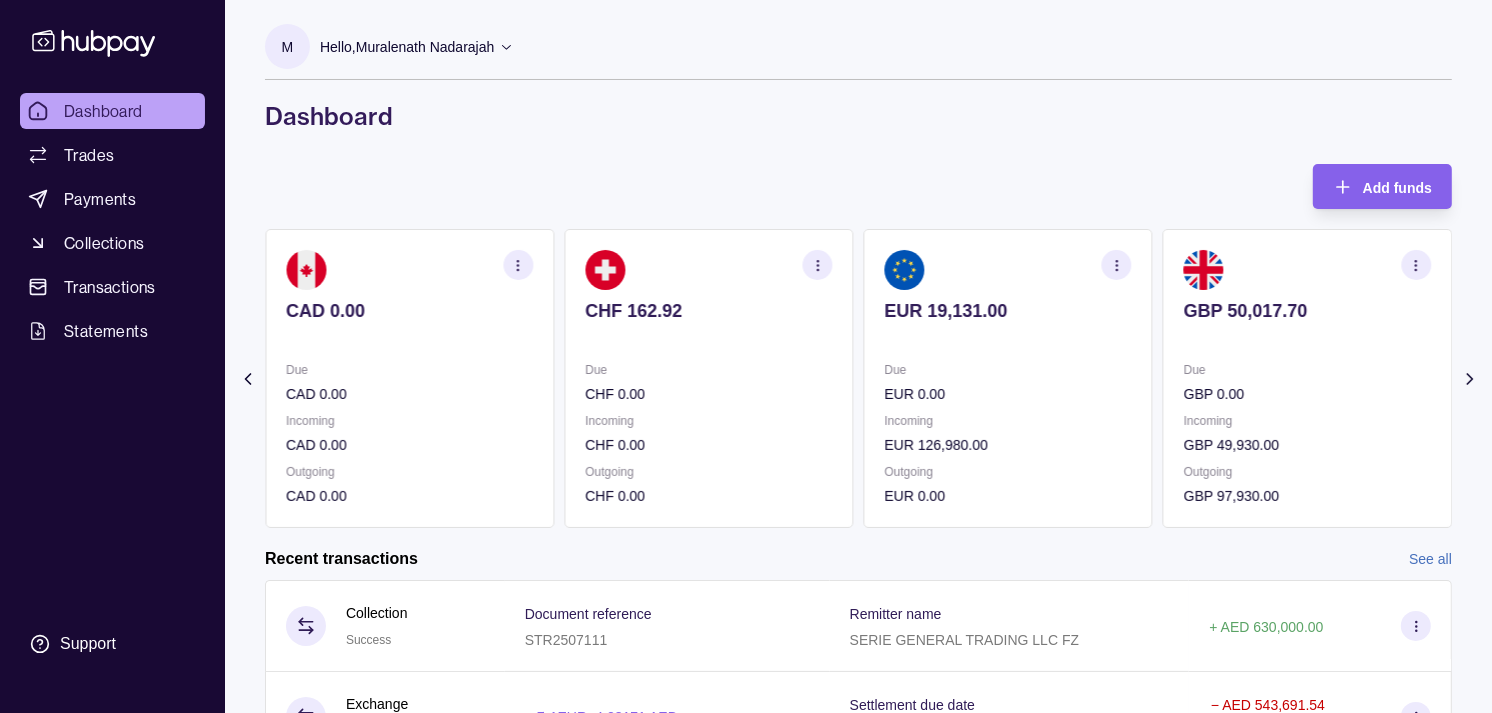 click on "EUR 19,131.00" at bounding box center [1008, 324] 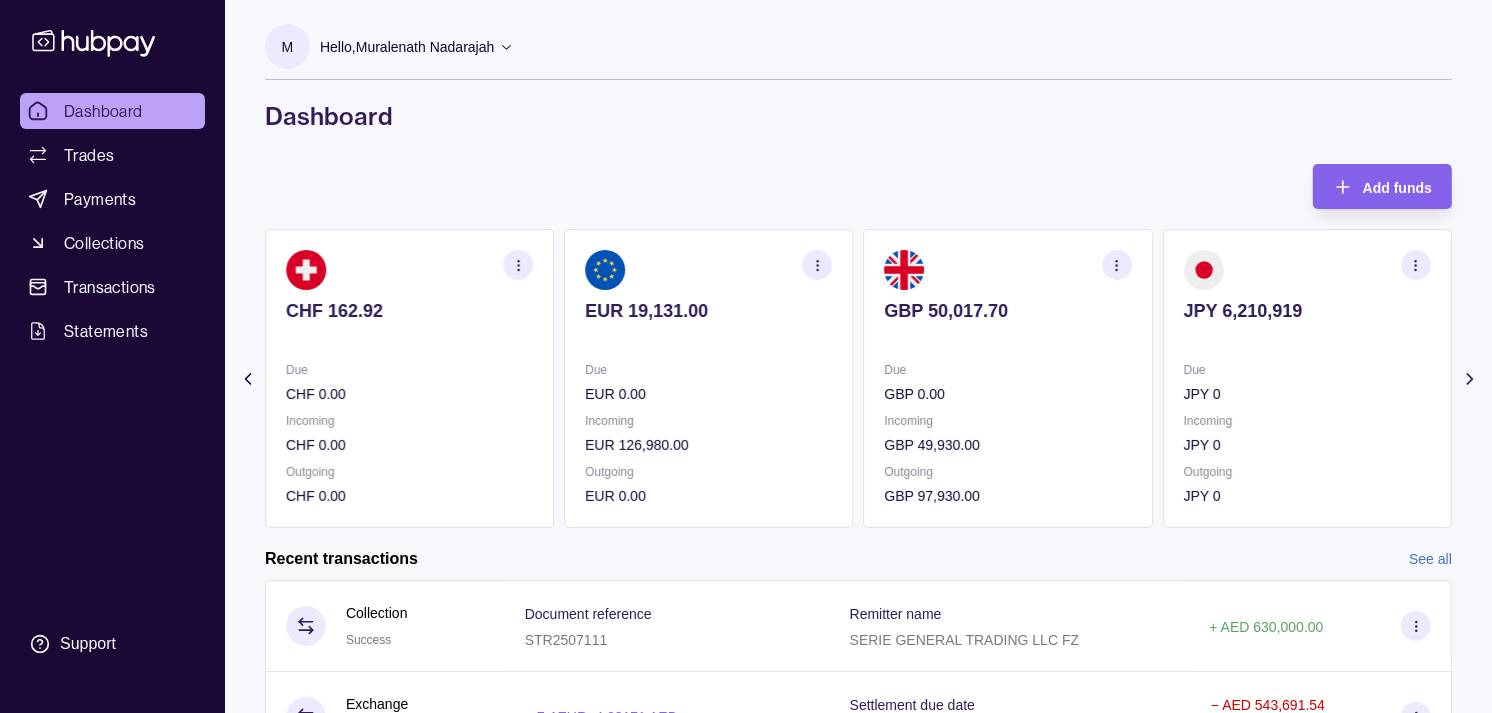 click 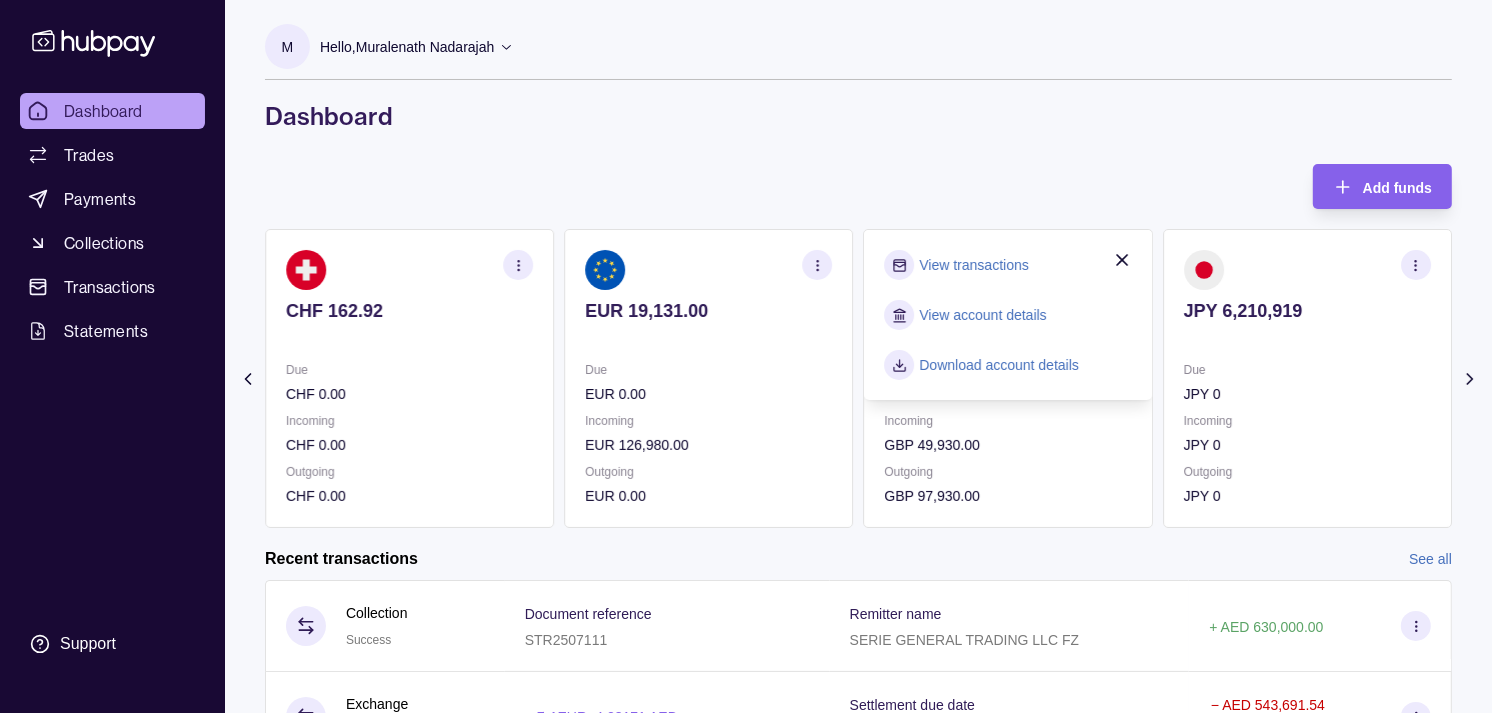 click on "View transactions" at bounding box center (974, 265) 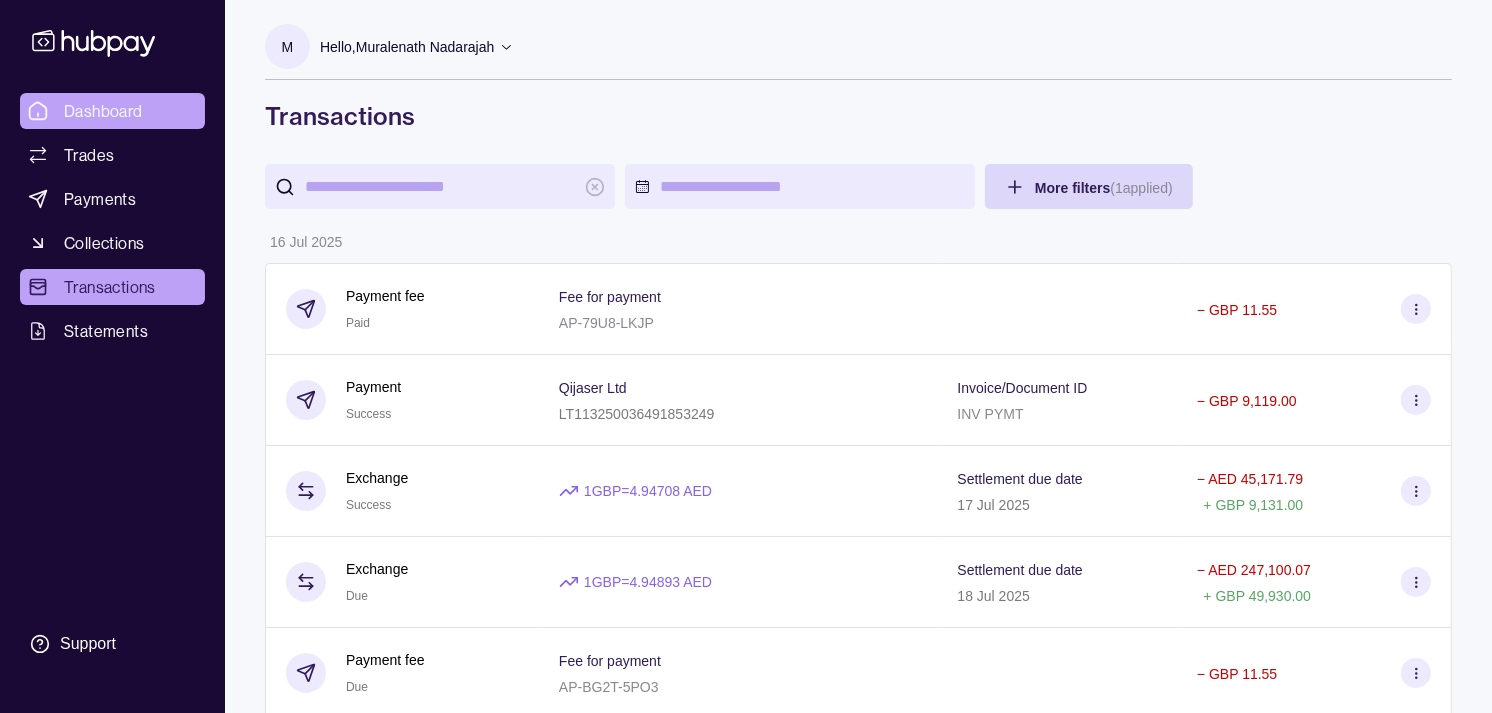 click on "Dashboard" at bounding box center [103, 111] 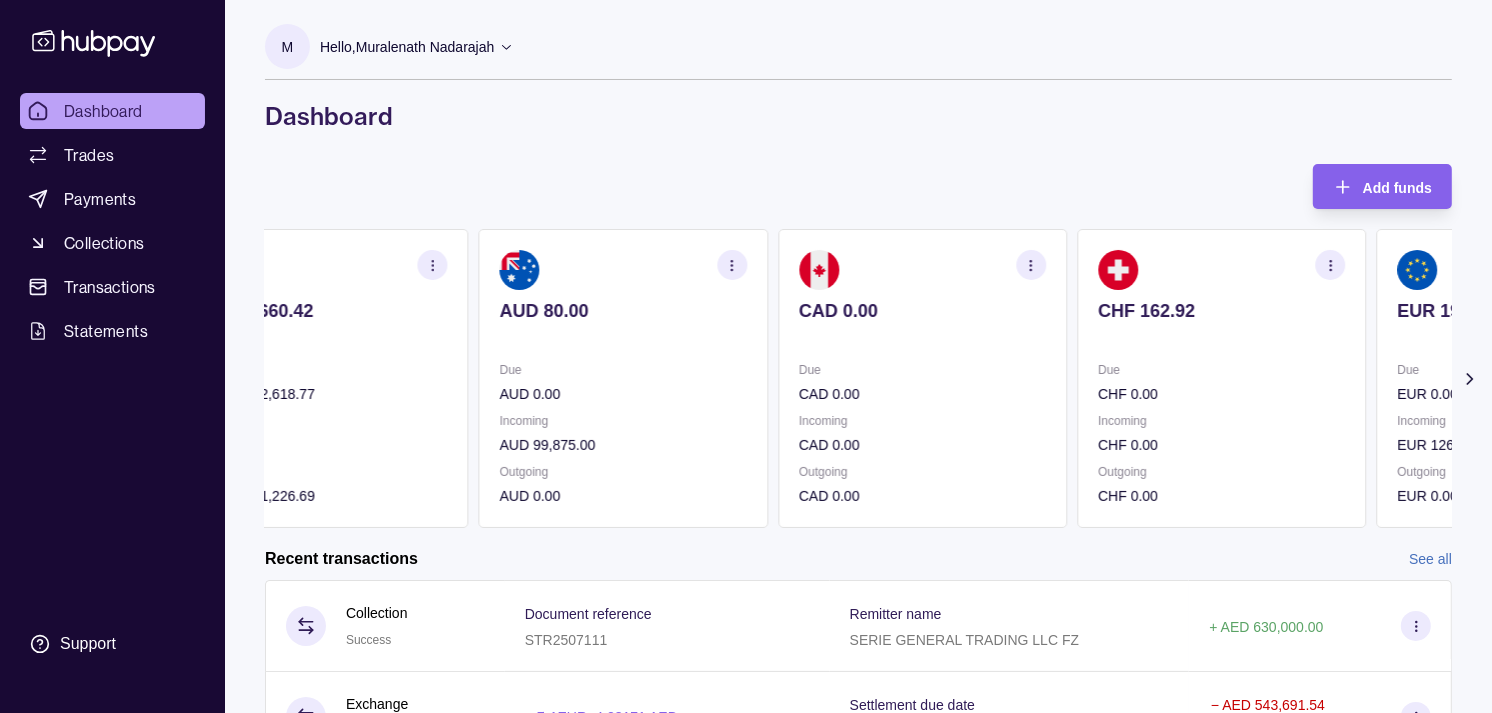 click on "CAD 0.00                                                                                                               Due CAD 0.00 Incoming CAD 0.00 Outgoing CAD 0.00" at bounding box center (922, 378) 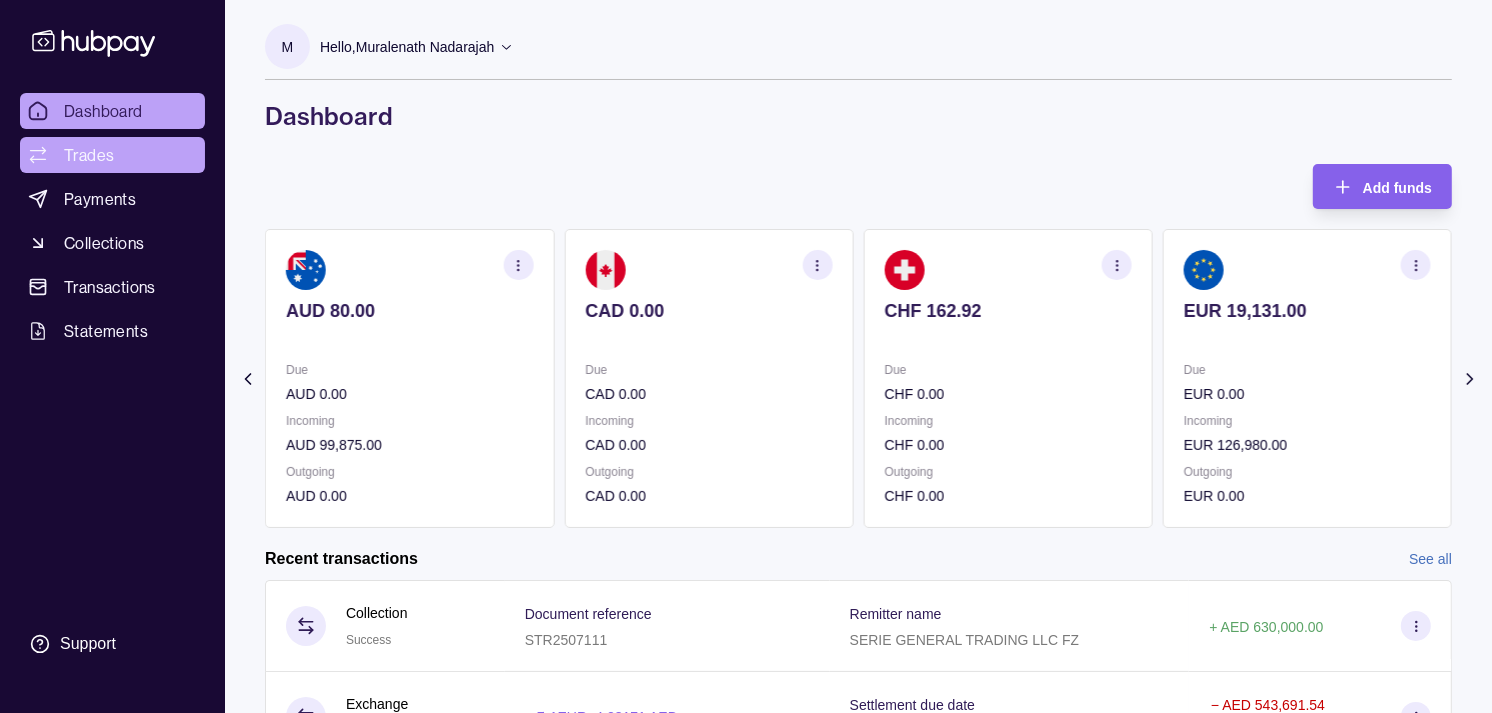 click on "Trades" at bounding box center [89, 155] 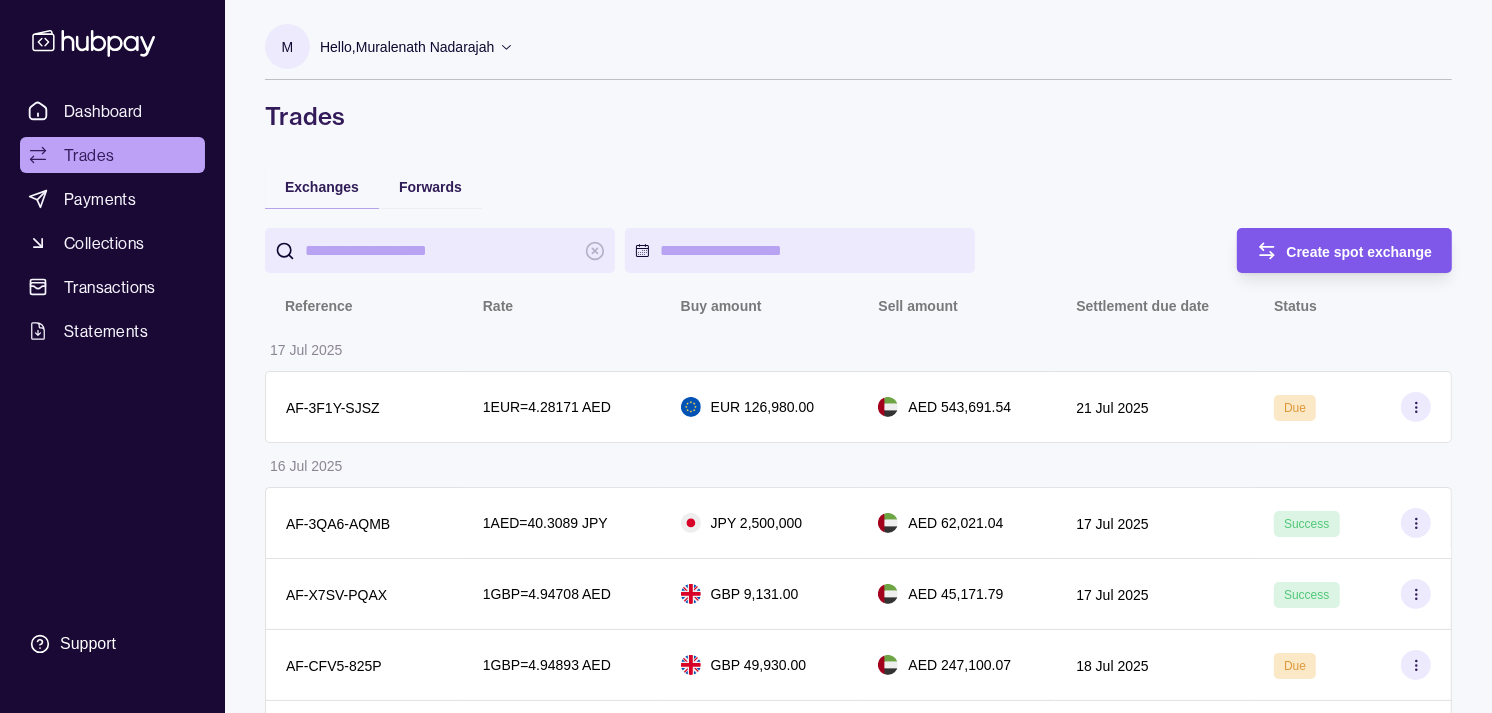 click on "Create spot exchange" at bounding box center [1360, 251] 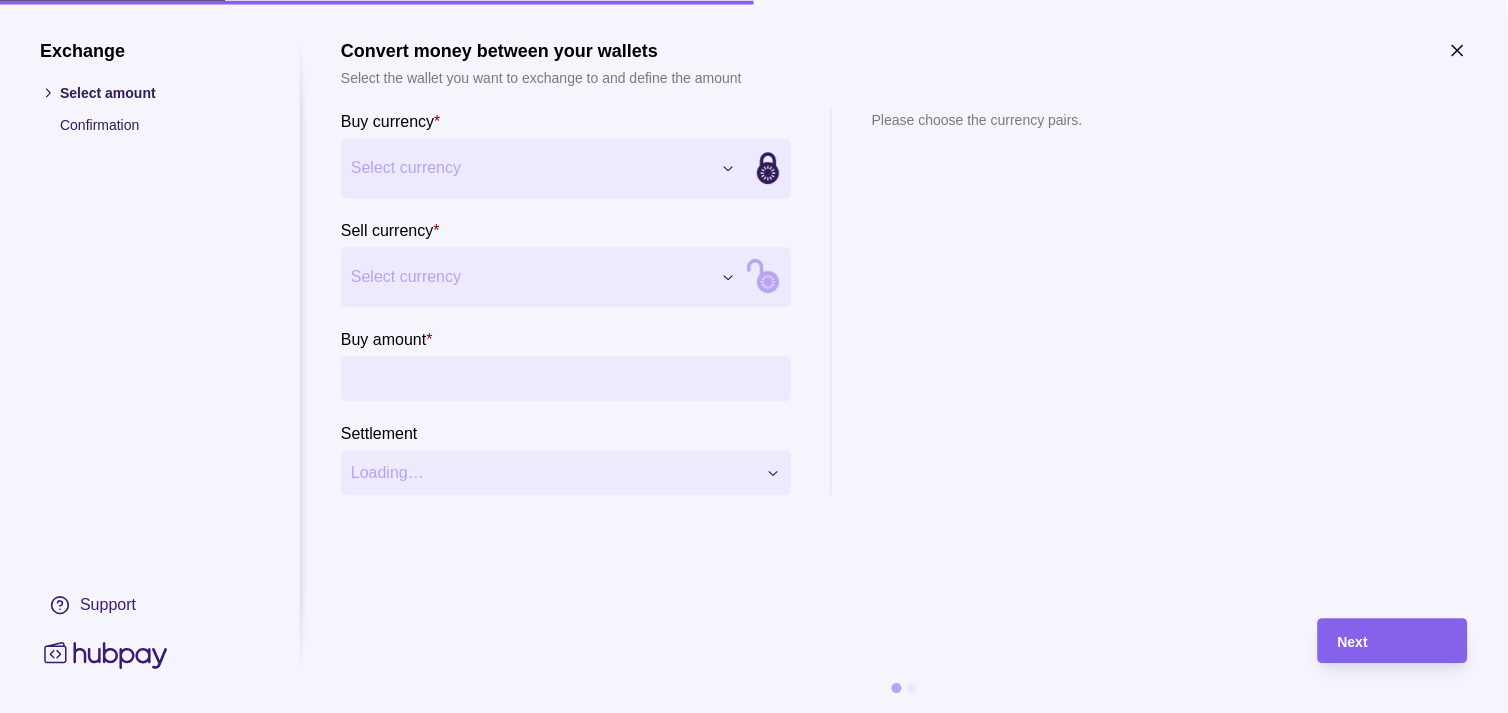 click on "Dashboard Trades Payments Collections Transactions Statements Support M Hello,  Muralenath Nadarajah Strides Trading LLC Account Terms and conditions Privacy policy Sign out Trades Exchanges Forwards Create spot exchange Reference Rate Buy amount Sell amount Settlement due date Status 17 Jul 2025 AF-3F1Y-SJSZ 1  EUR  =  4.28171   AED EUR 126,980.00 AED 543,691.54 21 Jul 2025 Due 16 Jul 2025 AF-3QA6-AQMB 1  AED  =  40.3089   JPY JPY 2,500,000 AED 62,021.04 17 Jul 2025 Success AF-X7SV-PQAX 1  GBP  =  4.94708   AED GBP 9,131.00 AED 45,171.79 17 Jul 2025 Success AF-CFV5-825P 1  GBP  =  4.94893   AED GBP 49,930.00 AED 247,100.07 18 Jul 2025 Due AF-JZU4-RLF4 1  AUD  =  2.40736   AED AUD 99,875.00 AED 240,435.08 18 Jul 2025 Due AF-X9WA-UTO7 1  AUD  =  2.40662   AED AUD 109,885.00 AED 264,451.44 17 Jul 2025 Success AF-2VOA-YGKC 1  AED  =  40.348   JPY JPY 8,700,000 AED 215,624.07 17 Jul 2025 Success AF-2VS1-W6ZT 1  AED  =  40.3546   JPY JPY 1,490,000 AED 36,922.68 17 Jul 2025 Success 15 Jul 2025 AF-518B-9QR7 1  AED" at bounding box center (754, 973) 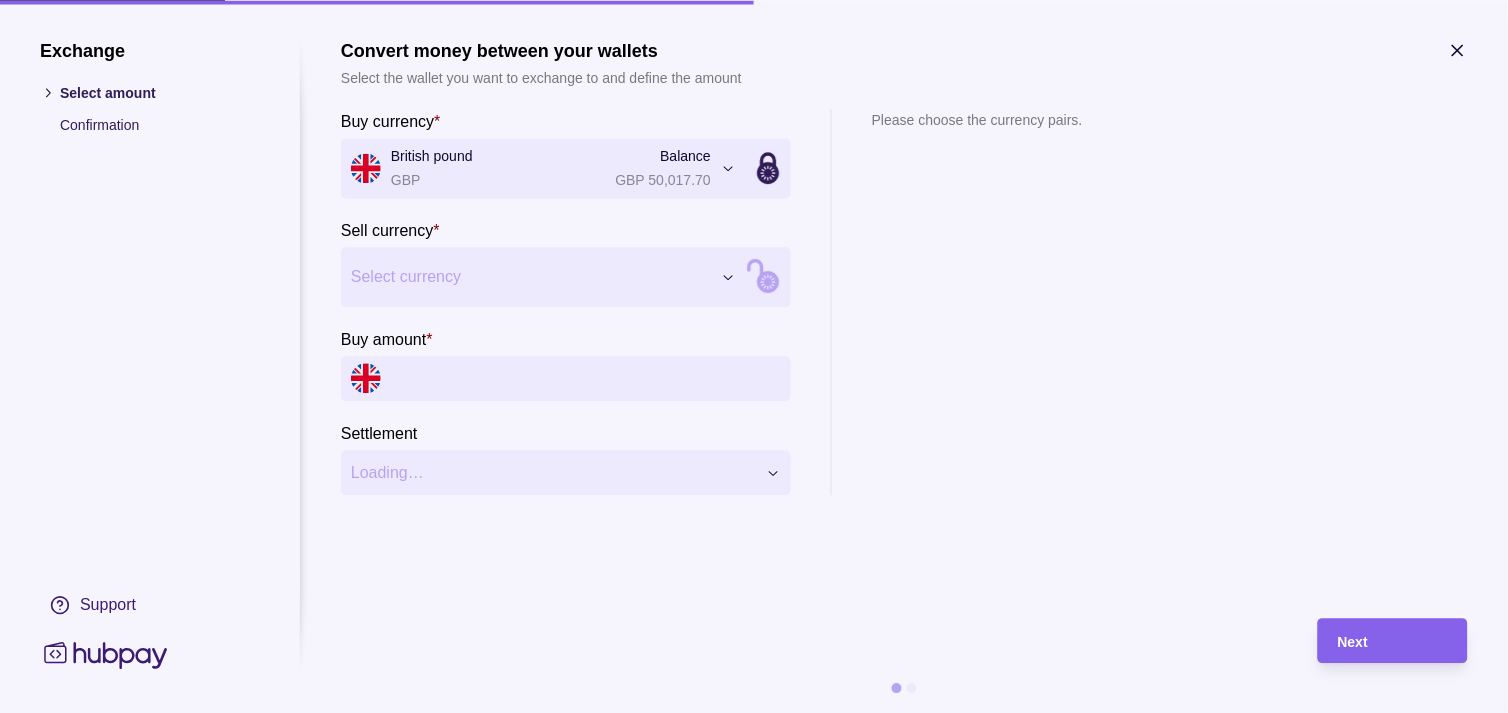 click on "Dashboard Trades Payments Collections Transactions Statements Support M Hello,  Muralenath Nadarajah Strides Trading LLC Account Terms and conditions Privacy policy Sign out Trades Exchanges Forwards Create spot exchange Reference Rate Buy amount Sell amount Settlement due date Status 17 Jul 2025 AF-3F1Y-SJSZ 1  EUR  =  4.28171   AED EUR 126,980.00 AED 543,691.54 21 Jul 2025 Due 16 Jul 2025 AF-3QA6-AQMB 1  AED  =  40.3089   JPY JPY 2,500,000 AED 62,021.04 17 Jul 2025 Success AF-X7SV-PQAX 1  GBP  =  4.94708   AED GBP 9,131.00 AED 45,171.79 17 Jul 2025 Success AF-CFV5-825P 1  GBP  =  4.94893   AED GBP 49,930.00 AED 247,100.07 18 Jul 2025 Due AF-JZU4-RLF4 1  AUD  =  2.40736   AED AUD 99,875.00 AED 240,435.08 18 Jul 2025 Due AF-X9WA-UTO7 1  AUD  =  2.40662   AED AUD 109,885.00 AED 264,451.44 17 Jul 2025 Success AF-2VOA-YGKC 1  AED  =  40.348   JPY JPY 8,700,000 AED 215,624.07 17 Jul 2025 Success AF-2VS1-W6ZT 1  AED  =  40.3546   JPY JPY 1,490,000 AED 36,922.68 17 Jul 2025 Success 15 Jul 2025 AF-518B-9QR7 1  AED" at bounding box center (754, 973) 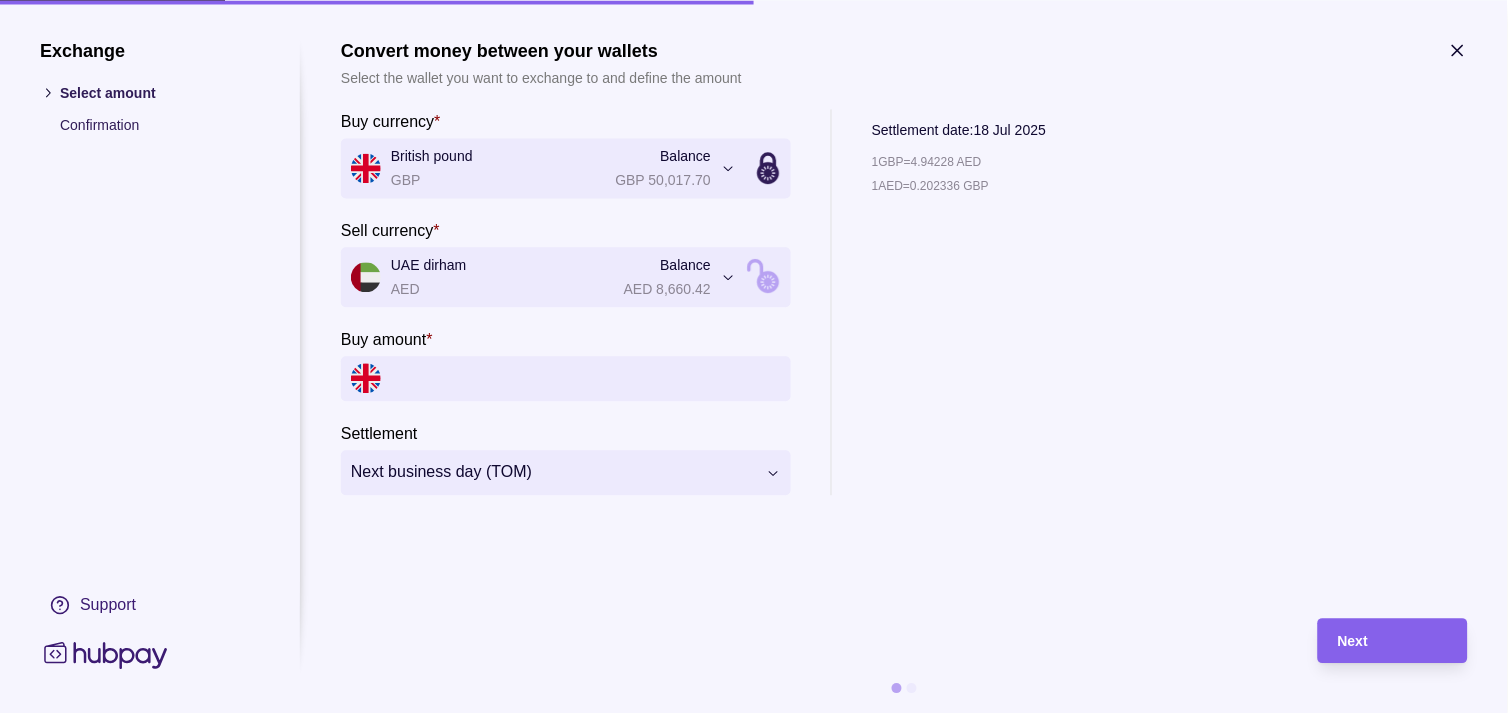 click 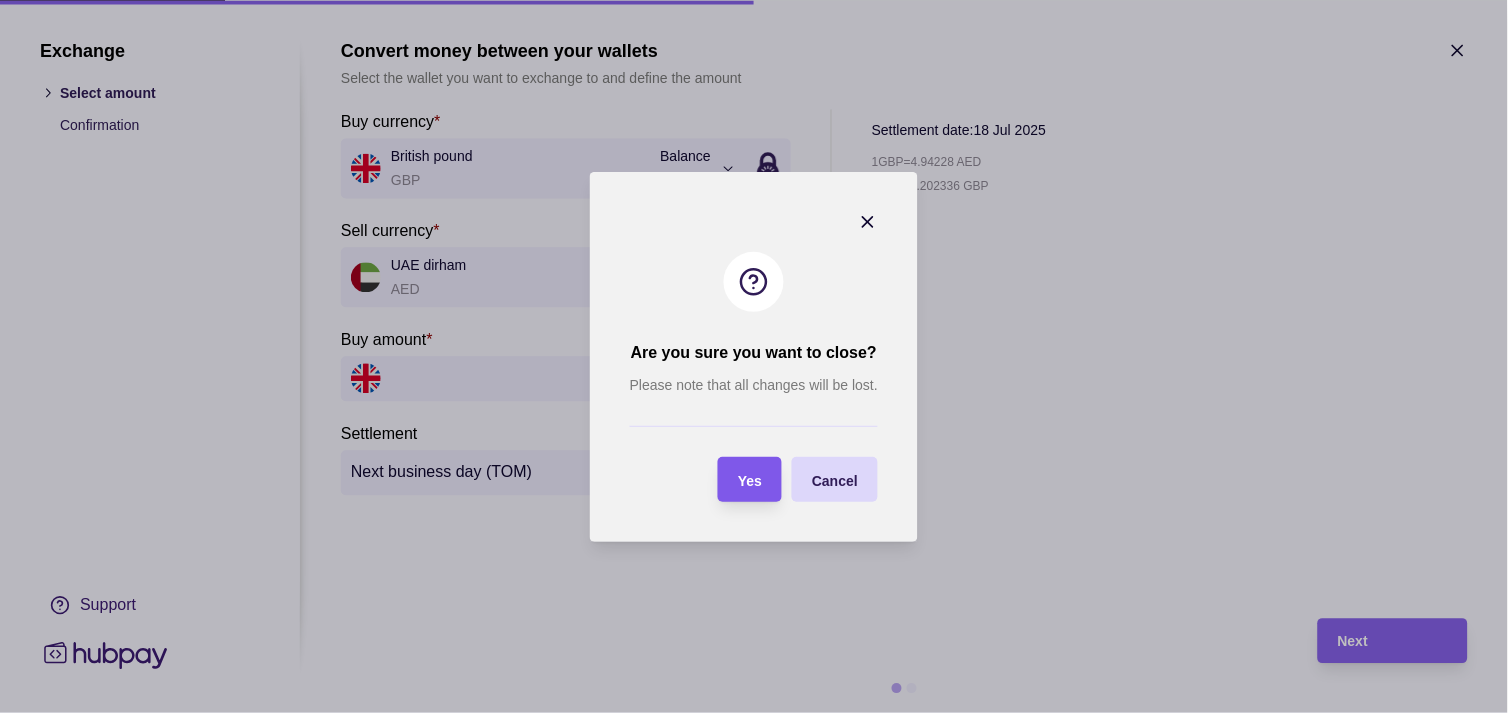 click on "Yes" at bounding box center [750, 480] 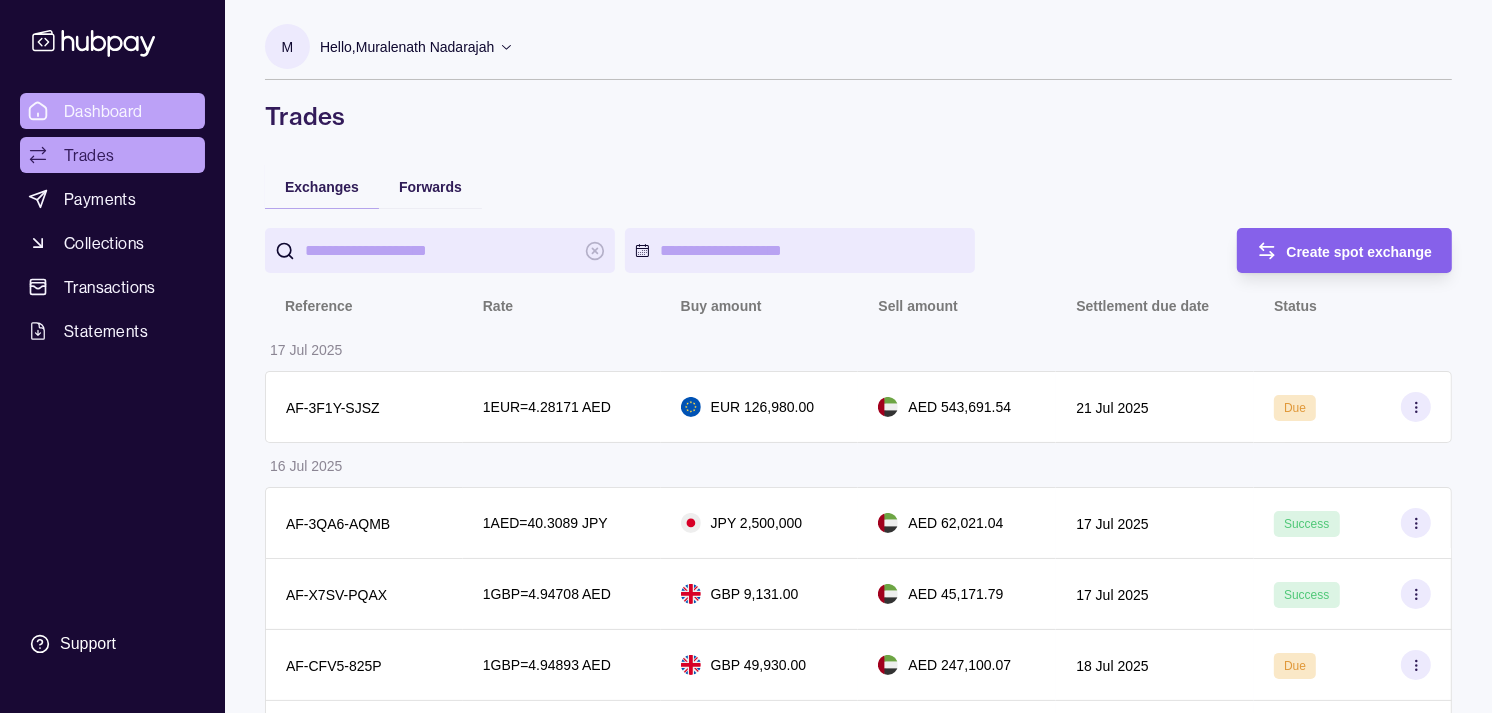 click on "Dashboard" at bounding box center [103, 111] 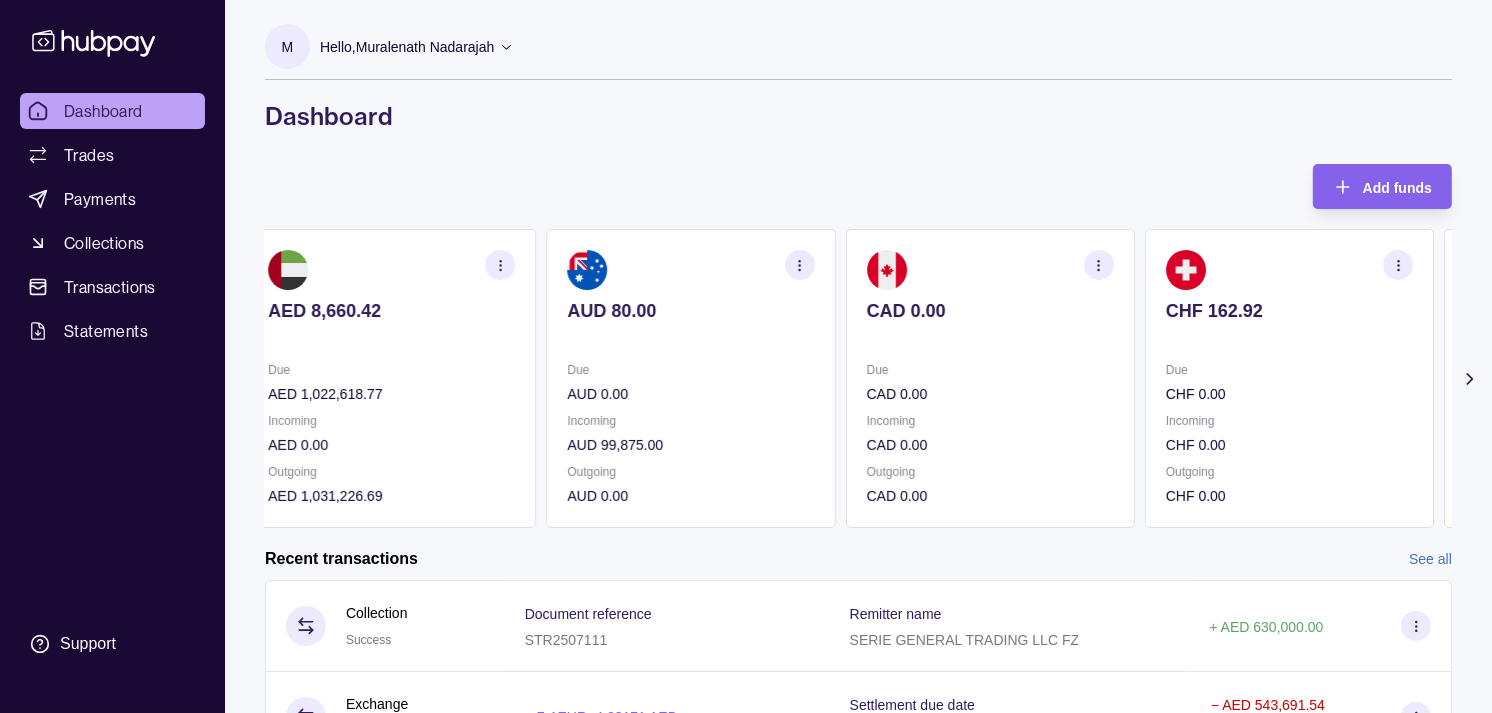 click on "AED 8,660.42                                                                                                               Due AED 1,022,618.77 Incoming AED 0.00 Outgoing AED 1,031,226.69 AUD 80.00                                                                                                               Due AUD 0.00 Incoming AUD 99,875.00 Outgoing AUD 0.00 CAD 0.00                                                                                                               Due CAD 0.00 Incoming CAD 0.00 Outgoing CAD 0.00 CHF 162.92                                                                                                               Due CHF 0.00 Incoming CHF 0.00 Outgoing CHF 0.00 EUR 19,131.00" at bounding box center [840, 378] 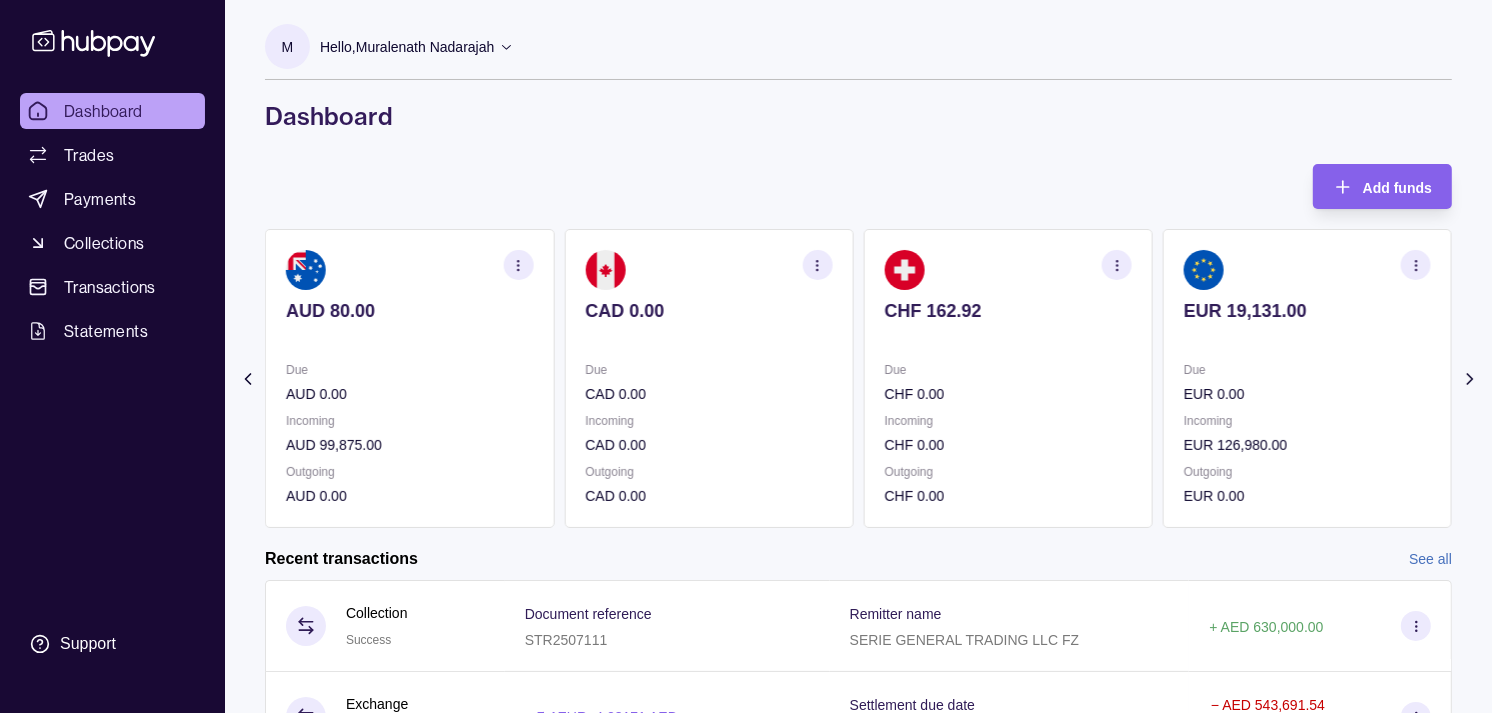 drag, startPoint x: 1167, startPoint y: 357, endPoint x: 1093, endPoint y: 352, distance: 74.168724 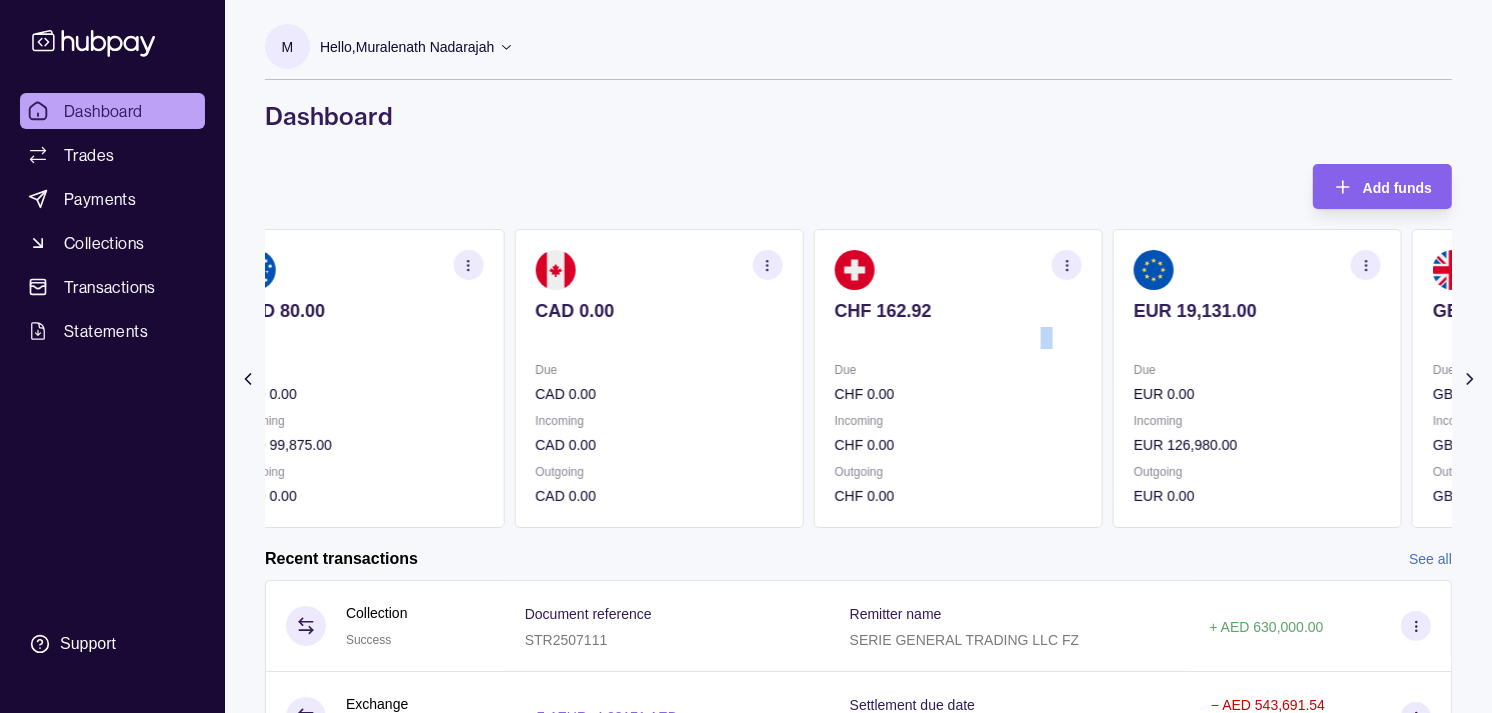 click on "AED 8,660.42                                                                                                               Due AED 1,022,618.77 Incoming AED 0.00 Outgoing AED 1,031,226.69 AUD 80.00                                                                                                               Due AUD 0.00 Incoming AUD 99,875.00 Outgoing AUD 0.00 CAD 0.00                                                                                                               Due CAD 0.00 Incoming CAD 0.00 Outgoing CAD 0.00 CHF 162.92                                                                                                               Due CHF 0.00 Incoming CHF 0.00 Outgoing CHF 0.00 EUR 19,131.00" at bounding box center [858, 378] 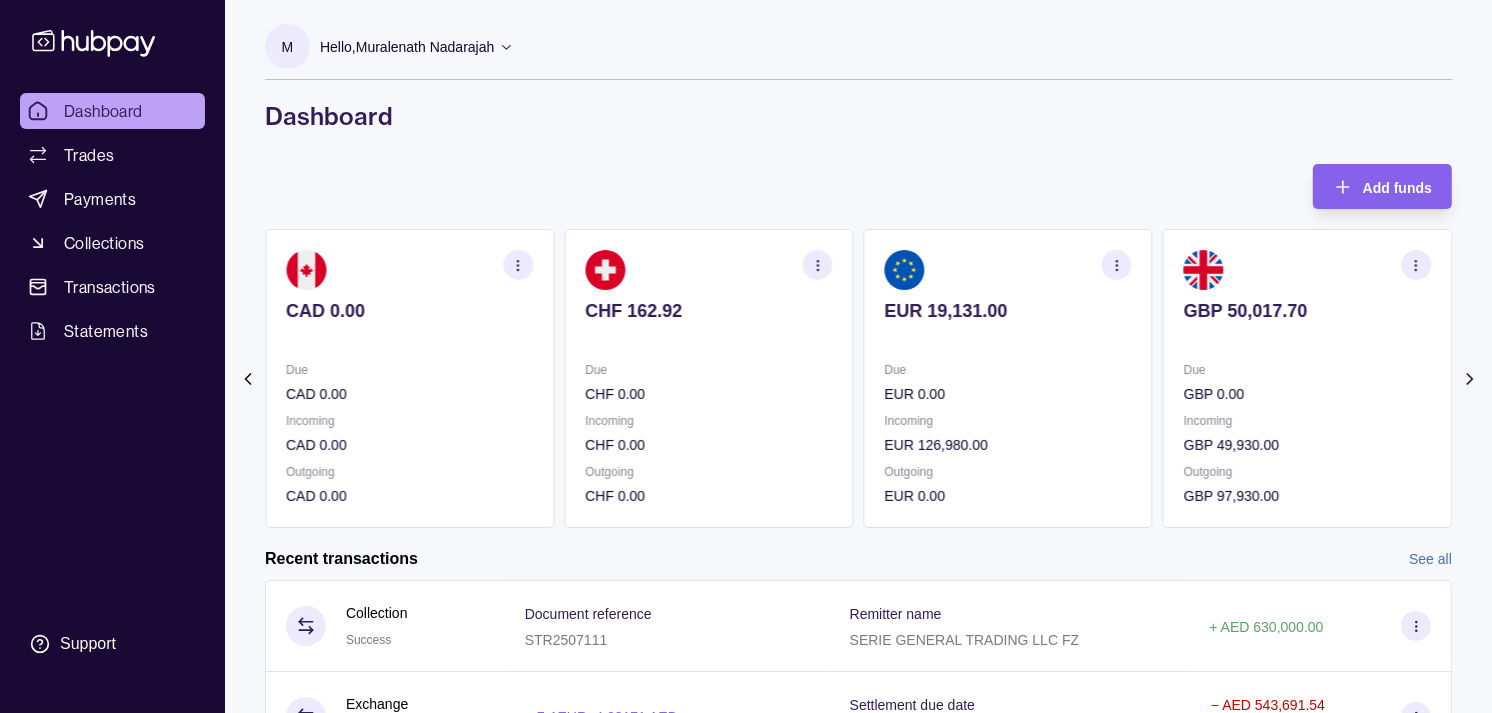 click on "M Hello,  Muralenath Nadarajah Strides Trading LLC Account Terms and conditions Privacy policy Sign out Dashboard Add funds AED 8,660.42                                                                                                               Due AED 1,022,618.77 Incoming AED 0.00 Outgoing AED 1,031,226.69 AUD 80.00                                                                                                               Due AUD 0.00 Incoming AUD 99,875.00 Outgoing AUD 0.00 CAD 0.00                                                                                                               Due CAD 0.00 Incoming CAD 0.00 Outgoing CAD 0.00 CHF 162.92                                                                                                               Due CHF 0.00 Incoming     +" at bounding box center (858, 538) 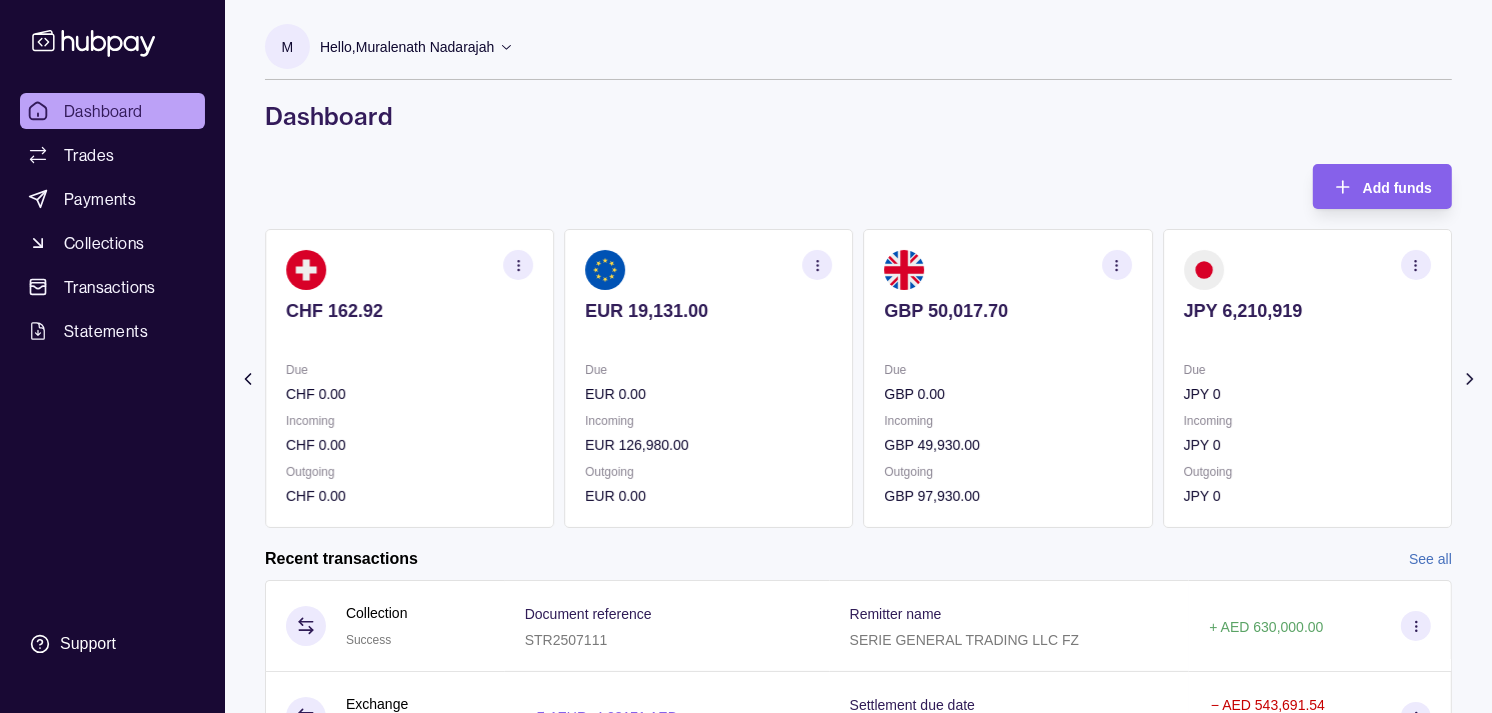 click 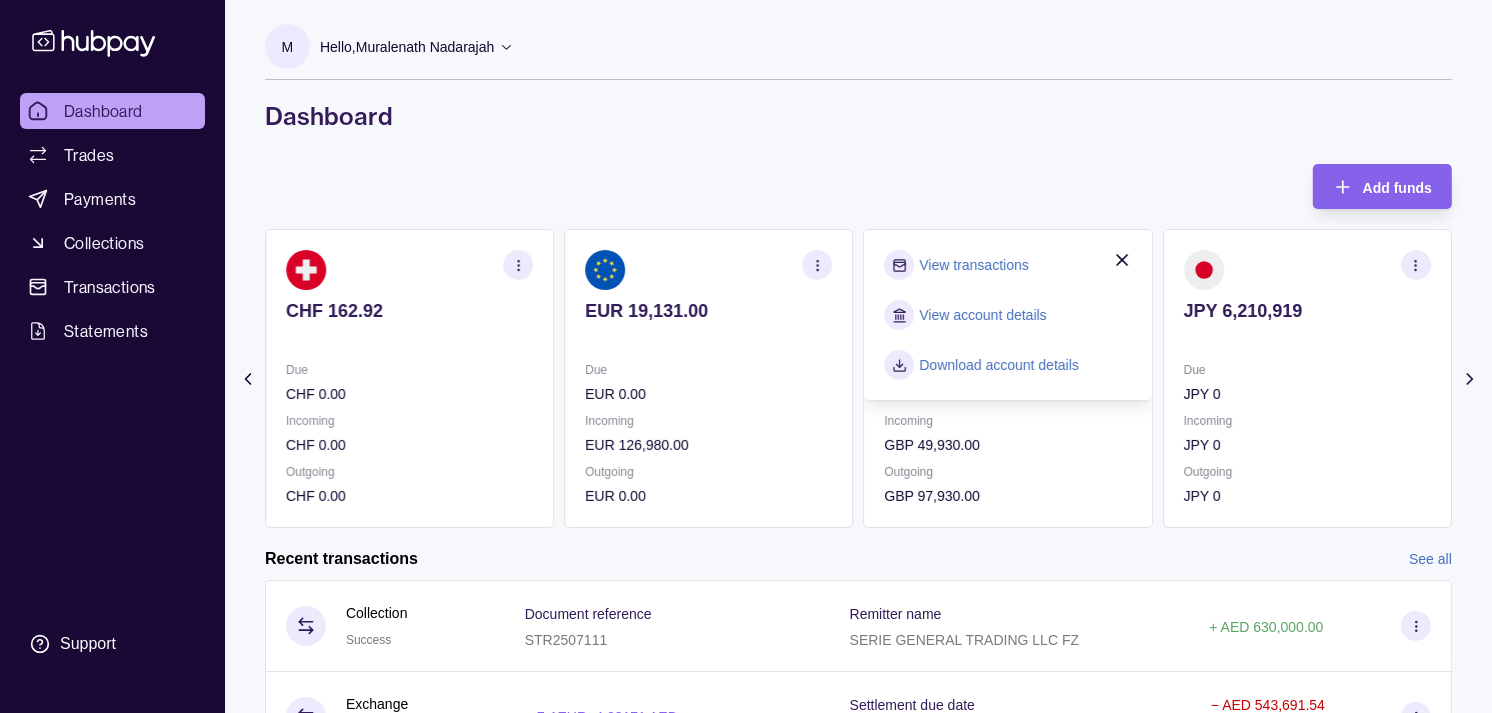click on "View transactions" at bounding box center [974, 265] 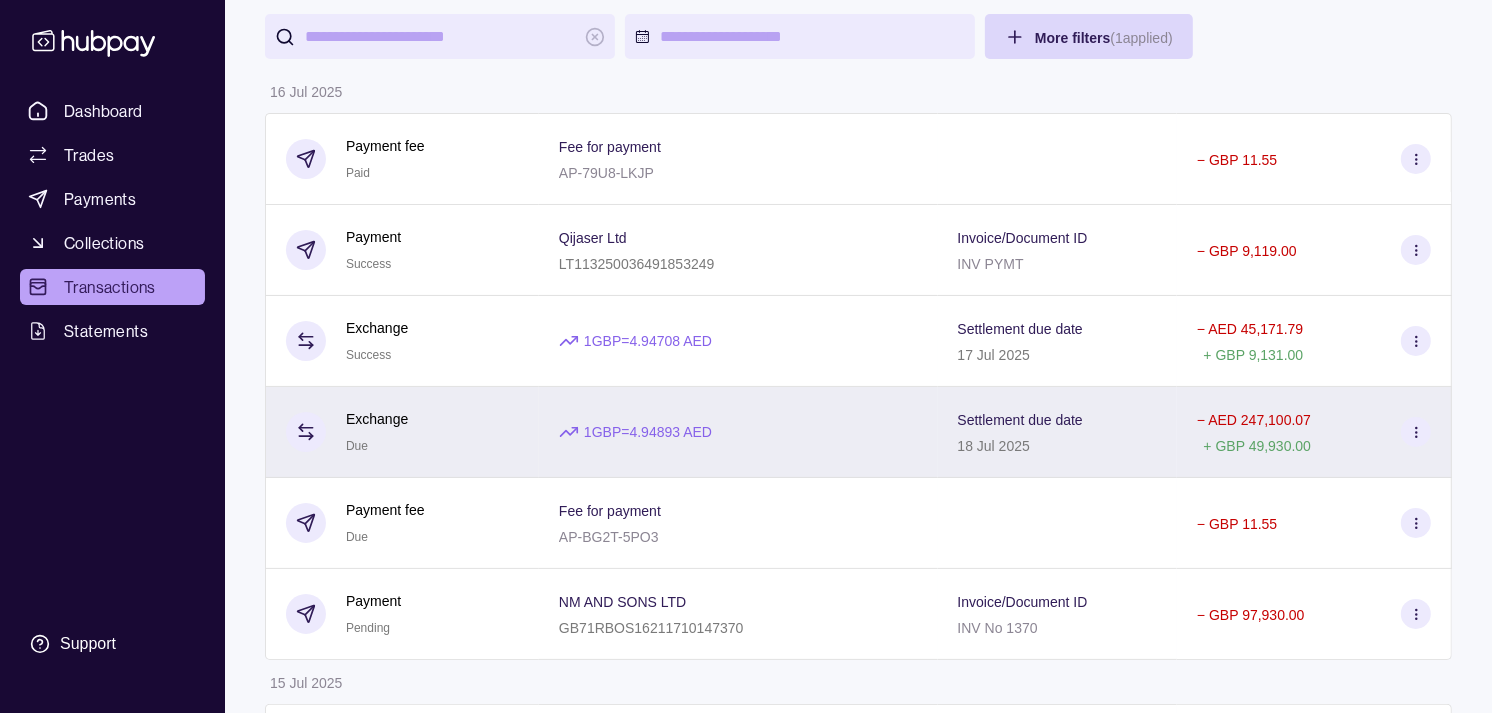 scroll, scrollTop: 111, scrollLeft: 0, axis: vertical 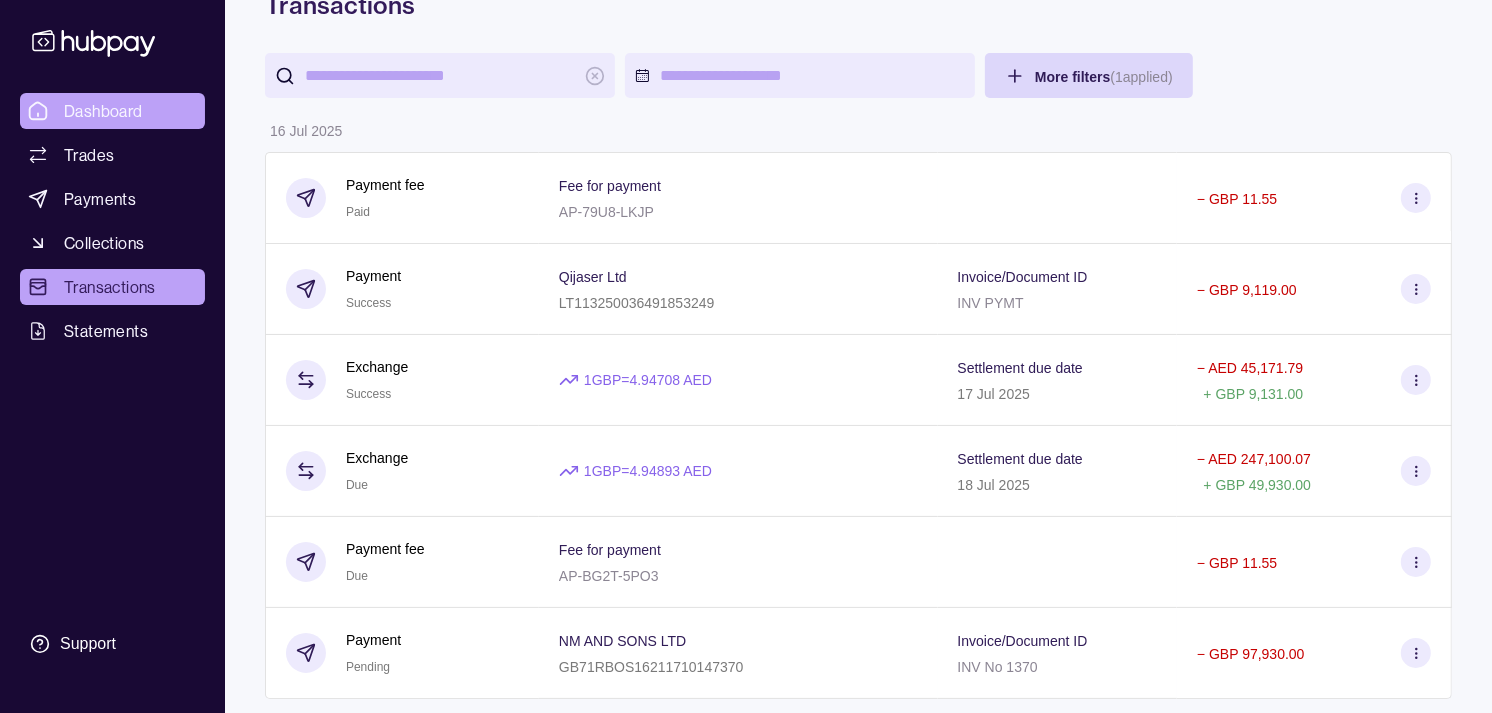 click on "Dashboard" at bounding box center [103, 111] 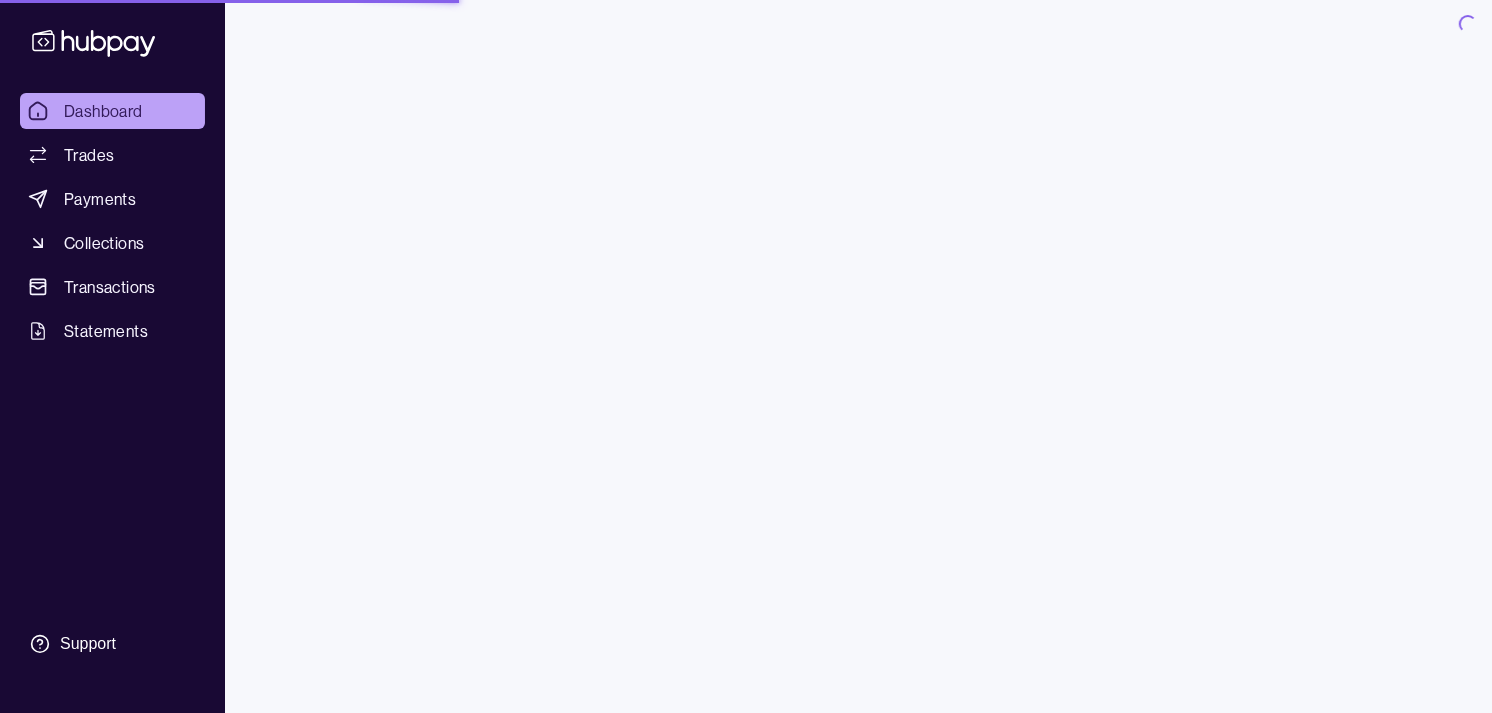 scroll, scrollTop: 0, scrollLeft: 0, axis: both 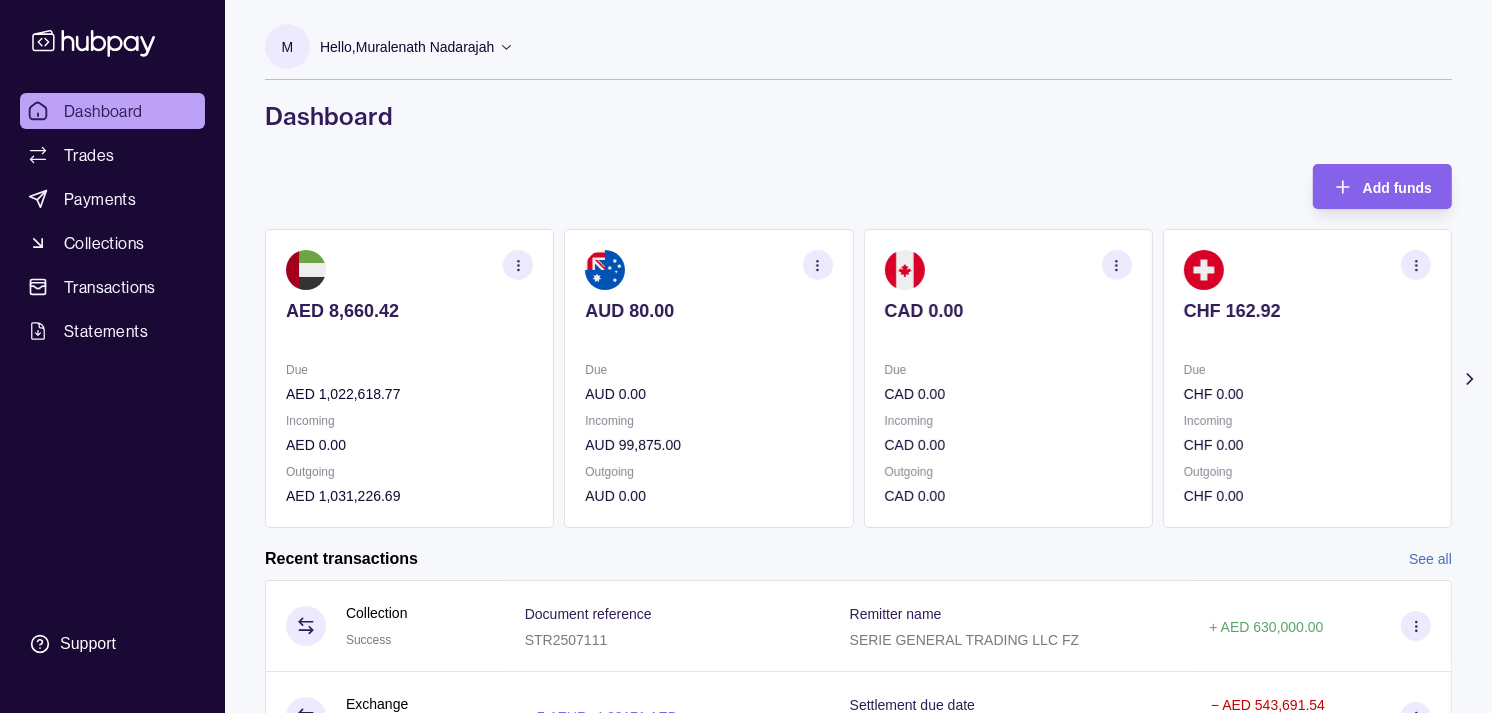 click at bounding box center [1307, 338] 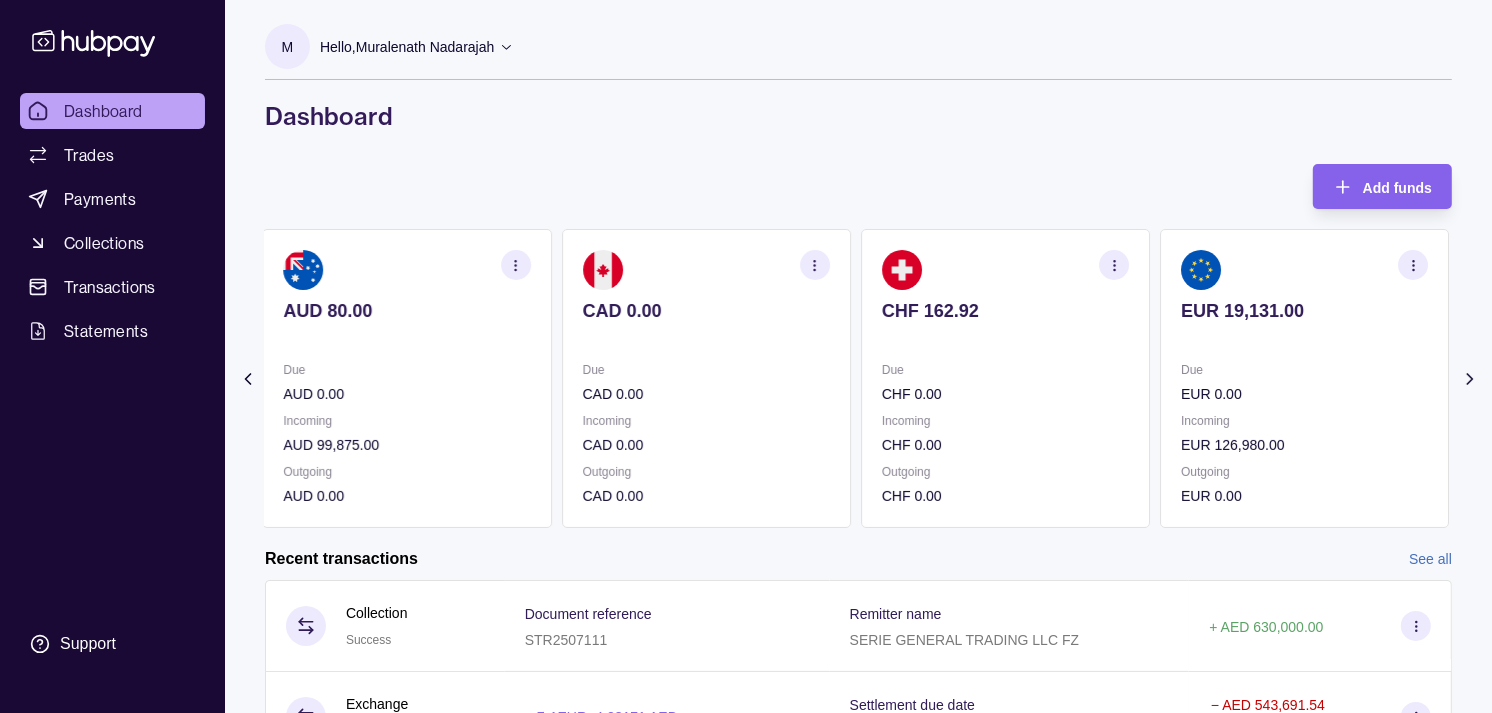 click at bounding box center [1304, 338] 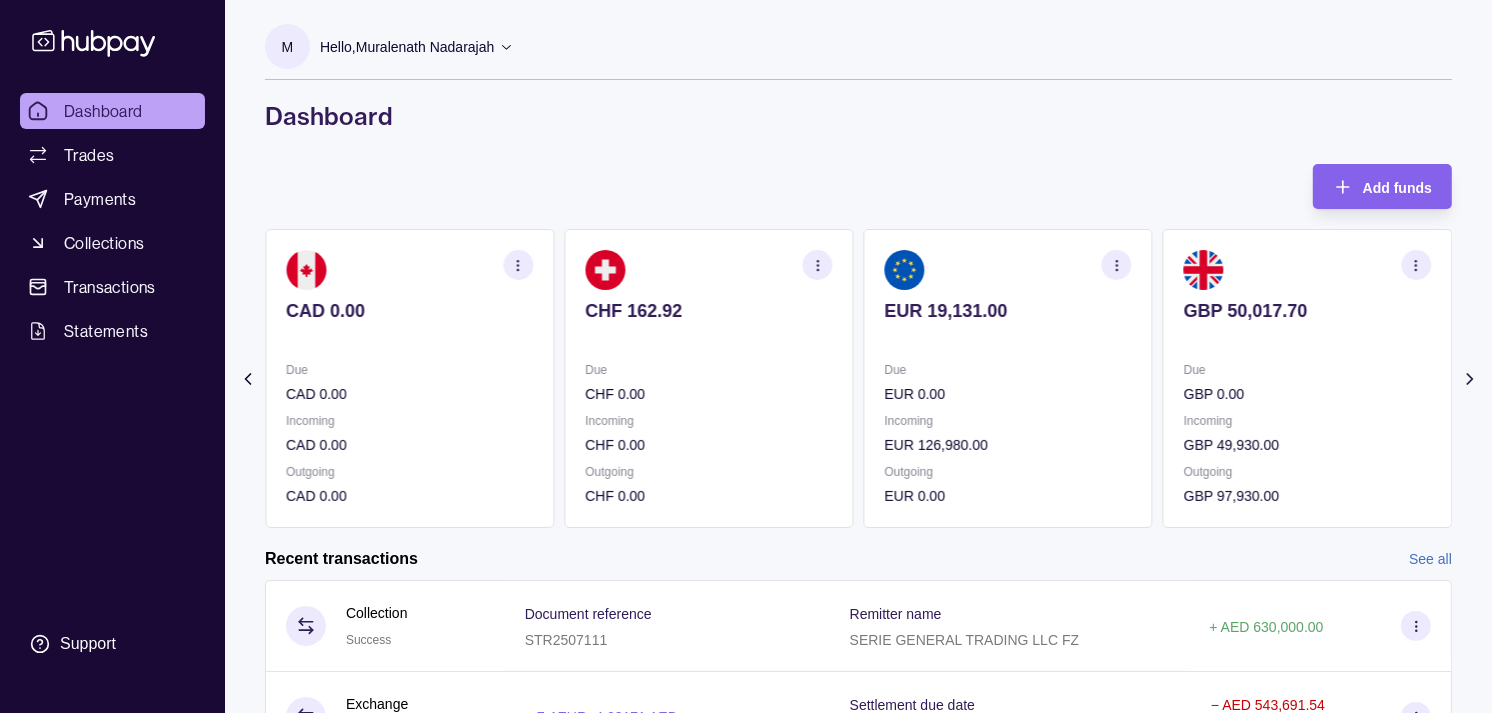 click 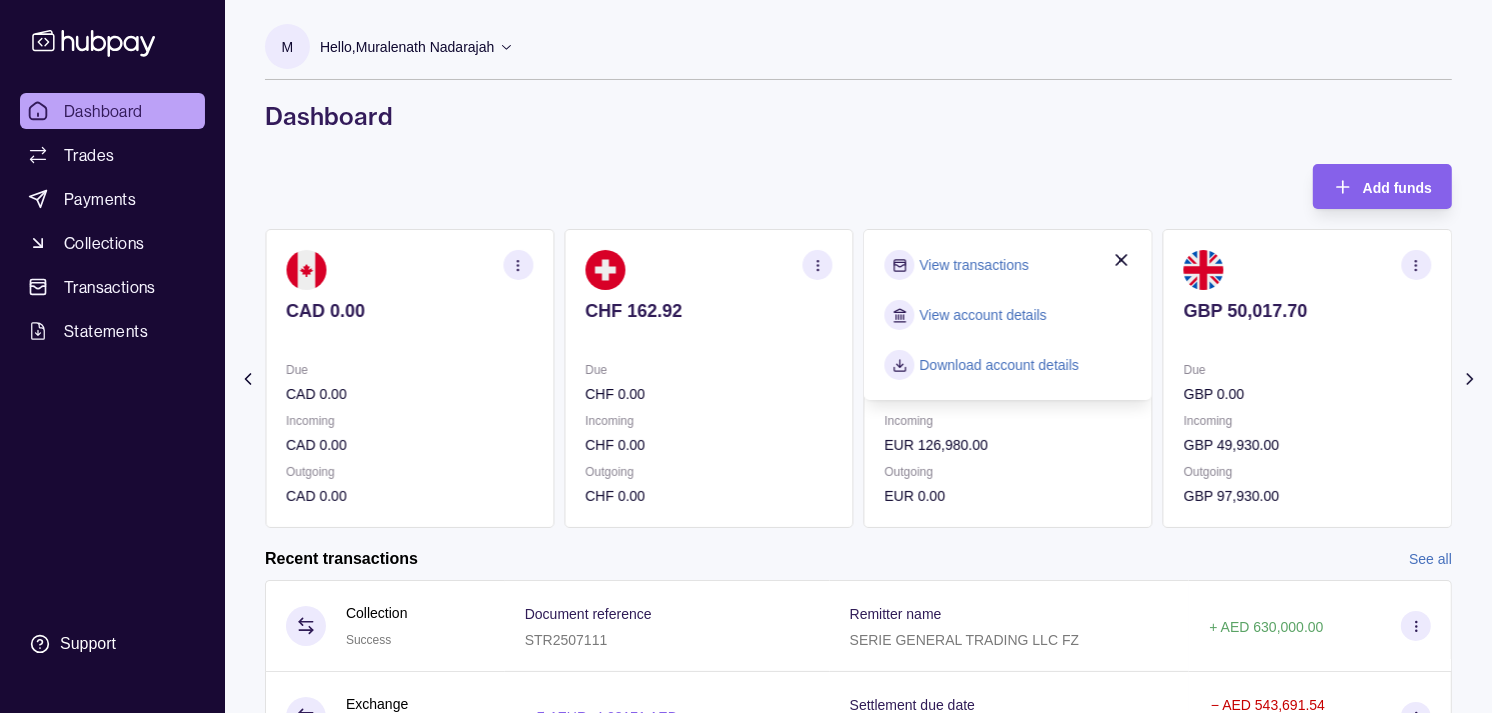 click on "Add funds AED 8,660.42                                                                                                               Due AED 1,022,618.77 Incoming AED 0.00 Outgoing AED 1,031,226.69 AUD 80.00                                                                                                               Due AUD 0.00 Incoming AUD 99,875.00 Outgoing AUD 0.00 CAD 0.00                                                                                                               Due CAD 0.00 Incoming CAD 0.00 Outgoing CAD 0.00 CHF 162.92                                                                                                               Due CHF 0.00 Incoming CHF 0.00 Outgoing CHF 0.00 EUR 19,131.00" at bounding box center [858, 346] 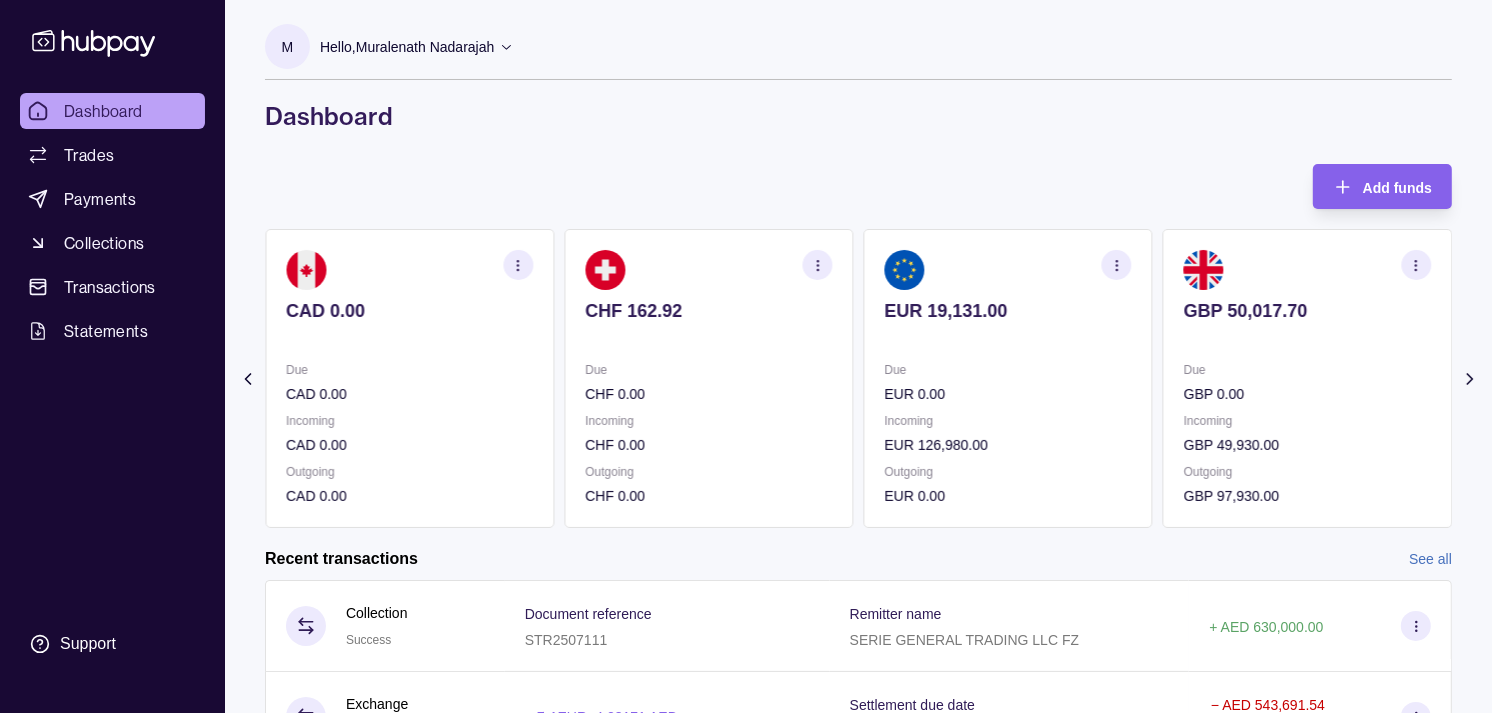 click 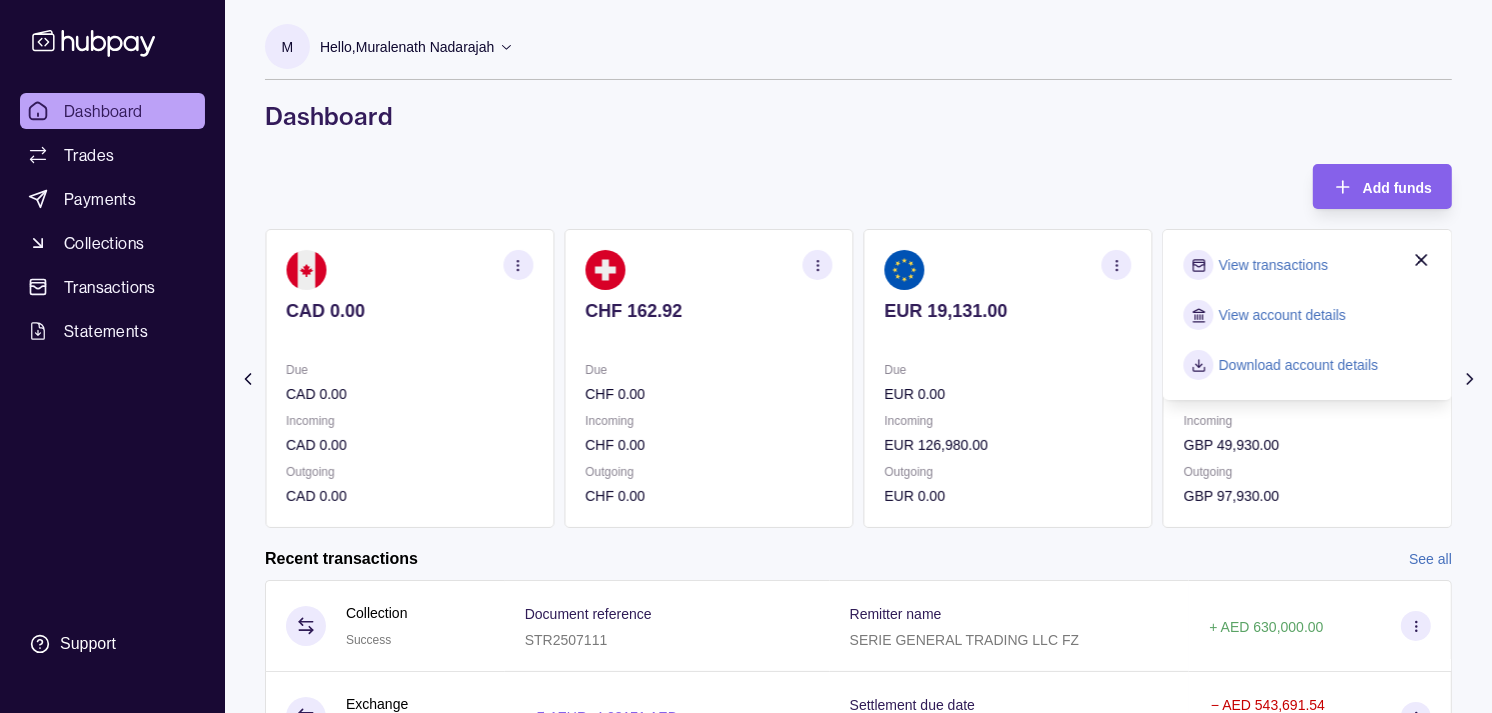 click on "View transactions" at bounding box center [1273, 265] 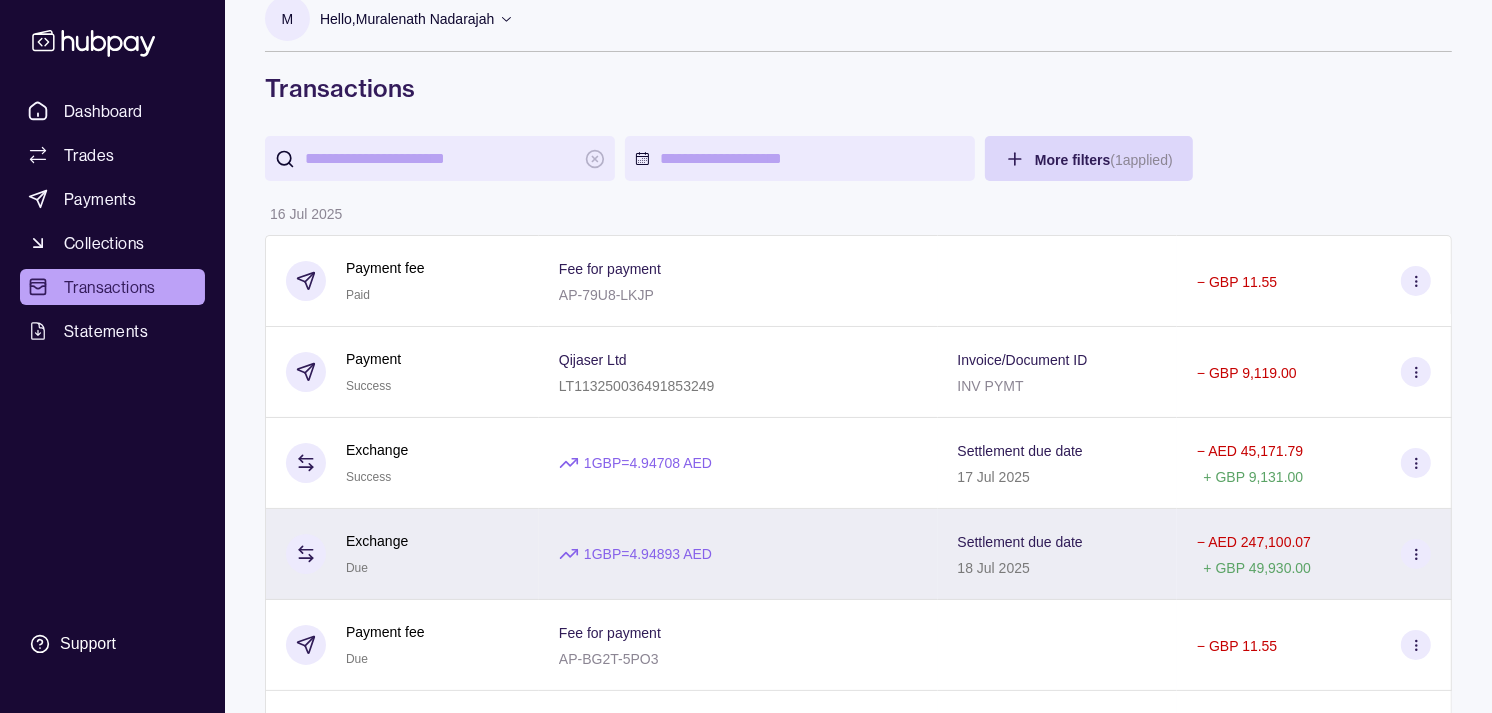 scroll, scrollTop: 0, scrollLeft: 0, axis: both 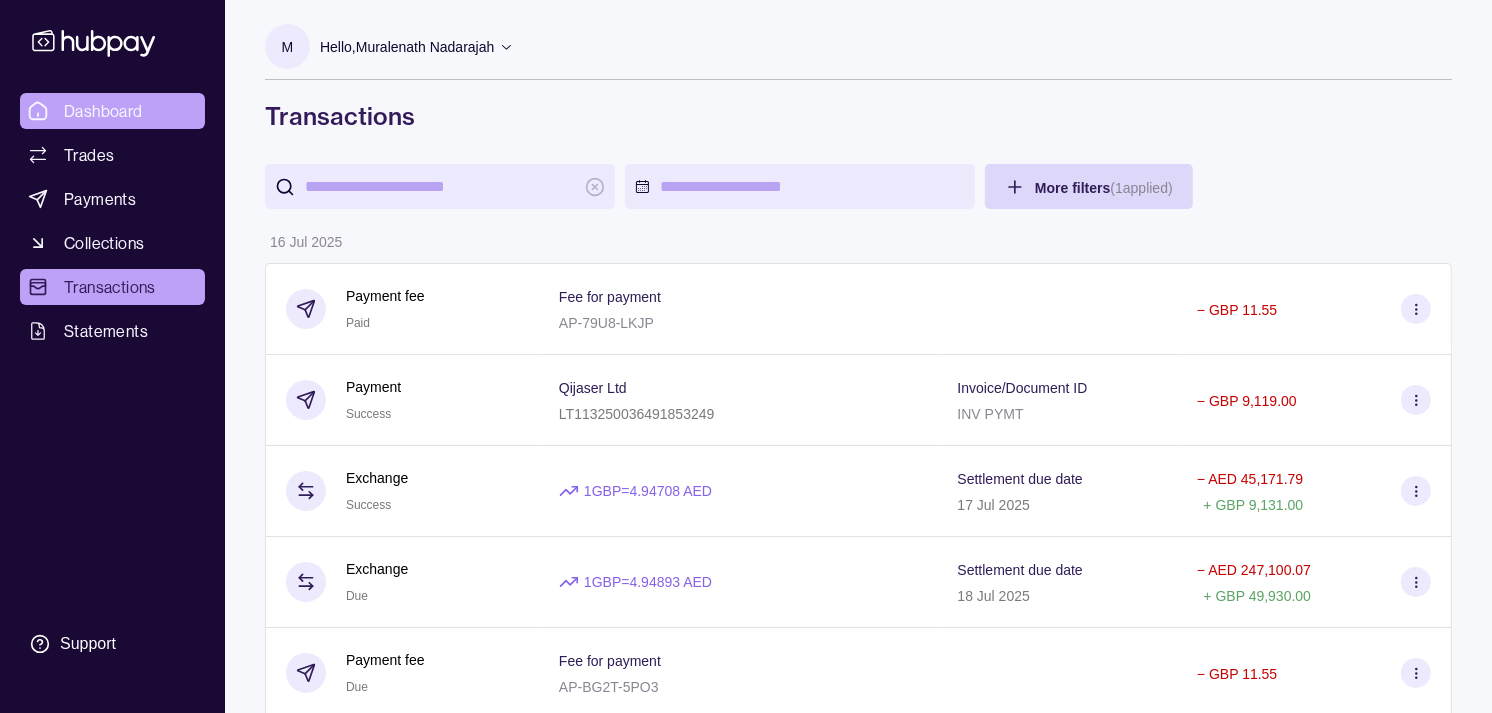 click on "Dashboard" at bounding box center (112, 111) 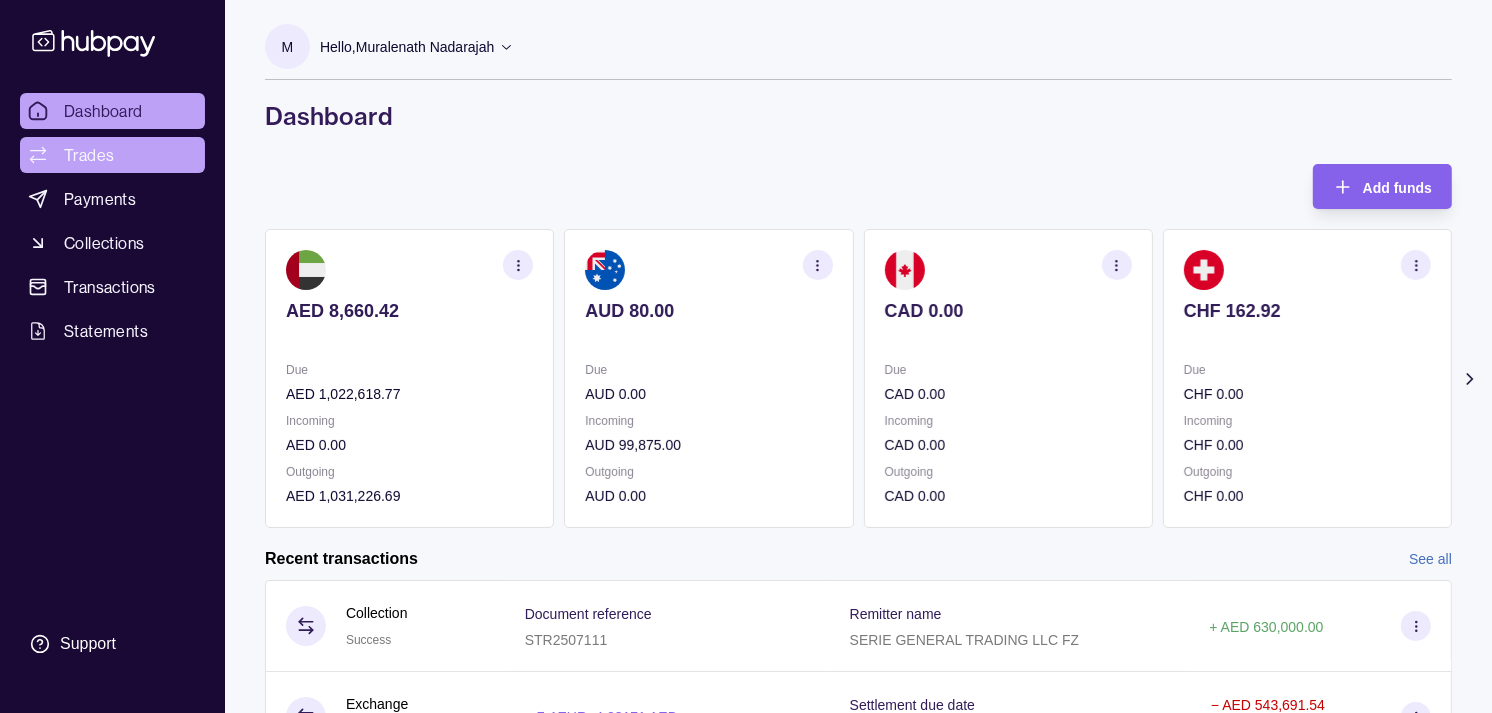 click on "Trades" at bounding box center [89, 155] 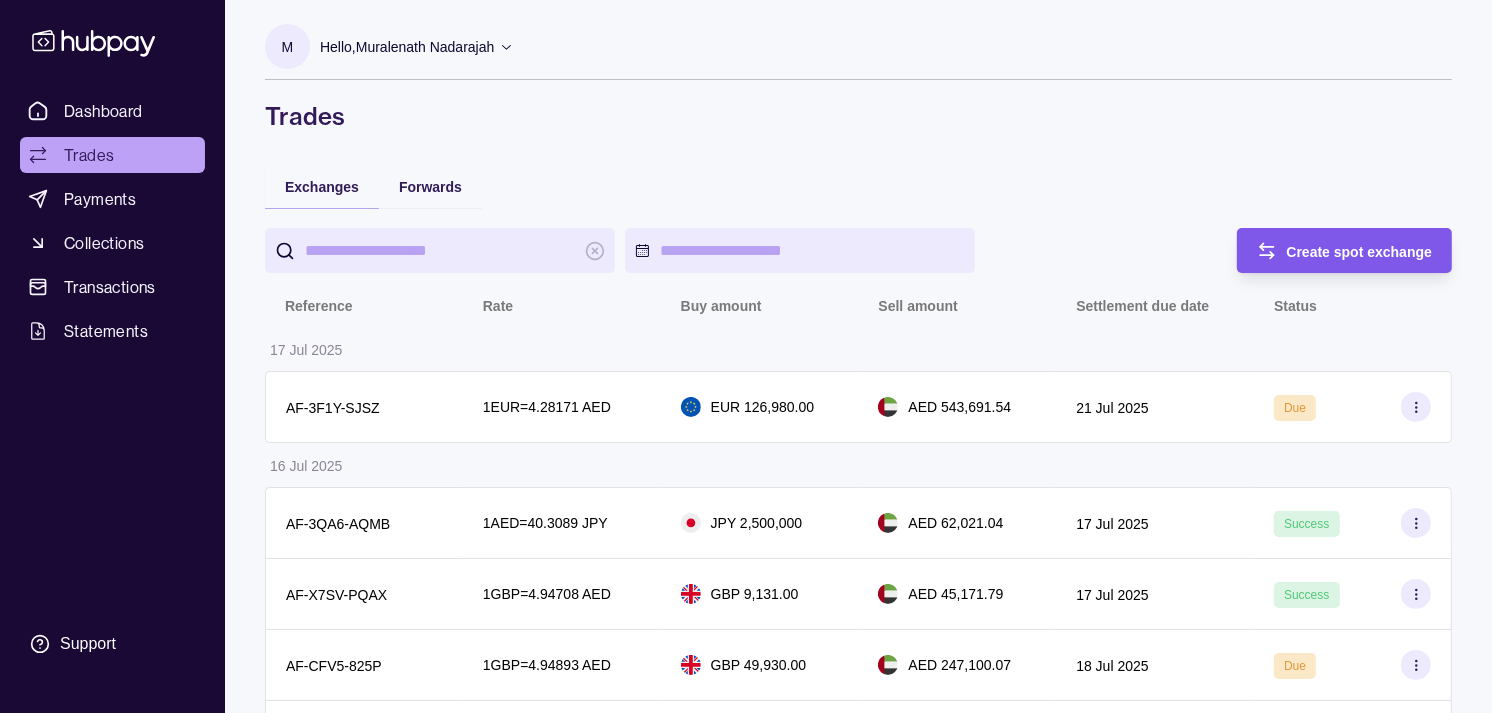 click on "Create spot exchange" at bounding box center (1360, 252) 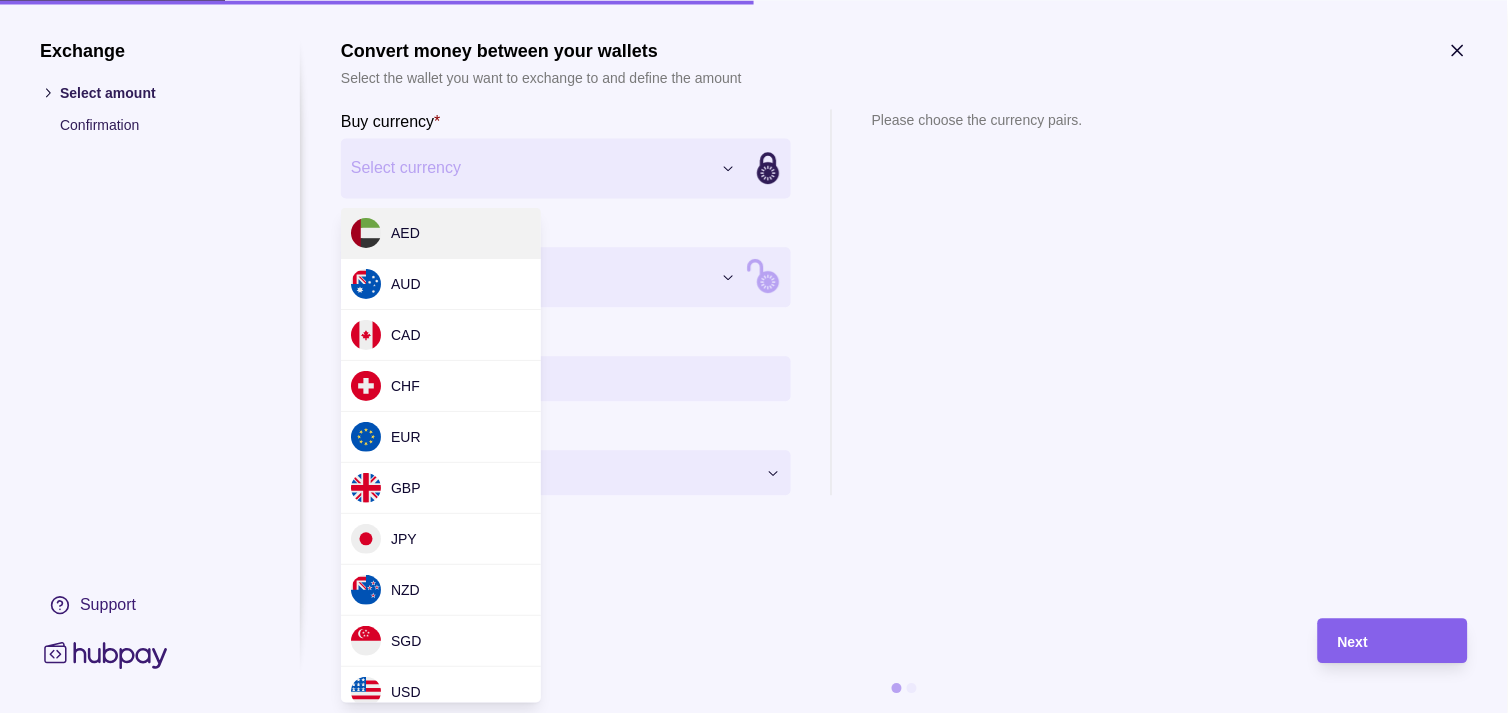 click on "Dashboard Trades Payments Collections Transactions Statements Support M Hello,  Muralenath Nadarajah Strides Trading LLC Account Terms and conditions Privacy policy Sign out Trades Exchanges Forwards Create spot exchange Reference Rate Buy amount Sell amount Settlement due date Status 17 Jul 2025 AF-3F1Y-SJSZ 1  EUR  =  4.28171   AED EUR 126,980.00 AED 543,691.54 21 Jul 2025 Due 16 Jul 2025 AF-3QA6-AQMB 1  AED  =  40.3089   JPY JPY 2,500,000 AED 62,021.04 17 Jul 2025 Success AF-X7SV-PQAX 1  GBP  =  4.94708   AED GBP 9,131.00 AED 45,171.79 17 Jul 2025 Success AF-CFV5-825P 1  GBP  =  4.94893   AED GBP 49,930.00 AED 247,100.07 18 Jul 2025 Due AF-JZU4-RLF4 1  AUD  =  2.40736   AED AUD 99,875.00 AED 240,435.08 18 Jul 2025 Due AF-X9WA-UTO7 1  AUD  =  2.40662   AED AUD 109,885.00 AED 264,451.44 17 Jul 2025 Success AF-2VOA-YGKC 1  AED  =  40.348   JPY JPY 8,700,000 AED 215,624.07 17 Jul 2025 Success AF-2VS1-W6ZT 1  AED  =  40.3546   JPY JPY 1,490,000 AED 36,922.68 17 Jul 2025 Success 15 Jul 2025 AF-518B-9QR7 1  AED" at bounding box center (754, 973) 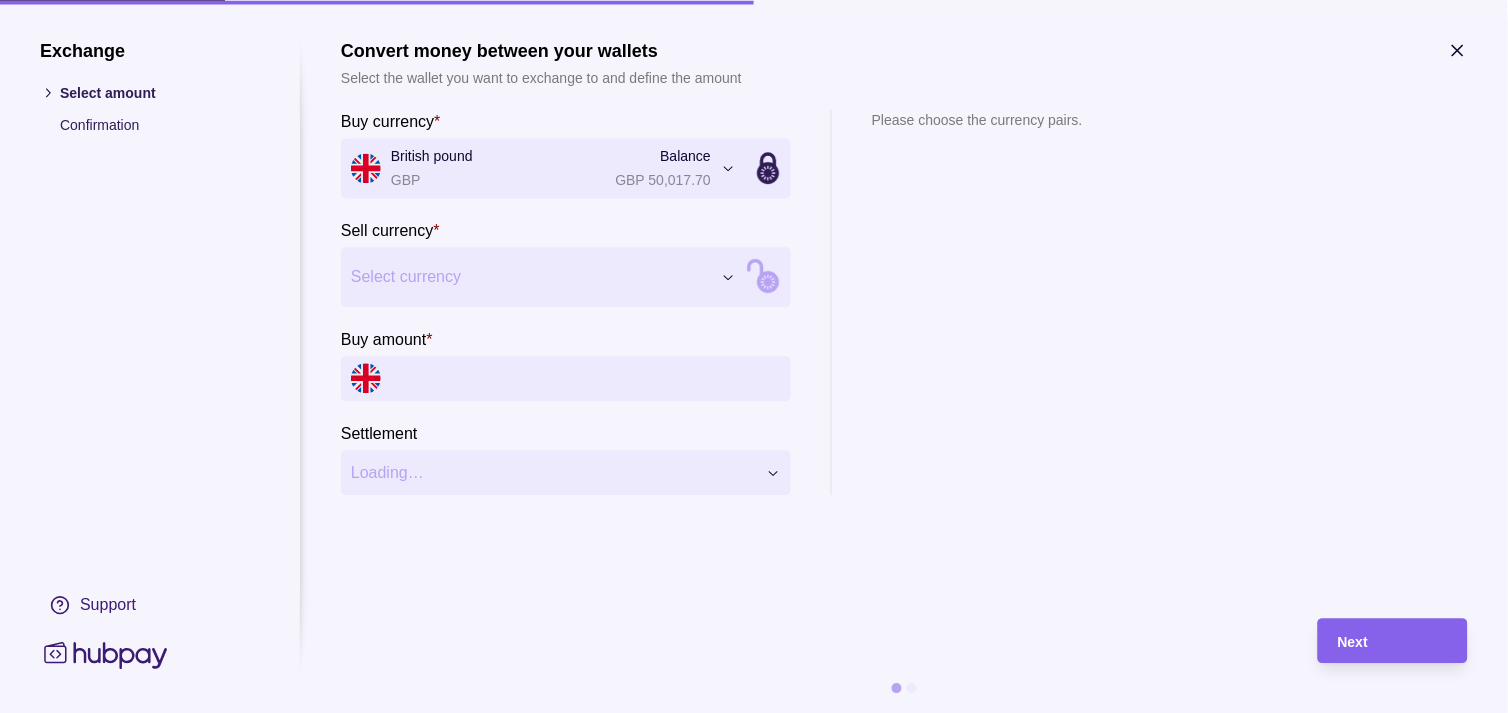 click on "Dashboard Trades Payments Collections Transactions Statements Support M Hello,  Muralenath Nadarajah Strides Trading LLC Account Terms and conditions Privacy policy Sign out Trades Exchanges Forwards Create spot exchange Reference Rate Buy amount Sell amount Settlement due date Status 17 Jul 2025 AF-3F1Y-SJSZ 1  EUR  =  4.28171   AED EUR 126,980.00 AED 543,691.54 21 Jul 2025 Due 16 Jul 2025 AF-3QA6-AQMB 1  AED  =  40.3089   JPY JPY 2,500,000 AED 62,021.04 17 Jul 2025 Success AF-X7SV-PQAX 1  GBP  =  4.94708   AED GBP 9,131.00 AED 45,171.79 17 Jul 2025 Success AF-CFV5-825P 1  GBP  =  4.94893   AED GBP 49,930.00 AED 247,100.07 18 Jul 2025 Due AF-JZU4-RLF4 1  AUD  =  2.40736   AED AUD 99,875.00 AED 240,435.08 18 Jul 2025 Due AF-X9WA-UTO7 1  AUD  =  2.40662   AED AUD 109,885.00 AED 264,451.44 17 Jul 2025 Success AF-2VOA-YGKC 1  AED  =  40.348   JPY JPY 8,700,000 AED 215,624.07 17 Jul 2025 Success AF-2VS1-W6ZT 1  AED  =  40.3546   JPY JPY 1,490,000 AED 36,922.68 17 Jul 2025 Success 15 Jul 2025 AF-518B-9QR7 1  AED" at bounding box center (754, 973) 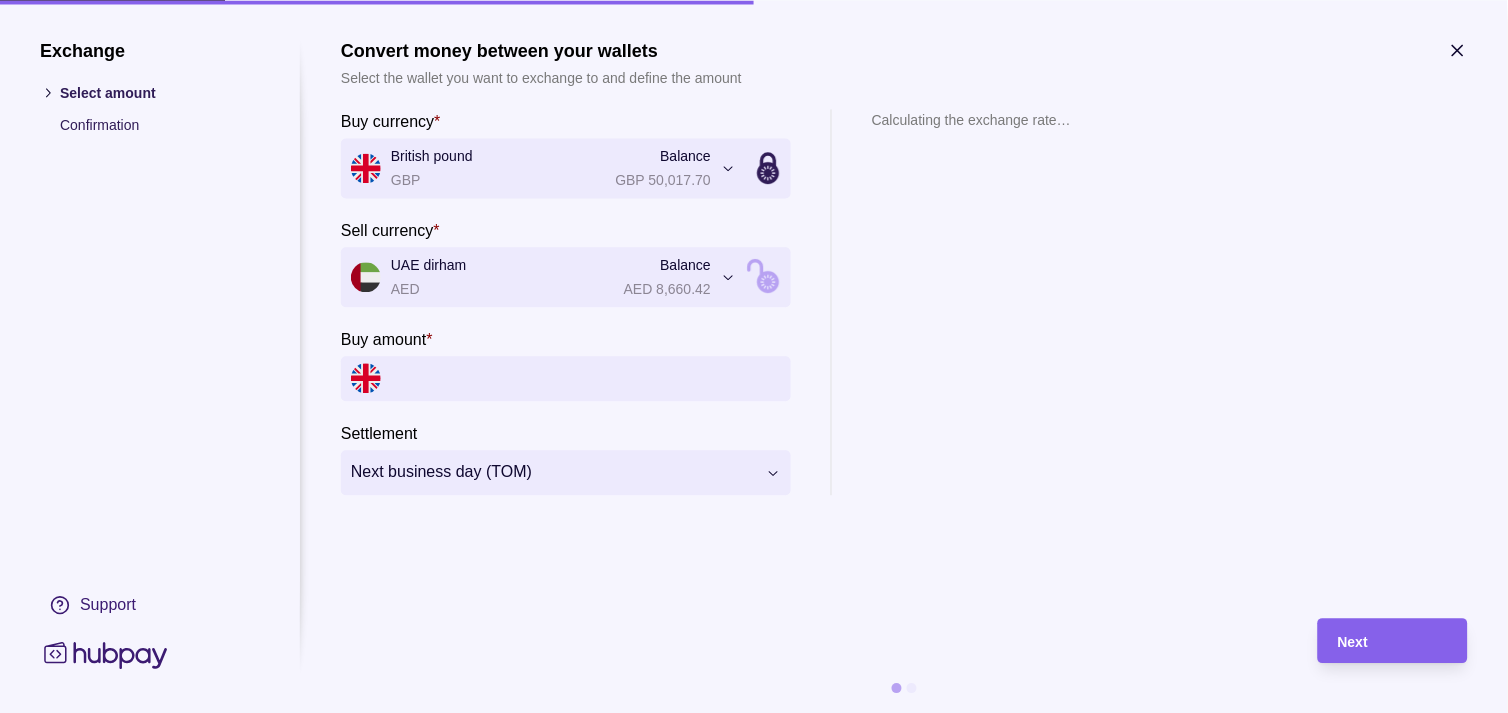 click on "Buy amount  *" at bounding box center (586, 378) 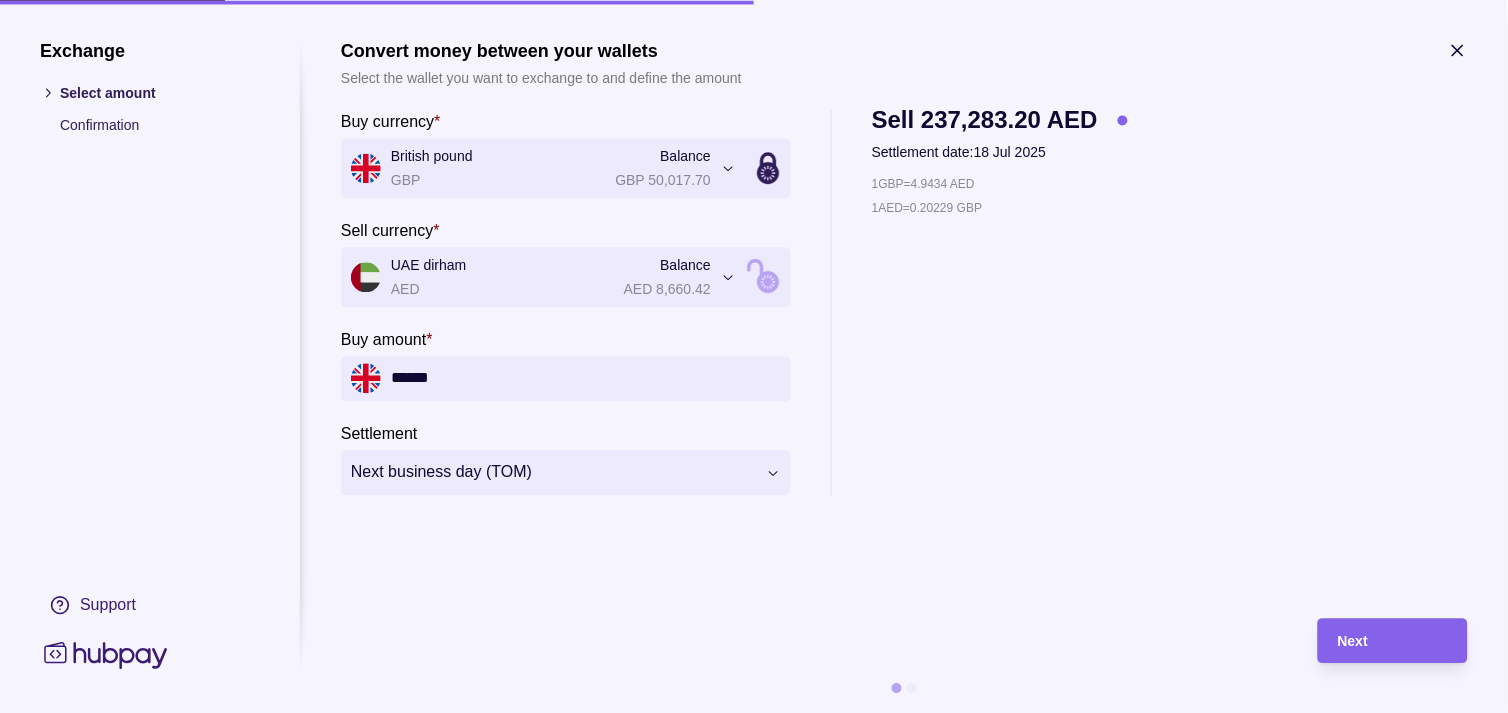type on "******" 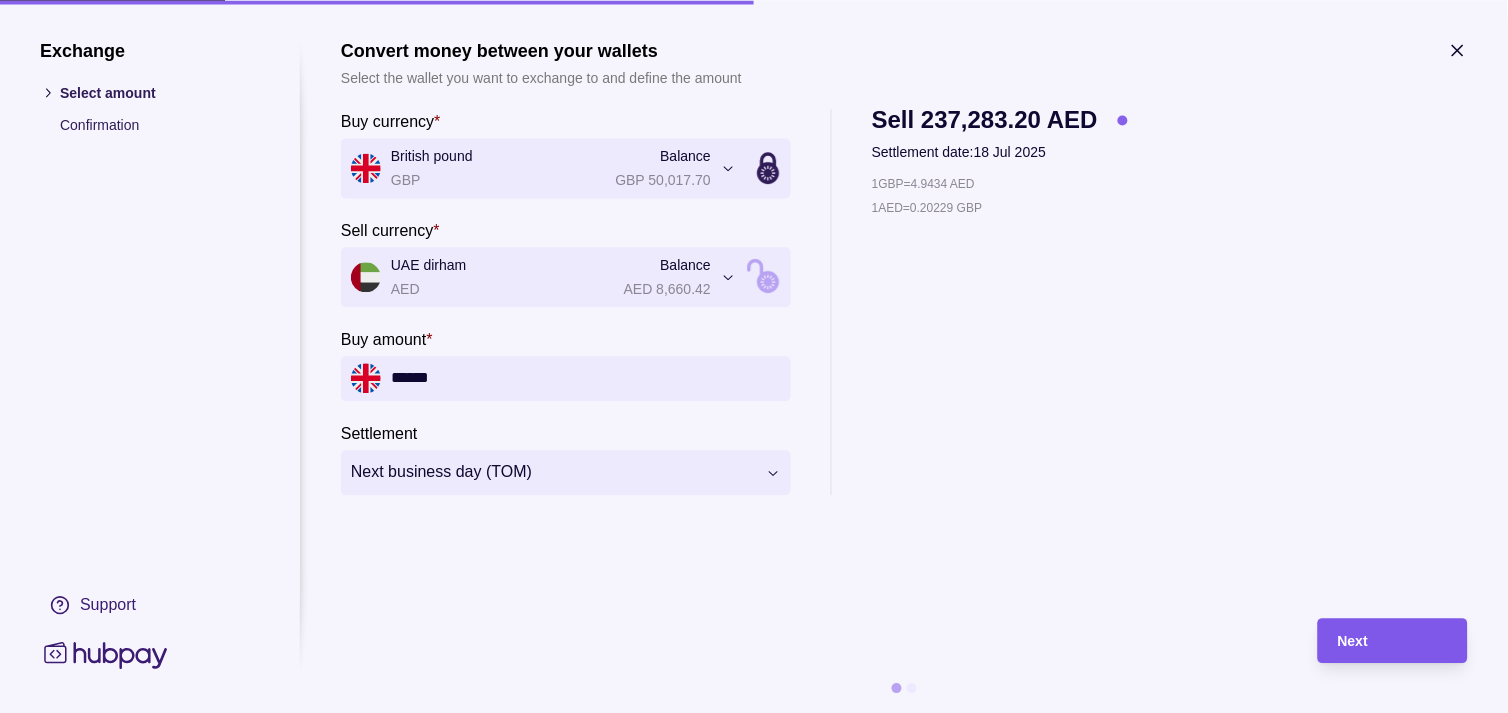 click on "Next" at bounding box center (1393, 641) 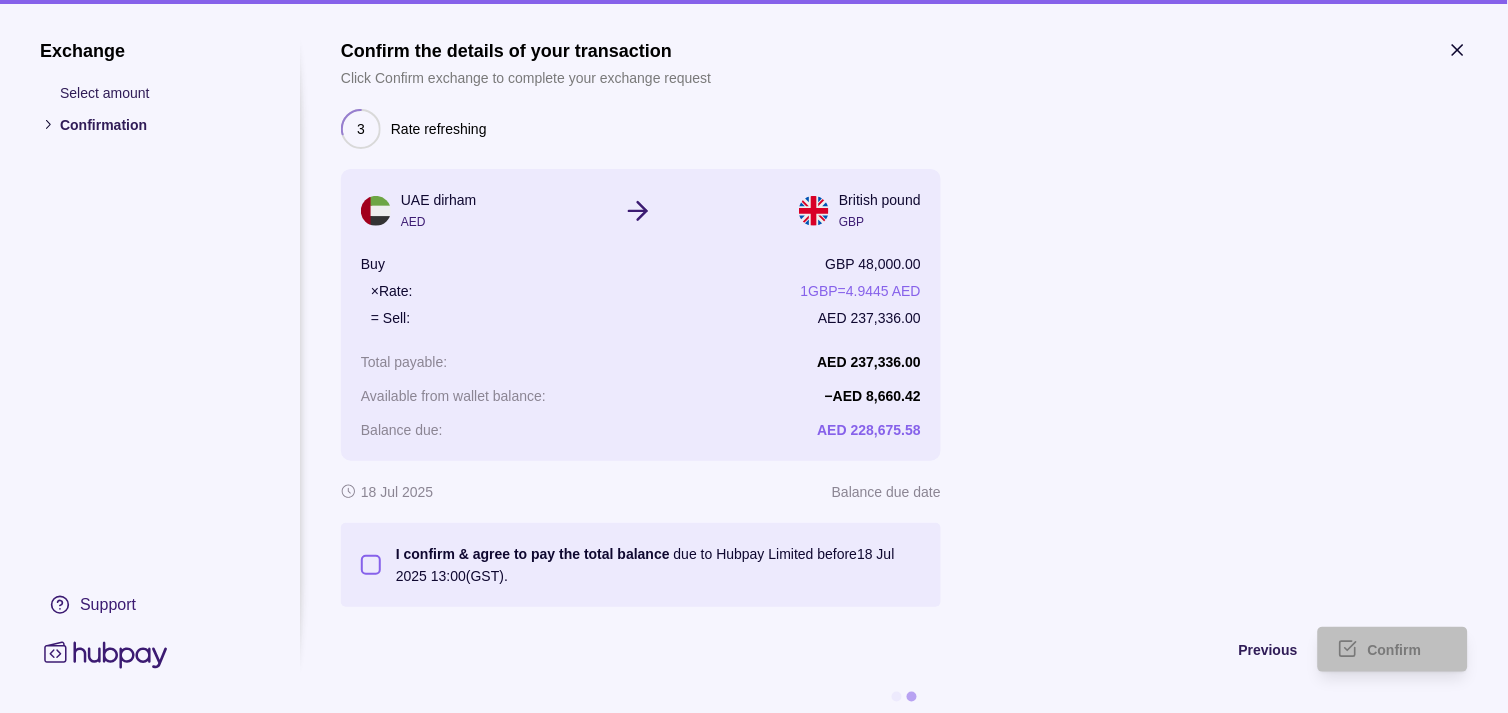 click on "I confirm & agree to pay the total balance   due to Hubpay Limited before  18 Jul 2025   13:00  (GST)." at bounding box center [371, 565] 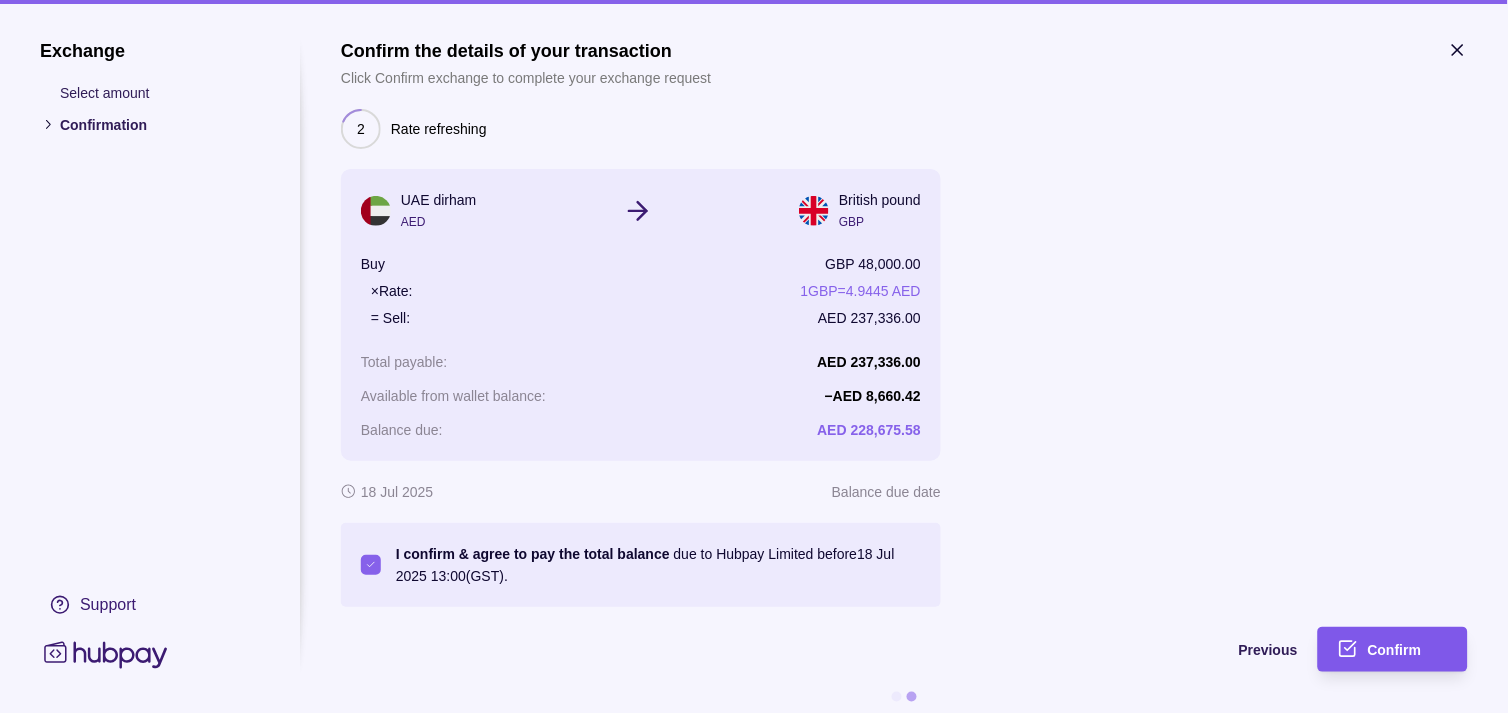 click on "Confirm" at bounding box center (1408, 650) 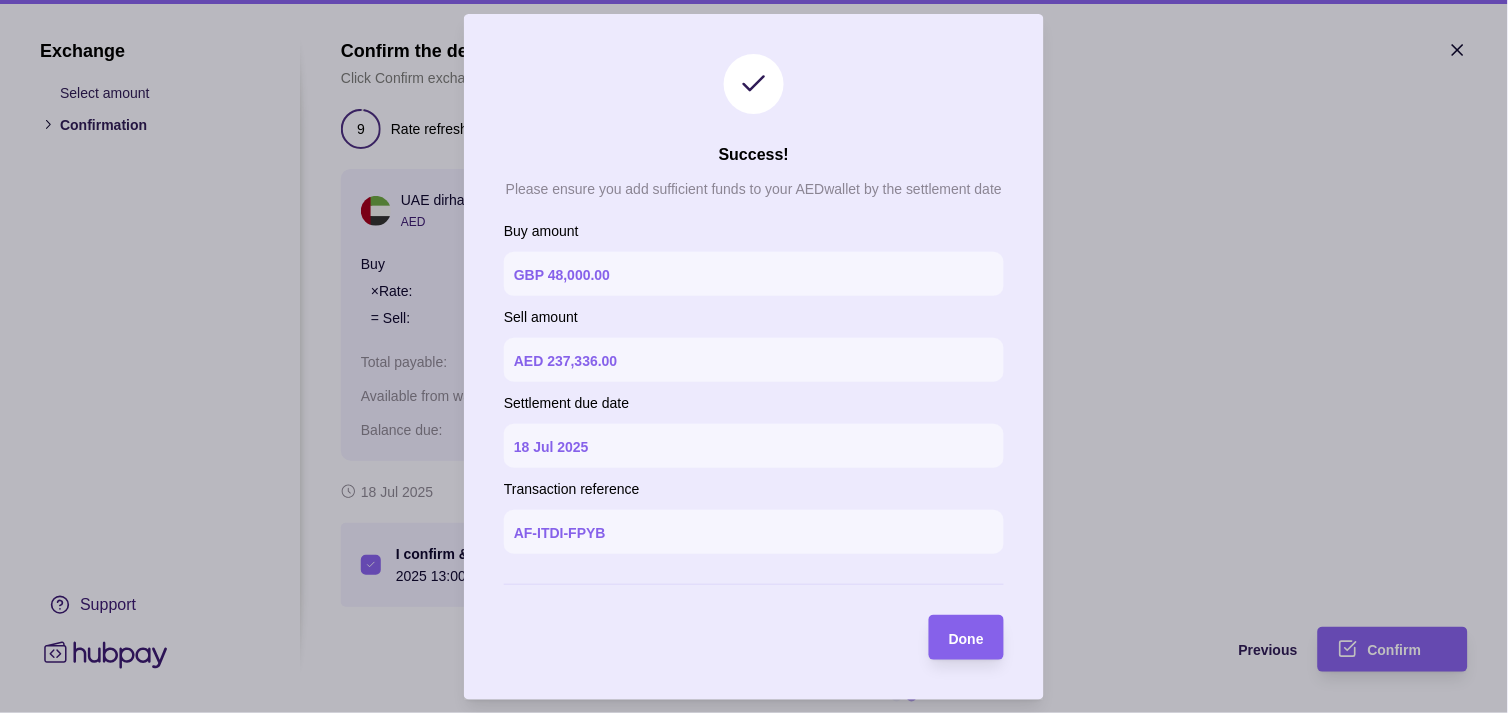 click on "Done" at bounding box center (966, 638) 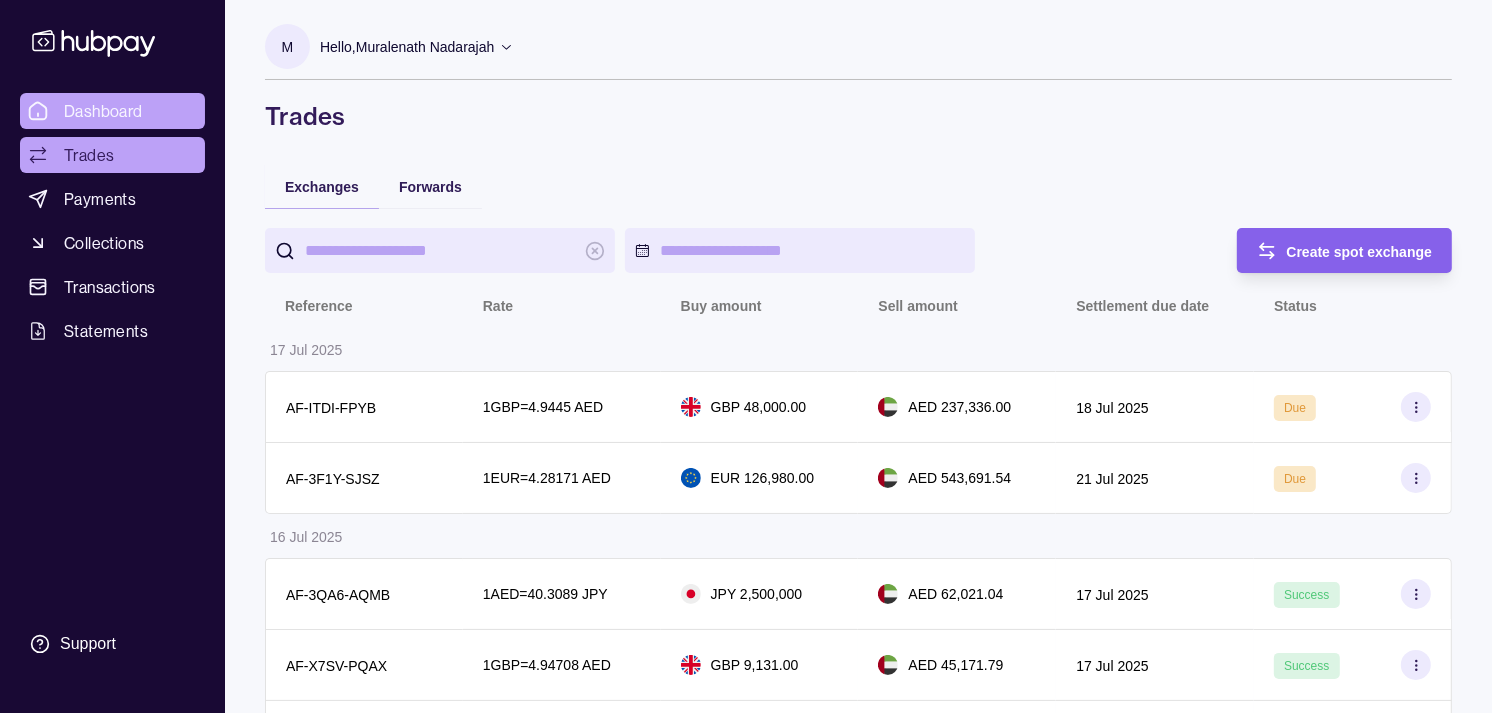 click on "Dashboard" at bounding box center [103, 111] 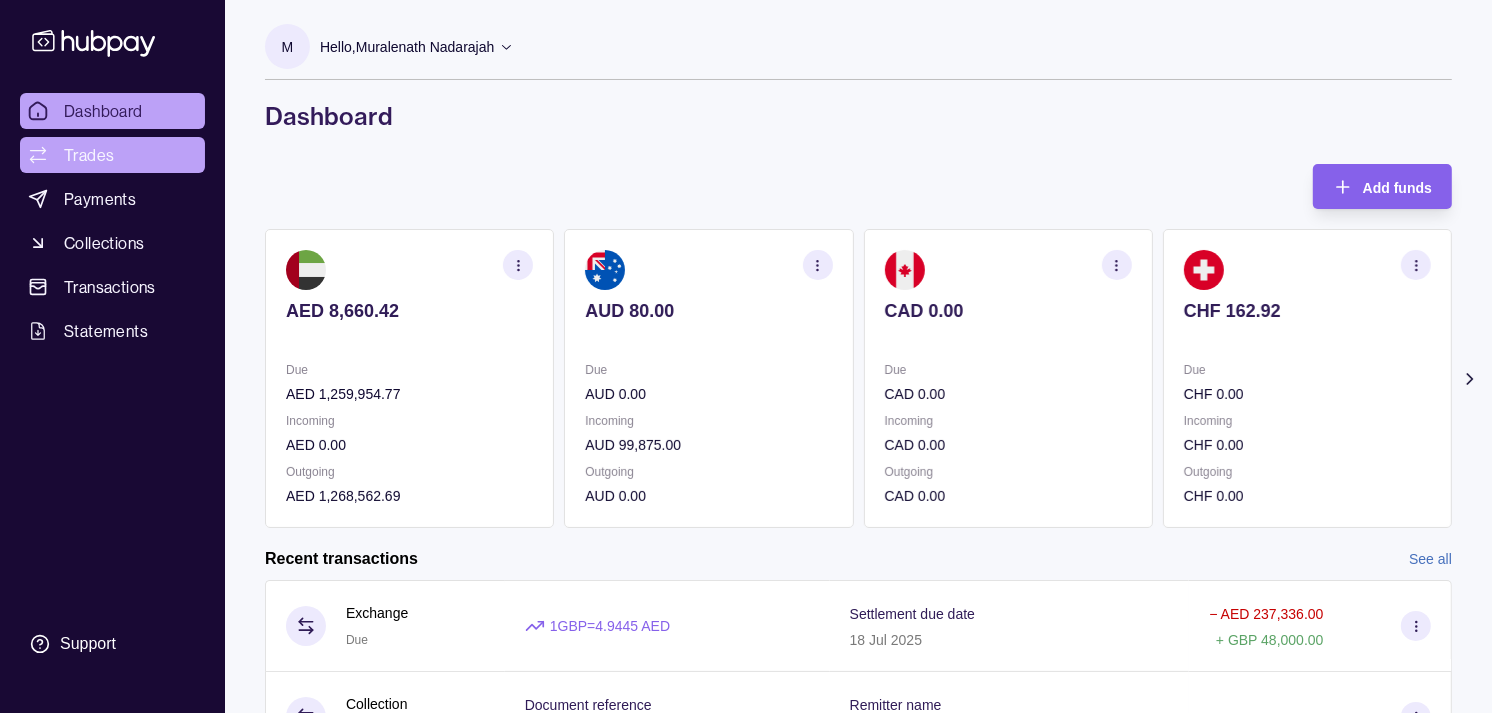 click on "Trades" at bounding box center [89, 155] 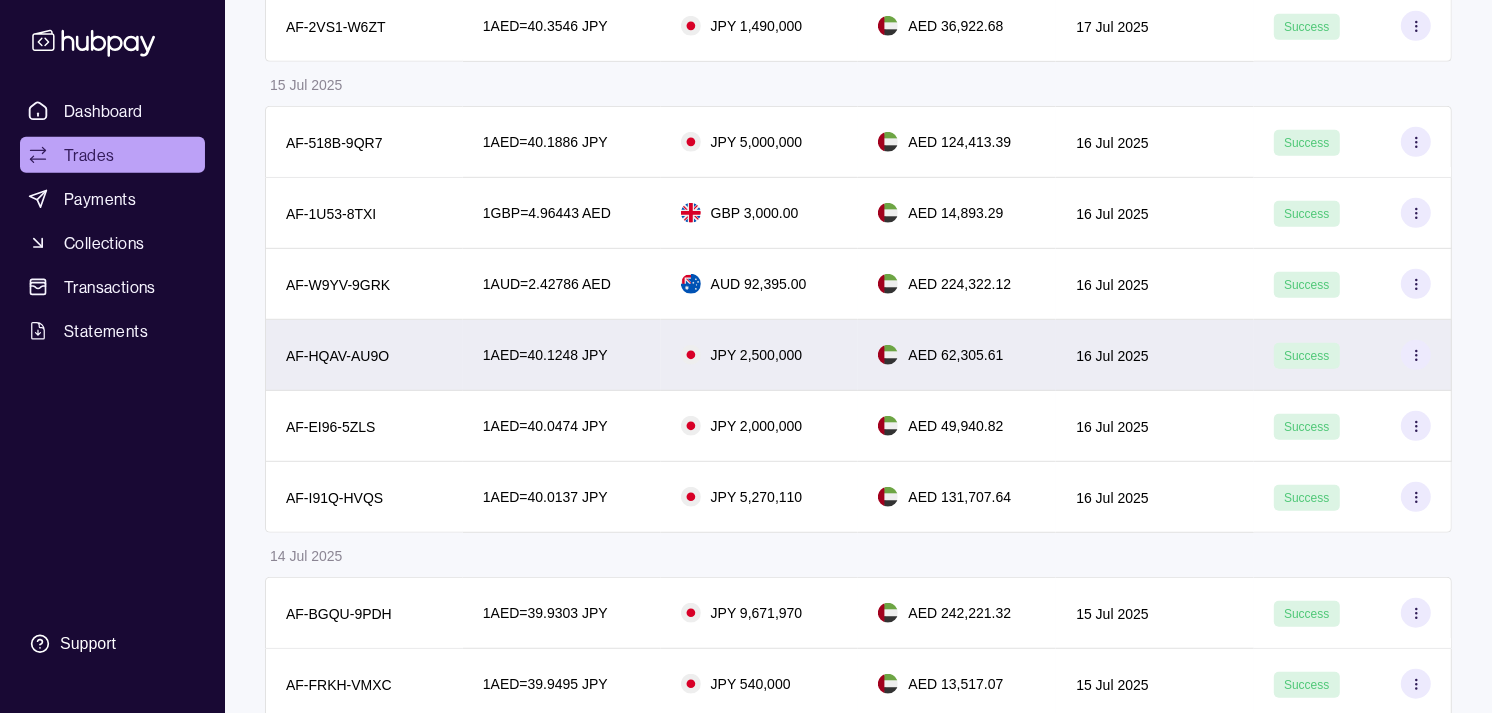 scroll, scrollTop: 1111, scrollLeft: 0, axis: vertical 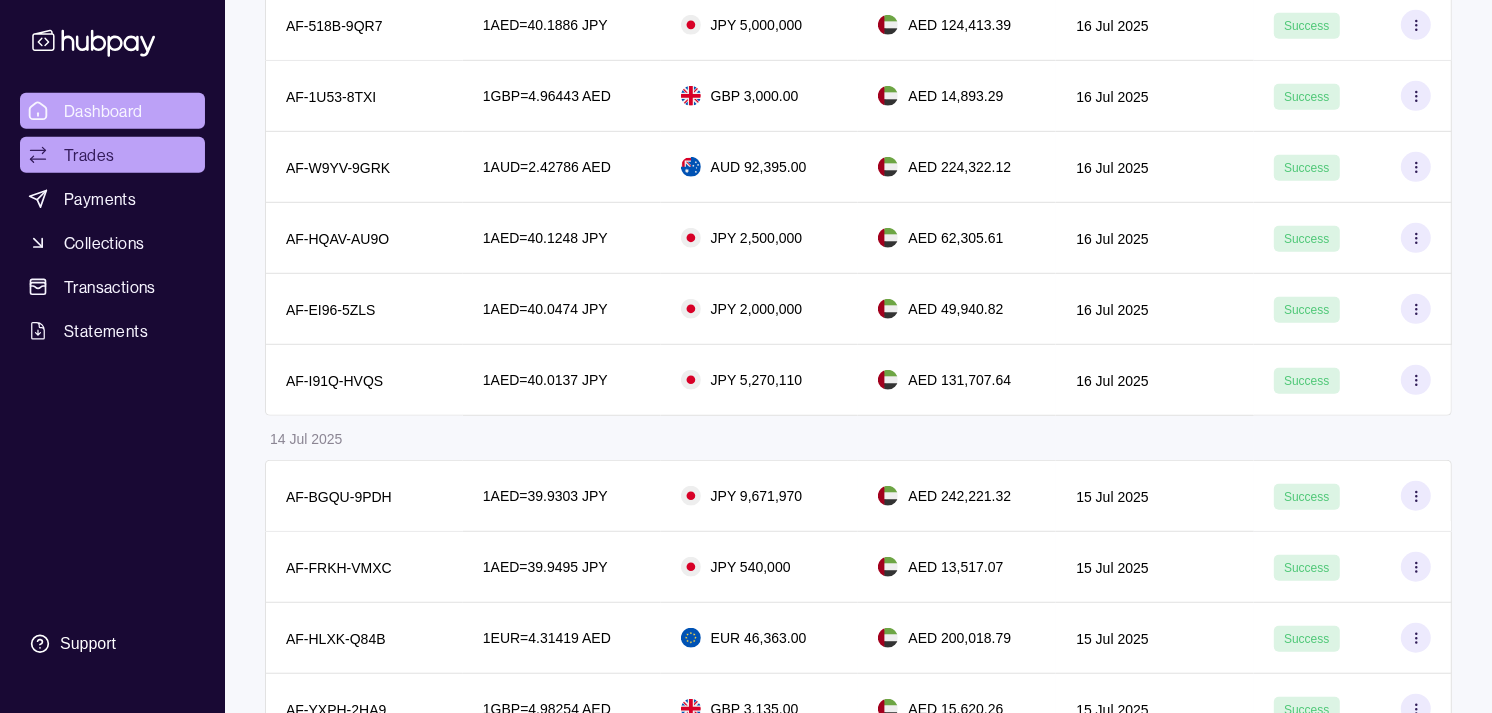 click on "Dashboard" at bounding box center [103, 111] 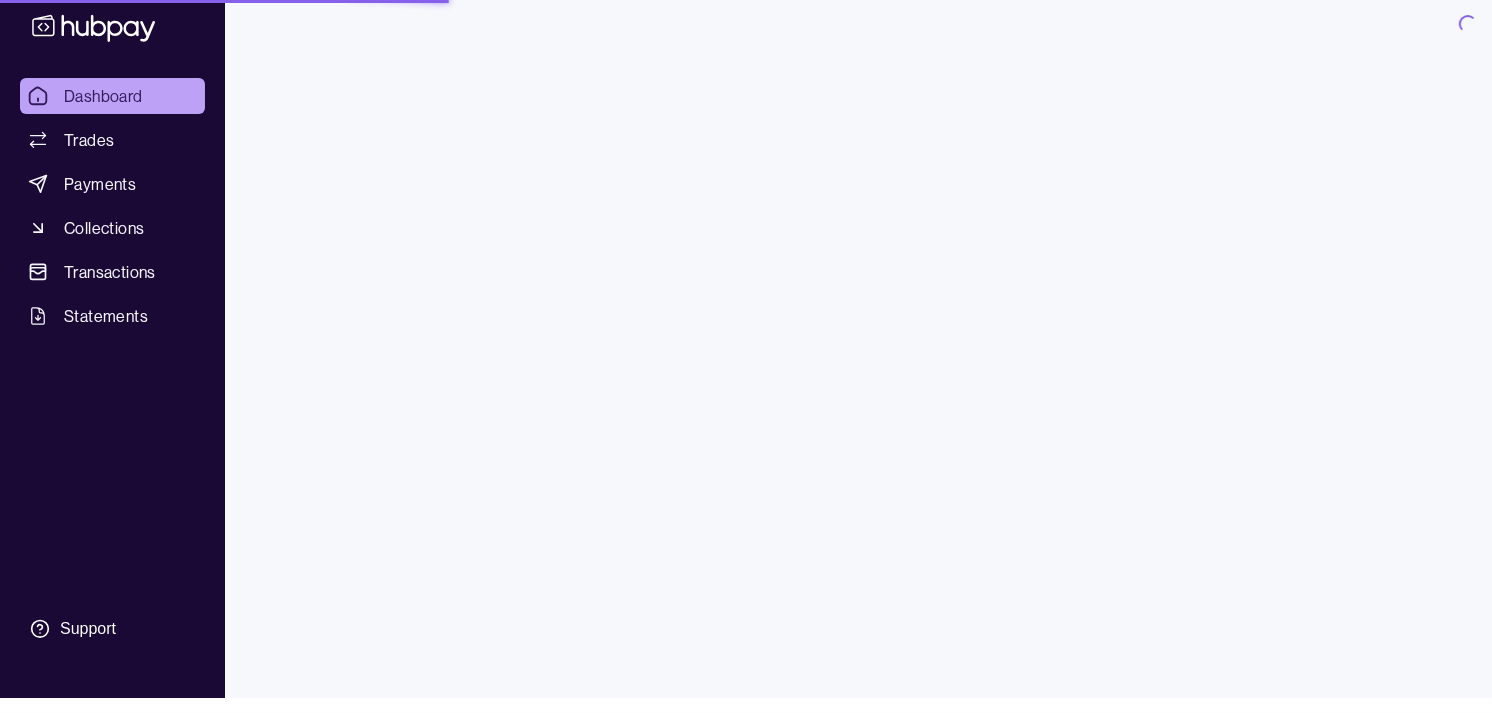 scroll, scrollTop: 0, scrollLeft: 0, axis: both 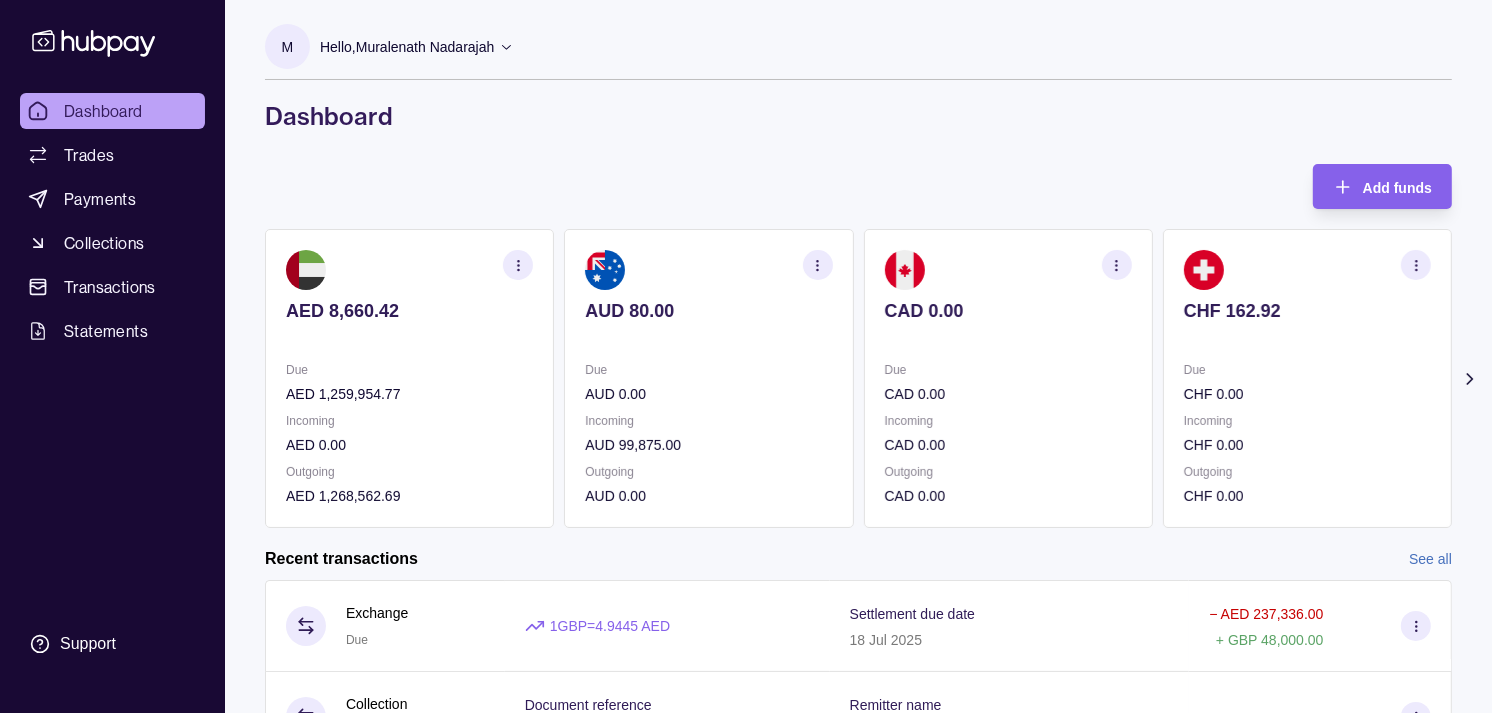click on "CAD 0.00                                                                                                               Due CAD 0.00 Incoming CAD 0.00 Outgoing CAD 0.00" at bounding box center [1008, 378] 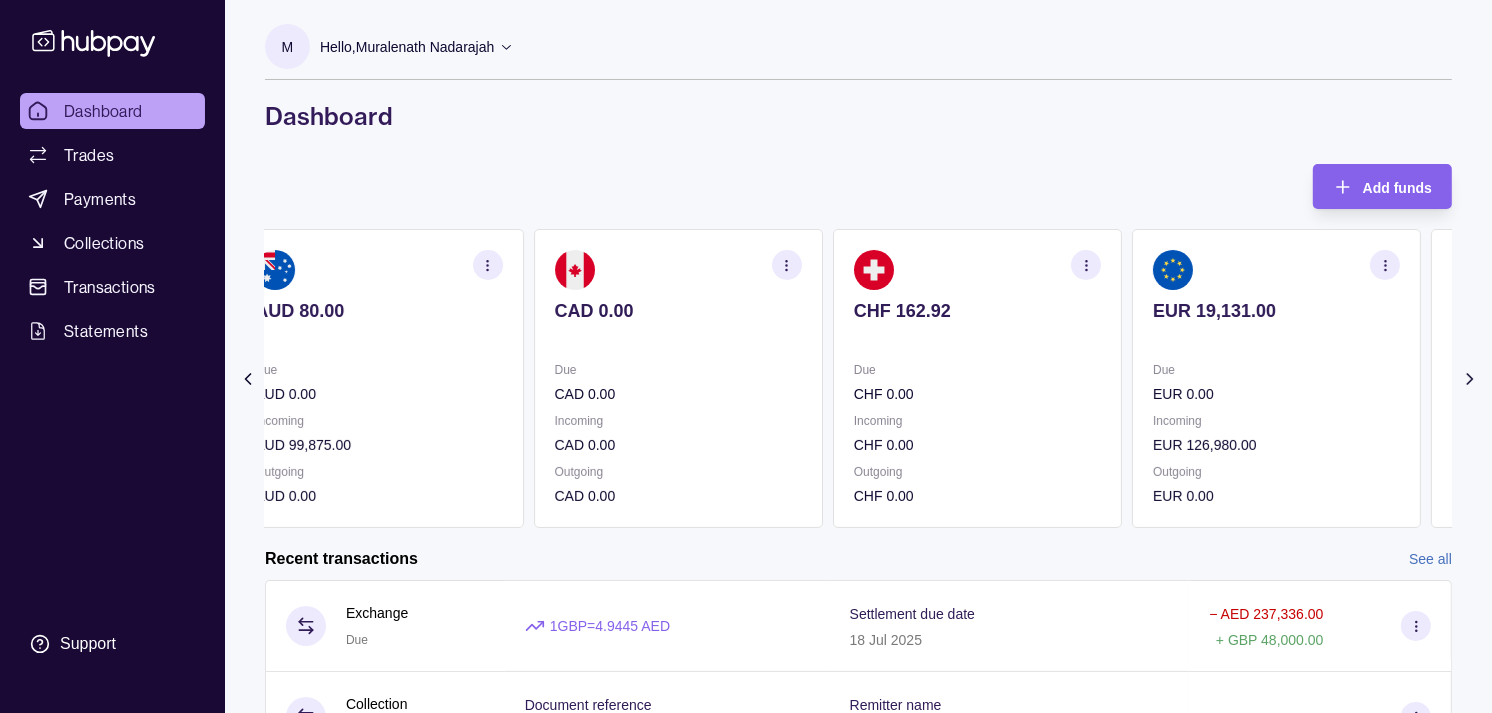 click at bounding box center (977, 338) 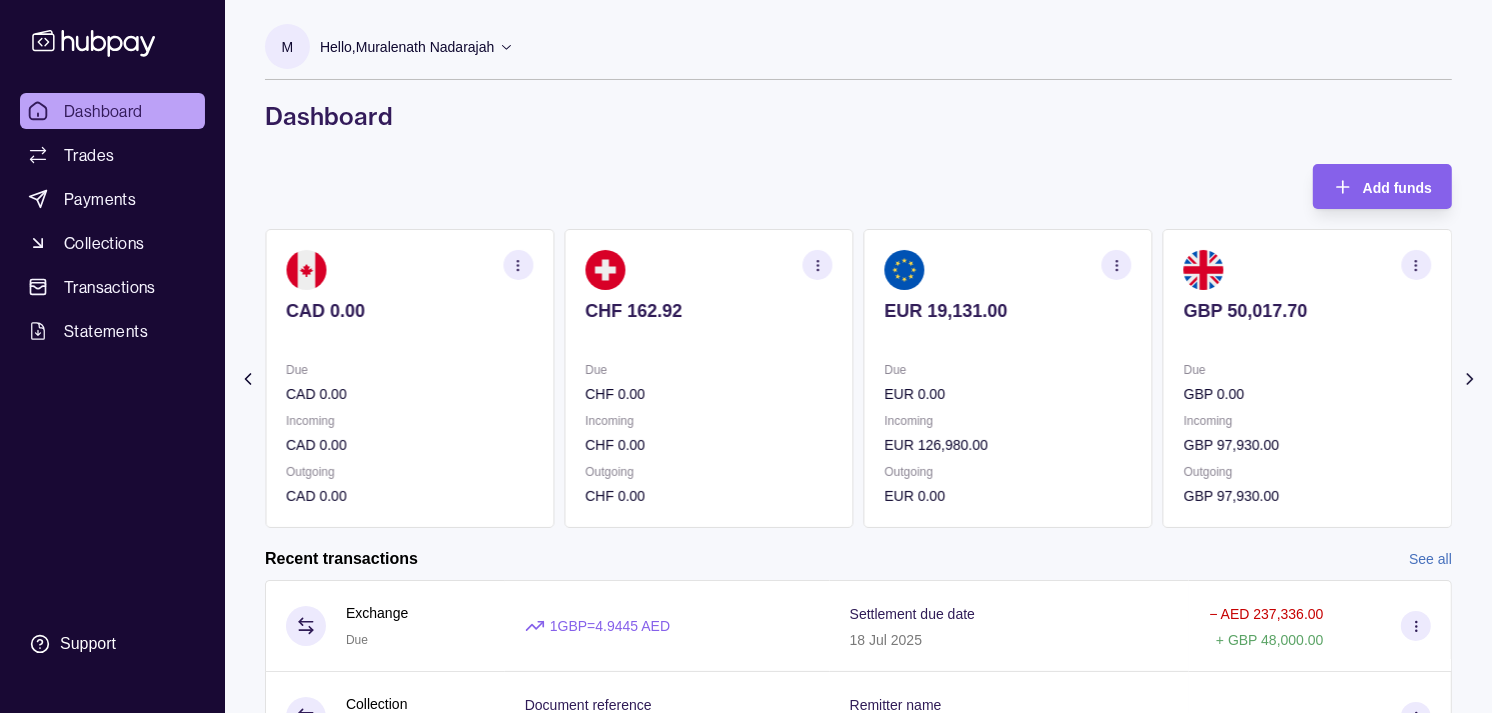 click at bounding box center (1008, 338) 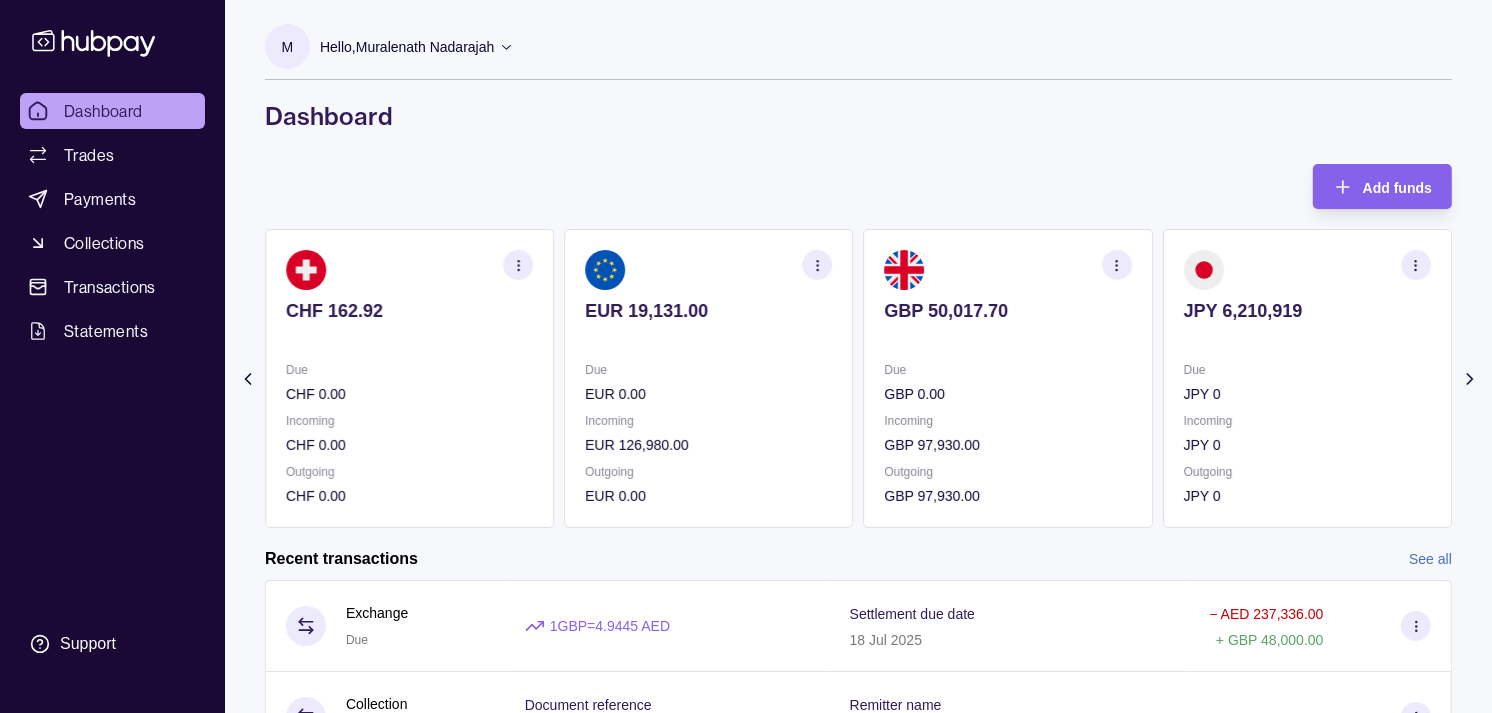 click at bounding box center (1008, 338) 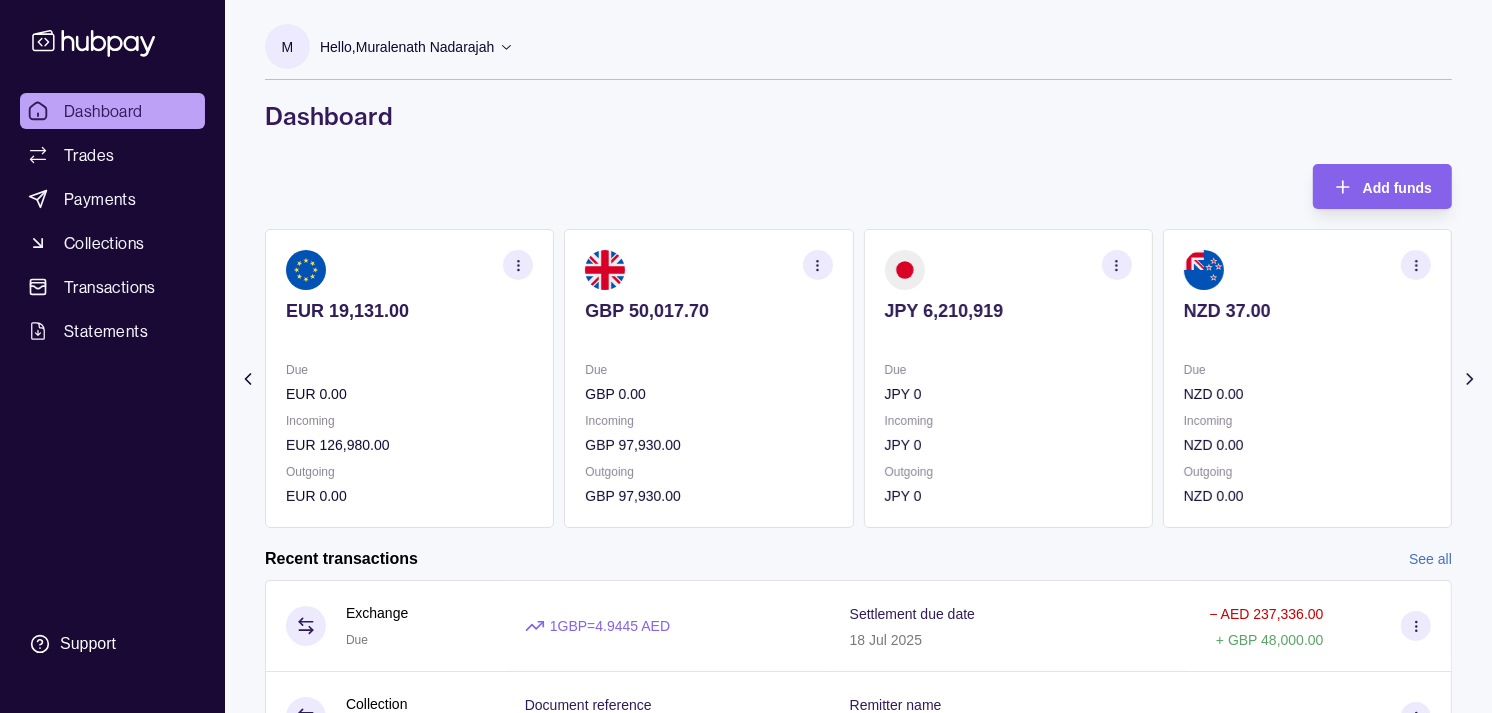 click 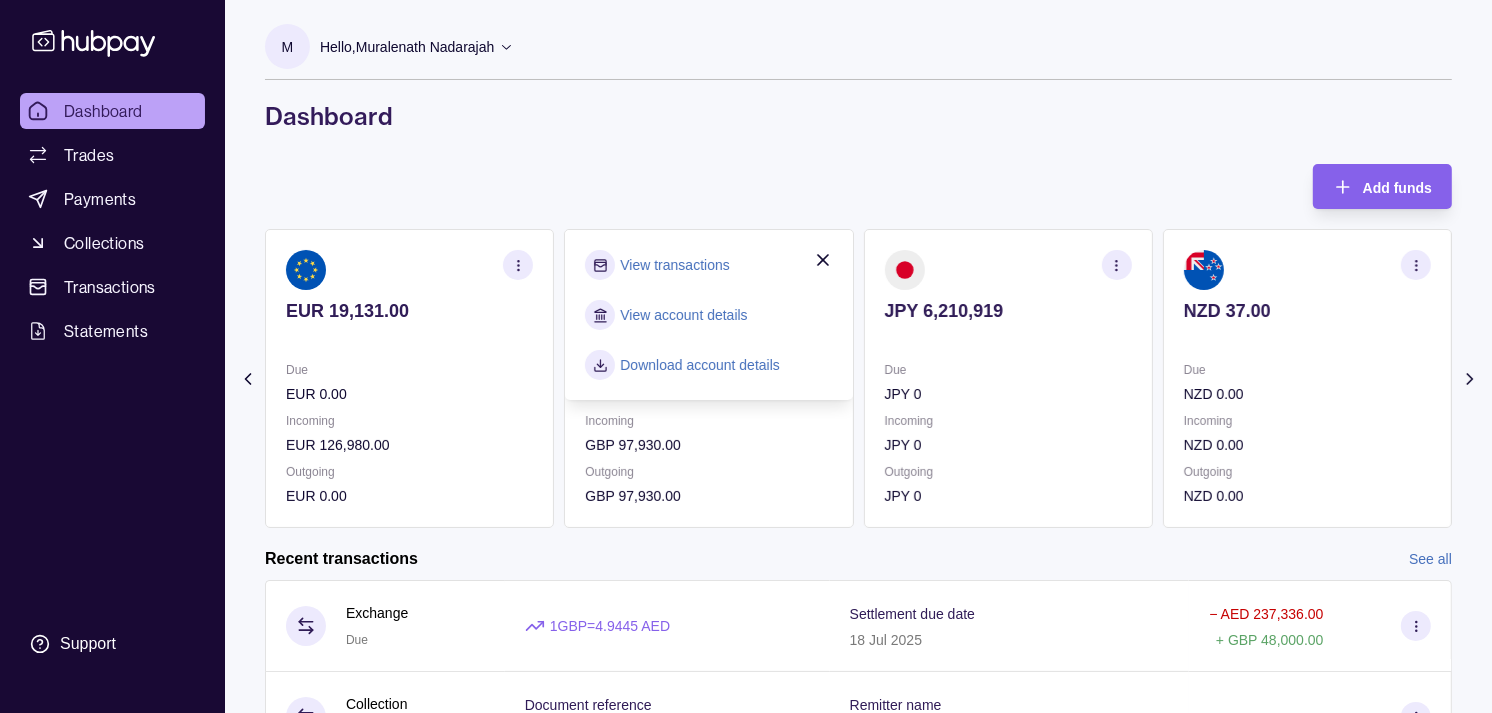 click on "View transactions" at bounding box center [674, 265] 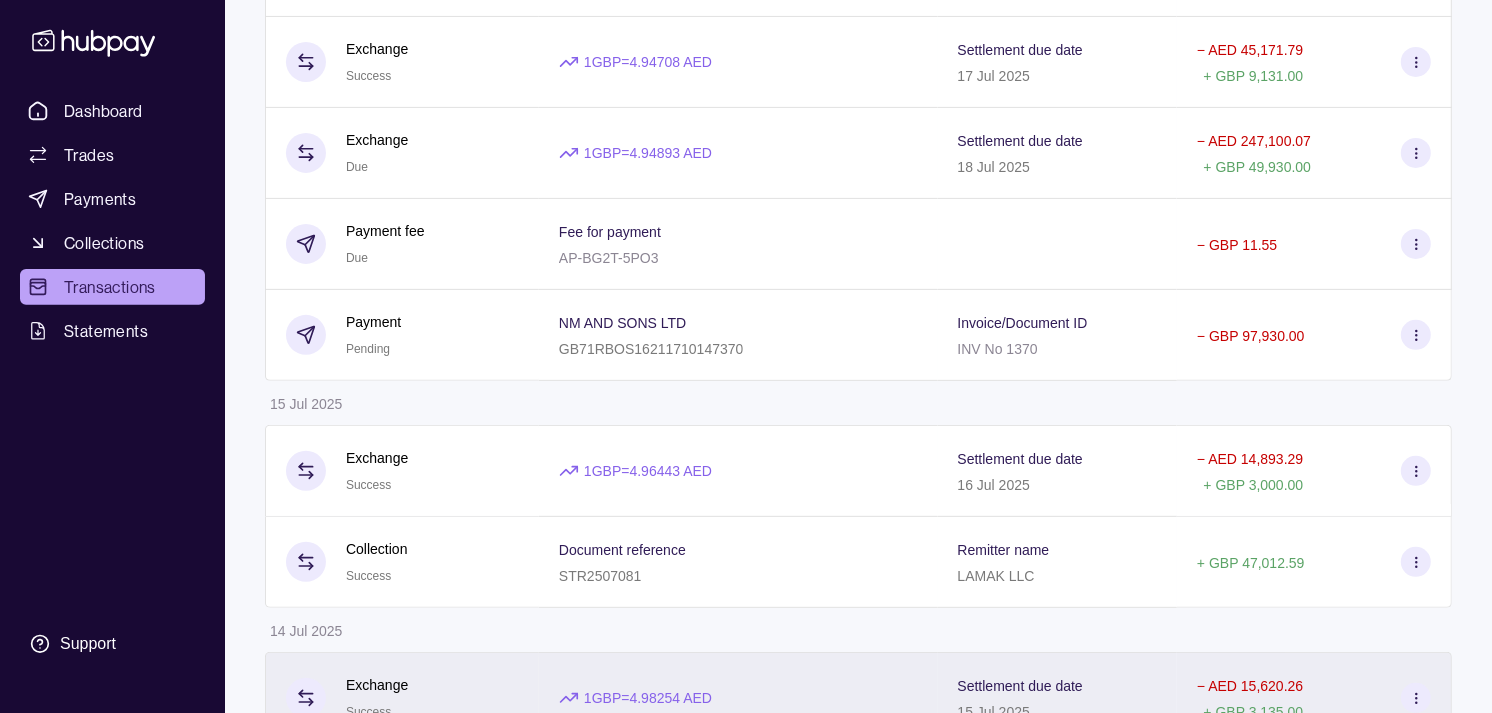 scroll, scrollTop: 555, scrollLeft: 0, axis: vertical 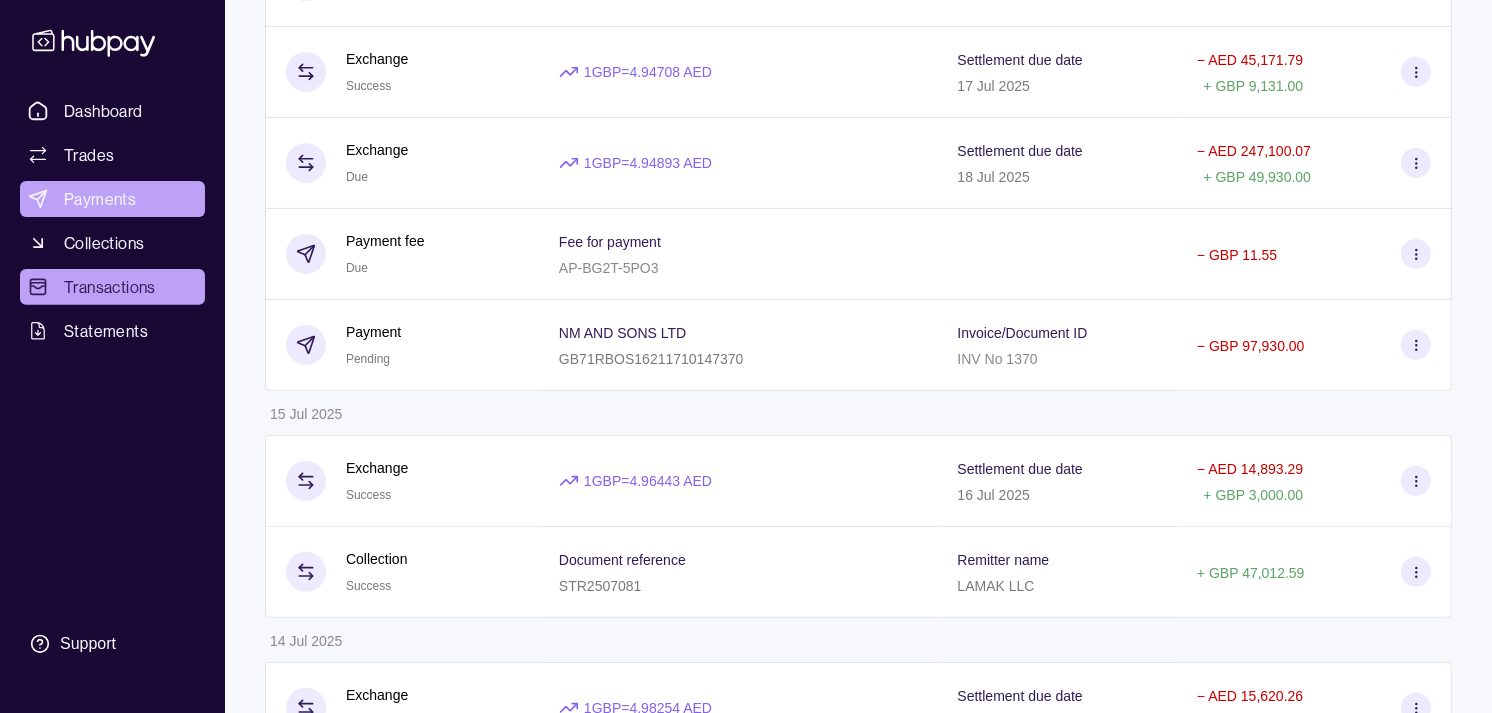 click on "Payments" at bounding box center [112, 199] 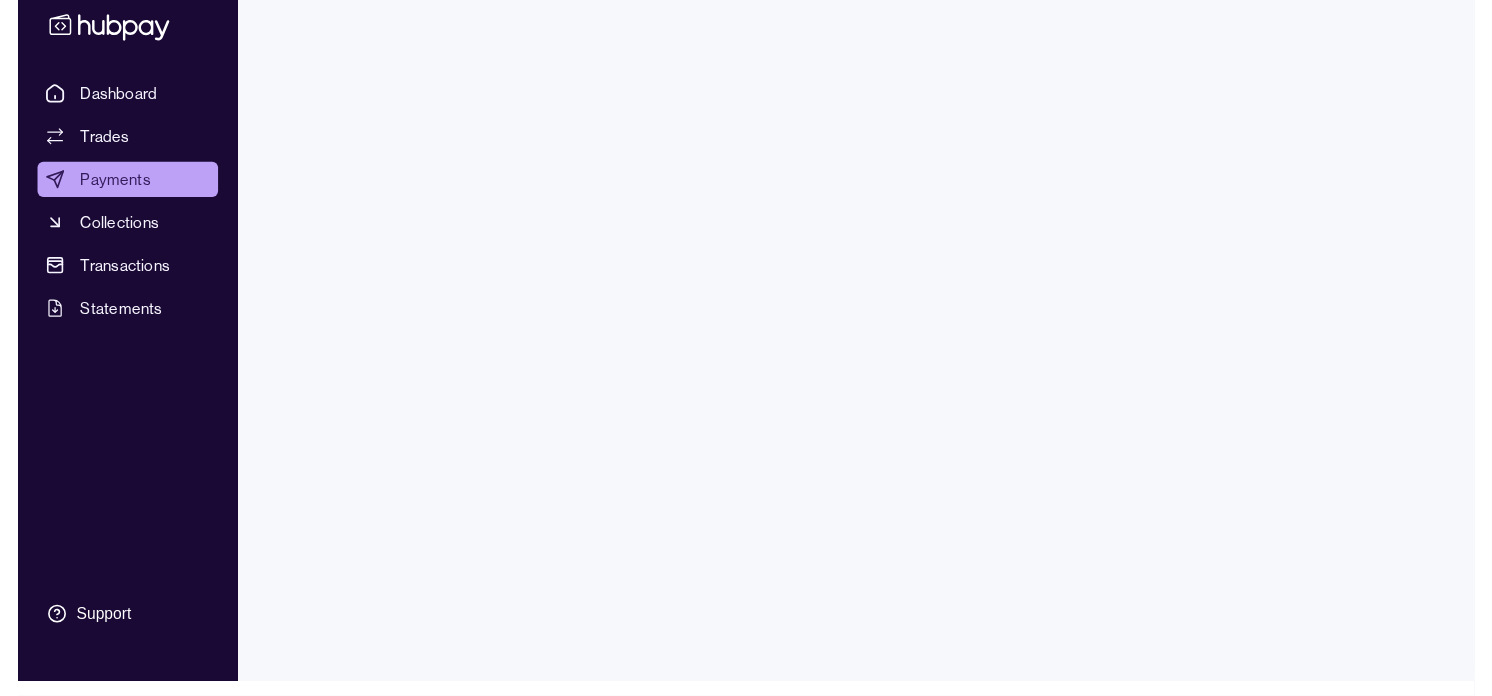 scroll, scrollTop: 0, scrollLeft: 0, axis: both 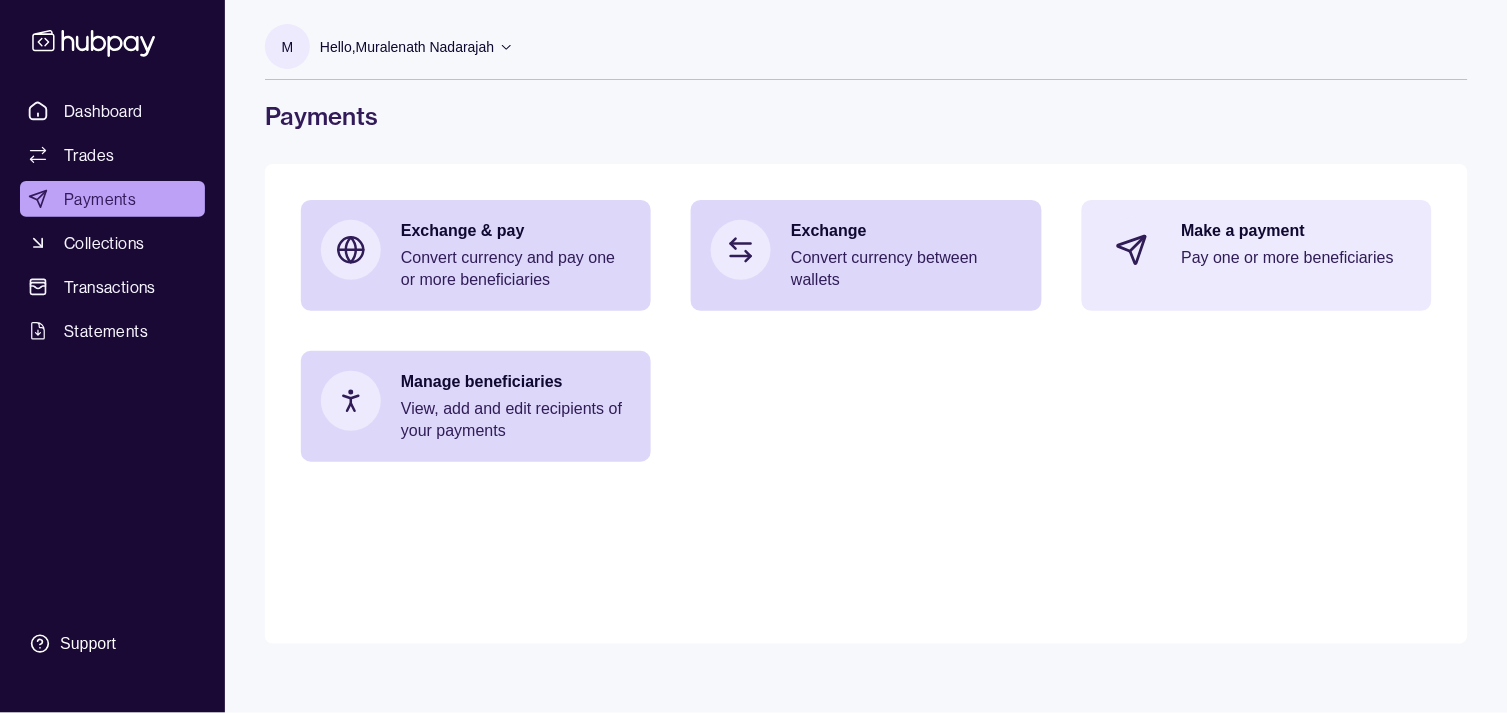 click on "Pay one or more beneficiaries" at bounding box center [1297, 258] 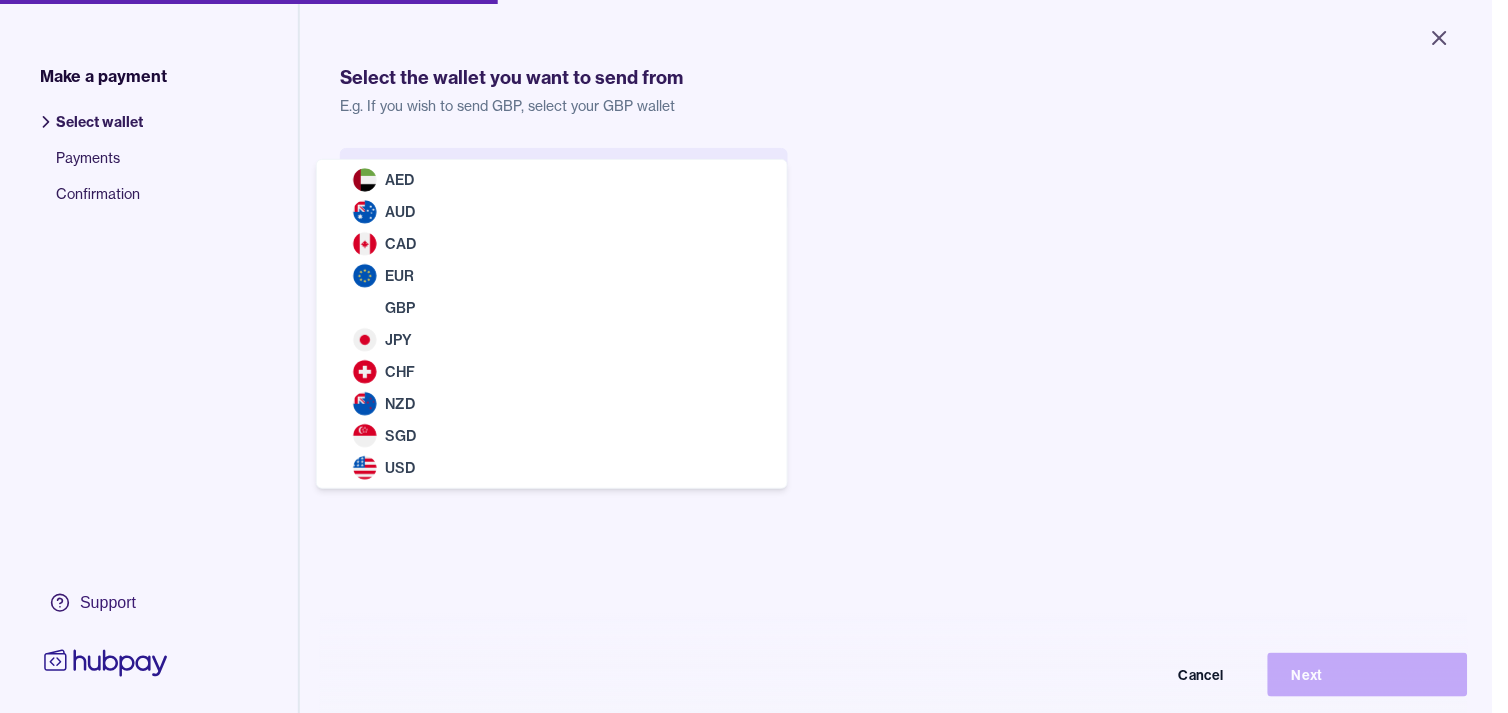 click on "Close Make a payment Select wallet Payments Confirmation Support Select the wallet you want to send from E.g. If you wish to send GBP, select your GBP wallet Select wallet Cancel Next Make a payment | Hubpay AED AUD CAD EUR GBP JPY CHF NZD SGD USD" at bounding box center (746, 356) 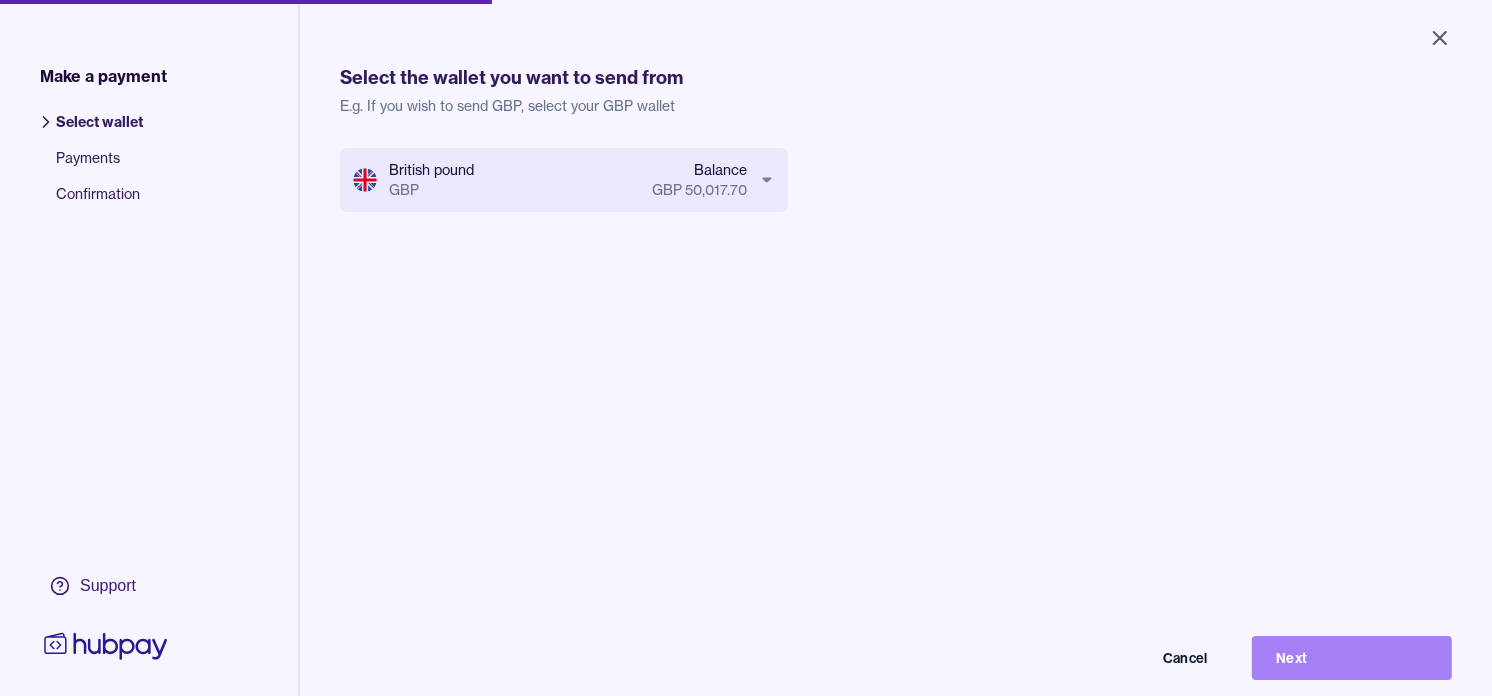 click on "Next" at bounding box center (1352, 658) 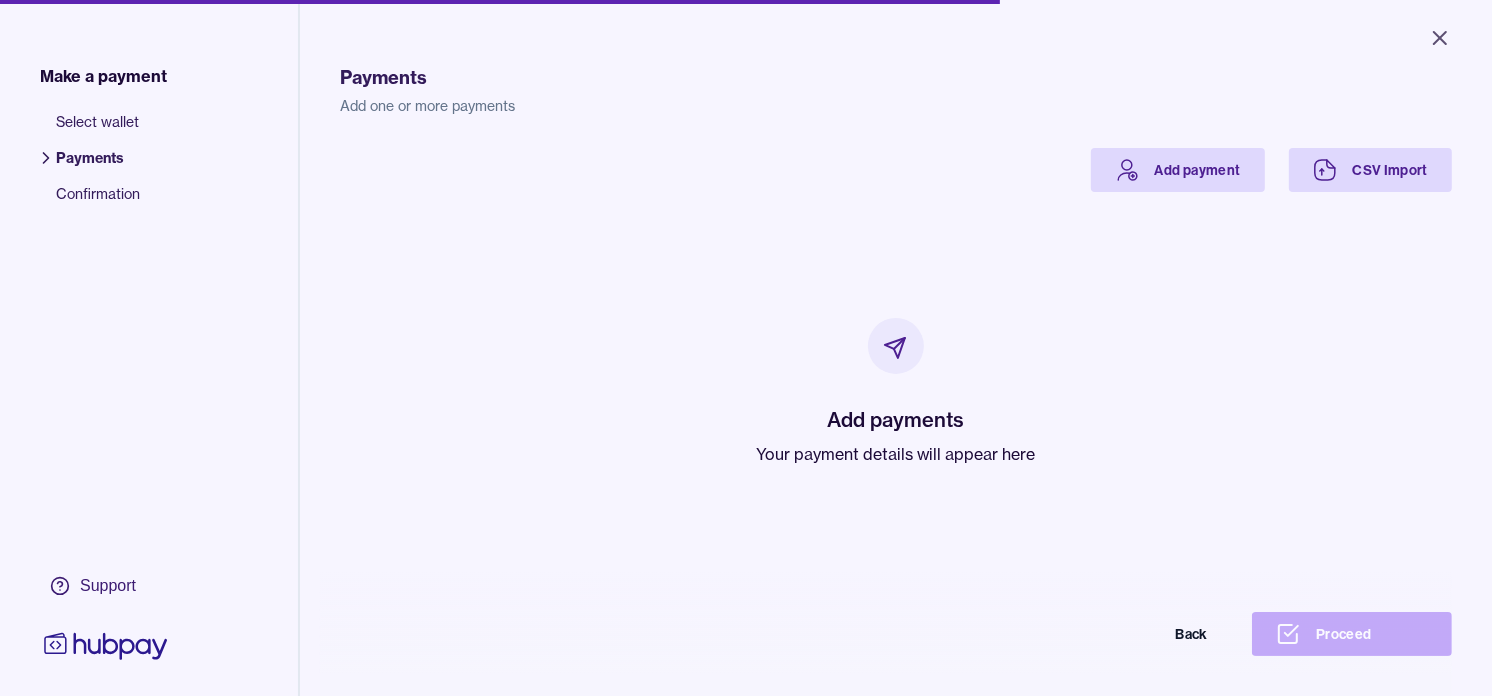 click on "Your payment details will appear here" at bounding box center (896, 454) 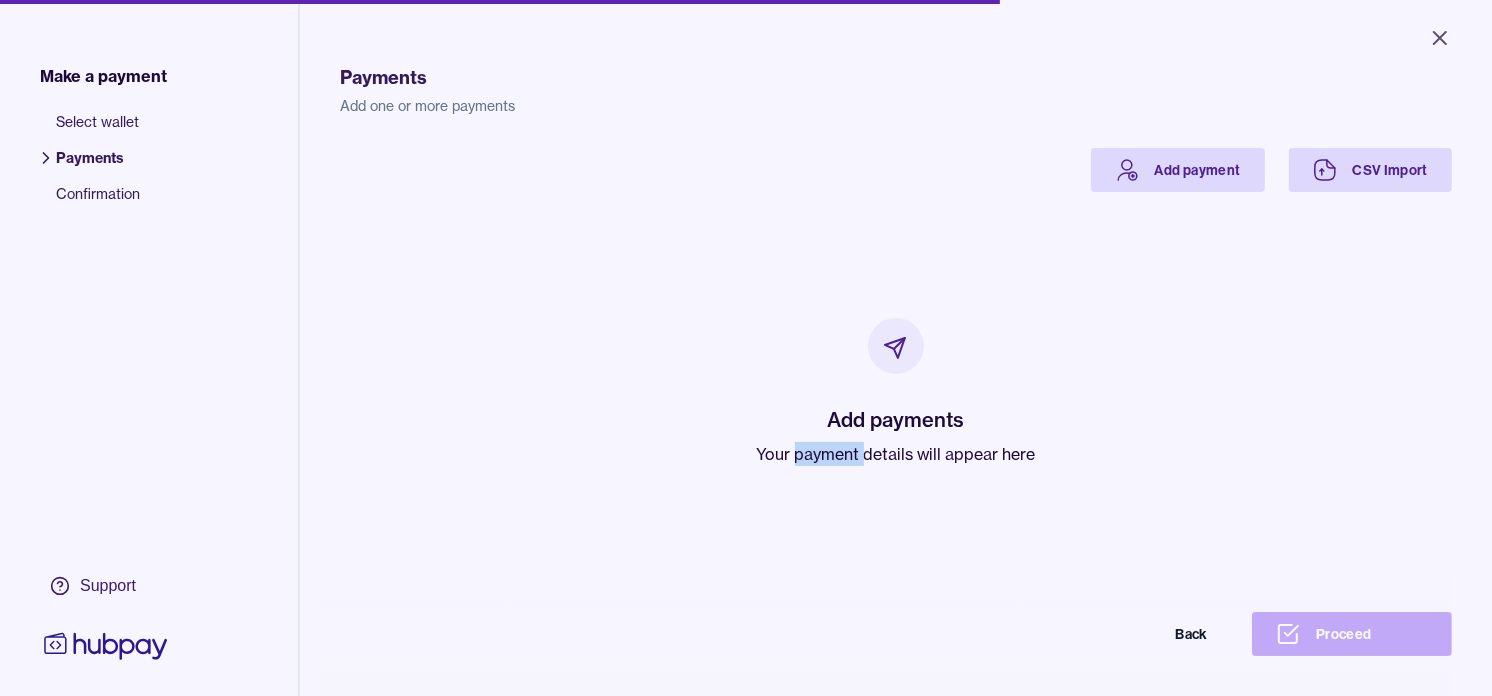 click on "Your payment details will appear here" at bounding box center (896, 454) 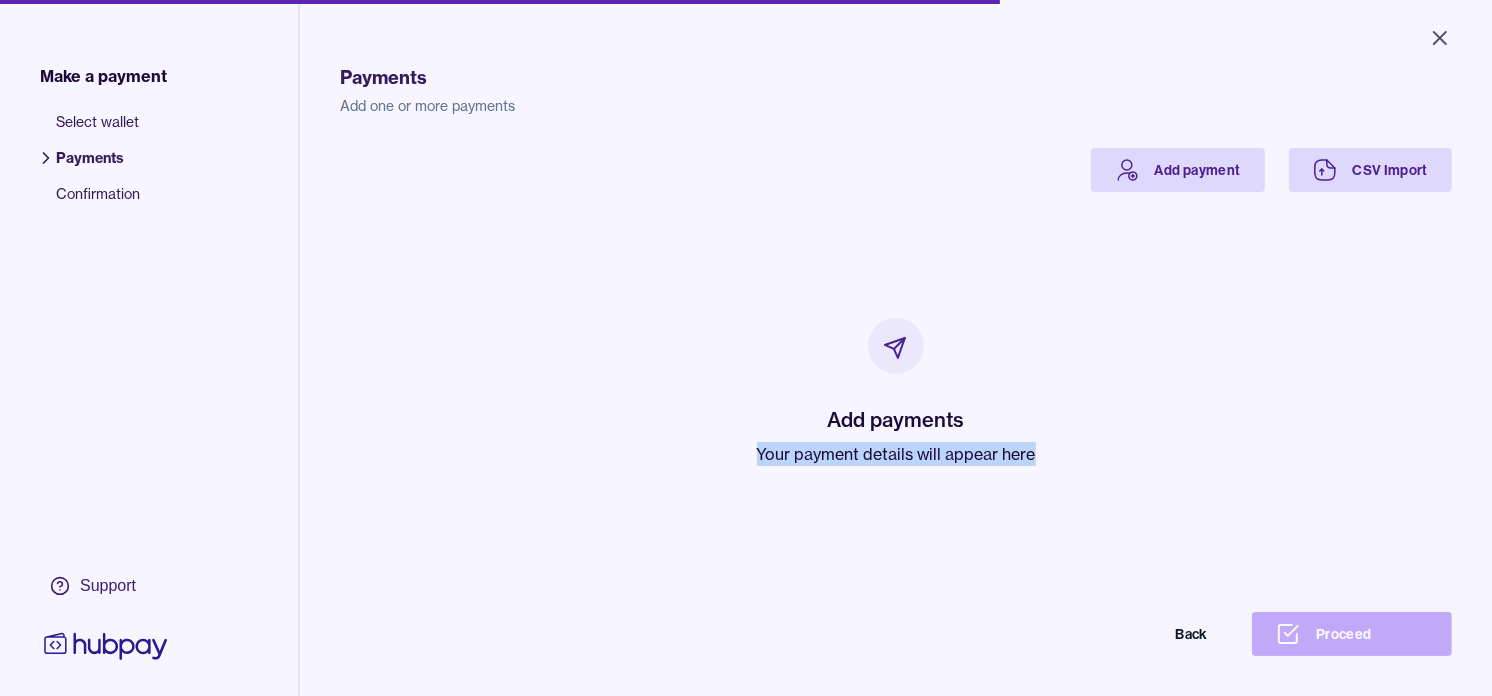 click on "Your payment details will appear here" at bounding box center [896, 454] 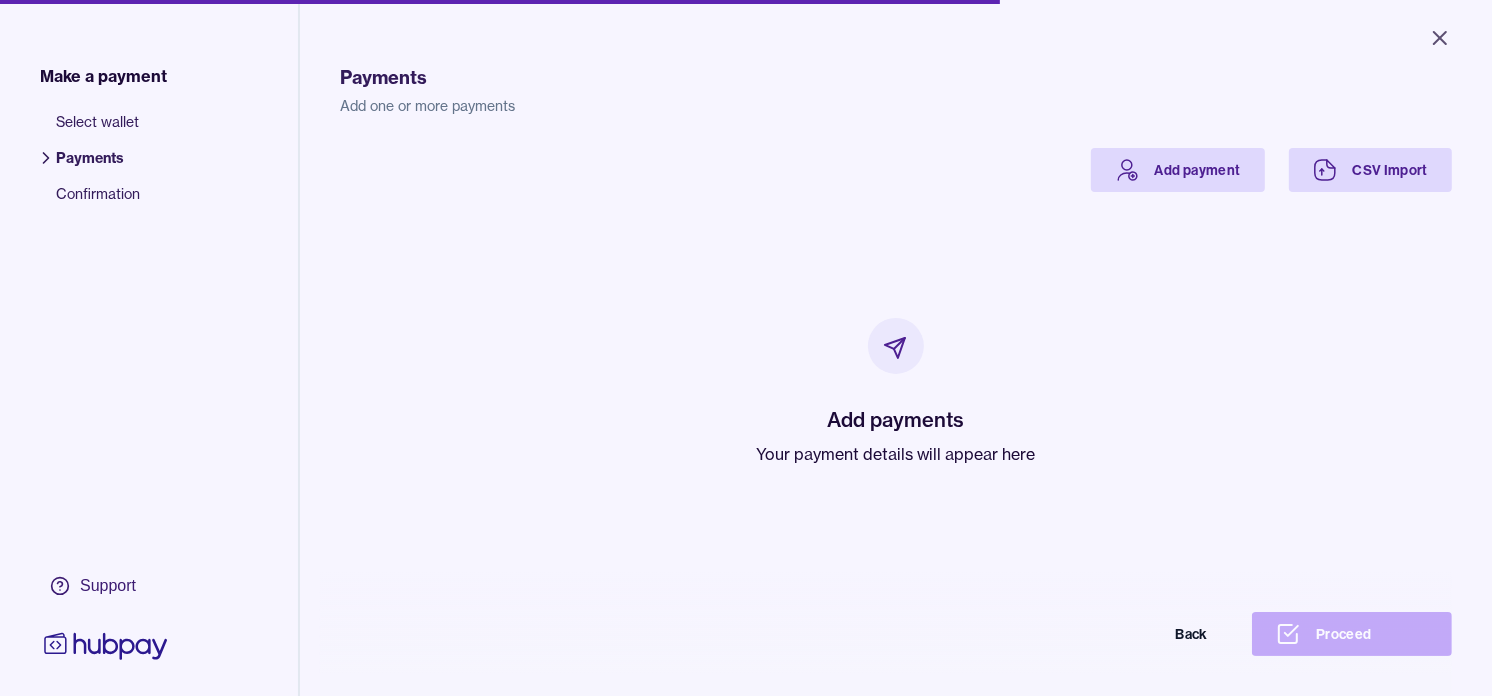 drag, startPoint x: 837, startPoint y: 460, endPoint x: 637, endPoint y: 331, distance: 237.9937 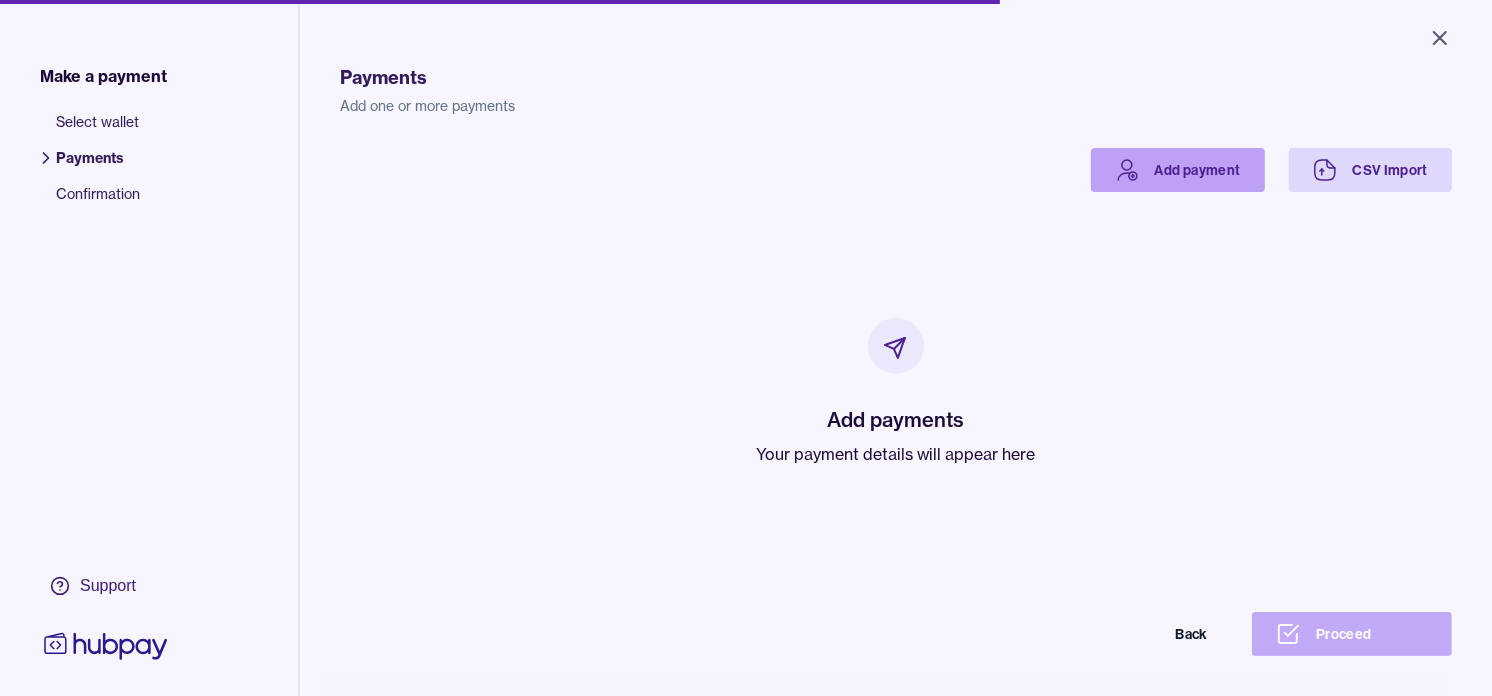 click on "Add payment" at bounding box center [1178, 170] 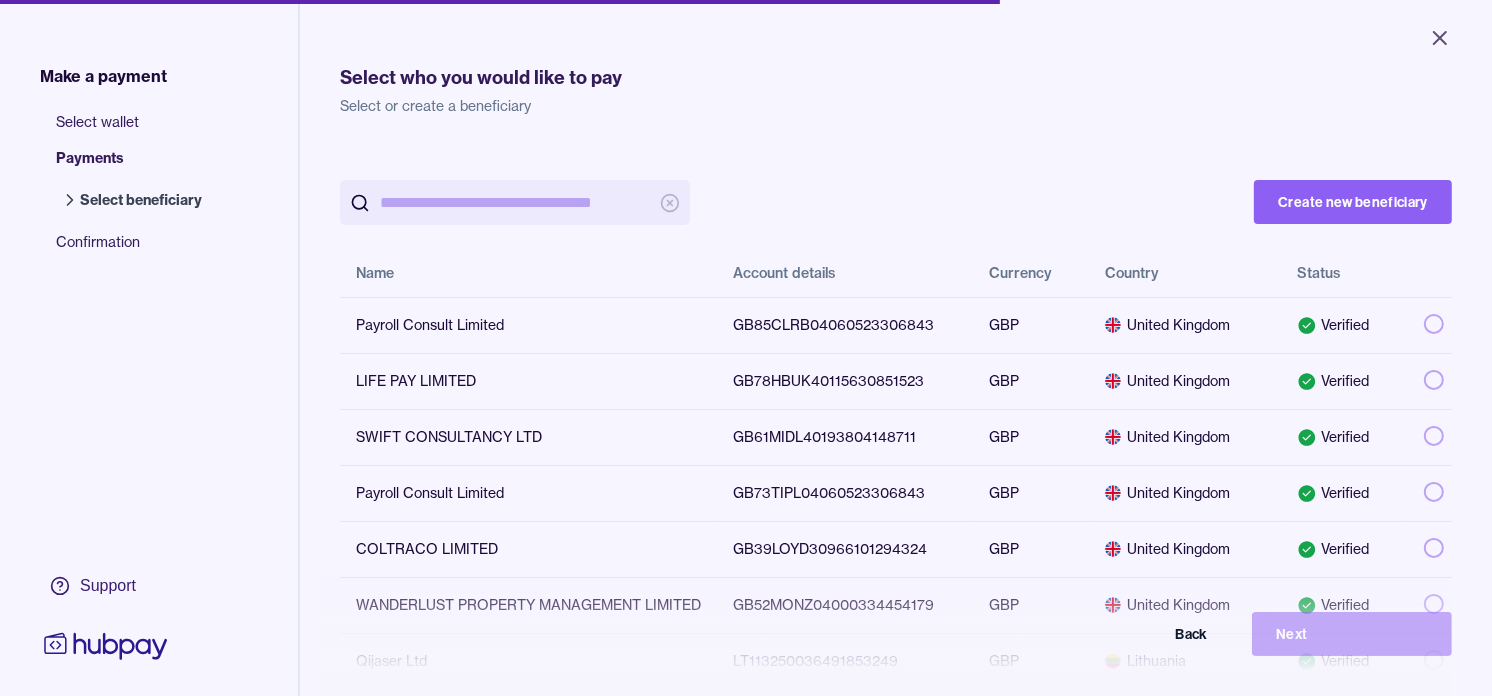 click at bounding box center [515, 202] 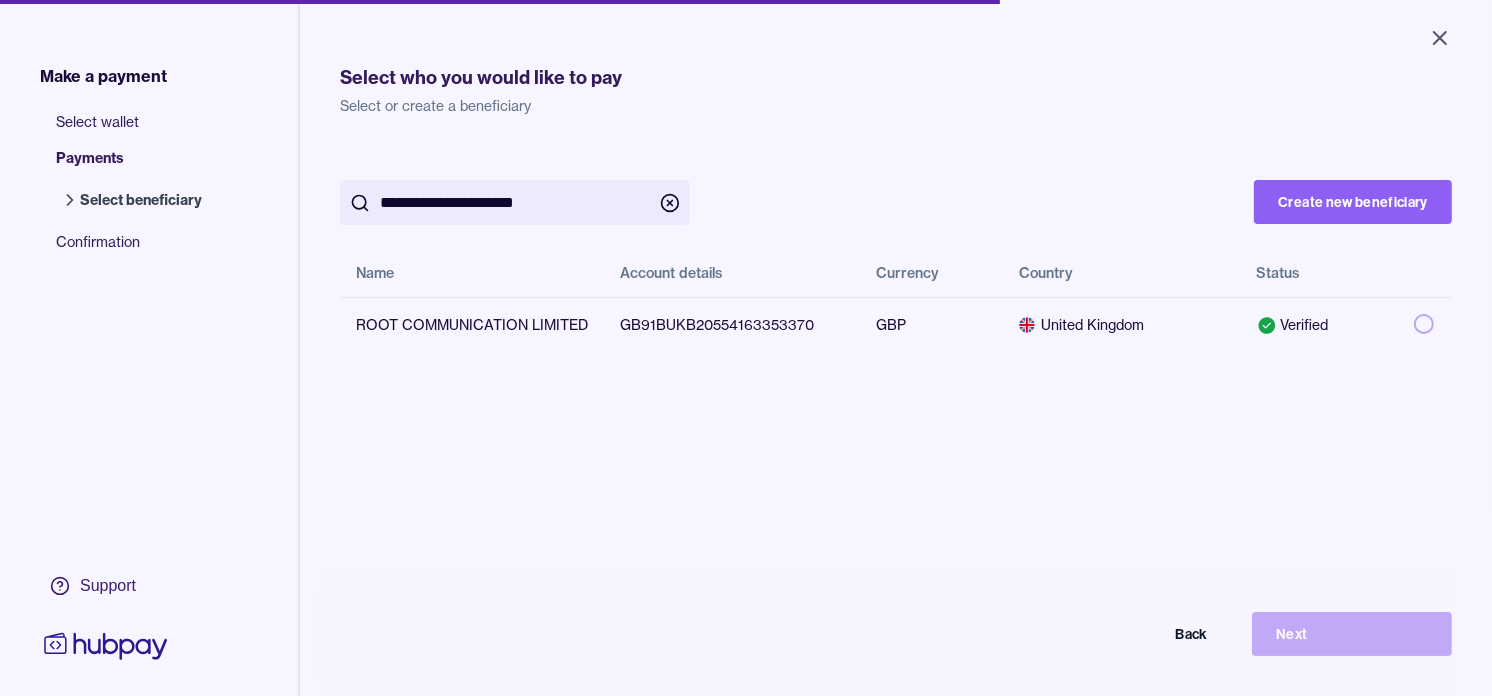 type on "**********" 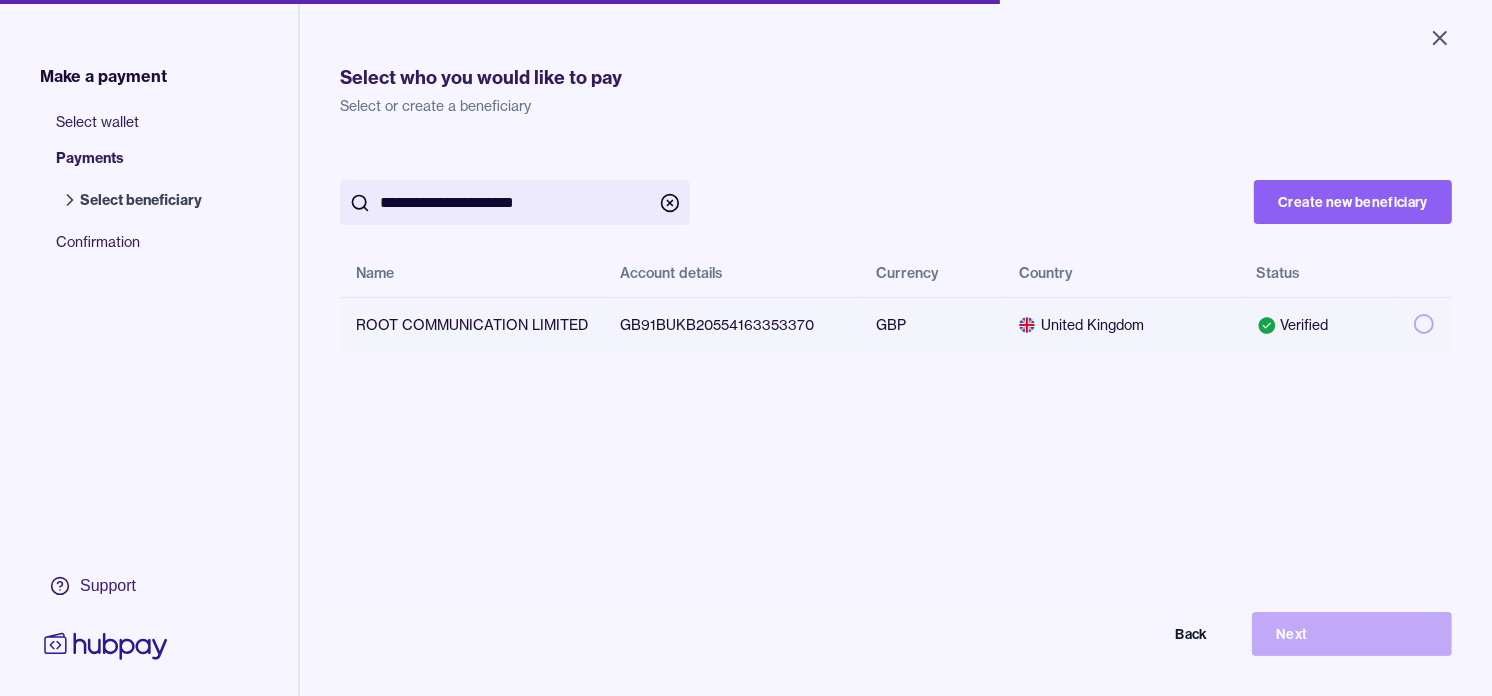 click at bounding box center (1424, 324) 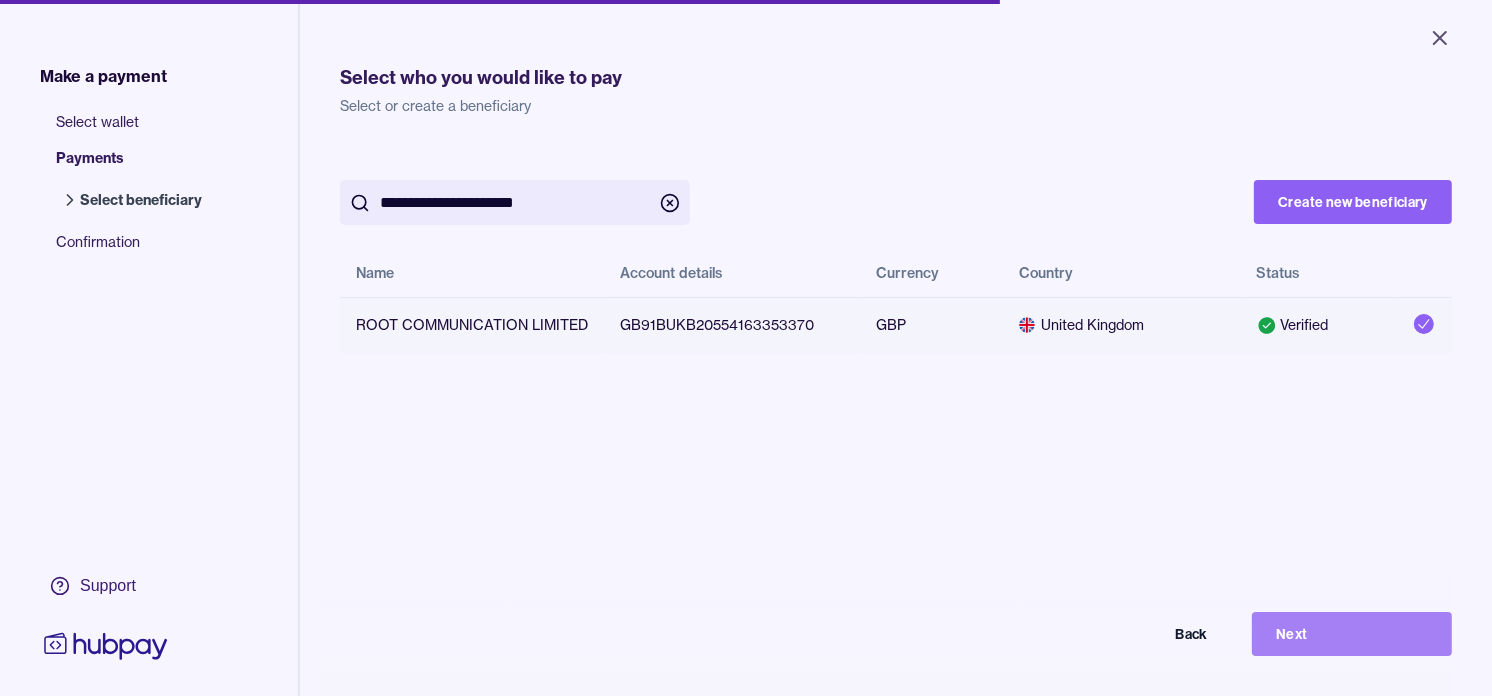 click on "Next" at bounding box center (1352, 634) 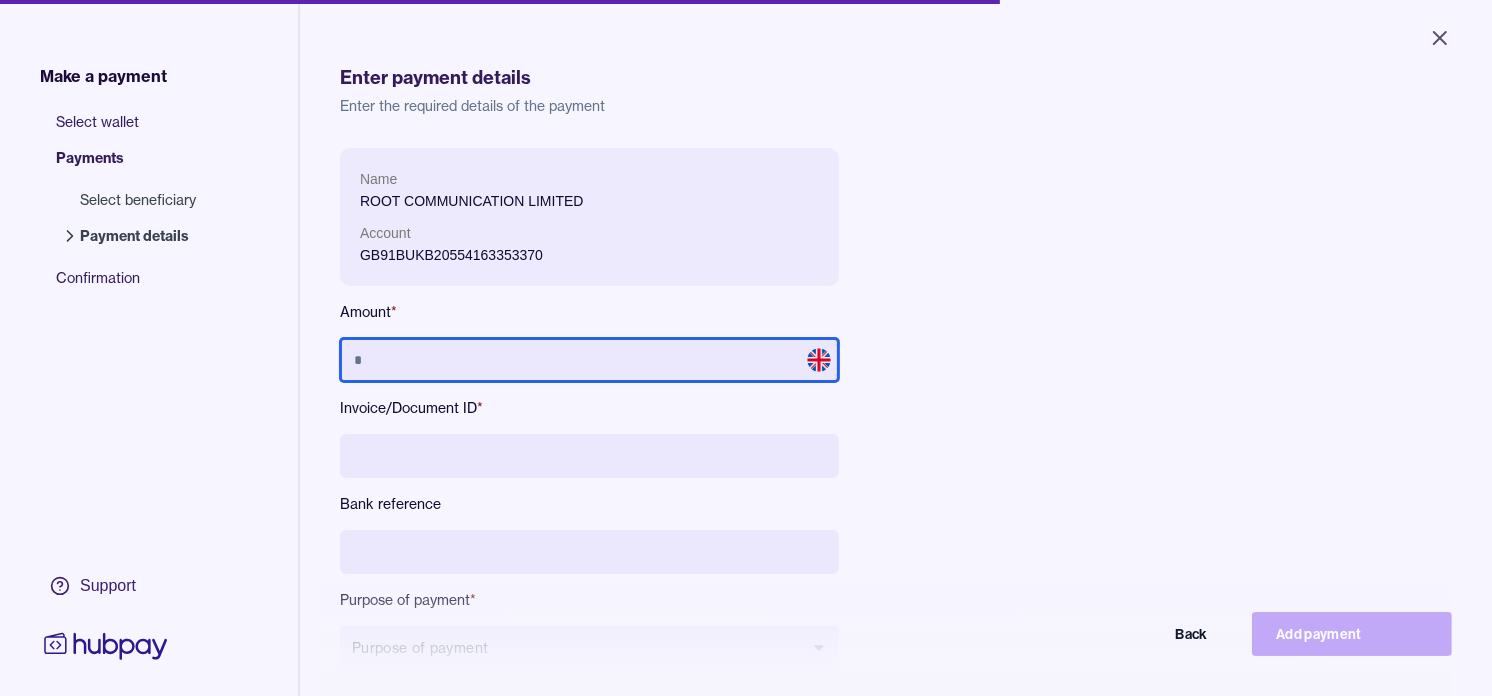 click at bounding box center [589, 360] 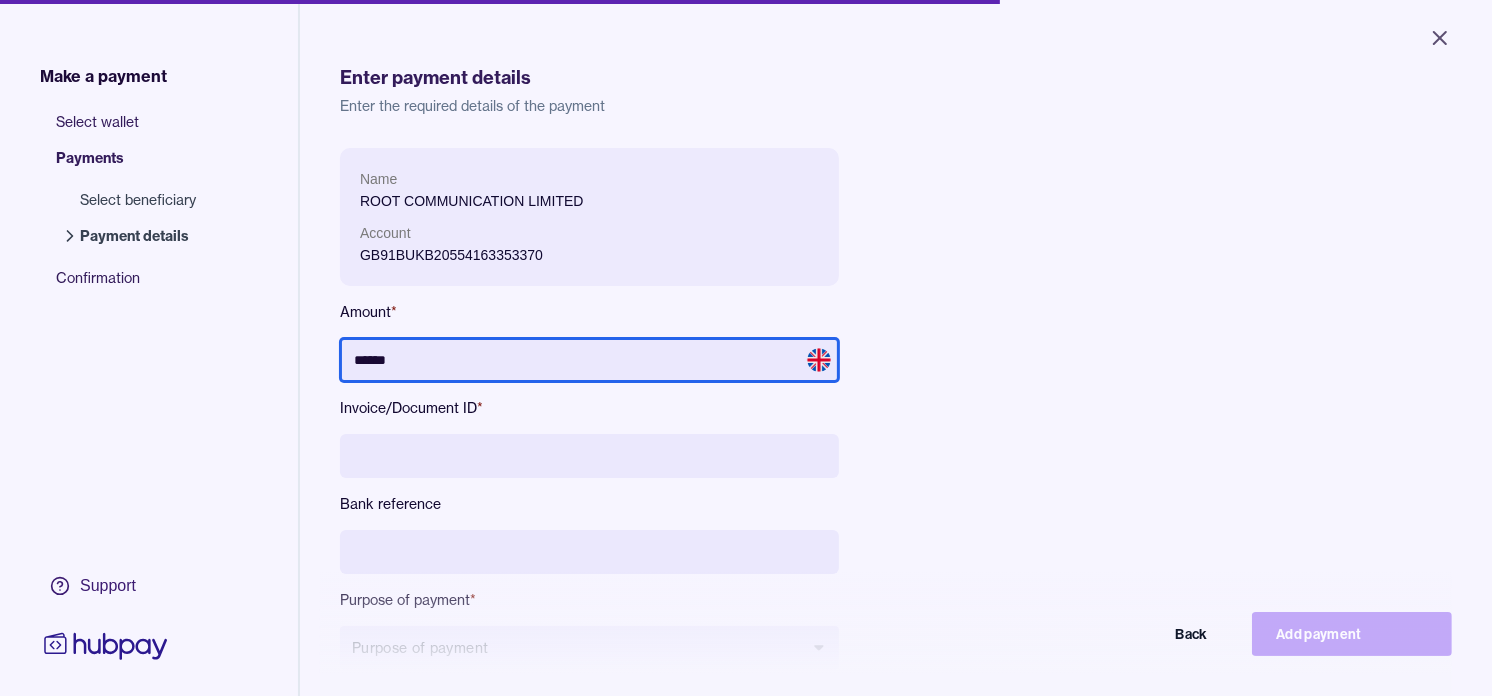 type on "******" 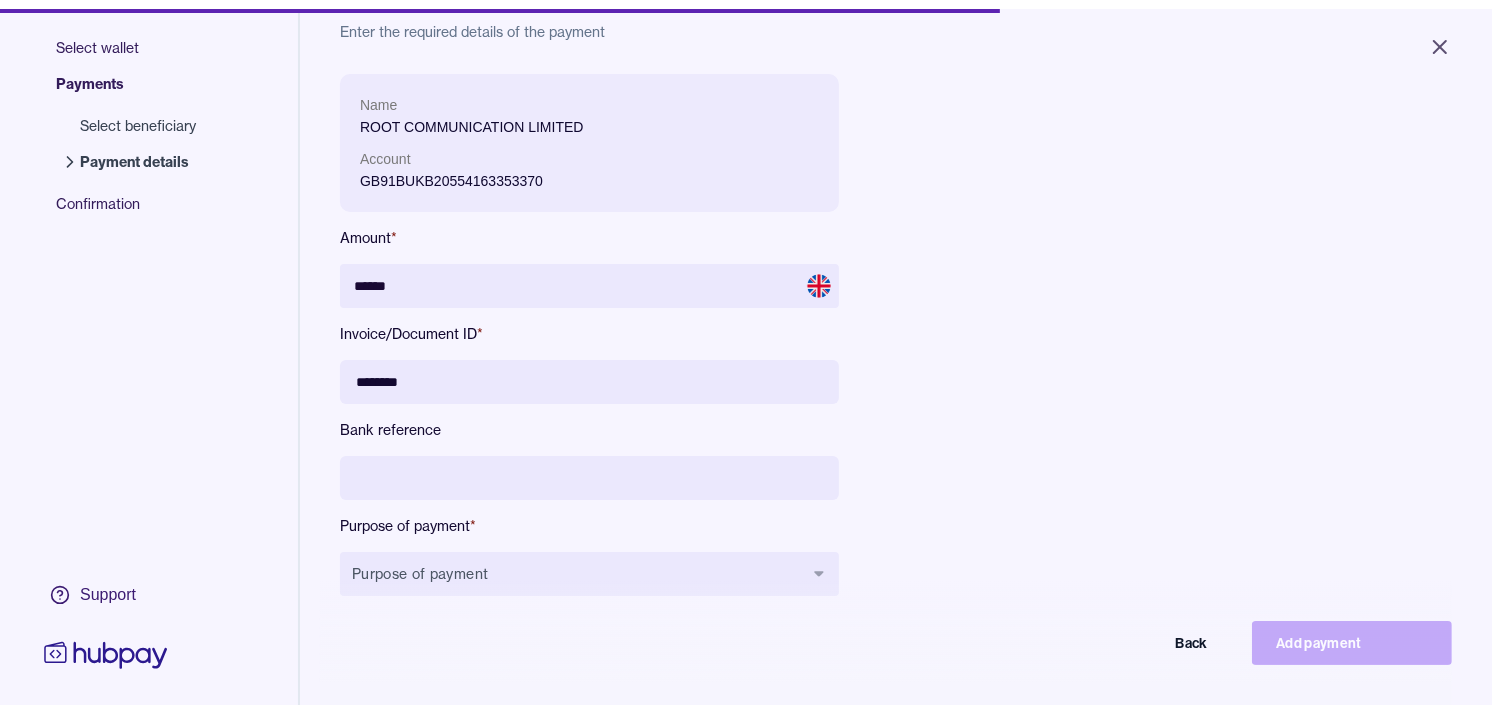 scroll, scrollTop: 222, scrollLeft: 0, axis: vertical 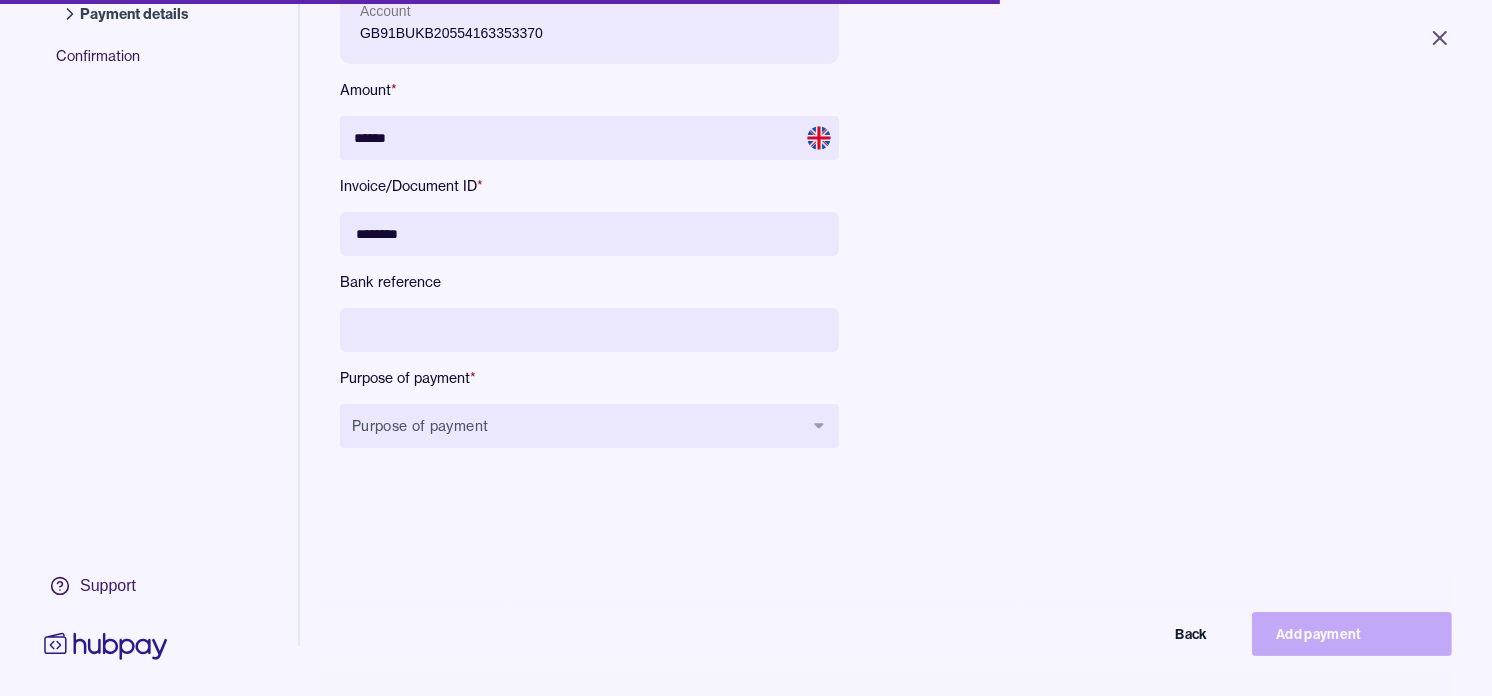 type on "********" 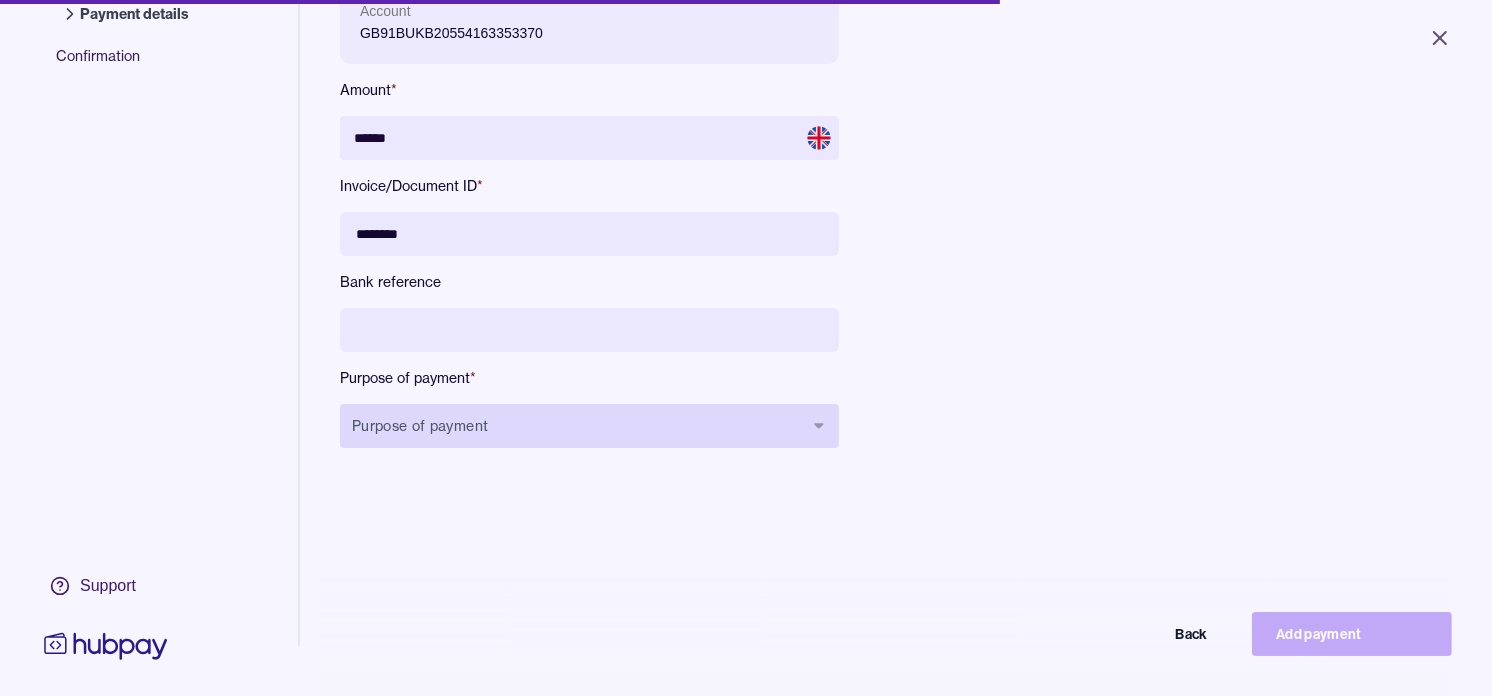 click on "Purpose of payment" at bounding box center (589, 426) 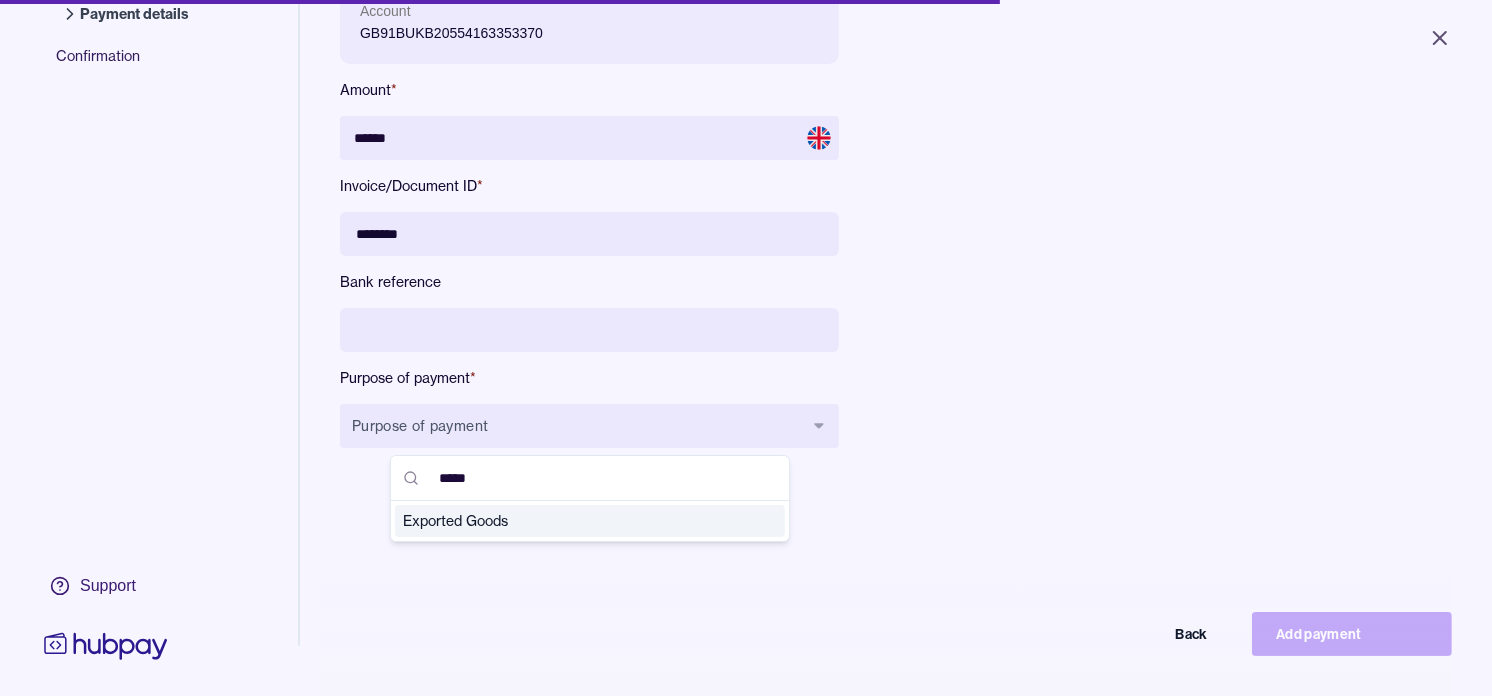 type on "*****" 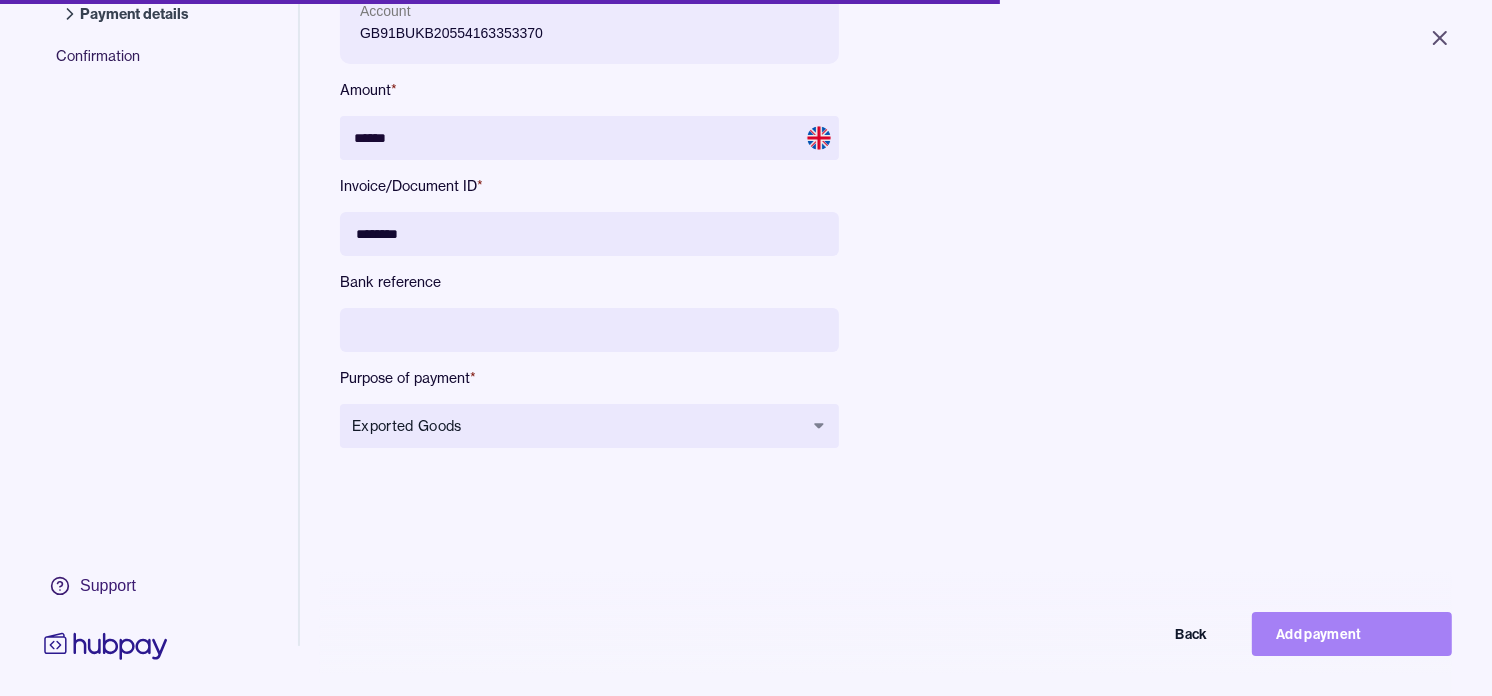 click on "Add payment" at bounding box center [1352, 634] 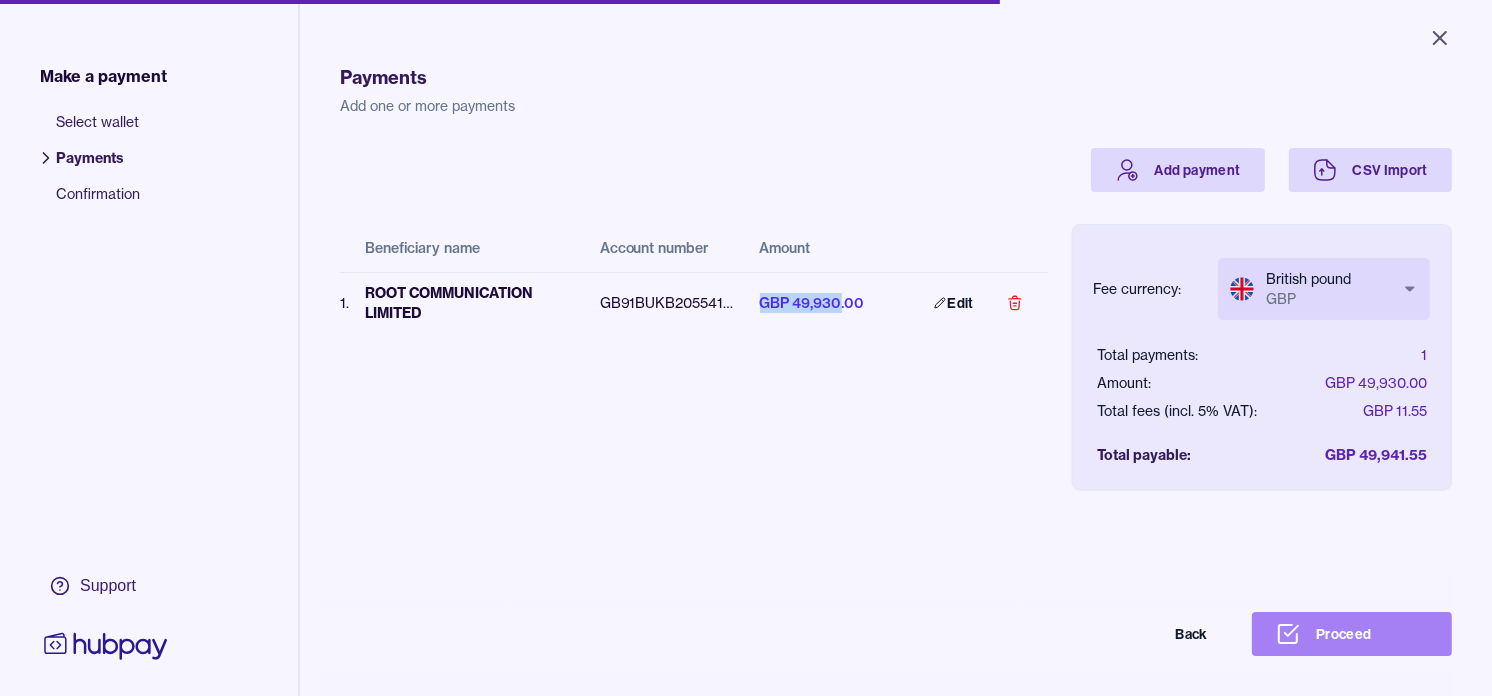 click on "Proceed" at bounding box center [1352, 634] 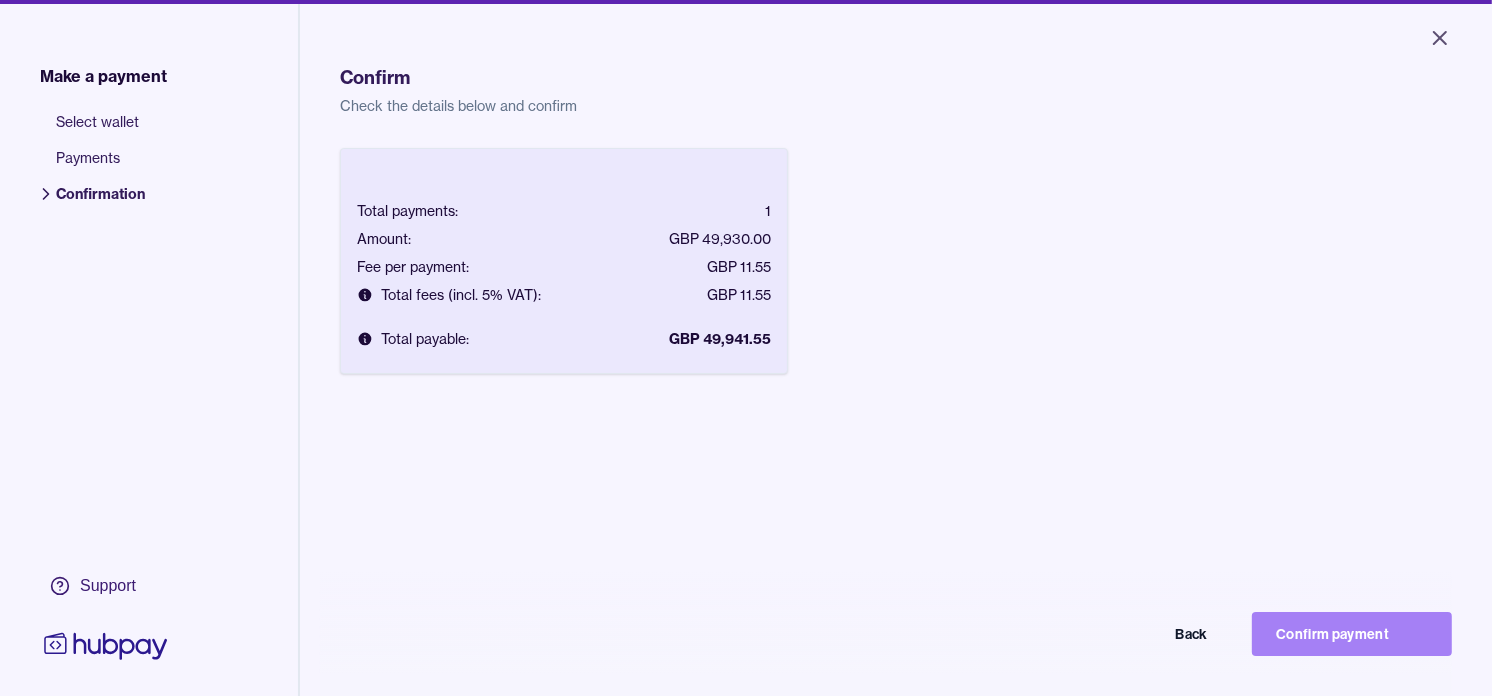 click on "Confirm payment" at bounding box center (1352, 634) 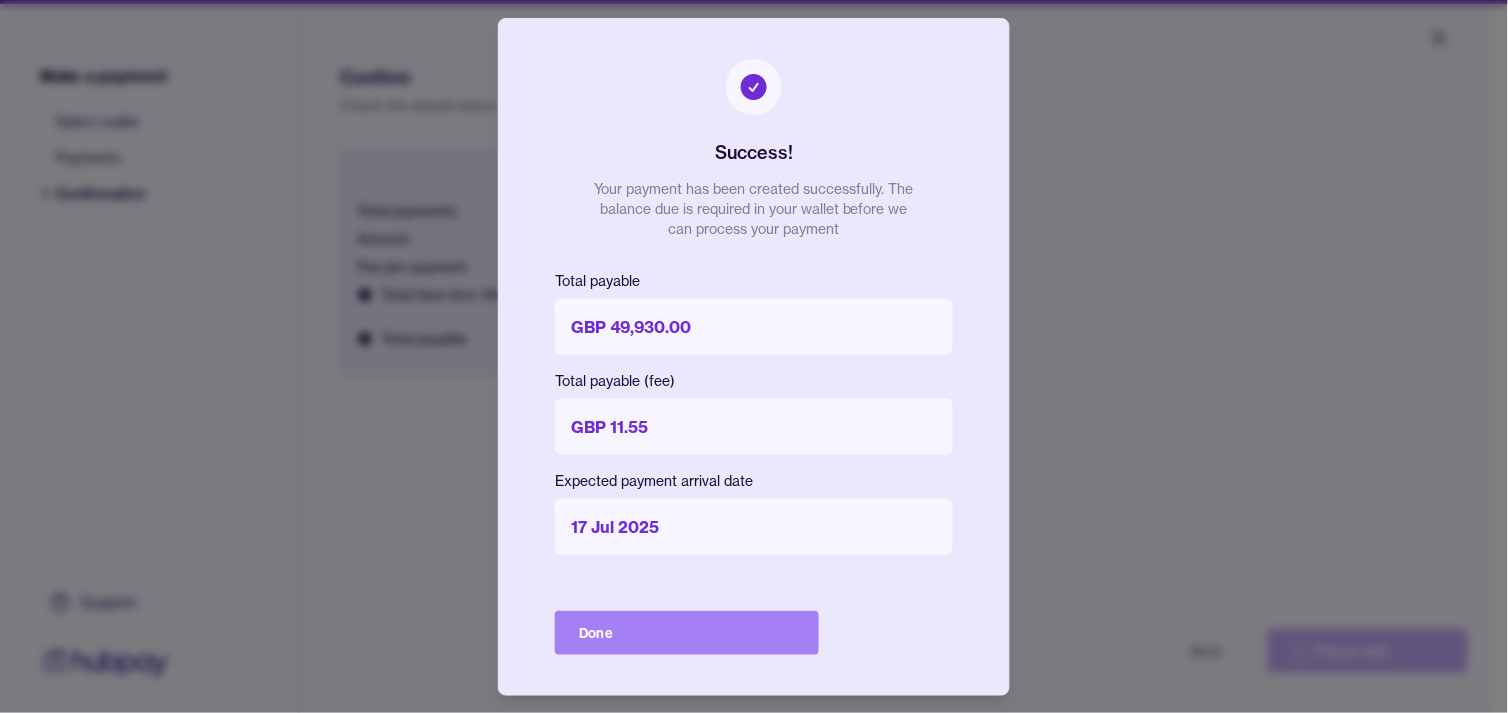 click on "Done" at bounding box center (687, 633) 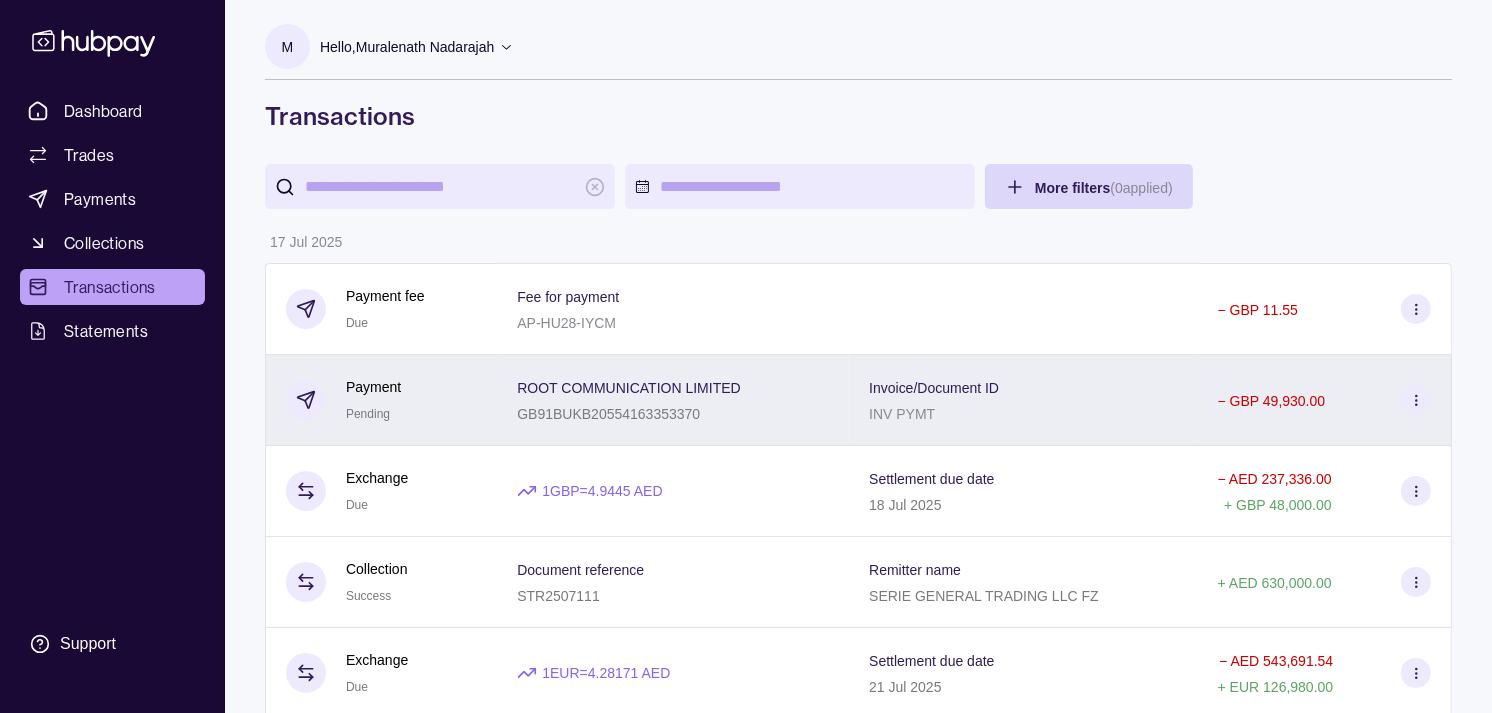 click on "Payment Pending" at bounding box center [381, 400] 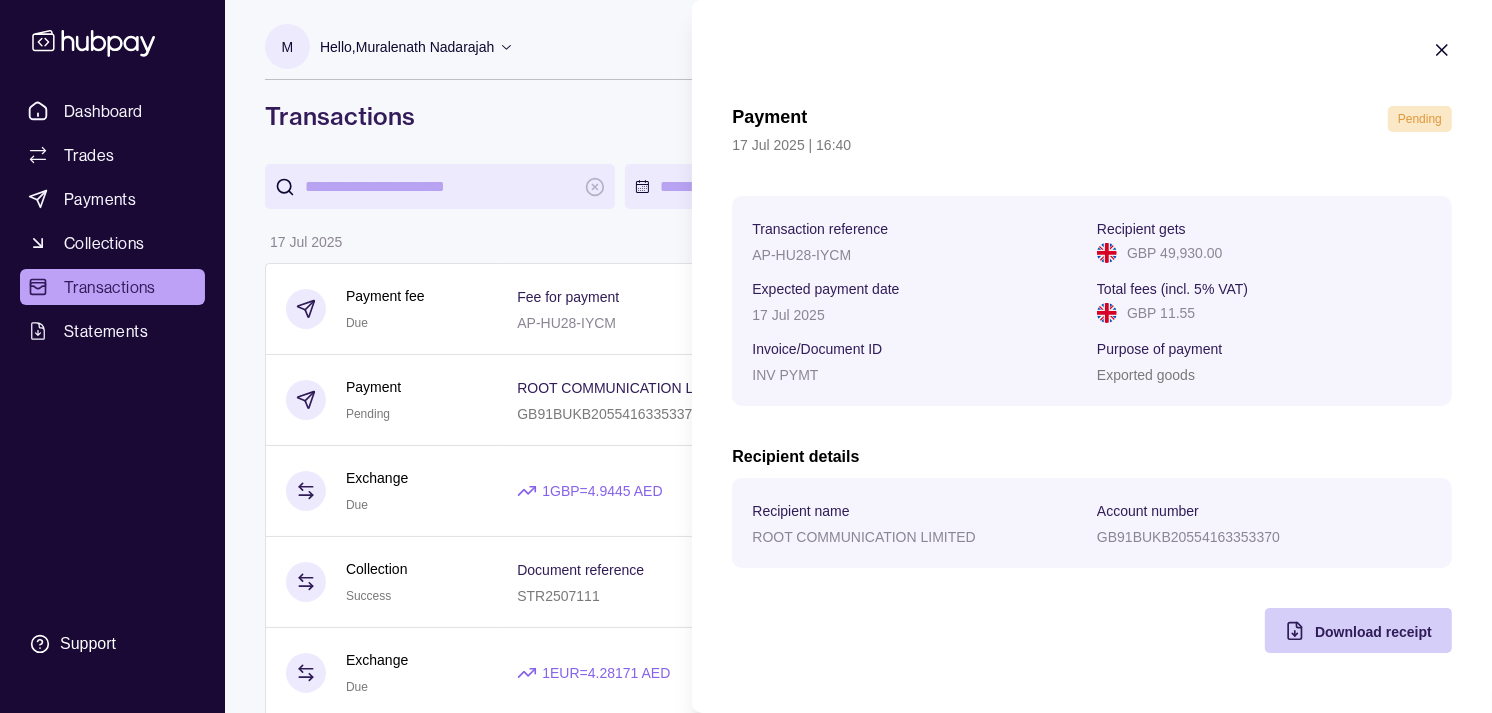 click on "Download receipt" at bounding box center (1373, 632) 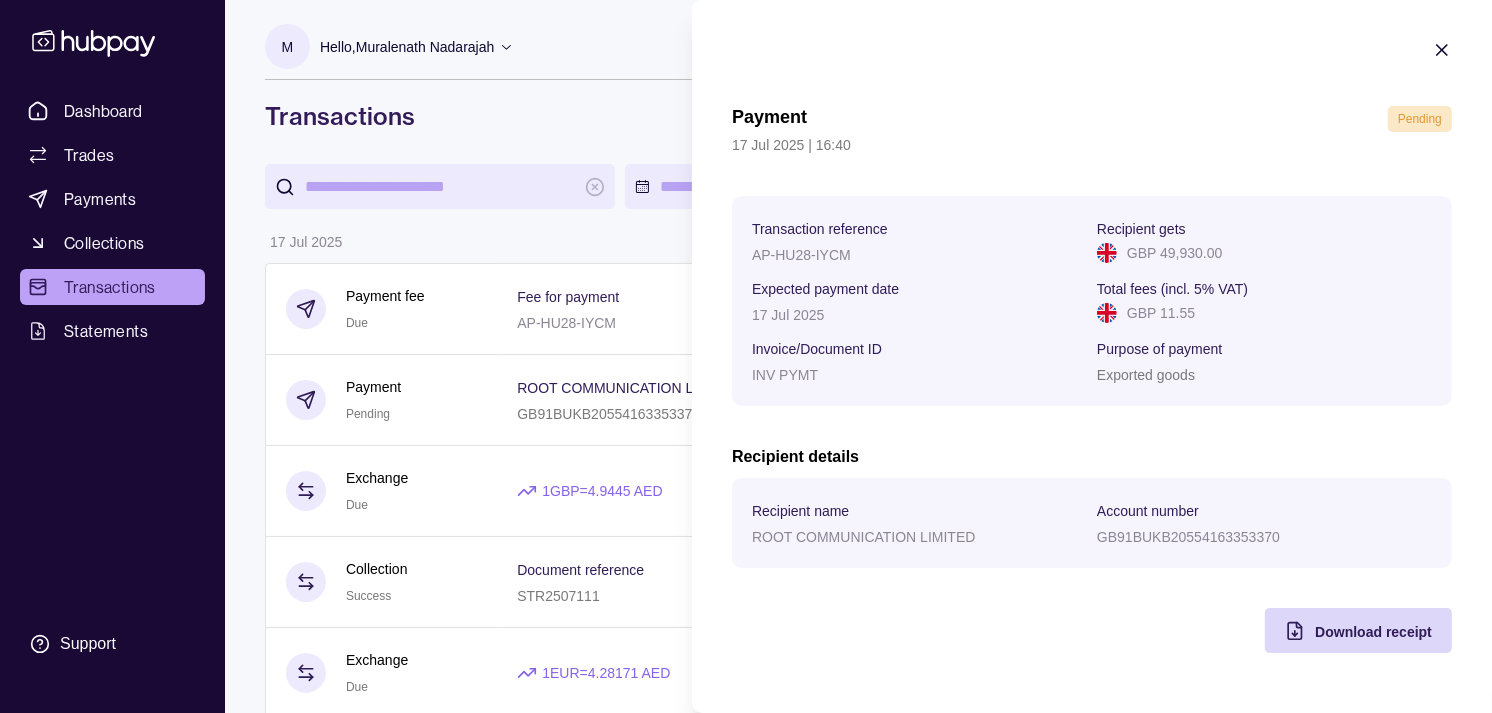click on "Dashboard Trades Payments Collections Transactions Statements Support M Hello,  Muralenath Nadarajah Strides Trading LLC Account Terms and conditions Privacy policy Sign out Transactions More filters  ( 0  applied) Details Amount 17 Jul 2025 Payment fee Due Fee for payment AP-HU28-IYCM −   GBP 11.55 Payment Pending ROOT COMMUNICATION LIMITED GB91BUKB20554163353370 Invoice/Document ID INV PYMT −   GBP 49,930.00 Exchange Due 1  GBP  =  4.9445   AED Settlement due date 18 Jul 2025 −   AED 237,336.00 +   GBP 48,000.00 Collection Success Document reference STR2507111 Remitter name SERIE GENERAL  TRADING LLC FZ +   AED 630,000.00 Exchange Due 1  EUR  =  4.28171   AED Settlement due date 21 Jul 2025 −   AED 543,691.54 +   EUR 126,980.00 16 Jul 2025 Payment fee Paid Fee for payment AP-I49X-P7ND −   AUD 21.00 Payment Success TES AMM AUSTRALIA PTY LTD 494985339 Invoice/Document ID INV PYMT −   AUD 109,885.00 Payment fee Paid Fee for payment AP-1HIJ-RPDC −   AED 52.50 Payment Success 0217008 INV No 25 25" at bounding box center (746, 1084) 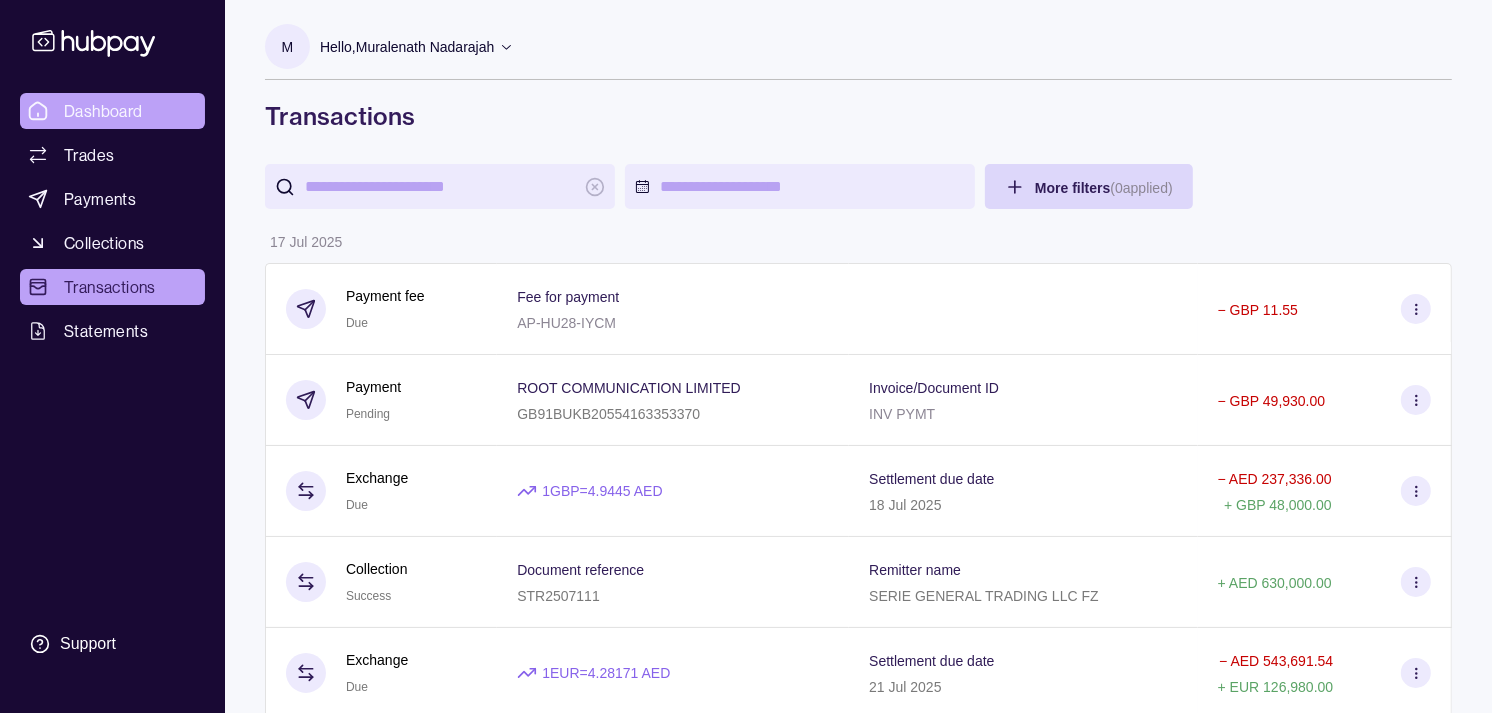 click on "Dashboard" at bounding box center [103, 111] 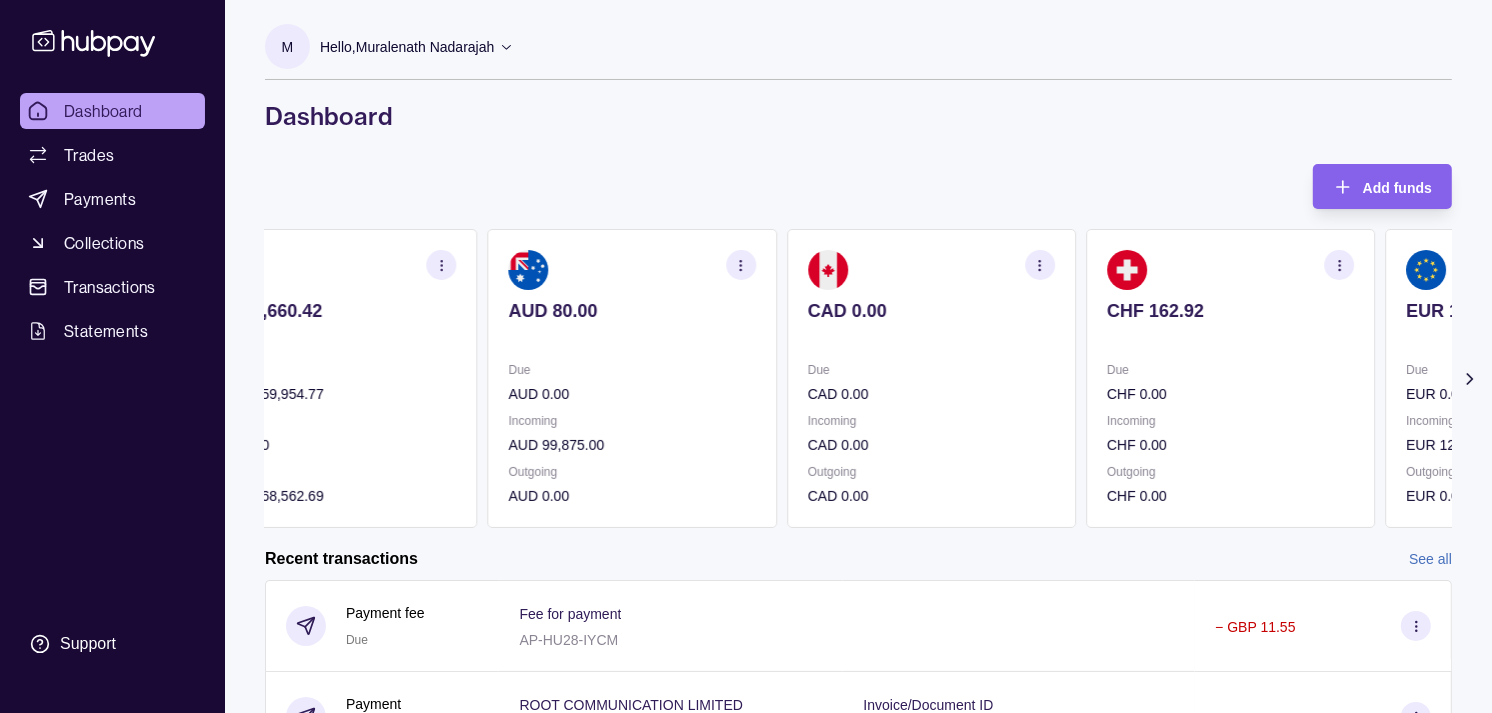 click on "CAD 0.00                                                                                                               Due CAD 0.00 Incoming CAD 0.00 Outgoing CAD 0.00" at bounding box center [931, 378] 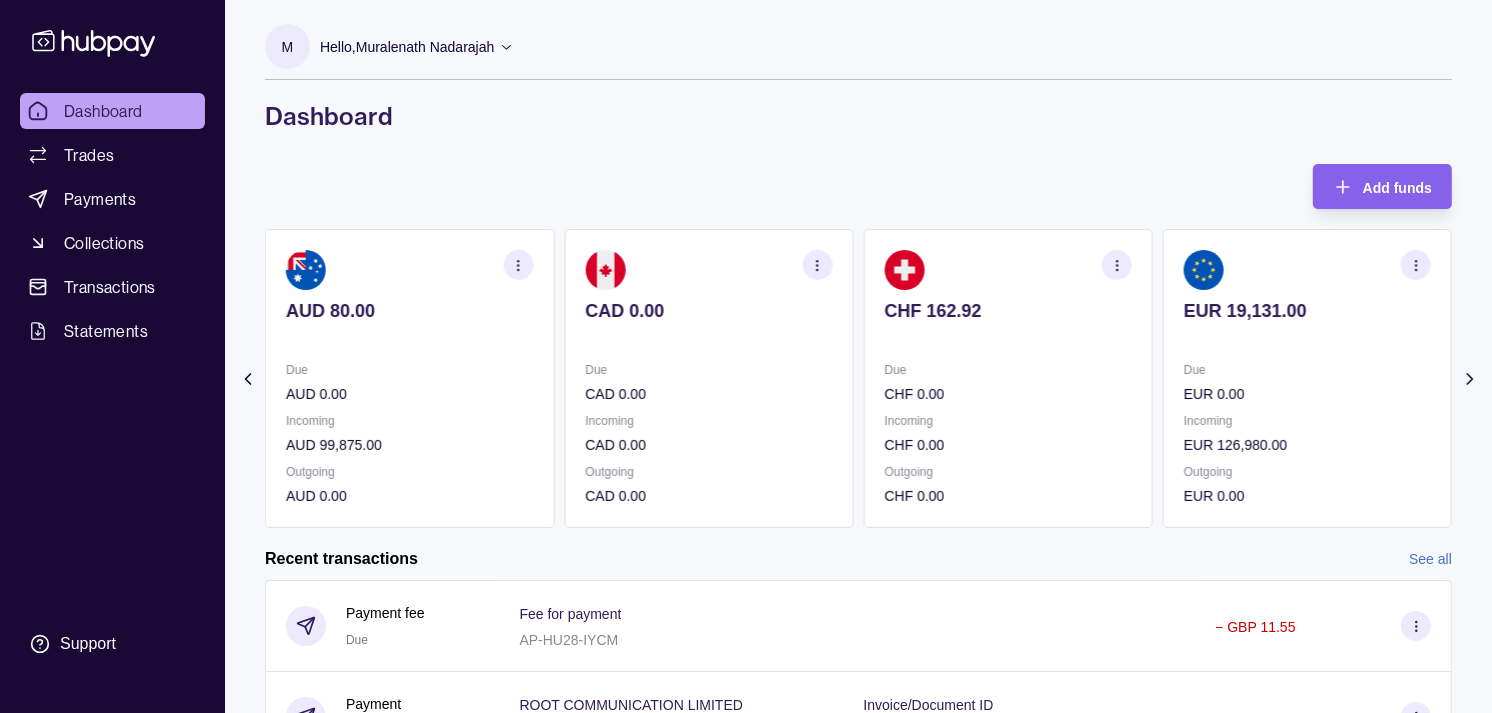 click at bounding box center (1008, 338) 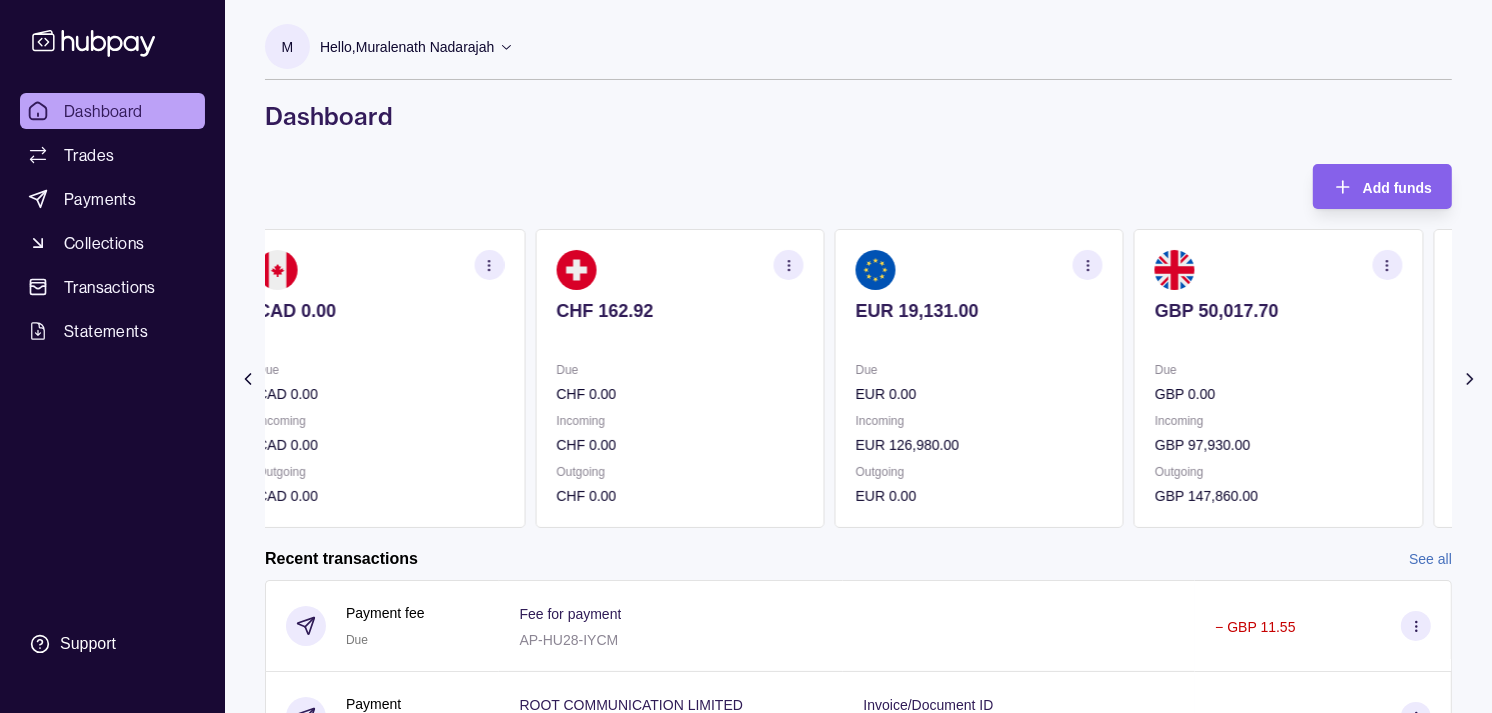 click on "EUR 19,131.00" at bounding box center (979, 324) 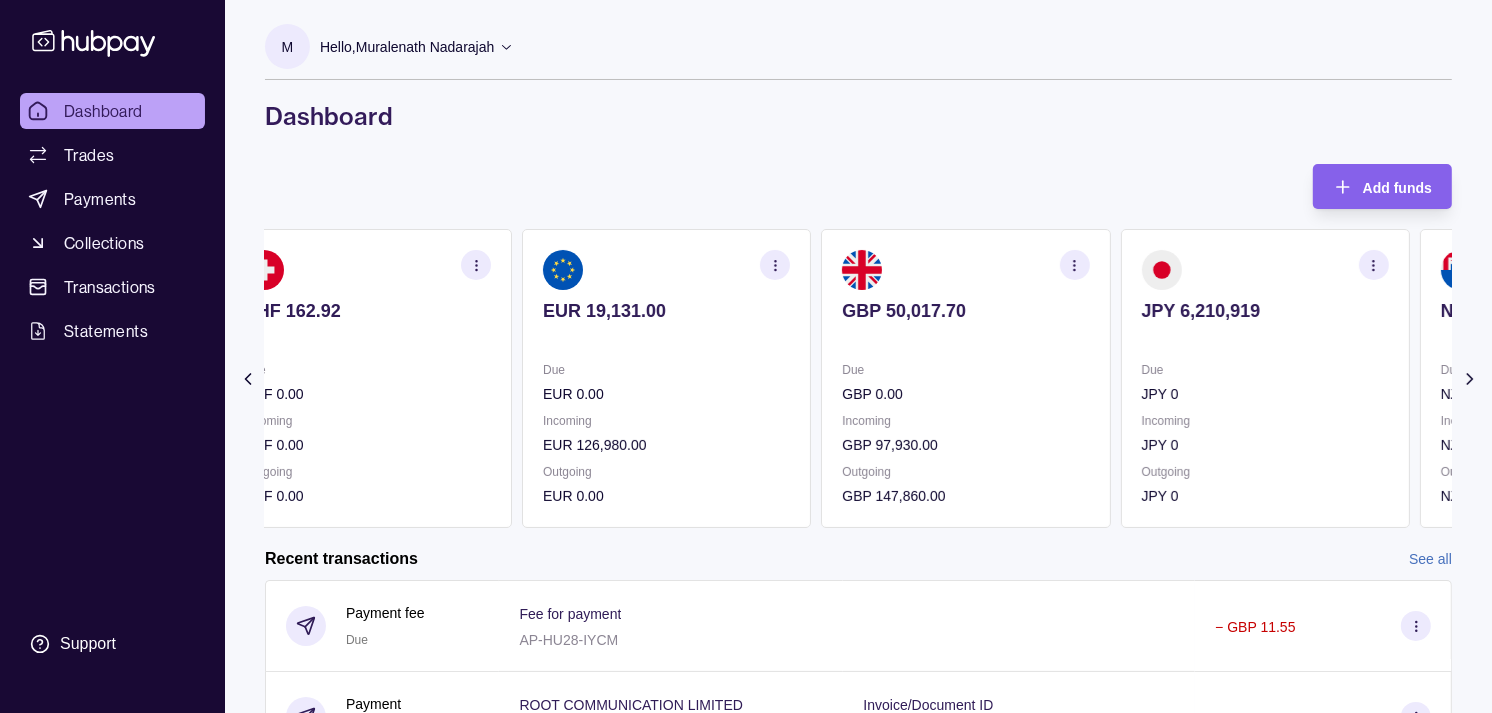click on "GBP 50,017.70" at bounding box center [965, 324] 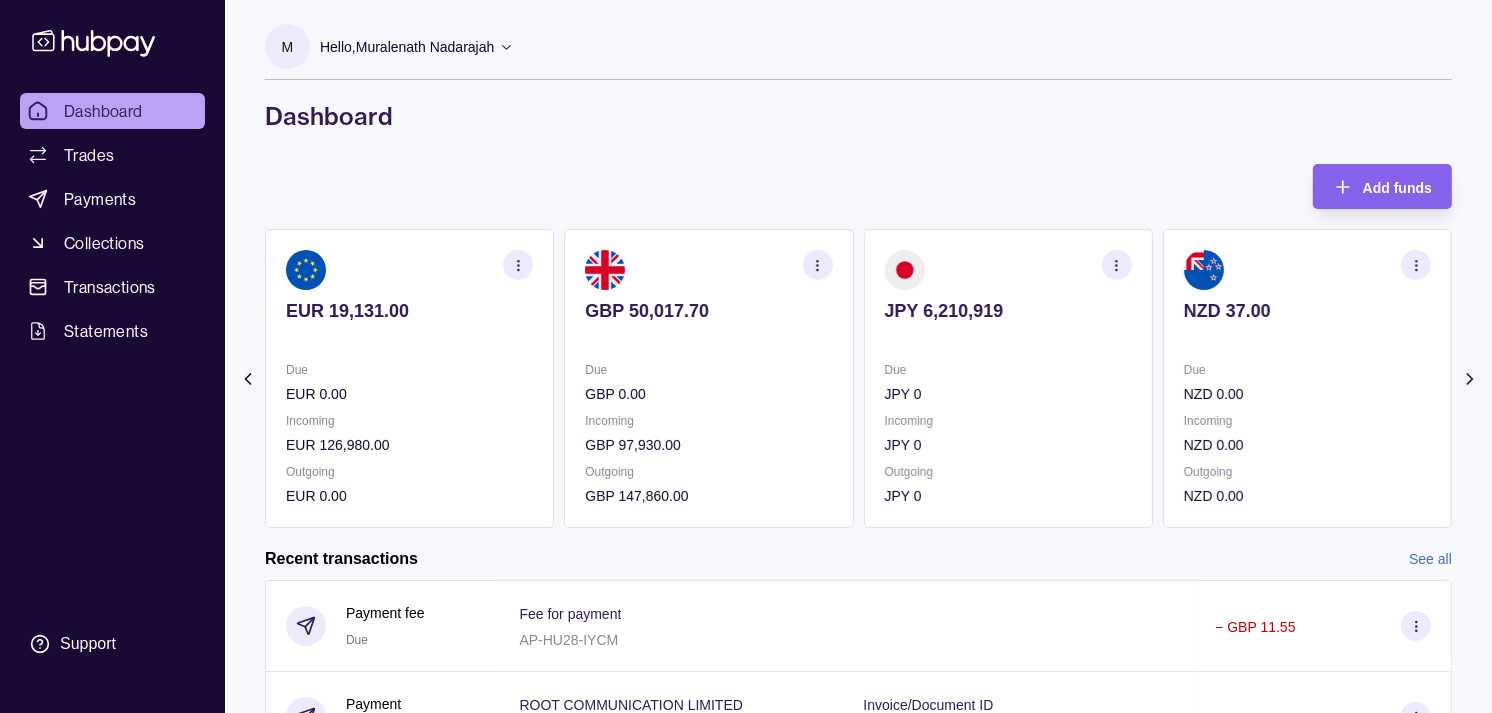 click on "NZD 37.00                                                                                                               Due NZD 0.00 Incoming NZD 0.00 Outgoing NZD 0.00" at bounding box center [1307, 378] 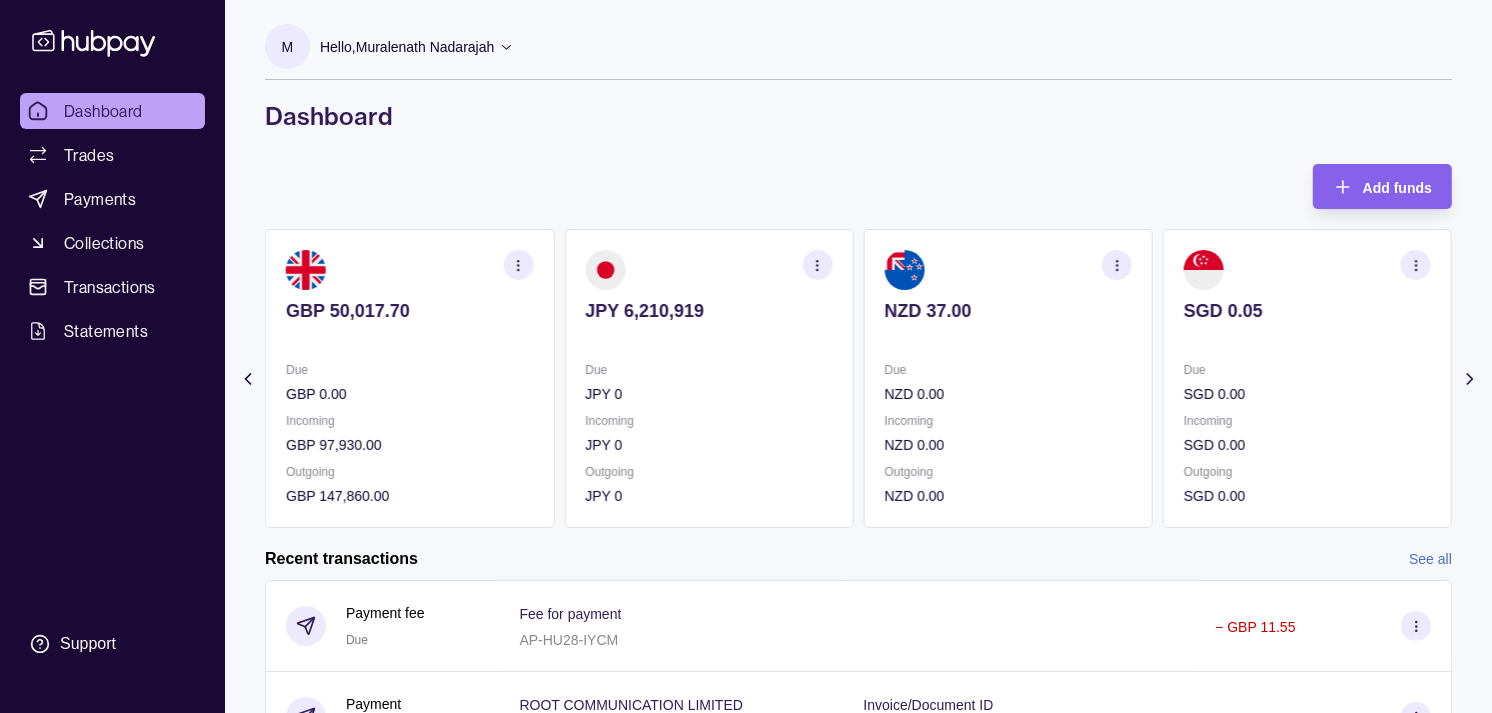 click on "SGD 0.05" at bounding box center (1307, 324) 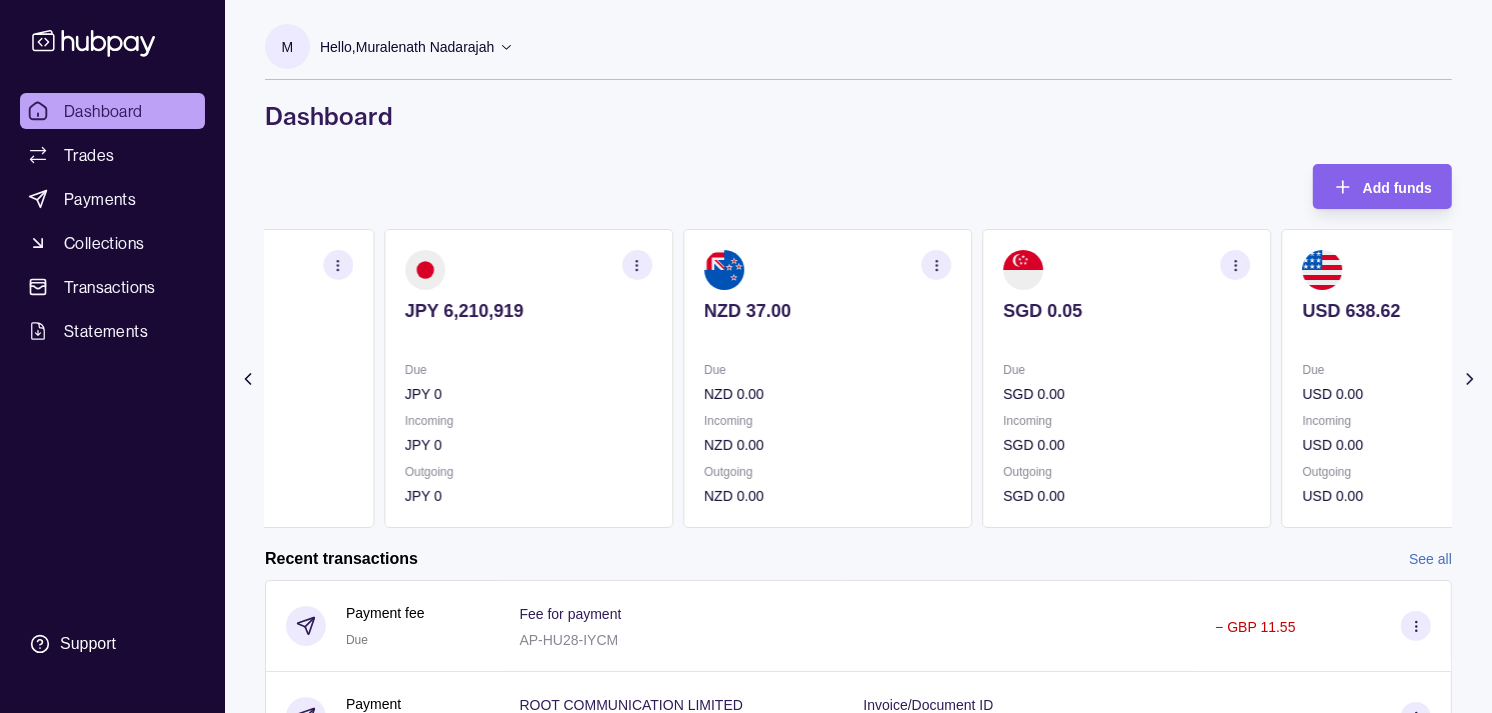 click on "SGD 0.05                                                                                                               Due SGD 0.00 Incoming SGD 0.00 Outgoing SGD 0.00" at bounding box center (1126, 378) 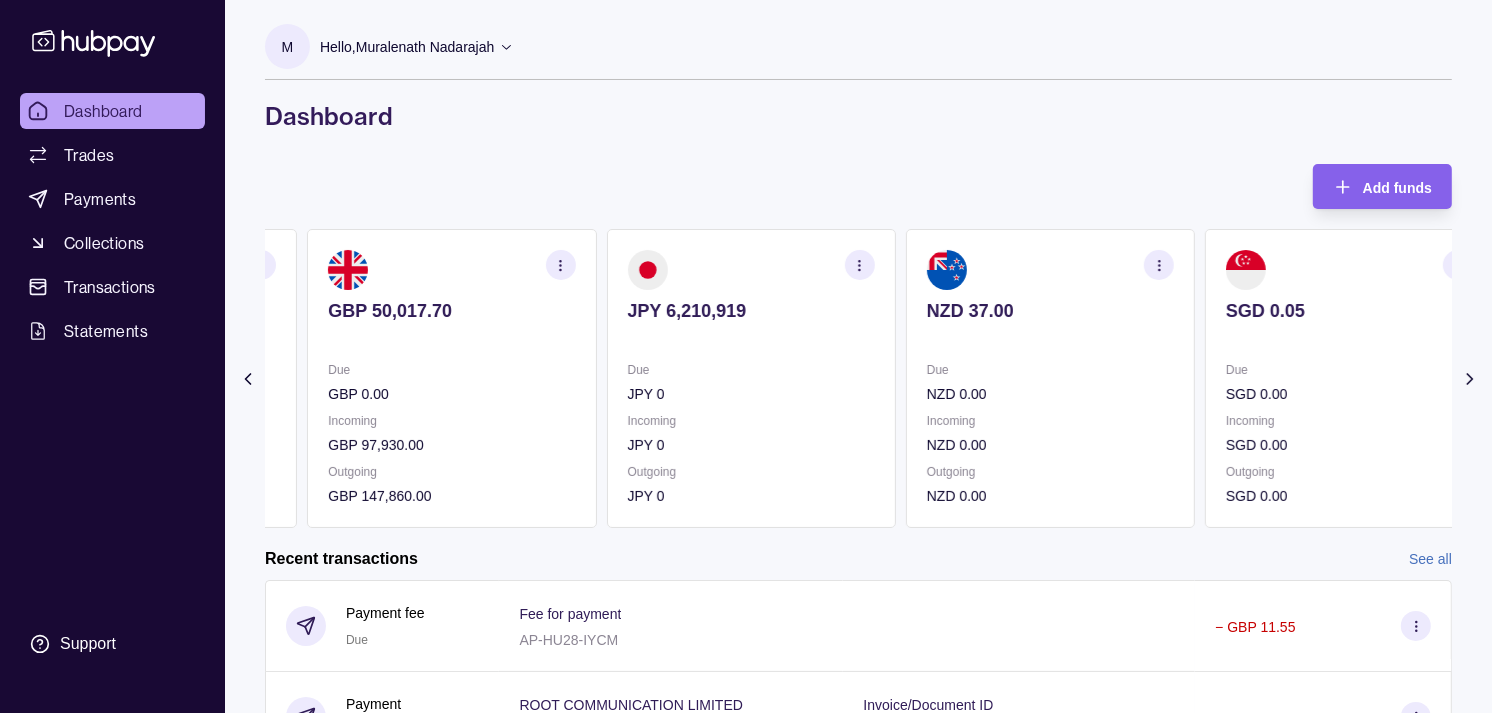 click on "JPY 6,210,919                                                                                                               Due JPY 0 Incoming JPY 0 Outgoing JPY 0" at bounding box center [750, 378] 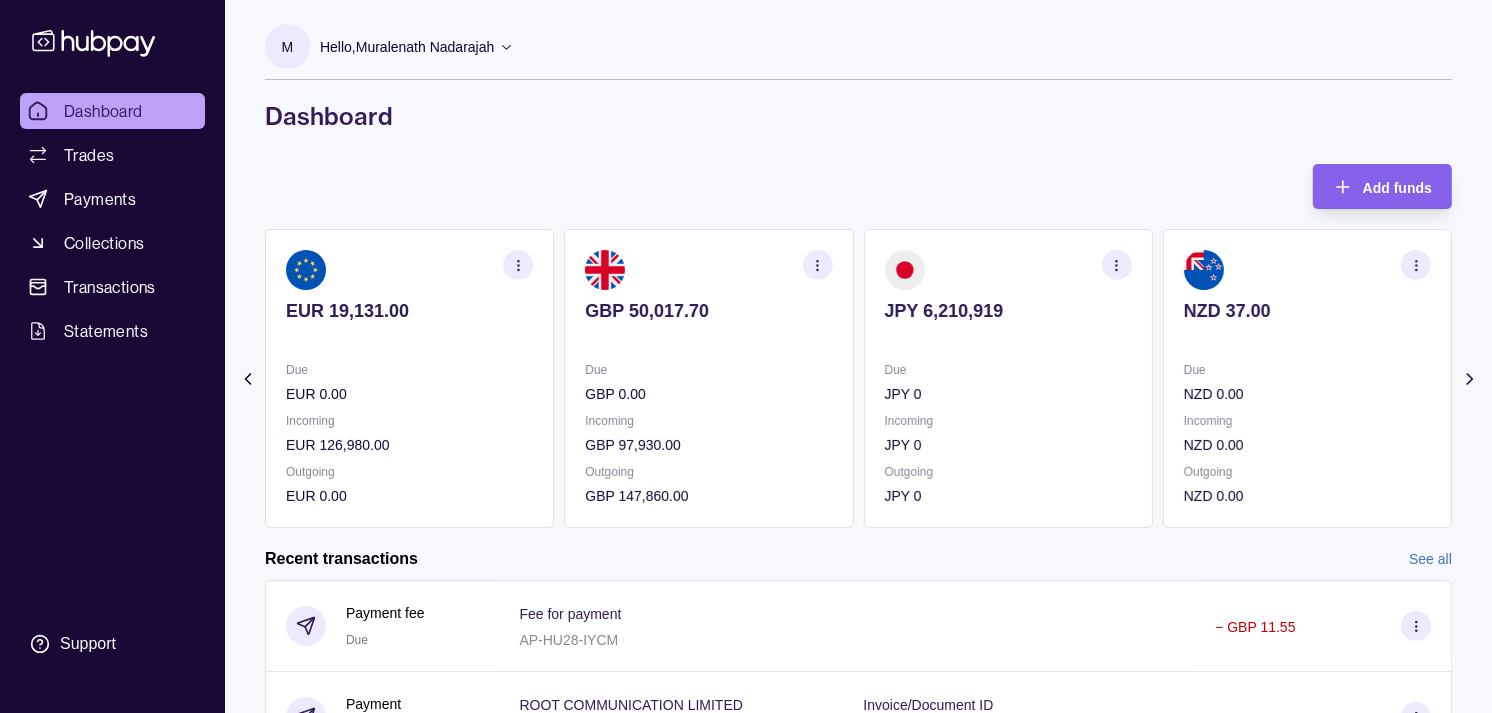 click on "Due GBP 0.00" at bounding box center [708, 382] 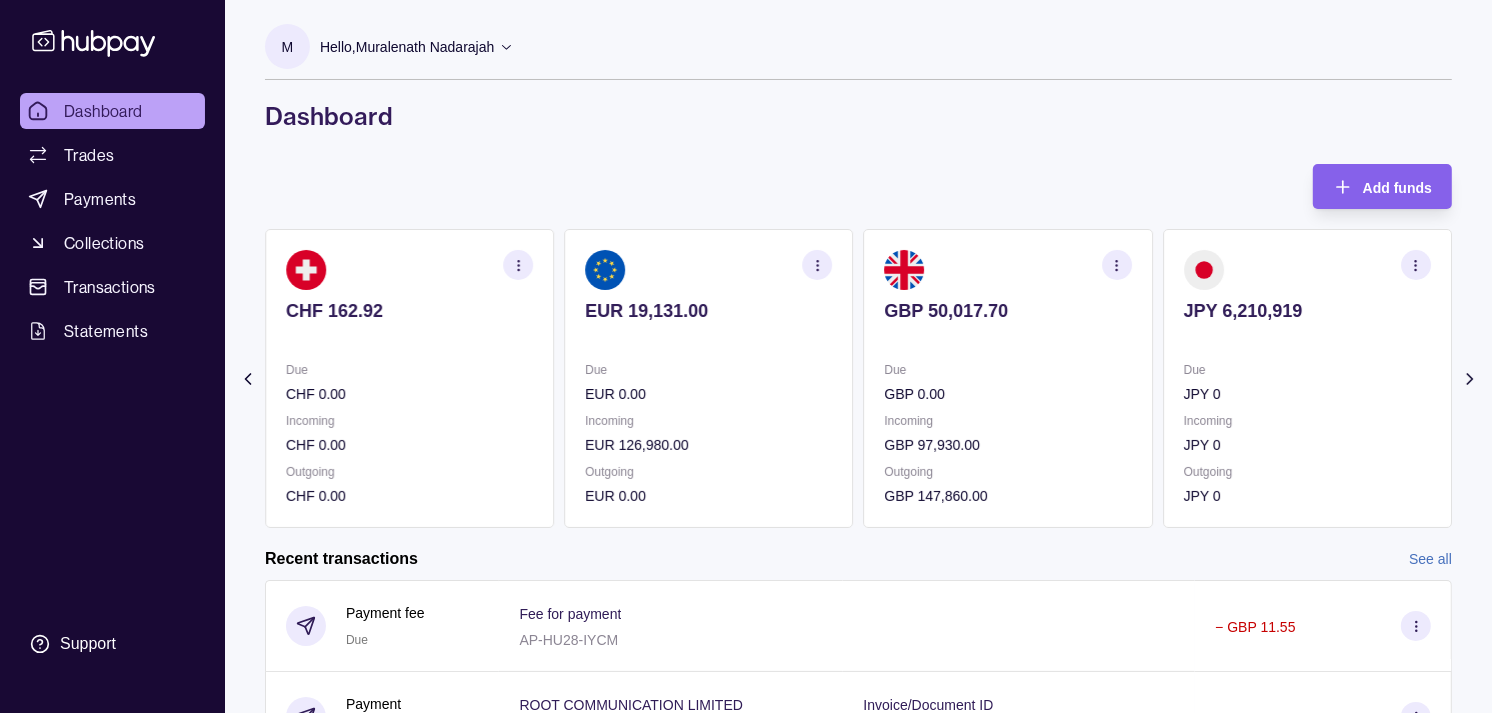 click on "Due" at bounding box center [708, 370] 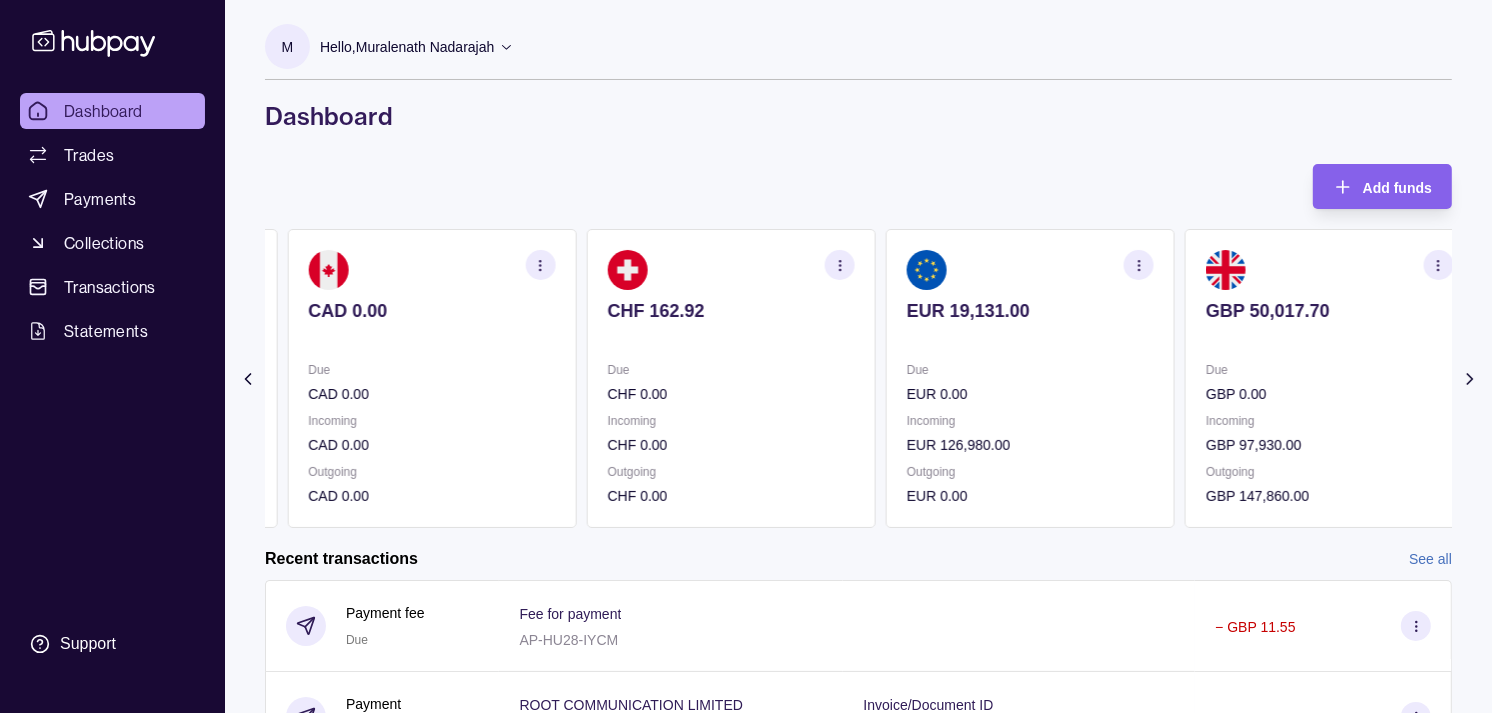 click on "CHF 162.92                                                                                                               Due CHF 0.00 Incoming CHF 0.00 Outgoing CHF 0.00" at bounding box center (730, 378) 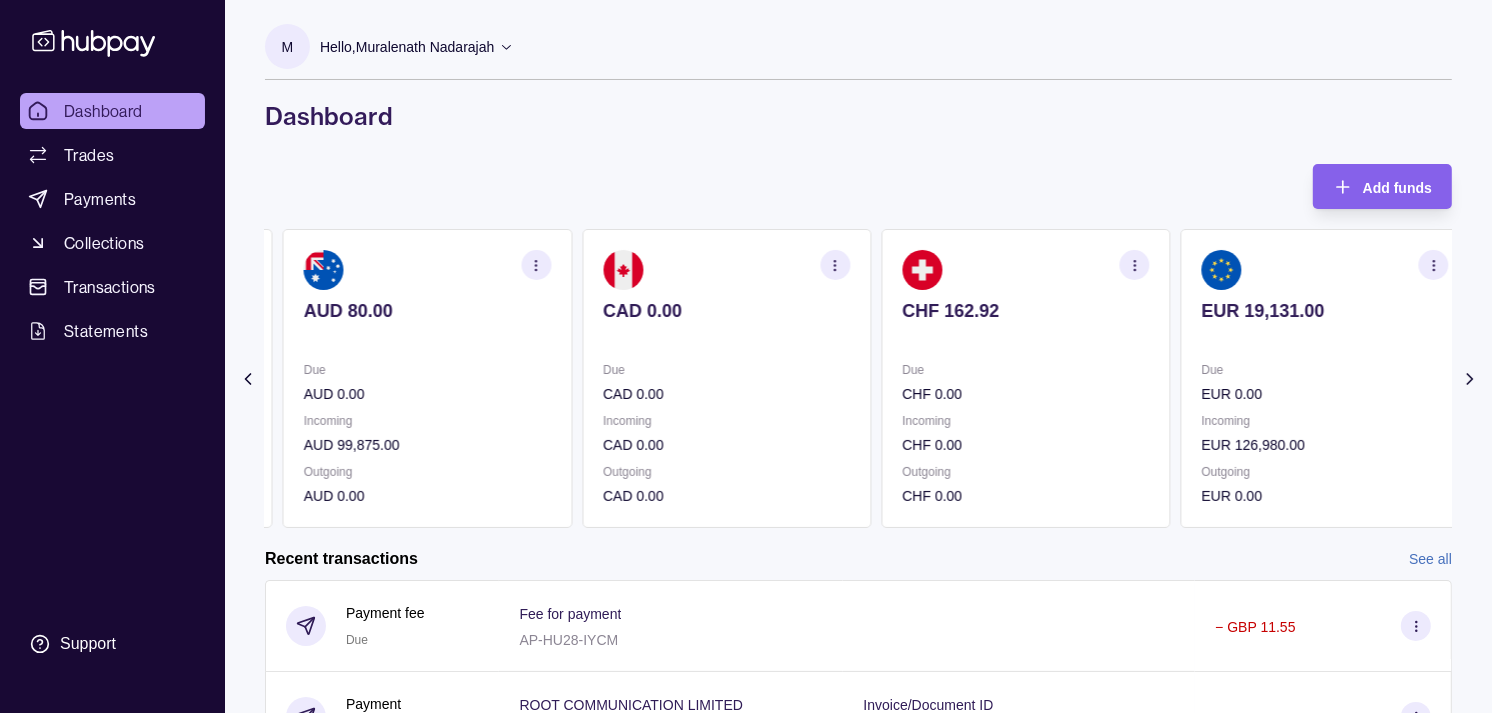 click on "CAD 0.00                                                                                                               Due CAD 0.00 Incoming CAD 0.00 Outgoing CAD 0.00" at bounding box center [726, 378] 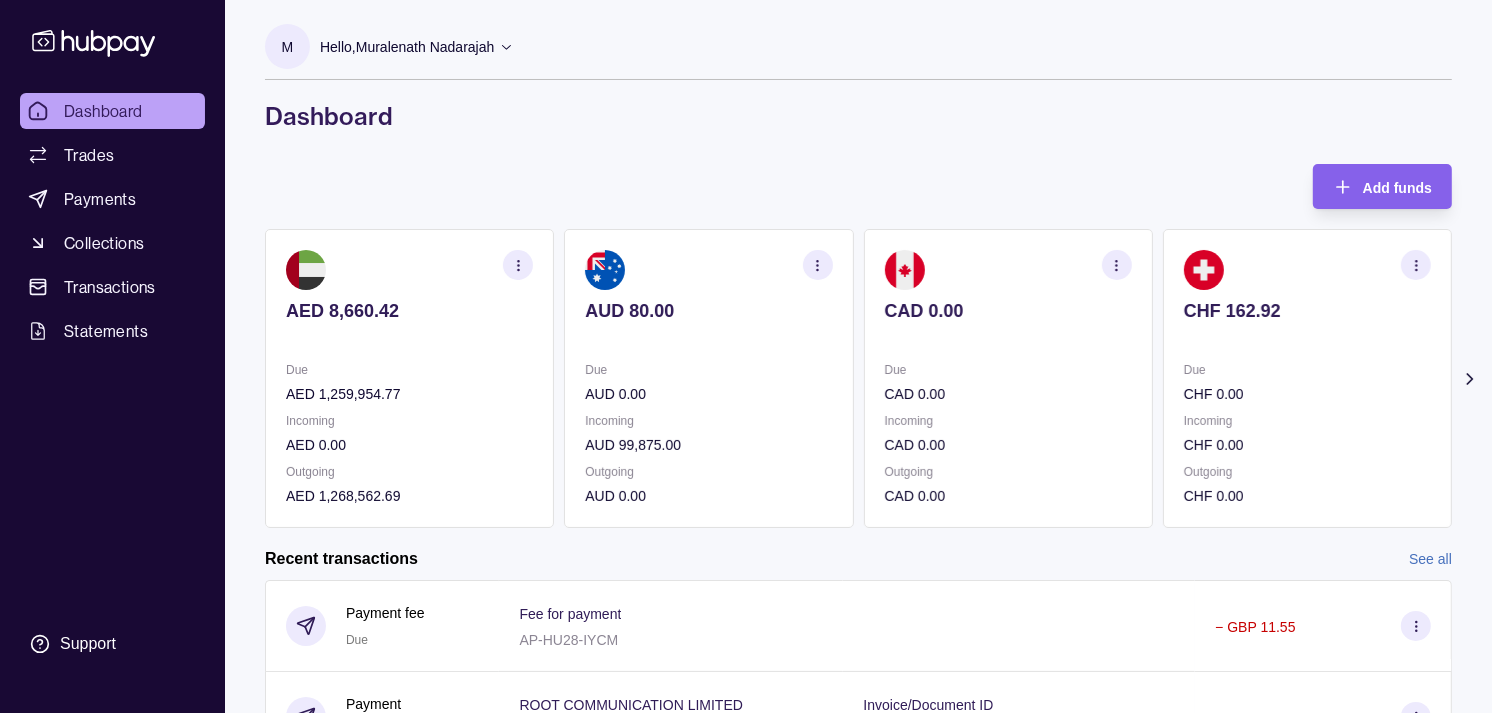click on "AED 8,660.42                                                                                                               Due AED 1,259,954.77 Incoming AED 0.00 Outgoing AED 1,268,562.69 AUD 80.00                                                                                                               Due AUD 0.00 Incoming AUD 99,875.00 Outgoing AUD 0.00 CAD 0.00                                                                                                               Due CAD 0.00 Incoming CAD 0.00 Outgoing CAD 0.00 CHF 162.92                                                                                                               Due CHF 0.00 Incoming CHF 0.00 Outgoing CHF 0.00 EUR 19,131.00" at bounding box center [858, 378] 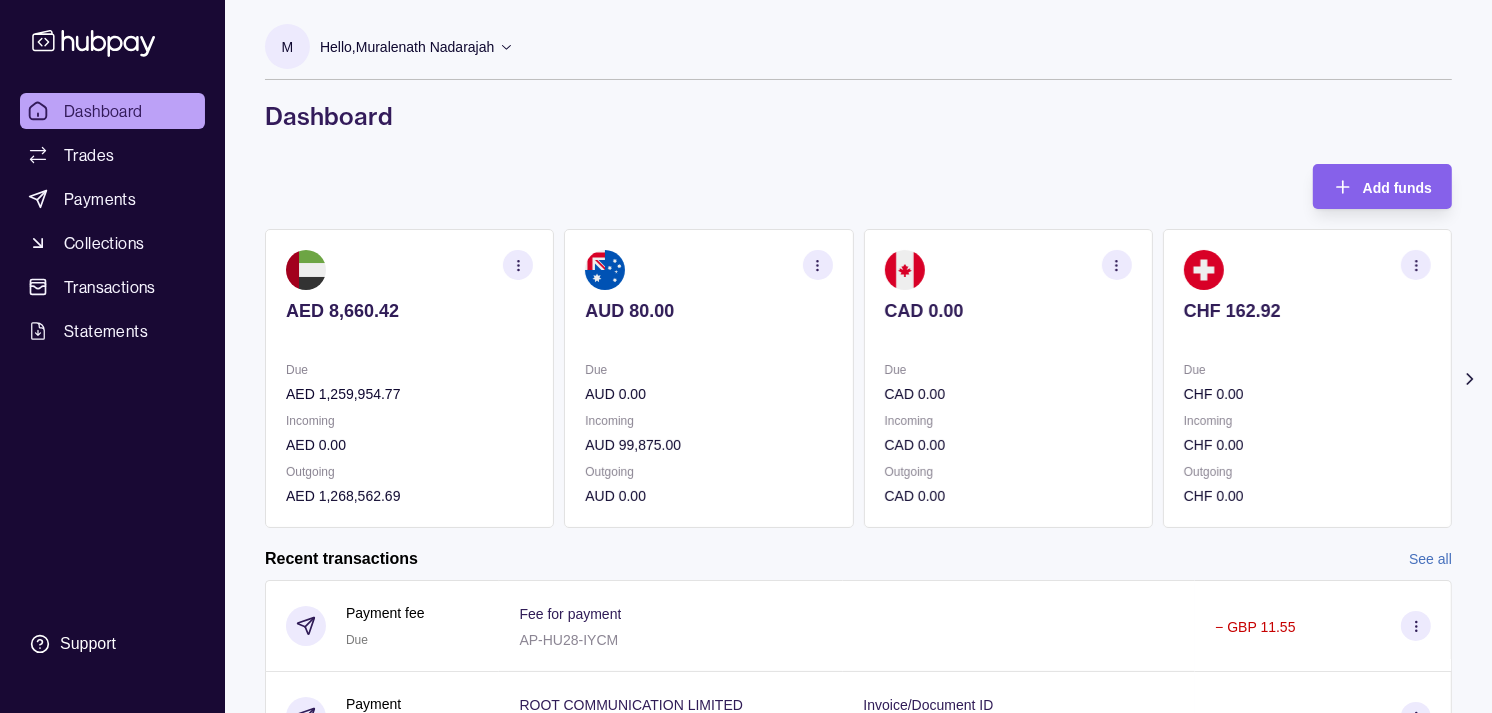 click at bounding box center (1008, 338) 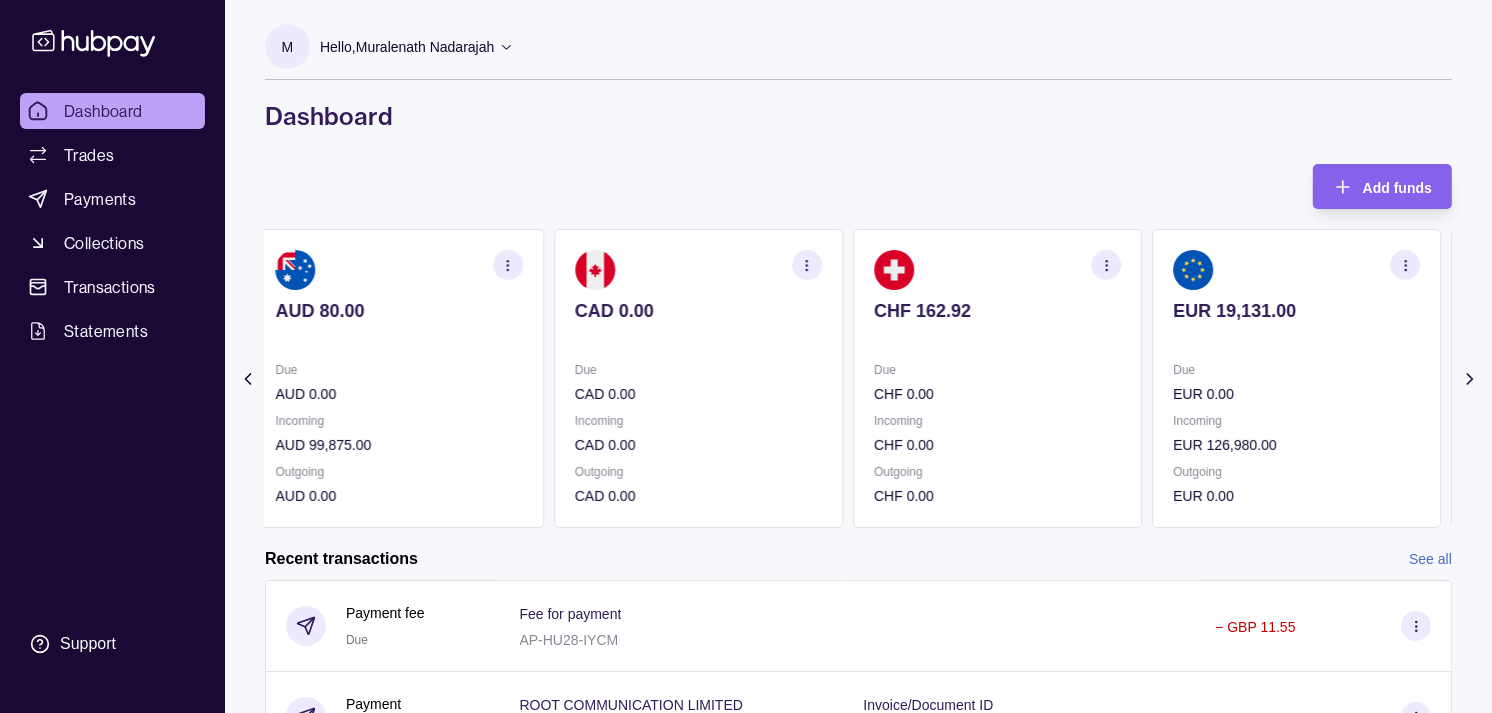 click on "CHF 162.92" at bounding box center (997, 324) 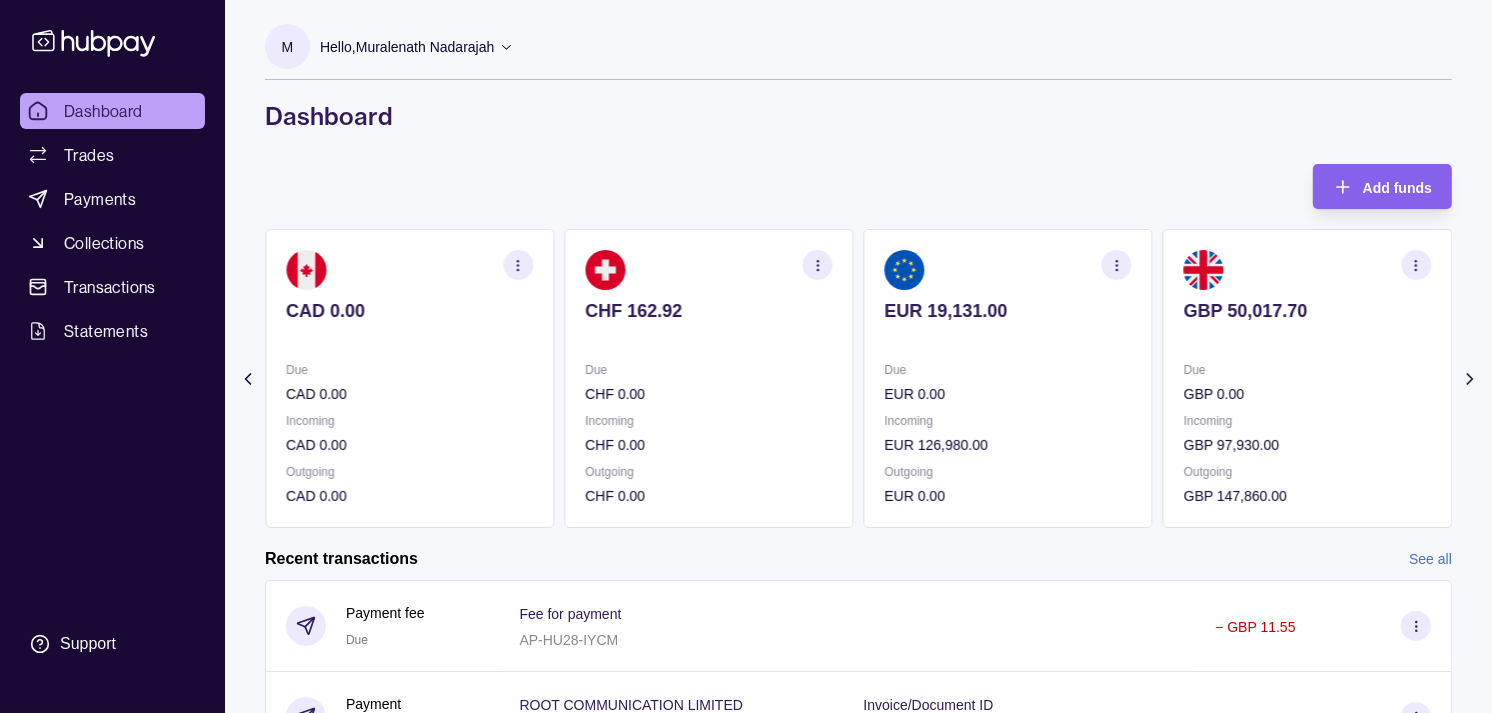 click on "EUR 19,131.00" at bounding box center (1008, 311) 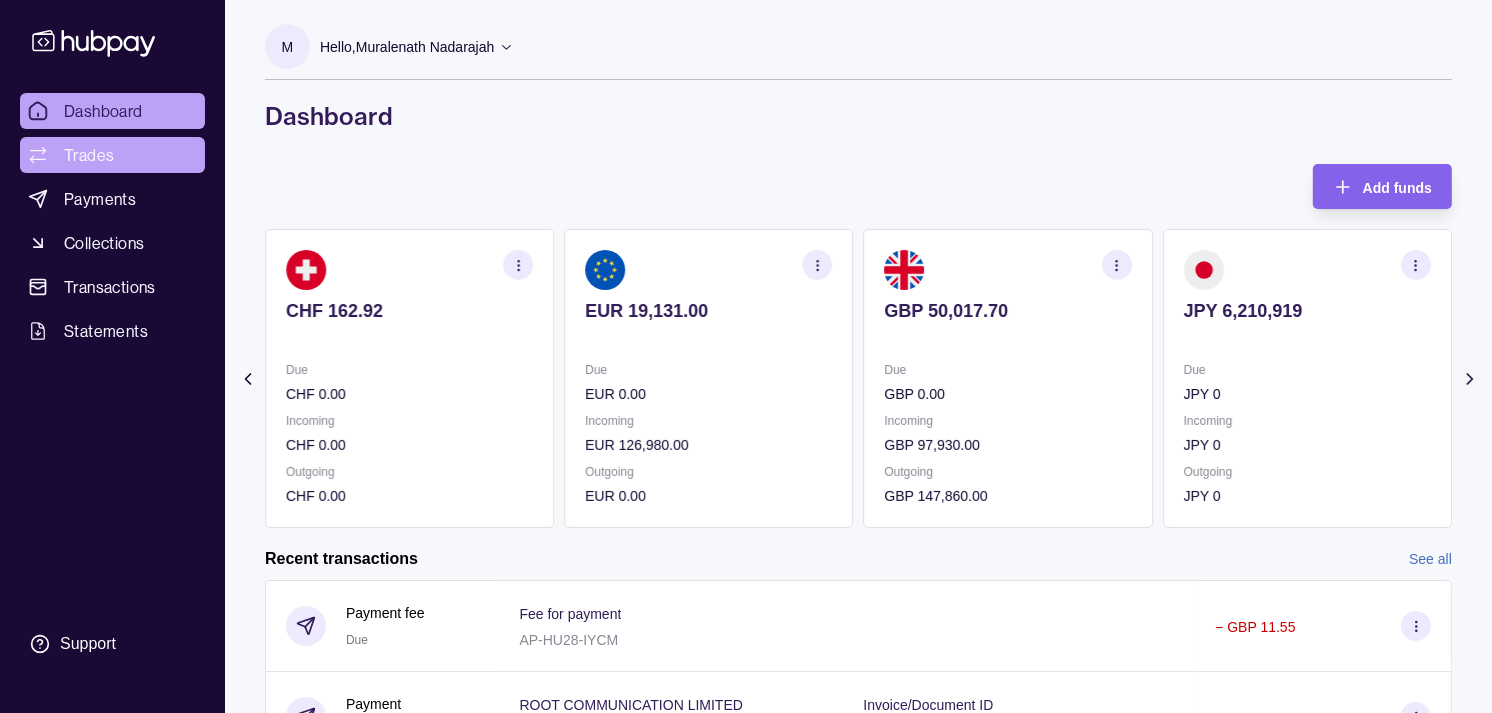 click on "Trades" at bounding box center [89, 155] 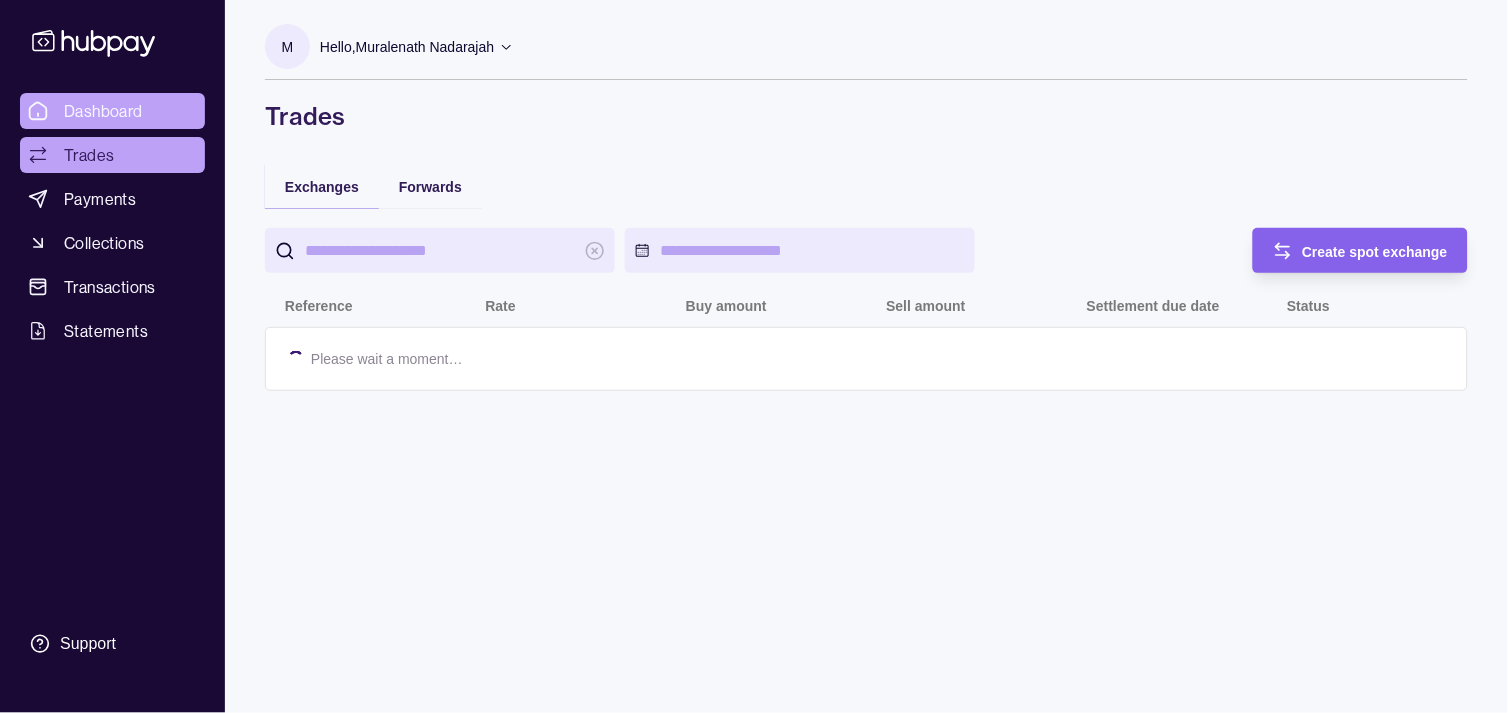 click on "Dashboard" at bounding box center (103, 111) 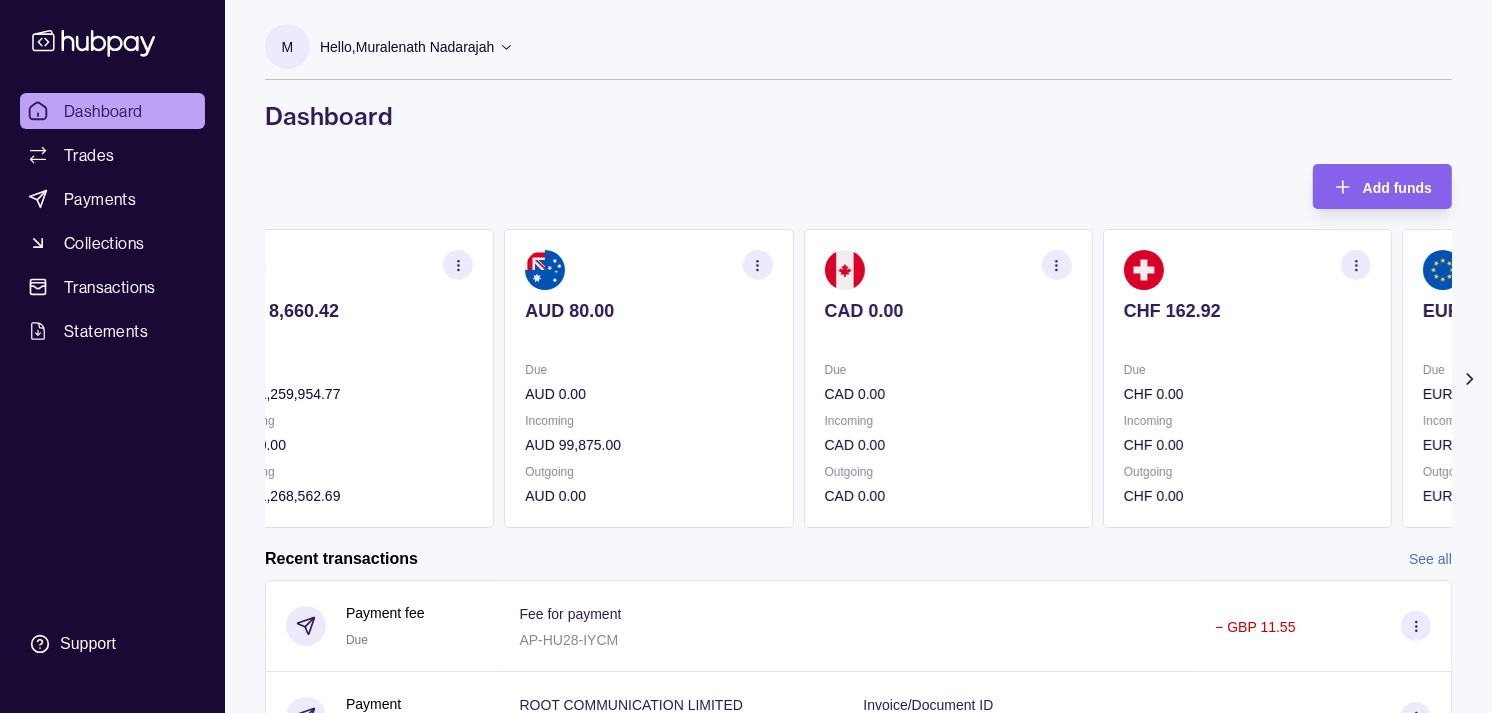 click on "AUD 80.00                                                                                                               Due AUD 0.00 Incoming AUD 99,875.00 Outgoing AUD 0.00" at bounding box center (648, 378) 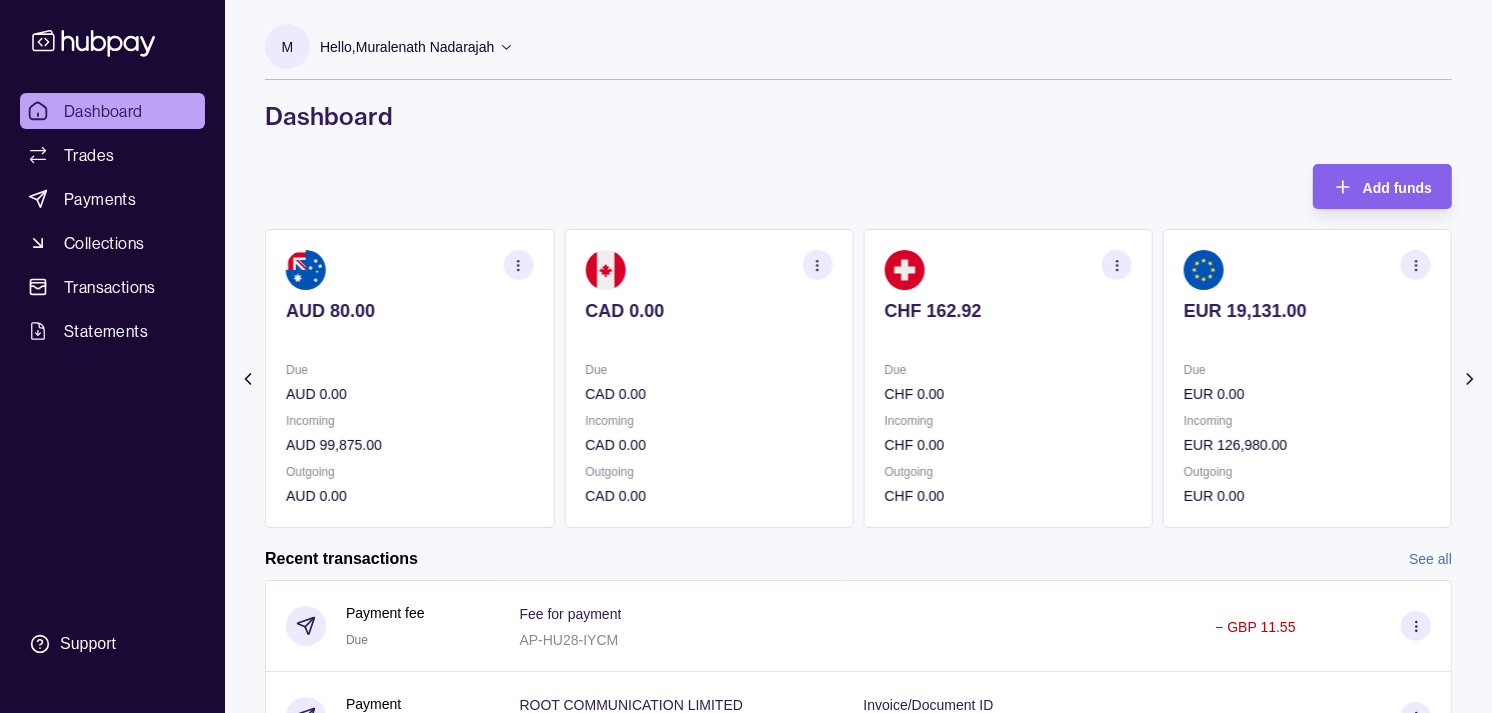 click on "EUR 19,131.00                                                                                                               Due EUR 0.00 Incoming EUR 126,980.00 Outgoing EUR 0.00" at bounding box center [1307, 378] 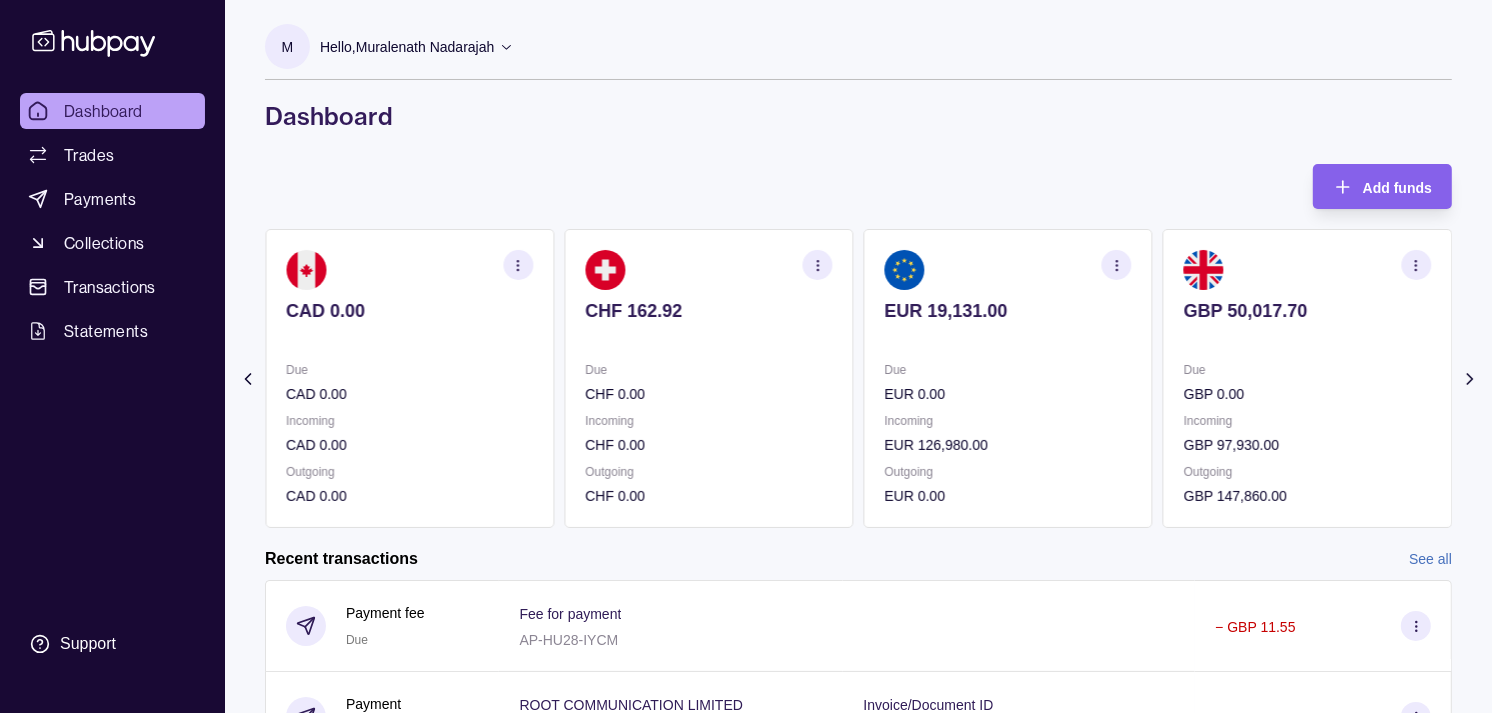 click on "GBP 50,017.70                                                                                                               Due GBP 0.00 Incoming GBP 97,930.00 Outgoing GBP 147,860.00" at bounding box center [1307, 378] 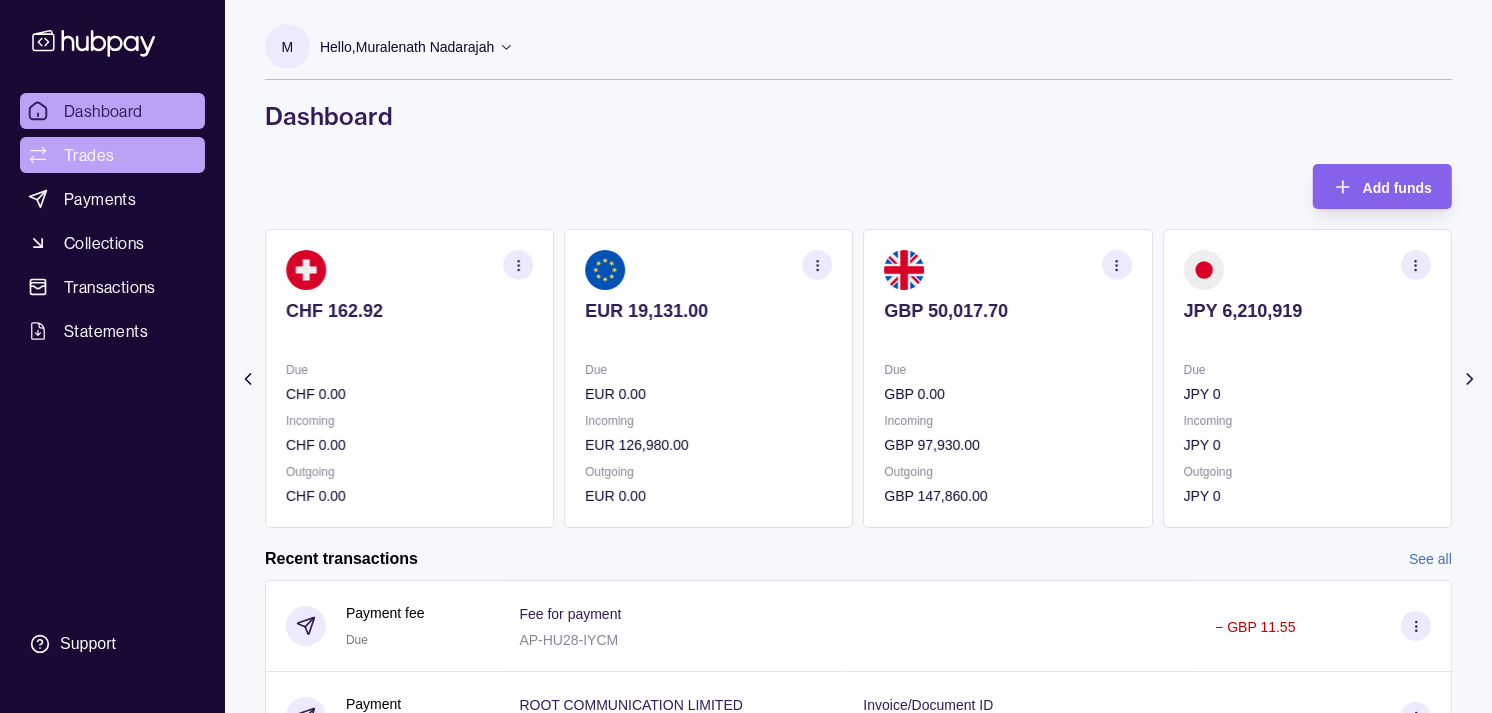 click on "Trades" at bounding box center [89, 155] 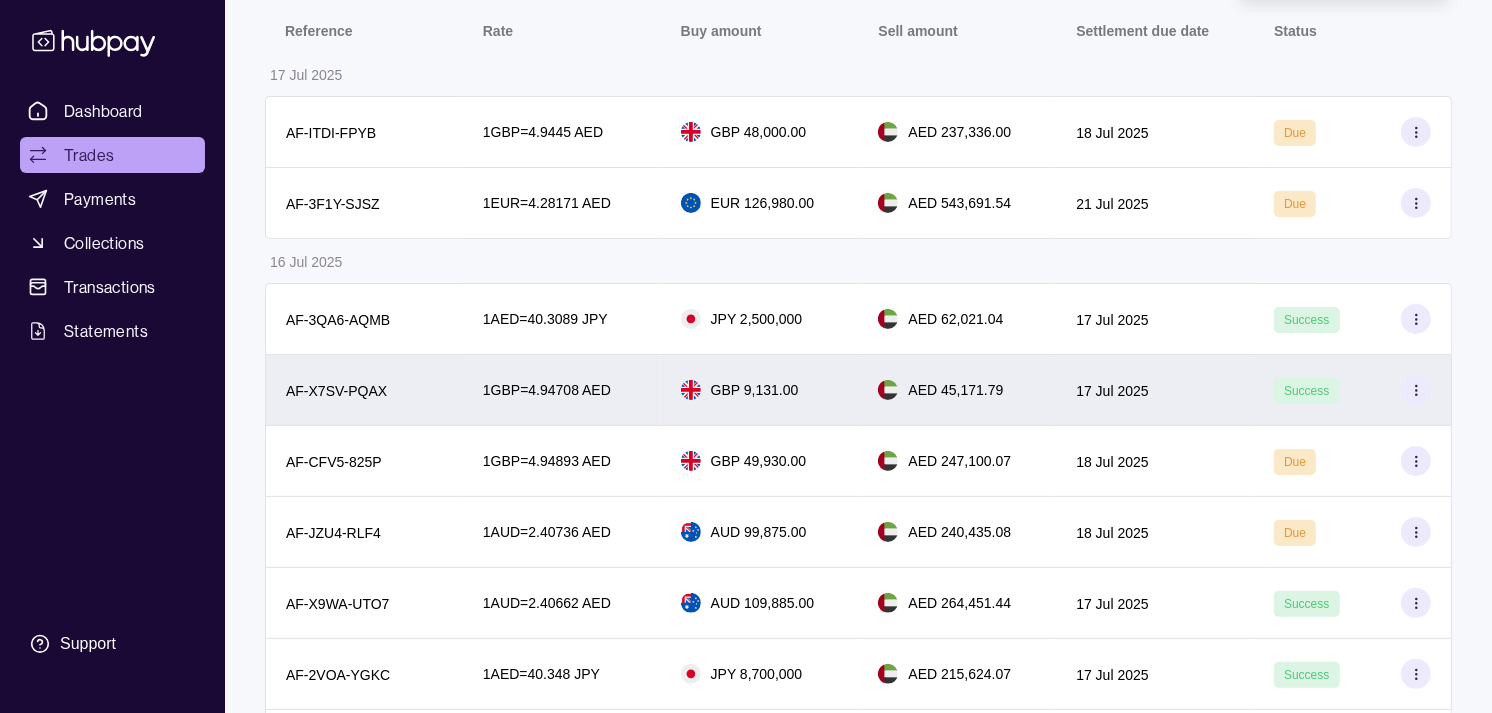 scroll, scrollTop: 333, scrollLeft: 0, axis: vertical 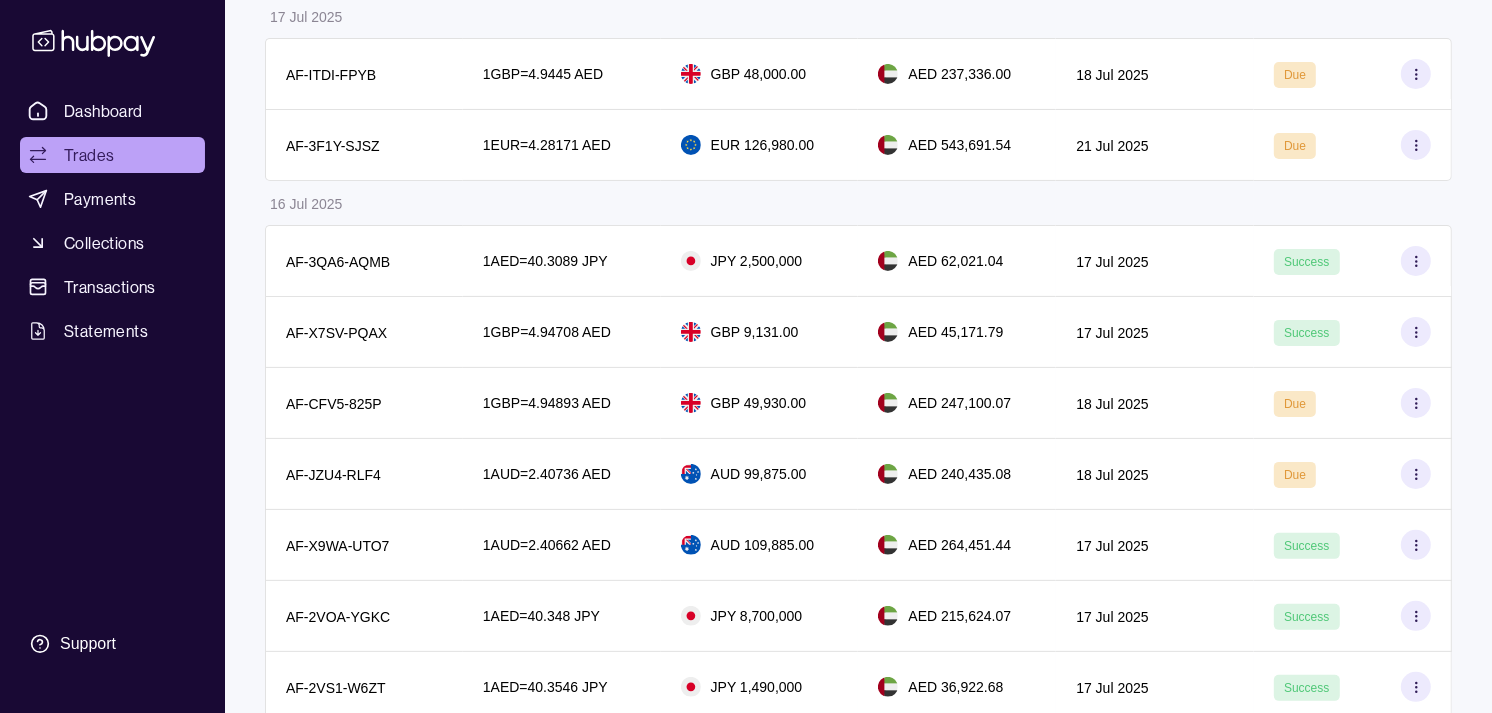 click on "Trades" at bounding box center (112, 155) 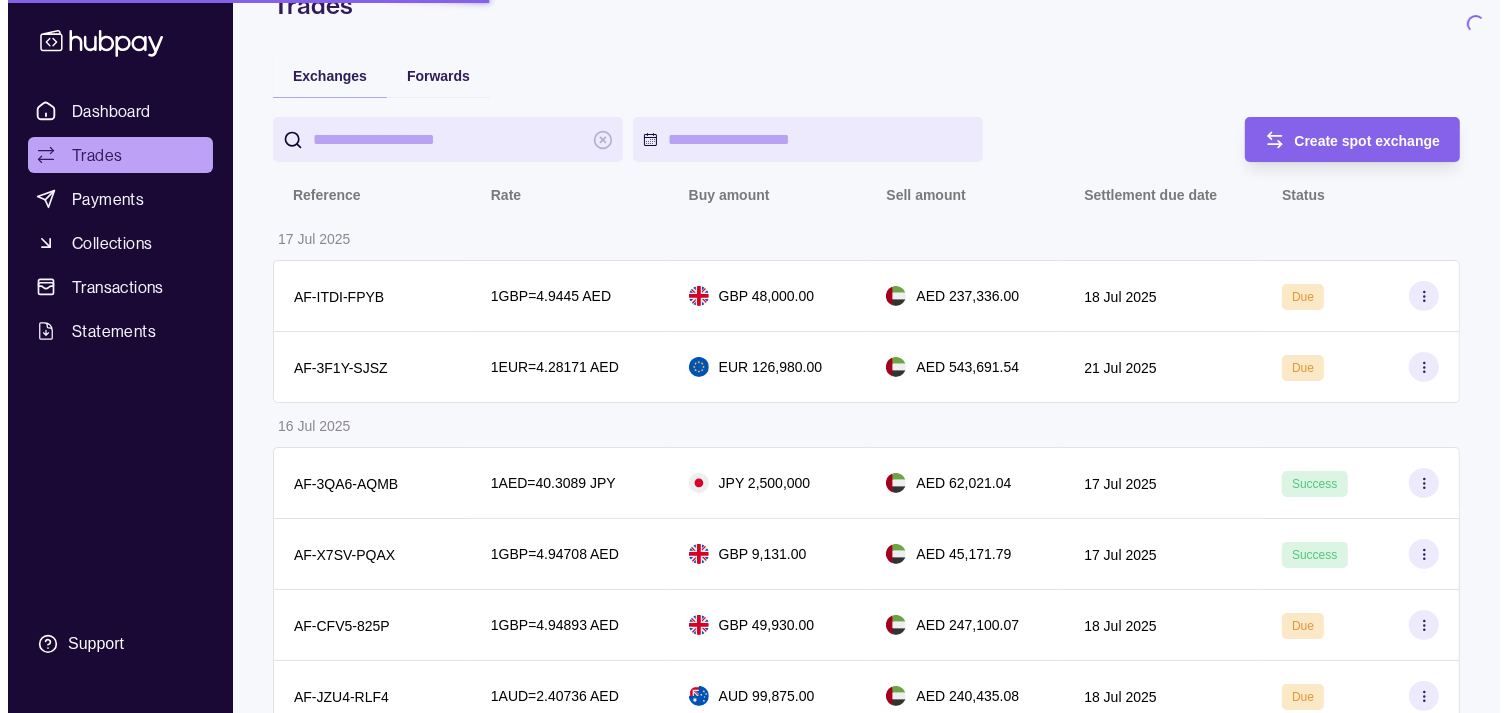 scroll, scrollTop: 0, scrollLeft: 0, axis: both 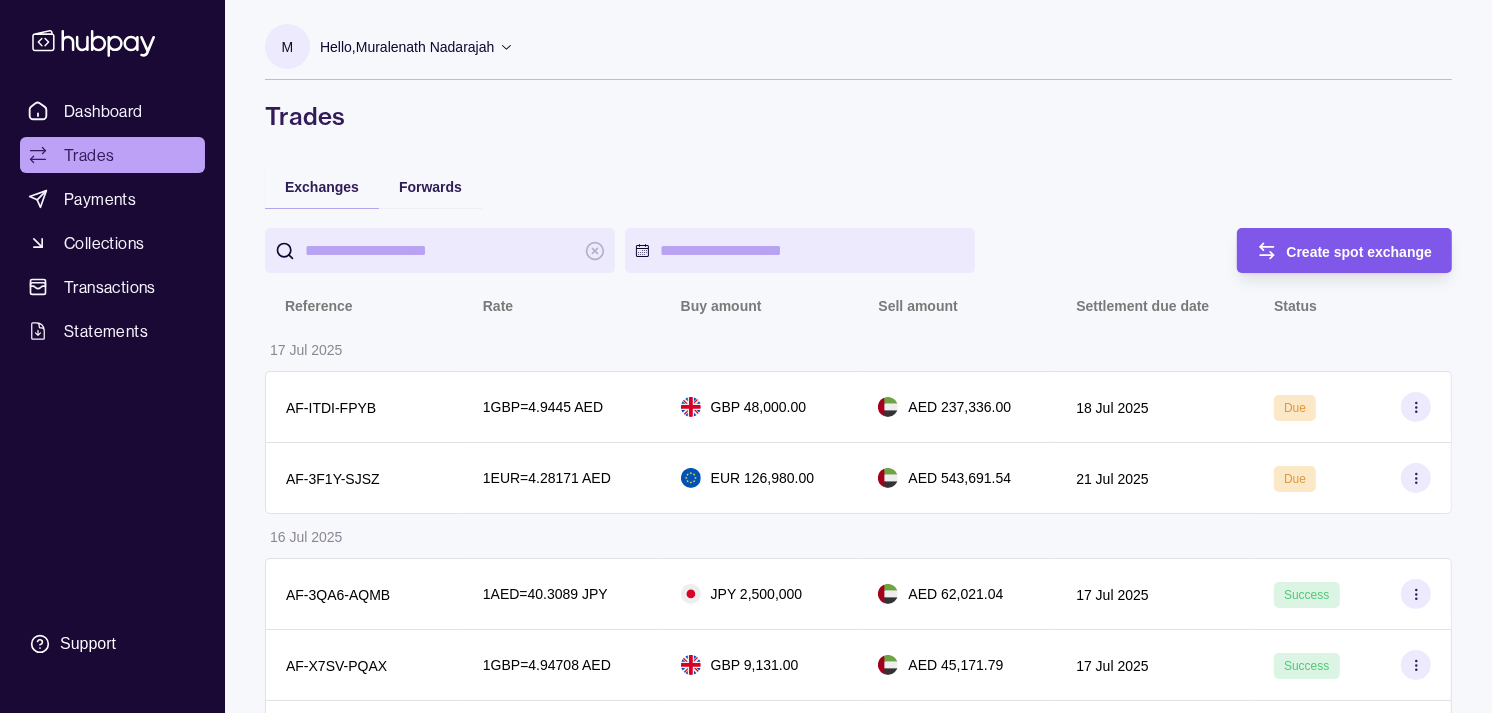 click on "Create spot exchange" at bounding box center (1360, 251) 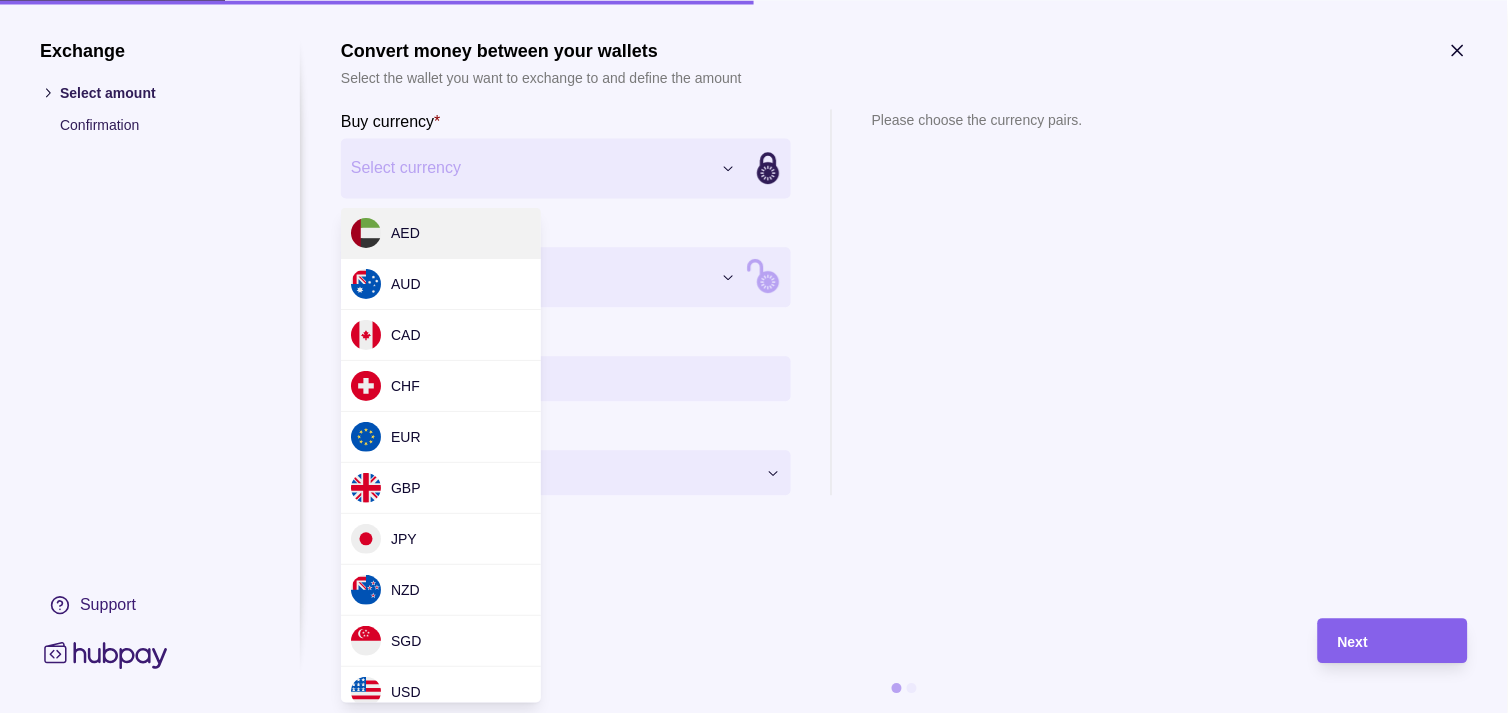 click on "Dashboard Trades Payments Collections Transactions Statements Support M Hello,  Muralenath Nadarajah Strides Trading LLC Account Terms and conditions Privacy policy Sign out Trades Exchanges Forwards Create spot exchange Reference Rate Buy amount Sell amount Settlement due date Status 17 Jul 2025 AF-ITDI-FPYB 1  GBP  =  4.9445   AED GBP 48,000.00 AED 237,336.00 18 Jul 2025 Due AF-3F1Y-SJSZ 1  EUR  =  4.28171   AED EUR 126,980.00 AED 543,691.54 21 Jul 2025 Due 16 Jul 2025 AF-3QA6-AQMB 1  AED  =  40.3089   JPY JPY 2,500,000 AED 62,021.04 17 Jul 2025 Success AF-X7SV-PQAX 1  GBP  =  4.94708   AED GBP 9,131.00 AED 45,171.79 17 Jul 2025 Success AF-CFV5-825P 1  GBP  =  4.94893   AED GBP 49,930.00 AED 247,100.07 18 Jul 2025 Due AF-JZU4-RLF4 1  AUD  =  2.40736   AED AUD 99,875.00 AED 240,435.08 18 Jul 2025 Due AF-X9WA-UTO7 1  AUD  =  2.40662   AED AUD 109,885.00 AED 264,451.44 17 Jul 2025 Success AF-2VOA-YGKC 1  AED  =  40.348   JPY JPY 8,700,000 AED 215,624.07 17 Jul 2025 Success AF-2VS1-W6ZT 1  AED  =  40.3546   JPY" at bounding box center (754, 973) 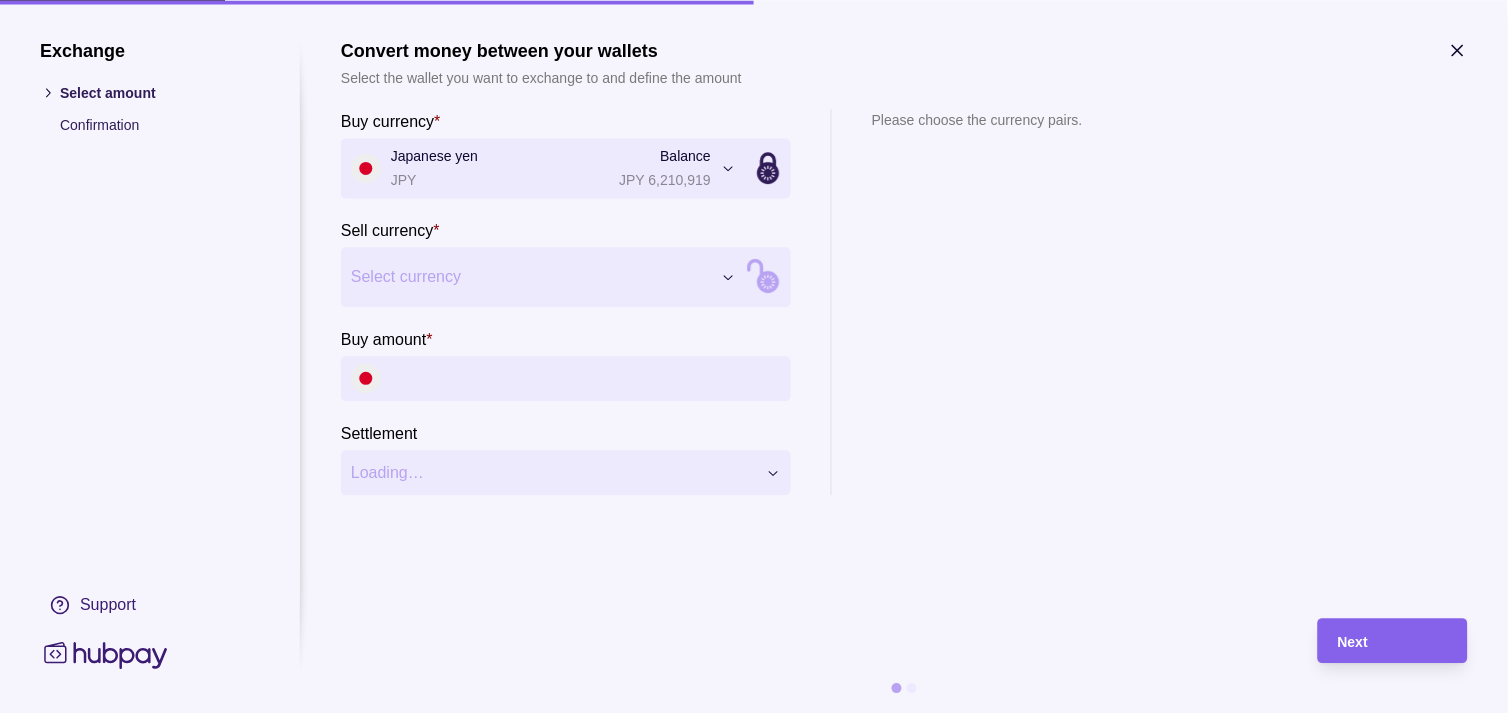 click on "Dashboard Trades Payments Collections Transactions Statements Support M Hello,  Muralenath Nadarajah Strides Trading LLC Account Terms and conditions Privacy policy Sign out Trades Exchanges Forwards Create spot exchange Reference Rate Buy amount Sell amount Settlement due date Status 17 Jul 2025 AF-ITDI-FPYB 1  GBP  =  4.9445   AED GBP 48,000.00 AED 237,336.00 18 Jul 2025 Due AF-3F1Y-SJSZ 1  EUR  =  4.28171   AED EUR 126,980.00 AED 543,691.54 21 Jul 2025 Due 16 Jul 2025 AF-3QA6-AQMB 1  AED  =  40.3089   JPY JPY 2,500,000 AED 62,021.04 17 Jul 2025 Success AF-X7SV-PQAX 1  GBP  =  4.94708   AED GBP 9,131.00 AED 45,171.79 17 Jul 2025 Success AF-CFV5-825P 1  GBP  =  4.94893   AED GBP 49,930.00 AED 247,100.07 18 Jul 2025 Due AF-JZU4-RLF4 1  AUD  =  2.40736   AED AUD 99,875.00 AED 240,435.08 18 Jul 2025 Due AF-X9WA-UTO7 1  AUD  =  2.40662   AED AUD 109,885.00 AED 264,451.44 17 Jul 2025 Success AF-2VOA-YGKC 1  AED  =  40.348   JPY JPY 8,700,000 AED 215,624.07 17 Jul 2025 Success AF-2VS1-W6ZT 1  AED  =  40.3546   JPY" at bounding box center [754, 973] 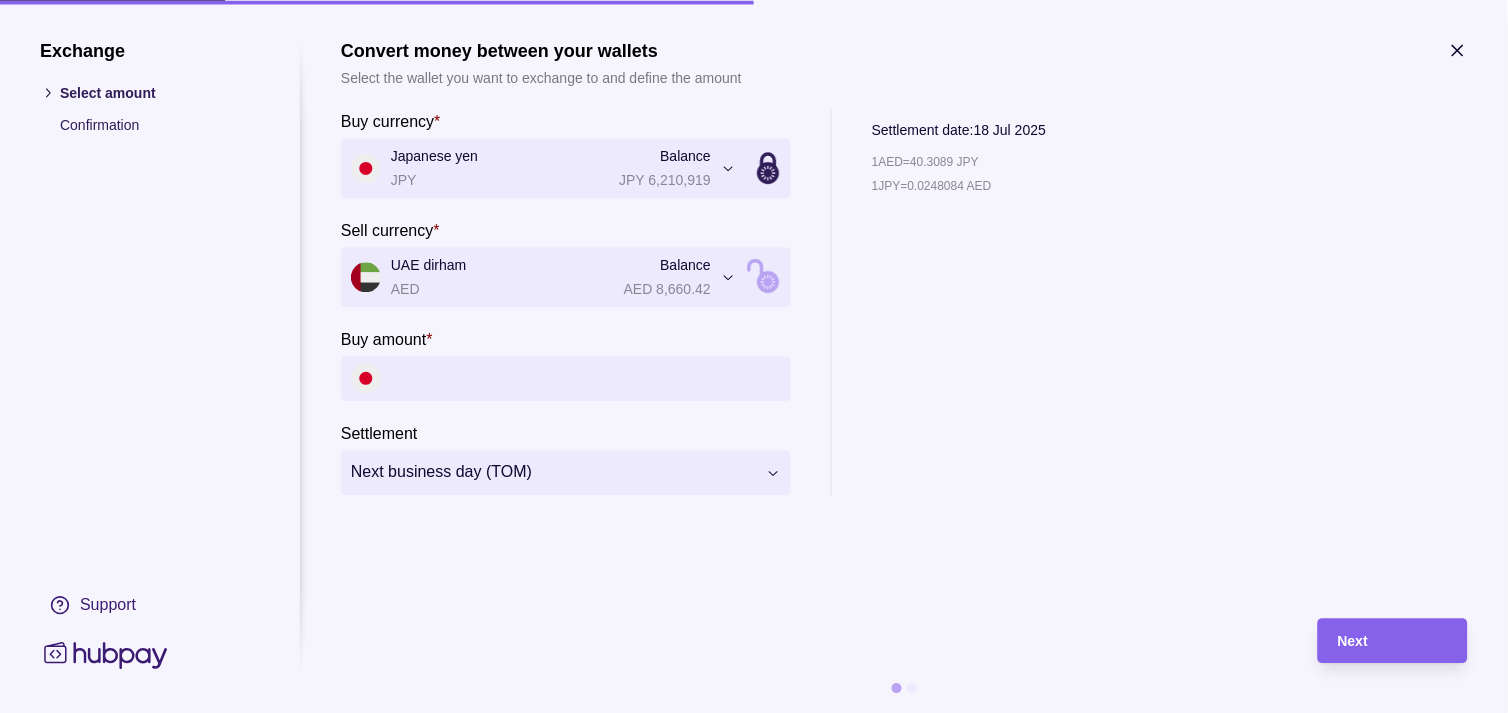 click on "Buy amount  *" at bounding box center [586, 378] 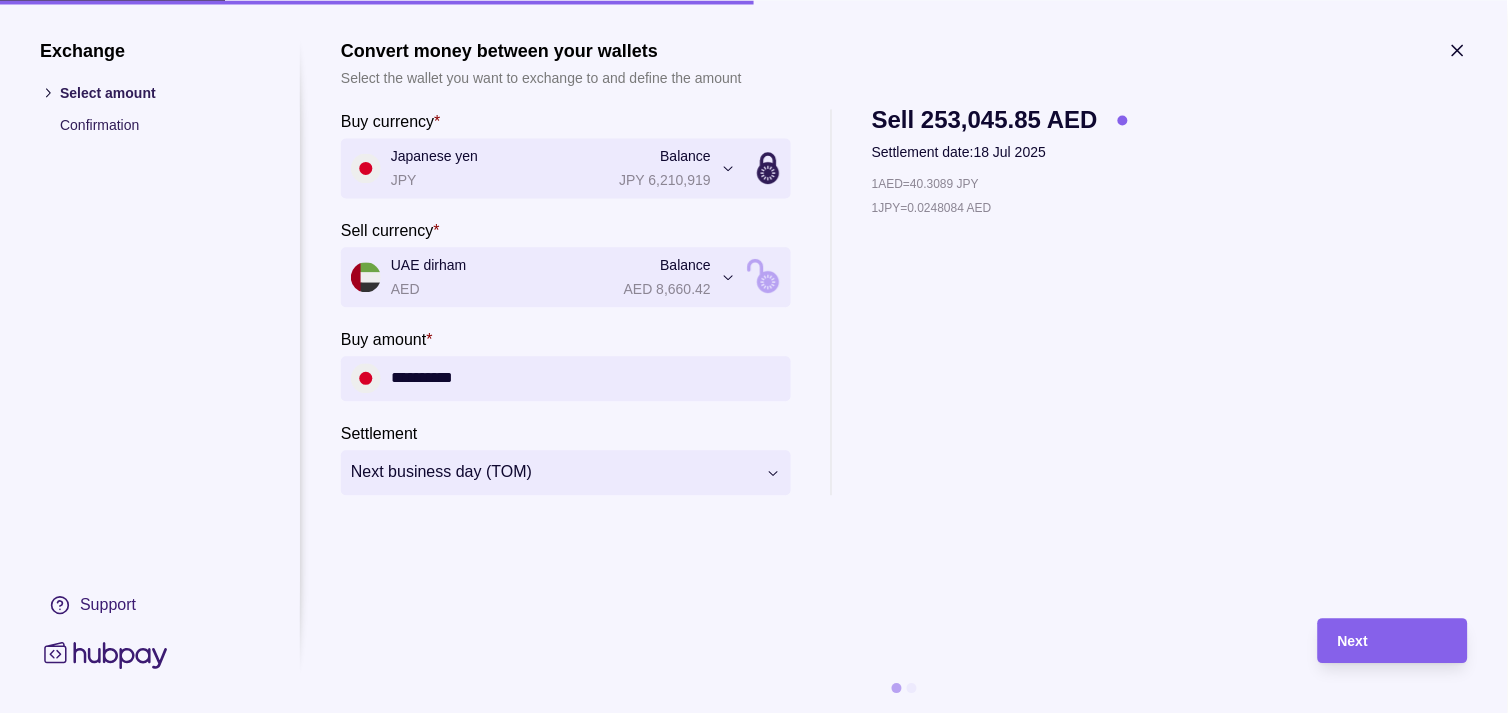 type on "**********" 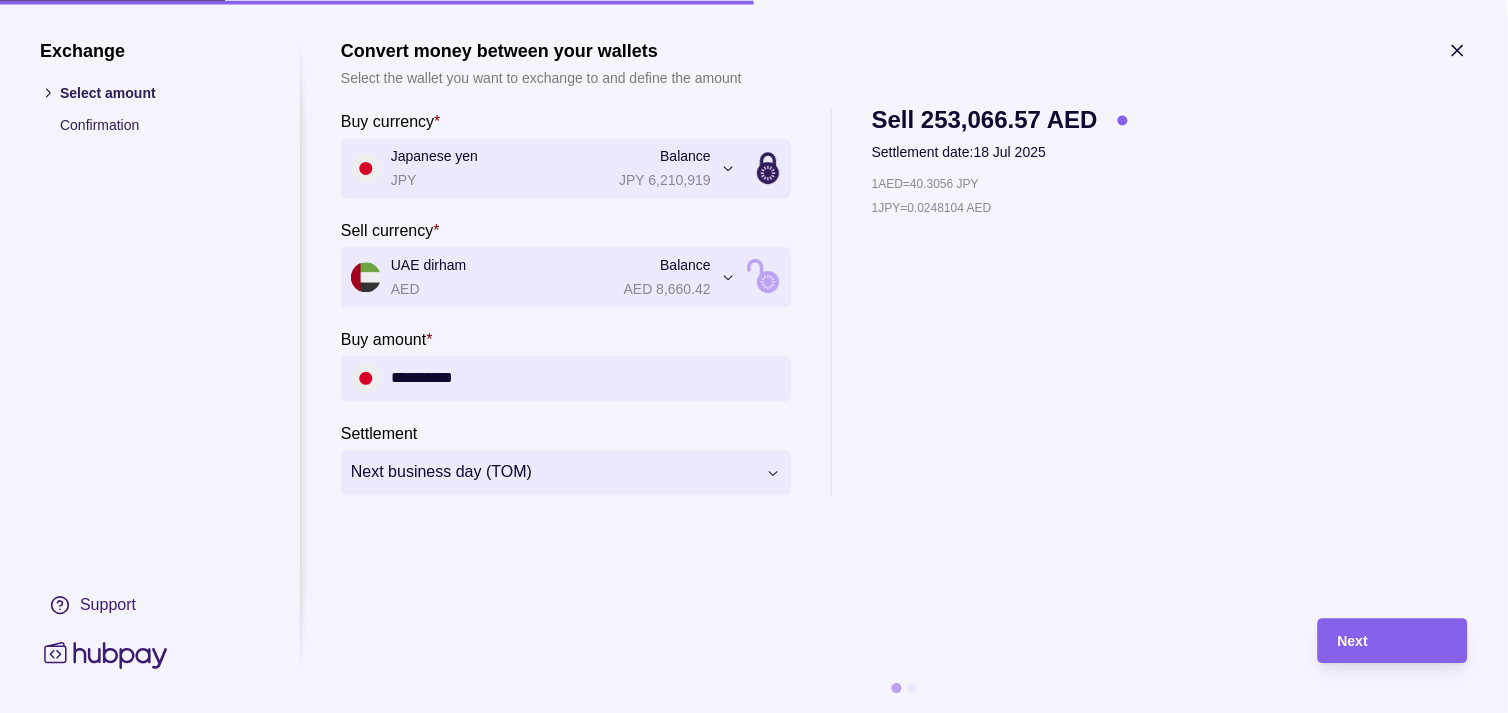 click on "Dashboard Trades Payments Collections Transactions Statements Support M Hello,  Muralenath Nadarajah Strides Trading LLC Account Terms and conditions Privacy policy Sign out Trades Exchanges Forwards Create spot exchange Reference Rate Buy amount Sell amount Settlement due date Status 17 Jul 2025 AF-ITDI-FPYB 1  GBP  =  4.9445   AED GBP 48,000.00 AED 237,336.00 18 Jul 2025 Due AF-3F1Y-SJSZ 1  EUR  =  4.28171   AED EUR 126,980.00 AED 543,691.54 21 Jul 2025 Due 16 Jul 2025 AF-3QA6-AQMB 1  AED  =  40.3089   JPY JPY 2,500,000 AED 62,021.04 17 Jul 2025 Success AF-X7SV-PQAX 1  GBP  =  4.94708   AED GBP 9,131.00 AED 45,171.79 17 Jul 2025 Success AF-CFV5-825P 1  GBP  =  4.94893   AED GBP 49,930.00 AED 247,100.07 18 Jul 2025 Due AF-JZU4-RLF4 1  AUD  =  2.40736   AED AUD 99,875.00 AED 240,435.08 18 Jul 2025 Due AF-X9WA-UTO7 1  AUD  =  2.40662   AED AUD 109,885.00 AED 264,451.44 17 Jul 2025 Success AF-2VOA-YGKC 1  AED  =  40.348   JPY JPY 8,700,000 AED 215,624.07 17 Jul 2025 Success AF-2VS1-W6ZT 1  AED  =  40.3546   JPY" at bounding box center [754, 973] 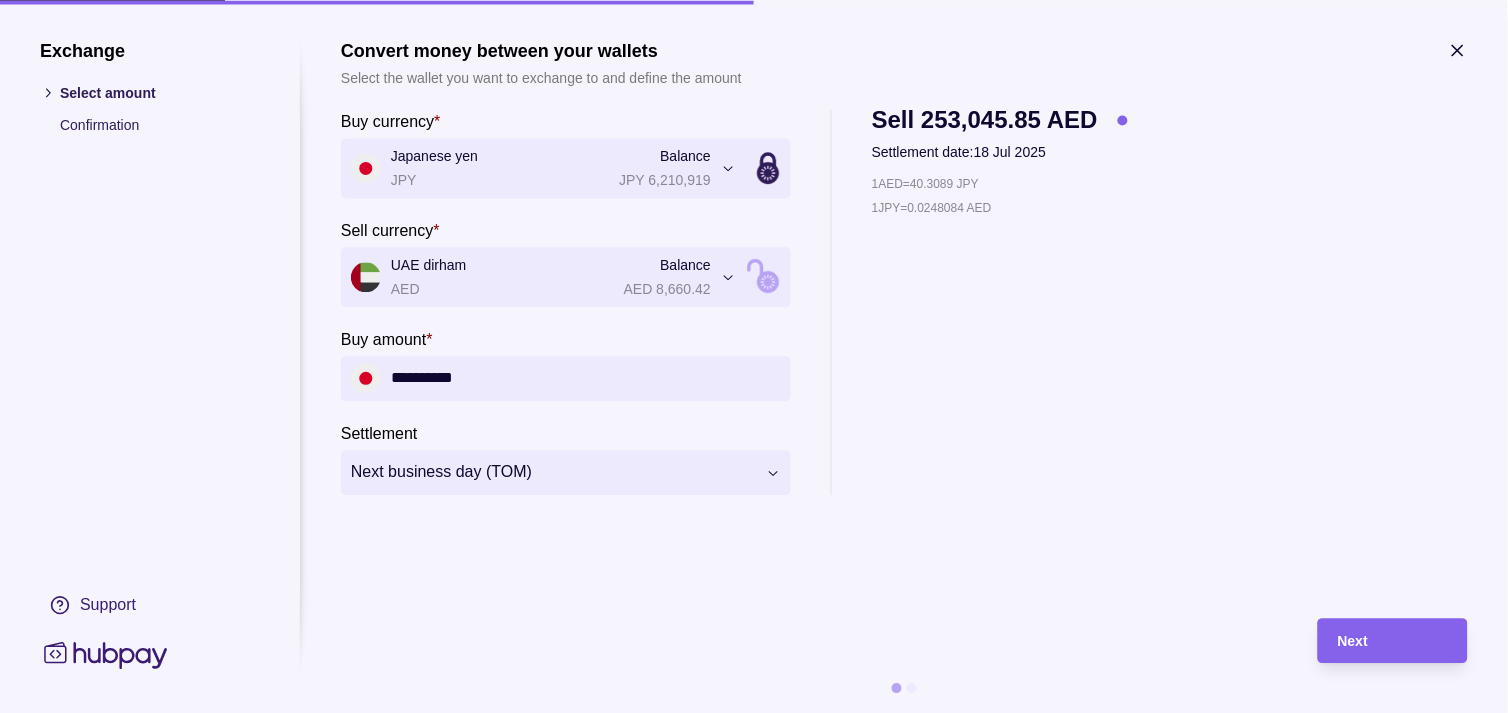 click on "Dashboard Trades Payments Collections Transactions Statements Support M Hello,  Muralenath Nadarajah Strides Trading LLC Account Terms and conditions Privacy policy Sign out Trades Exchanges Forwards Create spot exchange Reference Rate Buy amount Sell amount Settlement due date Status 17 Jul 2025 AF-ITDI-FPYB 1  GBP  =  4.9445   AED GBP 48,000.00 AED 237,336.00 18 Jul 2025 Due AF-3F1Y-SJSZ 1  EUR  =  4.28171   AED EUR 126,980.00 AED 543,691.54 21 Jul 2025 Due 16 Jul 2025 AF-3QA6-AQMB 1  AED  =  40.3089   JPY JPY 2,500,000 AED 62,021.04 17 Jul 2025 Success AF-X7SV-PQAX 1  GBP  =  4.94708   AED GBP 9,131.00 AED 45,171.79 17 Jul 2025 Success AF-CFV5-825P 1  GBP  =  4.94893   AED GBP 49,930.00 AED 247,100.07 18 Jul 2025 Due AF-JZU4-RLF4 1  AUD  =  2.40736   AED AUD 99,875.00 AED 240,435.08 18 Jul 2025 Due AF-X9WA-UTO7 1  AUD  =  2.40662   AED AUD 109,885.00 AED 264,451.44 17 Jul 2025 Success AF-2VOA-YGKC 1  AED  =  40.348   JPY JPY 8,700,000 AED 215,624.07 17 Jul 2025 Success AF-2VS1-W6ZT 1  AED  =  40.3546   JPY" at bounding box center (754, 973) 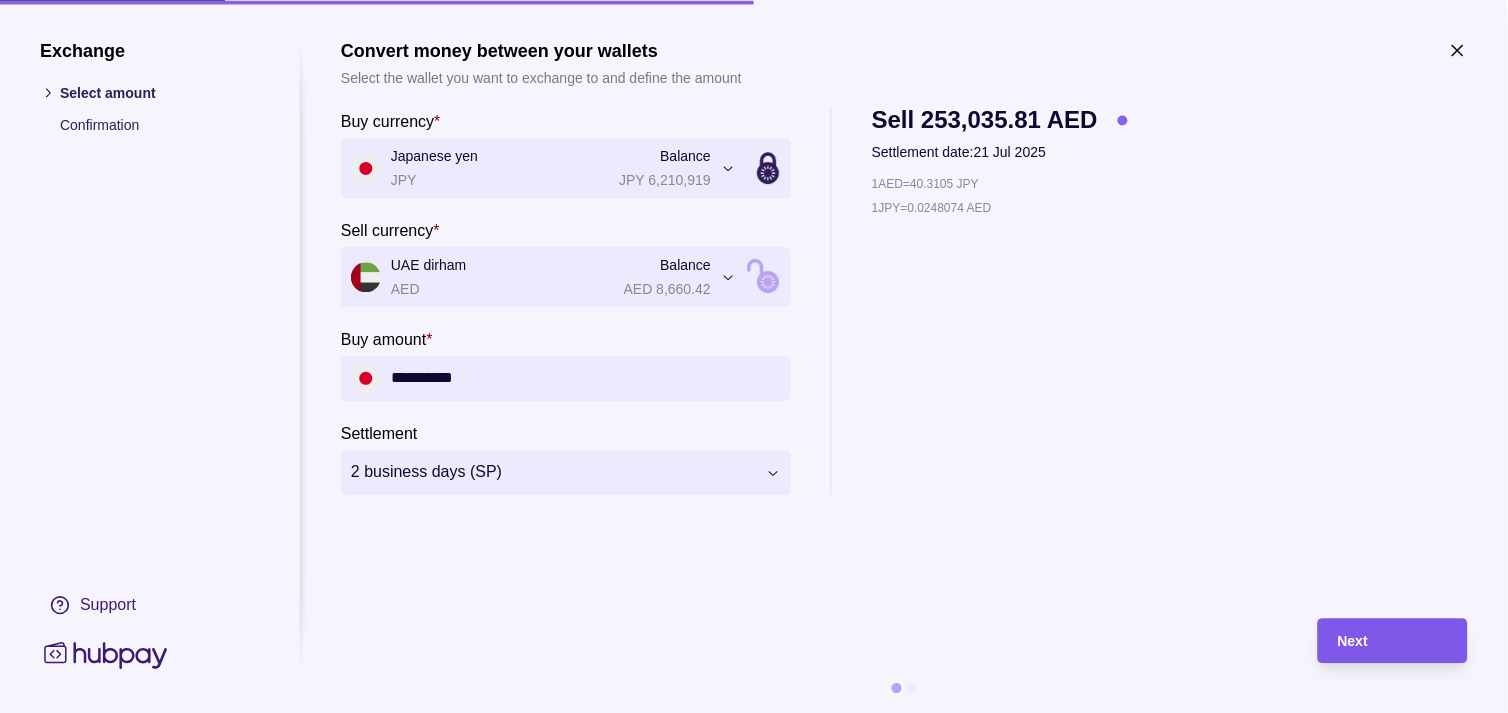 click on "Next" at bounding box center (1393, 641) 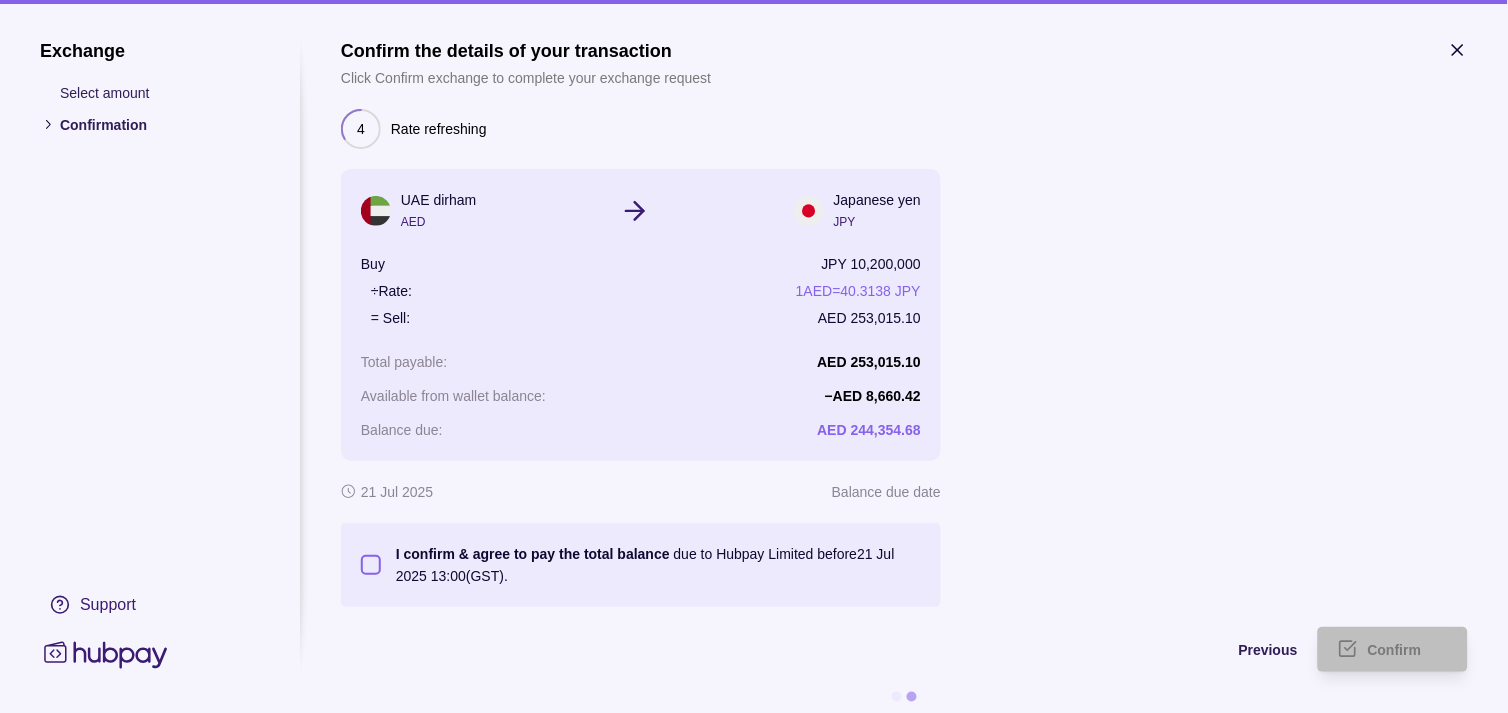 click on "I confirm & agree to pay the total balance   due to Hubpay Limited before  21 Jul 2025   13:00  (GST)." at bounding box center [651, 565] 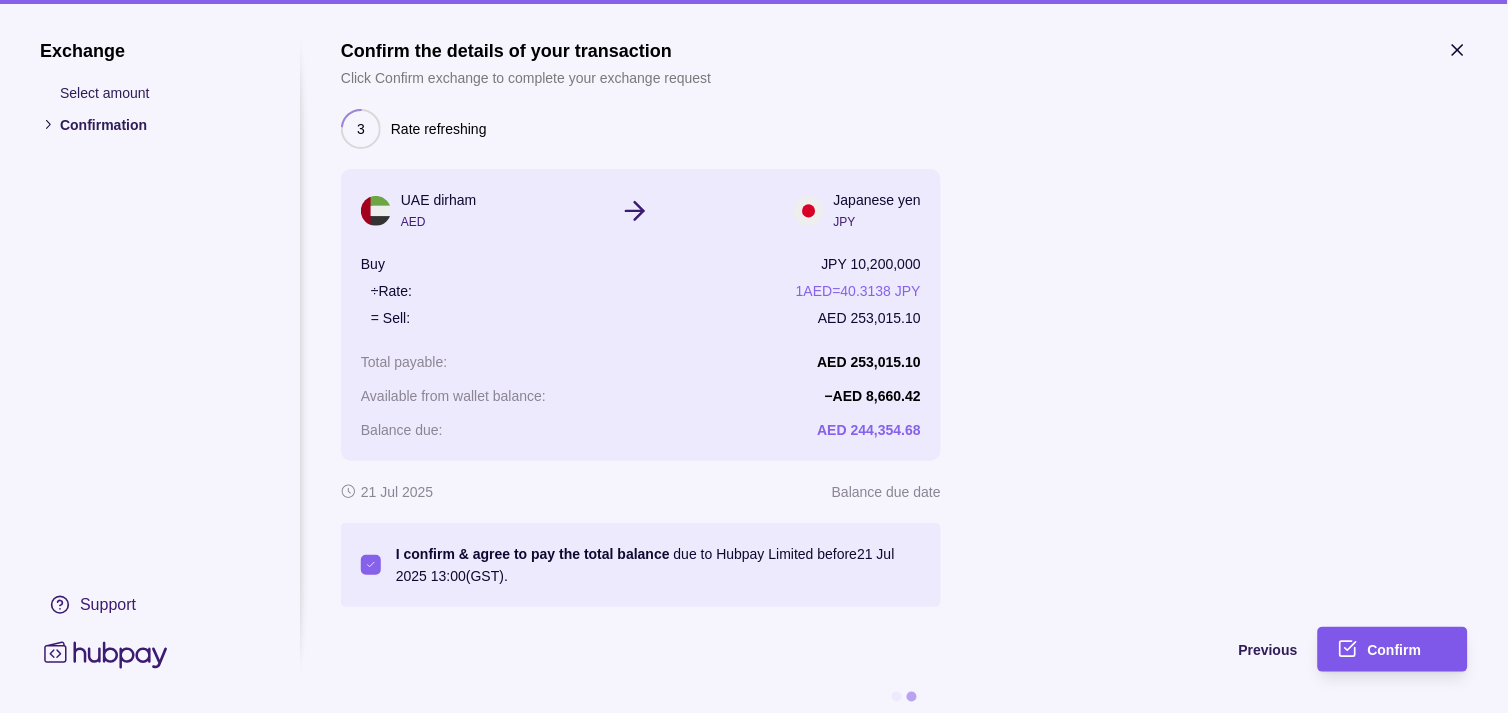click on "Confirm" at bounding box center [1395, 651] 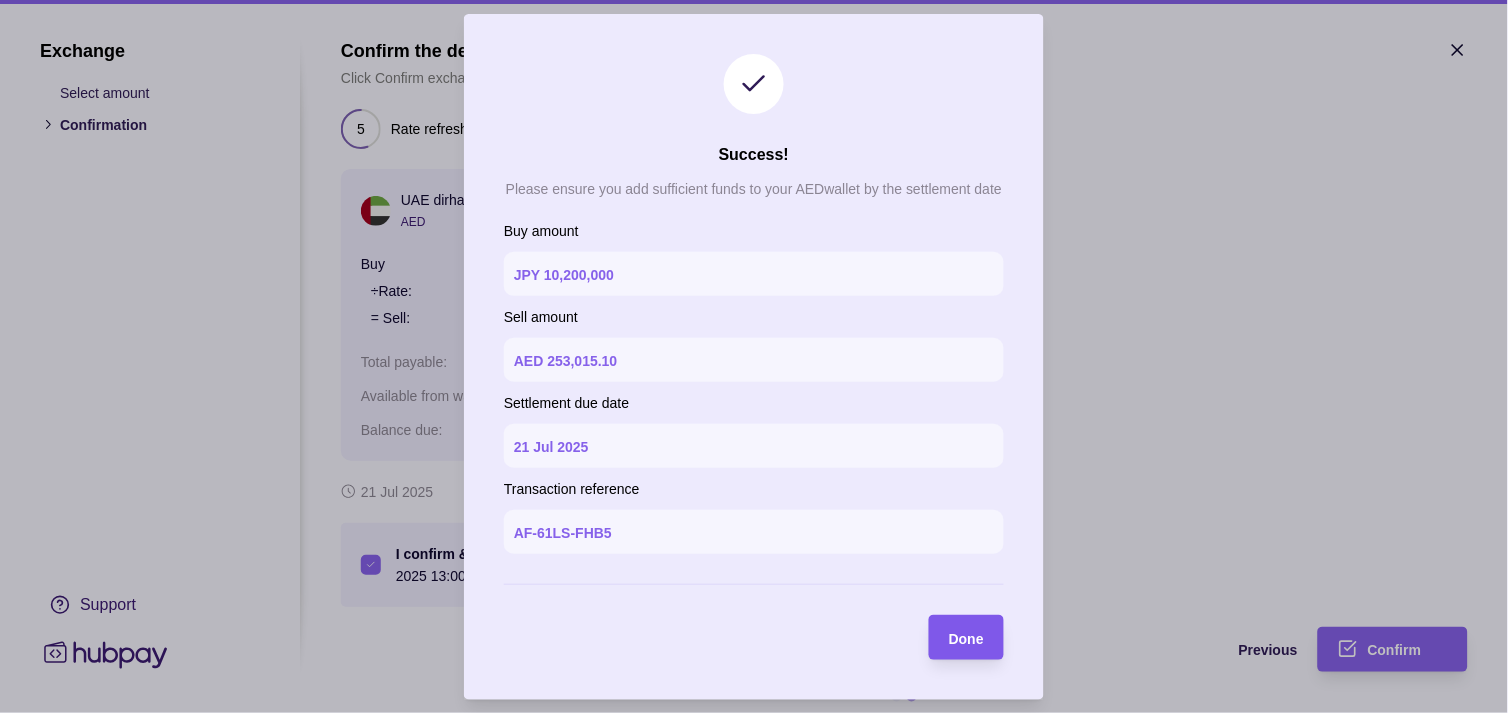 click on "Done" at bounding box center [951, 637] 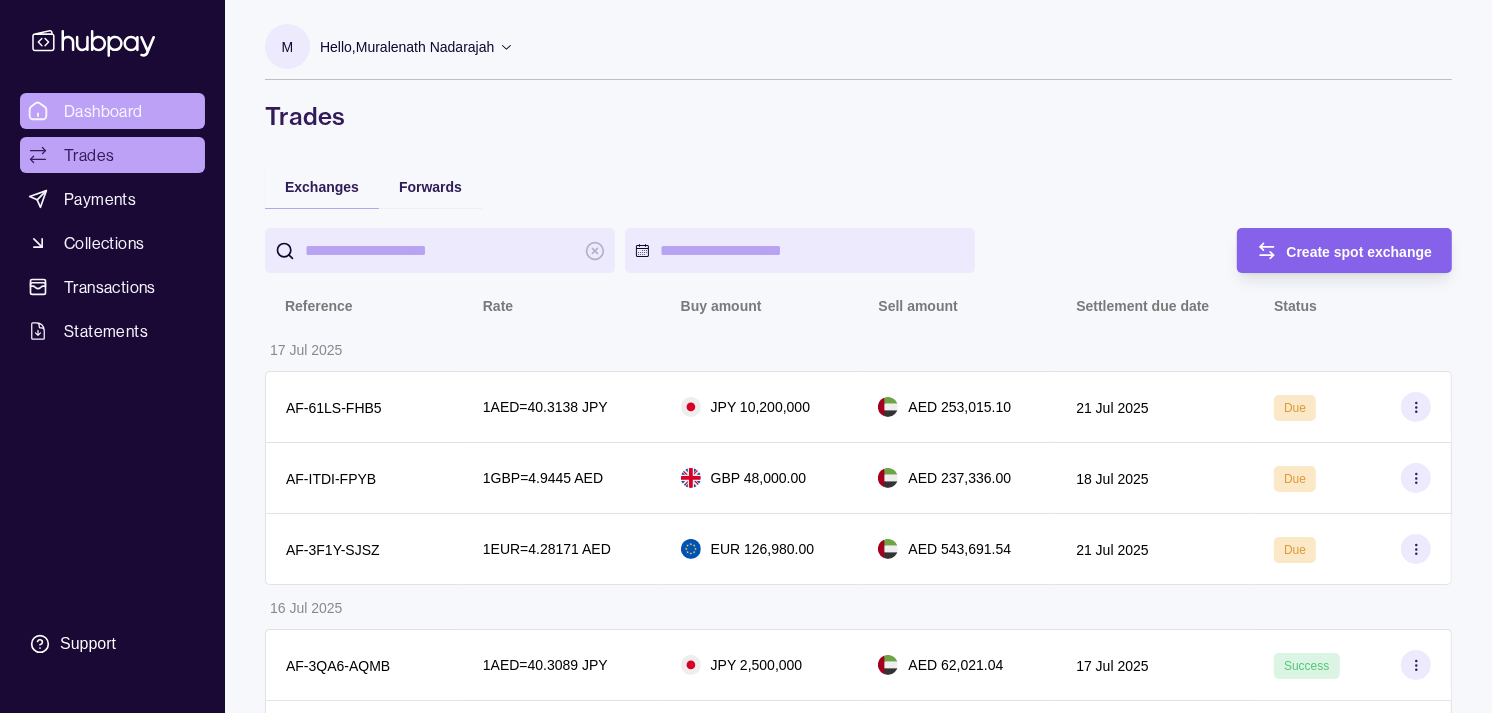 click on "Dashboard" at bounding box center [103, 111] 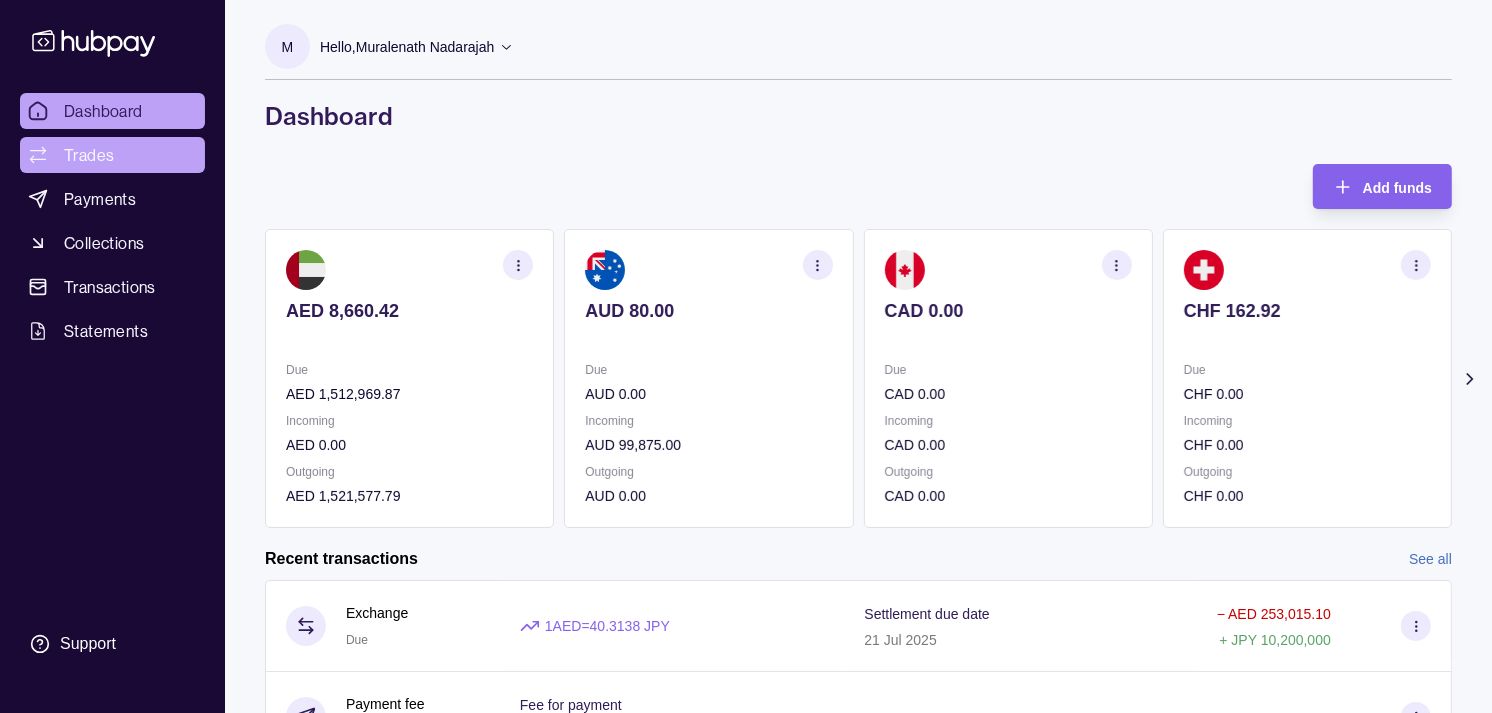 click on "Trades" at bounding box center [89, 155] 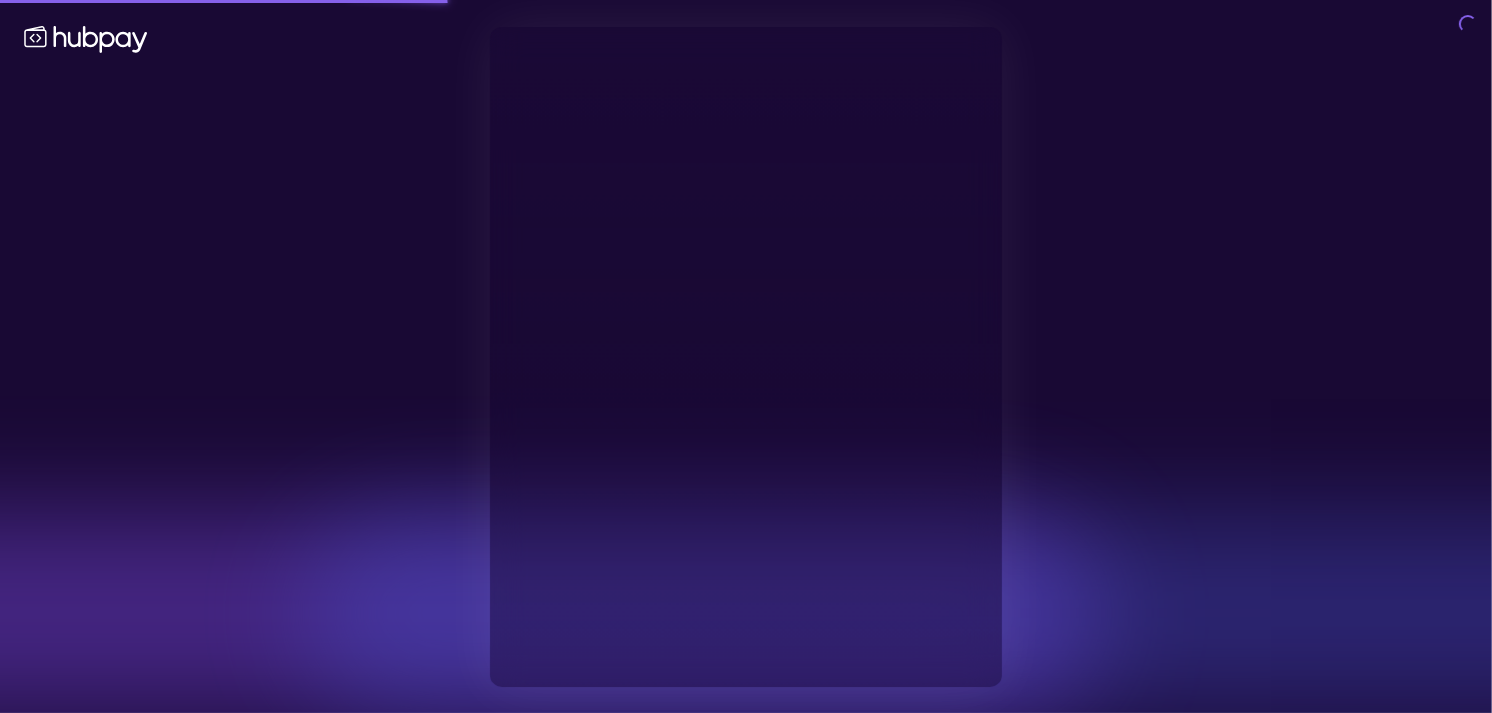 type on "**********" 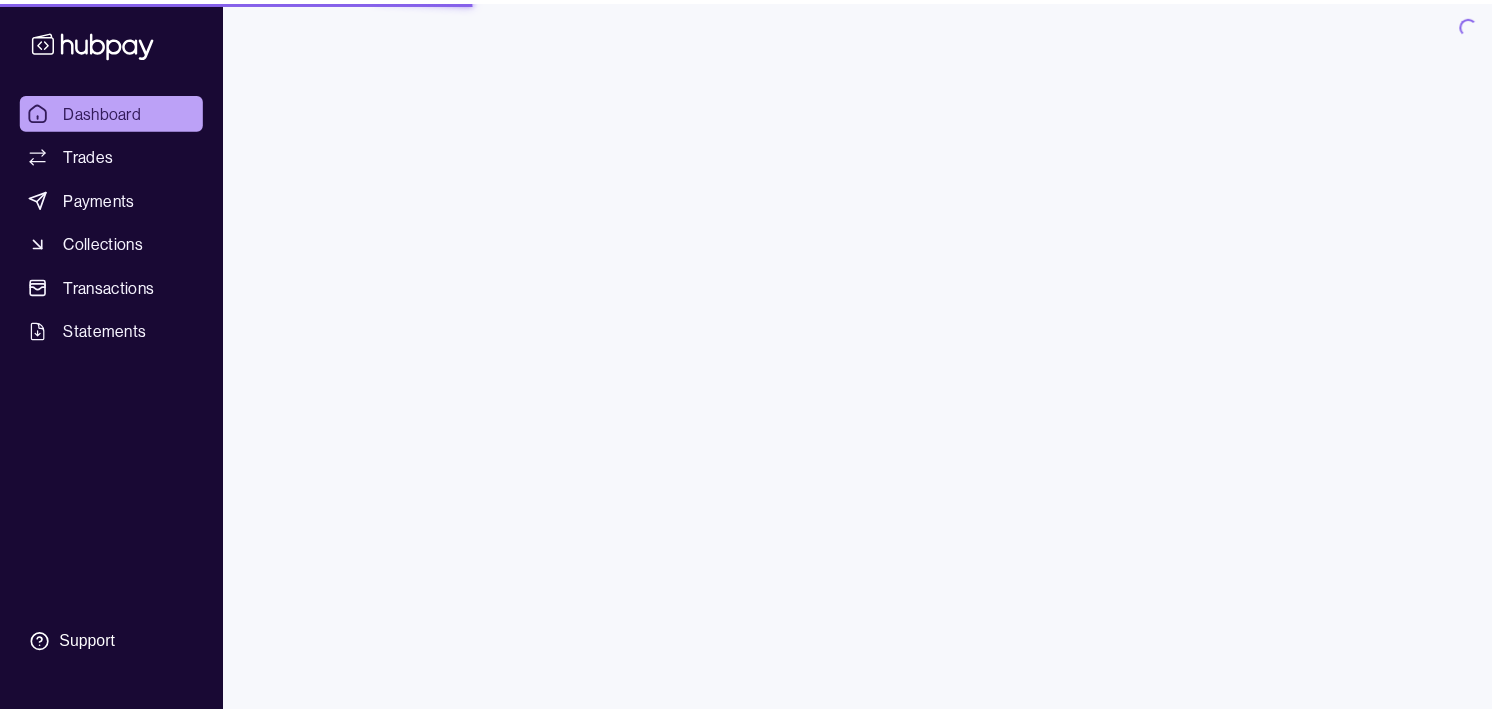 scroll, scrollTop: 0, scrollLeft: 0, axis: both 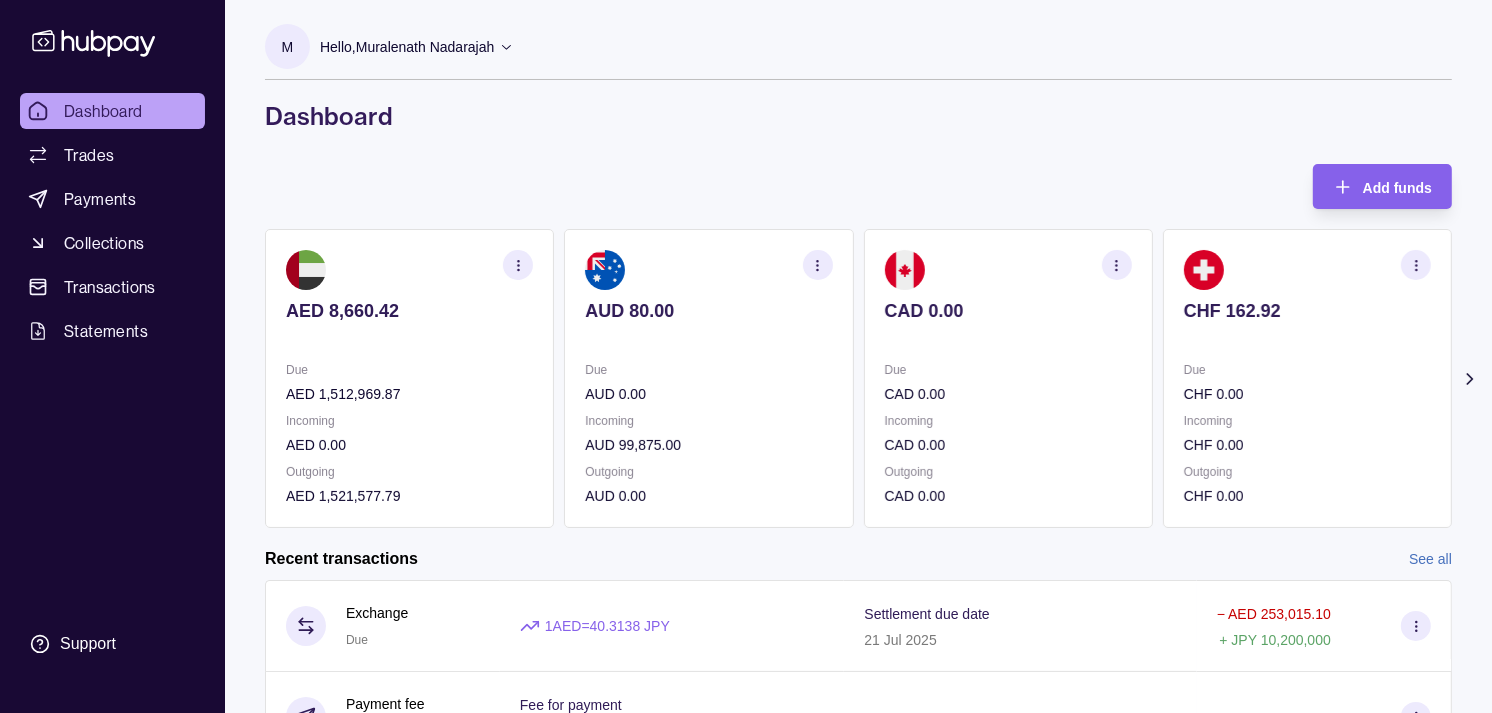 click on "Due" at bounding box center (1008, 370) 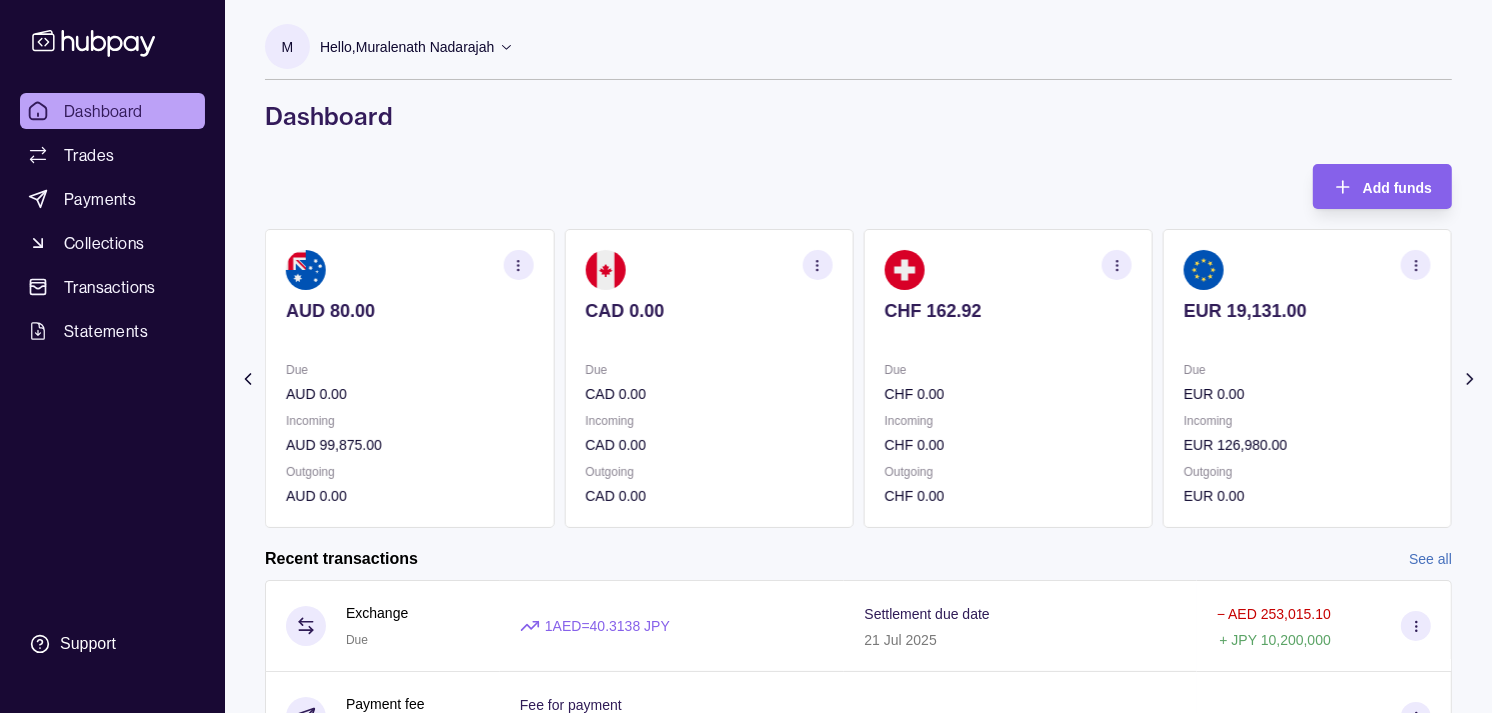 click on "CHF 162.92                                                                                                               Due CHF 0.00 Incoming CHF 0.00 Outgoing CHF 0.00" at bounding box center [1008, 378] 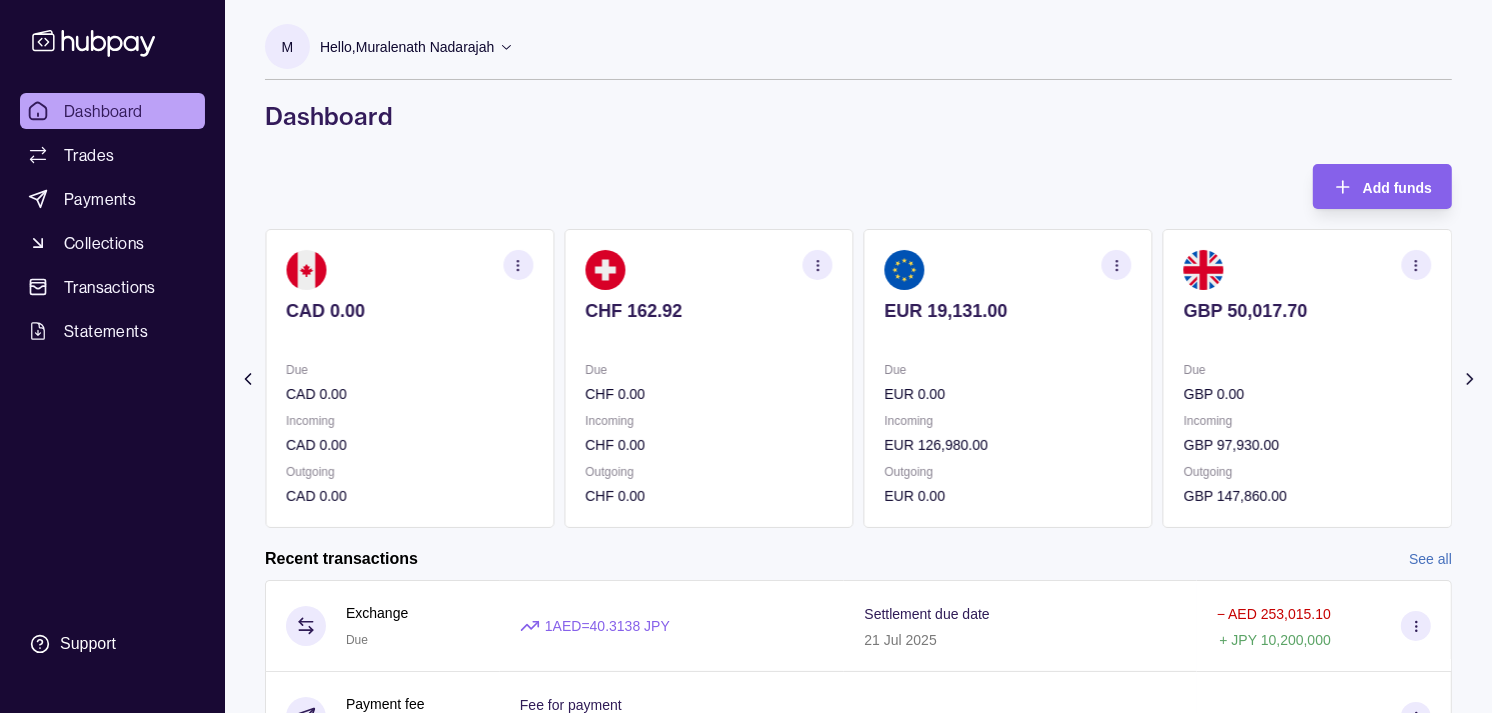click on "EUR 19,131.00                                                                                                               Due EUR 0.00 Incoming EUR 126,980.00 Outgoing EUR 0.00" at bounding box center [1008, 378] 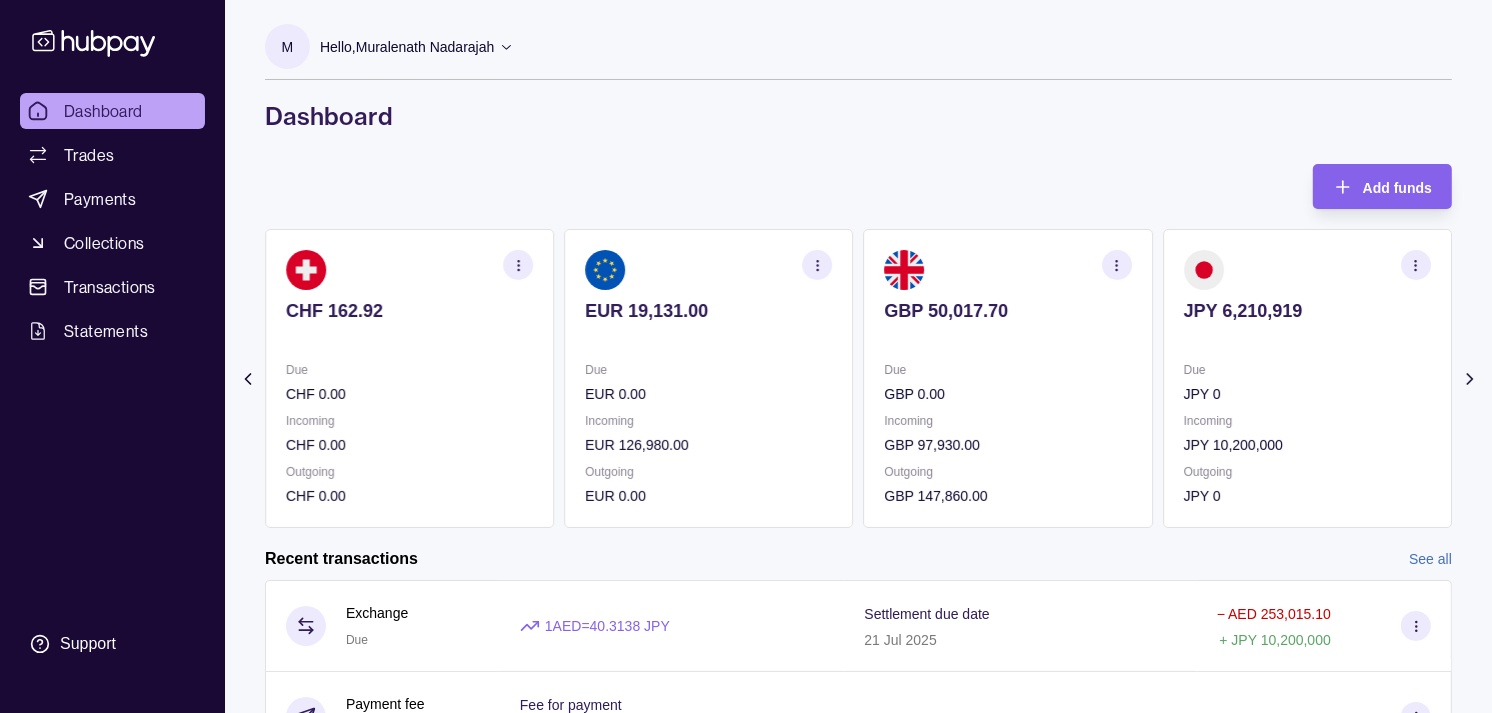 click on "Due" at bounding box center (1008, 370) 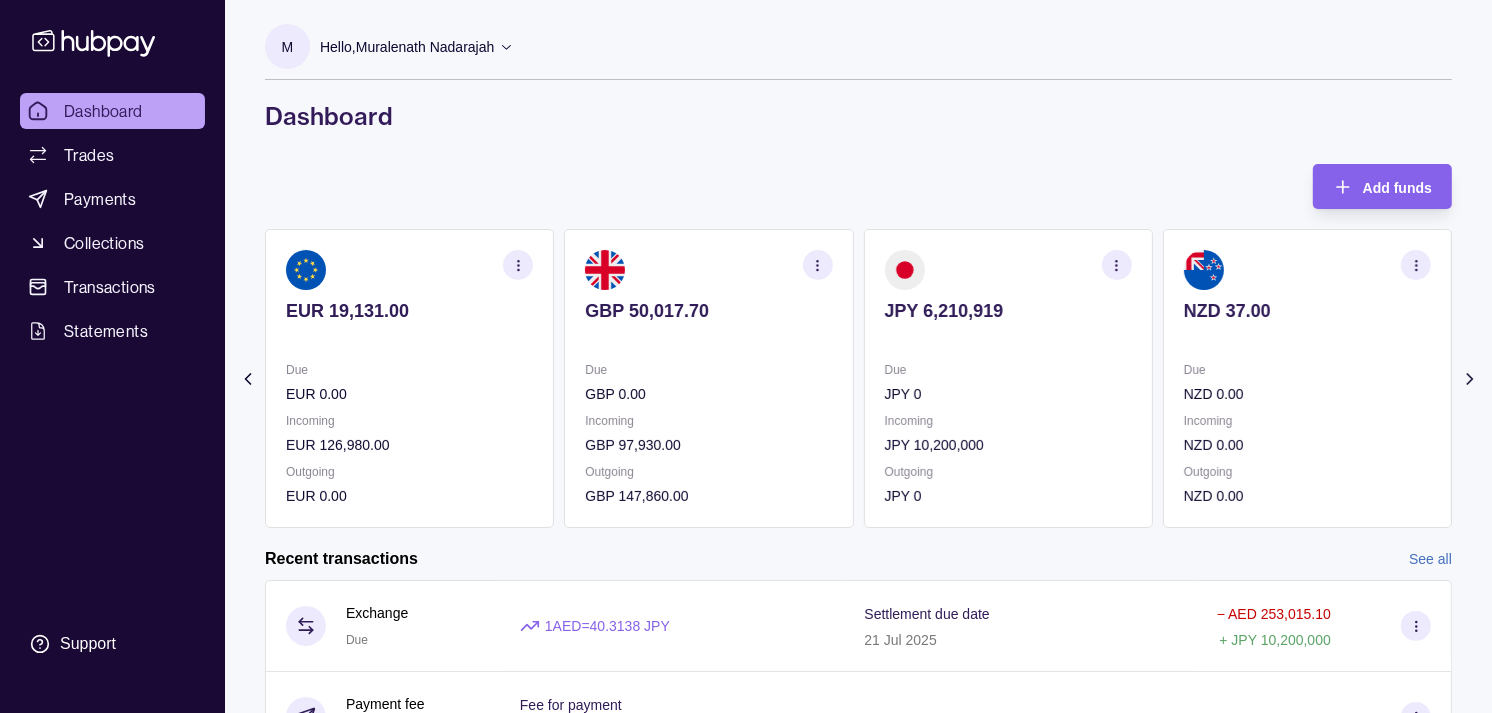 click on "GBP 50,017.70                                                                                                               Due GBP 0.00 Incoming GBP 97,930.00 Outgoing GBP 147,860.00" at bounding box center (708, 378) 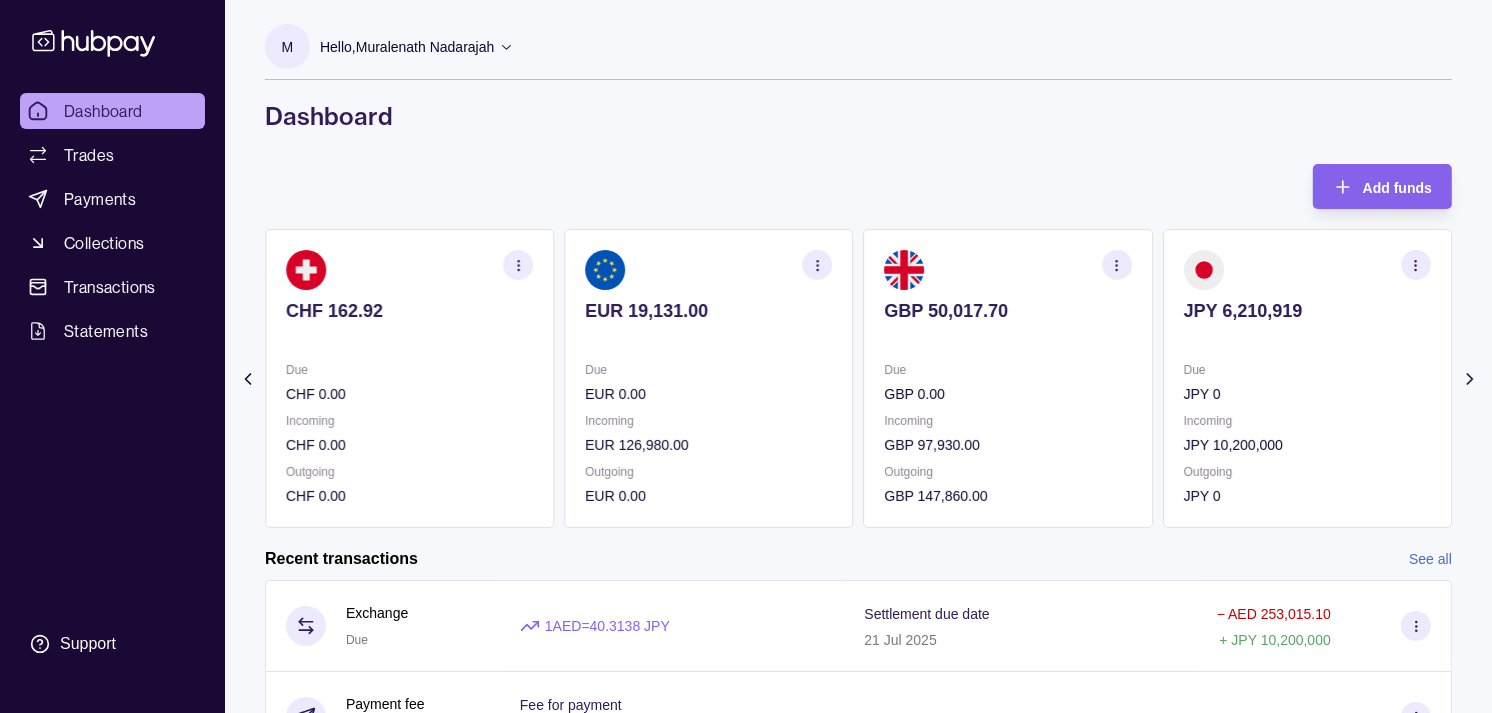 click on "Due" at bounding box center (1008, 370) 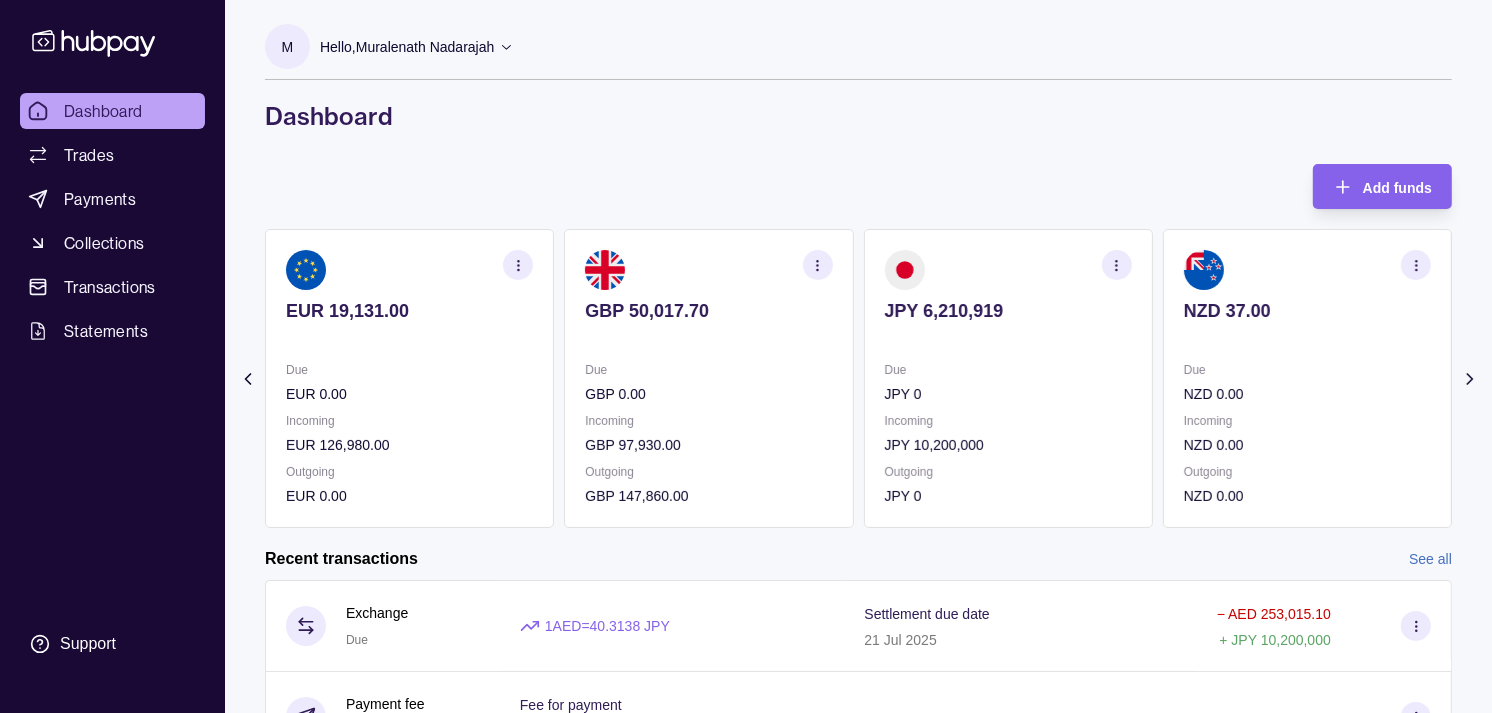 click on "Due" at bounding box center (1008, 370) 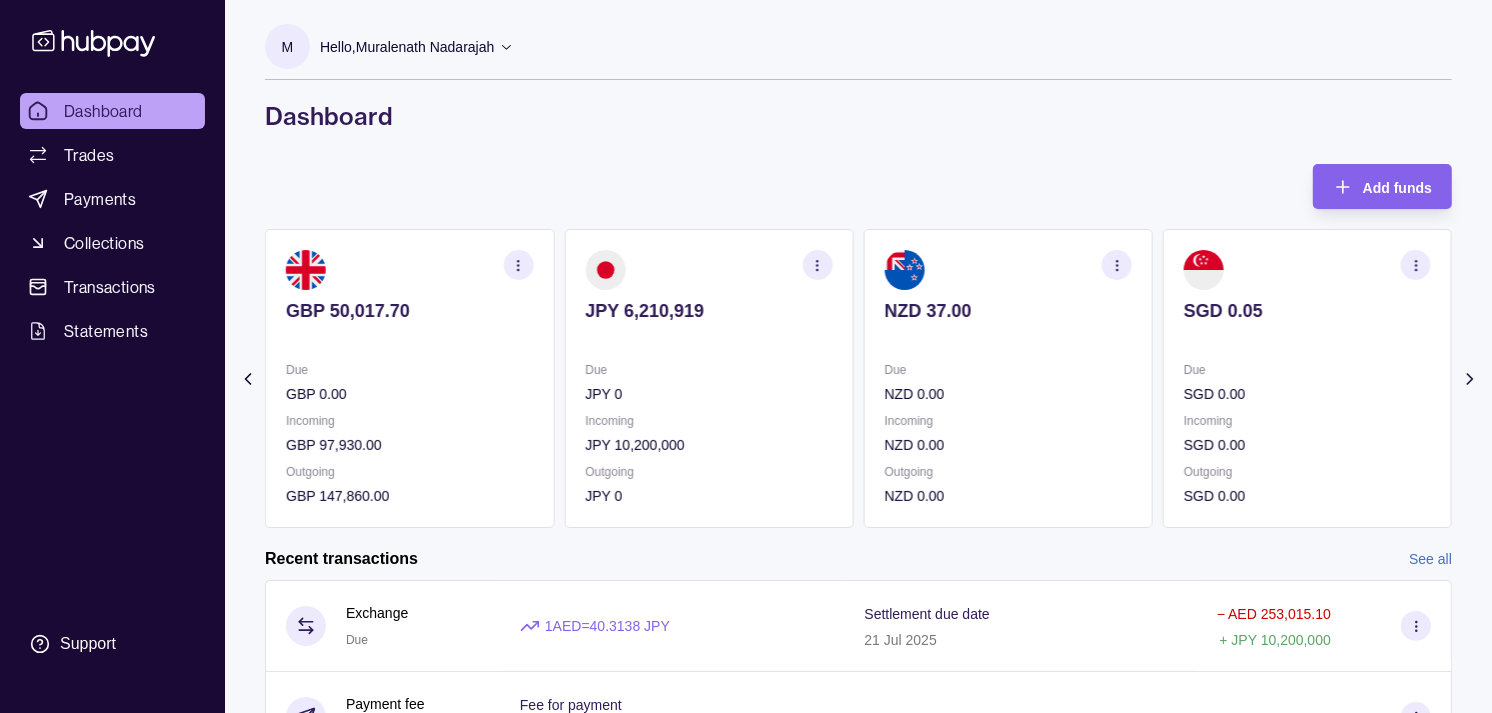 click on "NZD 37.00                                                                                                               Due NZD 0.00 Incoming NZD 0.00 Outgoing NZD 0.00" at bounding box center (1008, 378) 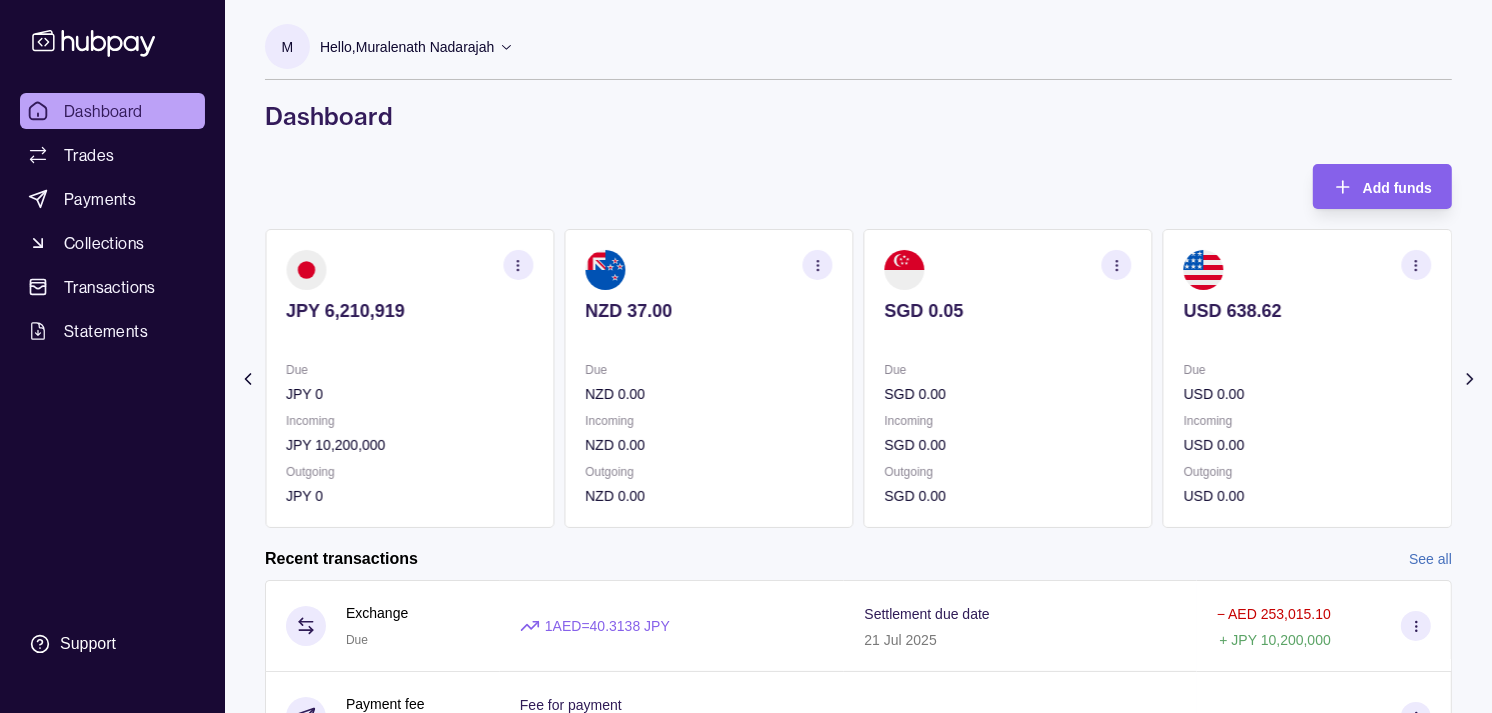 click on "SGD 0.05                                                                                                               Due SGD 0.00 Incoming SGD 0.00 Outgoing SGD 0.00" at bounding box center (1008, 378) 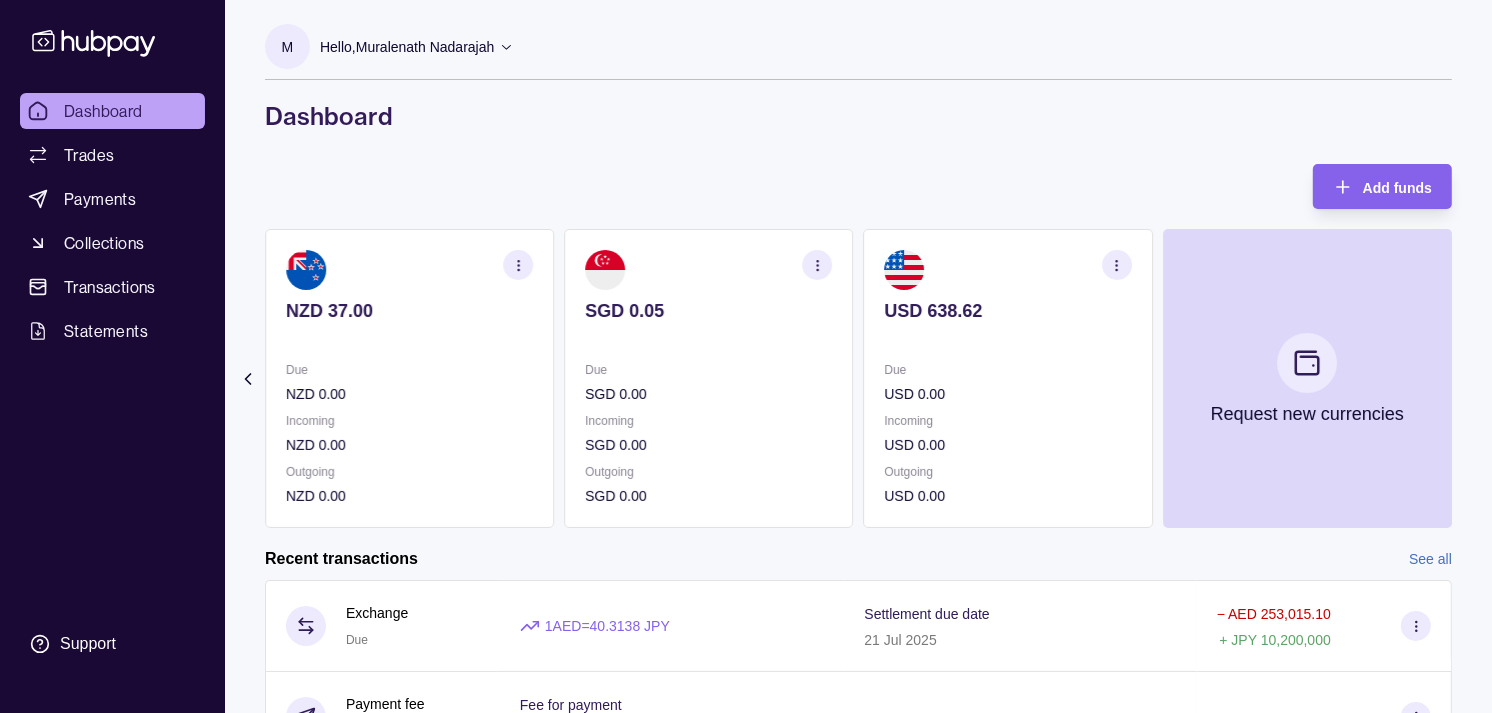 click on "Due" at bounding box center [1008, 370] 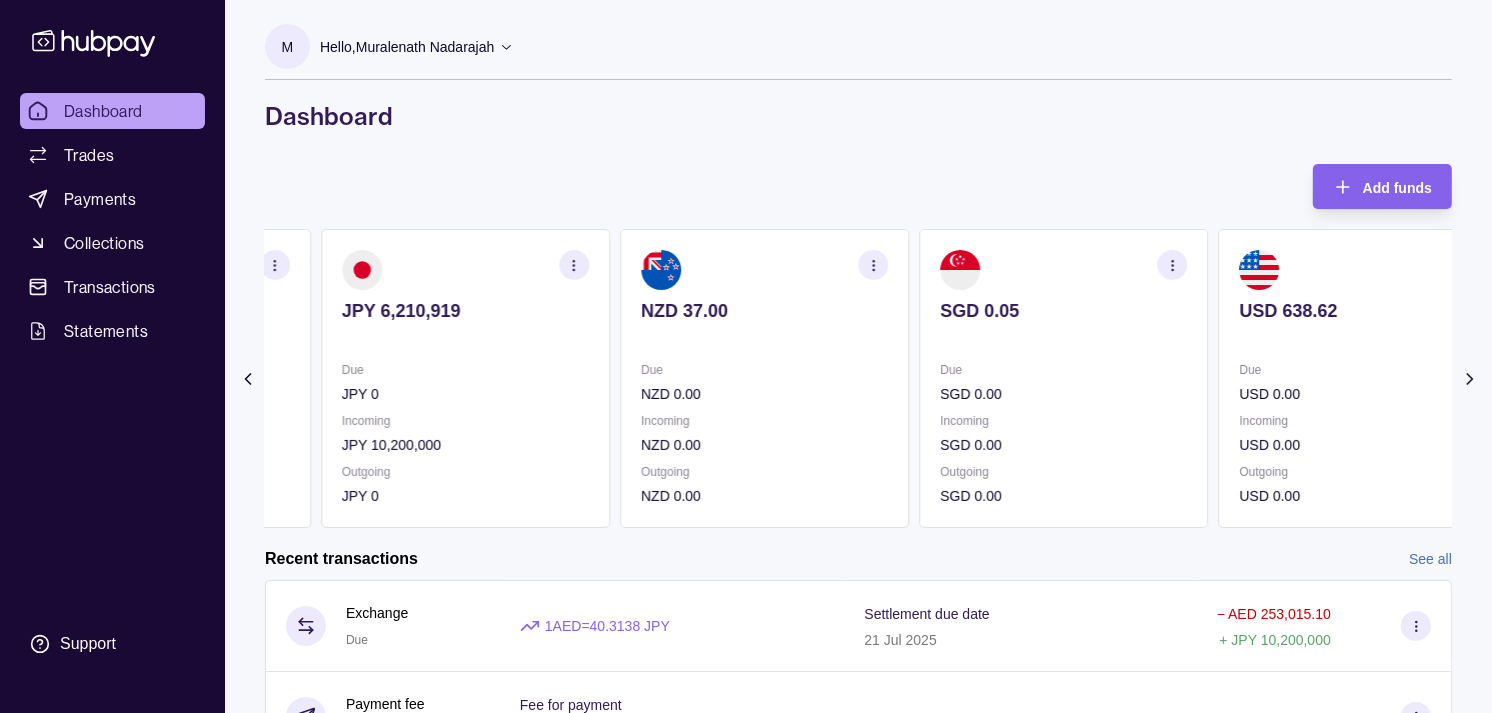 click on "SGD 0.05                                                                                                               Due SGD 0.00 Incoming SGD 0.00 Outgoing SGD 0.00" at bounding box center (1063, 378) 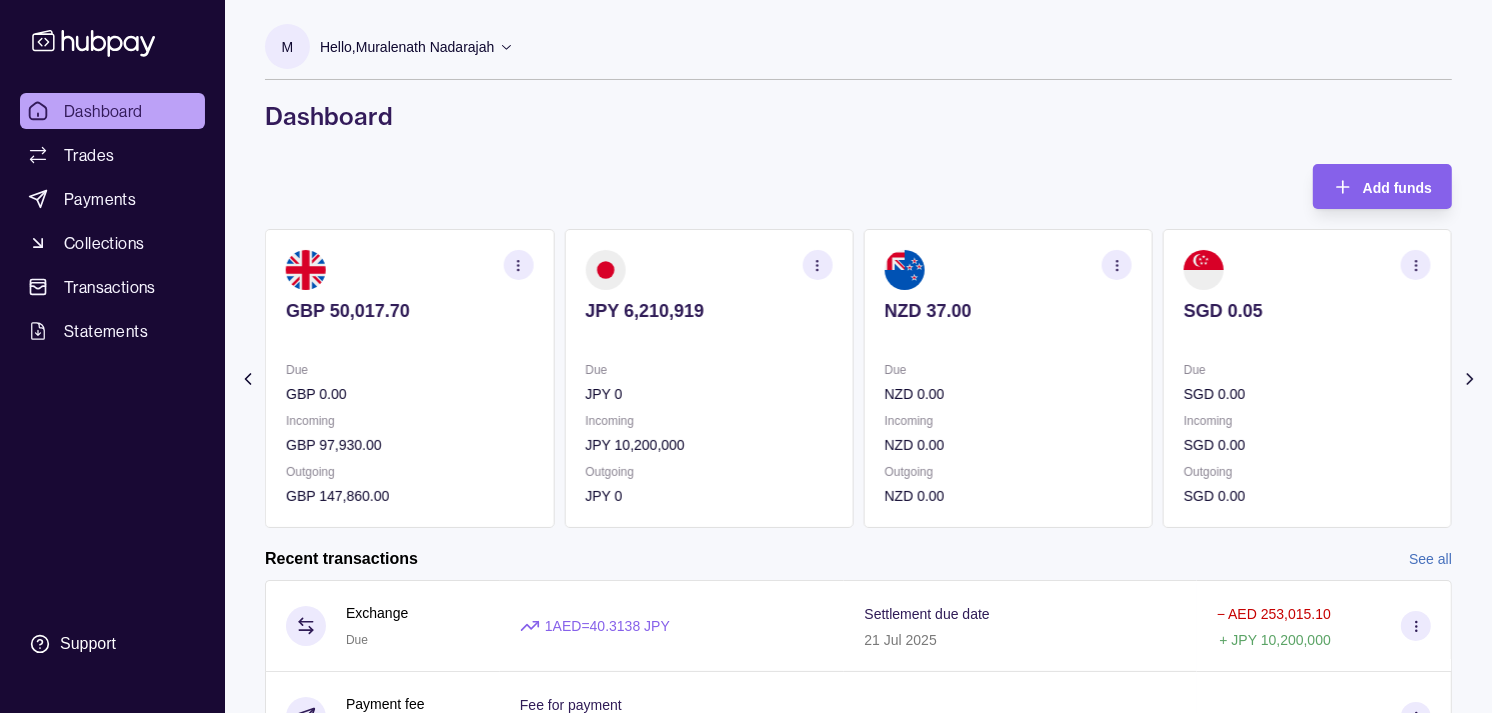 click on "NZD 37.00                                                                                                               Due NZD 0.00 Incoming NZD 0.00 Outgoing NZD 0.00" at bounding box center [1008, 378] 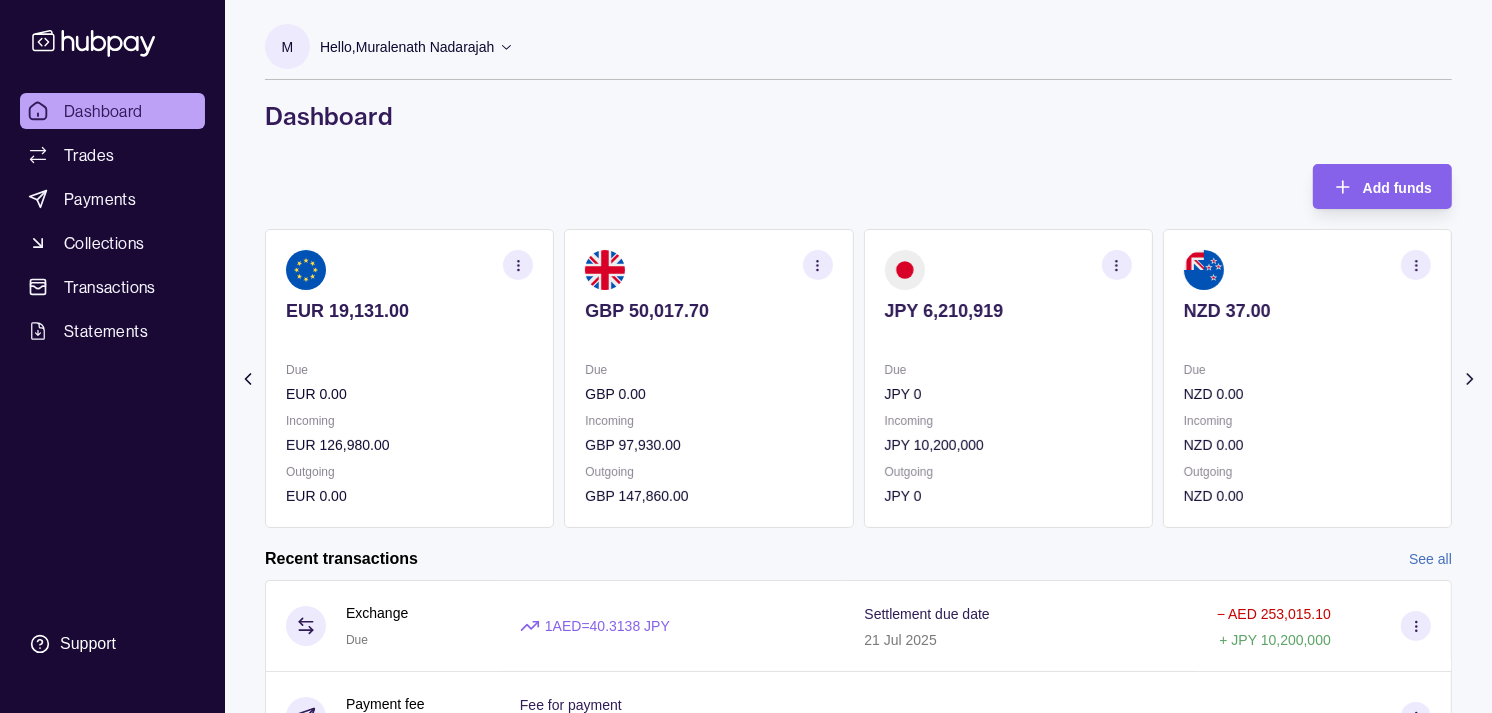 click on "JPY 6,210,919                                                                                                               Due JPY 0 Incoming JPY 10,200,000 Outgoing JPY 0" at bounding box center (1008, 378) 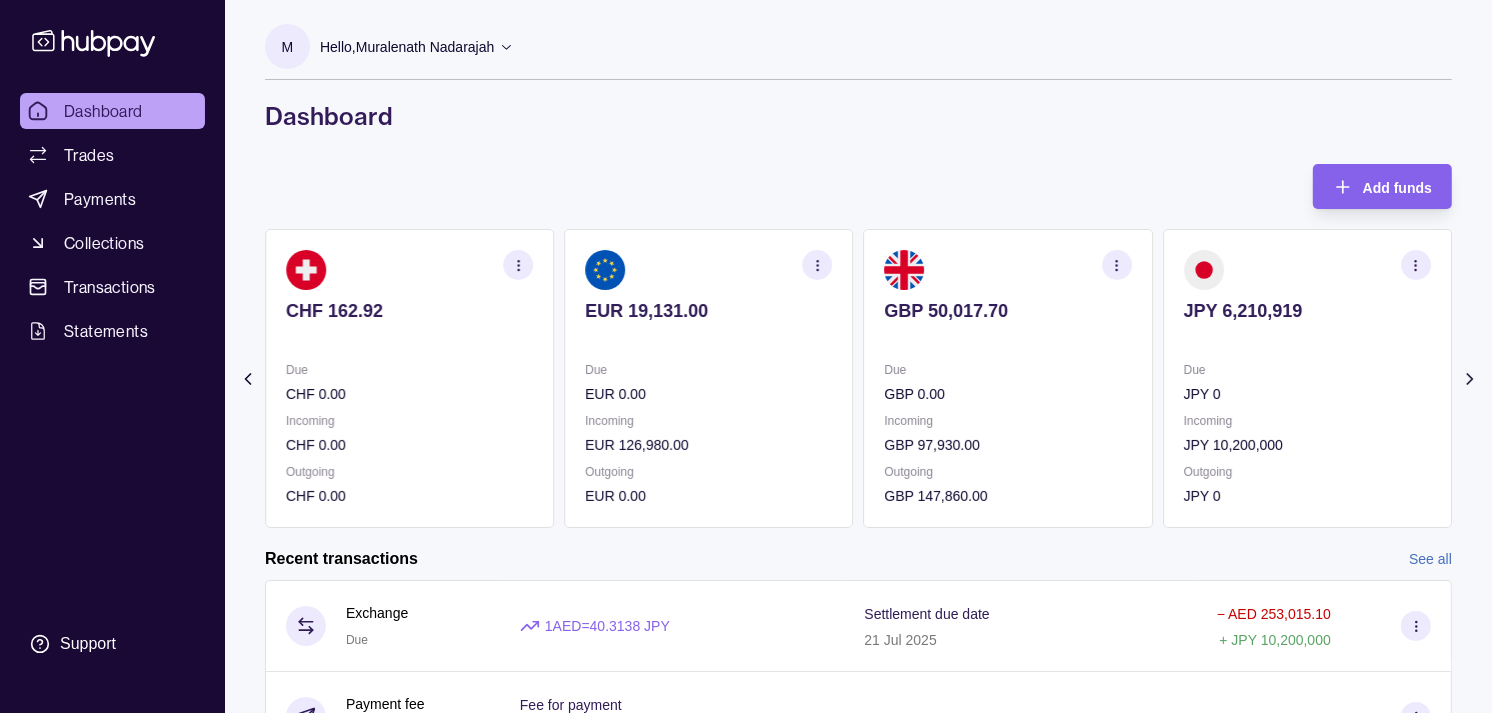 click on "AED 8,660.42                                                                                                               Due AED 1,512,969.87 Incoming AED 0.00 Outgoing AED 1,521,577.79 AUD 80.00                                                                                                               Due AUD 0.00 Incoming AUD 99,875.00 Outgoing AUD 0.00 CAD 0.00                                                                                                               Due CAD 0.00 Incoming CAD 0.00 Outgoing CAD 0.00 CHF 162.92                                                                                                               Due CHF 0.00 Incoming CHF 0.00 Outgoing CHF 0.00 EUR 19,131.00" at bounding box center [858, 378] 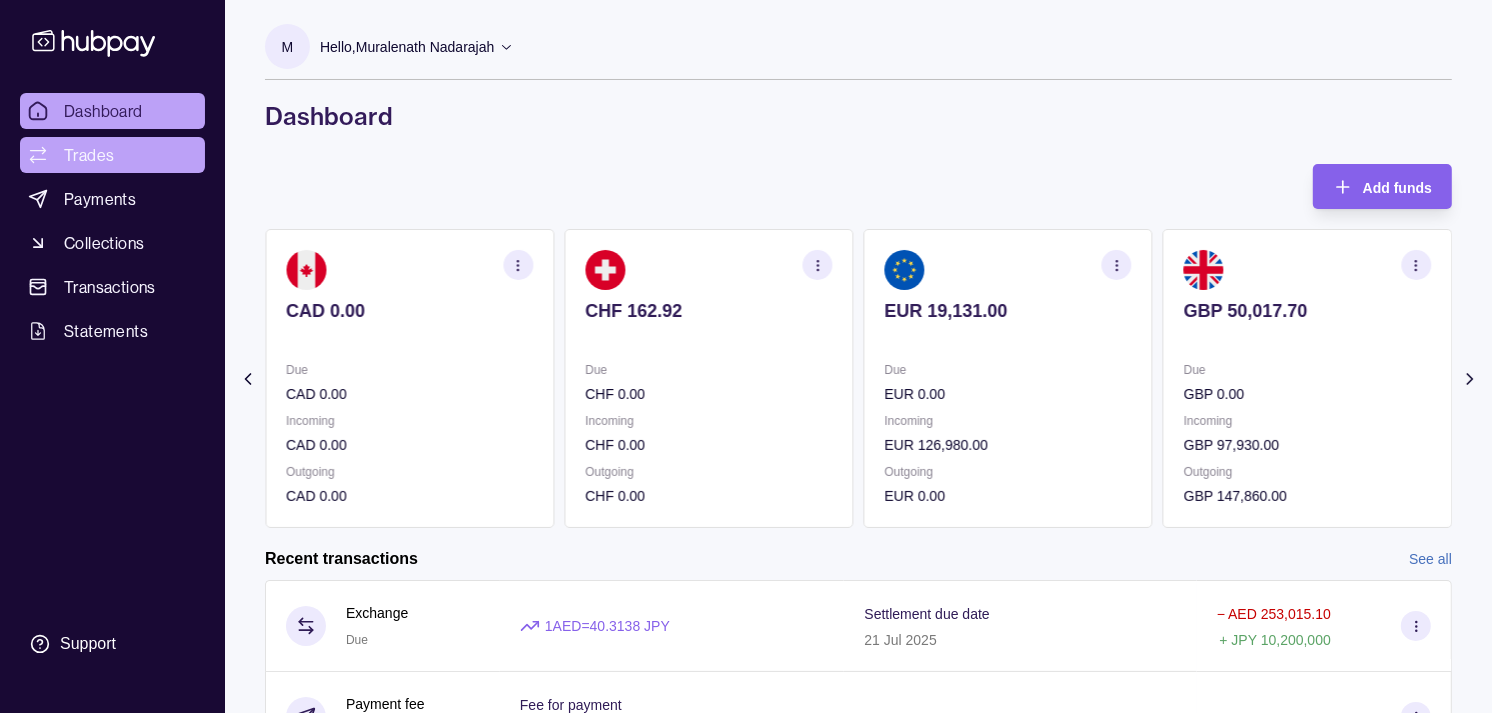 click on "Trades" at bounding box center (89, 155) 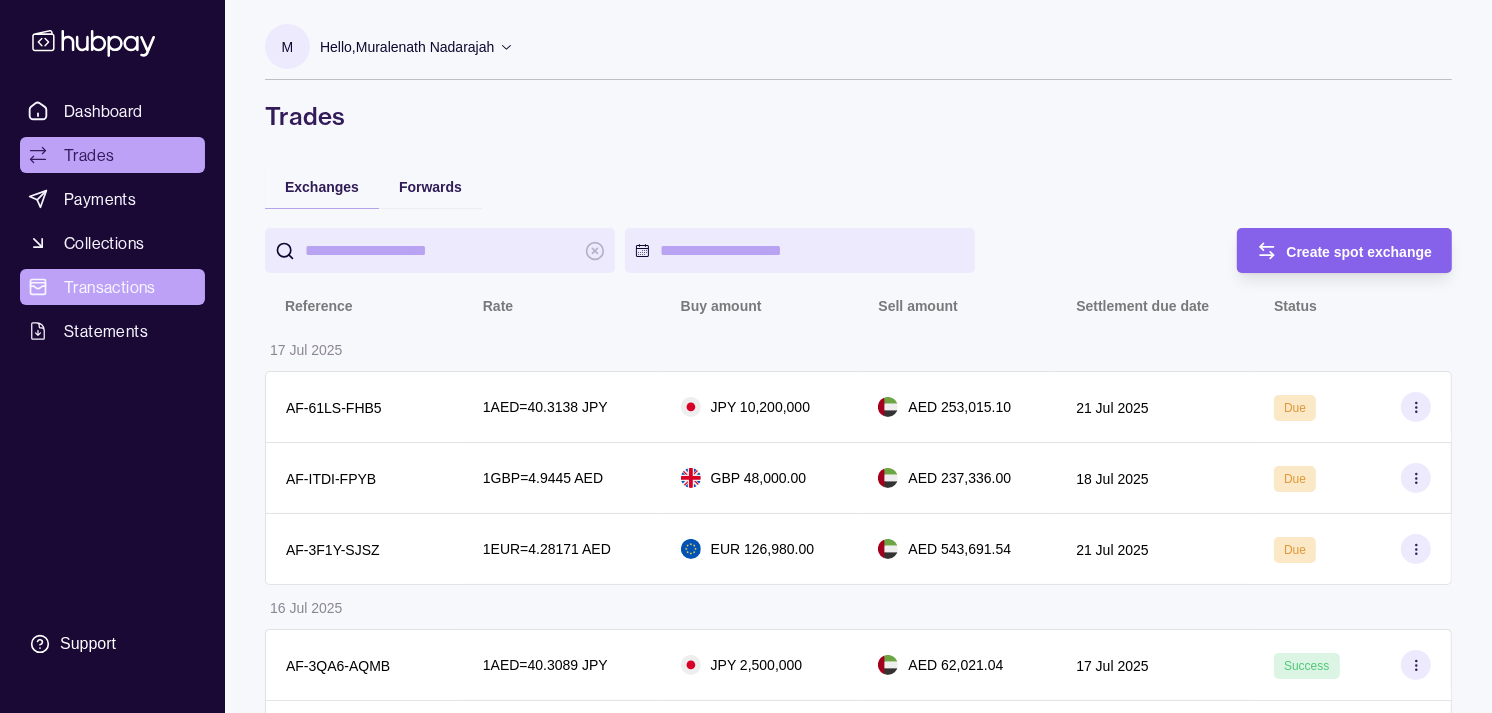 click on "Transactions" at bounding box center [110, 287] 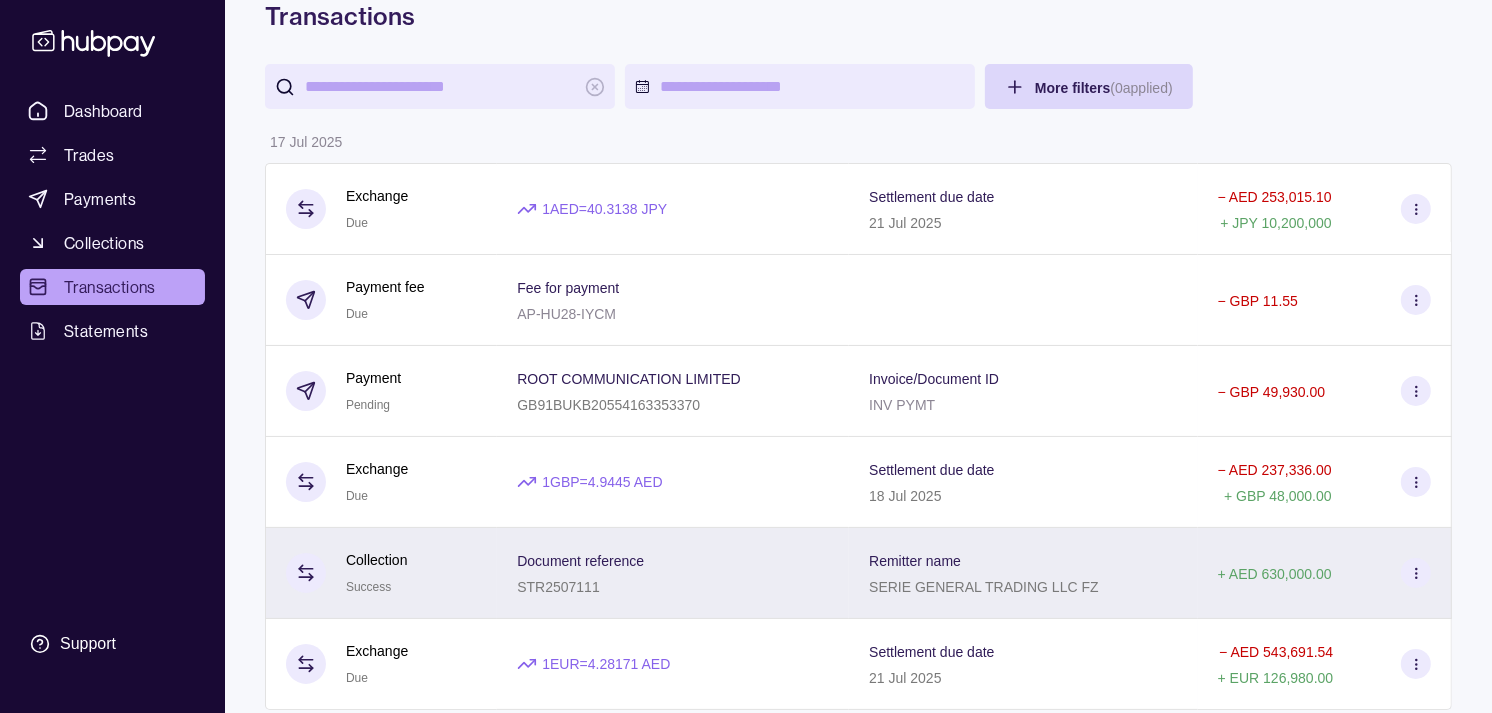 scroll, scrollTop: 222, scrollLeft: 0, axis: vertical 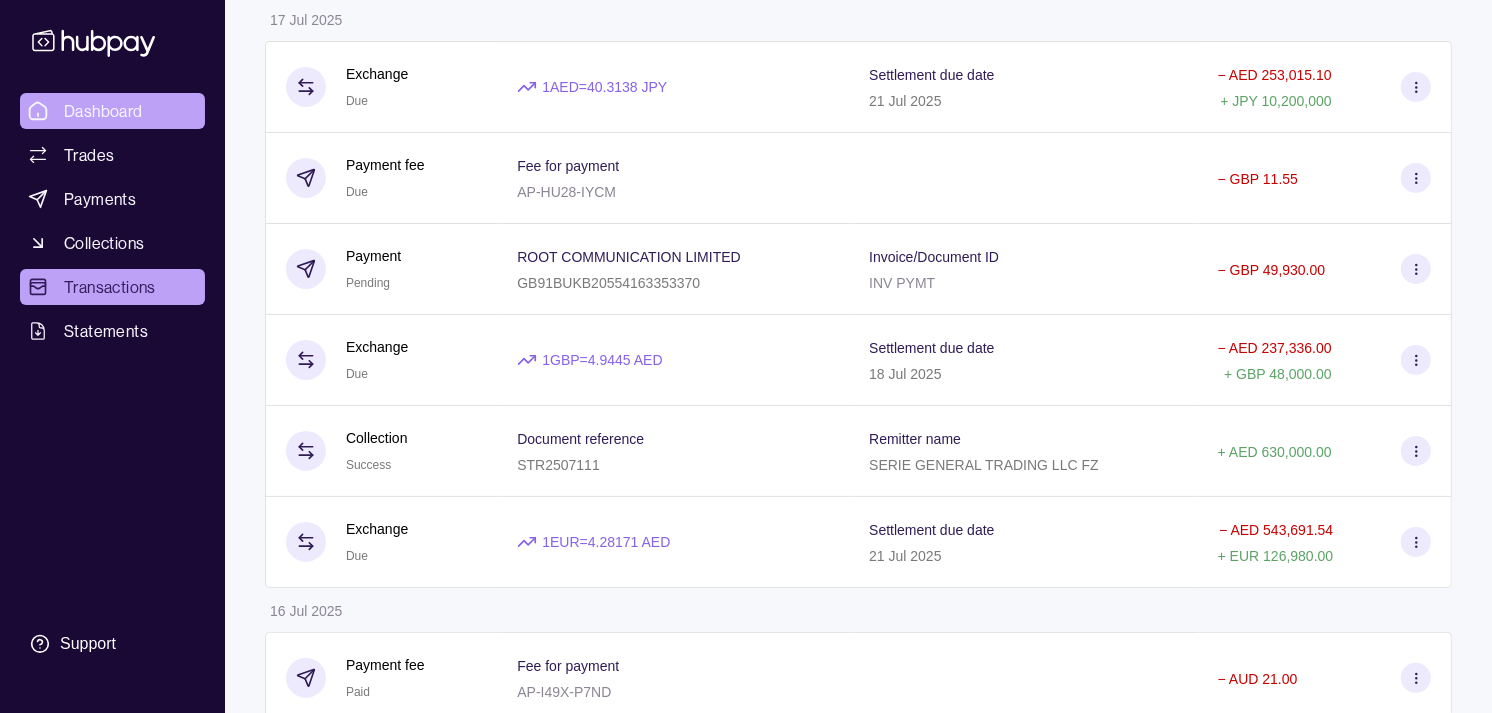 click on "Dashboard" at bounding box center (103, 111) 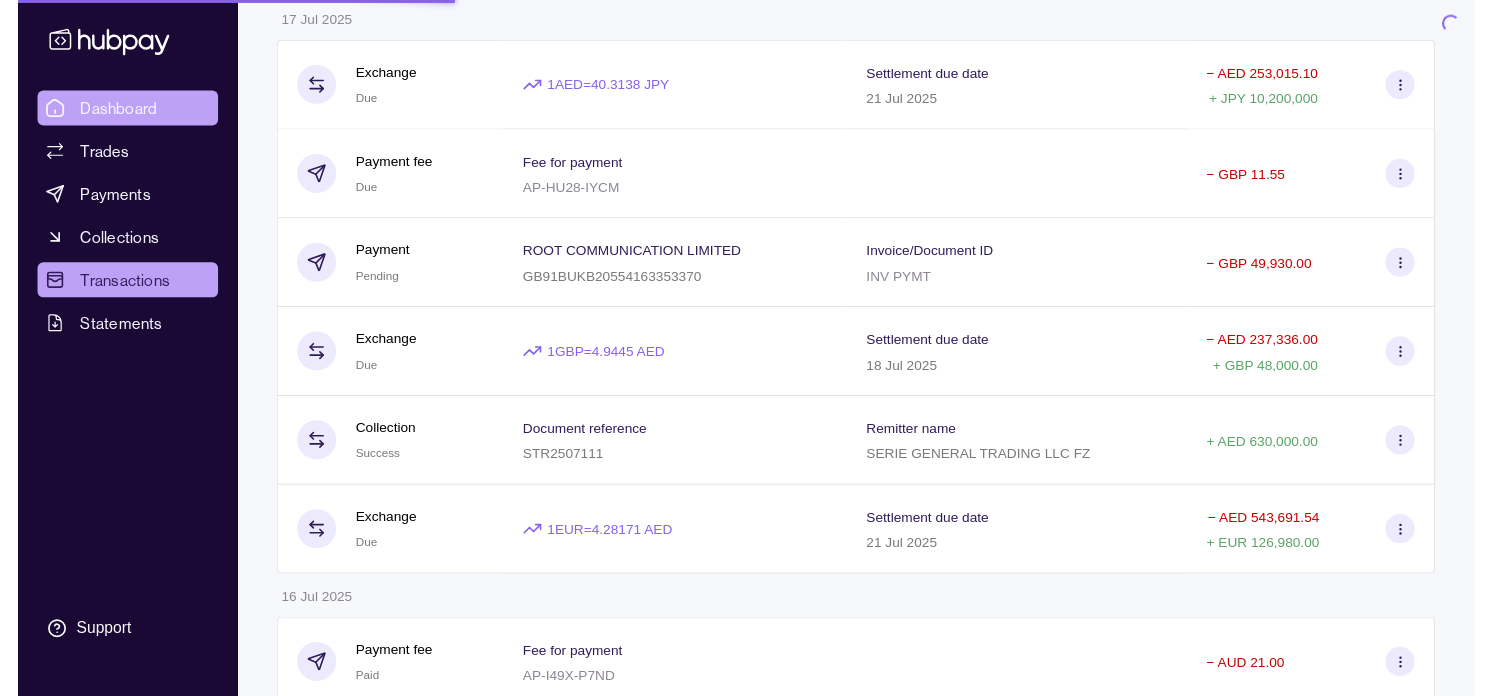 scroll, scrollTop: 0, scrollLeft: 0, axis: both 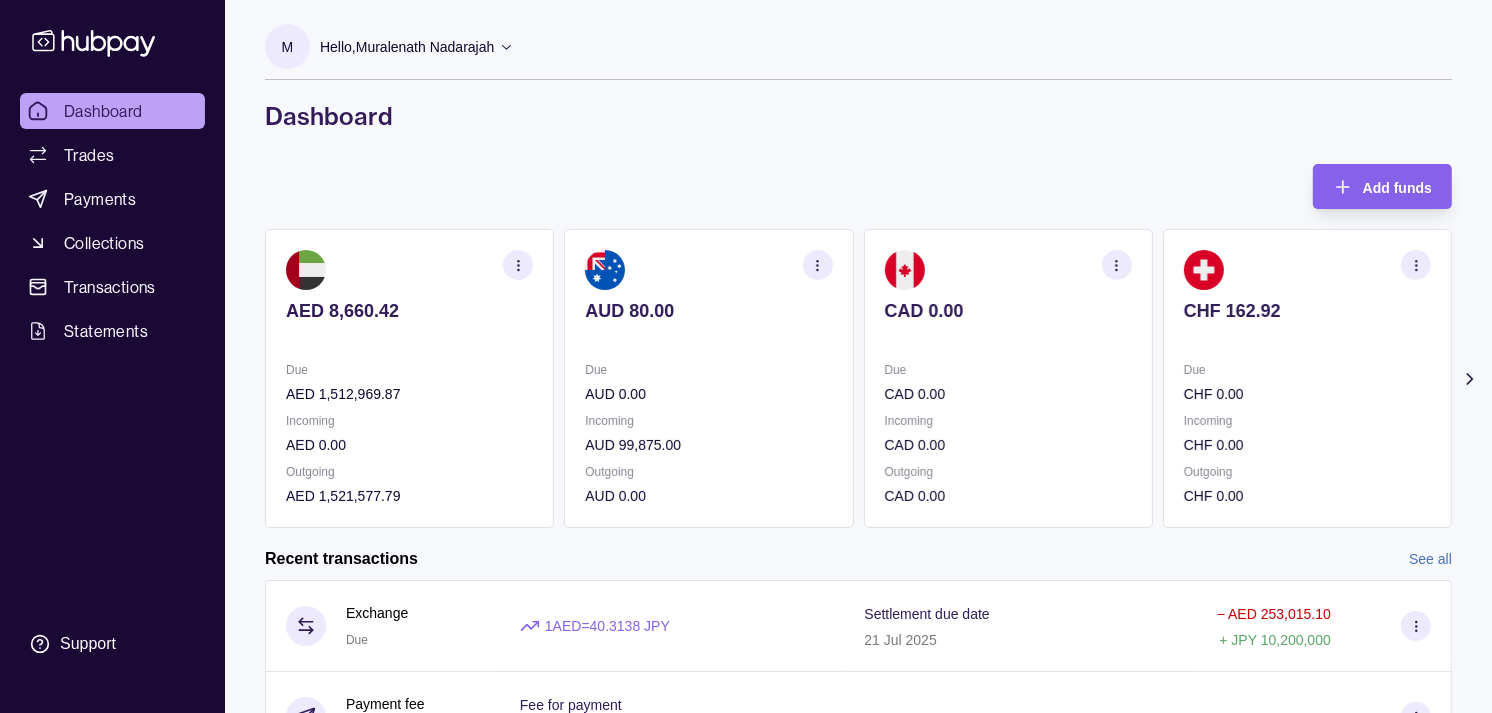 click on "Incoming" at bounding box center [1008, 421] 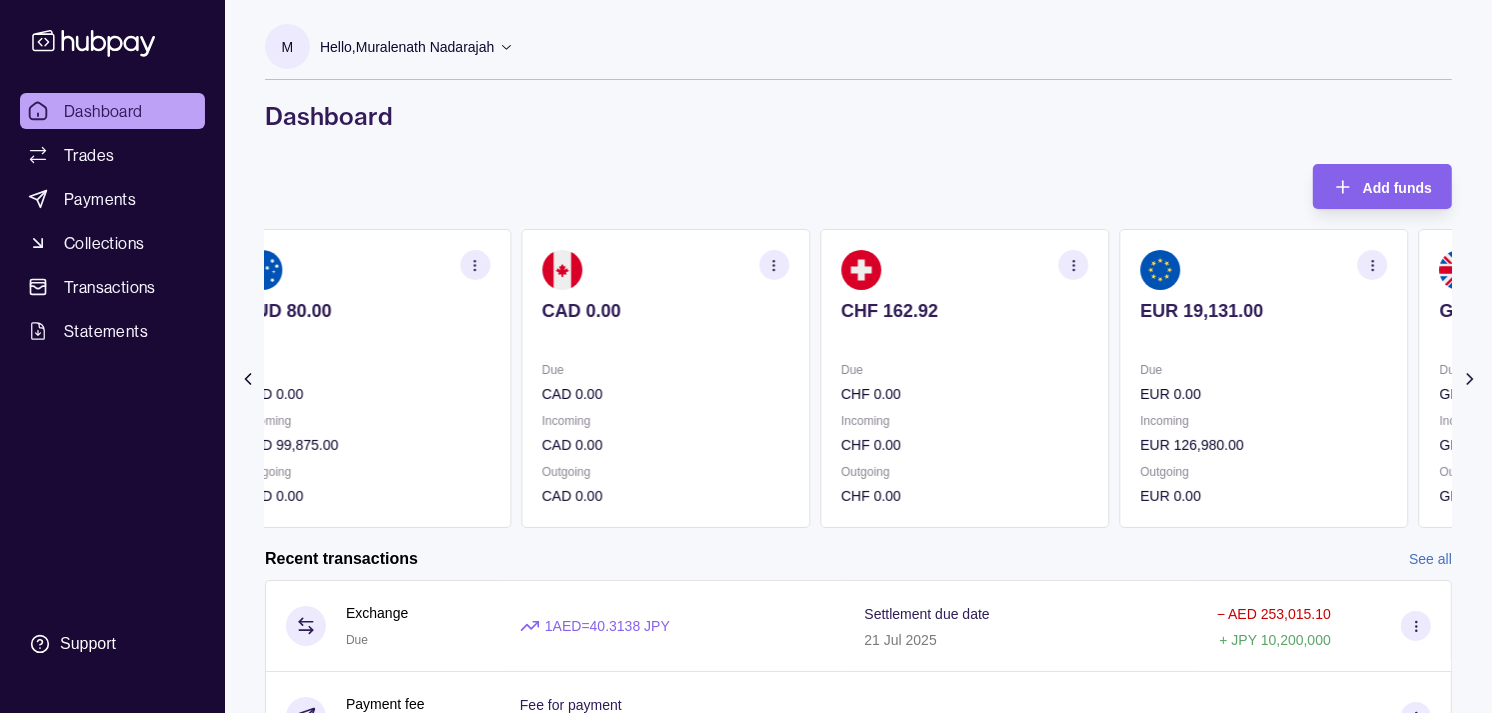 click on "Incoming" at bounding box center (964, 421) 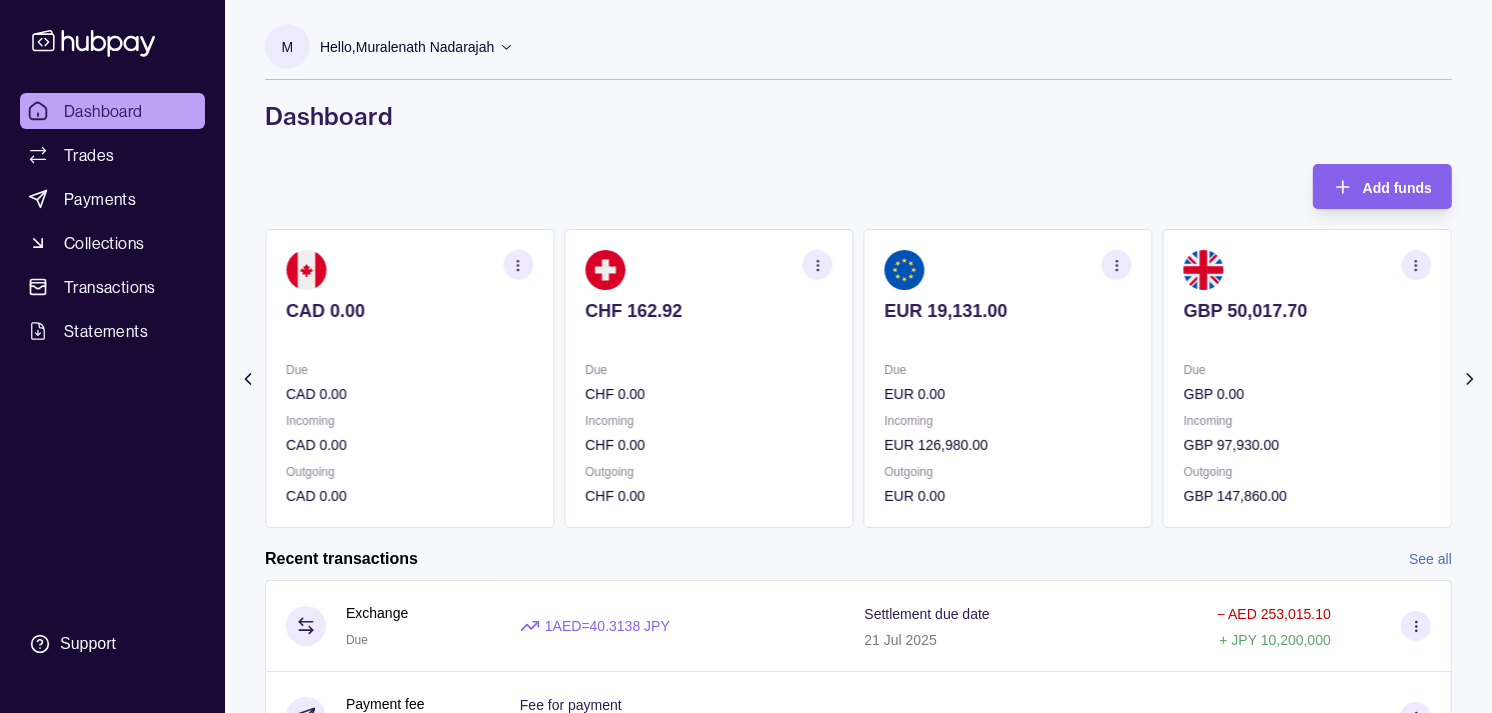 click on "Due EUR 0.00 Incoming EUR 126,980.00 Outgoing EUR 0.00" at bounding box center (1008, 433) 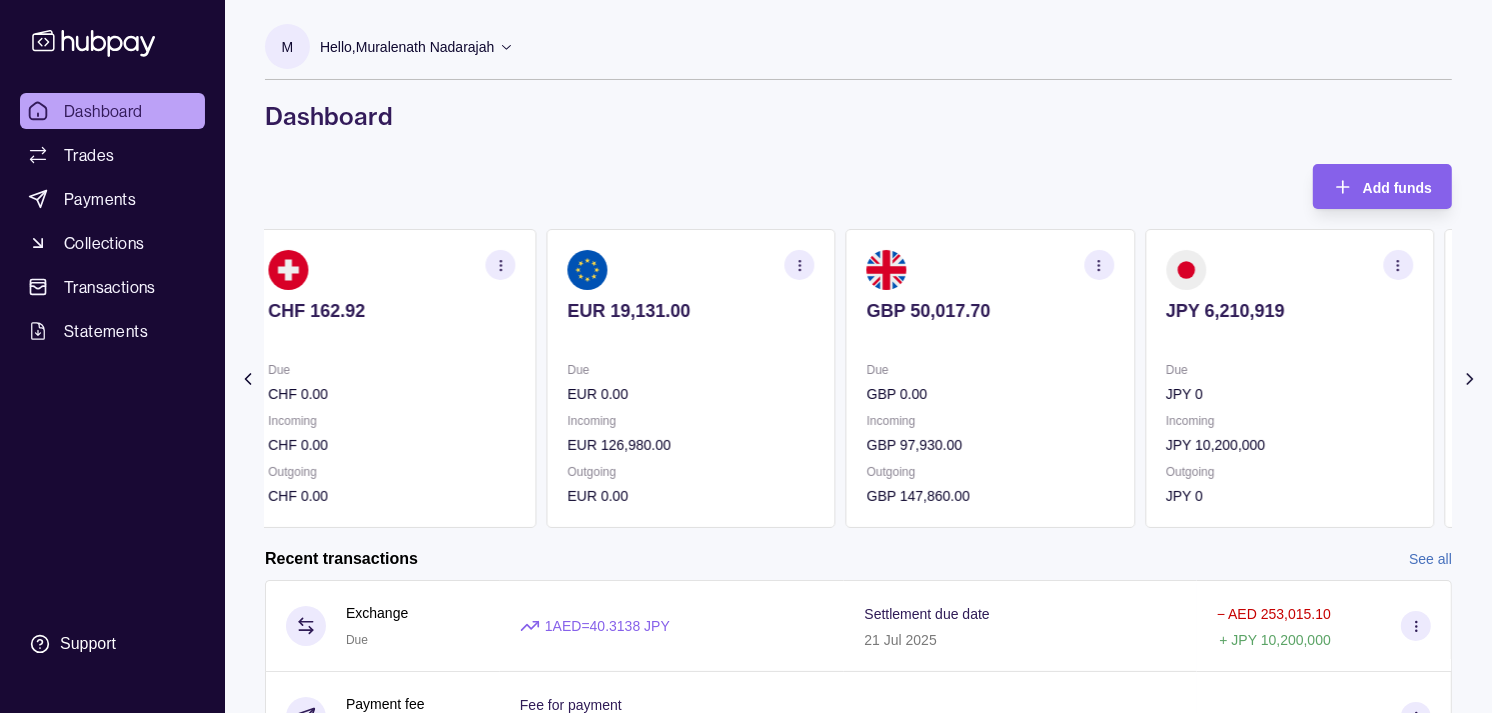click on "GBP 50,017.70                                                                                                               Due GBP 0.00 Incoming GBP 97,930.00 Outgoing GBP 147,860.00" at bounding box center (990, 378) 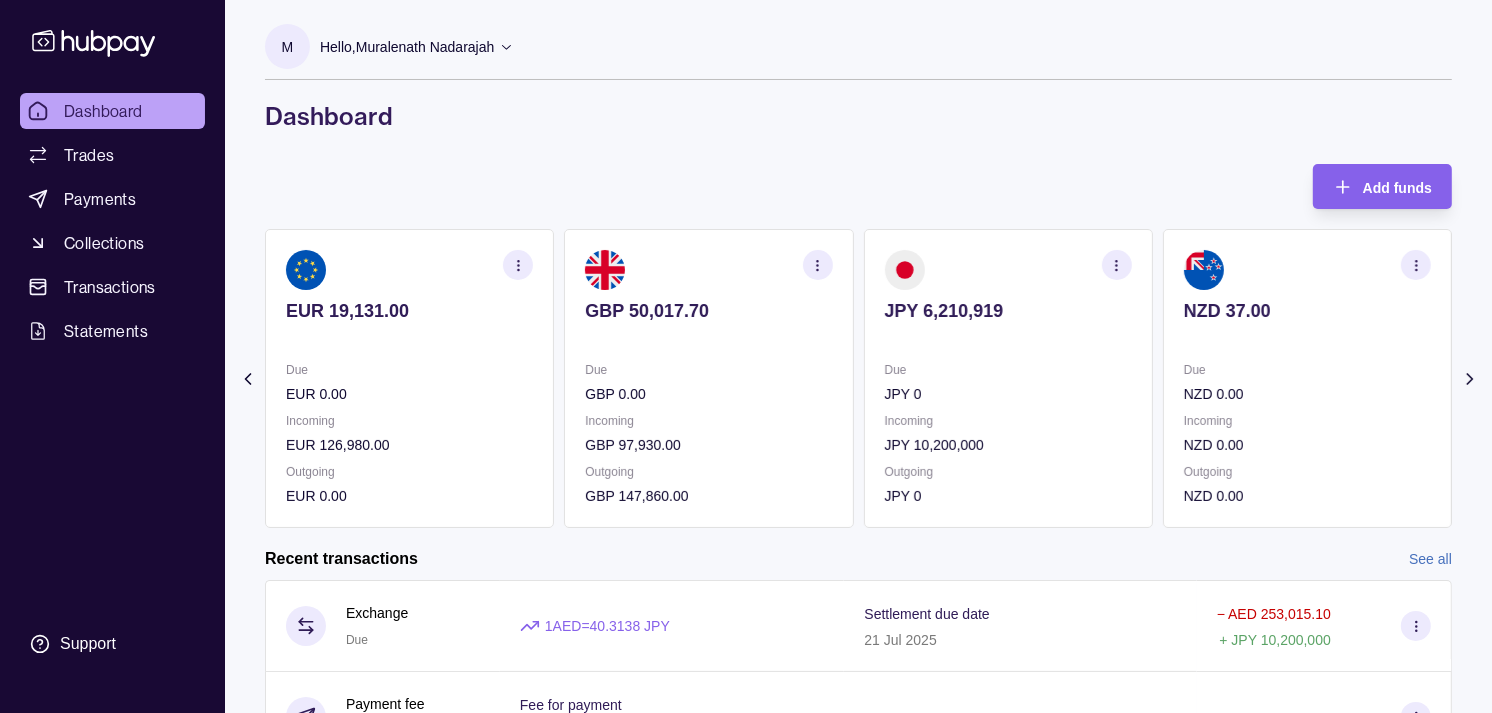 click on "Due" at bounding box center (1008, 370) 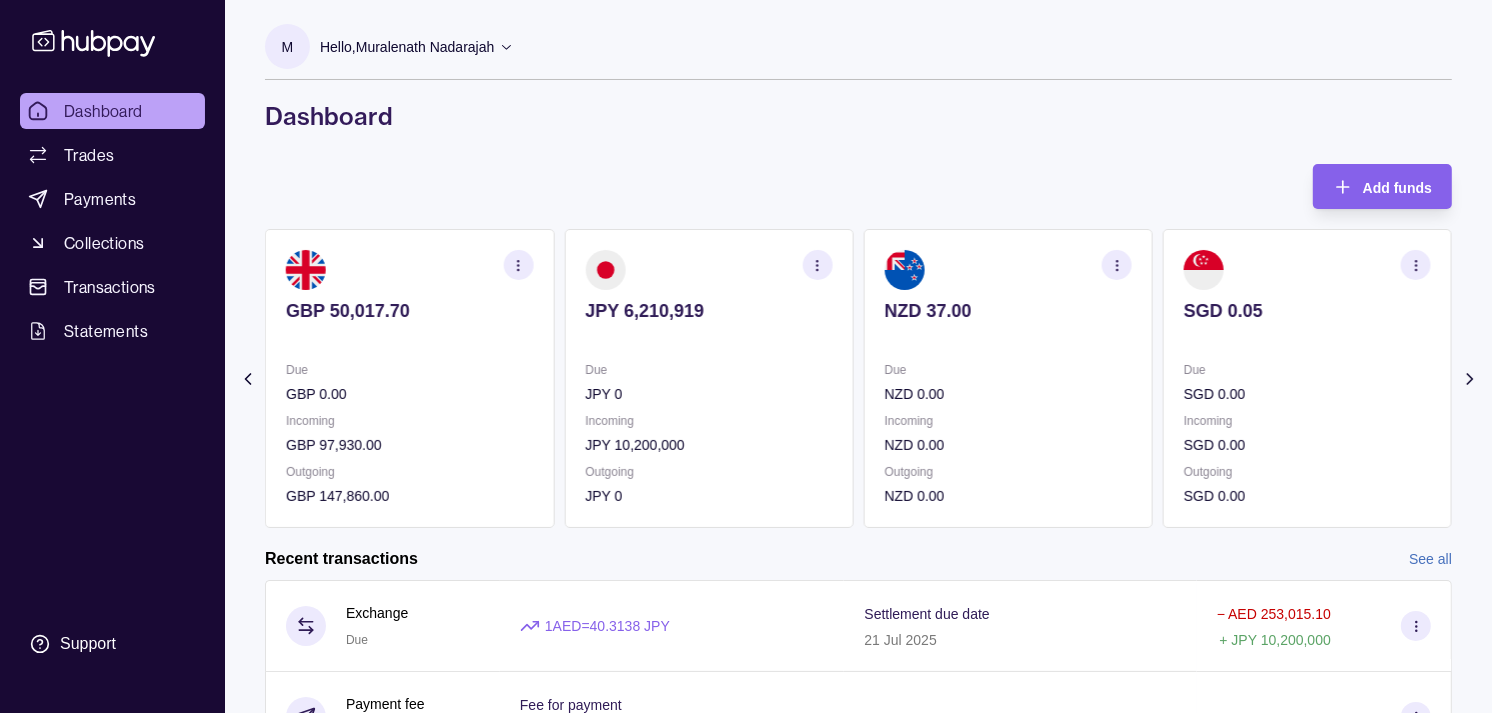 click on "Due" at bounding box center (708, 370) 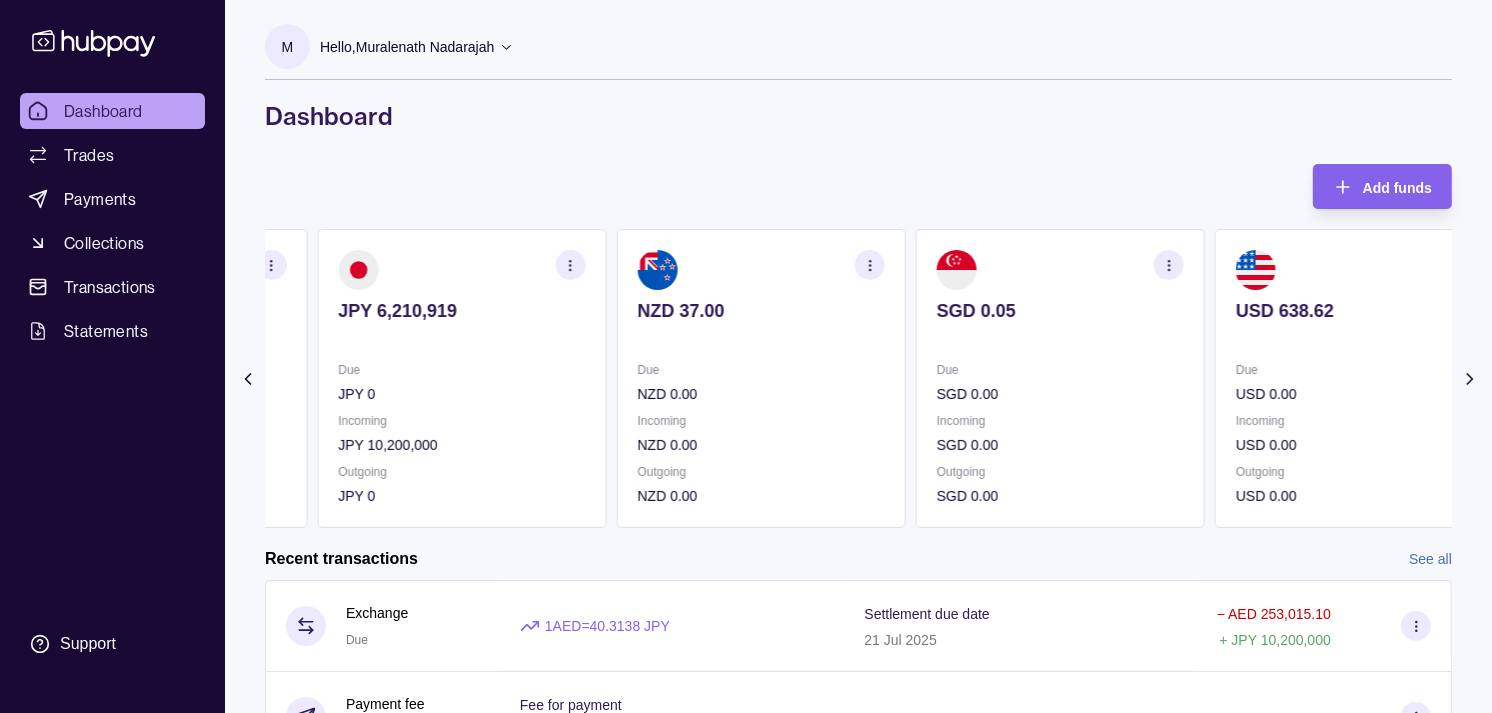 click on "NZD 37.00                                                                                                               Due NZD 0.00 Incoming NZD 0.00 Outgoing NZD 0.00" at bounding box center (760, 378) 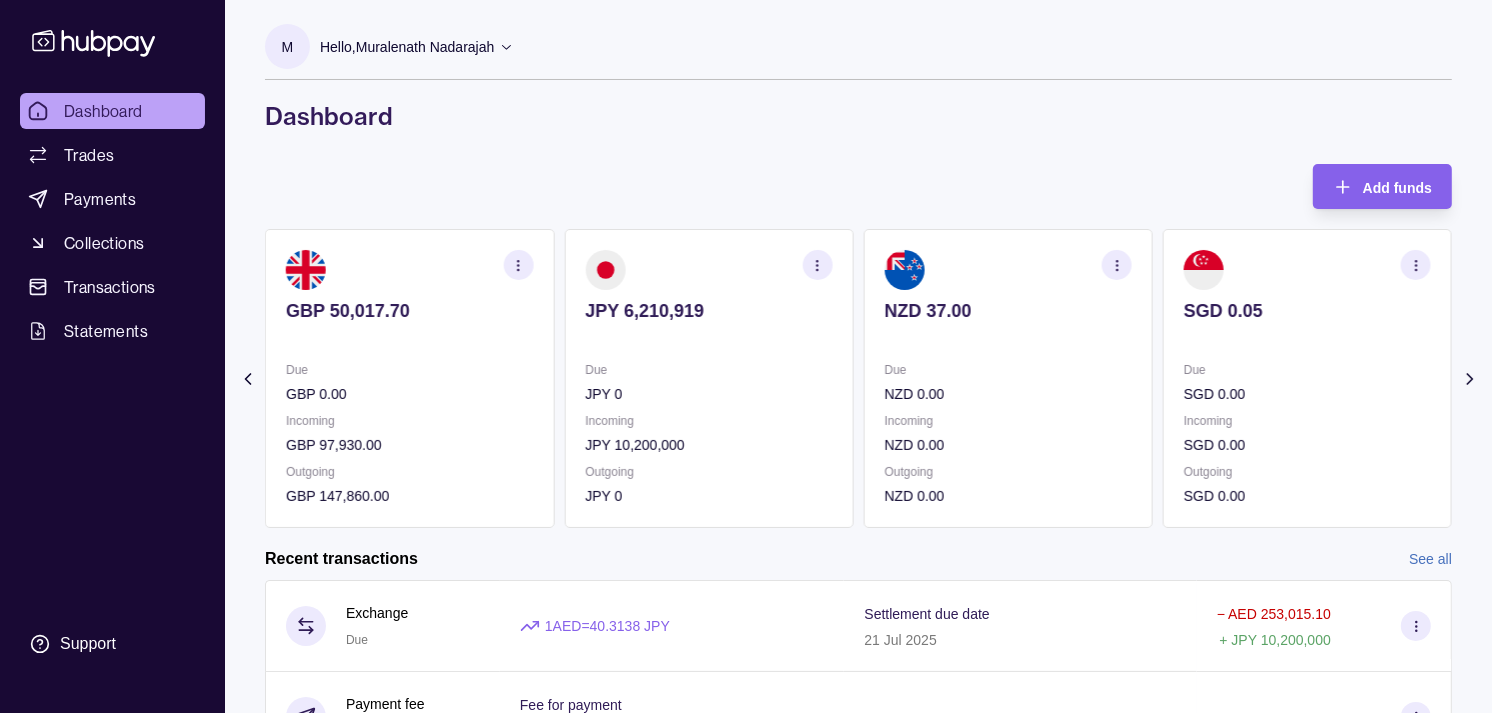 click on "Due" at bounding box center [708, 370] 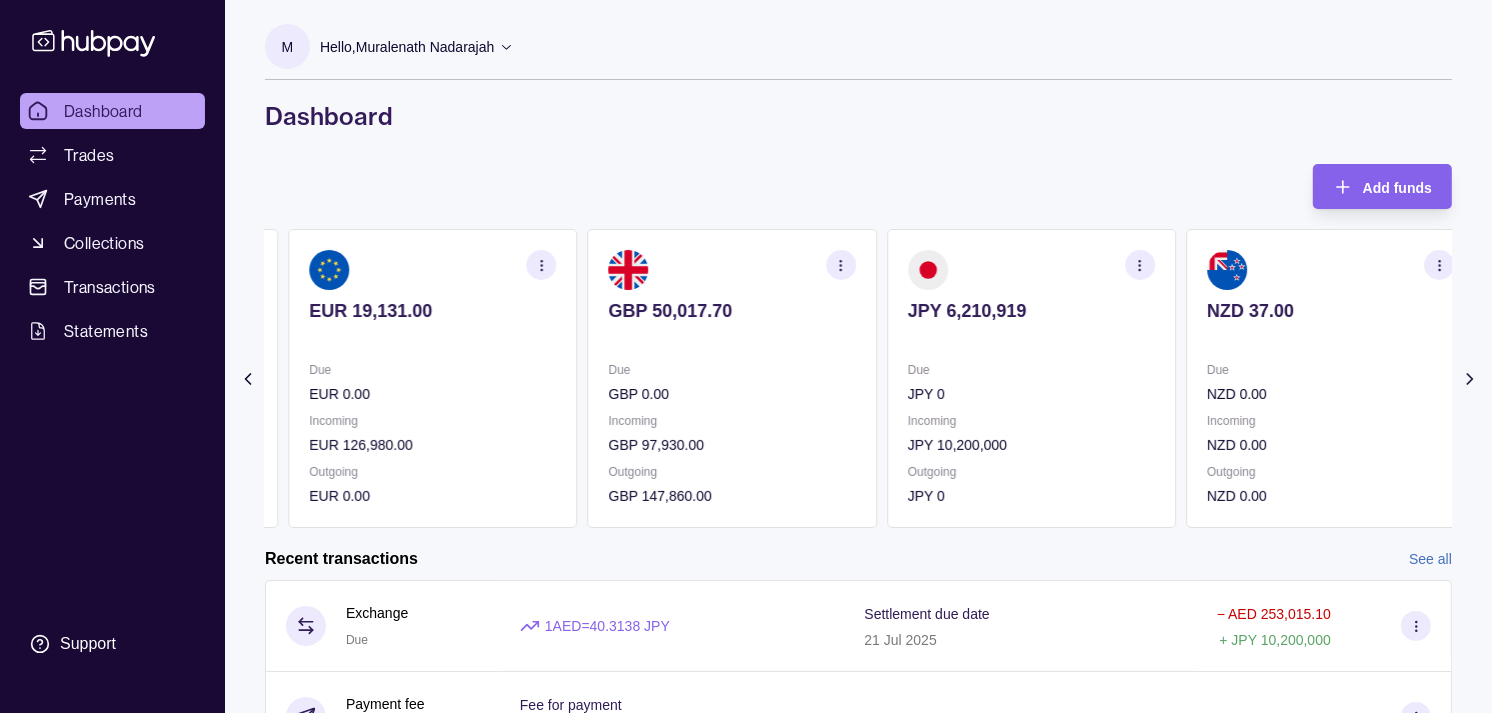 click on "GBP 0.00" at bounding box center [732, 394] 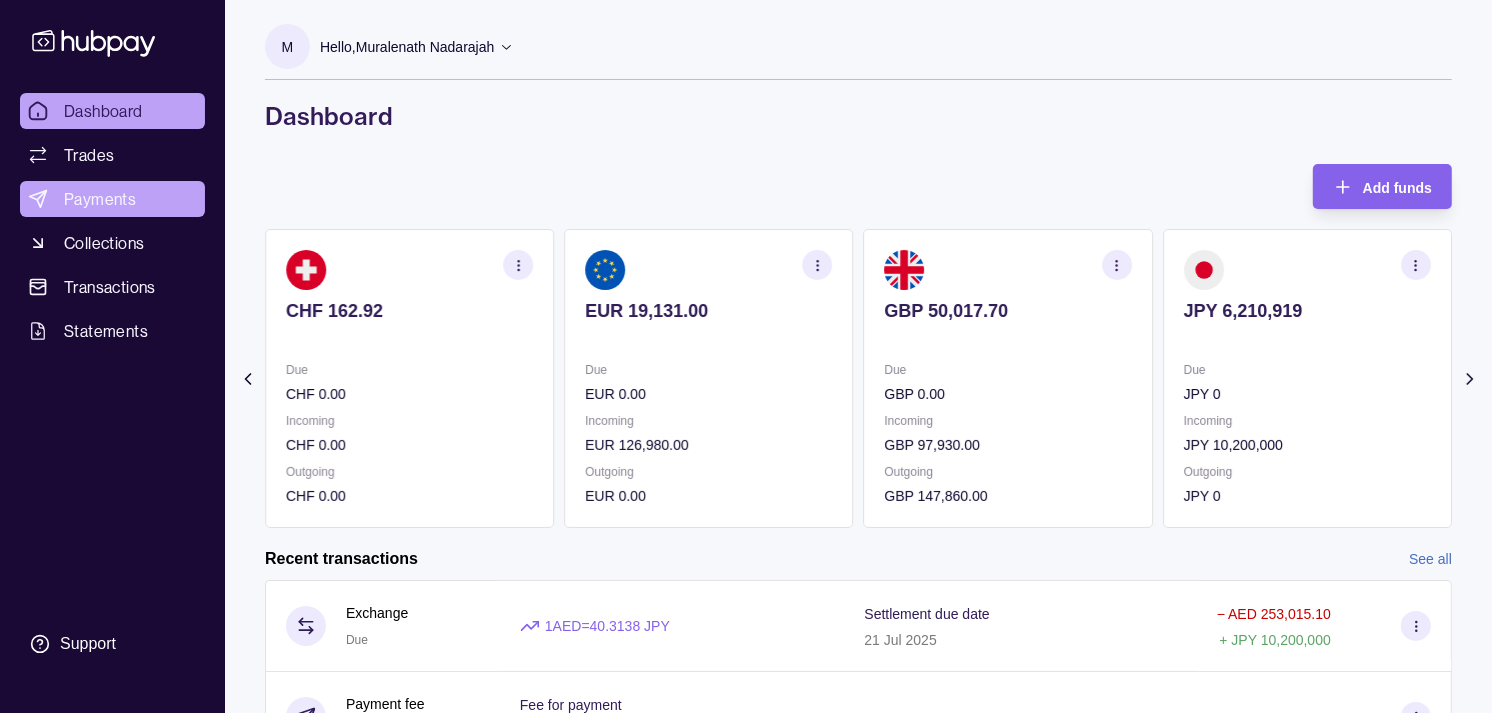 click on "Payments" at bounding box center [100, 199] 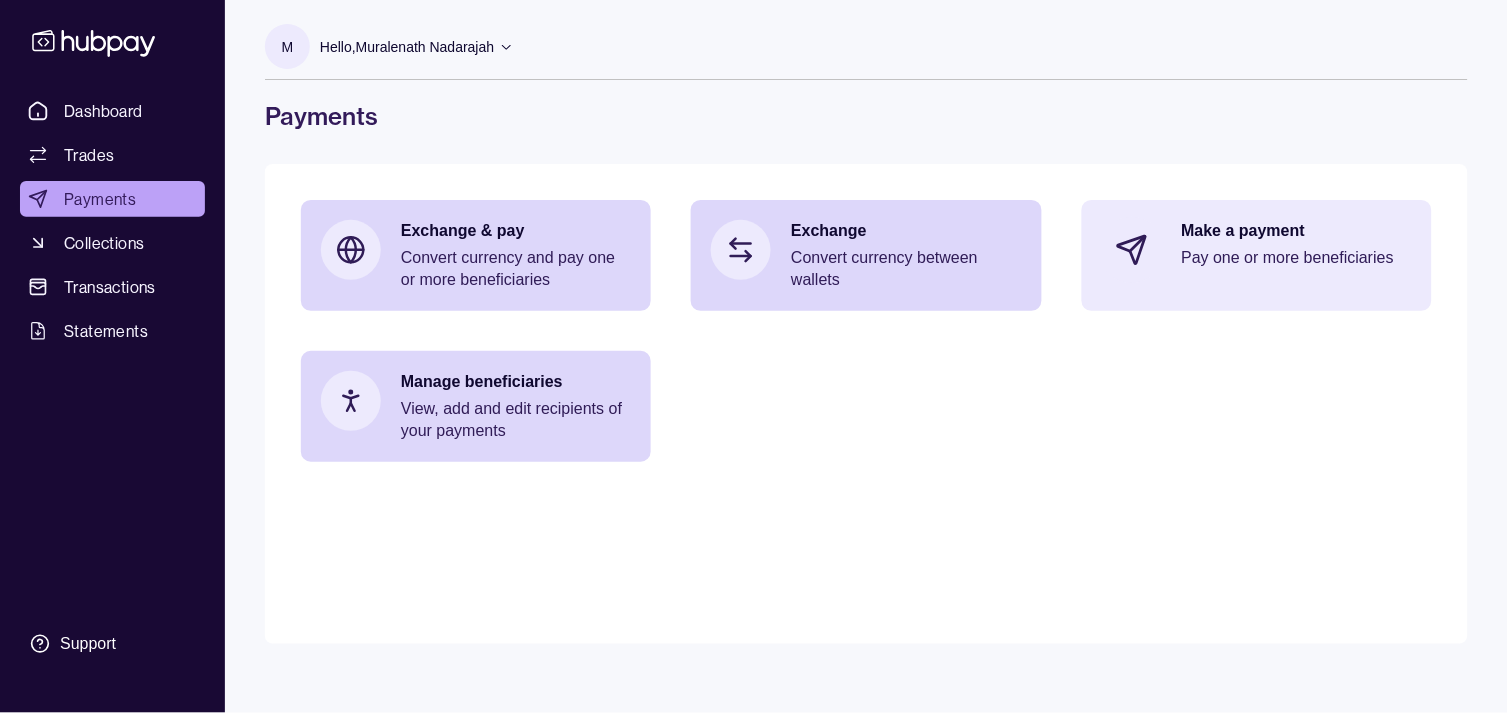click on "Make a payment Pay one or more beneficiaries" at bounding box center [1297, 250] 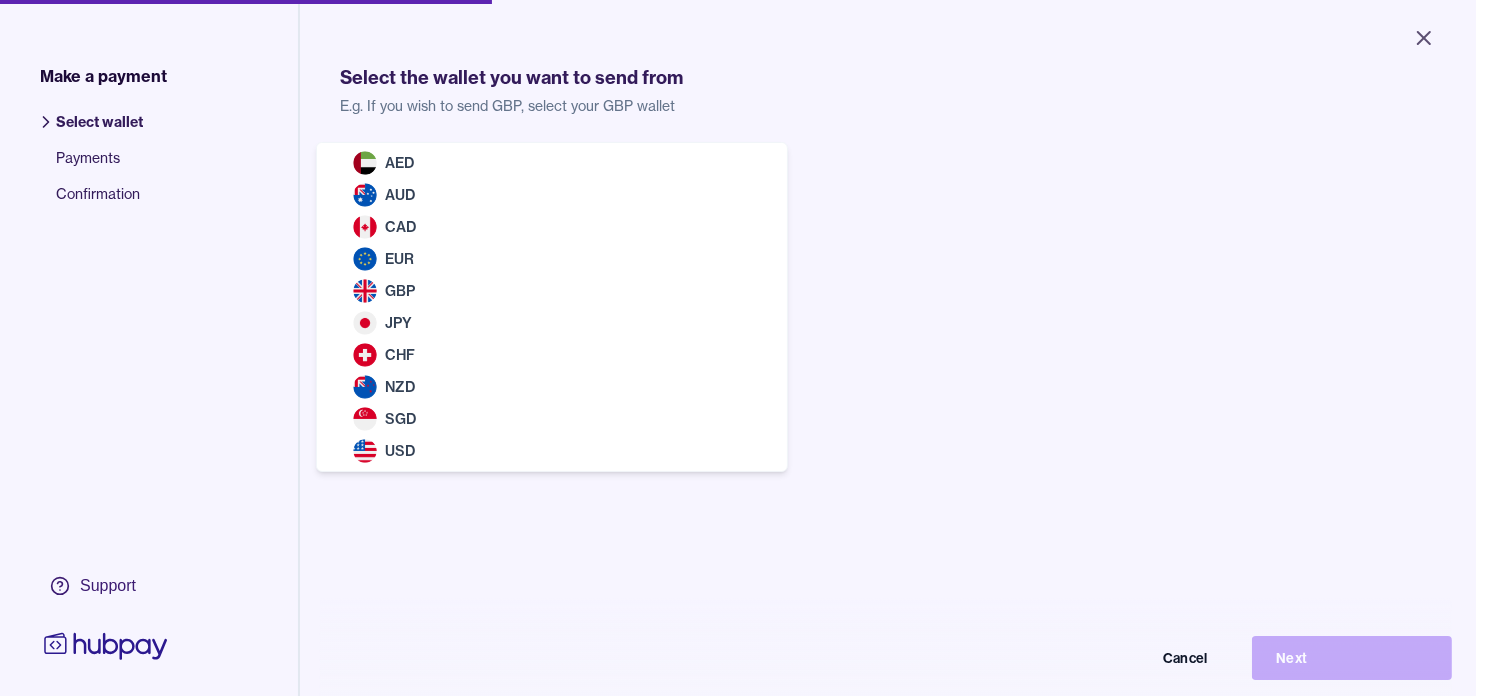 click on "Close Make a payment Select wallet Payments Confirmation Support Select the wallet you want to send from E.g. If you wish to send GBP, select your GBP wallet Select wallet Cancel Next Make a payment | Hubpay AED AUD CAD EUR GBP JPY CHF NZD SGD USD" at bounding box center [738, 348] 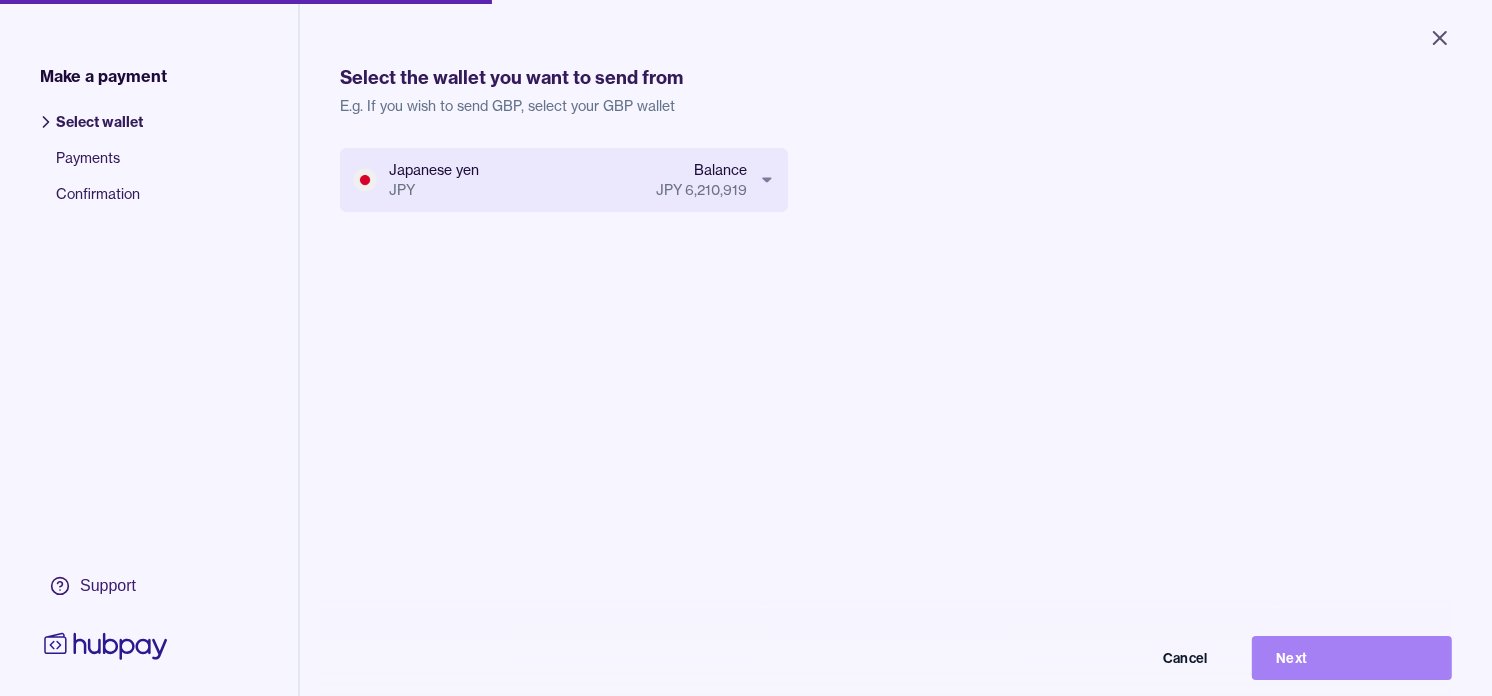 click on "Next" at bounding box center [1352, 658] 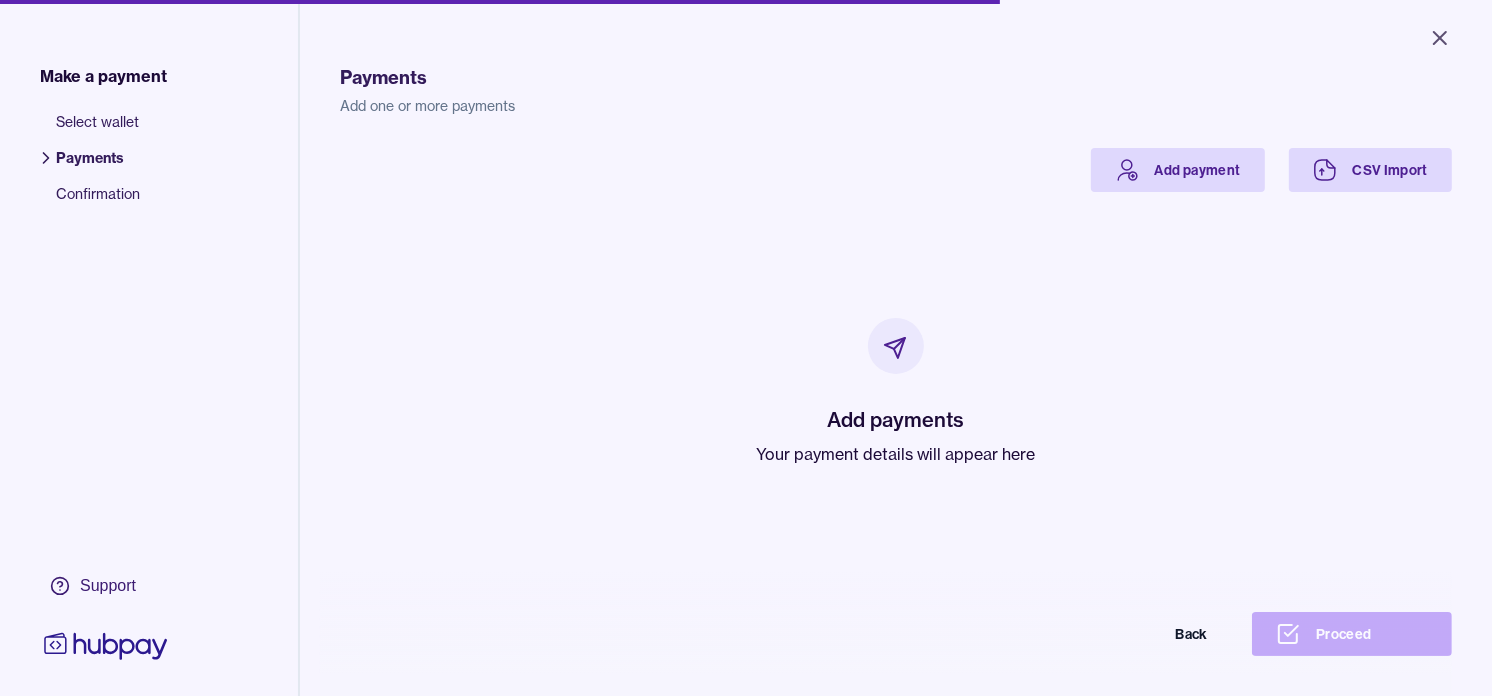 click on "Your payment details will appear here" at bounding box center (896, 454) 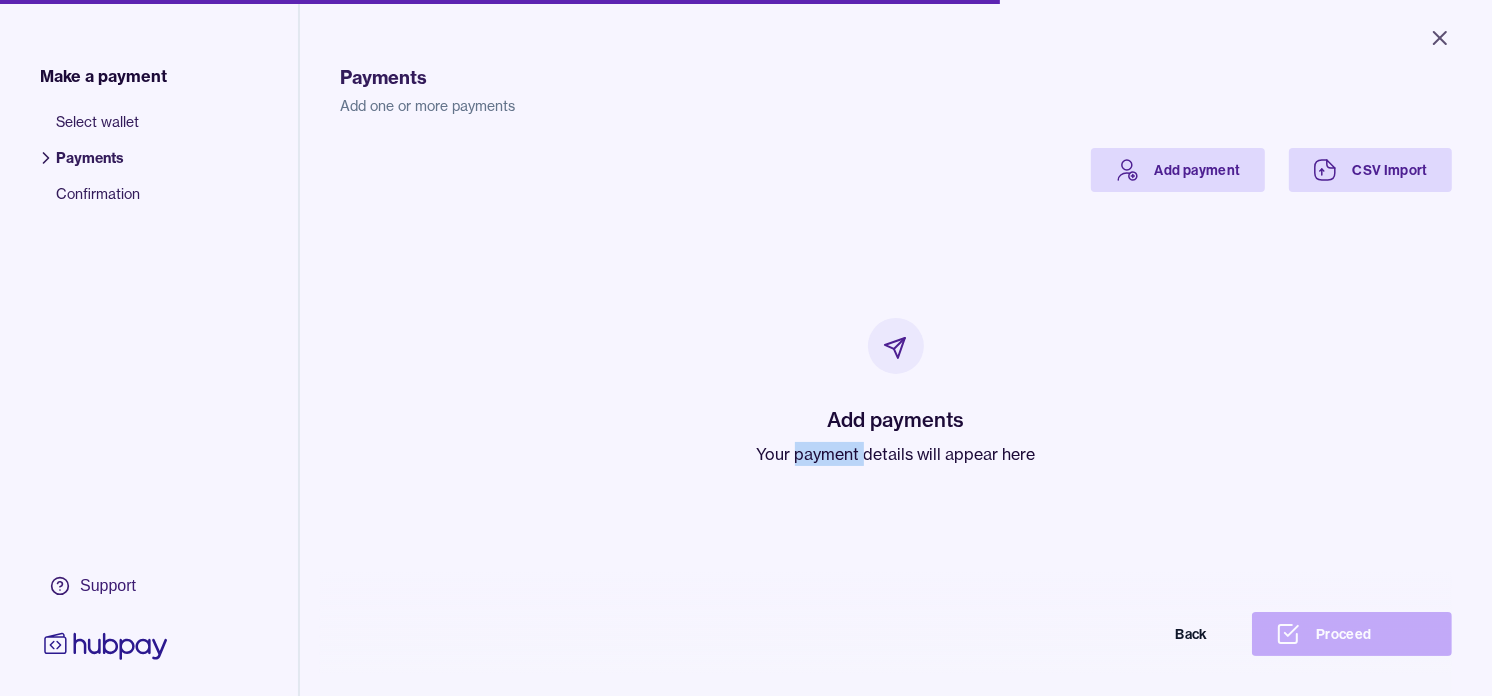 click on "Your payment details will appear here" at bounding box center (896, 454) 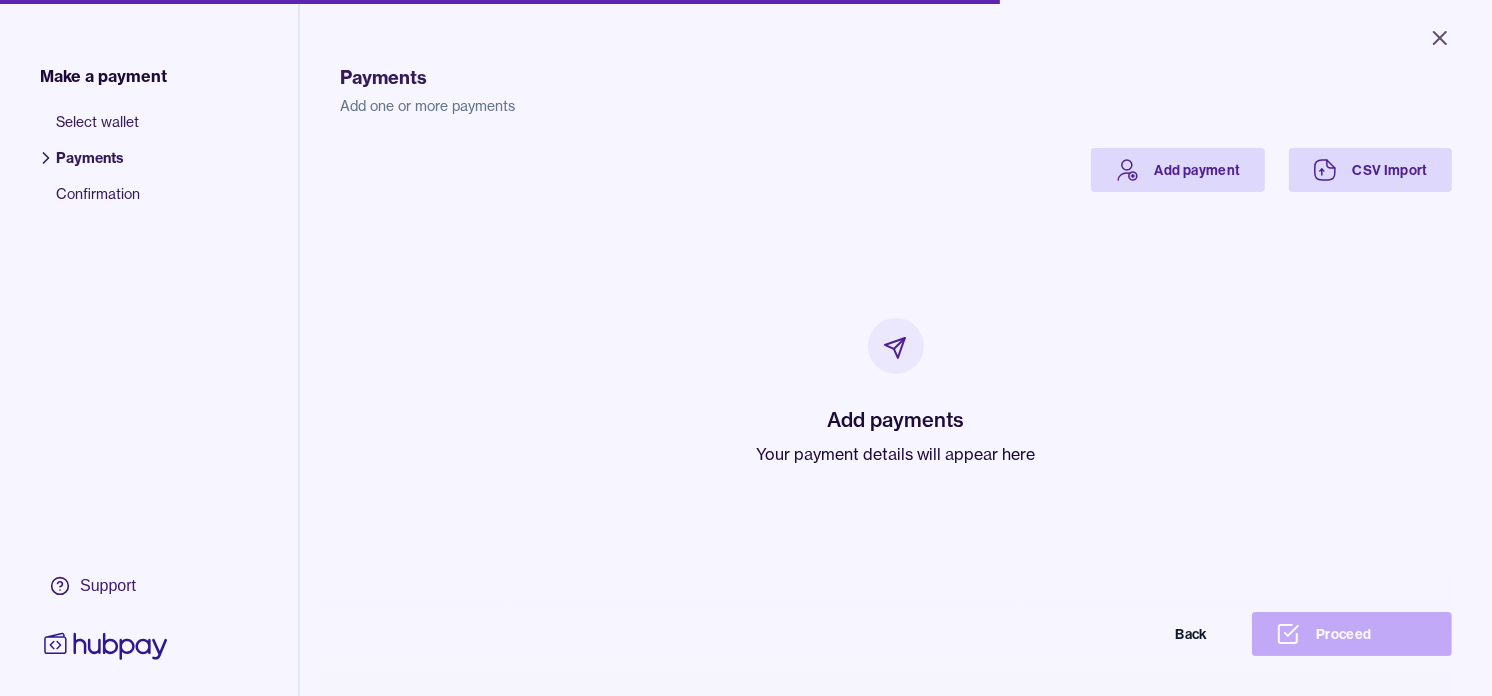 drag, startPoint x: 818, startPoint y: 424, endPoint x: 707, endPoint y: 235, distance: 219.18486 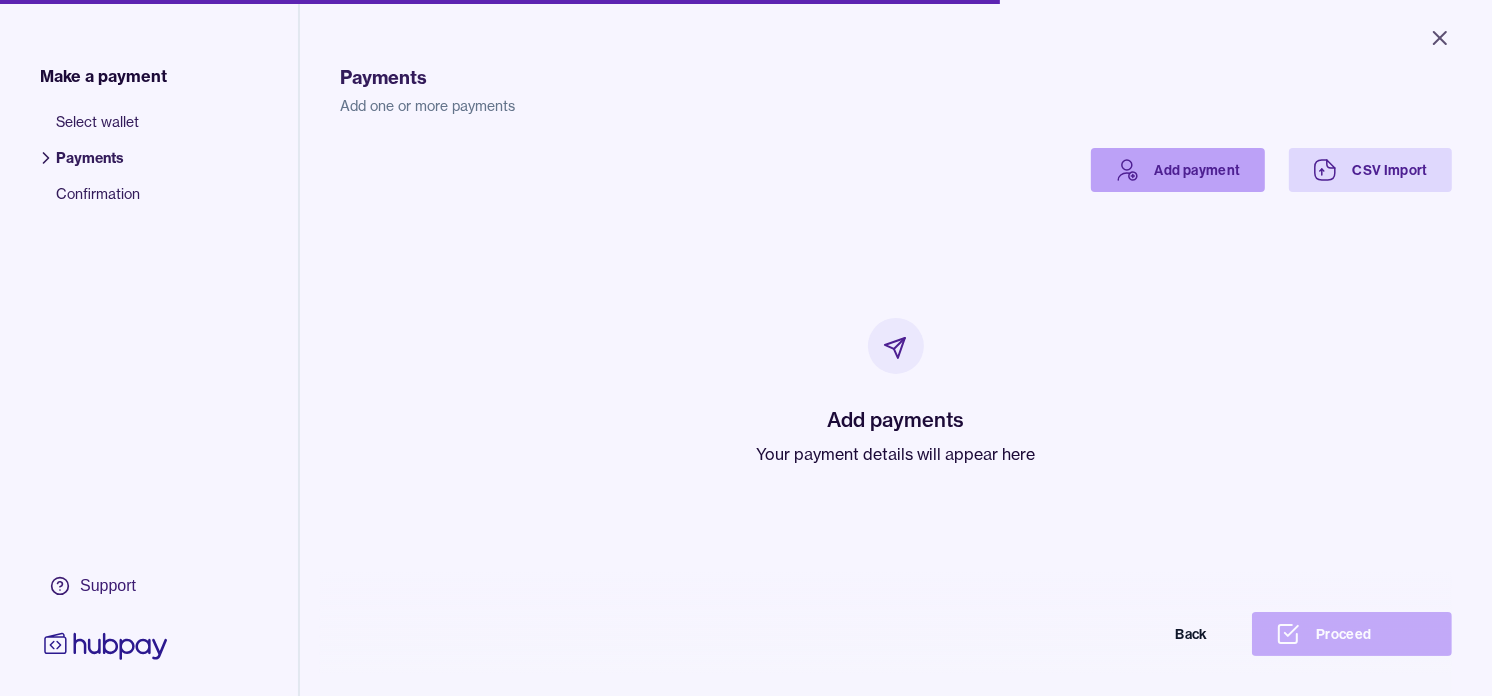 click on "Add payment" at bounding box center [1178, 170] 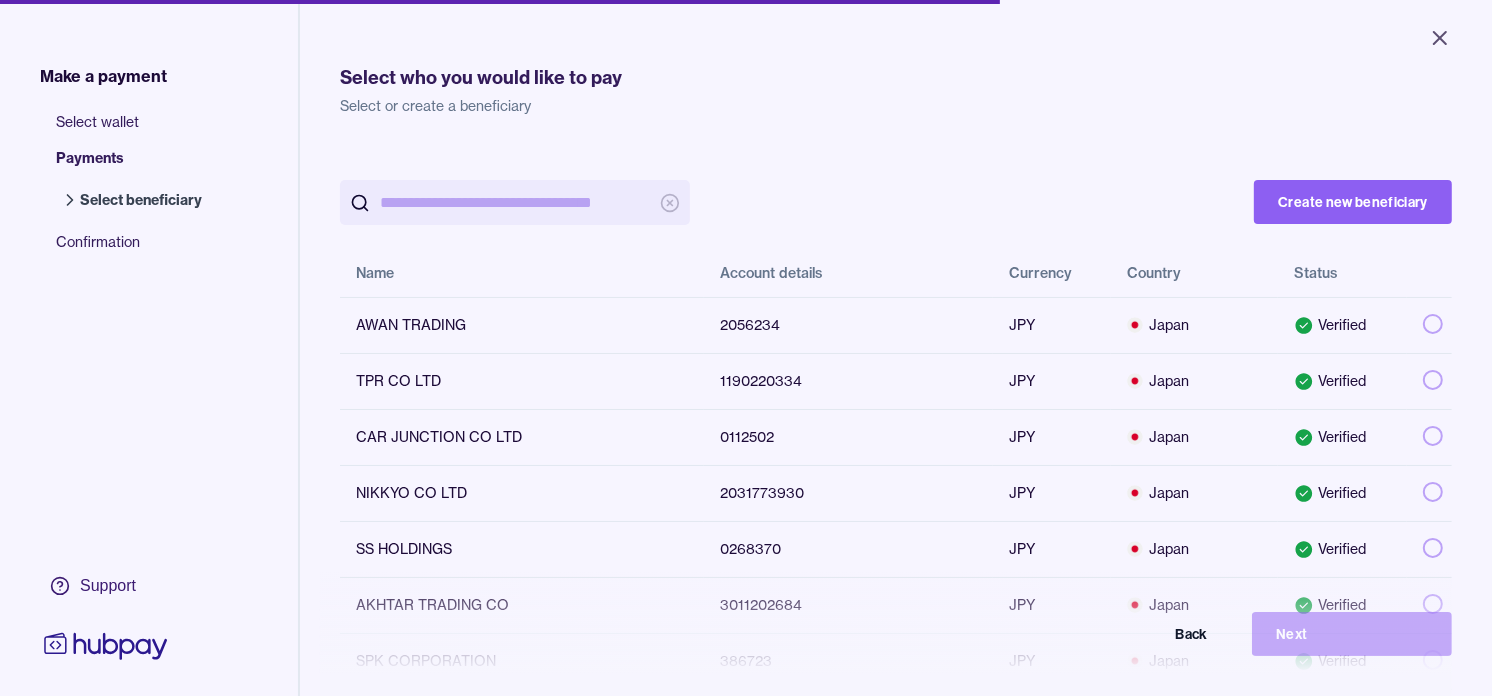 click at bounding box center [515, 202] 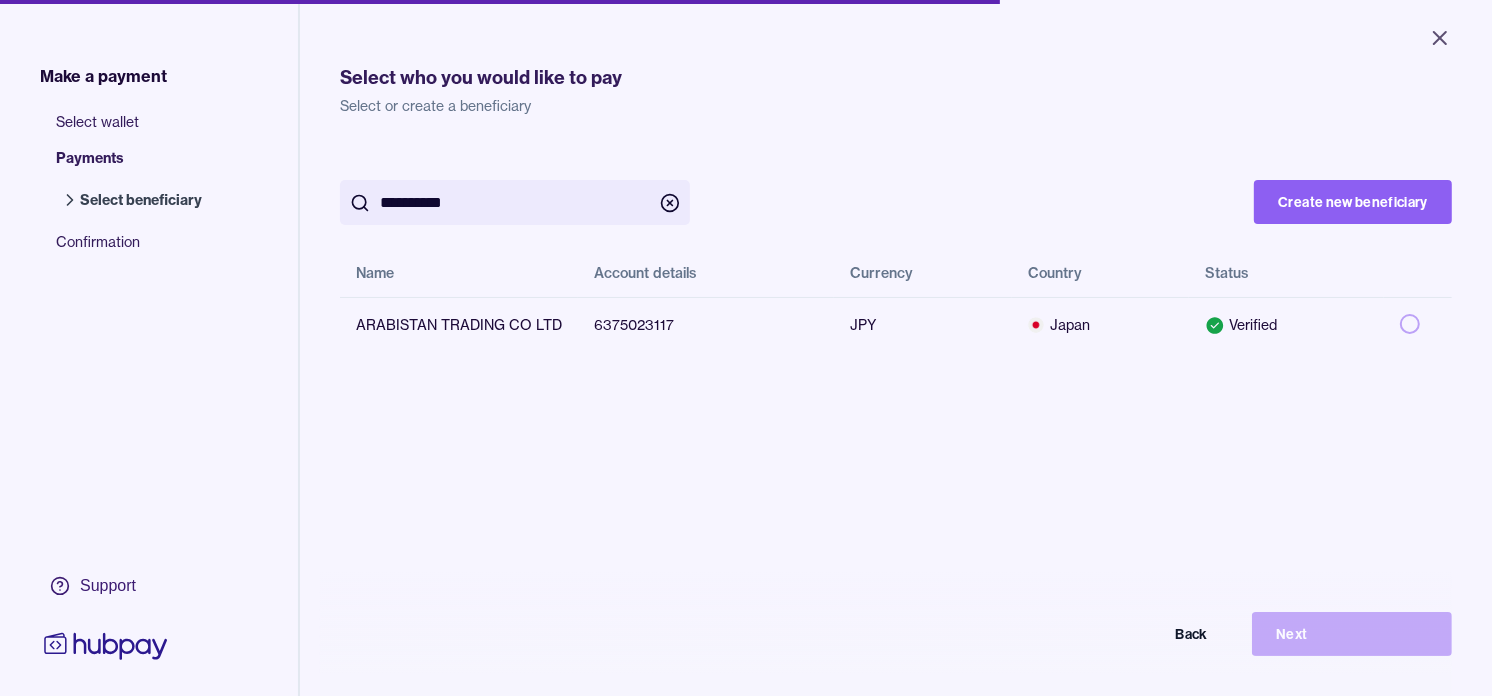 type on "**********" 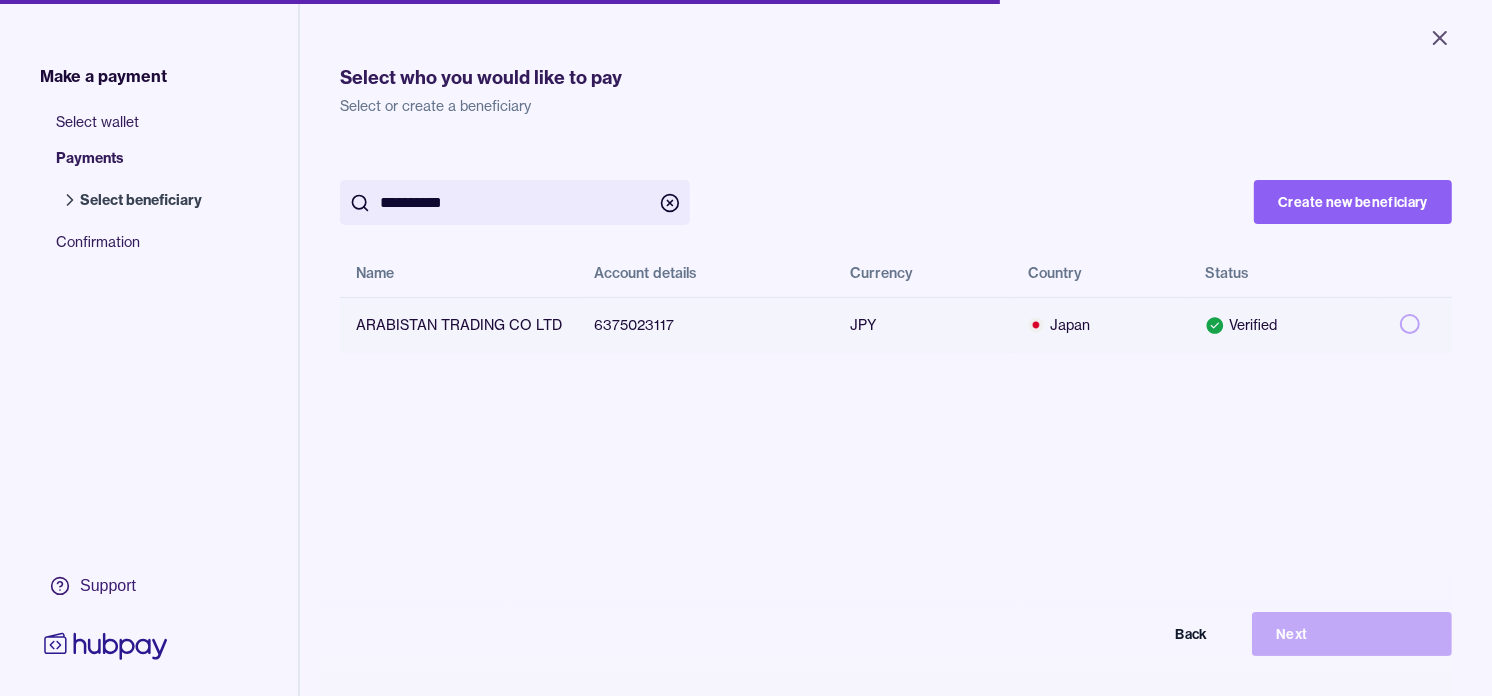 click at bounding box center (1410, 324) 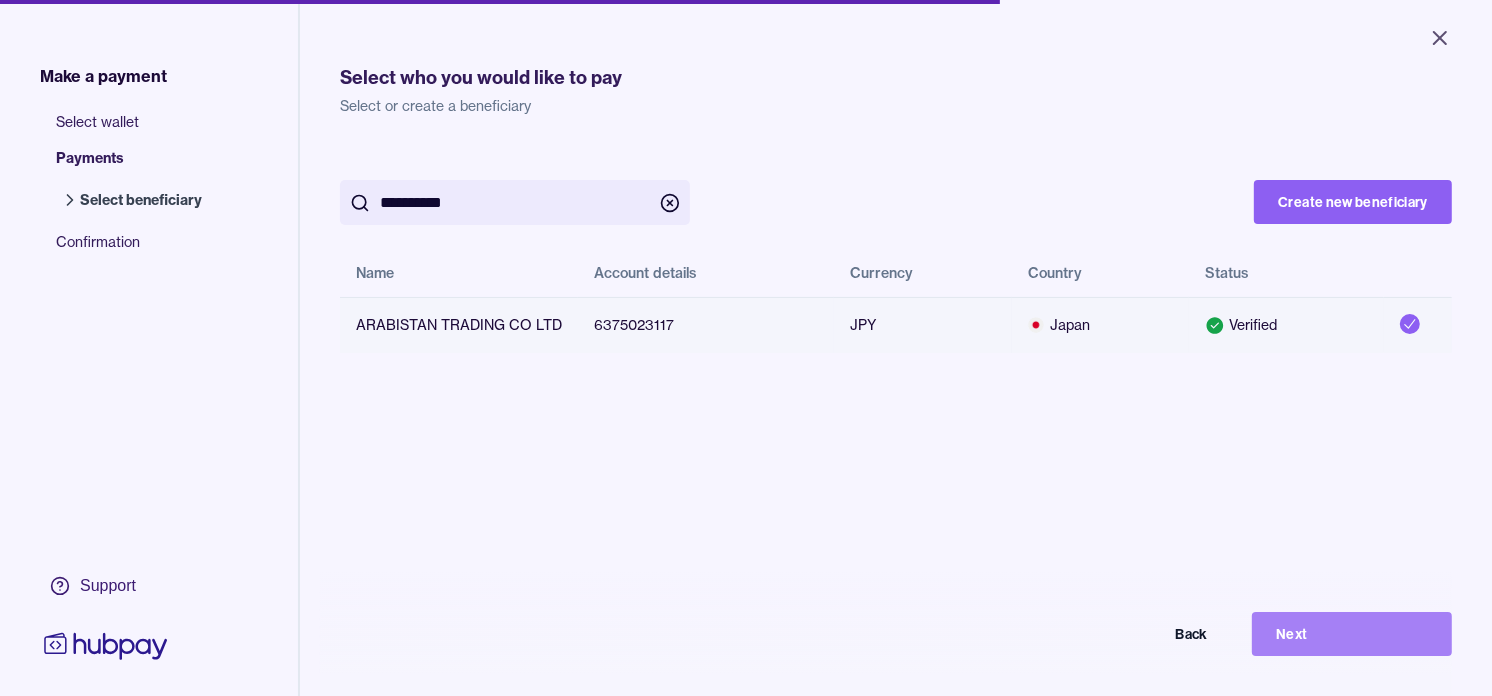 click on "Next" at bounding box center [1352, 634] 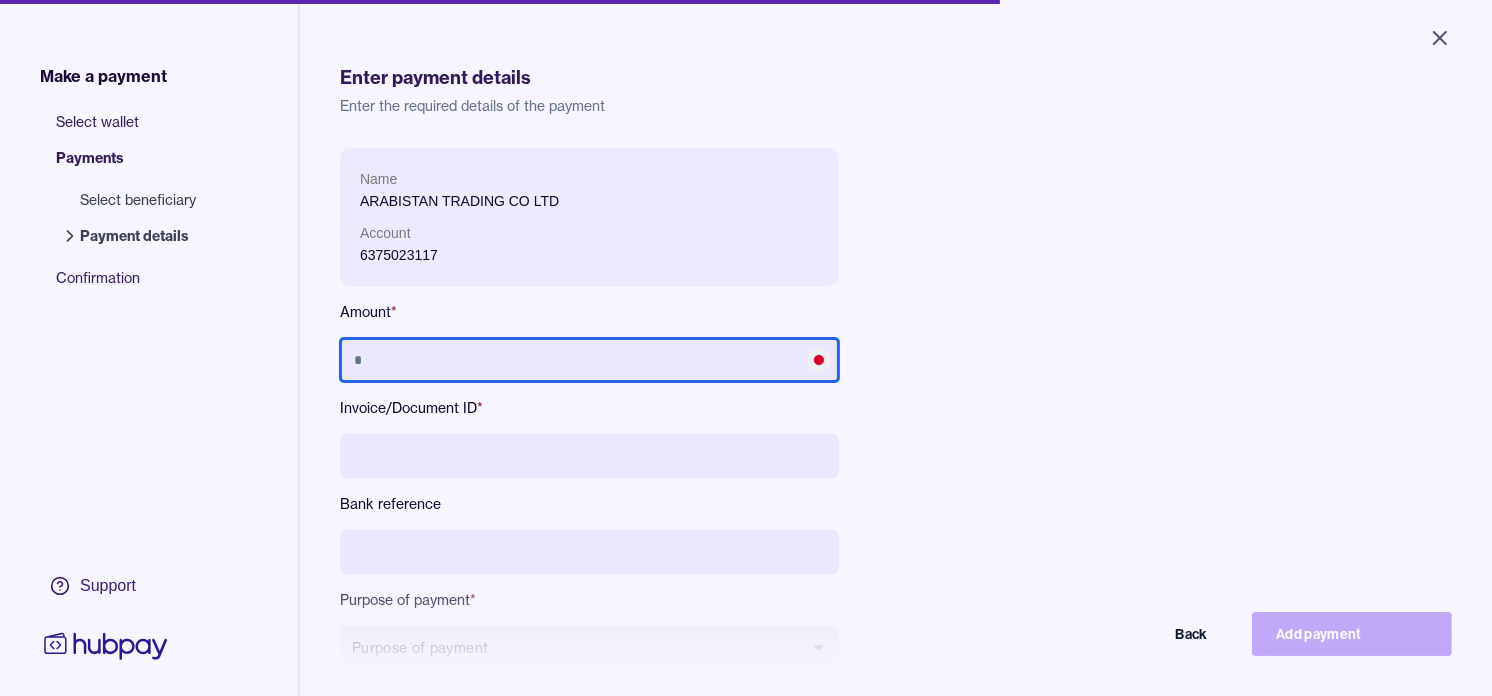 click at bounding box center (589, 360) 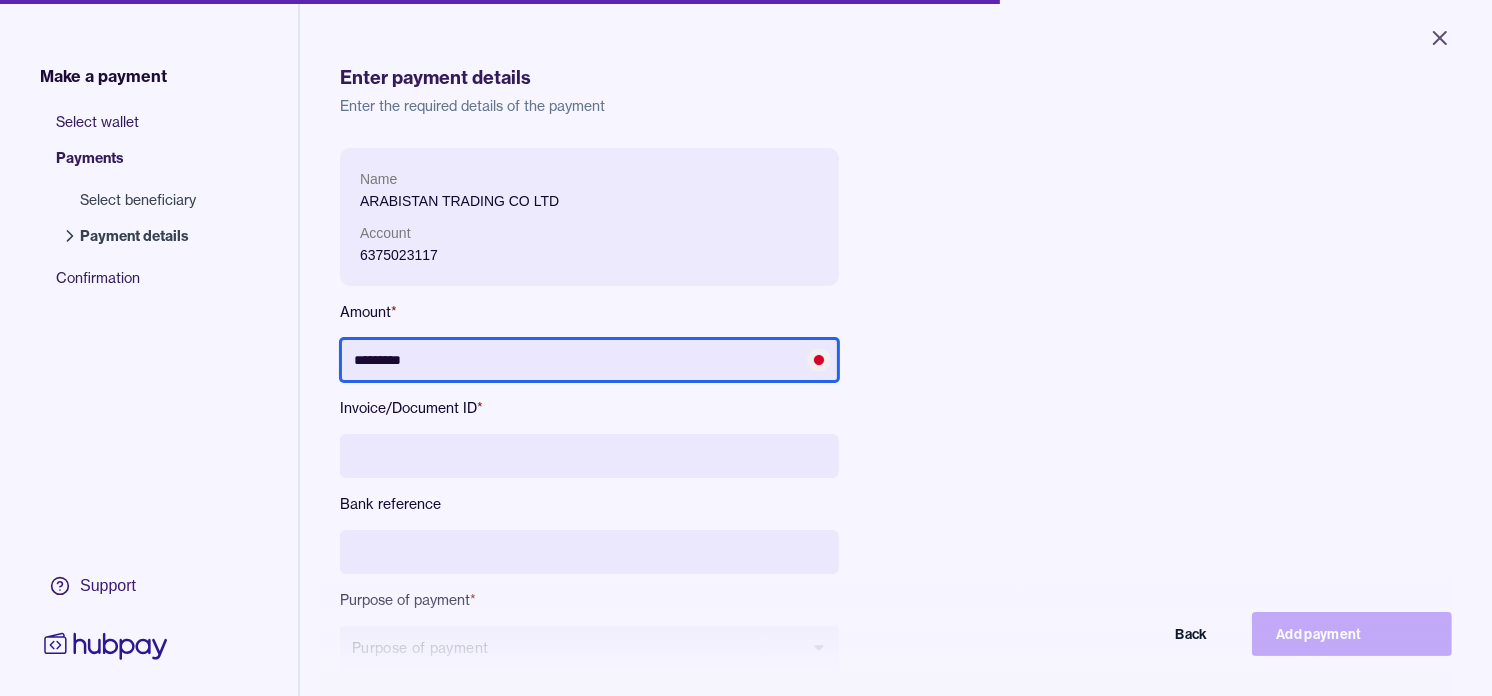type on "*********" 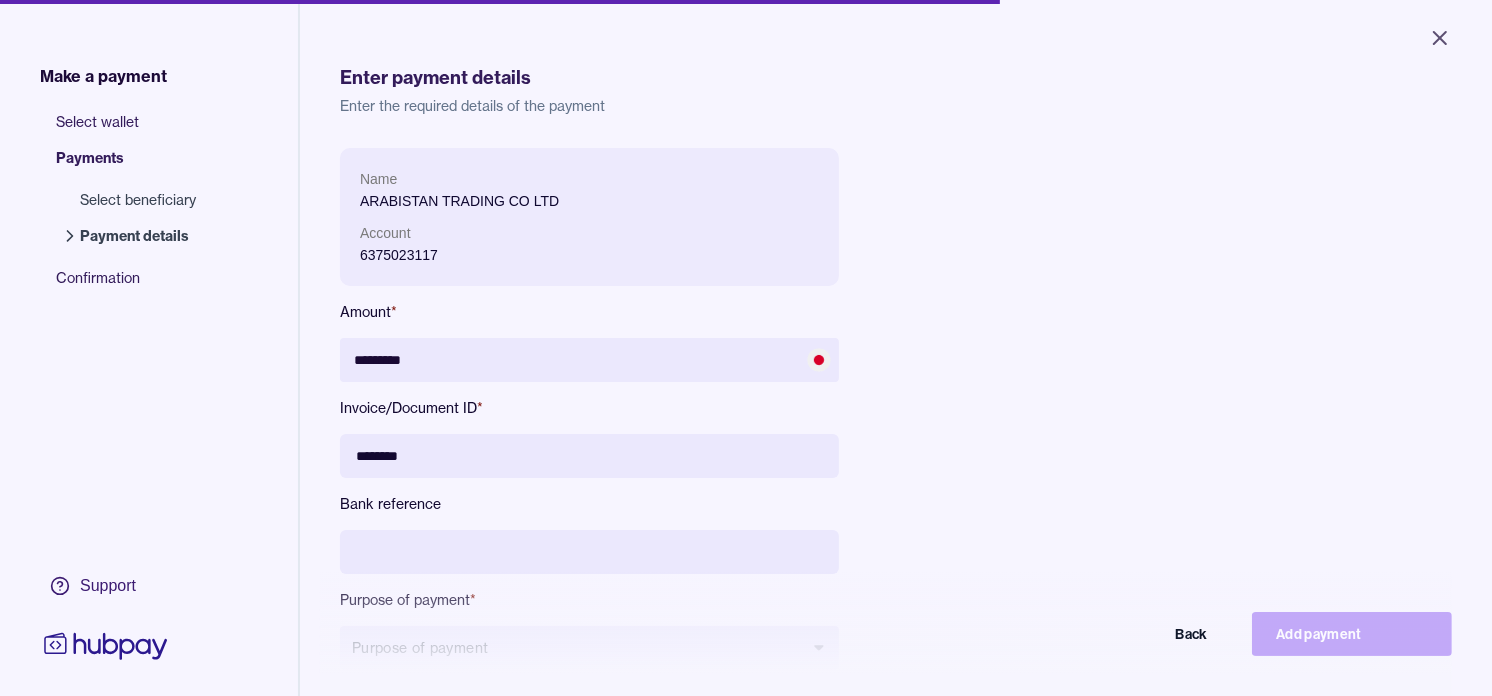 type on "********" 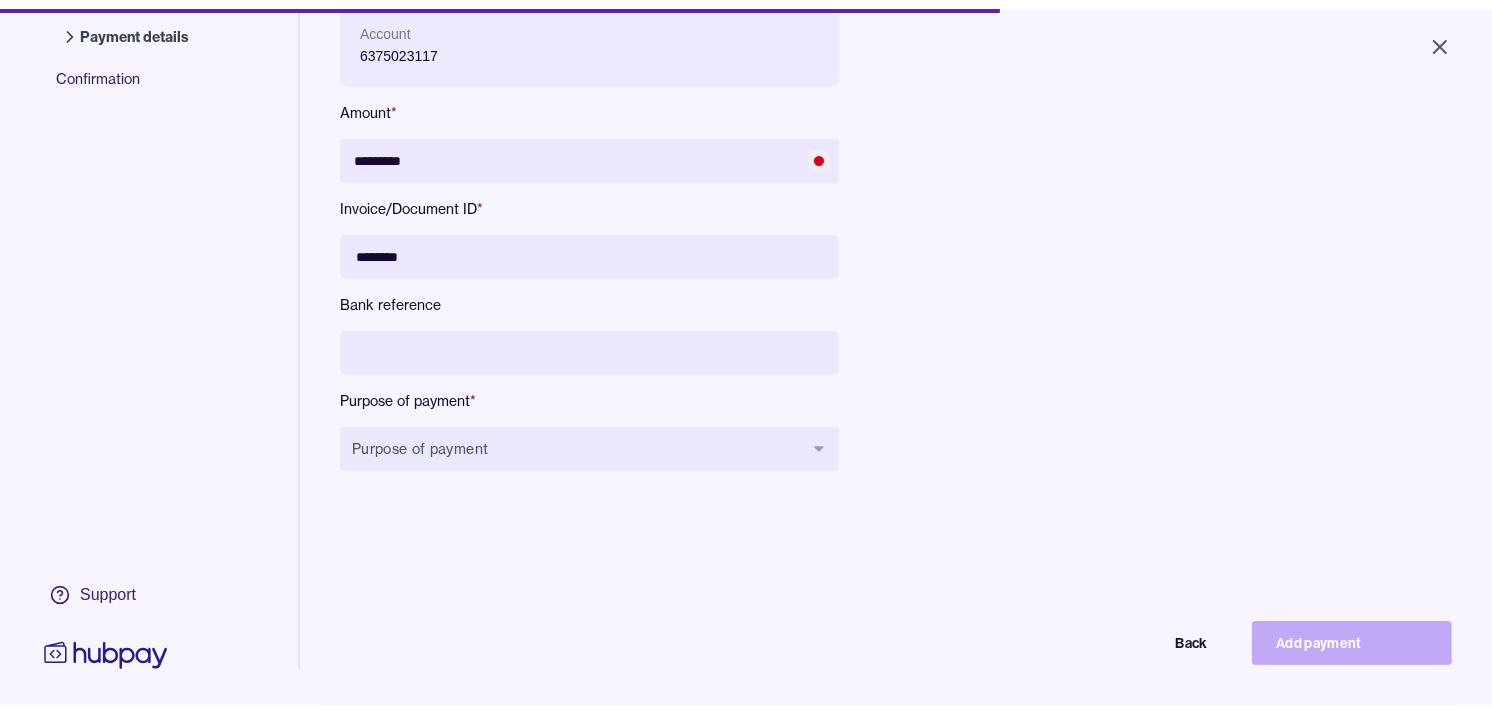 scroll, scrollTop: 222, scrollLeft: 0, axis: vertical 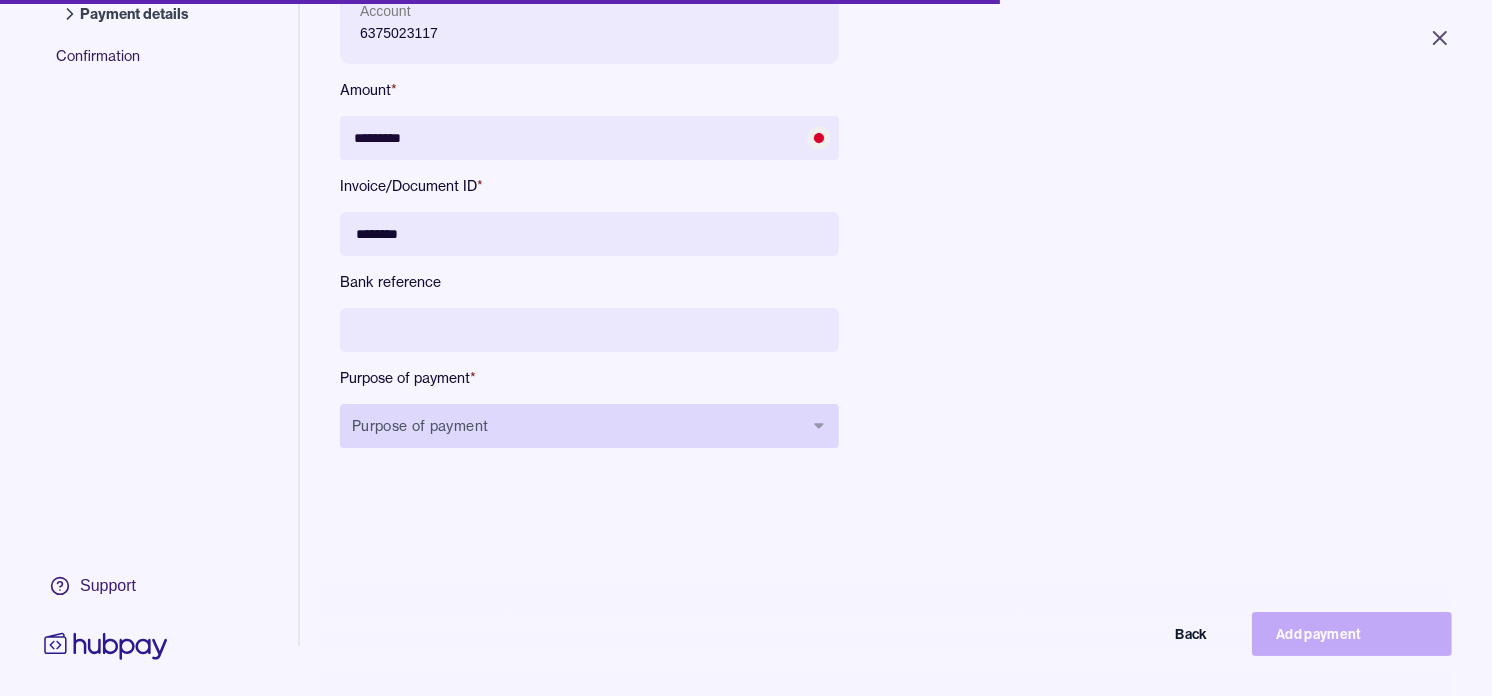click on "Purpose of payment" at bounding box center [589, 426] 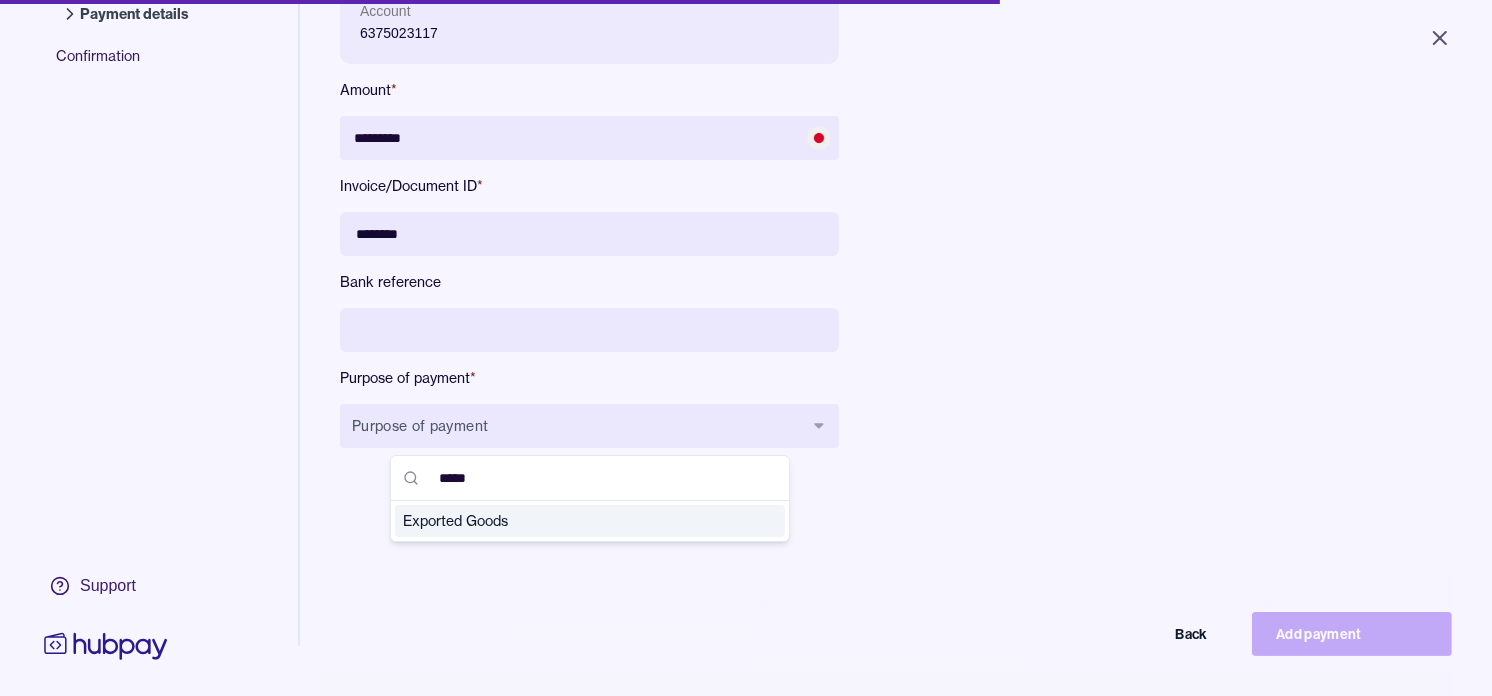 type on "*****" 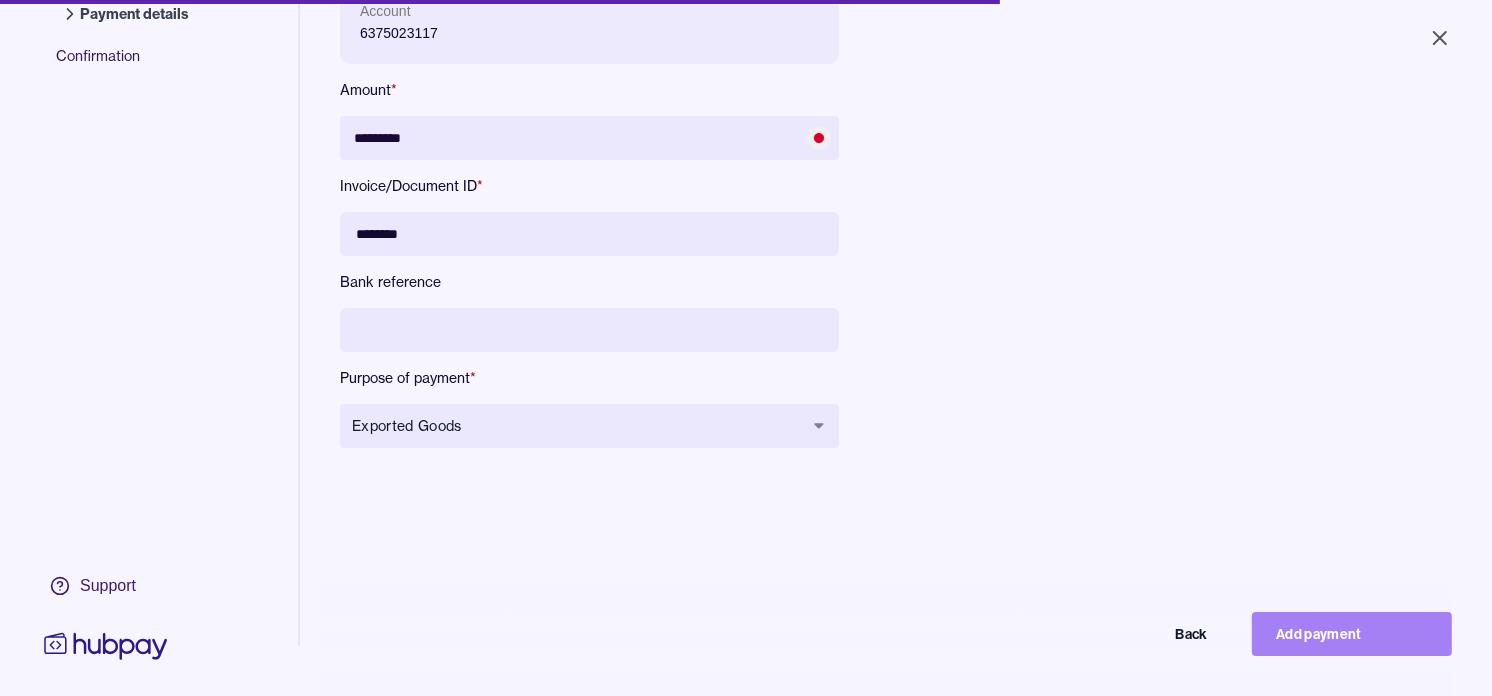 click on "Add payment" at bounding box center (1352, 634) 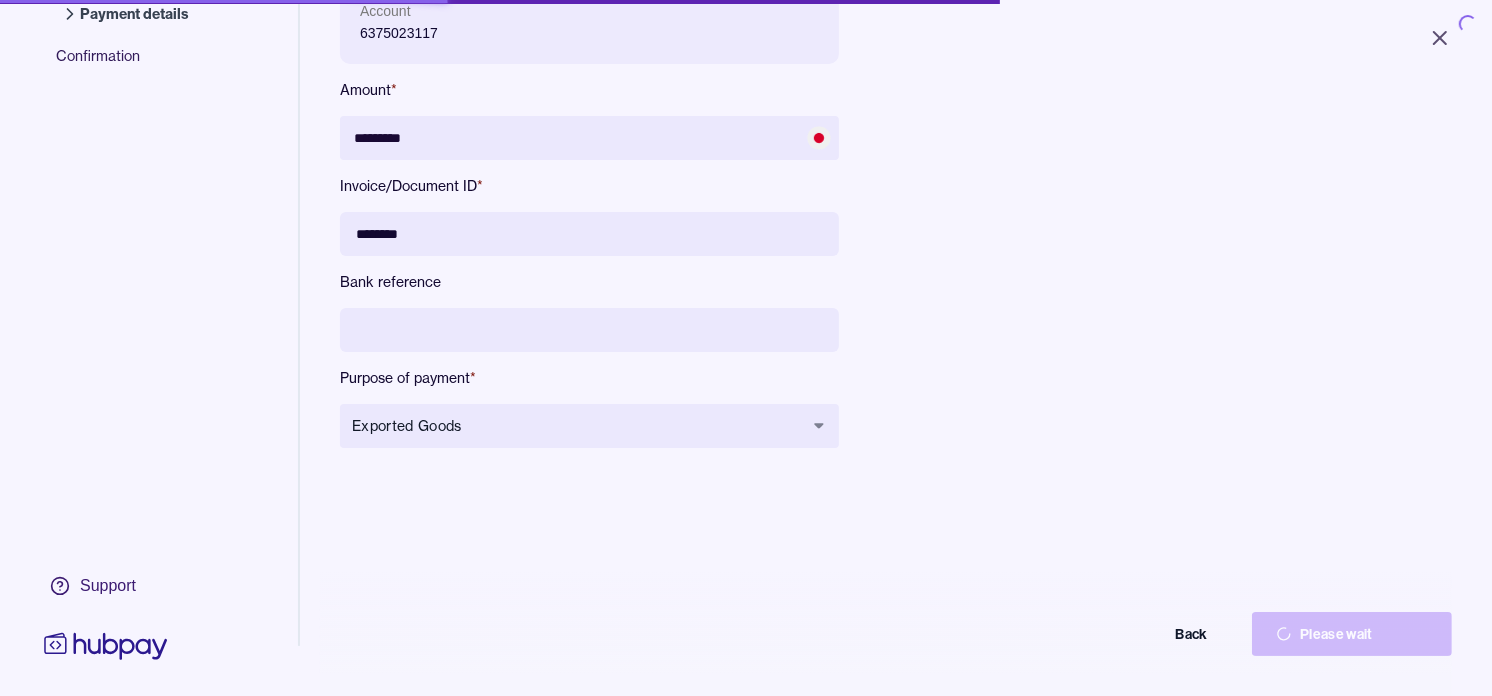 type on "*******" 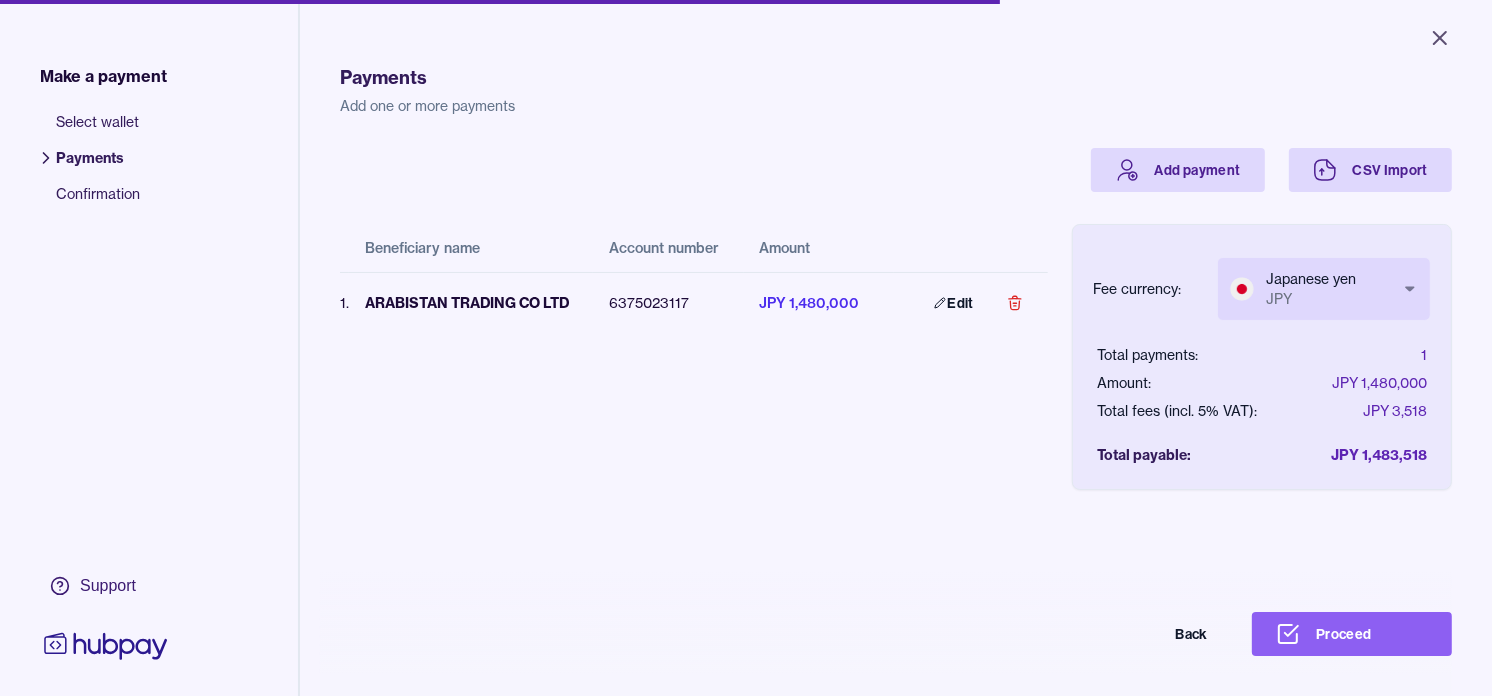 click on "Close Make a payment Select wallet Payments Confirmation Support Payments Add one or more payments Add payment CSV Import Beneficiary name Account number Amount 1 . ARABISTAN TRADING CO LTD [ACCOUNT_NUMBER] JPY 1,480,000 Edit Fee currency: Japanese yen JPY *** *** Total payments: 1 Amount: JPY 1,480,000 Total fees (incl. 5% VAT): JPY 3,518 Total payable: JPY 1,483,518 Back Proceed Payment | Hubpay" at bounding box center (746, 348) 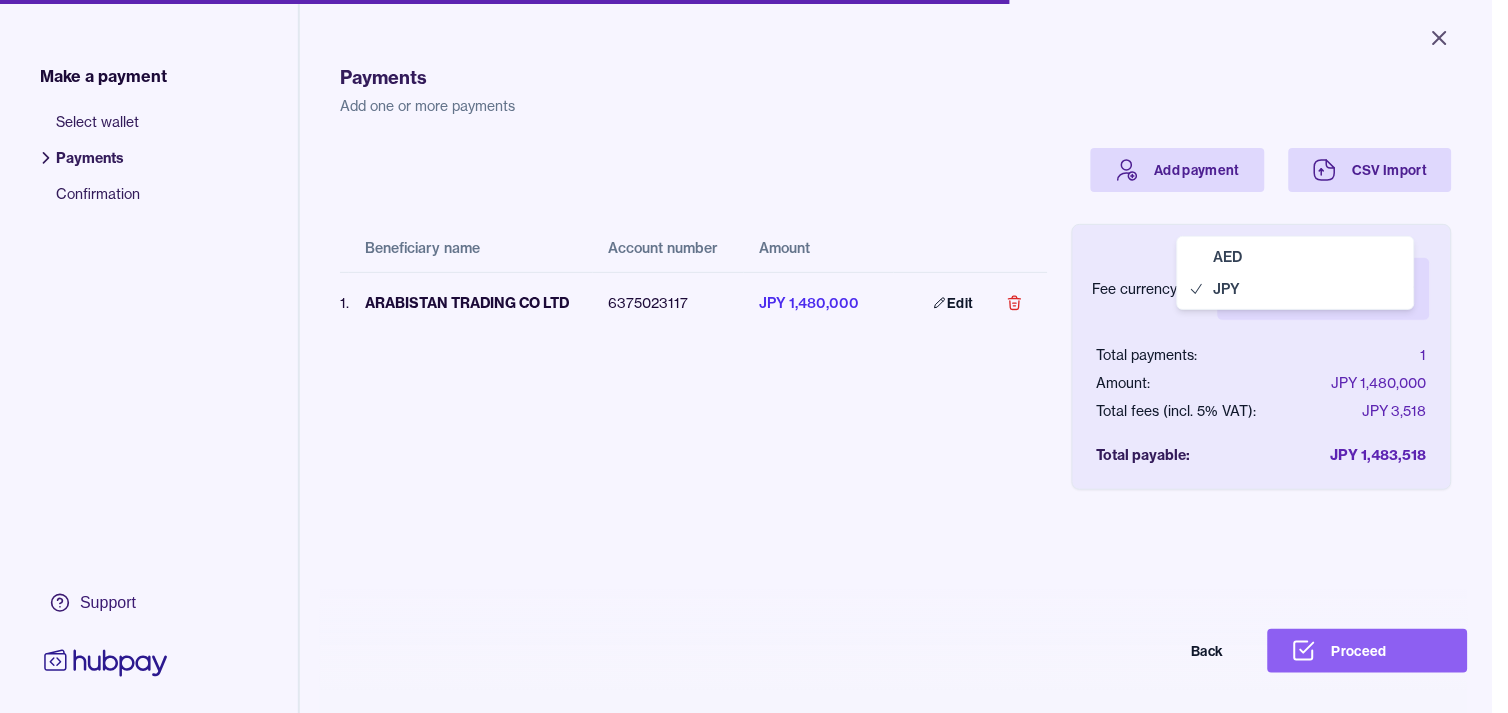 select on "***" 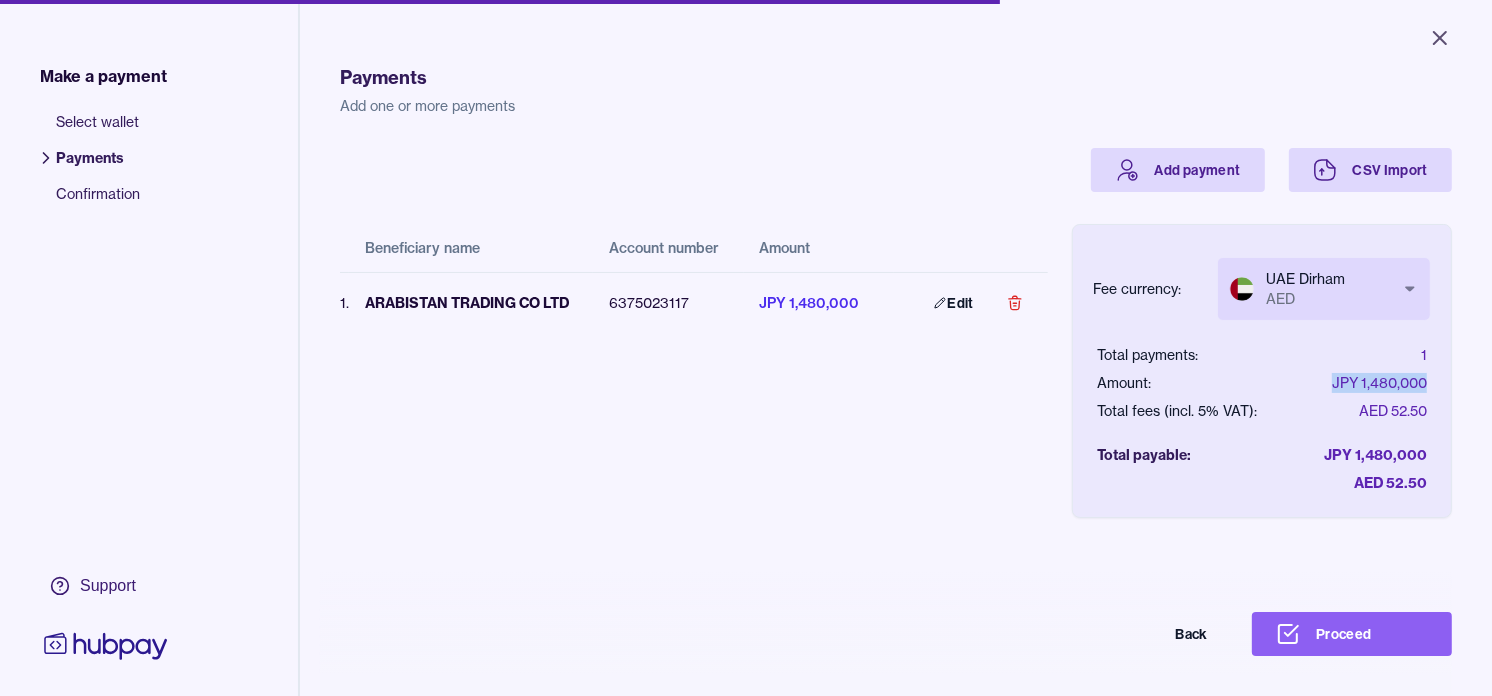 click on "Proceed" at bounding box center (1352, 634) 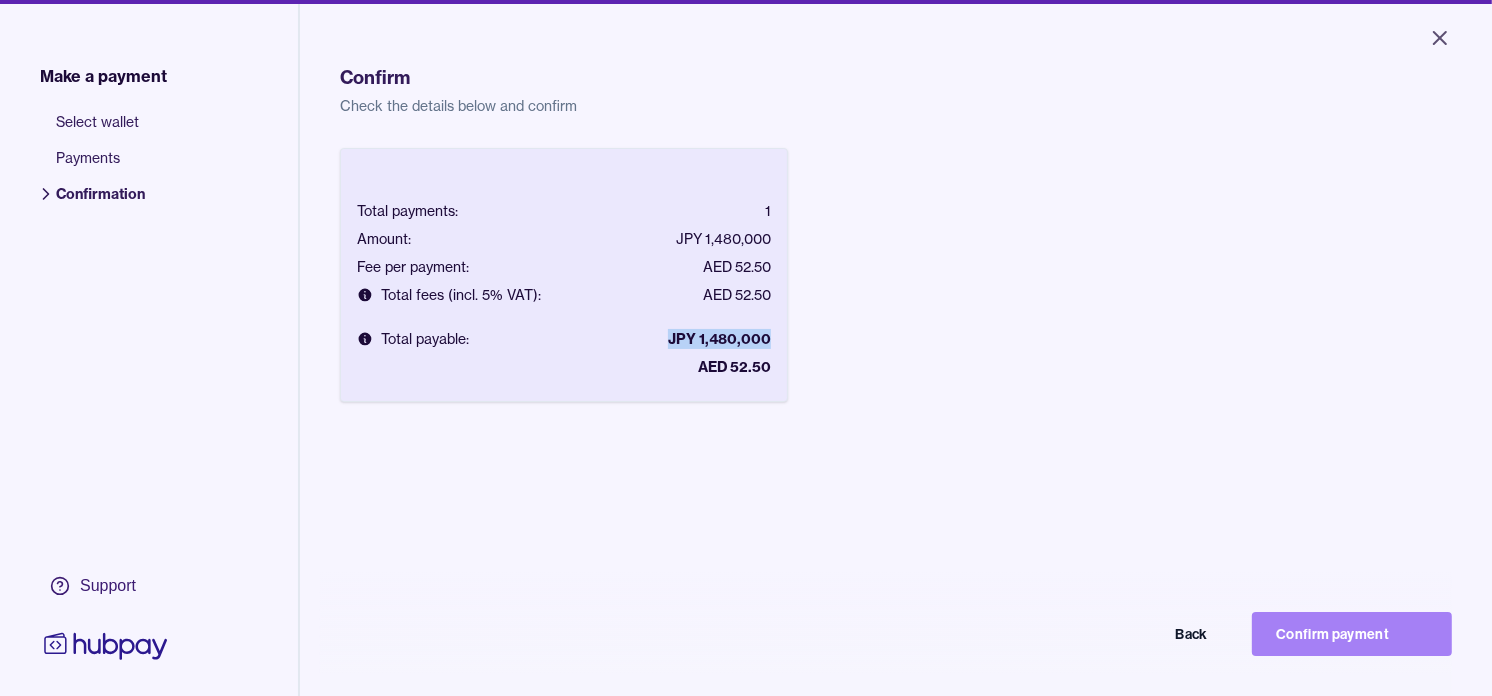 click on "Confirm payment" at bounding box center [1352, 634] 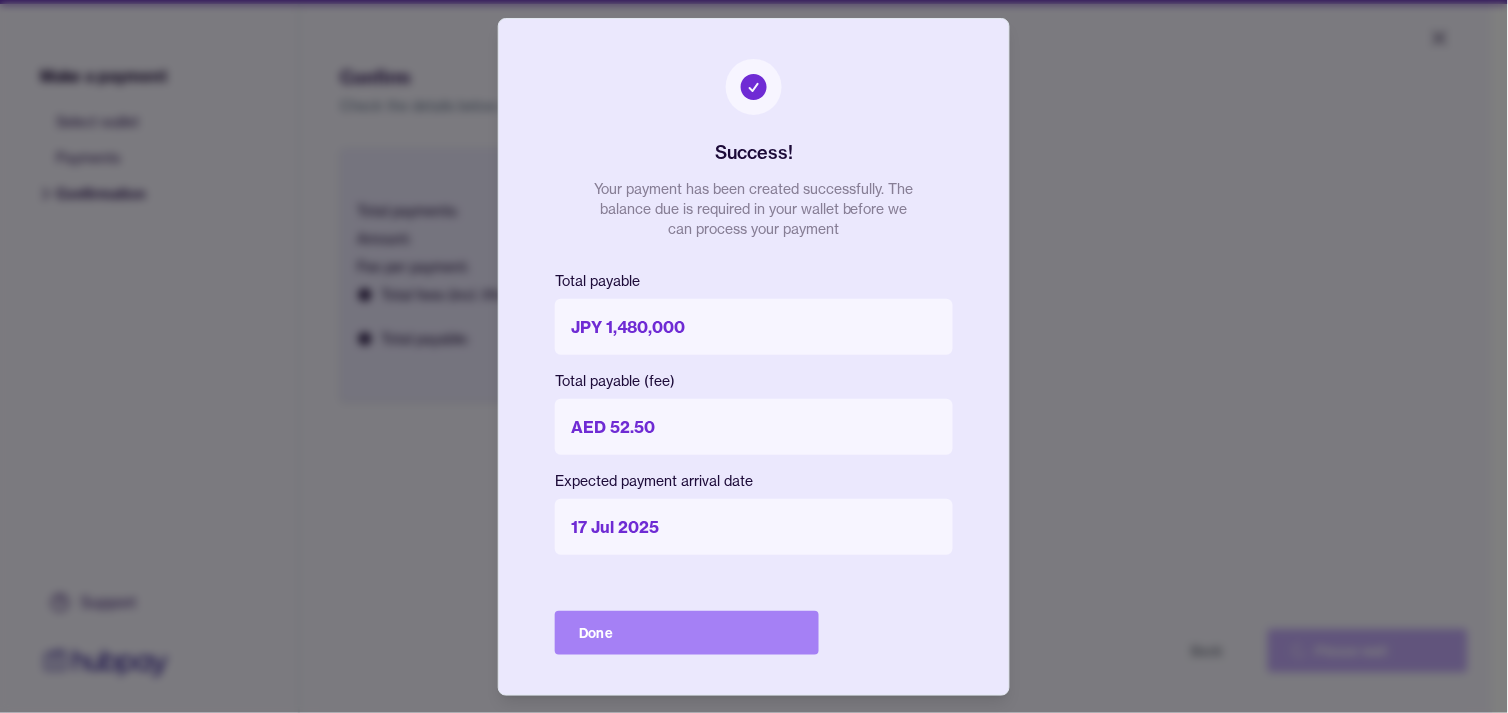 click on "Done" at bounding box center [687, 633] 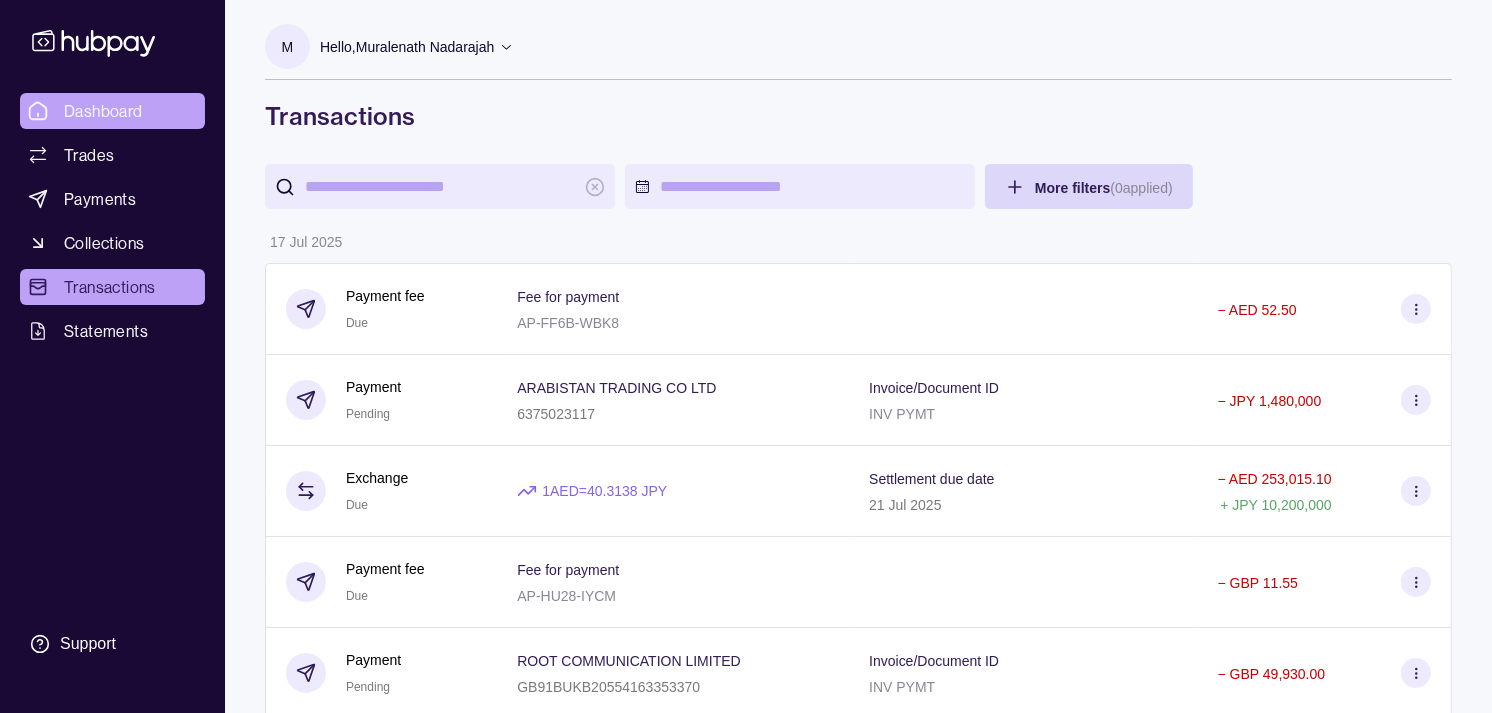 click on "Dashboard" at bounding box center [112, 111] 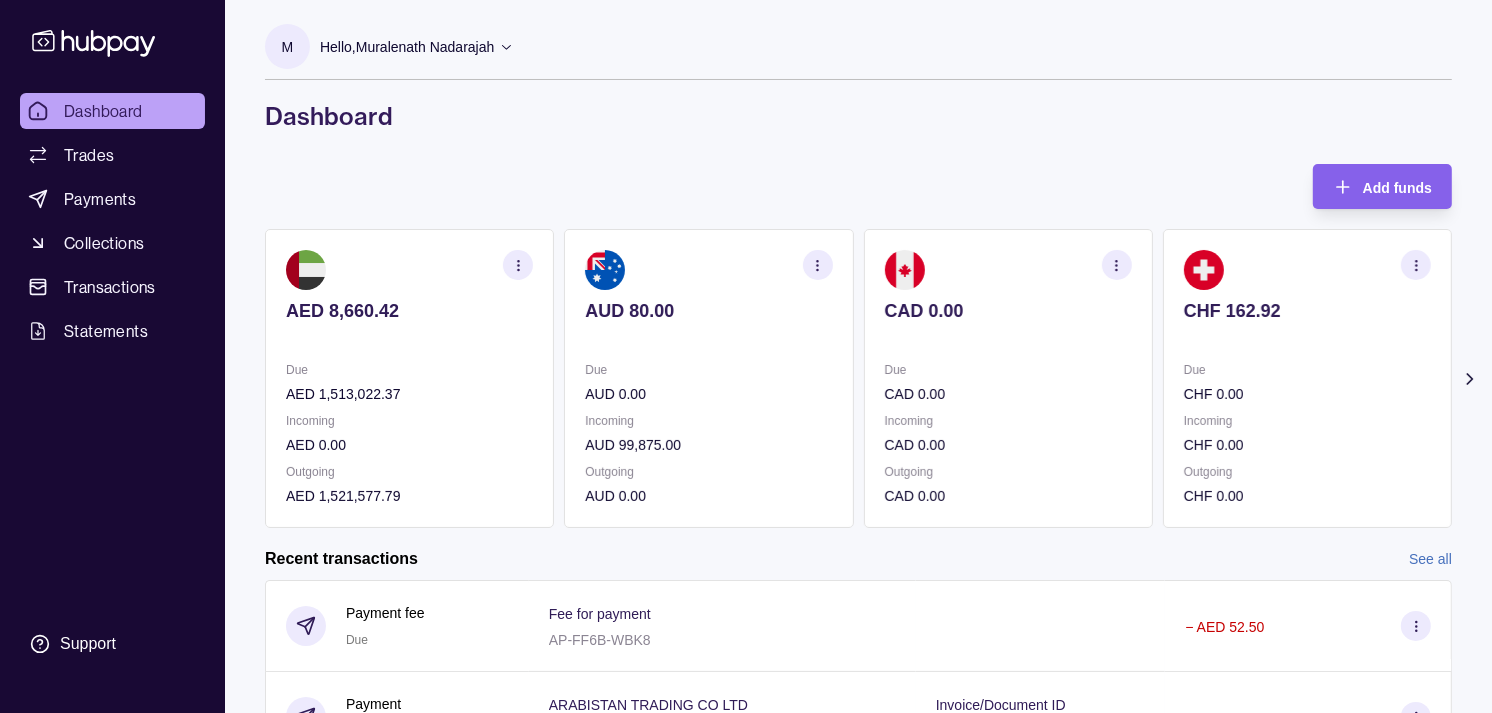 click on "CHF 162.92                                                                                                               Due CHF 0.00 Incoming CHF 0.00 Outgoing CHF 0.00" at bounding box center (1307, 378) 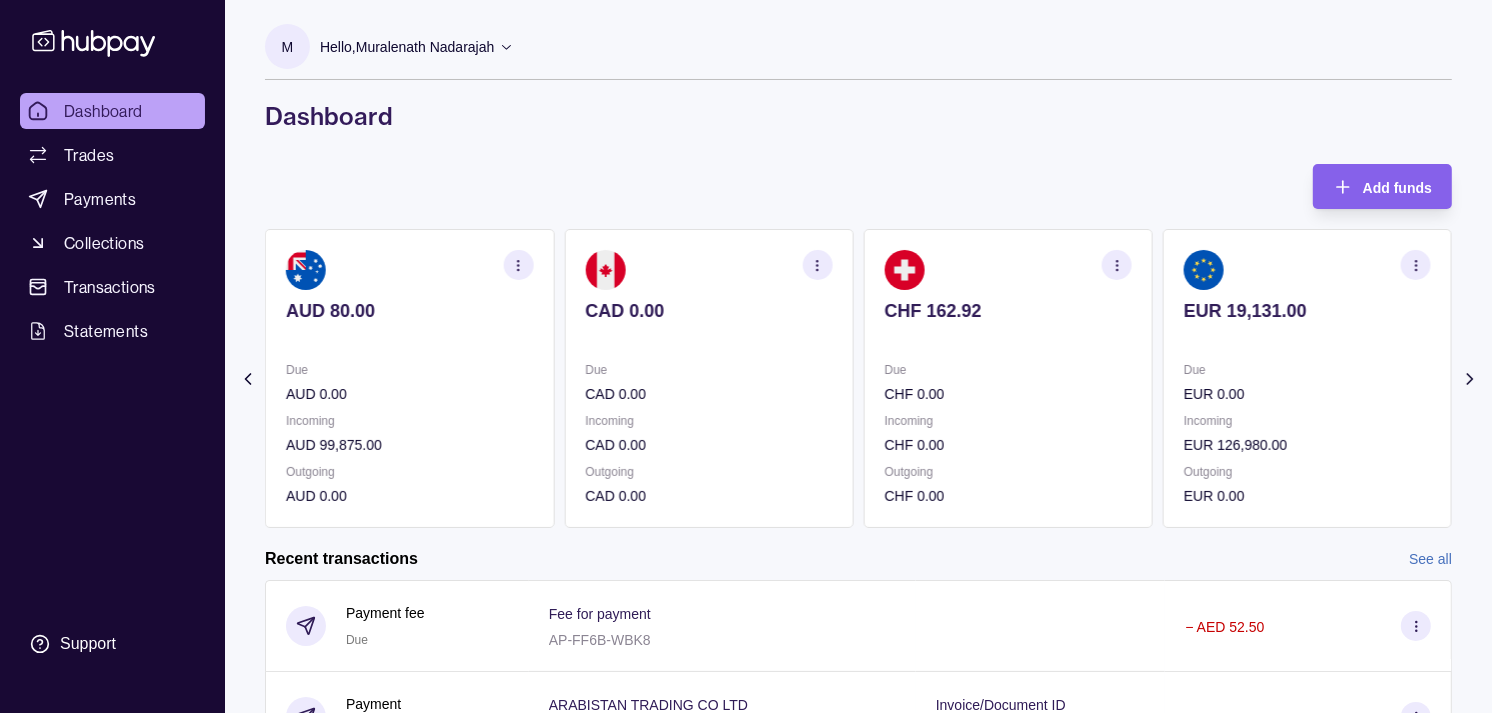 click on "AED 8,660.42                                                                                                              Due AED 1,513,022.37 Incoming AED 0.00 Outgoing AED 1,521,577.79 AUD 80.00                                                                                                              Due AUD 0.00 Incoming AUD 99,875.00 Outgoing AUD 0.00 CAD 0.00                                                                                                              Due CAD 0.00 Incoming CAD 0.00 Outgoing CAD 0.00 CHF 162.92                                                                                                              Due CHF 0.00 Incoming CHF 0.00 Outgoing CHF 0.00 EUR 19,131.00" at bounding box center (559, 378) 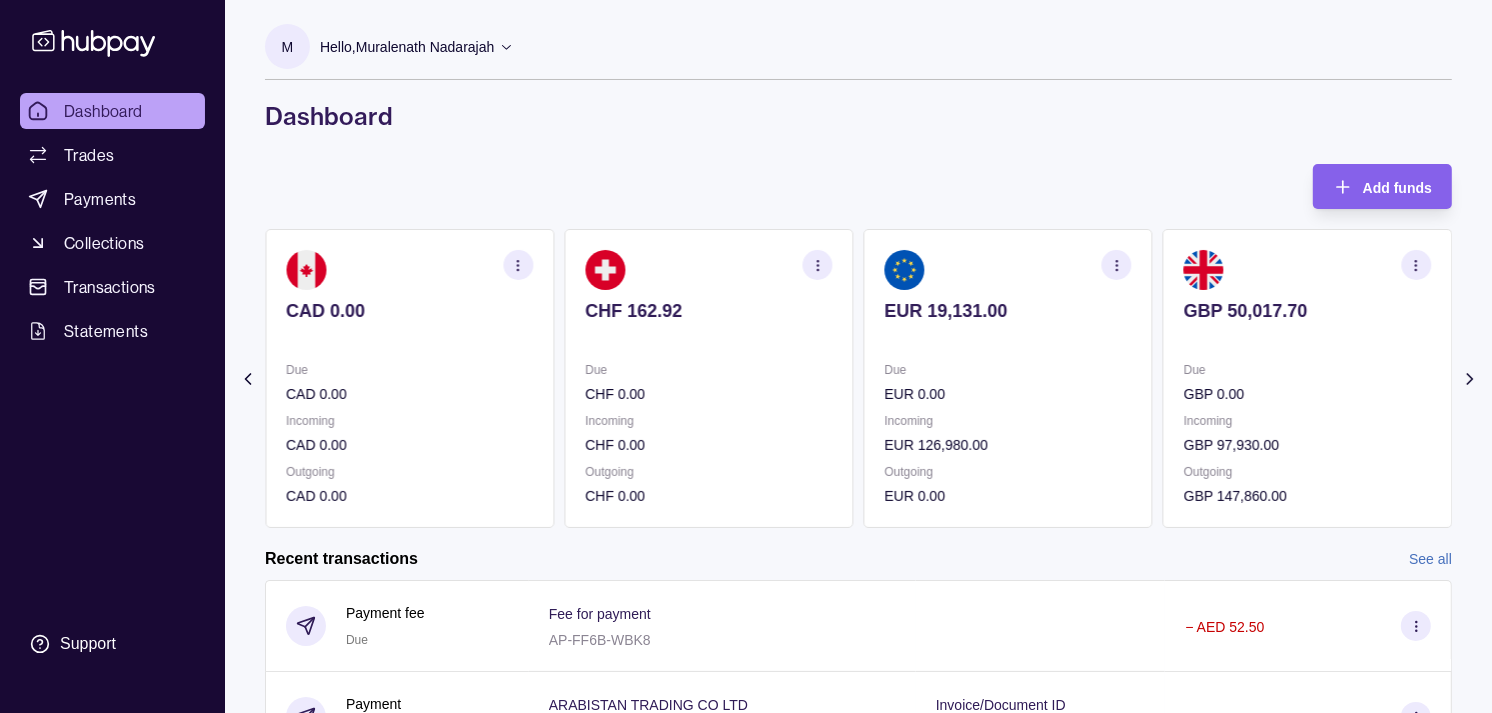 click at bounding box center [1307, 338] 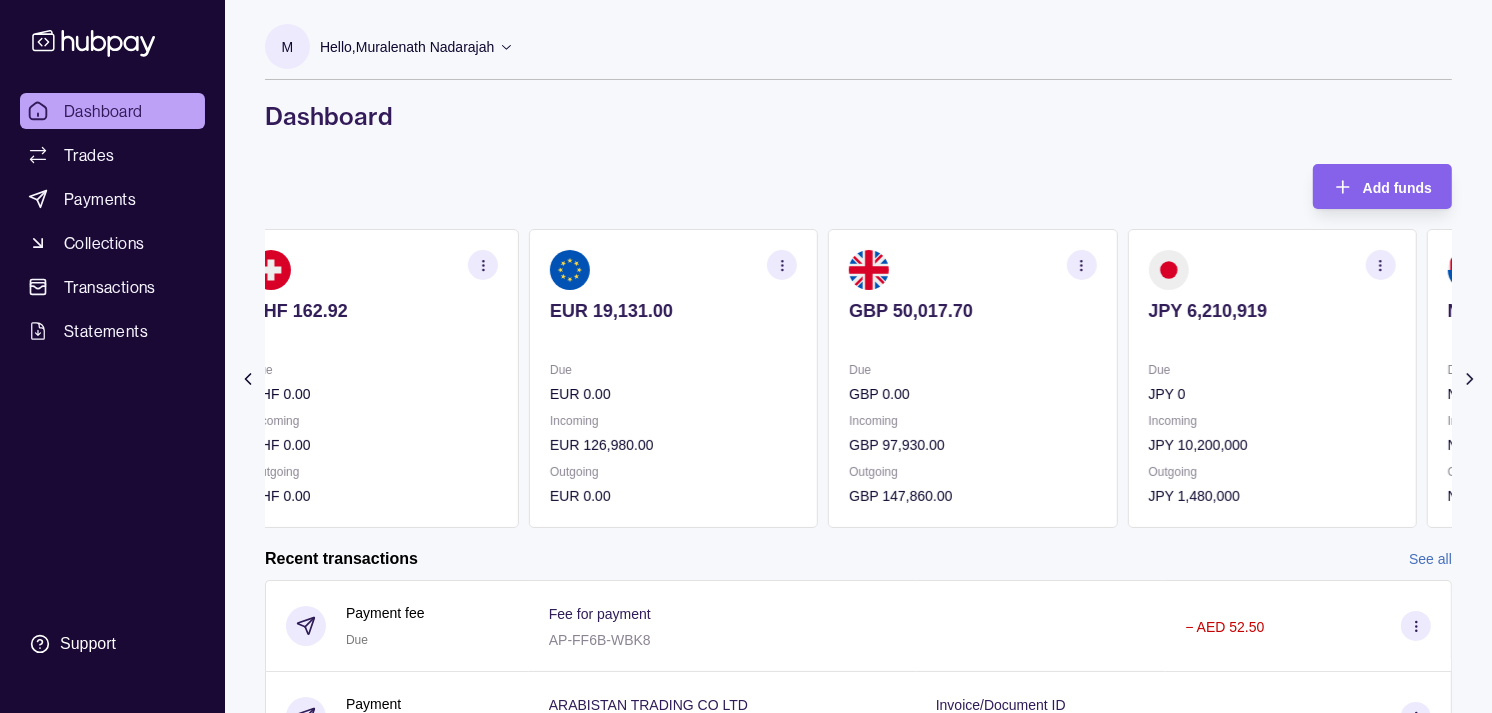 click at bounding box center [1271, 338] 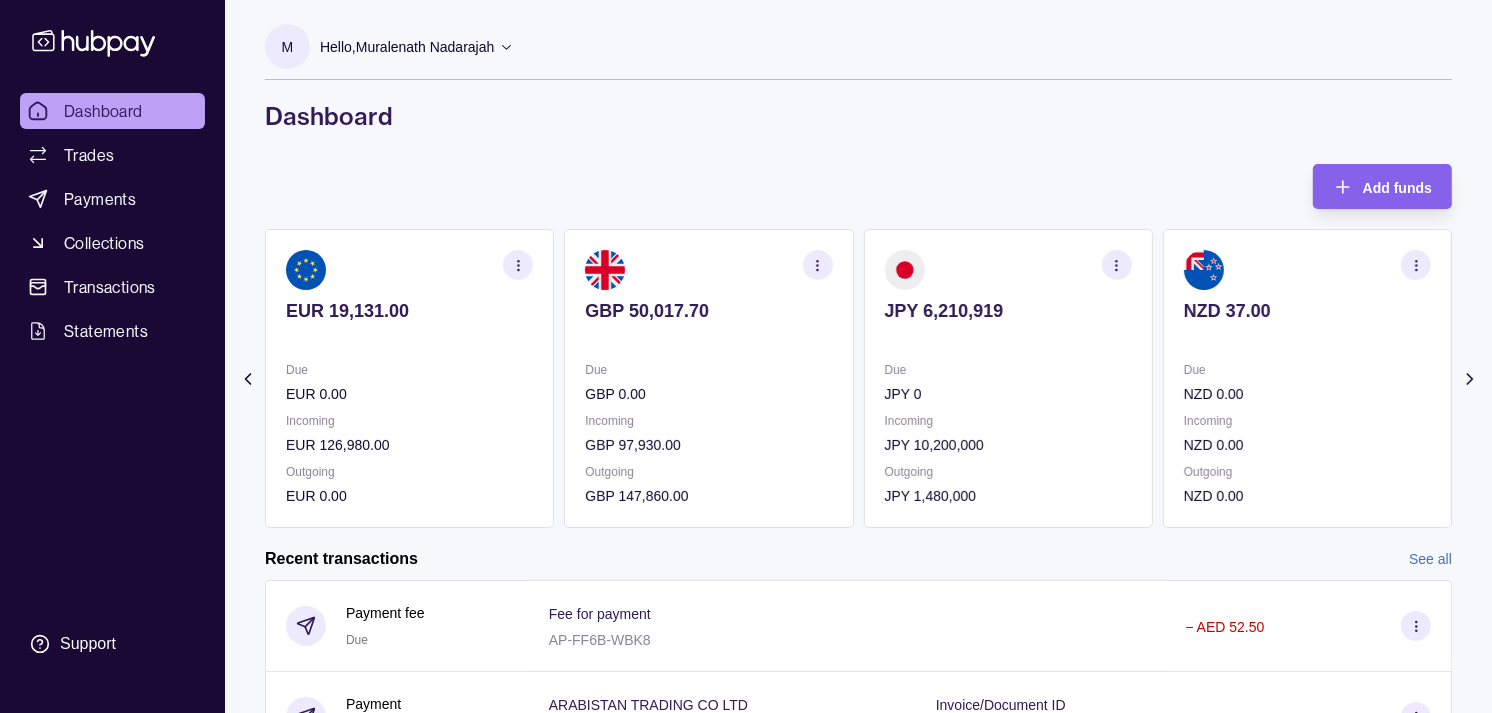 click 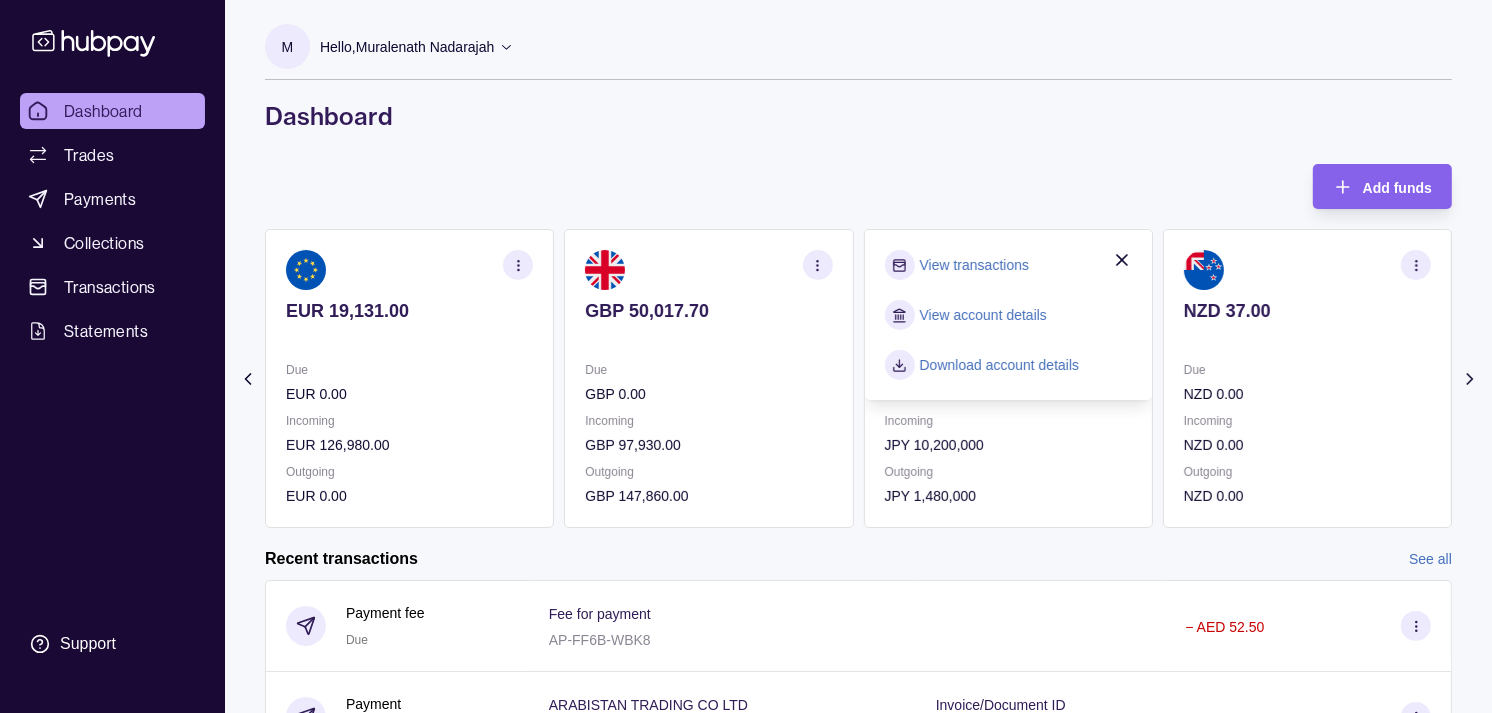 click on "View transactions" at bounding box center [974, 265] 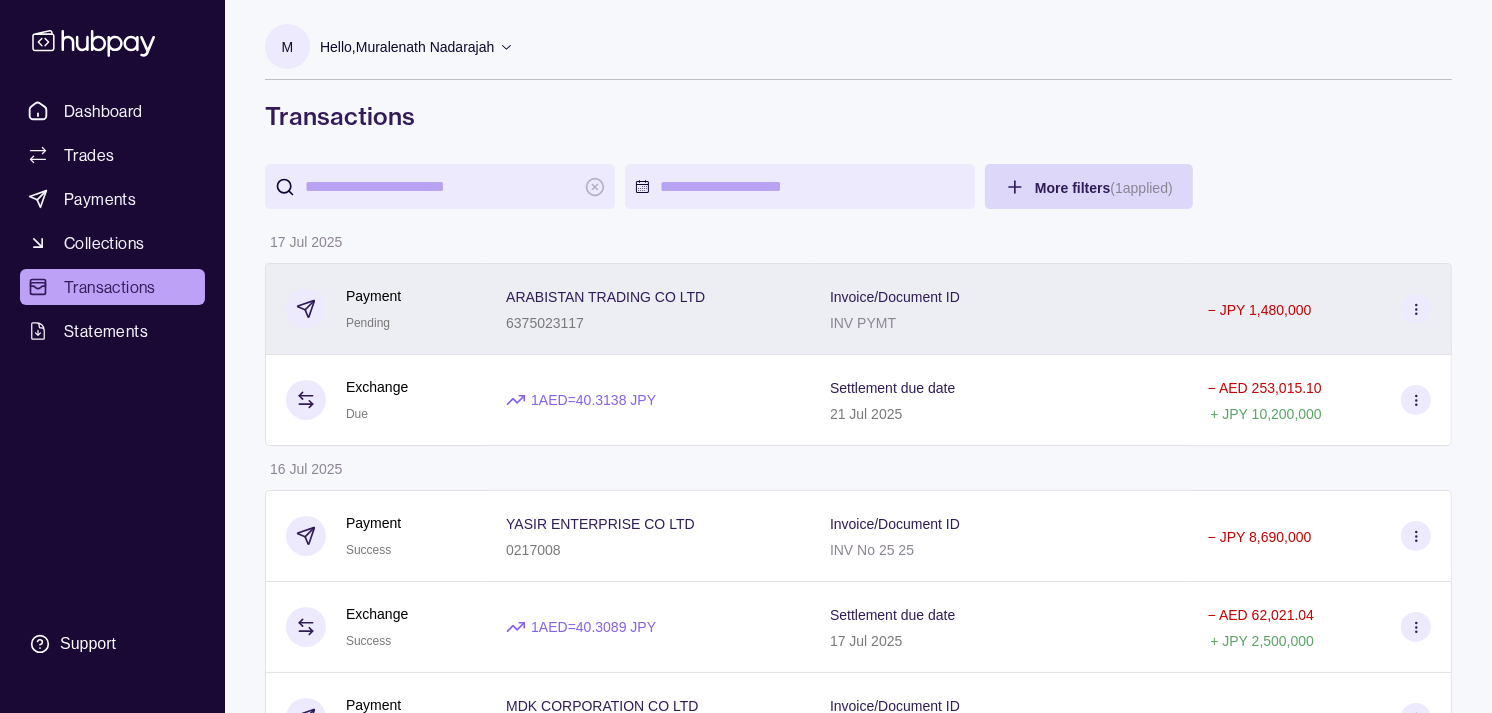 click on "Payment Pending" at bounding box center [376, 309] 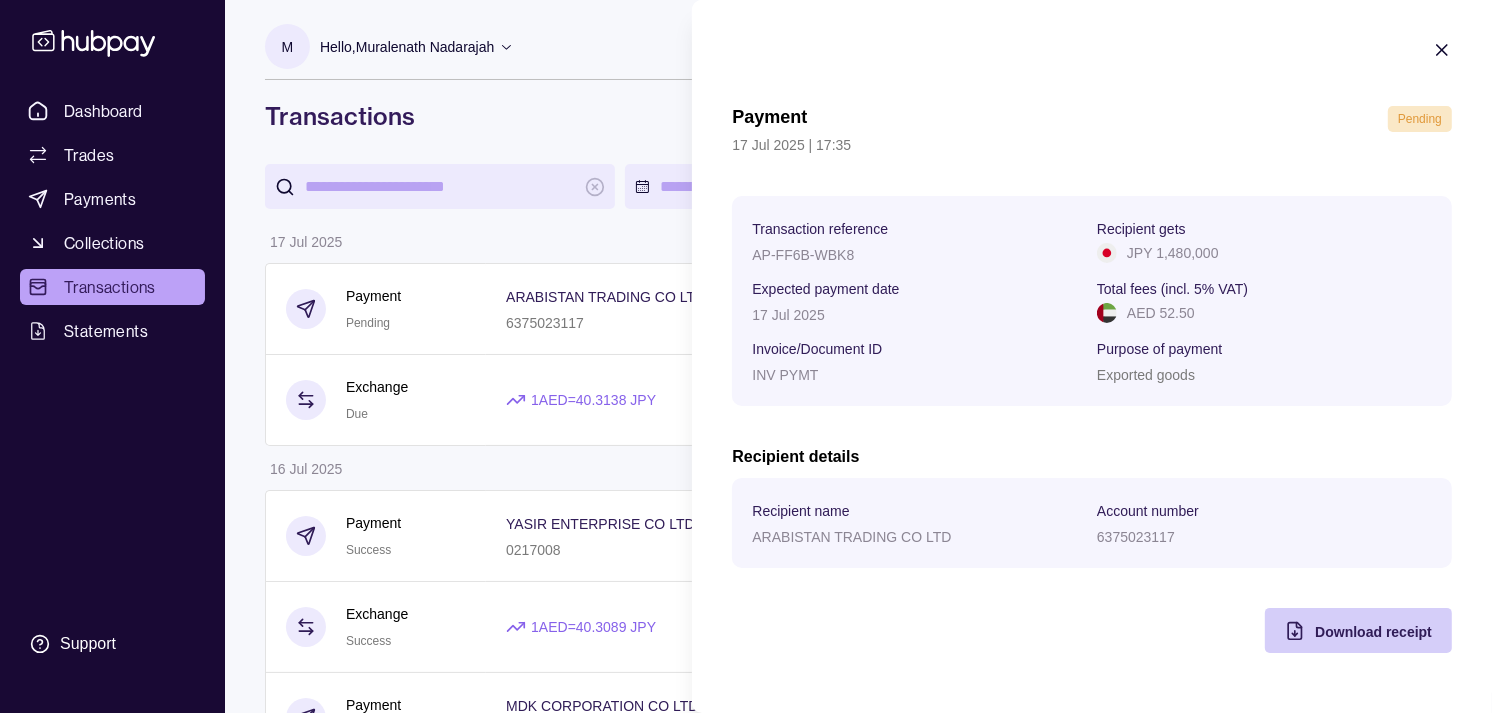 click on "Download receipt" at bounding box center (1373, 632) 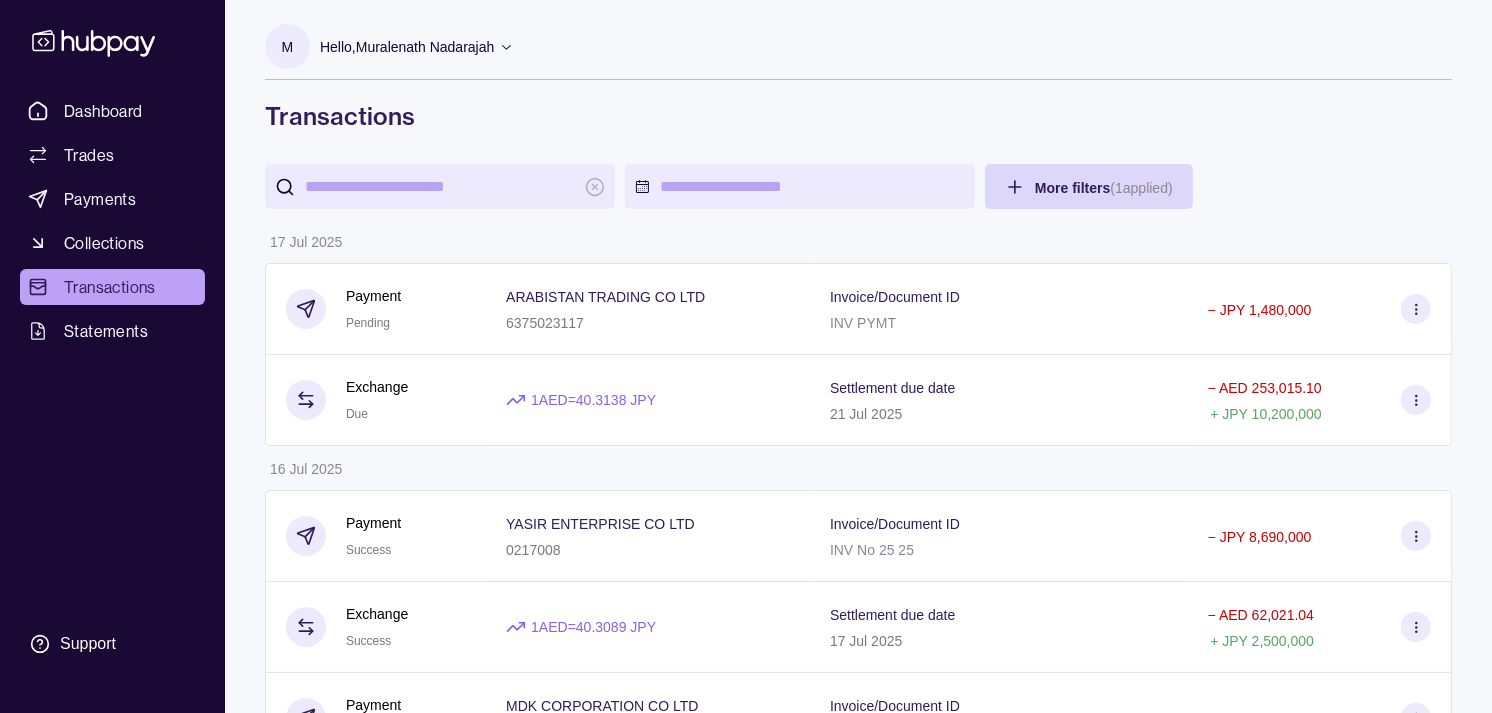click on "Dashboard Trades Payments Collections Transactions Statements Support M Hello,  [FIRST] [LAST] Strides Trading LLC Account Terms and conditions Privacy policy Sign out Transactions More filters  ( 1  applied) Details Amount 17 Jul 2025 Payment Pending ARABISTAN TRADING CO LTD [ACCOUNT_NUMBER] Invoice/Document ID INV PYMT −   JPY 1,480,000 Exchange Due 1  AED  =  40.3138   JPY Settlement due date 21 Jul 2025 −   AED 253,015.10 +   JPY 10,200,000 16 Jul 2025 Payment Success YASIR ENTERPRISE CO LTD [ACCOUNT_NUMBER] Invoice/Document ID INV No 25 25 −   JPY 8,690,000 Exchange Success 1  AED  =  40.3089   JPY Settlement due date 17 Jul 2025 −   AED 62,021.04 +   JPY 2,500,000 Payment Success MDK CORPORATION CO LTD [ACCOUNT_NUMBER] Invoice/Document ID INV No 81387 −   JPY 4,990,000 Payment Success AWAN TRADING [ACCOUNT_NUMBER] Invoice/Document ID INV PYMT −   JPY 2,490,000 Payment Success TPR CO LTD [ACCOUNT_NUMBER] Invoice/Document ID INV PYMT −   JPY 5,270,110 Exchange Success 1  AED  =  40.348   JPY Settlement due date 17 Jul 2025 −" at bounding box center [746, 1129] 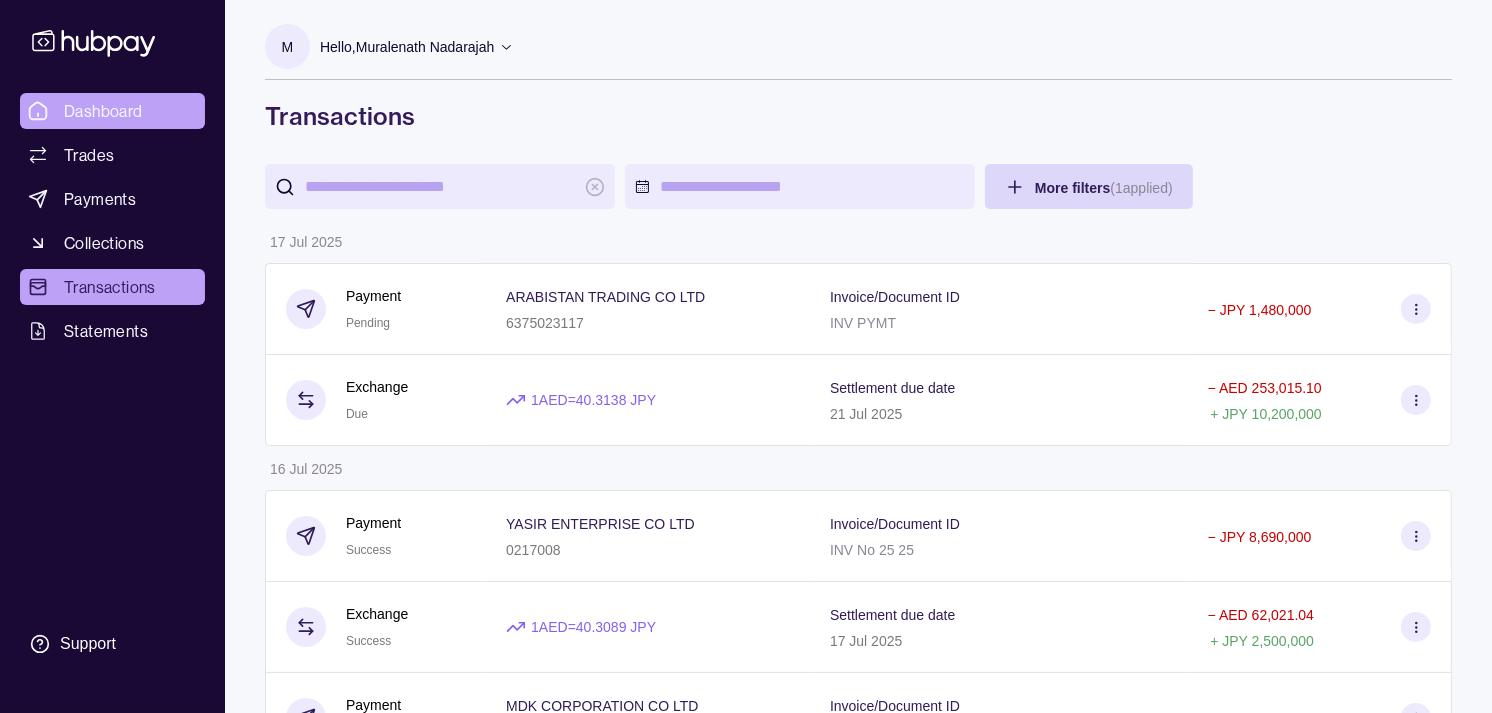 click on "Dashboard" at bounding box center (103, 111) 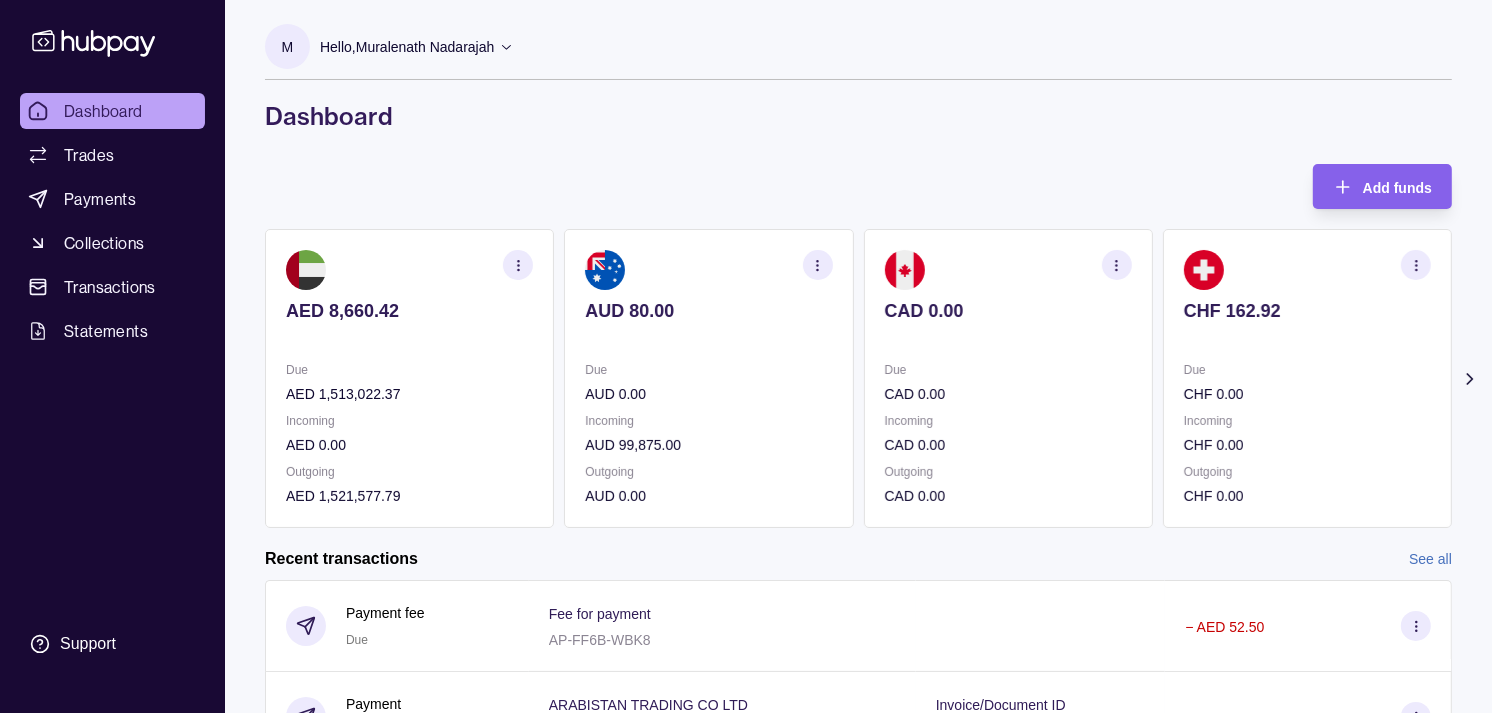 click on "Due" at bounding box center [708, 370] 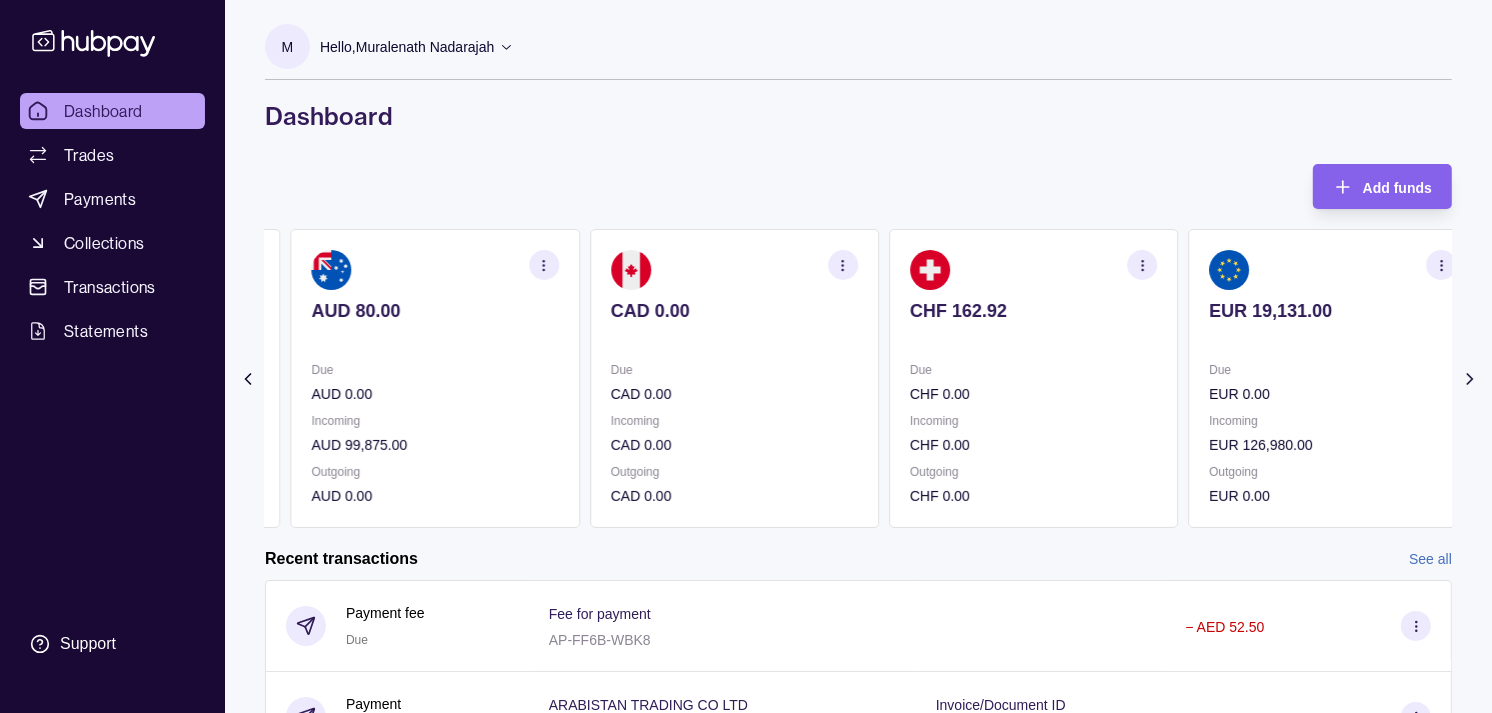 click on "AUD 80.00                                                                                                               Due AUD 0.00 Incoming AUD 99,875.00 Outgoing AUD 0.00" at bounding box center [435, 378] 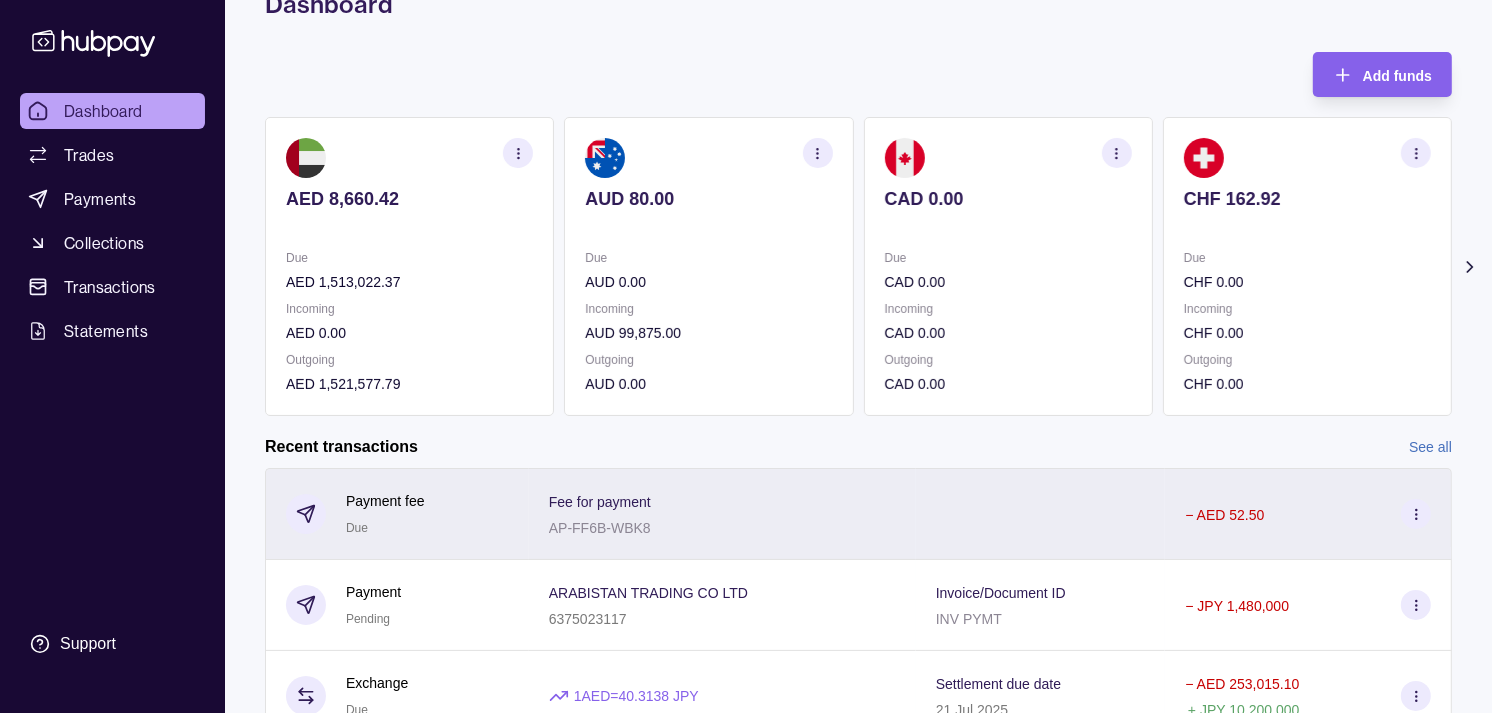 scroll, scrollTop: 111, scrollLeft: 0, axis: vertical 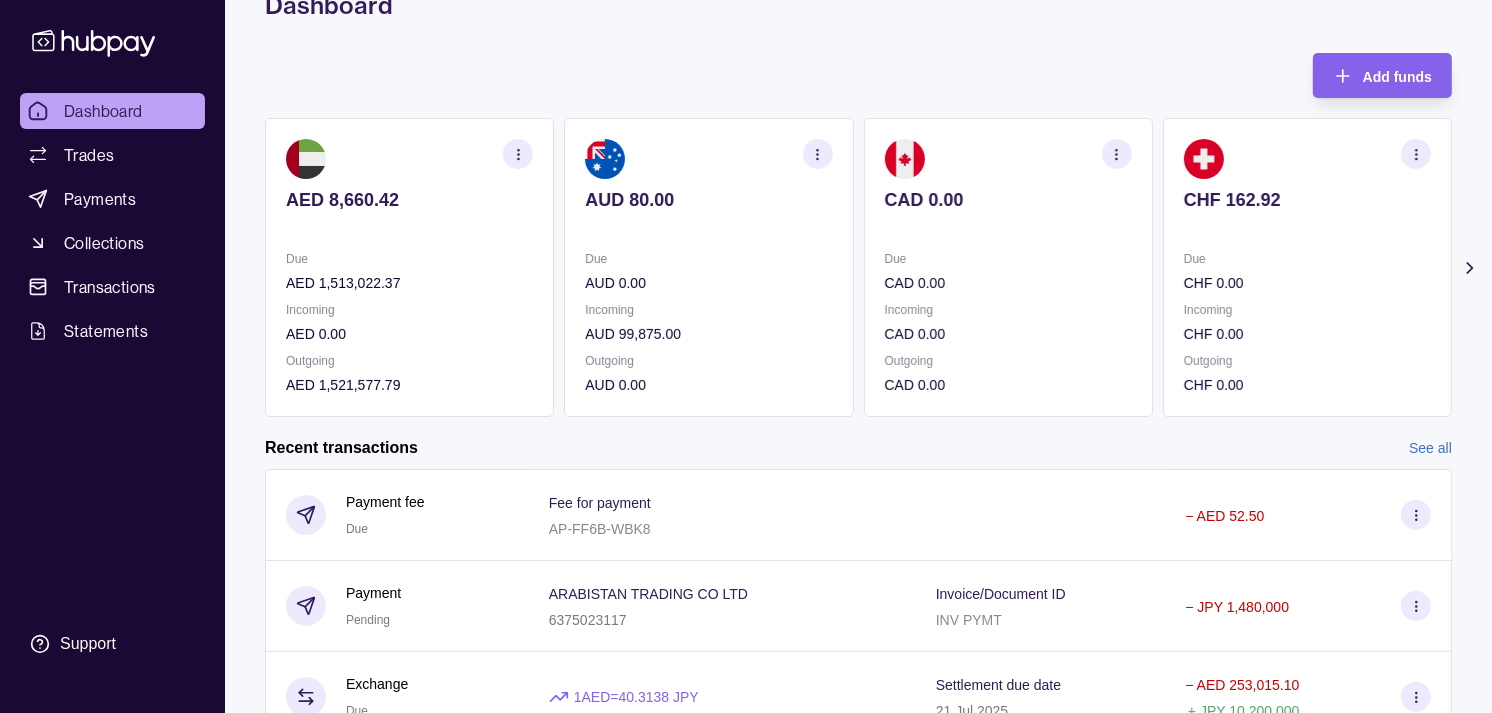 click on "Incoming CHF 0.00" at bounding box center [1307, 322] 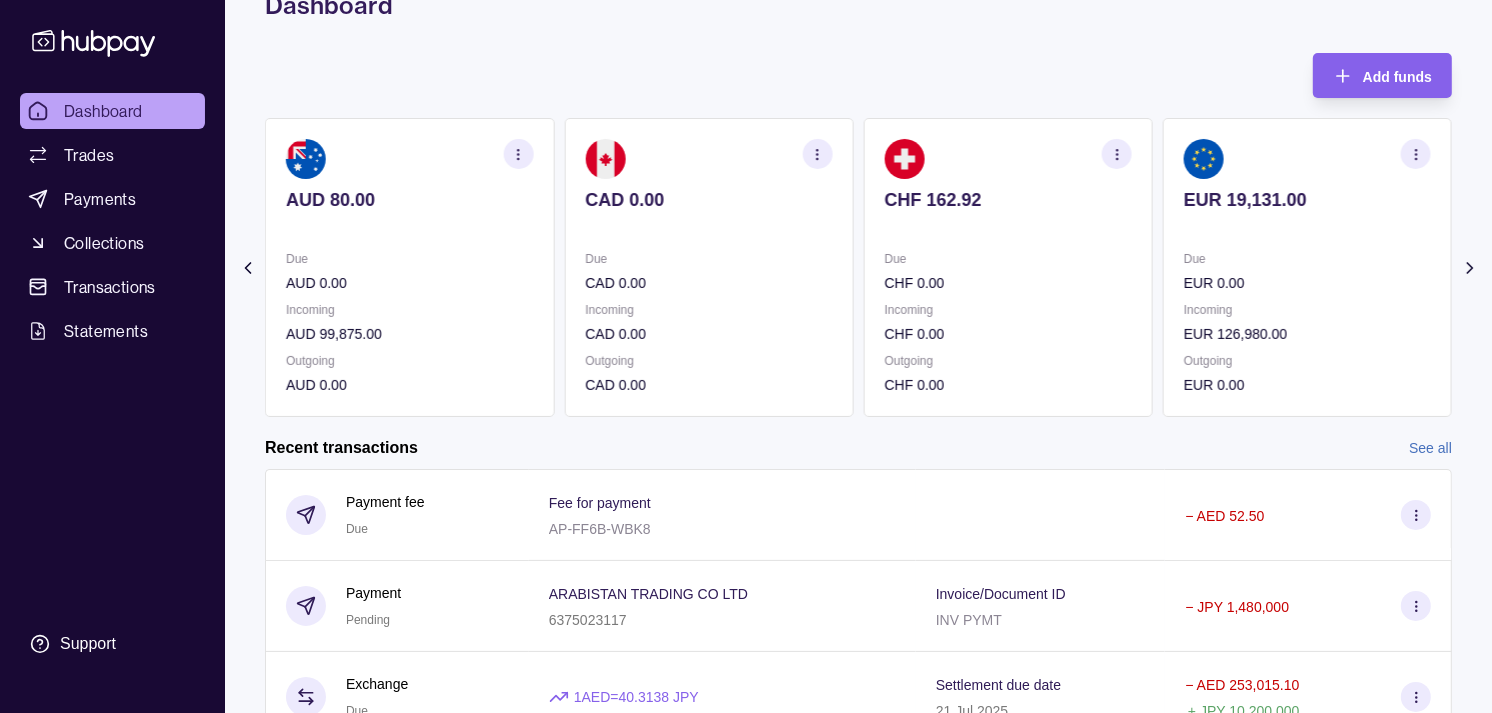 click on "Incoming" at bounding box center [1307, 310] 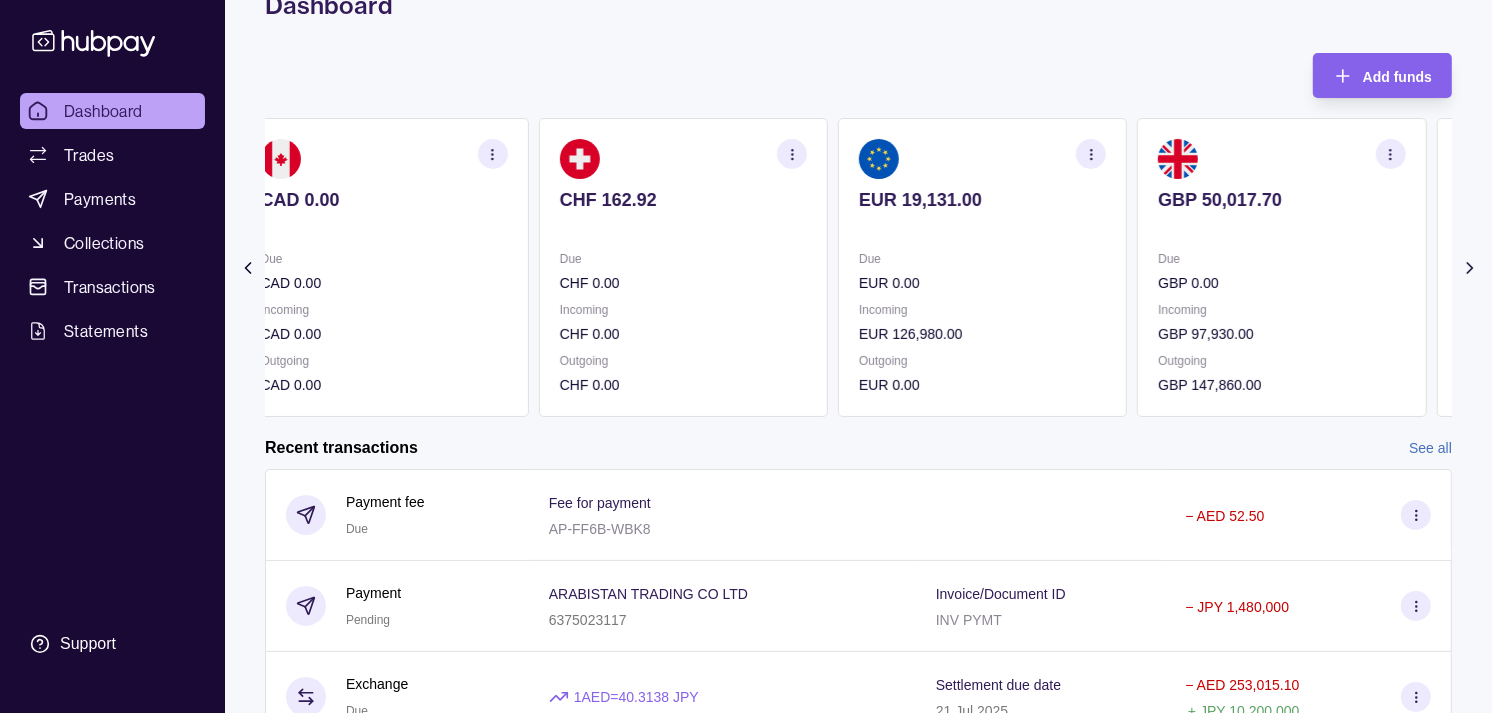 click on "Due" at bounding box center [1281, 259] 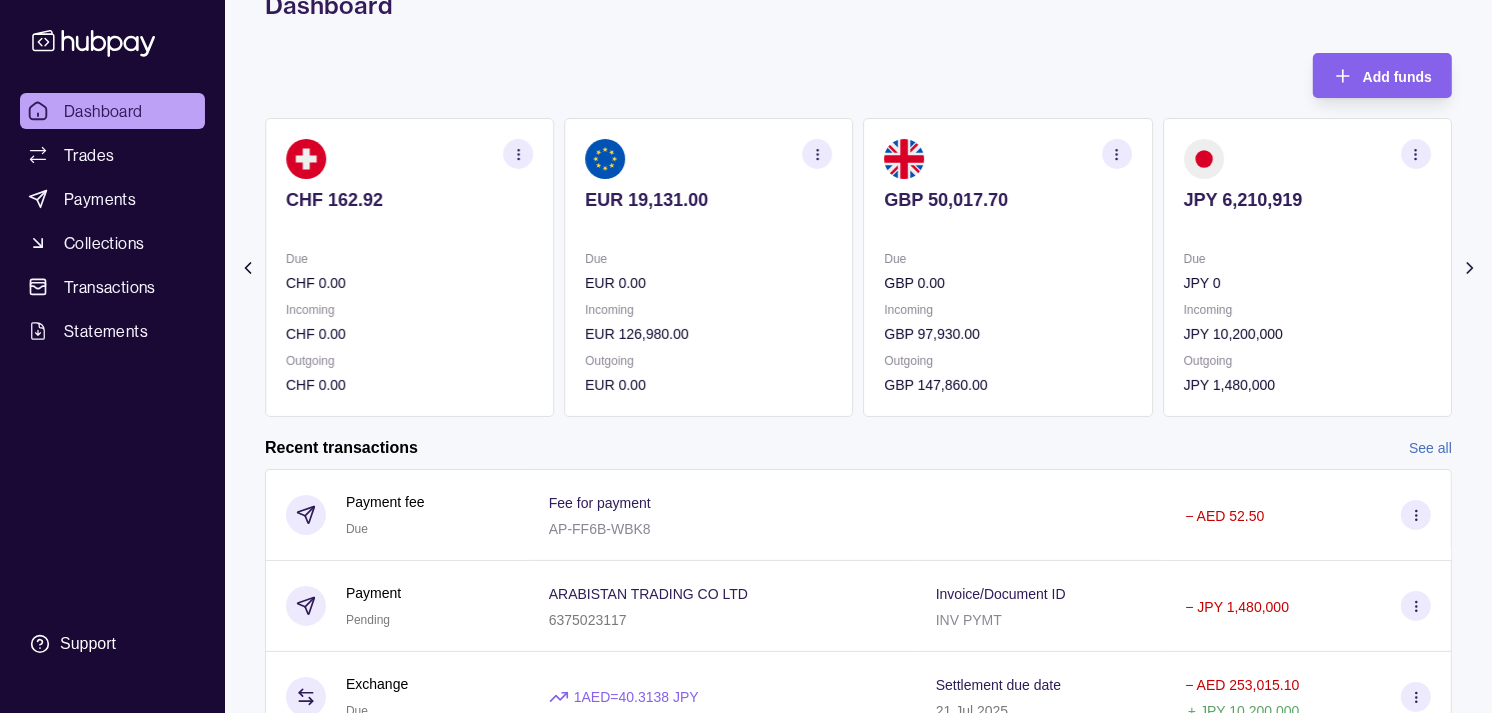 click on "JPY 0" at bounding box center [1307, 283] 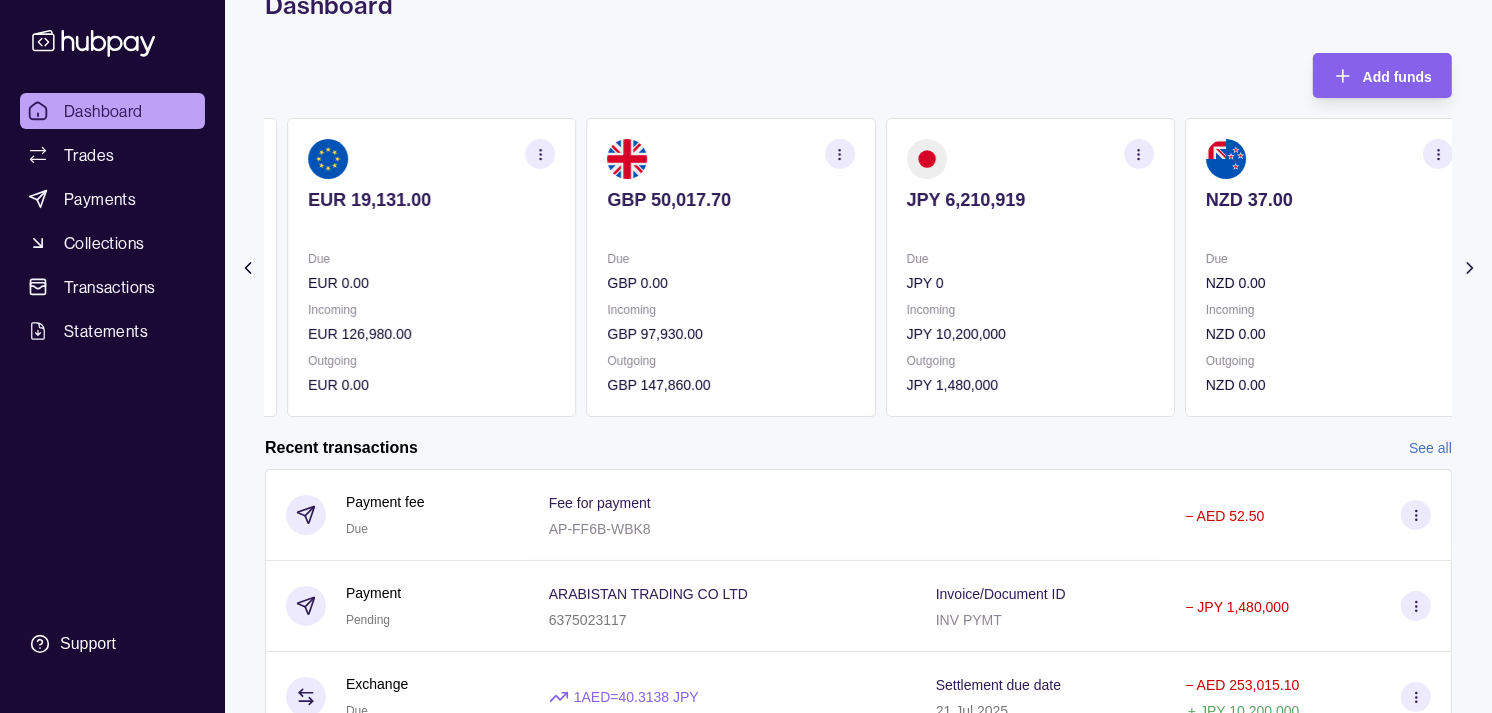click at bounding box center (730, 227) 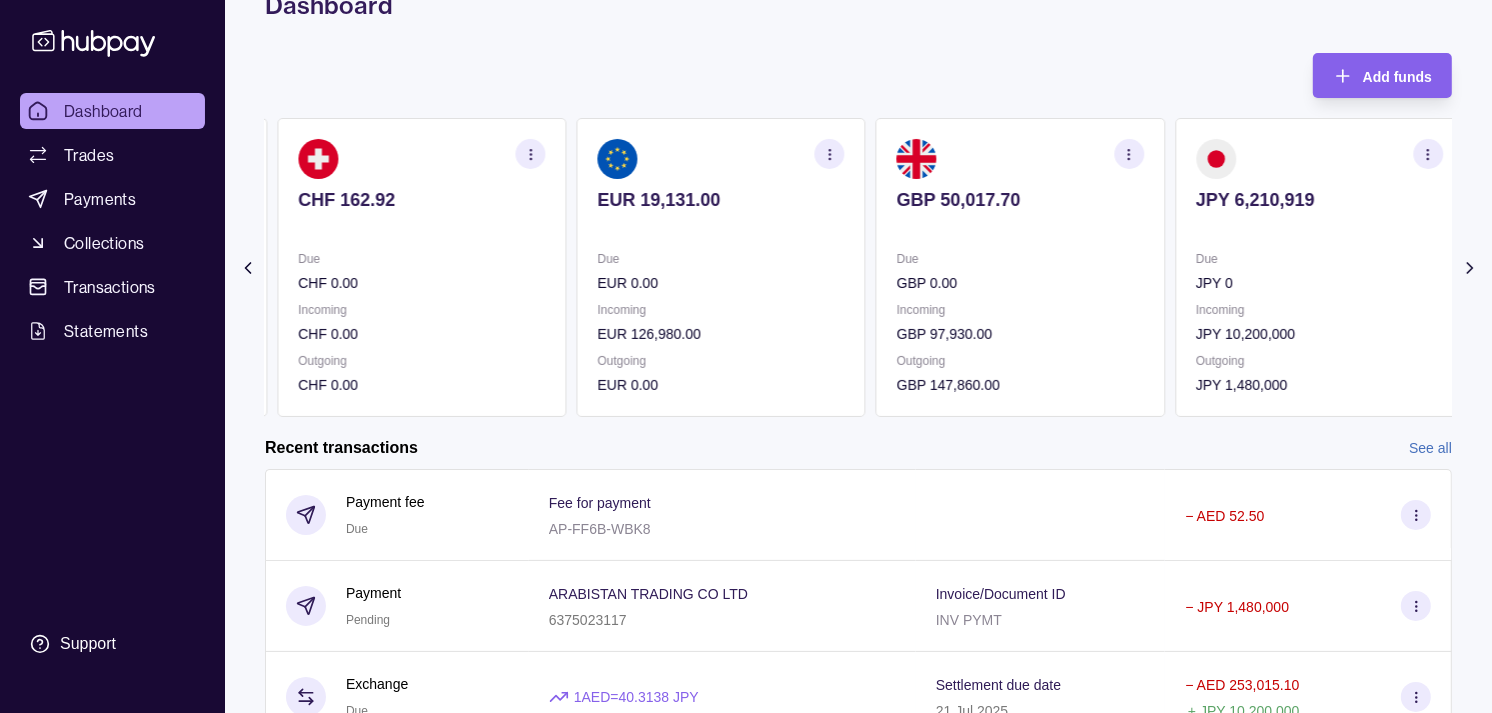 click on "EUR 19,131.00                                                                                                               Due EUR 0.00 Incoming EUR 126,980.00 Outgoing EUR 0.00" at bounding box center [720, 267] 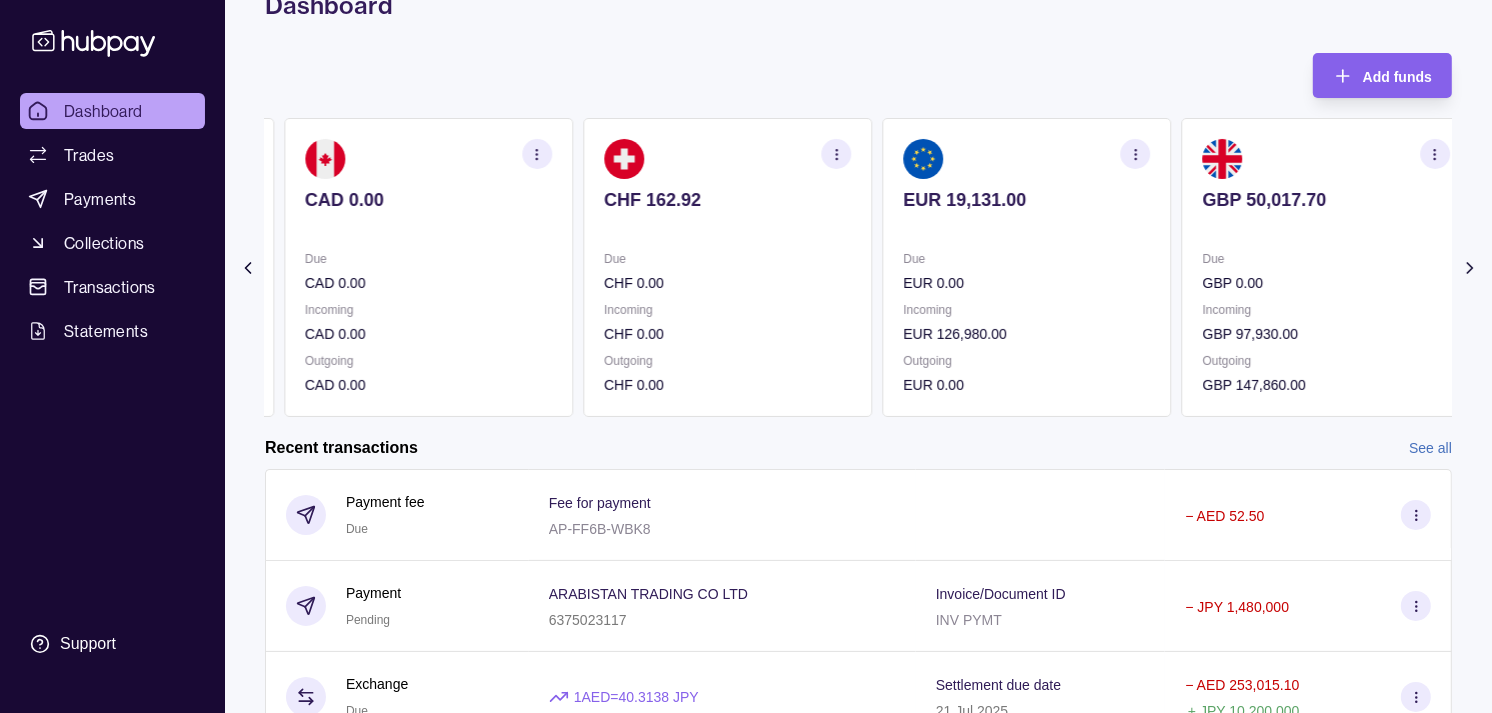 click on "AED 8,660.42                                                                                                              Due AED 1,513,022.37 Incoming AED 0.00 Outgoing AED 1,521,577.79 AUD 80.00                                                                                                              Due AUD 0.00 Incoming AUD 99,875.00 Outgoing AUD 0.00 CAD 0.00                                                                                                              Due CAD 0.00 Incoming CAD 0.00 Outgoing CAD 0.00 CHF 162.92                                                                                                              Due CHF 0.00 Incoming CHF 0.00 Outgoing CHF 0.00 EUR 19,131.00" at bounding box center (278, 267) 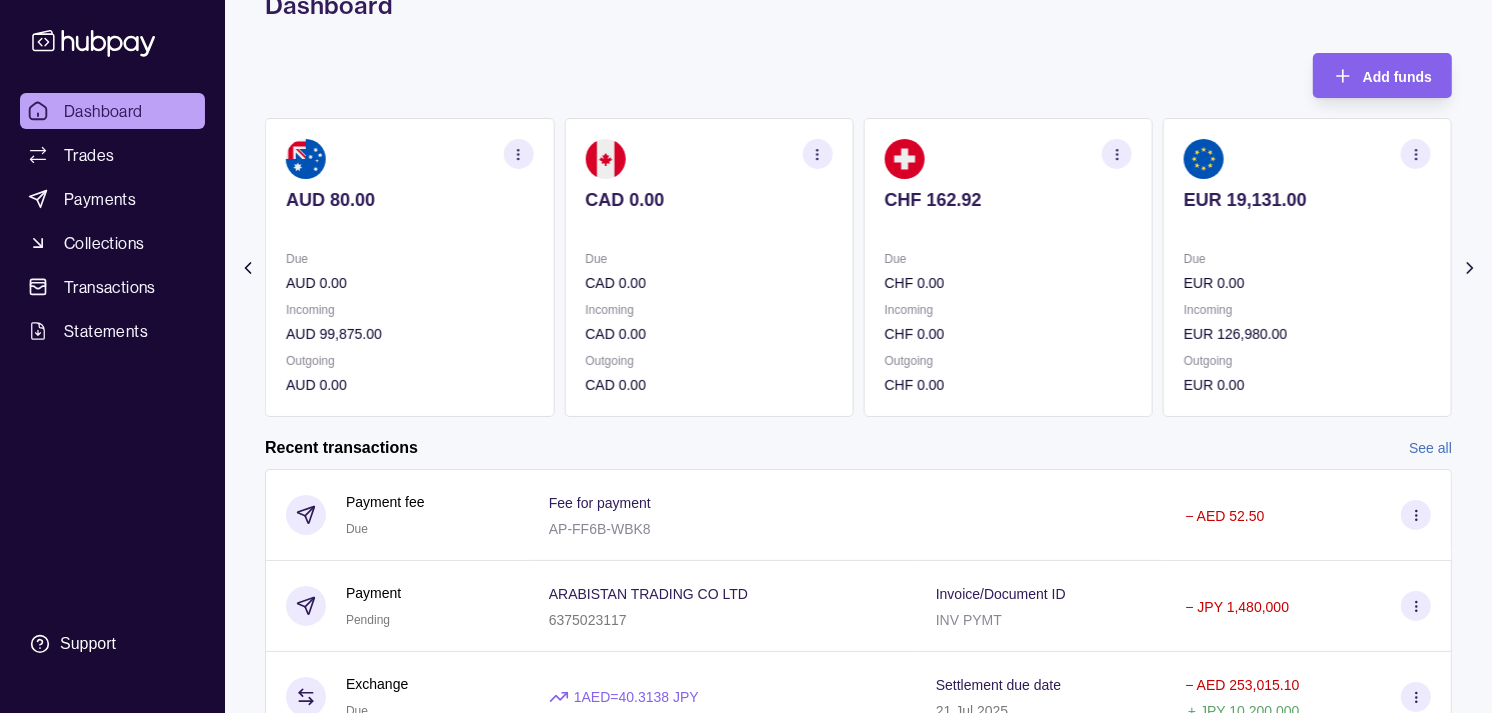 click on "AUD 80.00                                                                                                               Due AUD 0.00 Incoming AUD 99,875.00 Outgoing AUD 0.00" at bounding box center [409, 267] 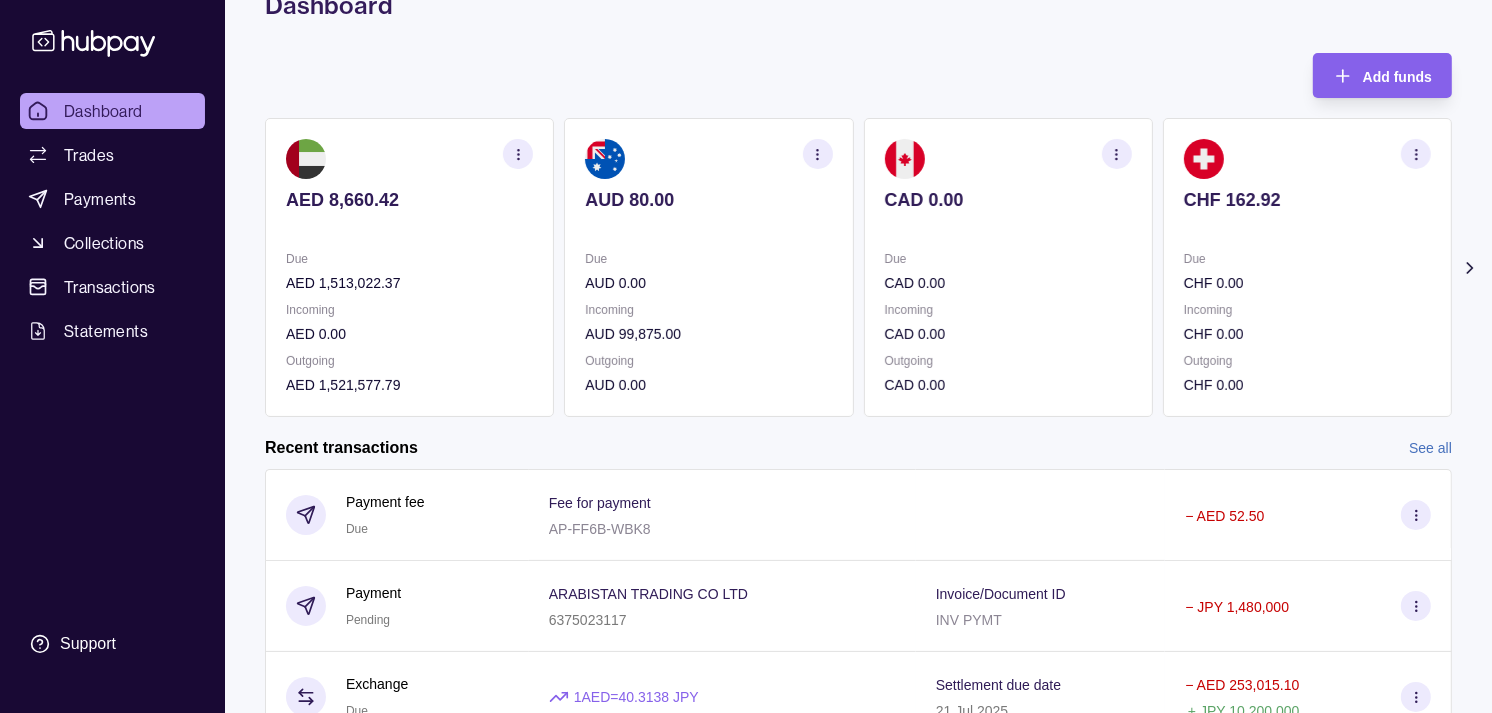 click on "AUD 80.00                                                                                                               Due AUD 0.00 Incoming AUD 99,875.00 Outgoing AUD 0.00" at bounding box center (708, 267) 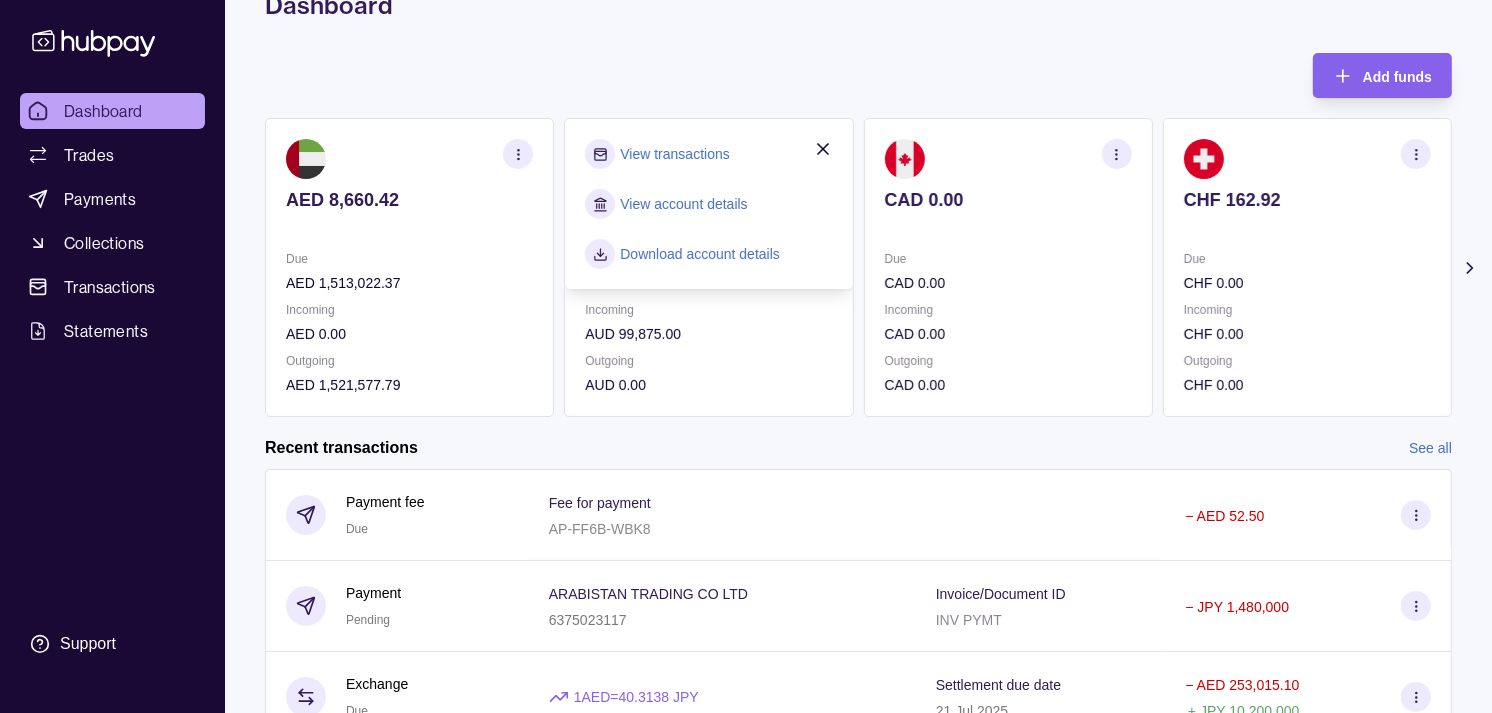click on "View transactions" at bounding box center (674, 154) 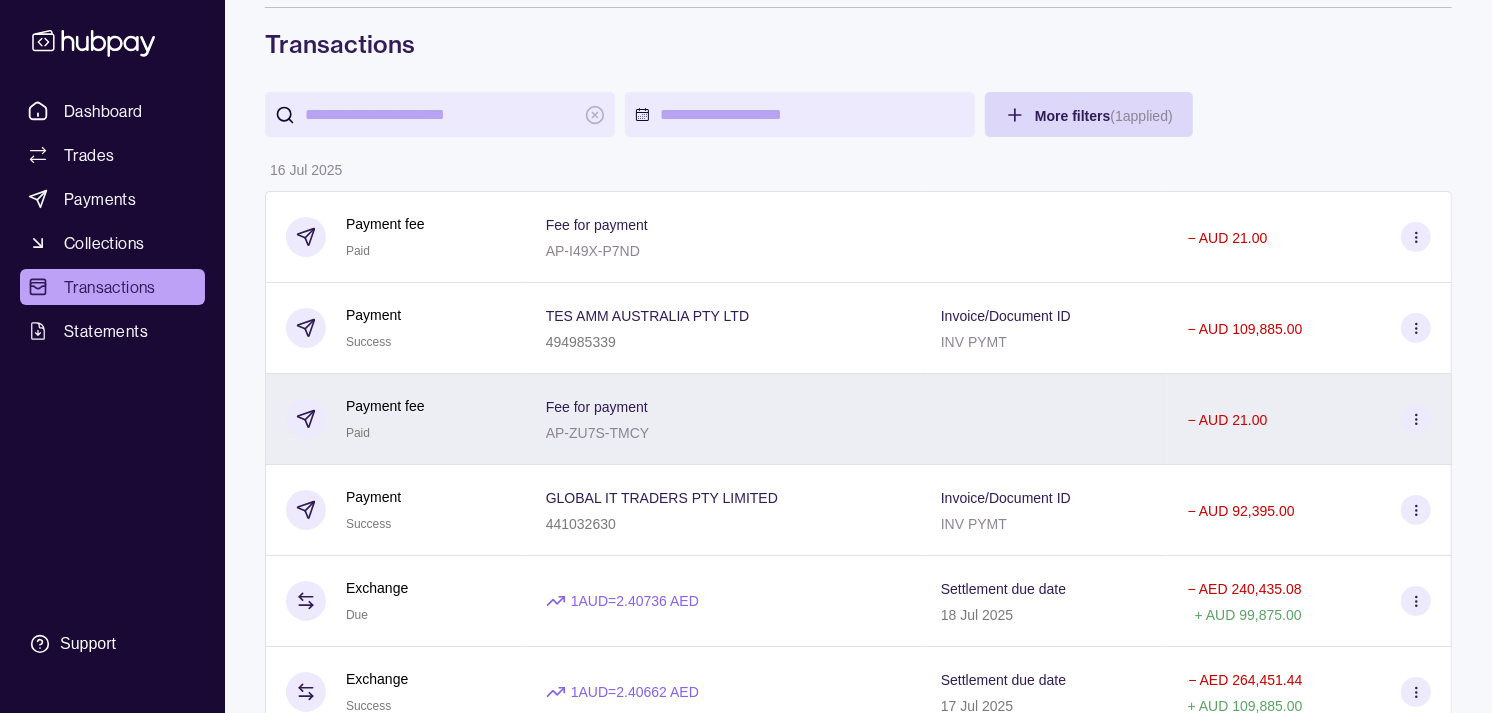 scroll, scrollTop: 111, scrollLeft: 0, axis: vertical 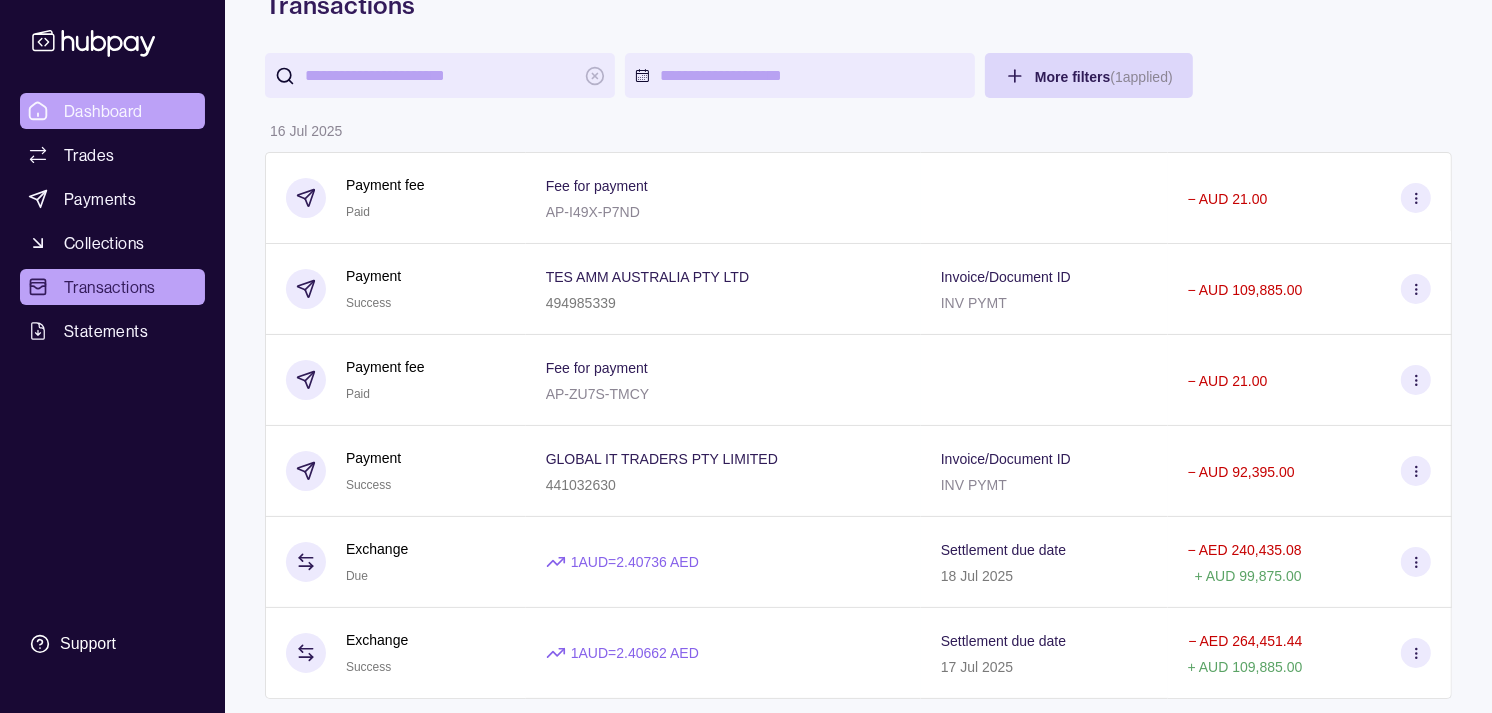 click on "Dashboard" at bounding box center (103, 111) 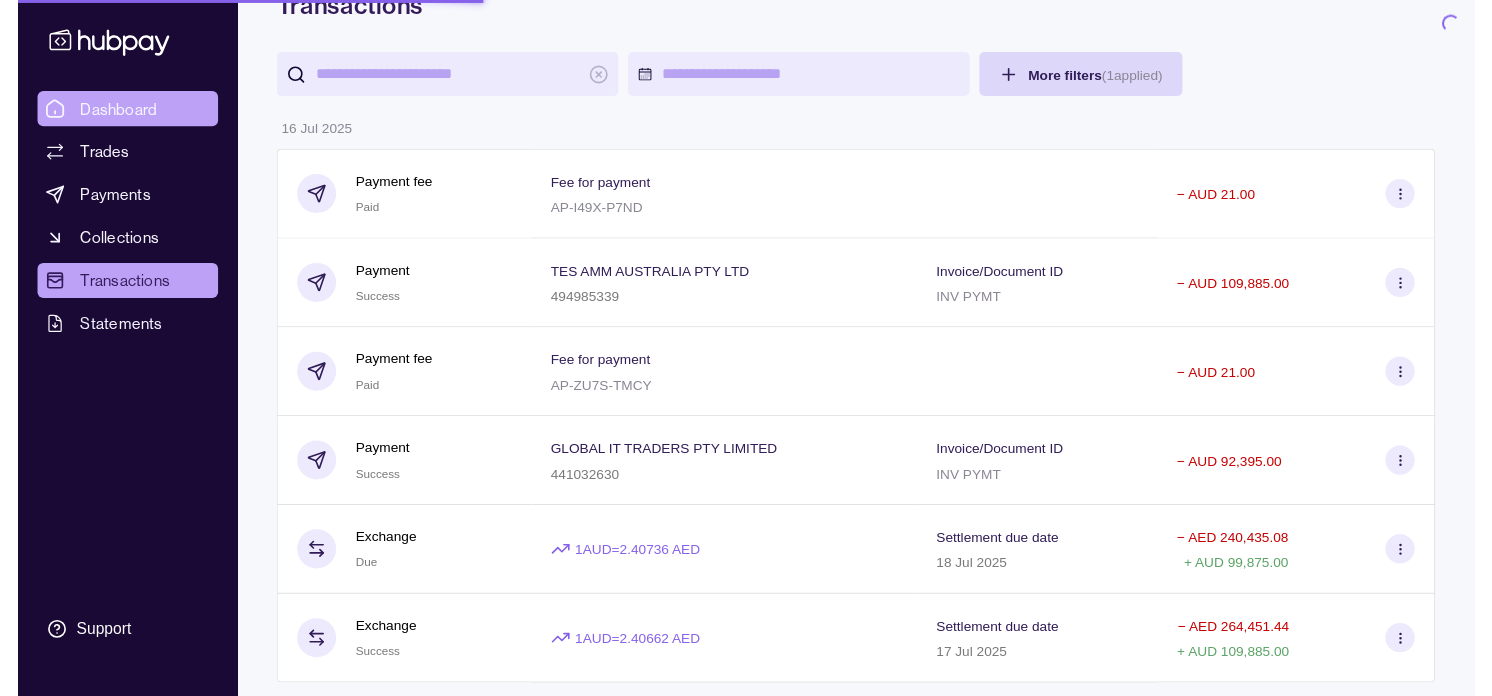 scroll, scrollTop: 0, scrollLeft: 0, axis: both 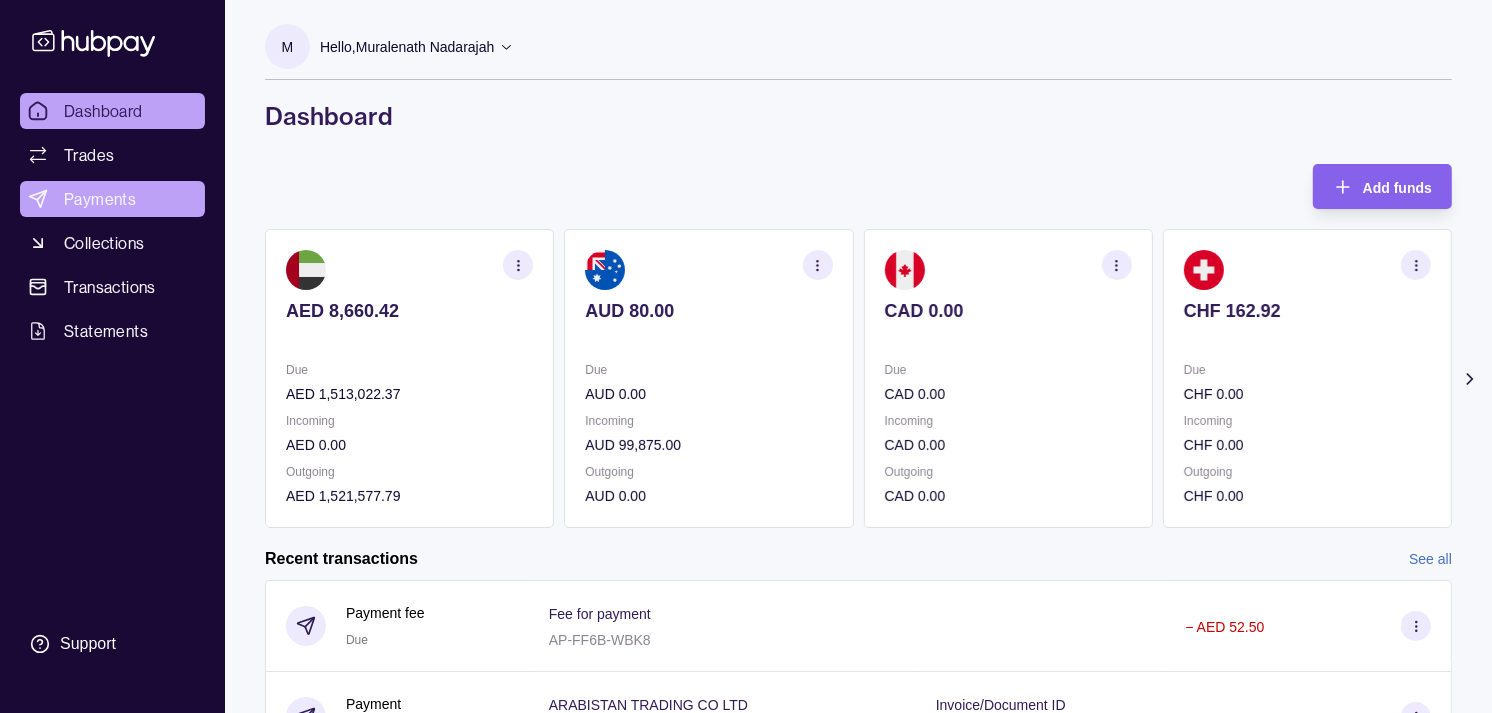 click on "Payments" at bounding box center [100, 199] 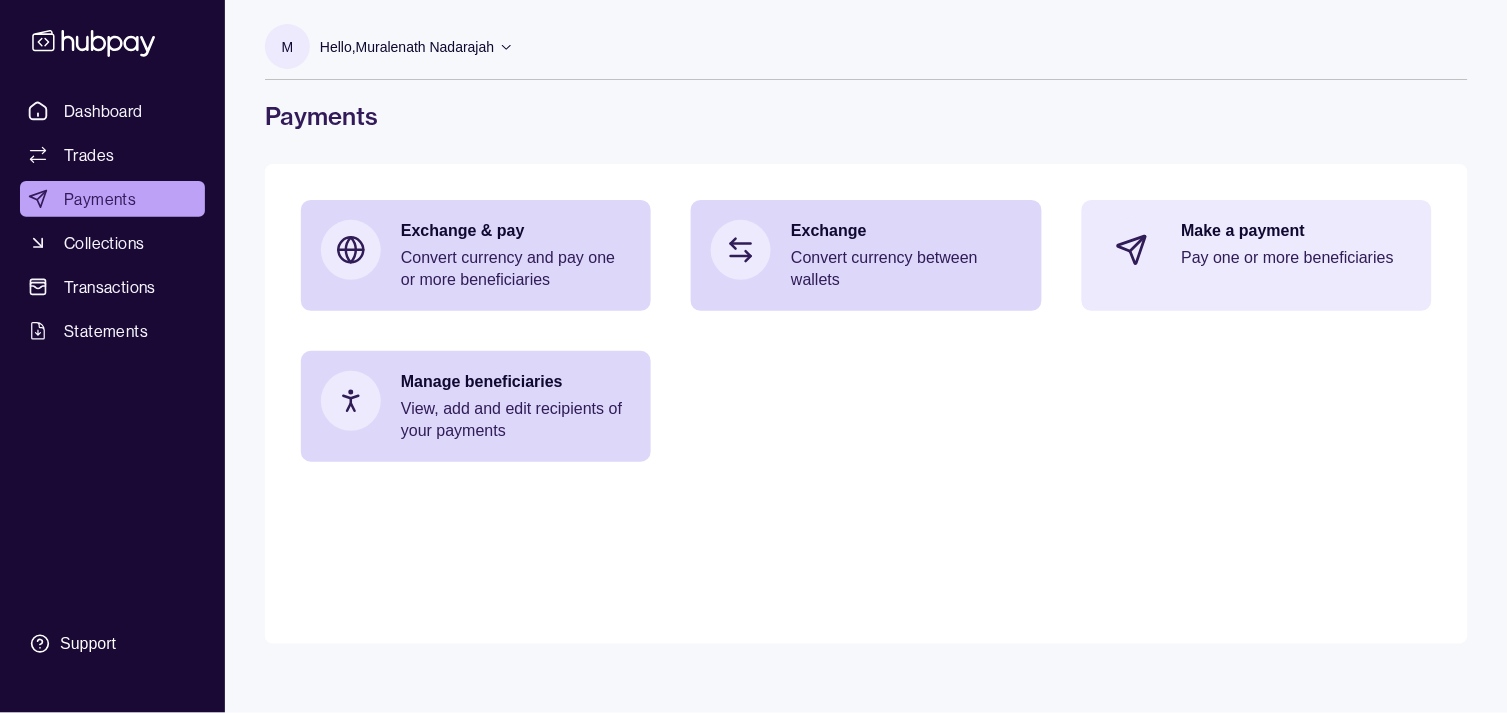 click on "Make a payment" at bounding box center (1297, 231) 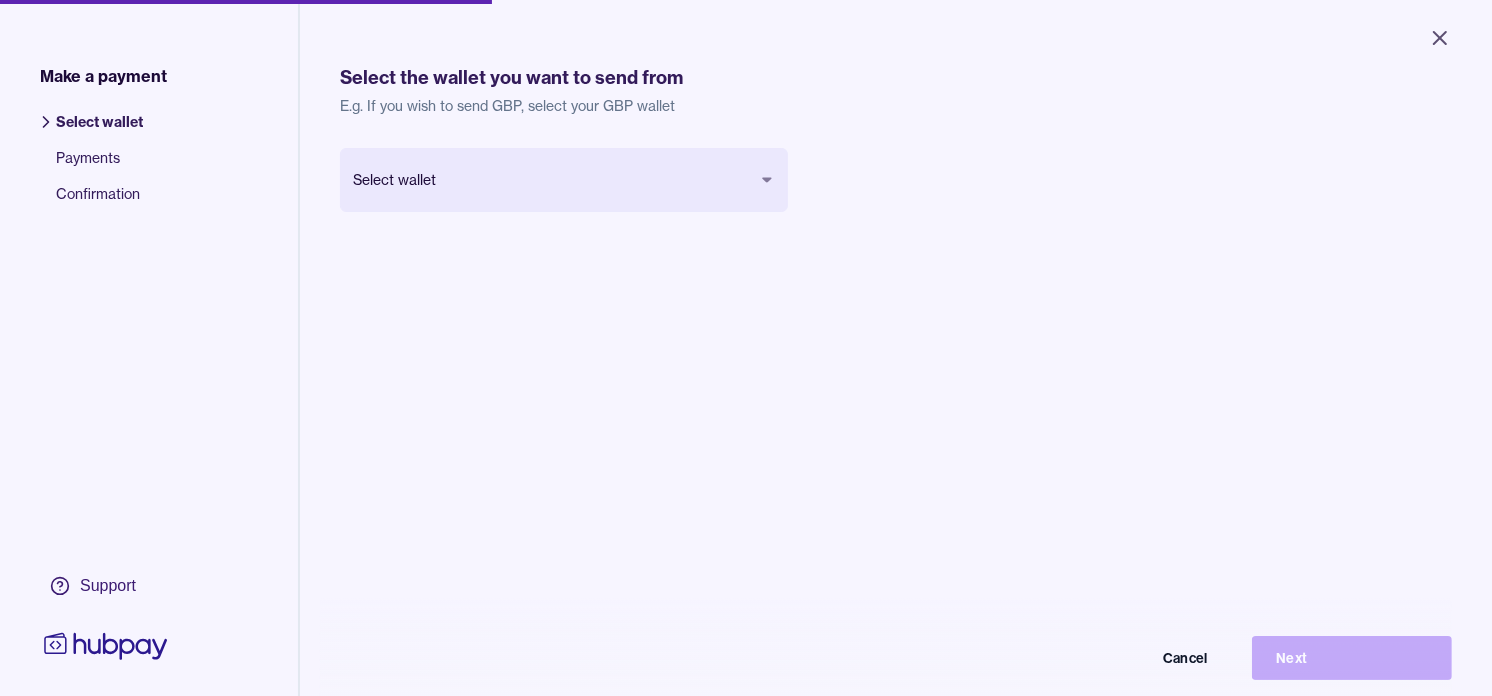 click on "Close Make a payment Select wallet Payments Confirmation Support Select the wallet you want to send from E.g. If you wish to send GBP, select your GBP wallet Select wallet Cancel Next Make a payment | Hubpay" at bounding box center [746, 348] 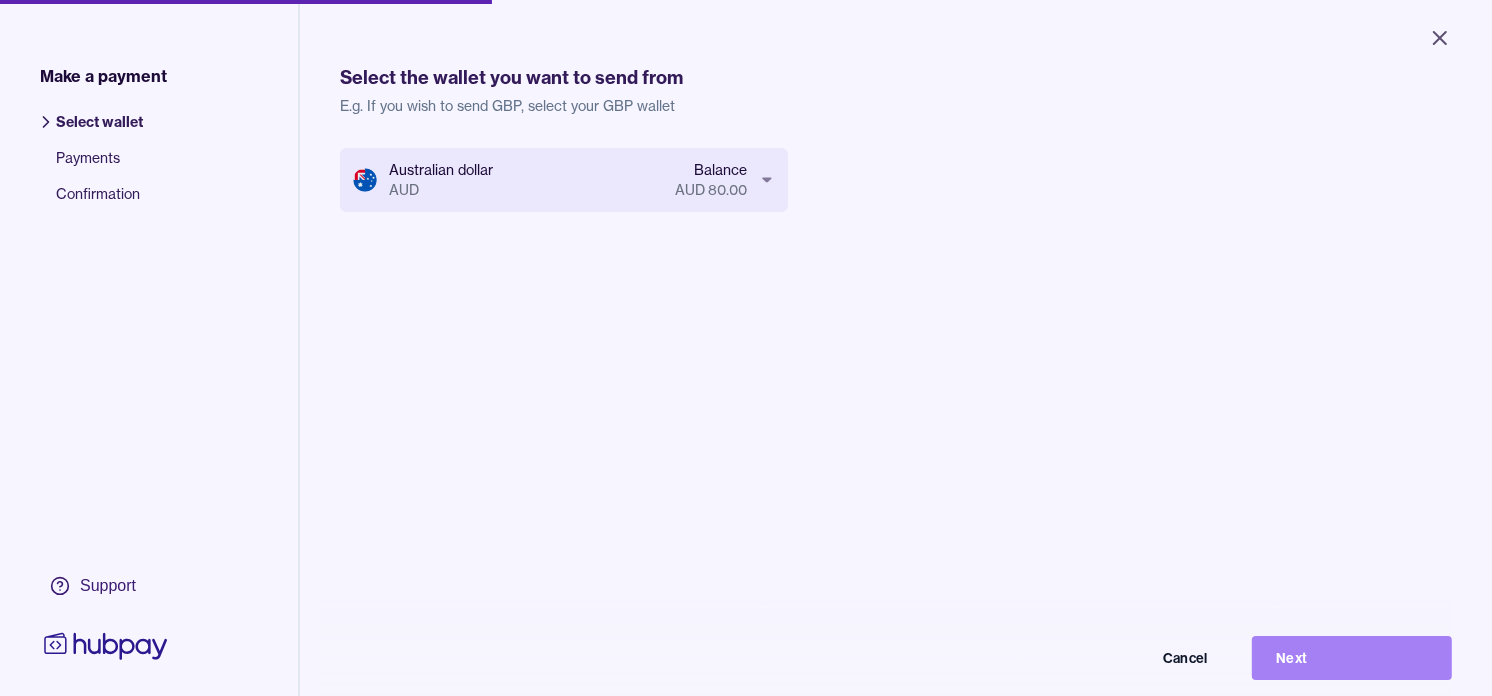 click on "Next" at bounding box center (1352, 658) 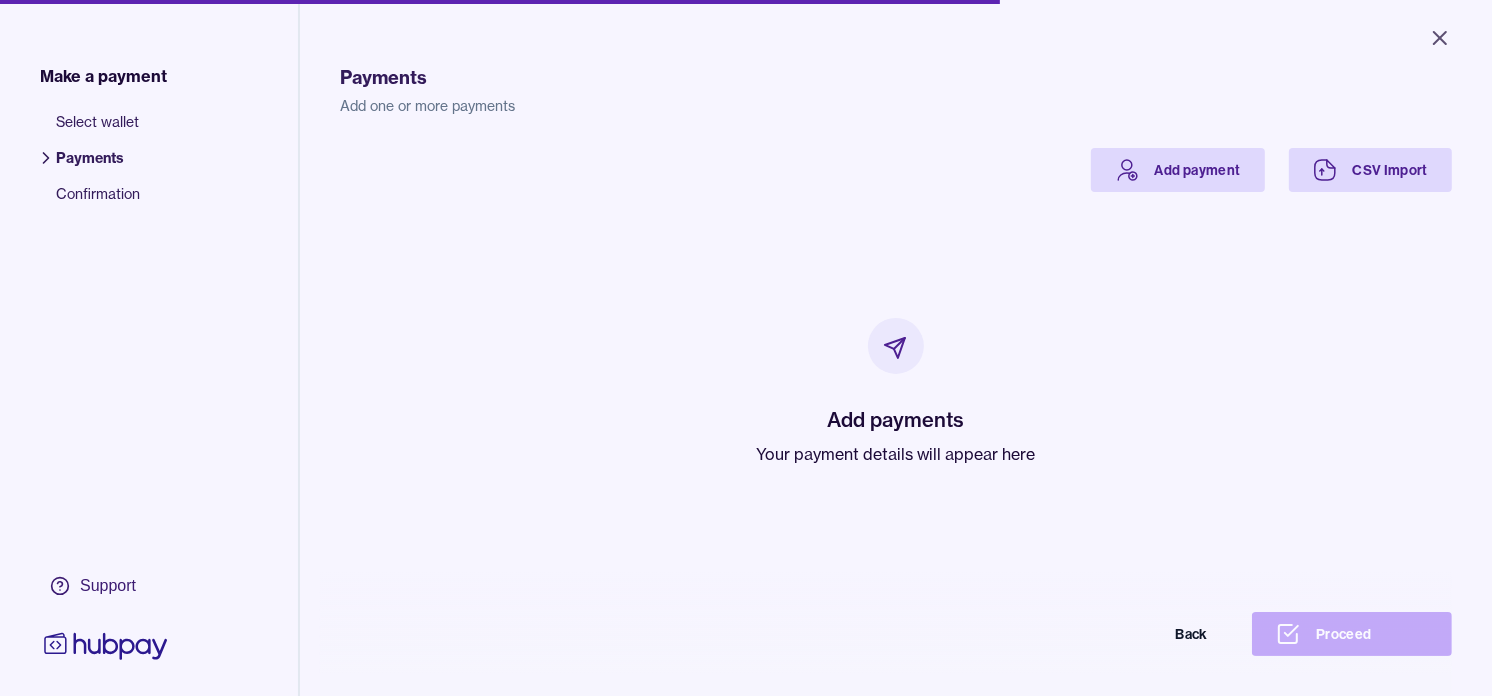 click on "Your payment details will appear here" at bounding box center (896, 454) 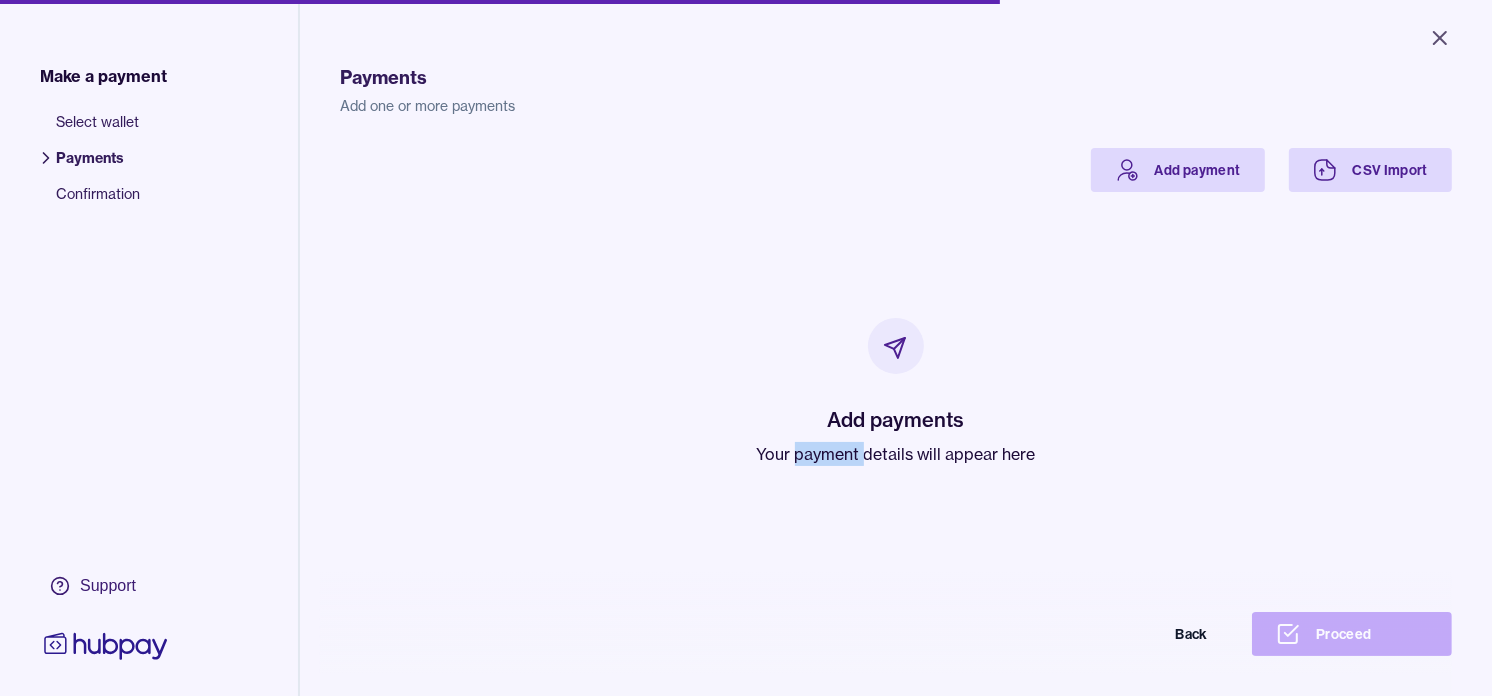 click on "Your payment details will appear here" at bounding box center [896, 454] 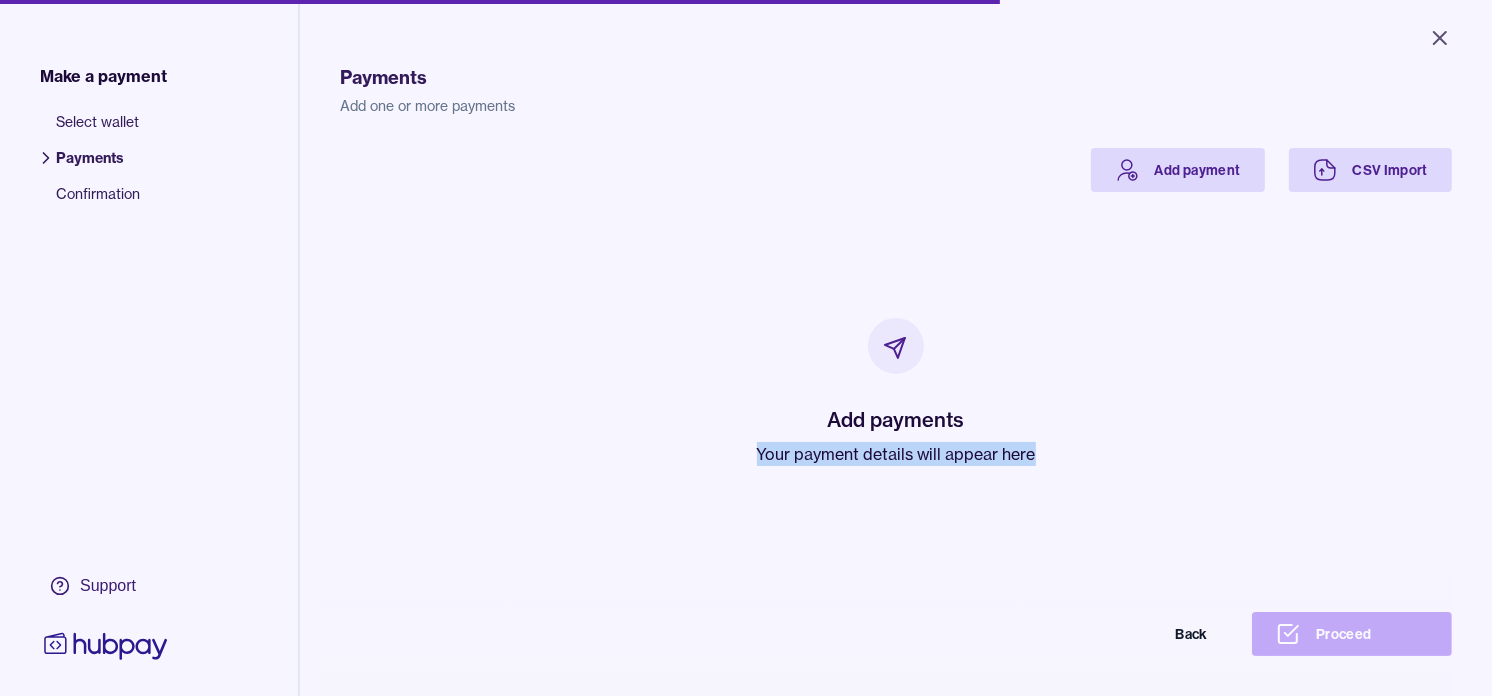 click on "Your payment details will appear here" at bounding box center (896, 454) 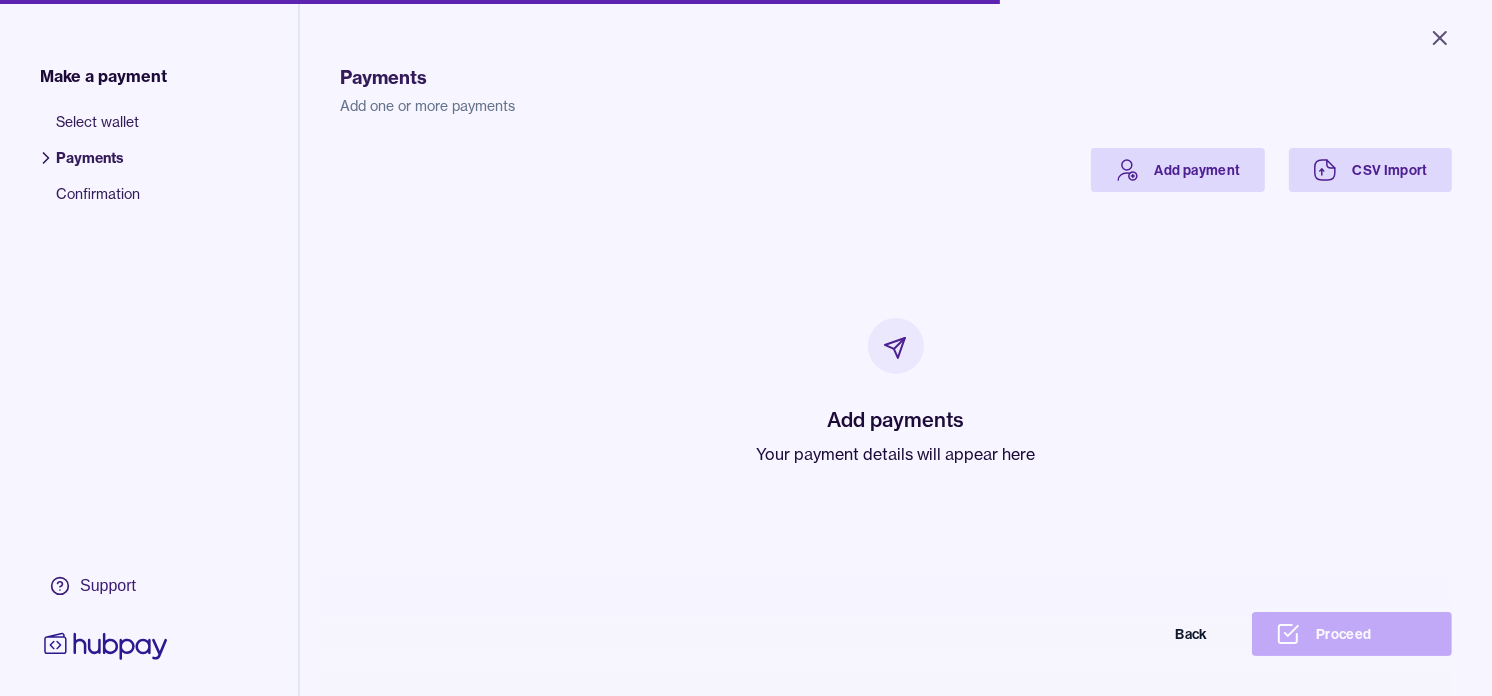 drag, startPoint x: 807, startPoint y: 444, endPoint x: 623, endPoint y: 306, distance: 230 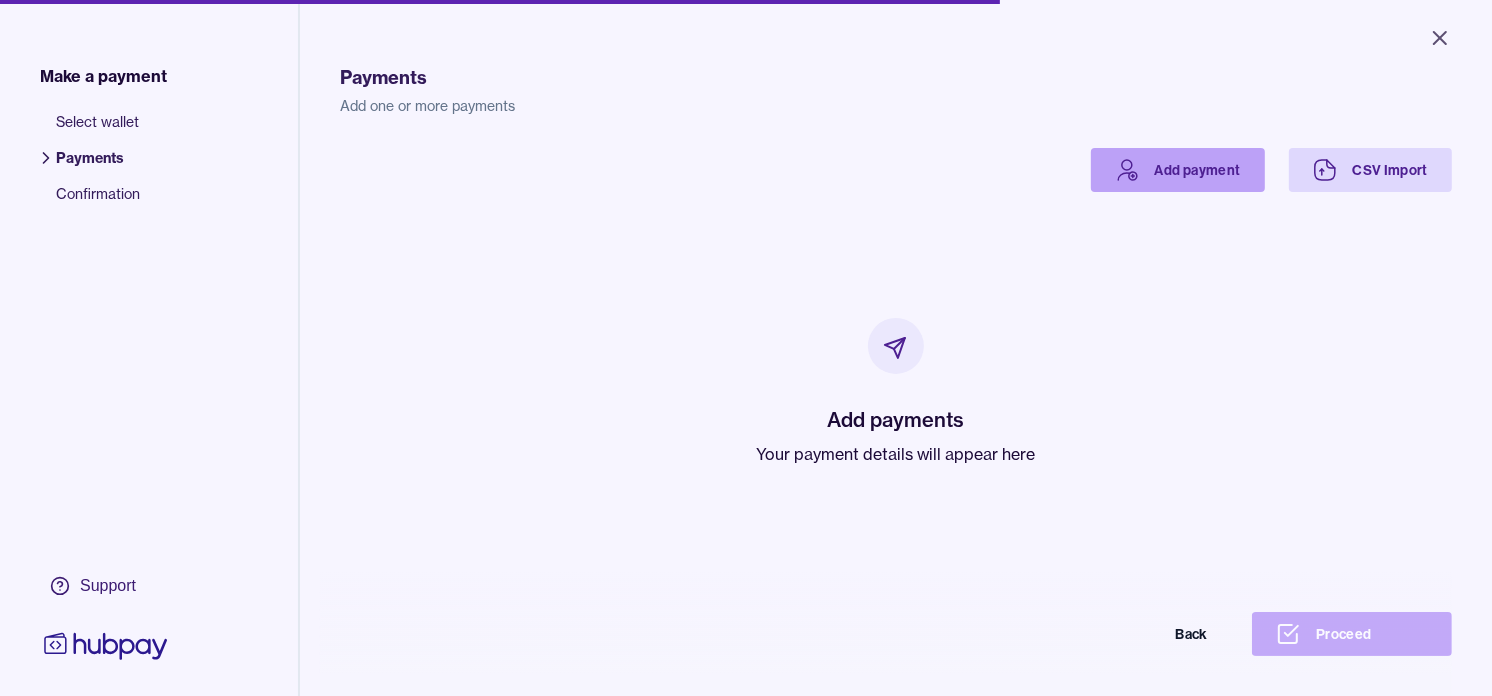 click on "Add payment" at bounding box center (1178, 170) 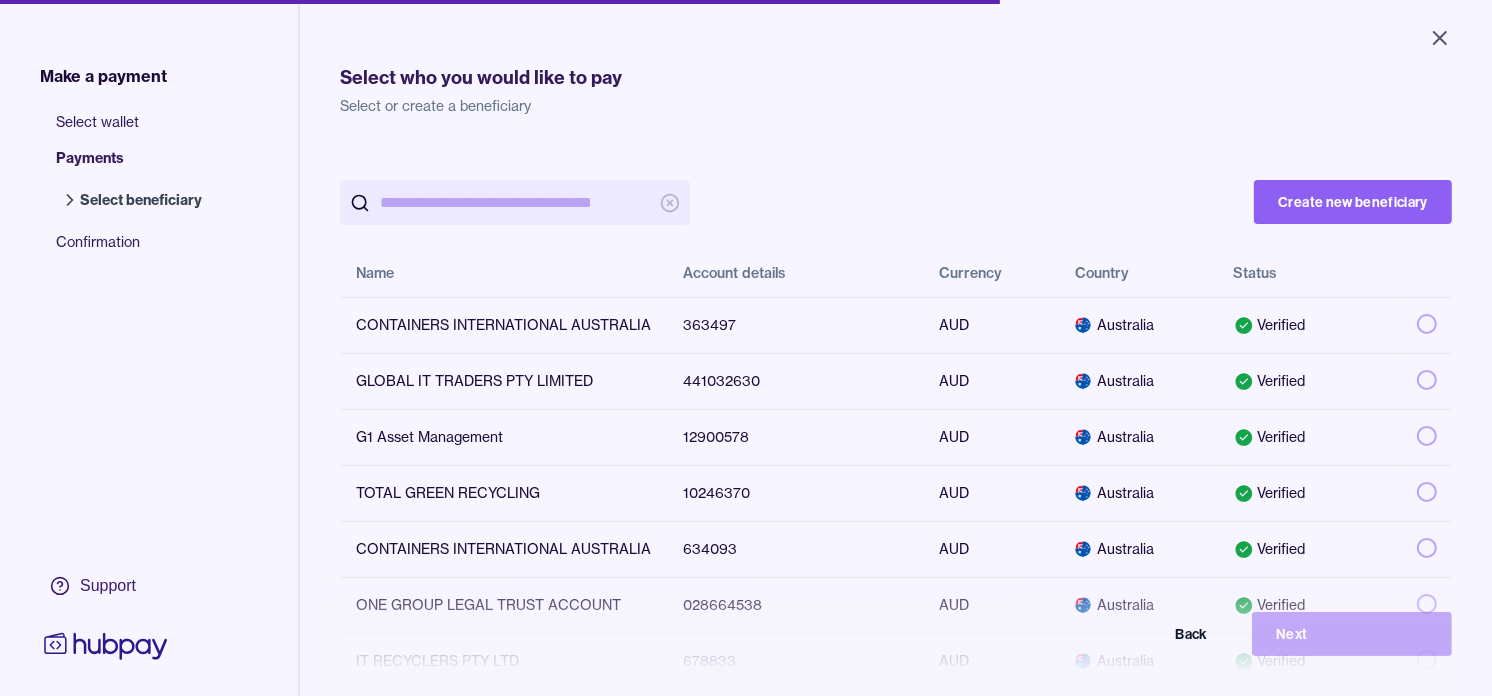 click at bounding box center [515, 202] 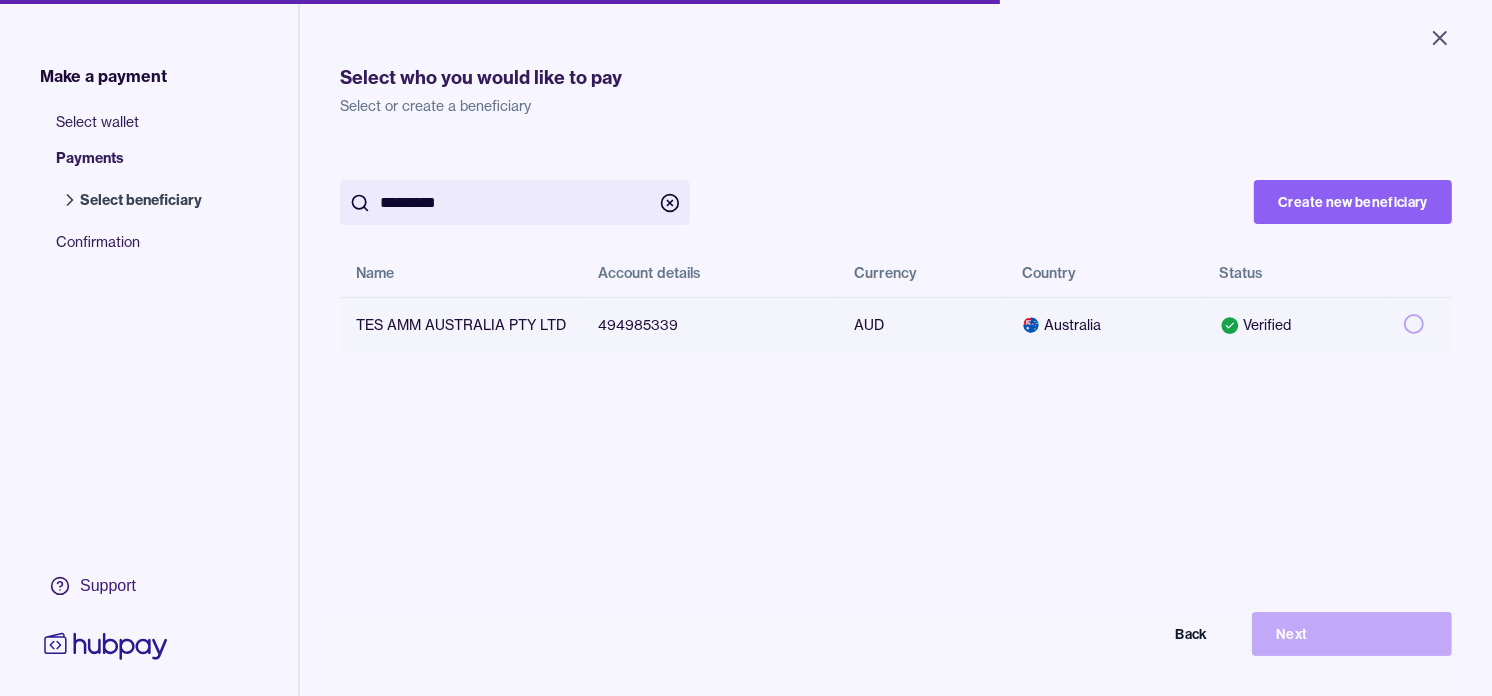 type on "*********" 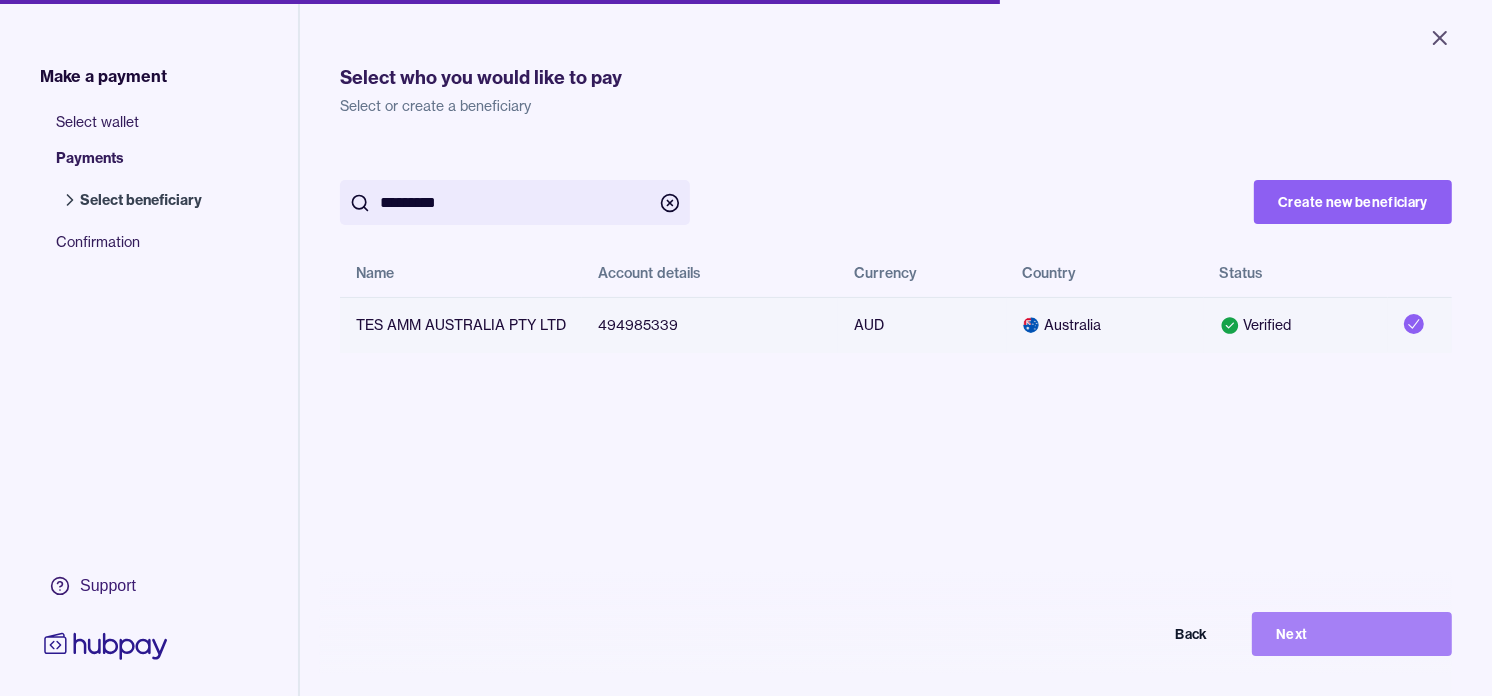 click on "Next" at bounding box center [1352, 634] 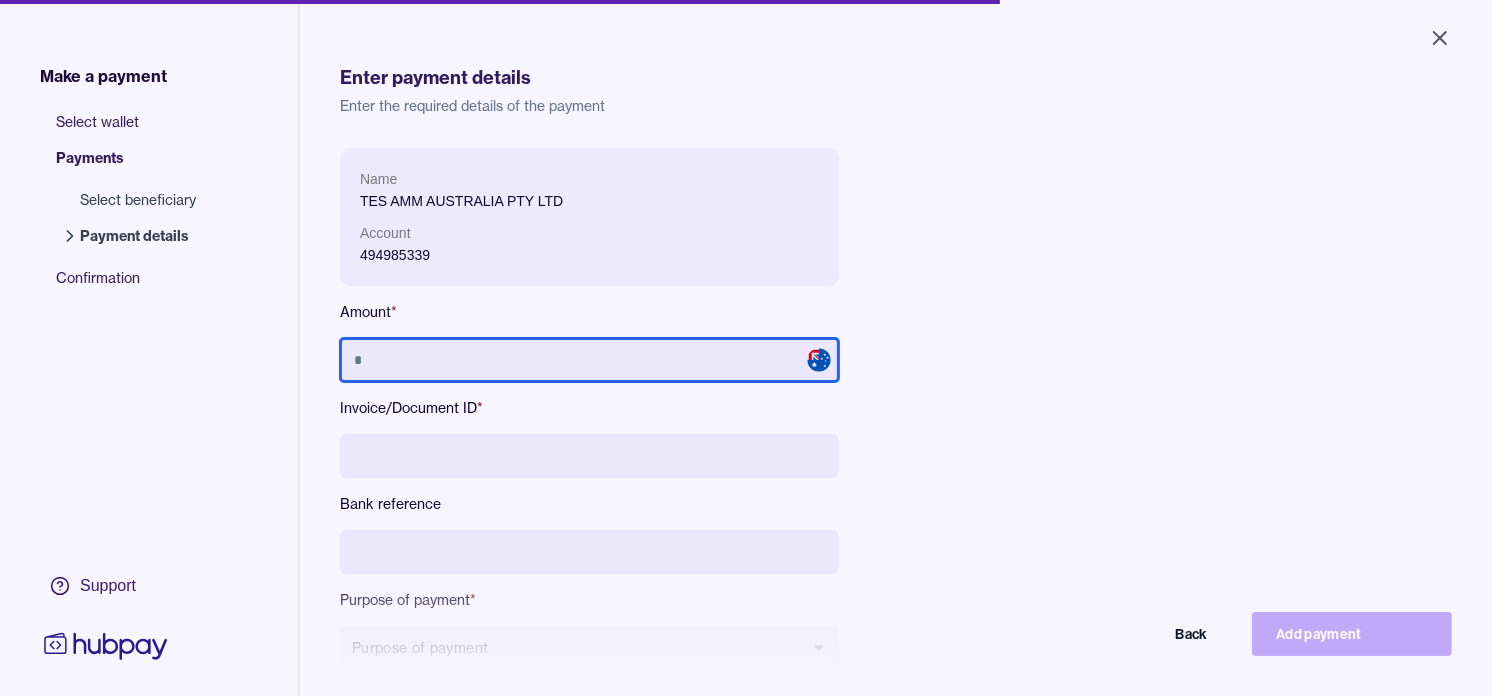 click at bounding box center (589, 360) 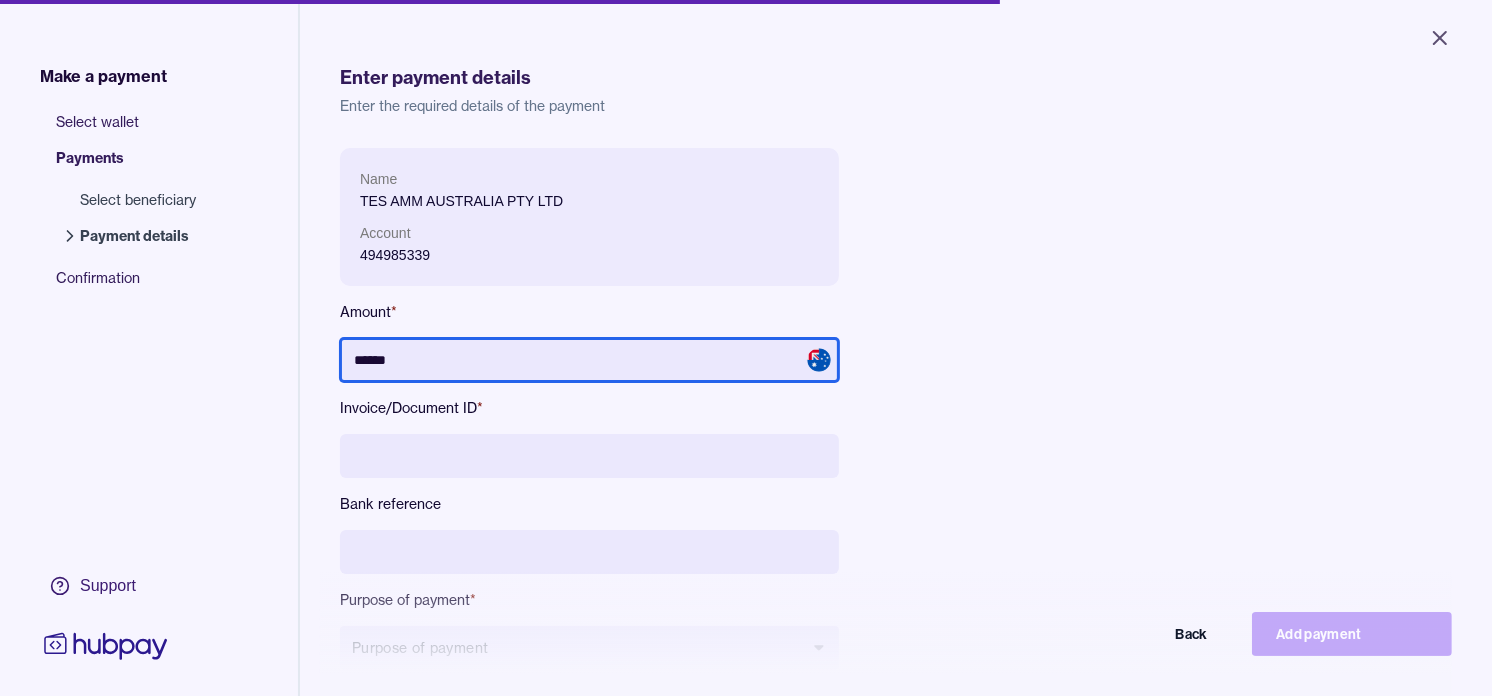 type on "******" 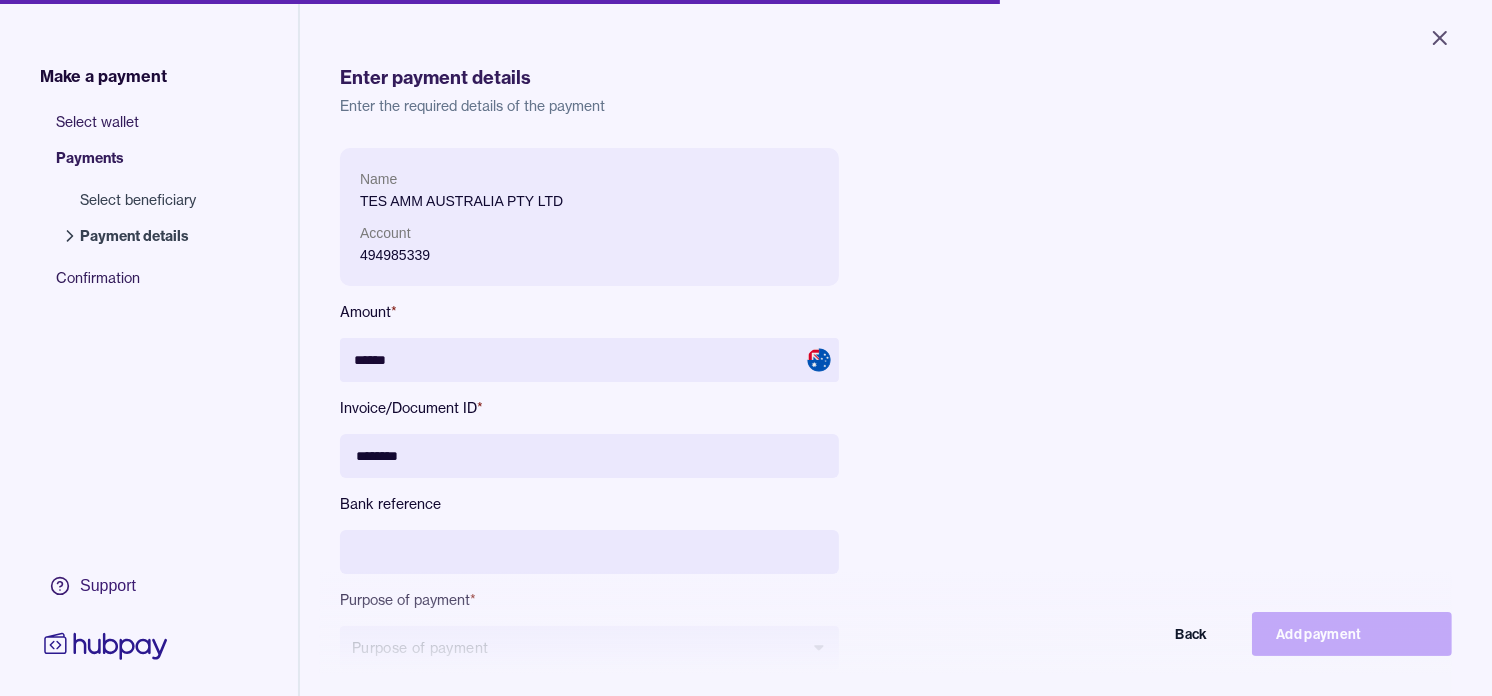 type on "********" 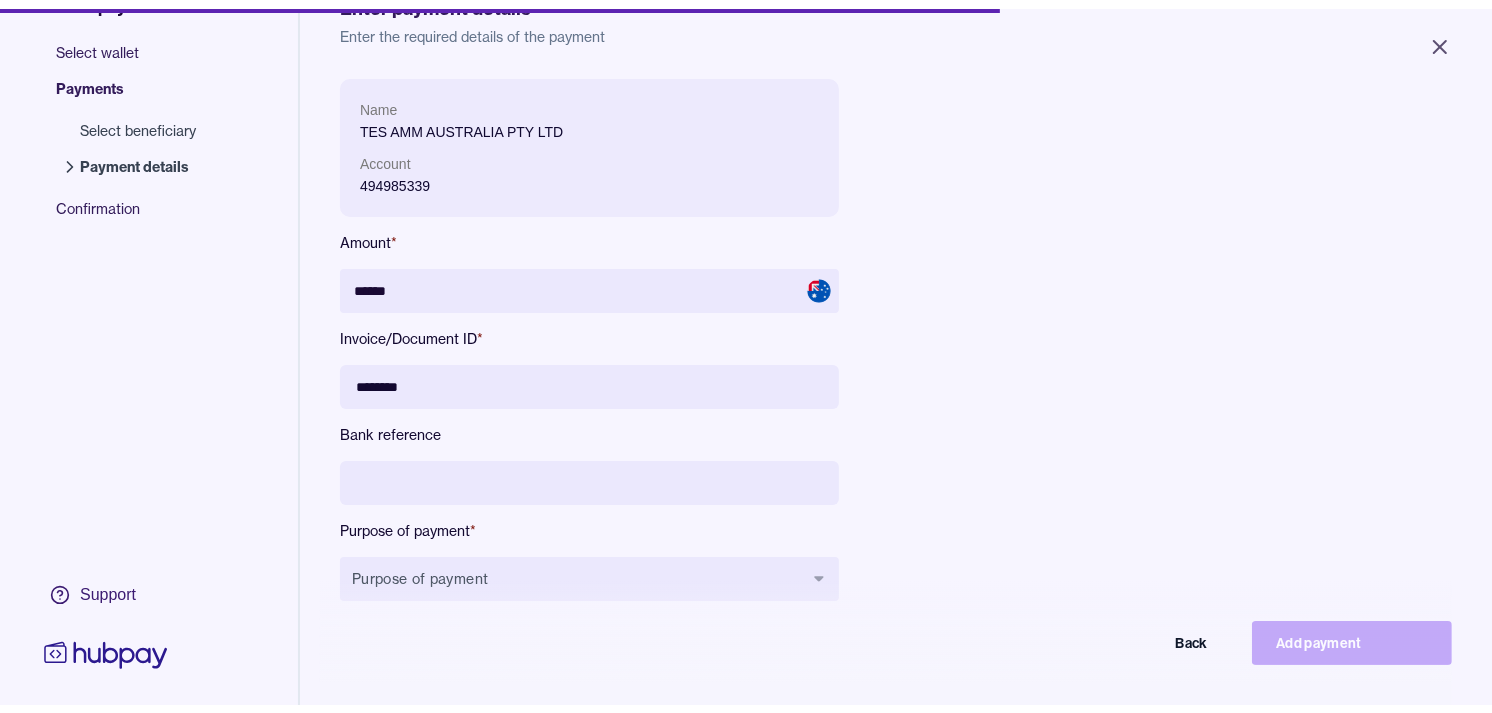 scroll, scrollTop: 111, scrollLeft: 0, axis: vertical 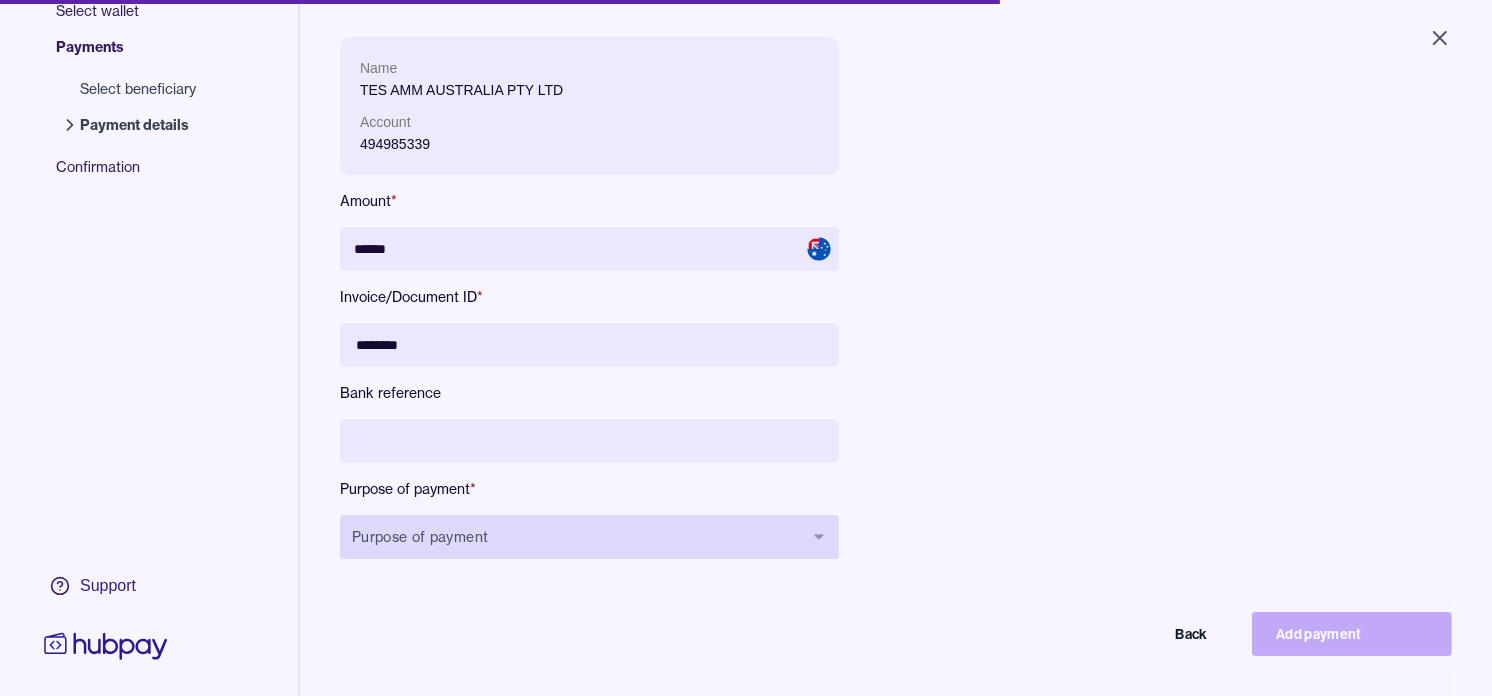 click on "Purpose of payment" at bounding box center [589, 537] 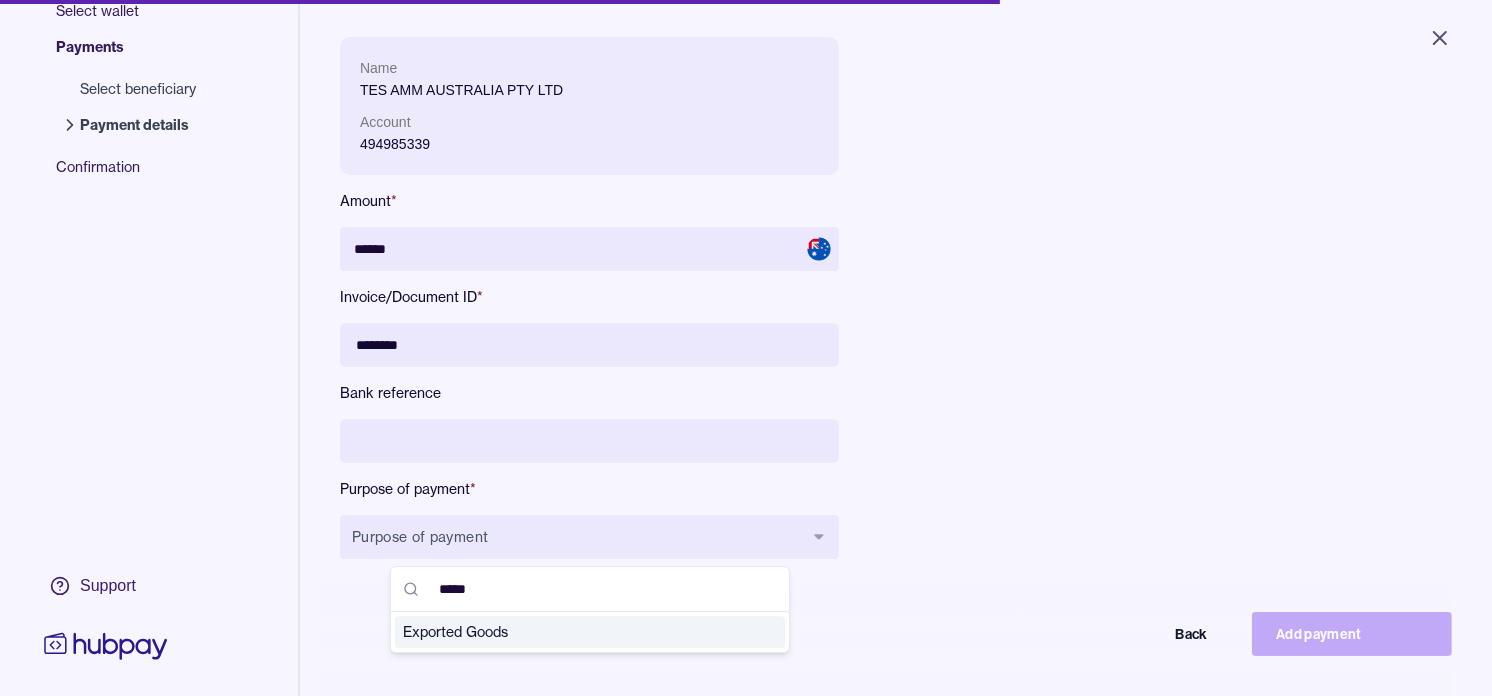 type on "*****" 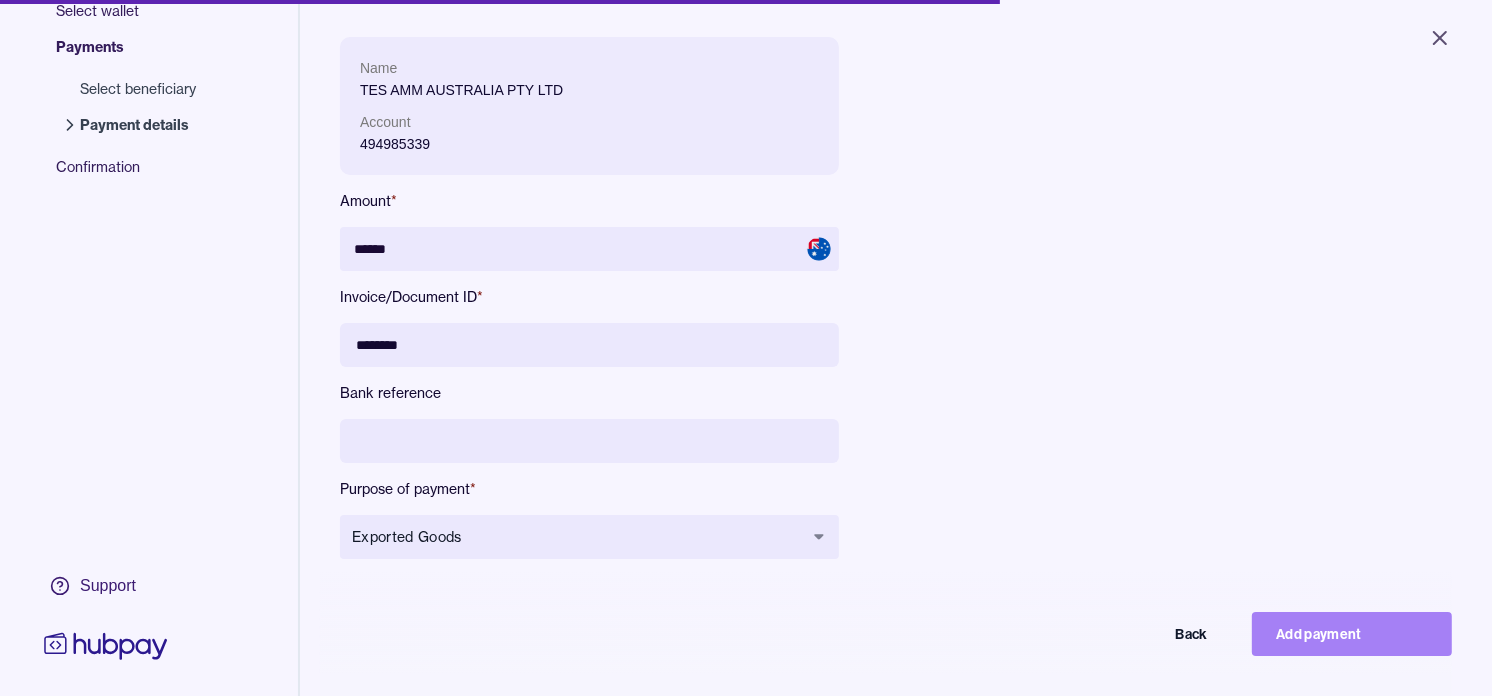 click on "Add payment" at bounding box center [1352, 634] 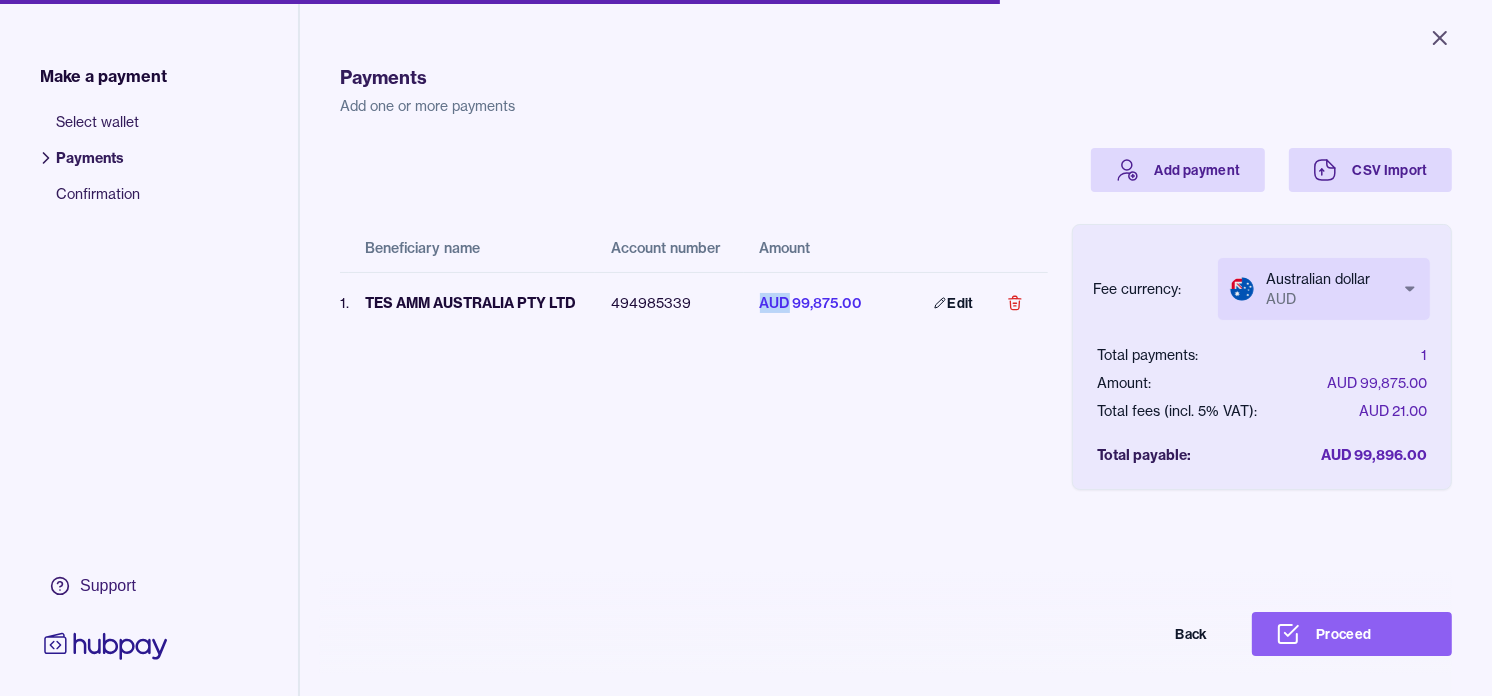 click on "Proceed" at bounding box center (1352, 634) 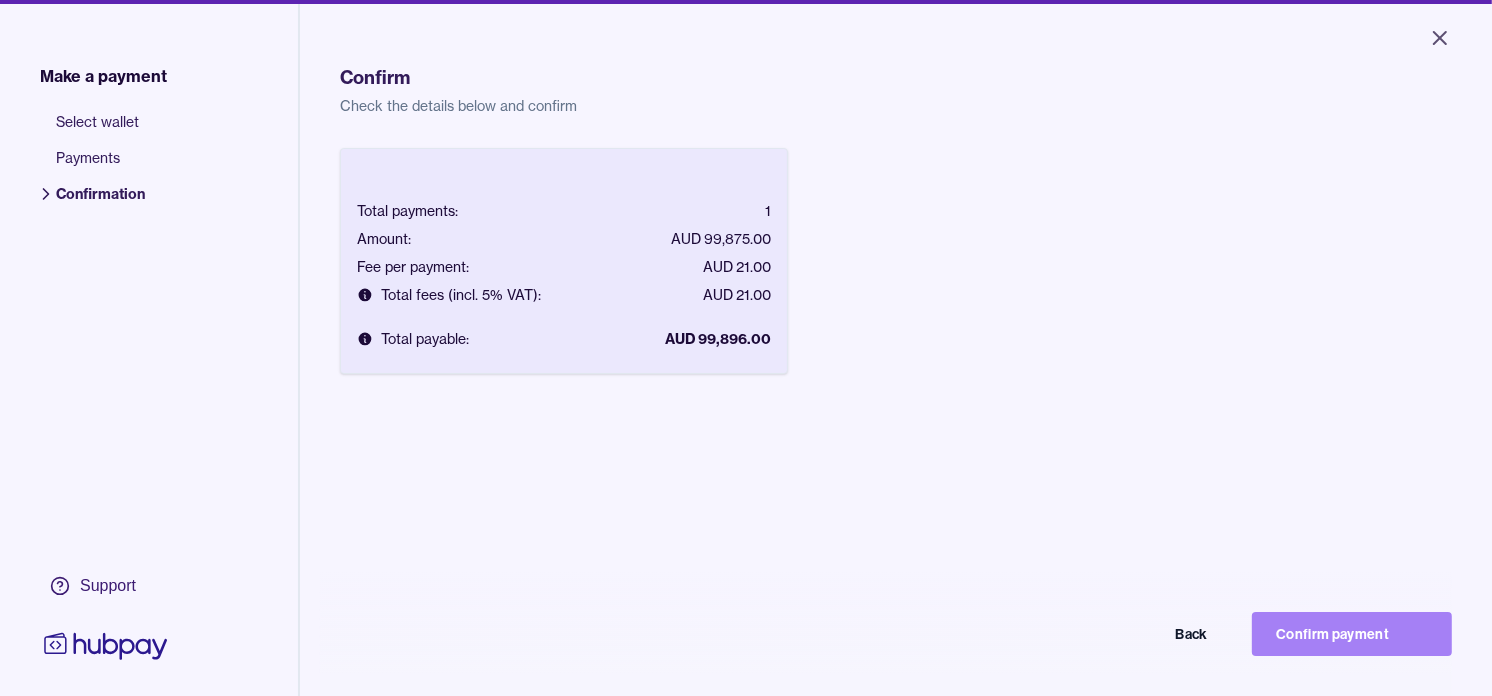 click on "Confirm payment" at bounding box center (1352, 634) 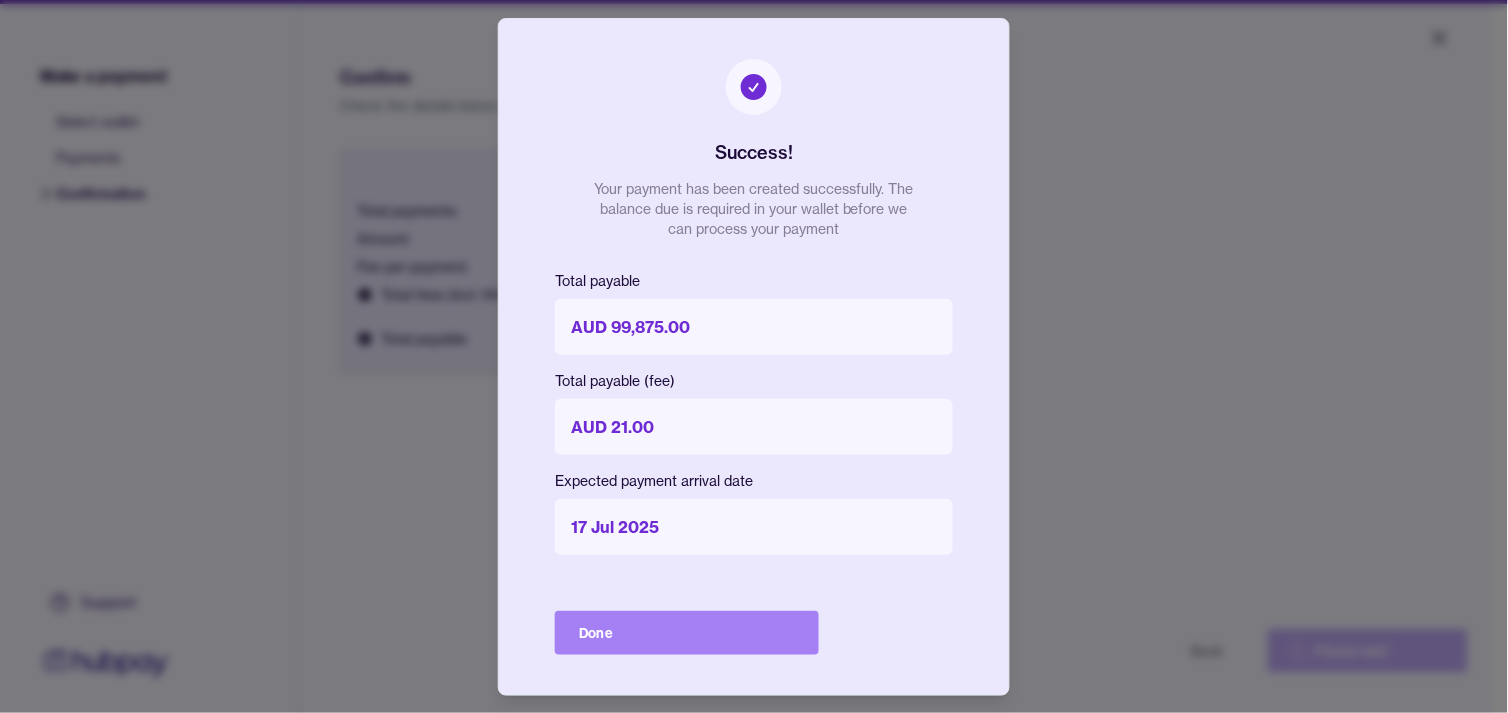 click on "Done" at bounding box center [687, 633] 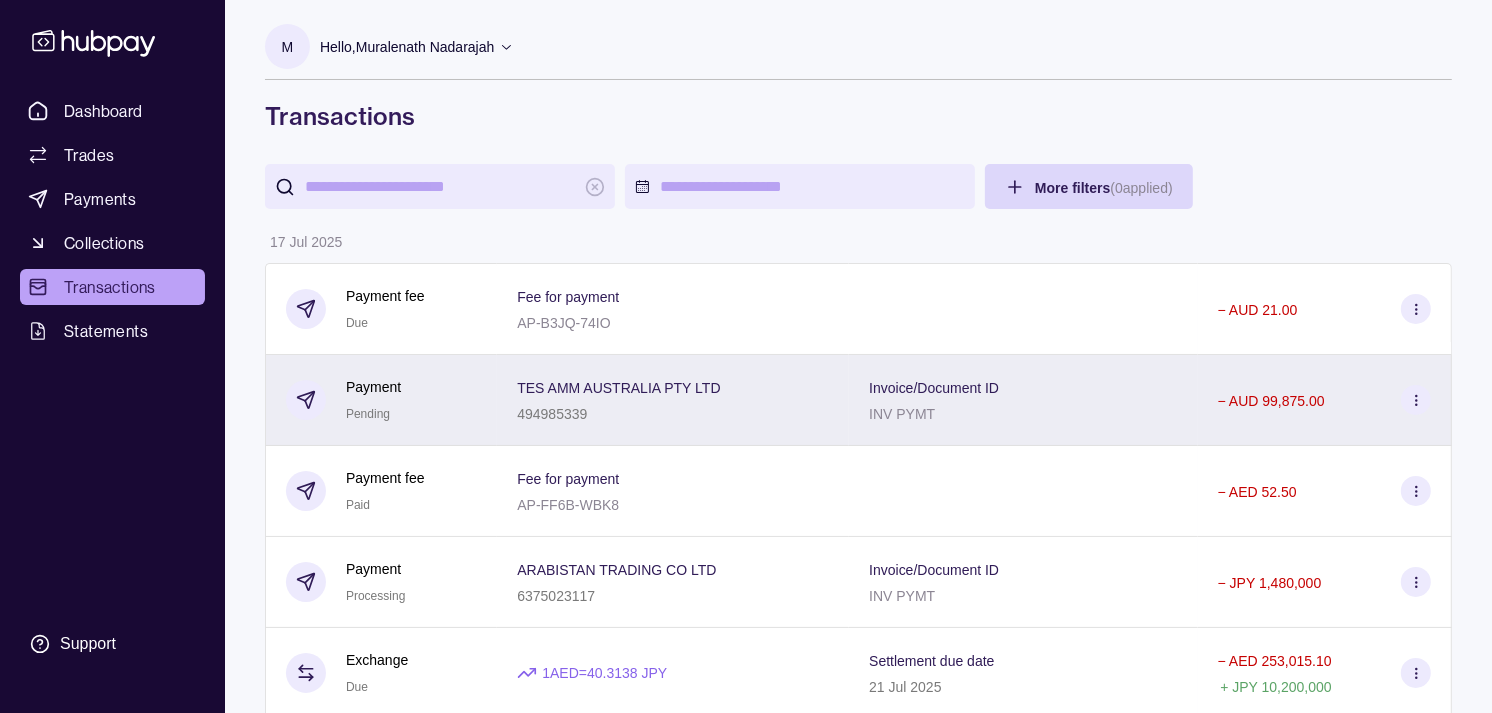 scroll, scrollTop: 111, scrollLeft: 0, axis: vertical 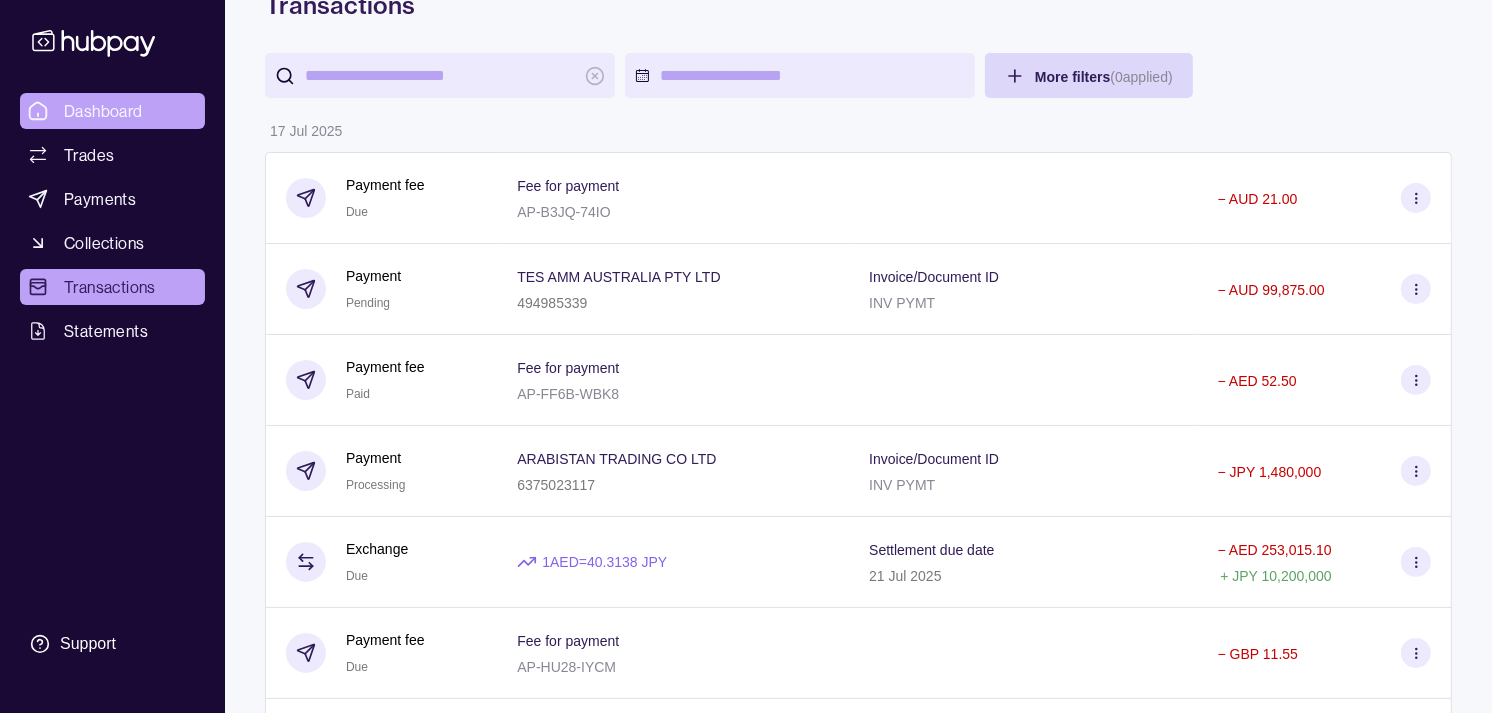 click on "Dashboard" at bounding box center (103, 111) 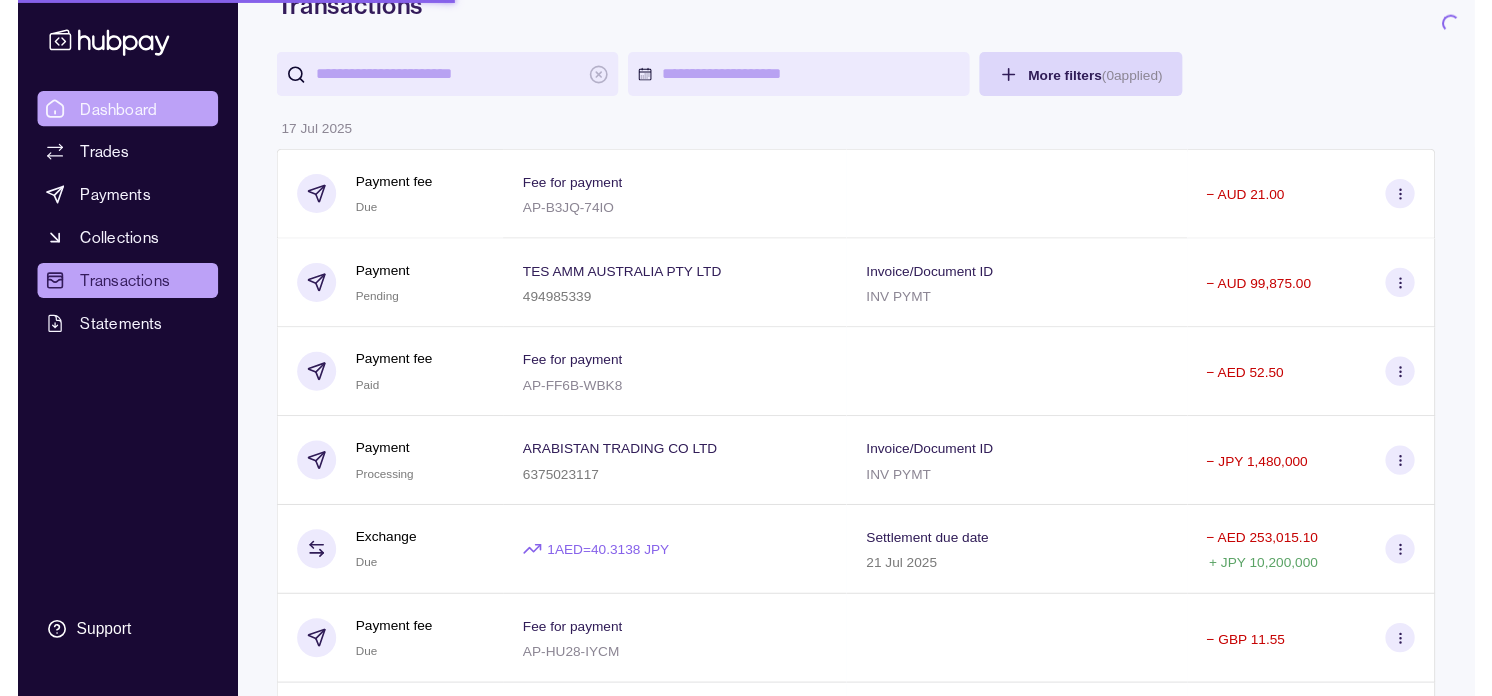 scroll, scrollTop: 0, scrollLeft: 0, axis: both 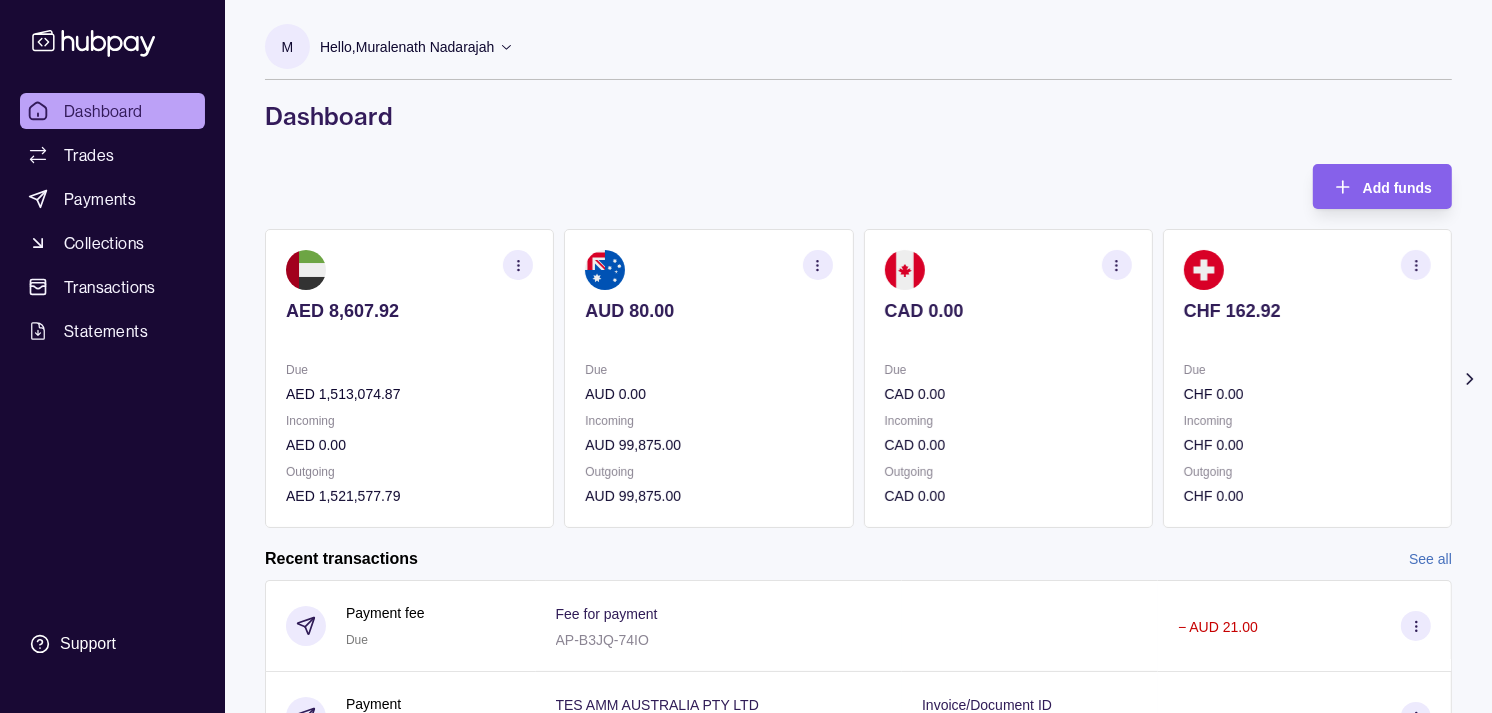 click on "Due" at bounding box center (1008, 370) 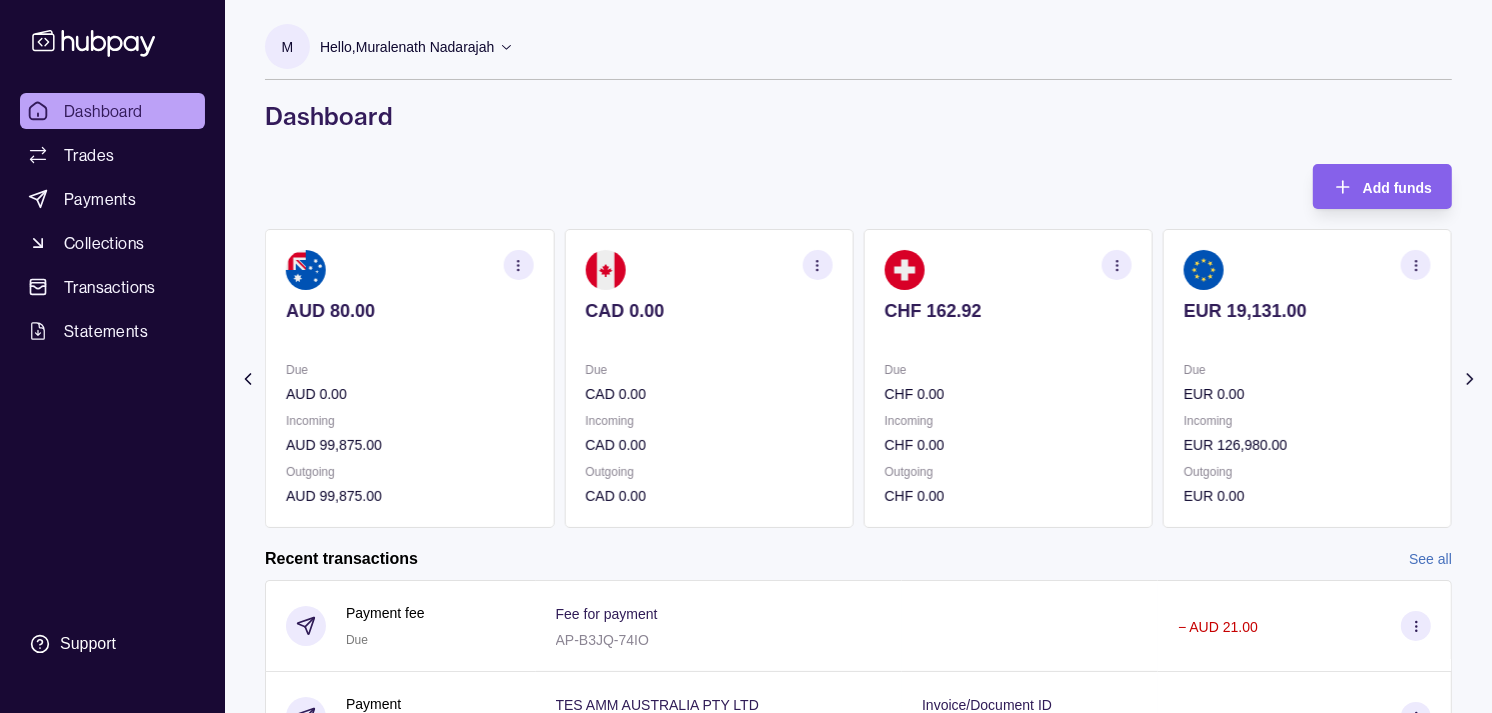 click on "CHF 162.92                                                                                                               Due CHF 0.00 Incoming CHF 0.00 Outgoing CHF 0.00" at bounding box center [1008, 378] 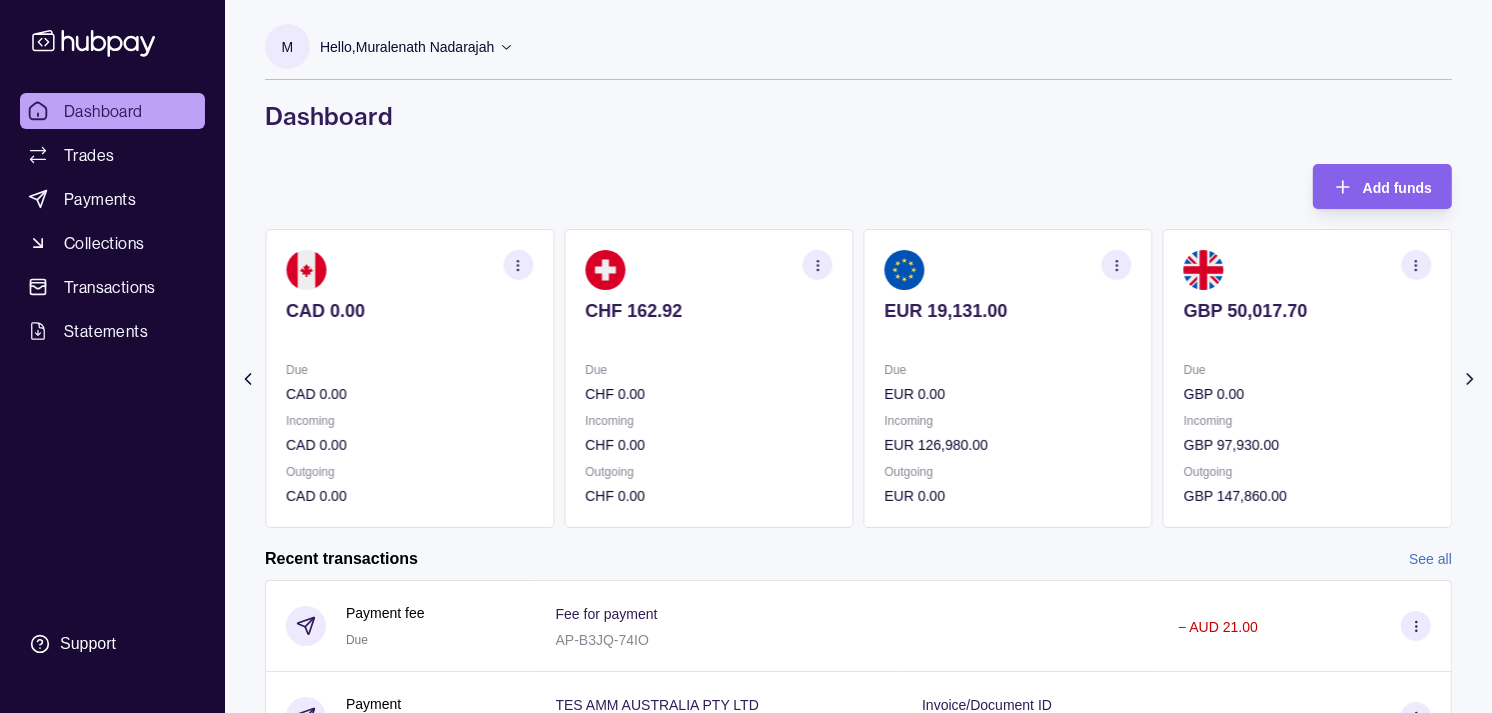 click on "EUR 19,131.00                                                                                                               Due EUR 0.00 Incoming EUR 126,980.00 Outgoing EUR 0.00" at bounding box center [1008, 378] 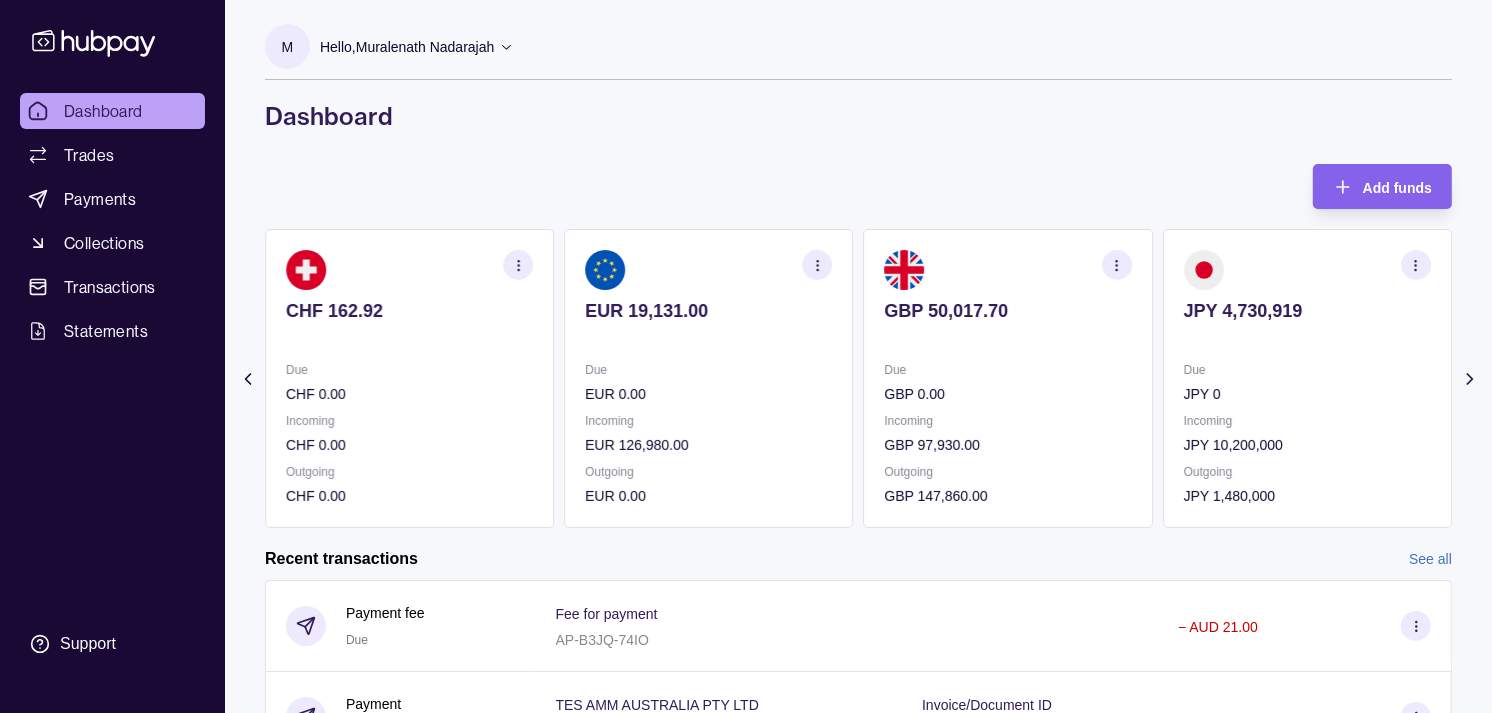 click at bounding box center (708, 338) 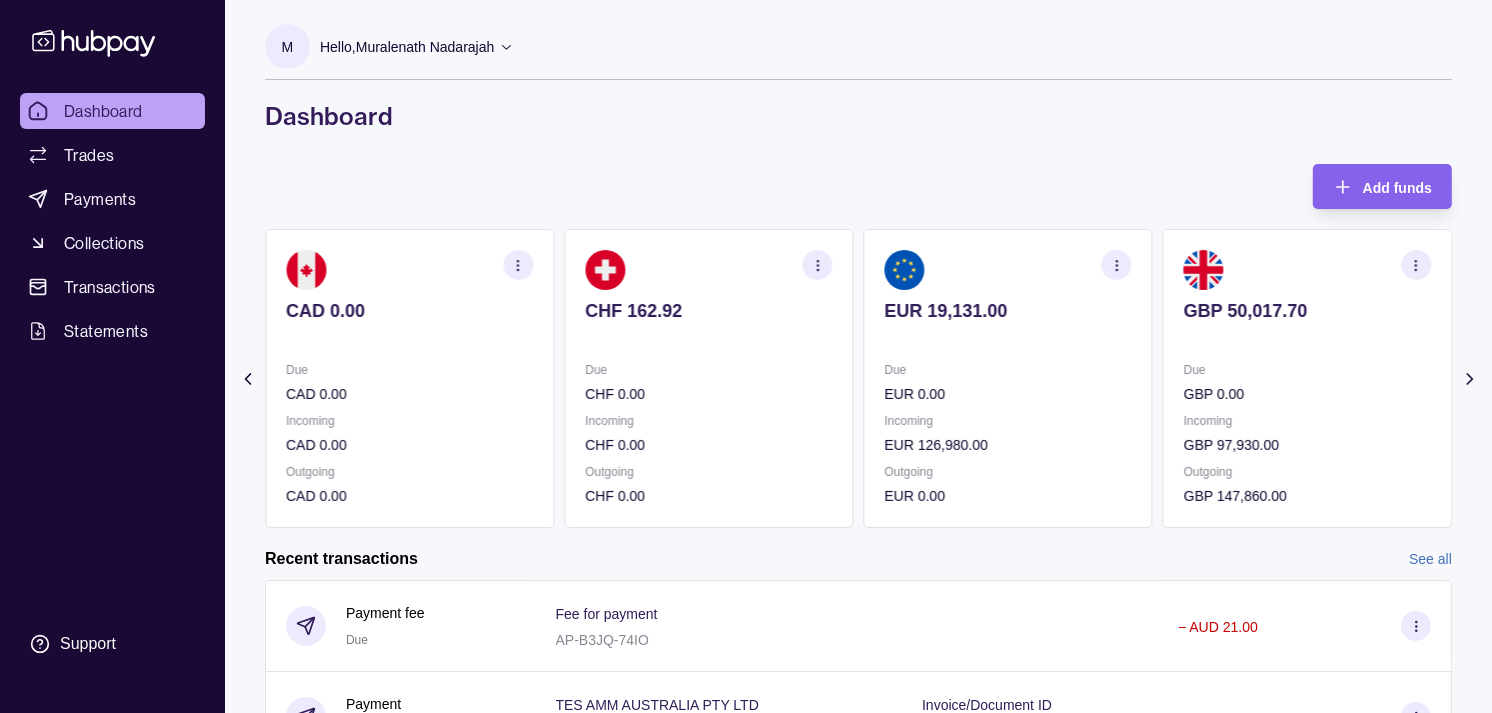 click on "CHF 162.92                                                                                                               Due CHF 0.00 Incoming CHF 0.00 Outgoing CHF 0.00" at bounding box center [708, 378] 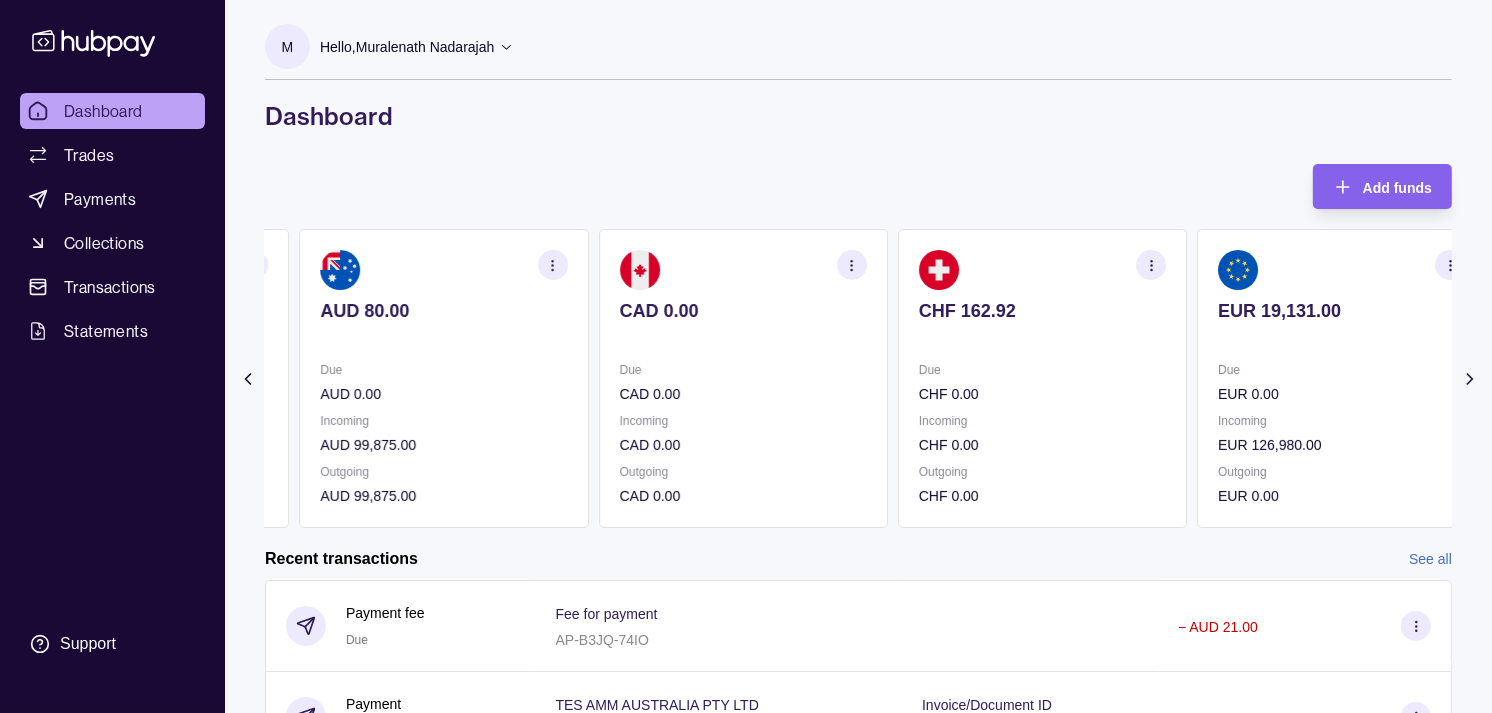 click on "CAD 0.00                                                                                                               Due CAD 0.00 Incoming CAD 0.00 Outgoing CAD 0.00" at bounding box center [743, 378] 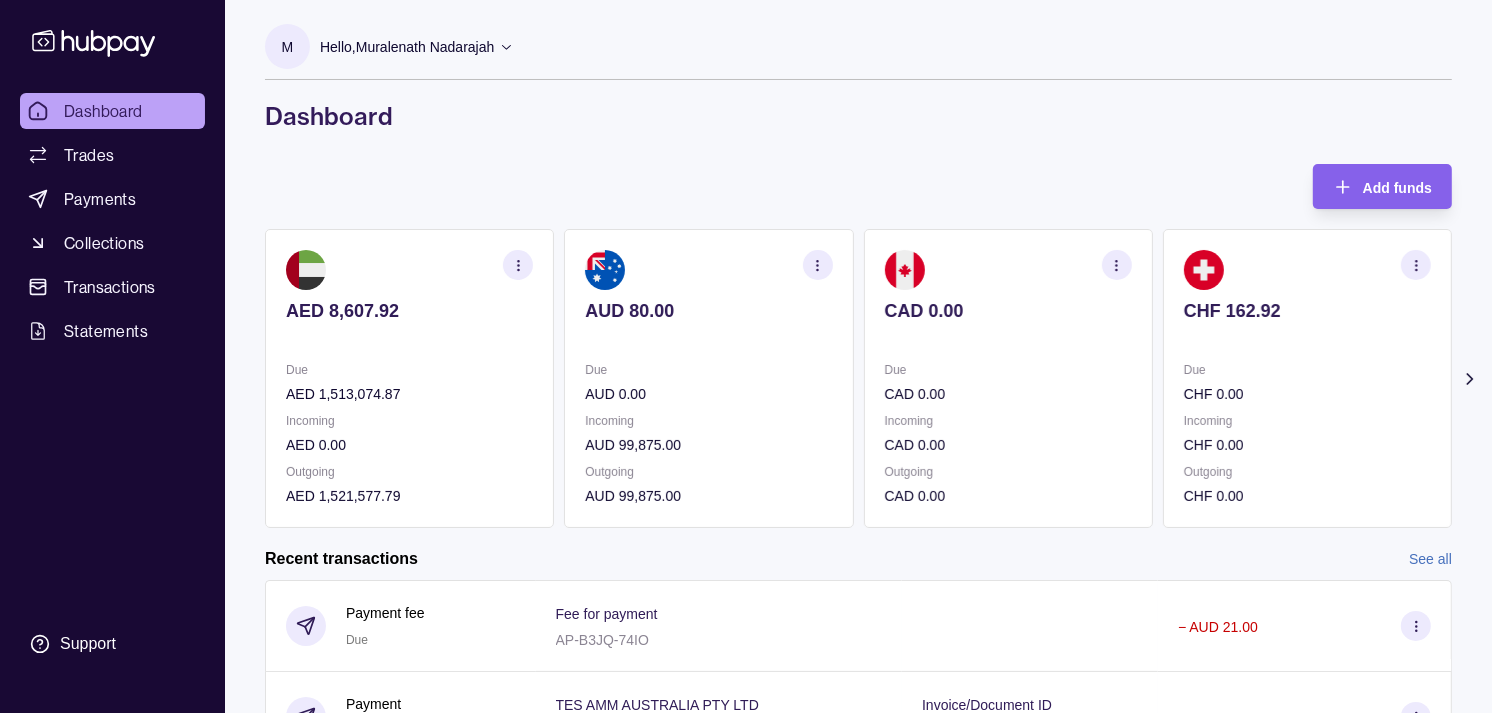 click on "CAD 0.00" at bounding box center [1008, 311] 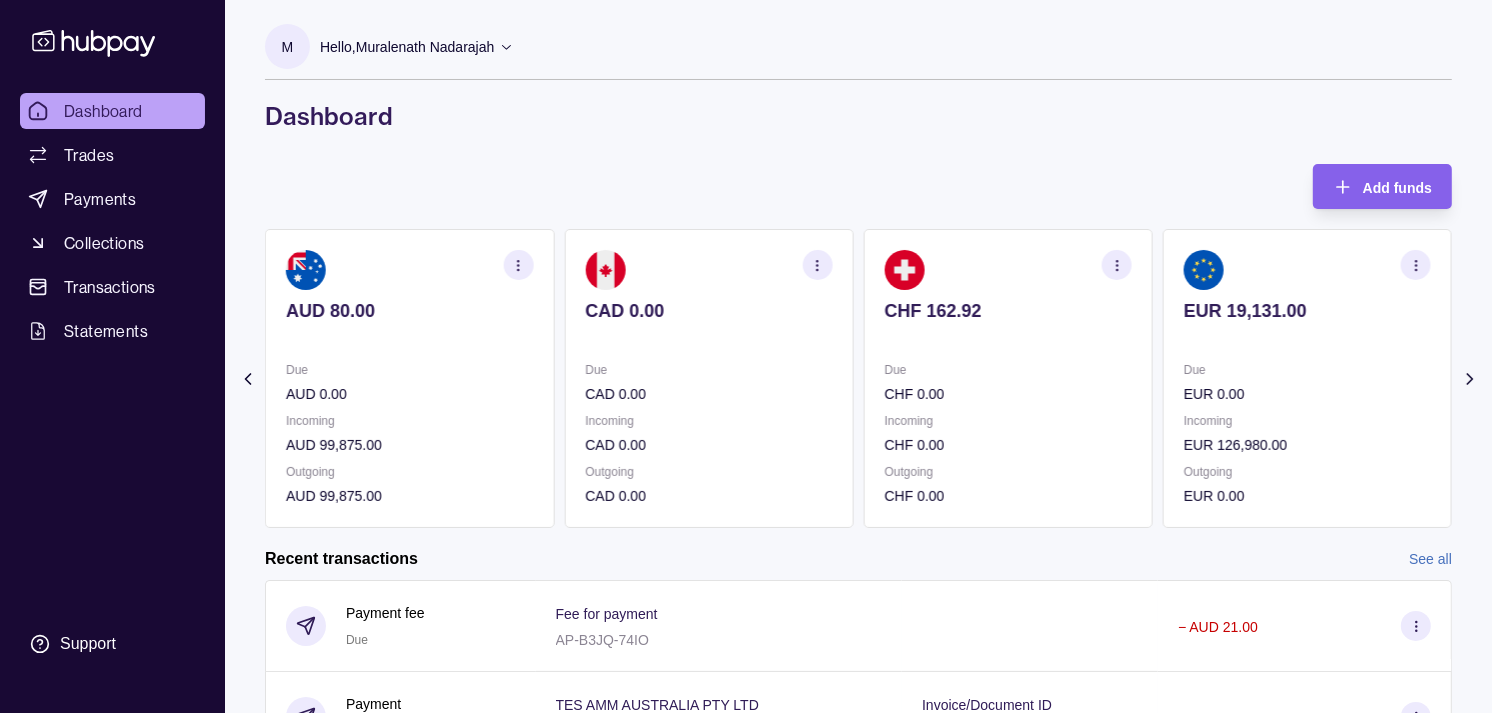 click 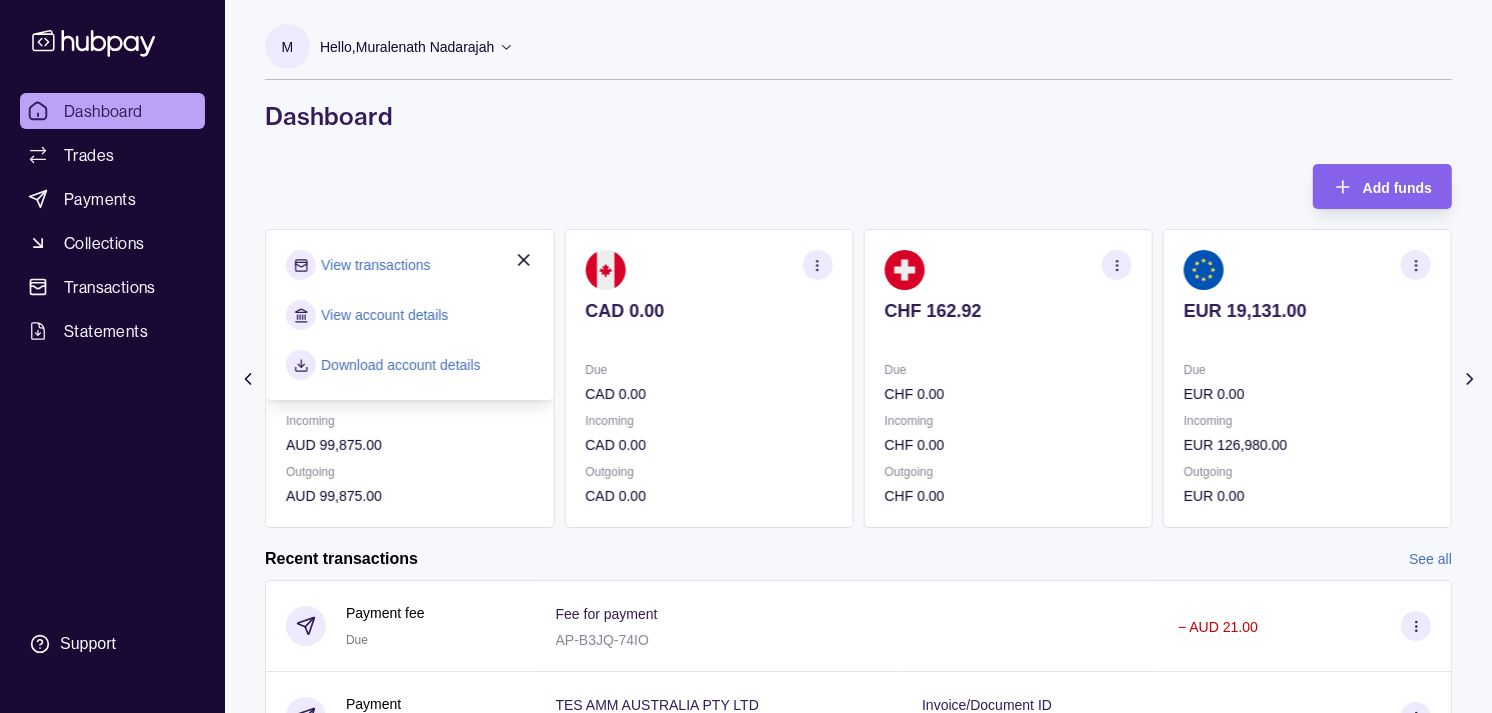 click on "View transactions" at bounding box center [375, 265] 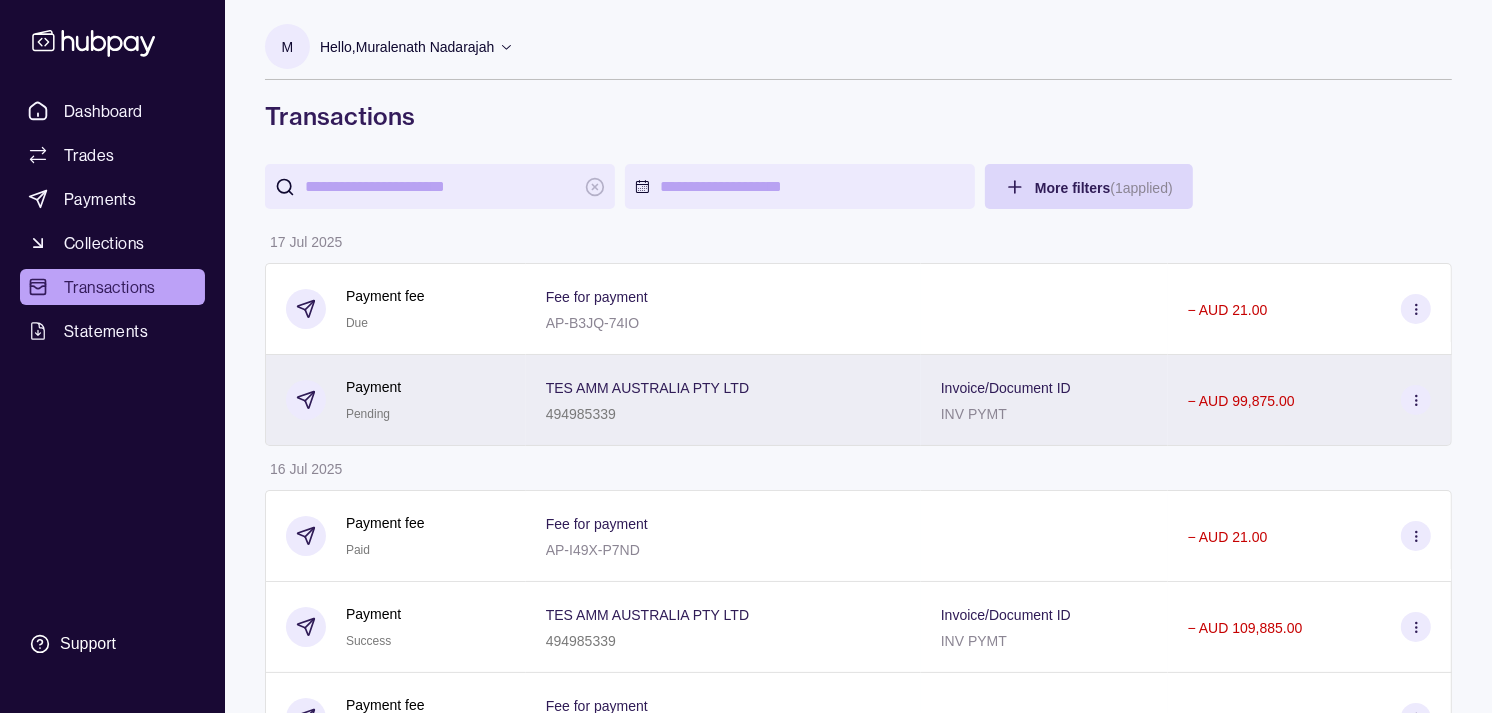 click on "Payment Pending" at bounding box center [396, 400] 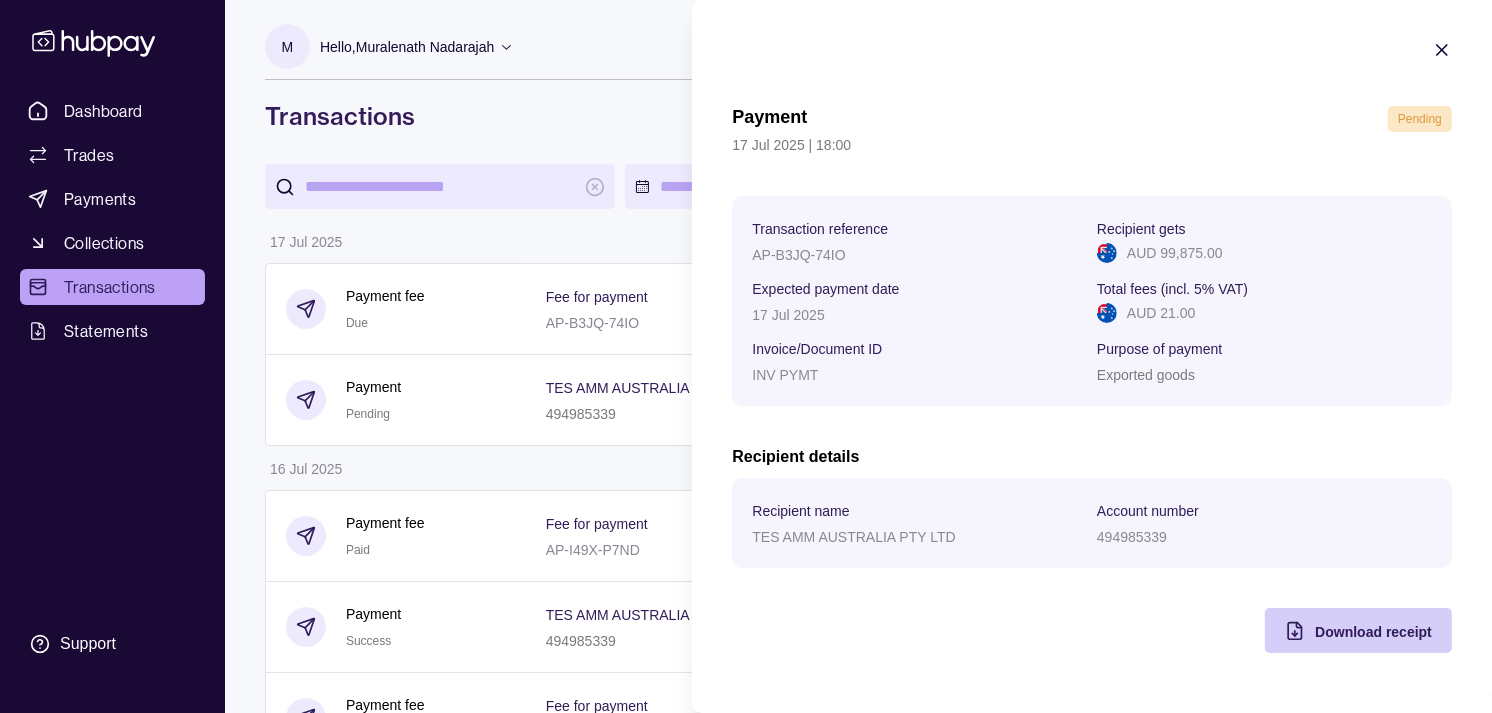 click on "Download receipt" at bounding box center [1373, 632] 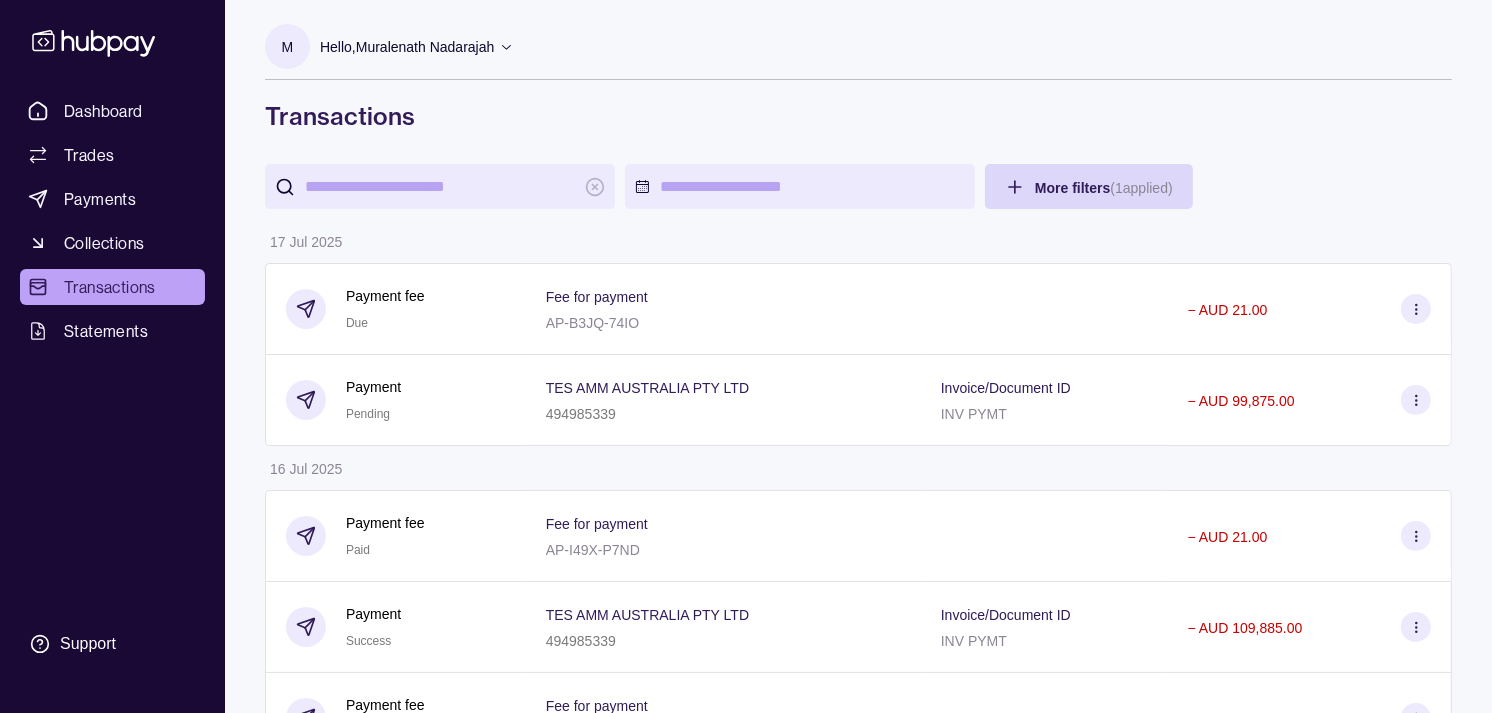 click on "Dashboard Trades Payments Collections Transactions Statements Support M Hello,  [FIRST] [LAST] Strides Trading LLC Account Terms and conditions Privacy policy Sign out Transactions More filters  ( 1  applied) Details Amount 17 Jul 2025 Payment fee Due Fee for payment AP-B3JQ-74IO −   AUD 21.00 Payment Pending TES AMM AUSTRALIA PTY LTD [ACCOUNT_NUMBER] Invoice/Document ID INV PYMT −   AUD 99,875.00 16 Jul 2025 Payment fee Paid Fee for payment AP-I49X-P7ND −   AUD 21.00 Payment Success TES AMM AUSTRALIA PTY LTD [ACCOUNT_NUMBER] Invoice/Document ID INV PYMT −   AUD 109,885.00 Payment fee Paid Fee for payment AP-ZU7S-TMCY −   AUD 21.00 Payment Success GLOBAL IT TRADERS PTY LIMITED [ACCOUNT_NUMBER] Invoice/Document ID INV PYMT −   AUD 92,395.00 Exchange Due 1  AUD  =  2.40736   AED Settlement due date 18 Jul 2025 −   AED 240,435.08 +   AUD 99,875.00 Exchange Success 1  AUD  =  2.40662   AED Settlement due date 17 Jul 2025 −   AED 264,451.44 +   AUD 109,885.00 15 Jul 2025 Exchange Success 1  AUD  =  2.42786   AED" at bounding box center [746, 1264] 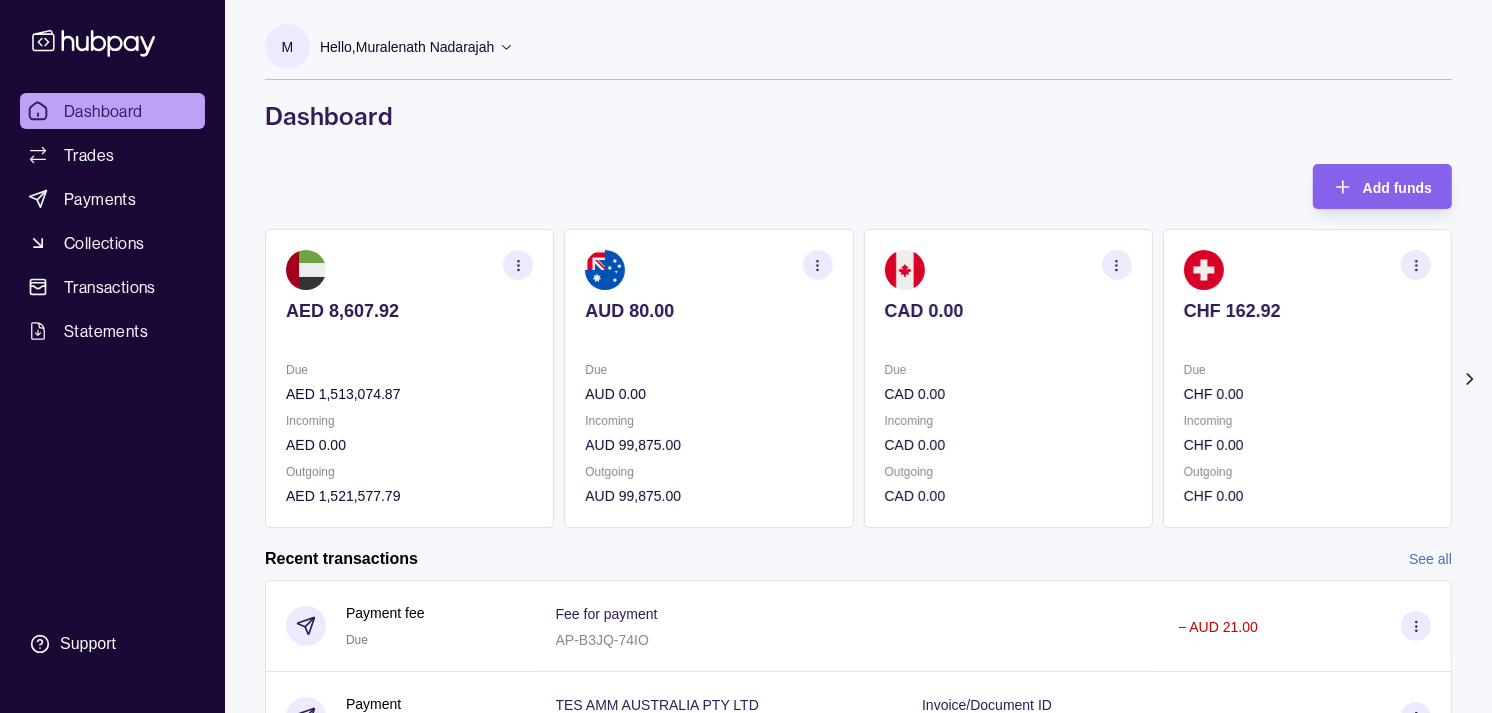 click on "Due" at bounding box center (1008, 370) 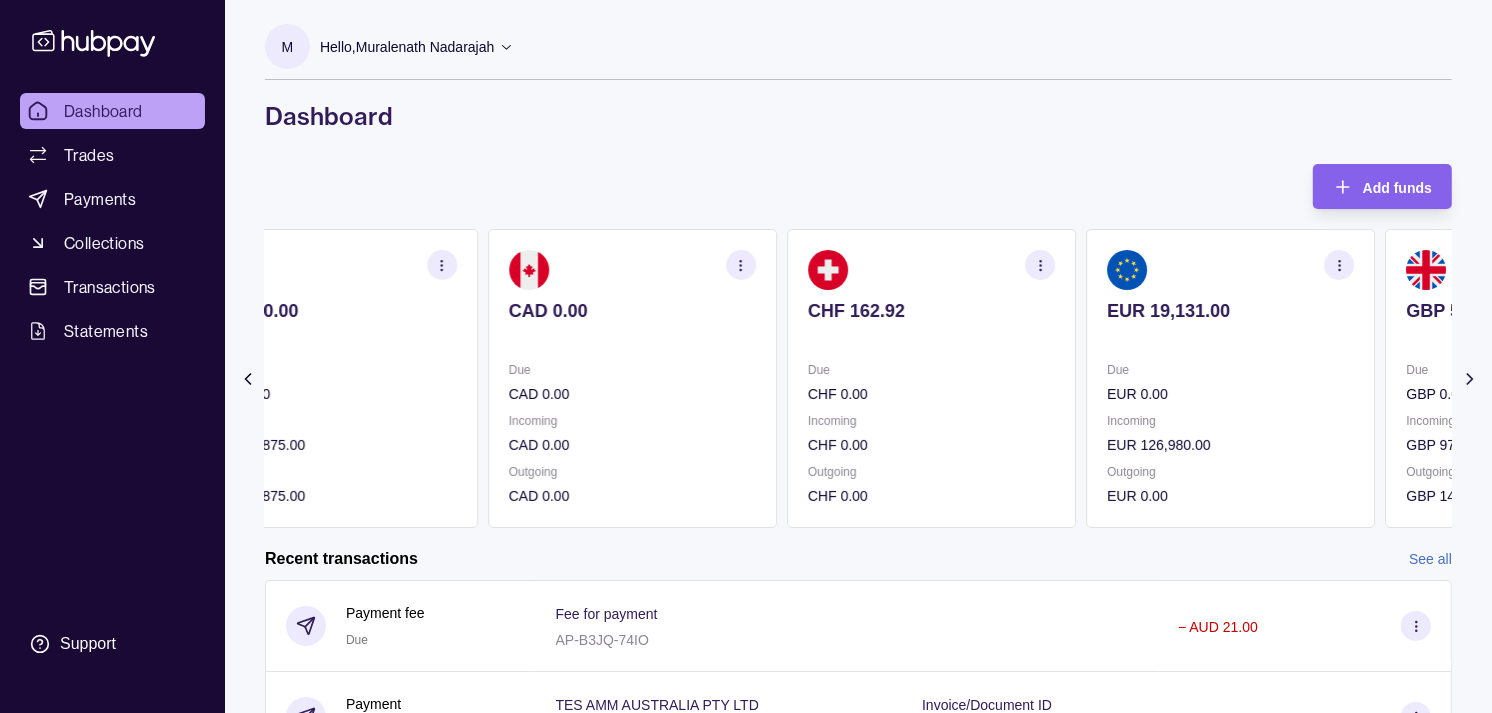 click on "Due" at bounding box center (931, 370) 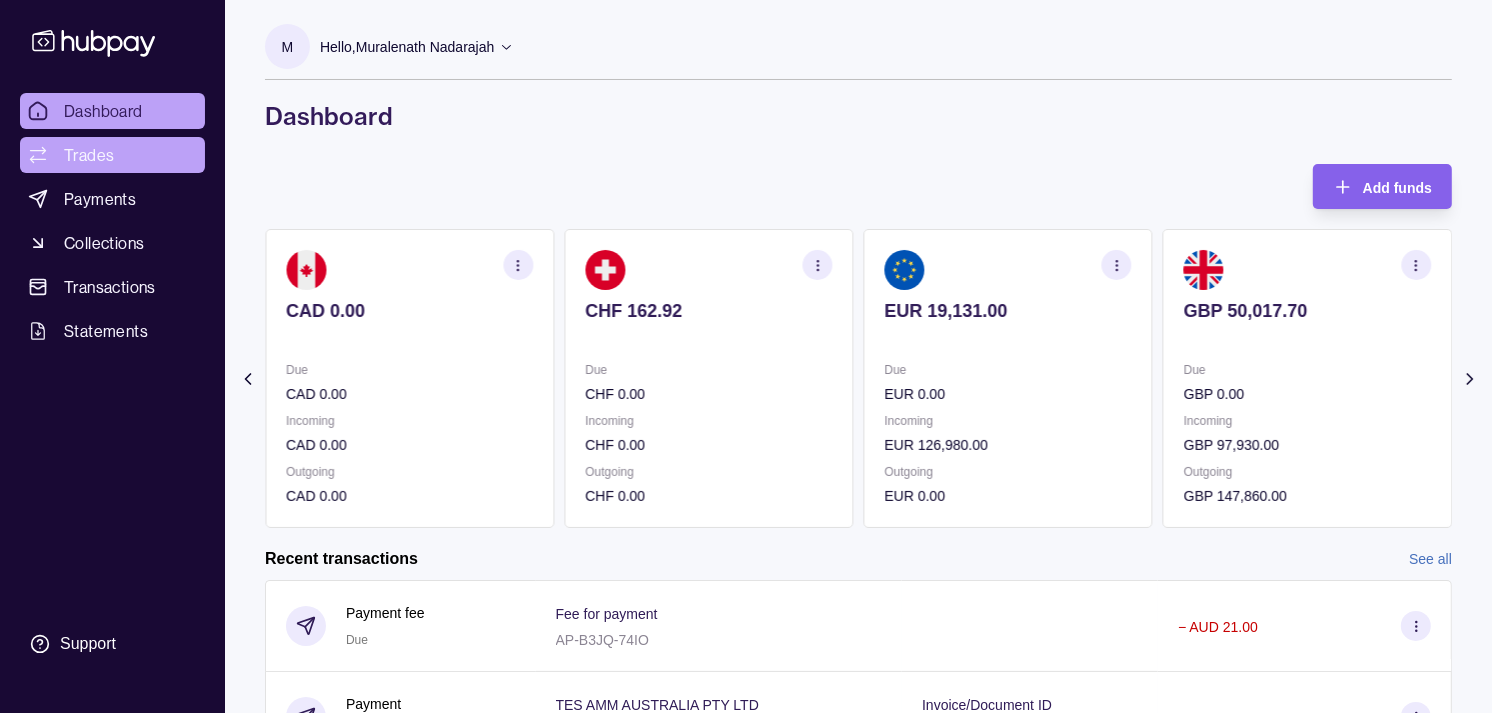 click on "Trades" at bounding box center [112, 155] 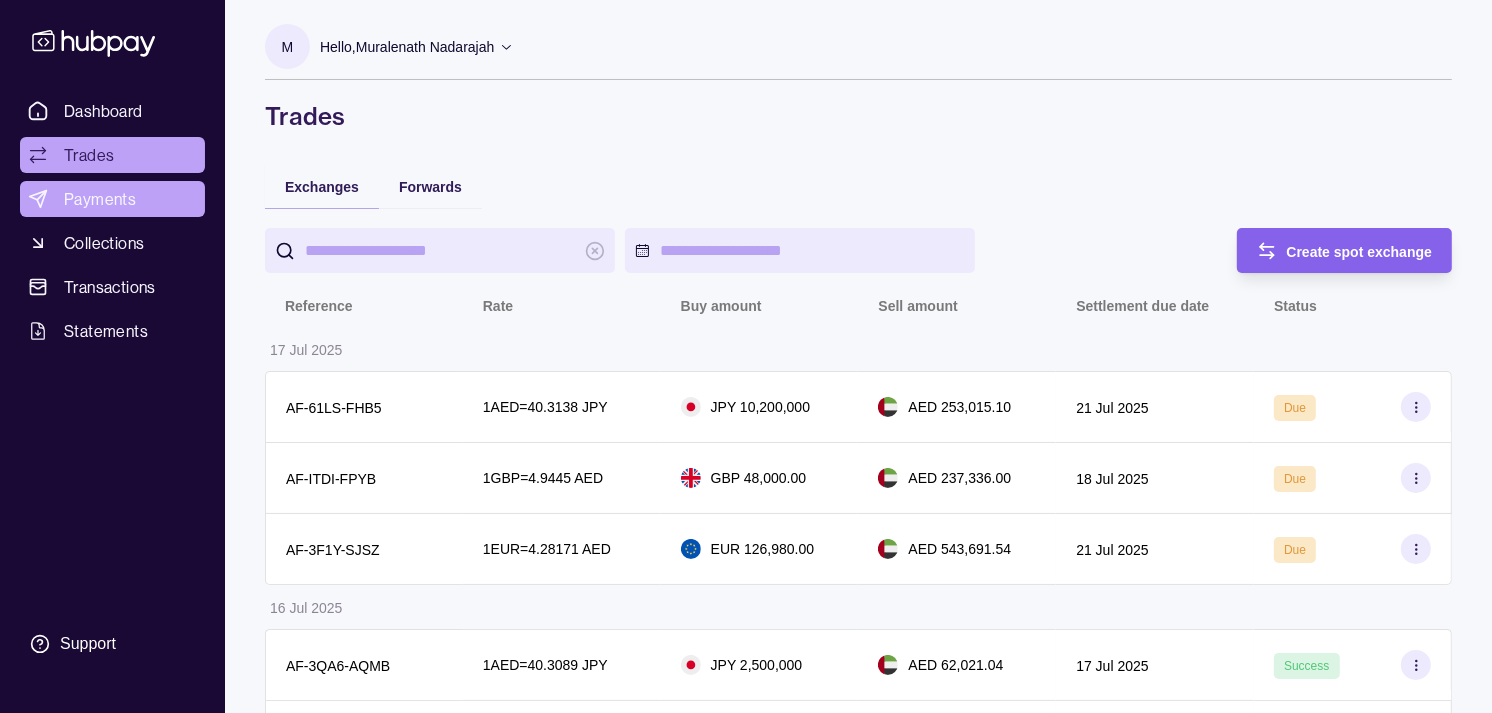 click on "Payments" at bounding box center [100, 199] 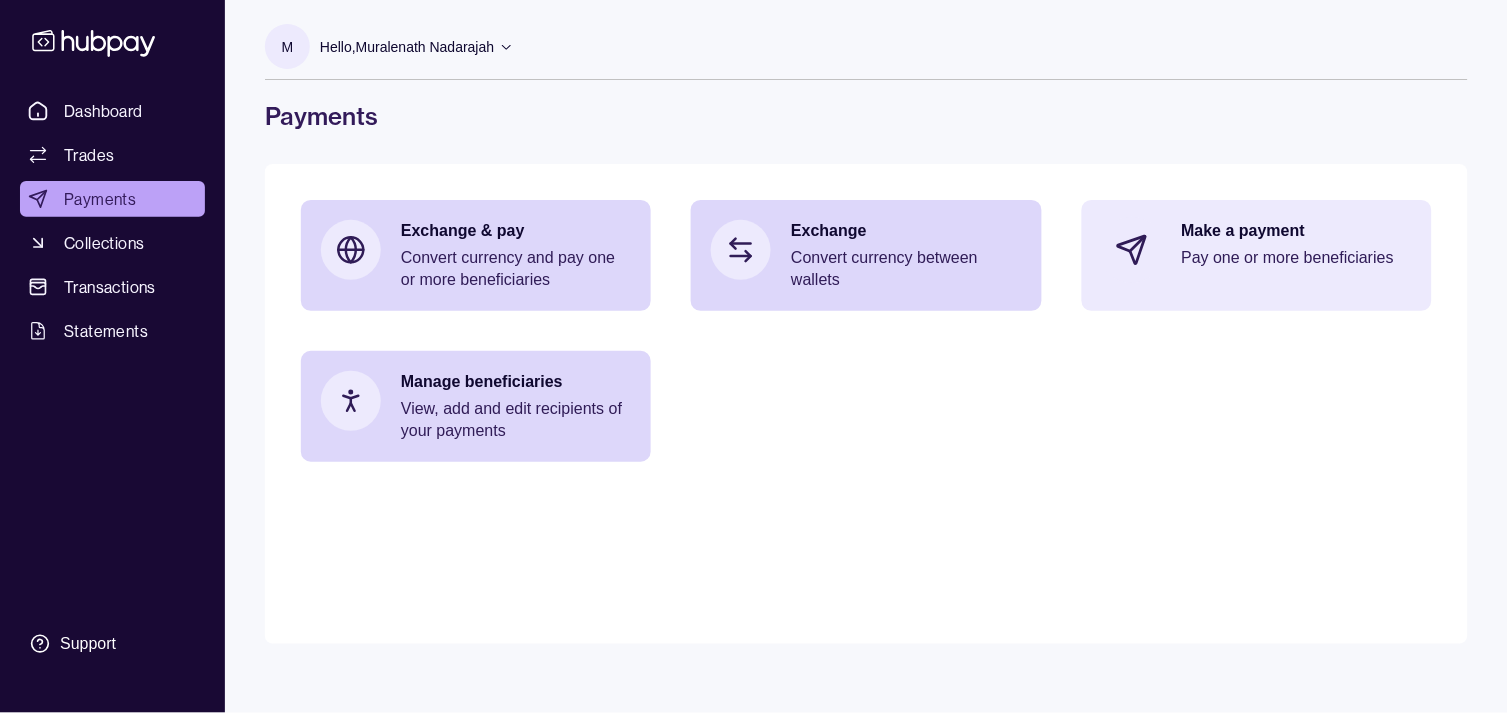 click on "Make a payment Pay one or more beneficiaries" at bounding box center (1297, 250) 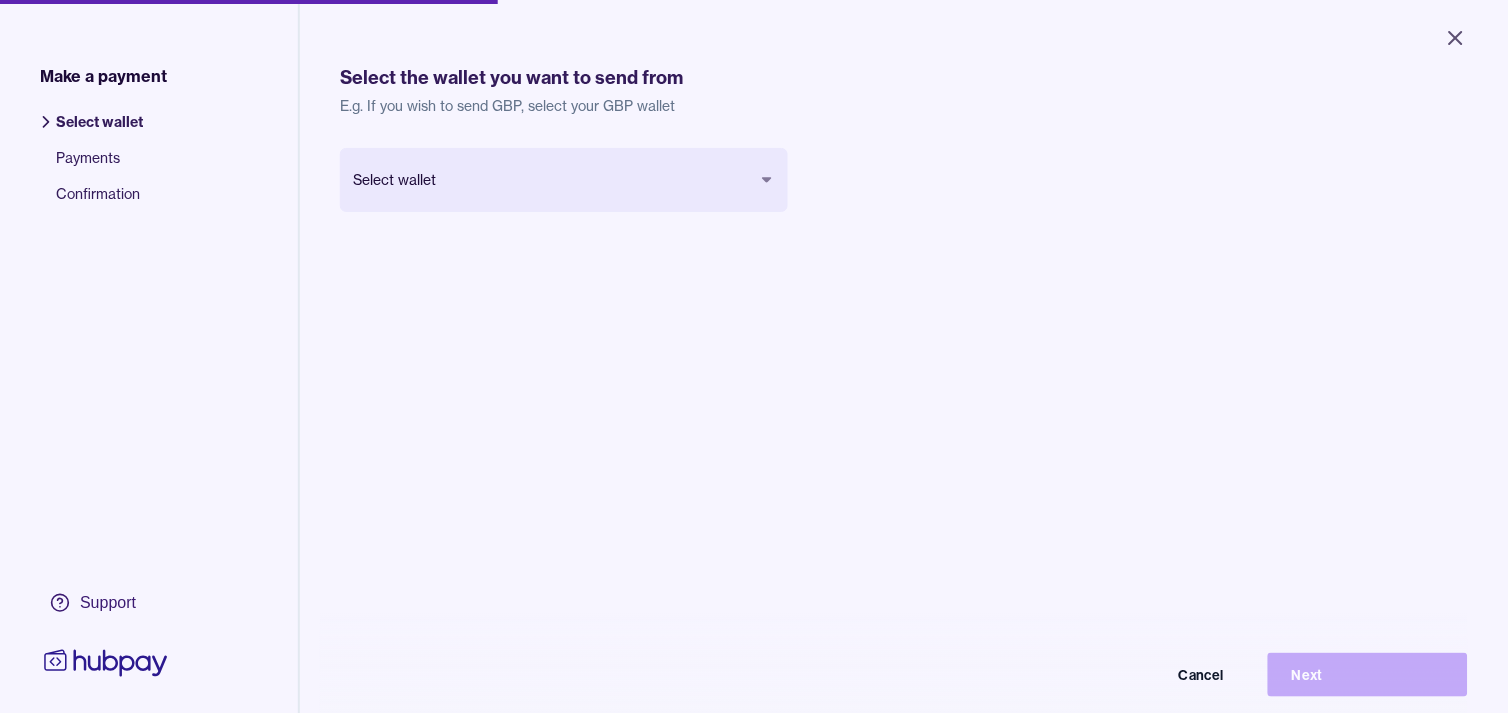 click on "Close Make a payment Select wallet Payments Confirmation Support Select the wallet you want to send from E.g. If you wish to send GBP, select your GBP wallet Select wallet Cancel Next Make a payment | Hubpay" at bounding box center [754, 356] 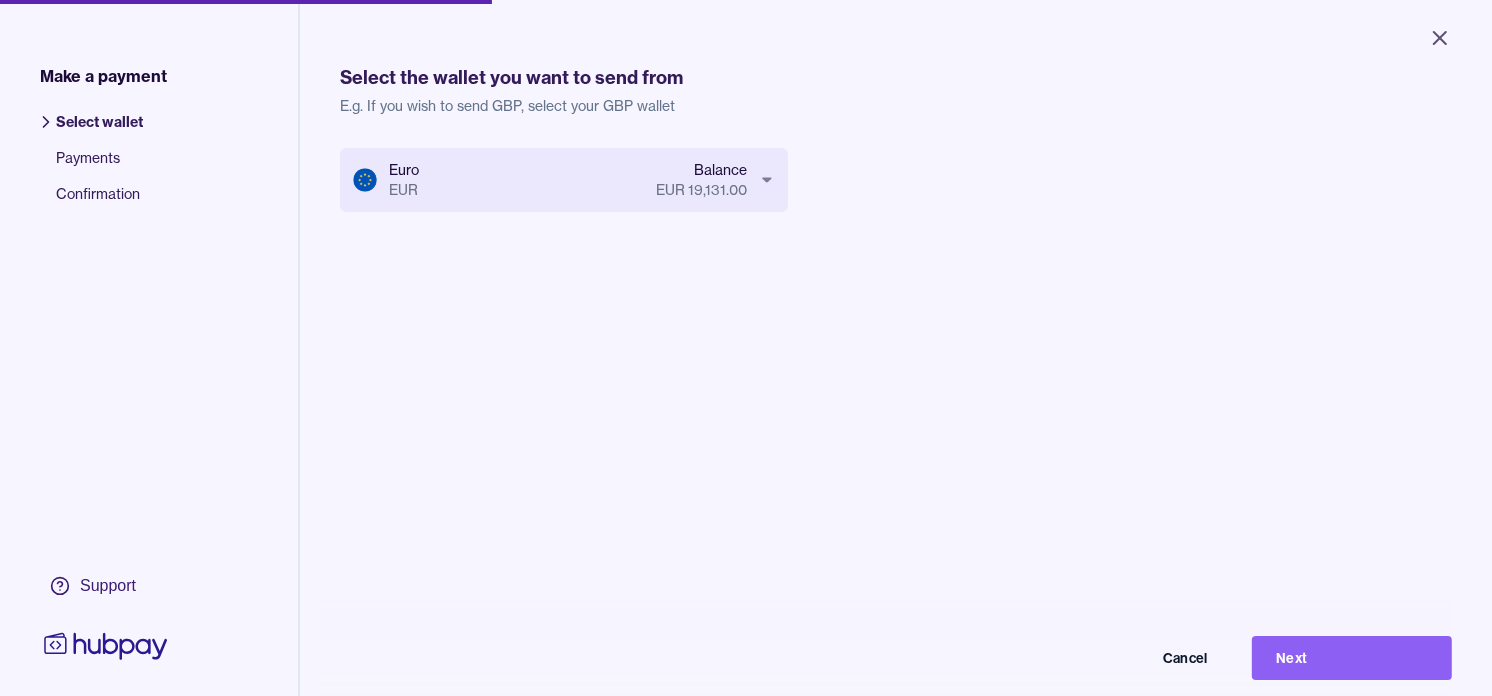 click on "Next" at bounding box center (1352, 658) 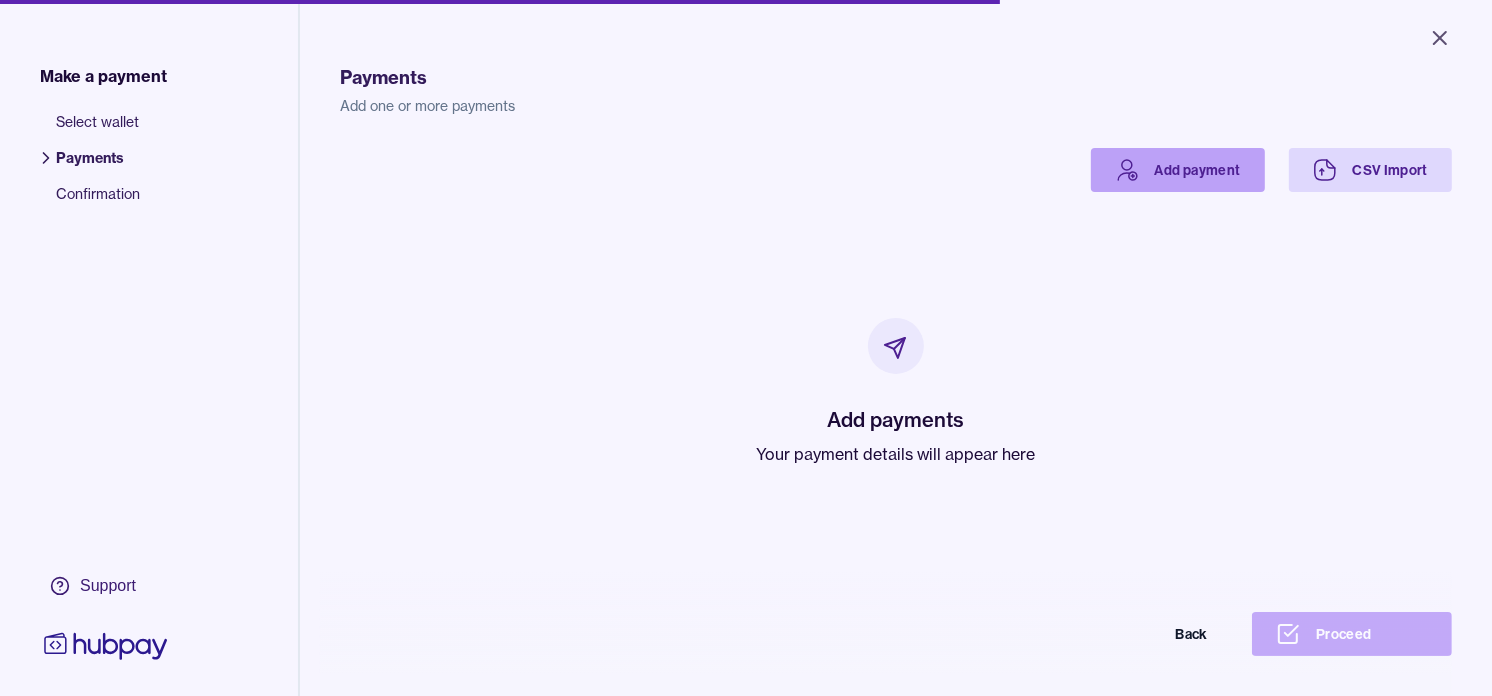 click 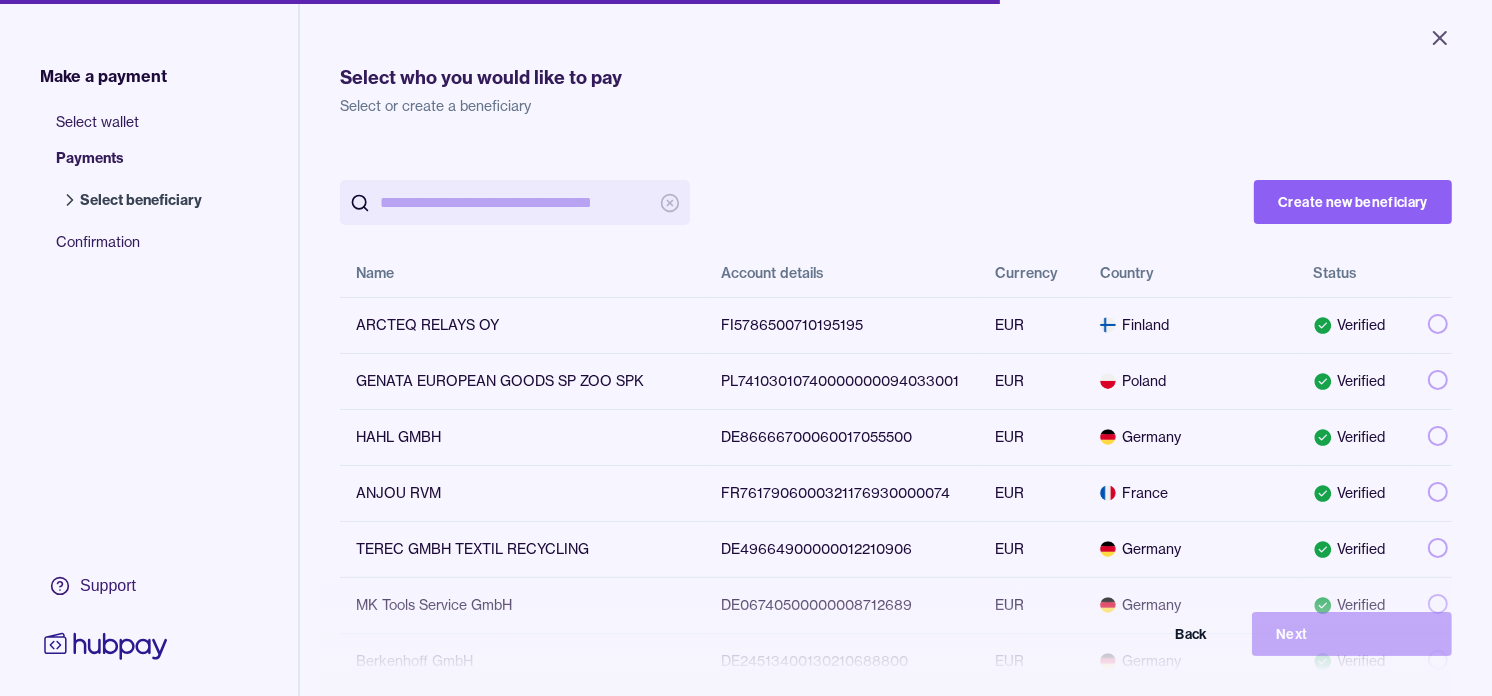 click at bounding box center (515, 202) 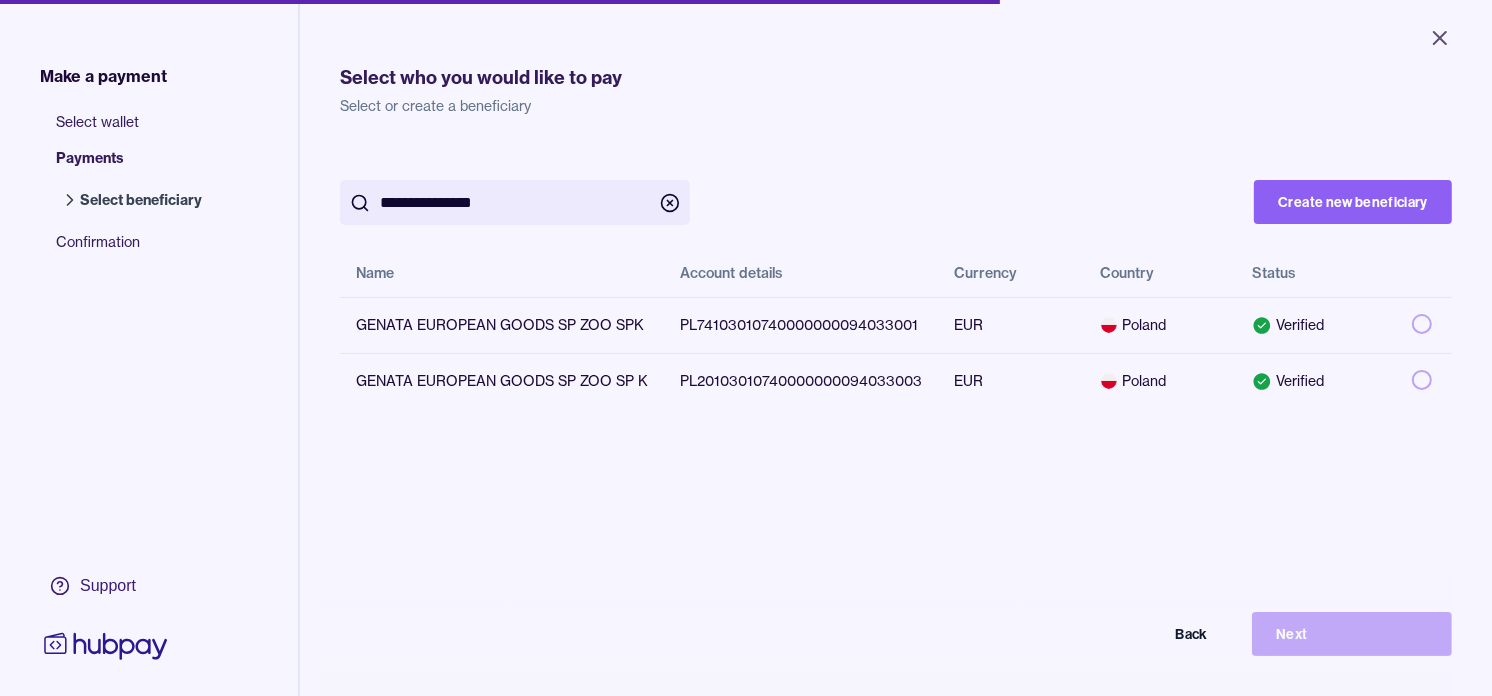 type on "**********" 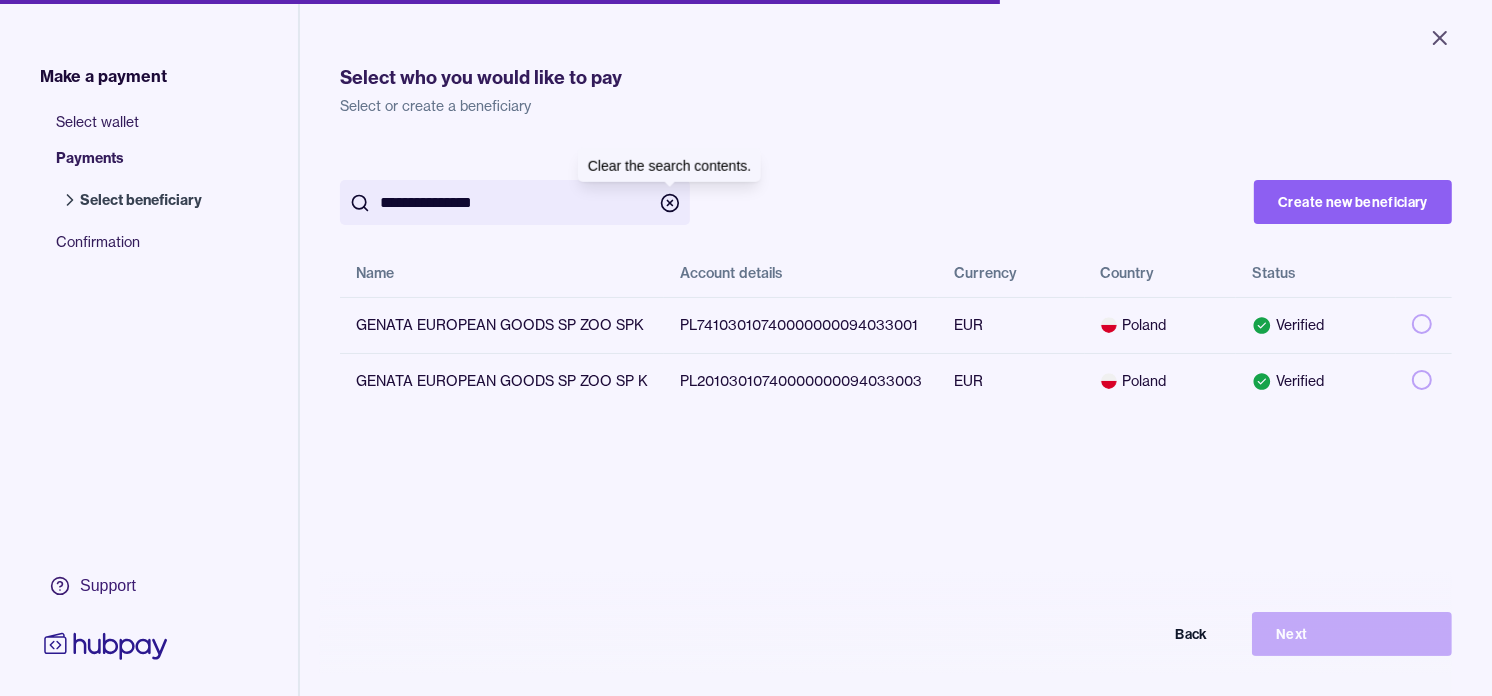 click 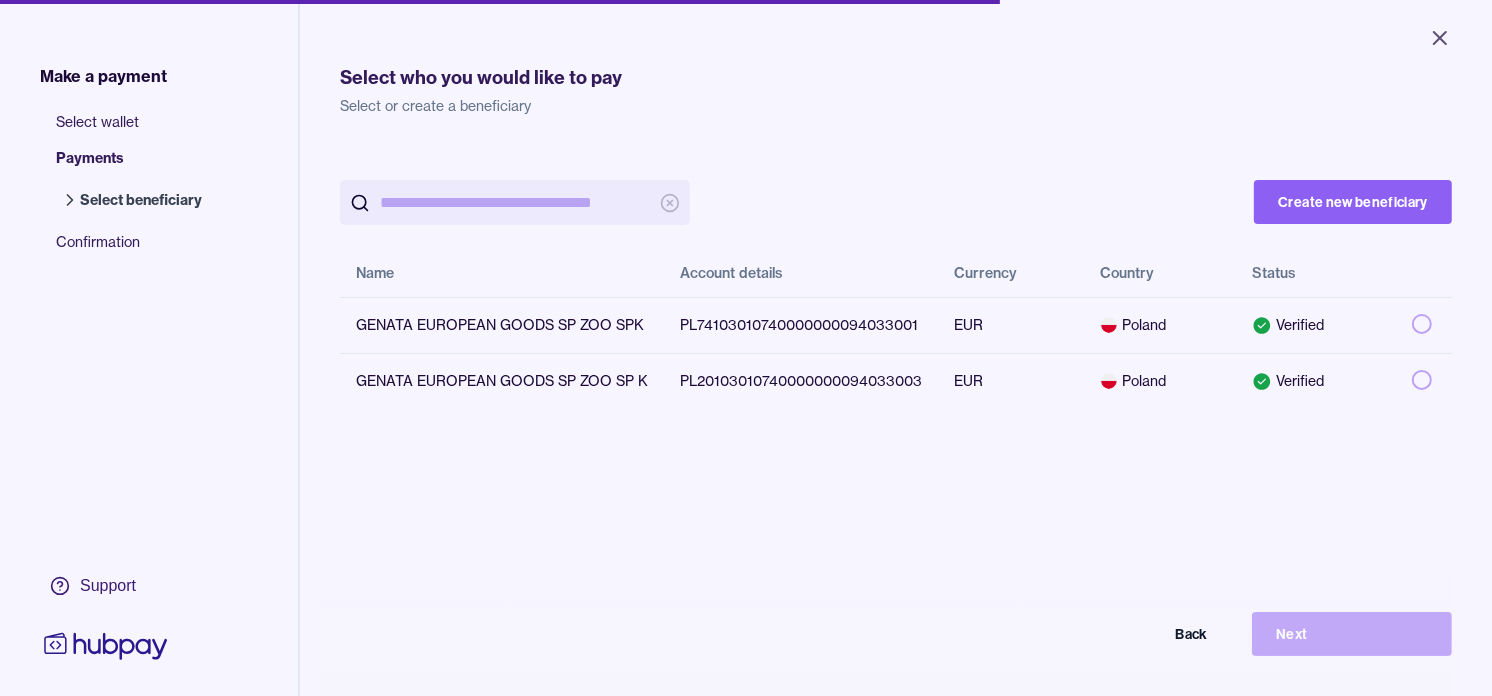 click at bounding box center (515, 202) 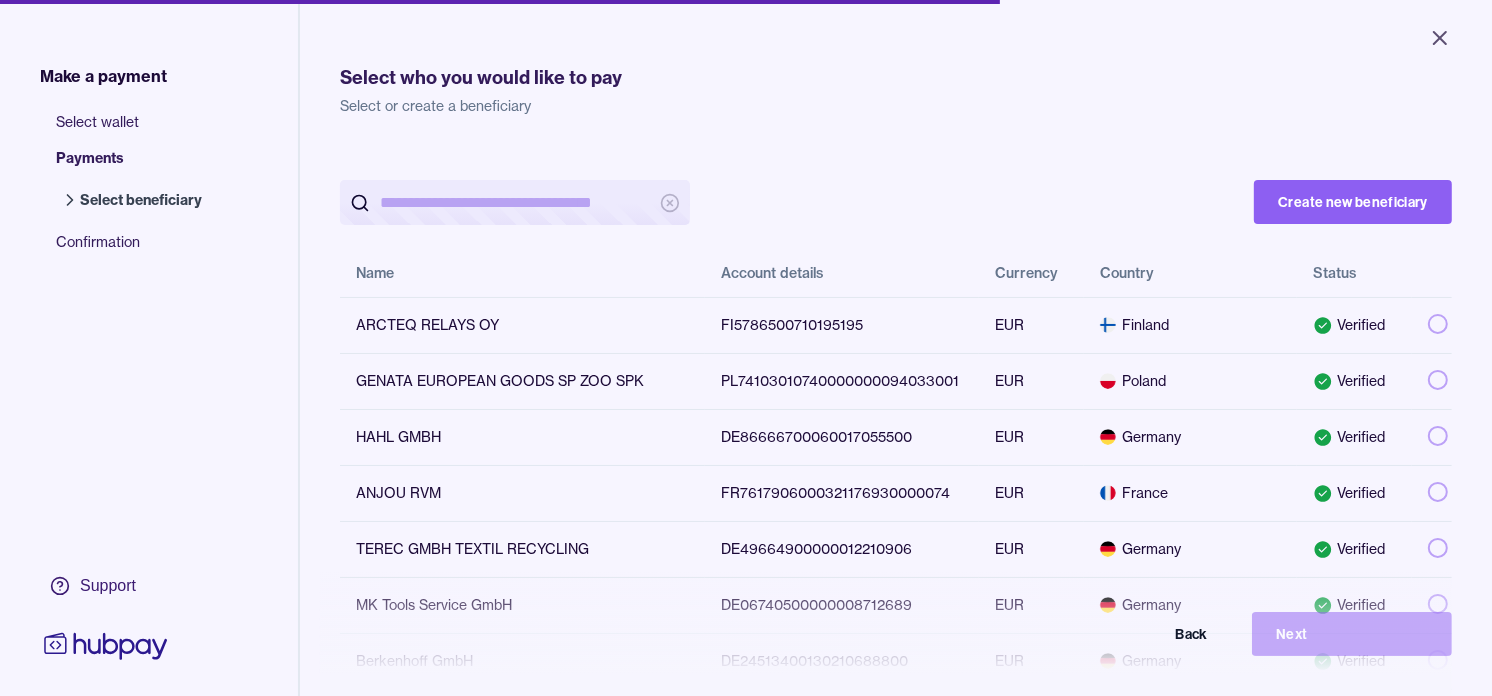 paste on "**********" 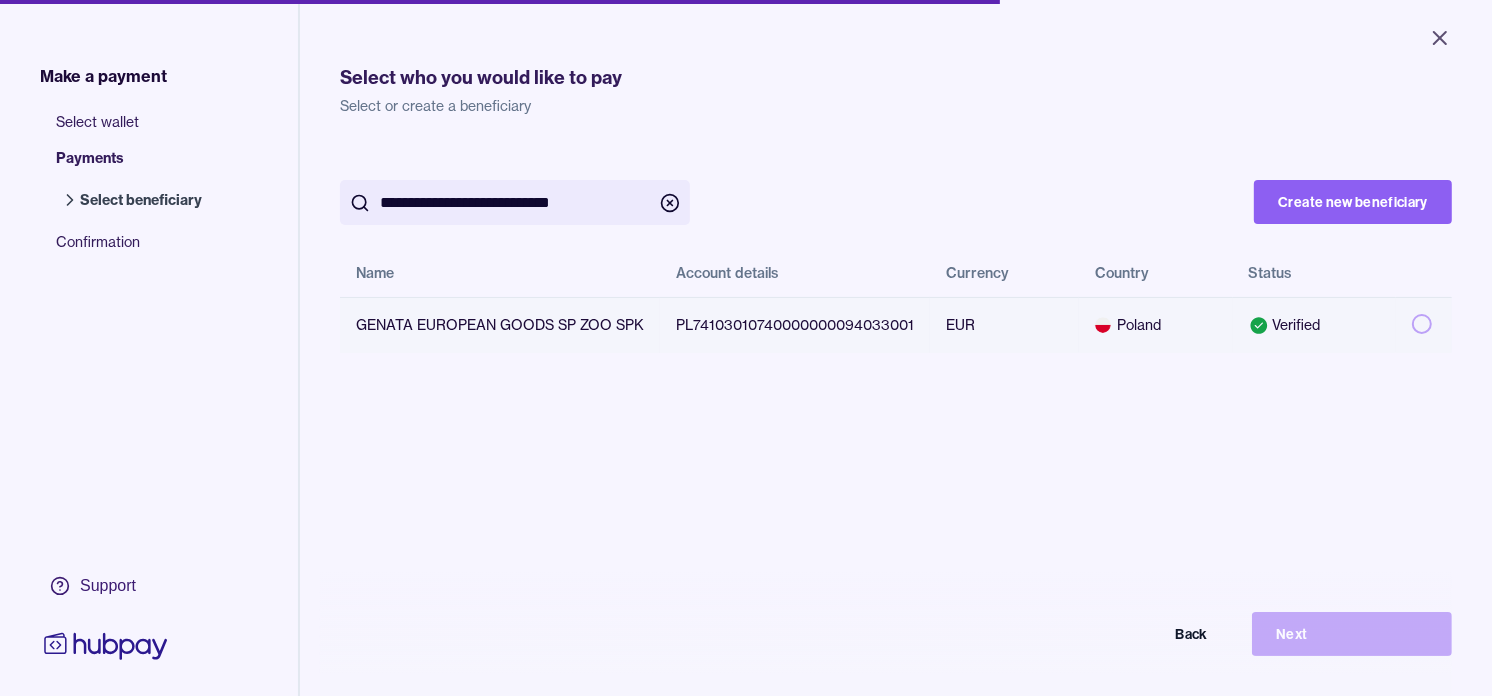 type on "**********" 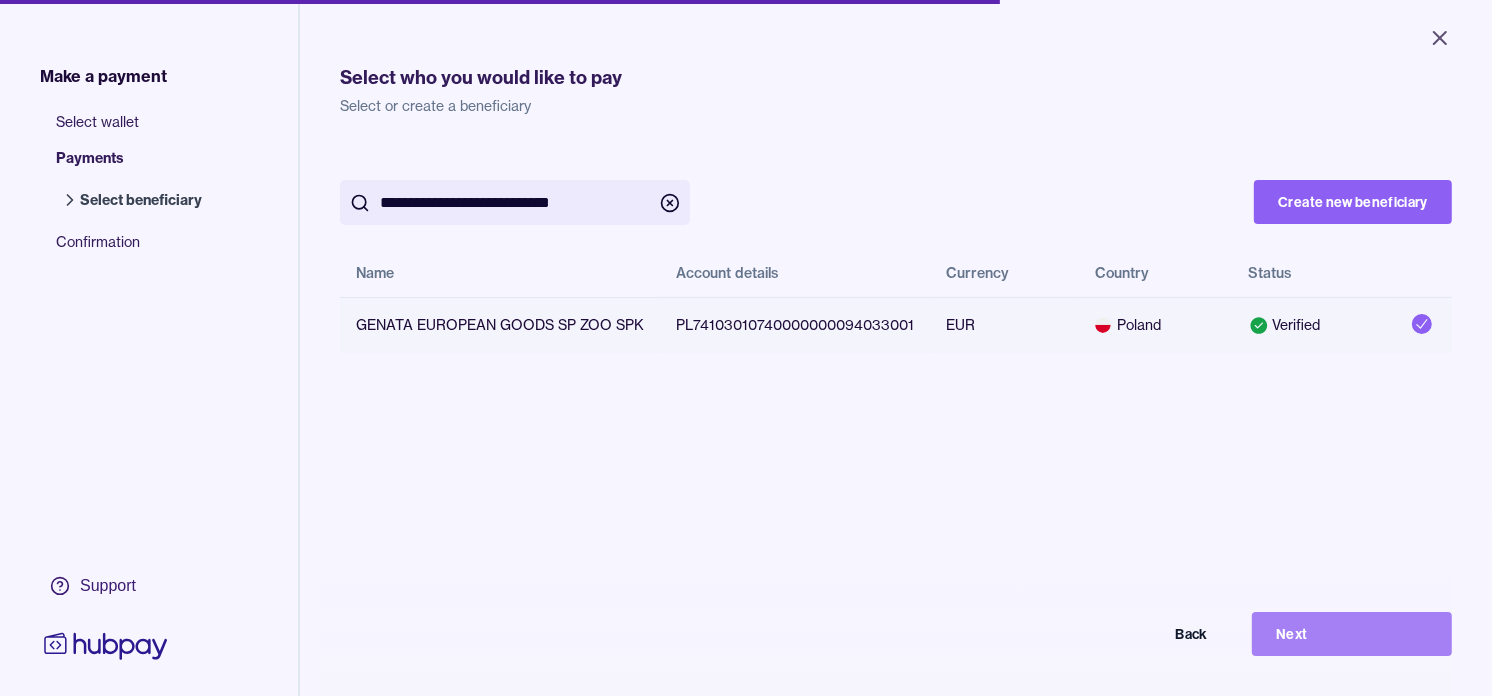 click on "Next" at bounding box center (1352, 634) 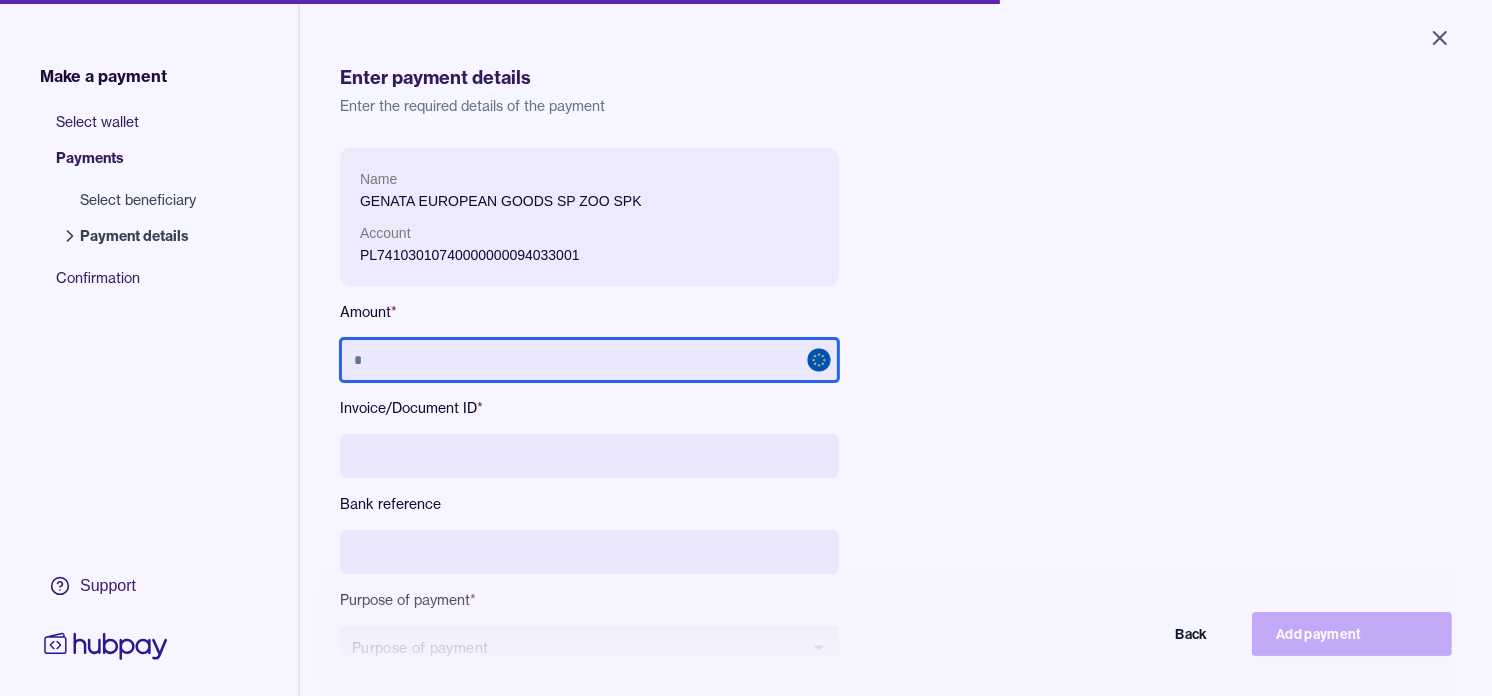 click at bounding box center (589, 360) 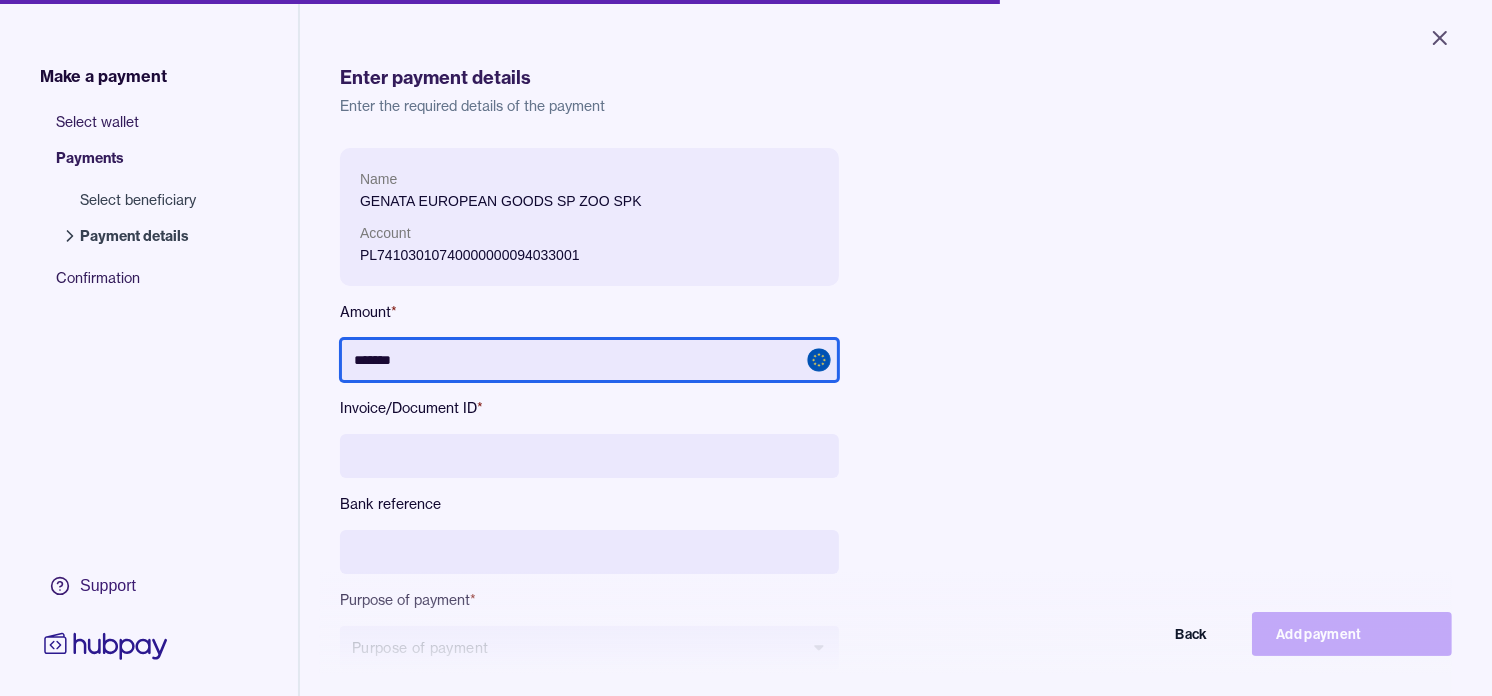 type on "*******" 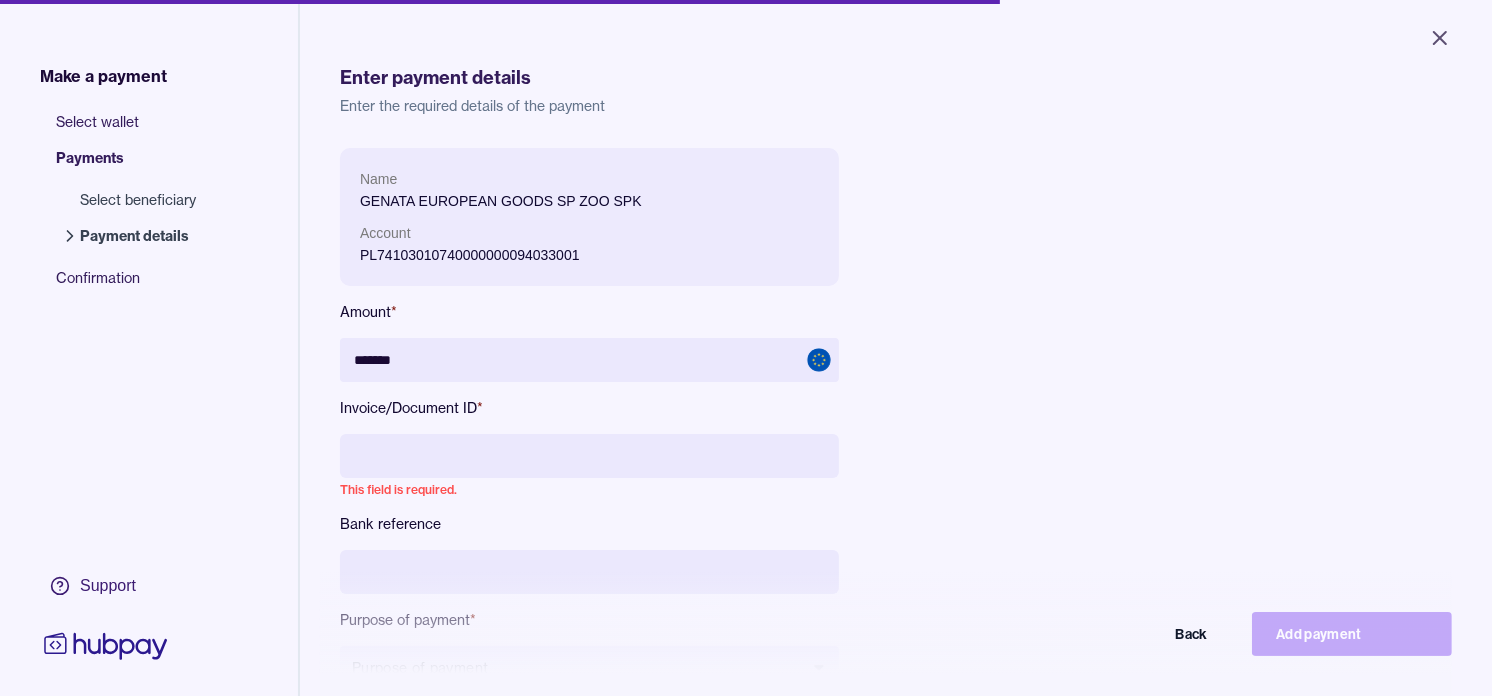 paste on "********" 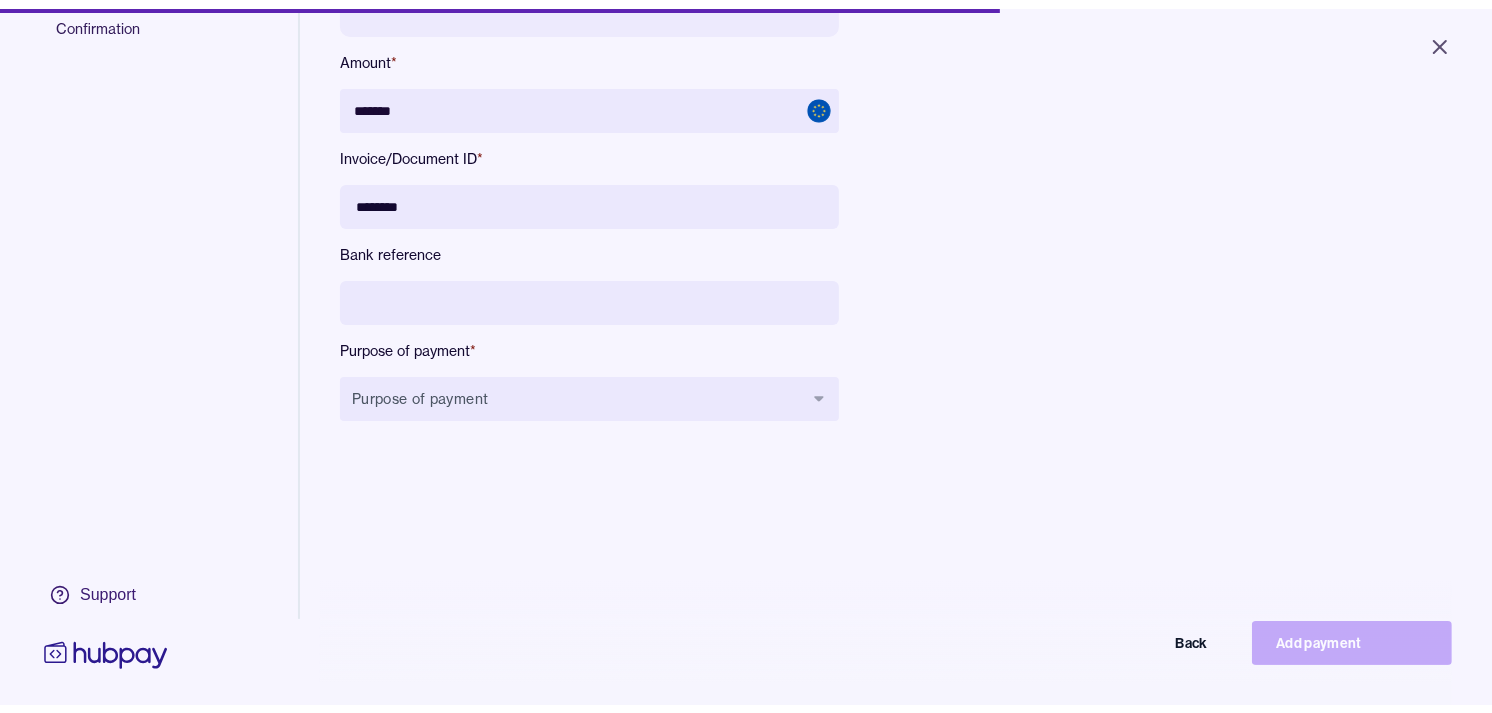 scroll, scrollTop: 267, scrollLeft: 0, axis: vertical 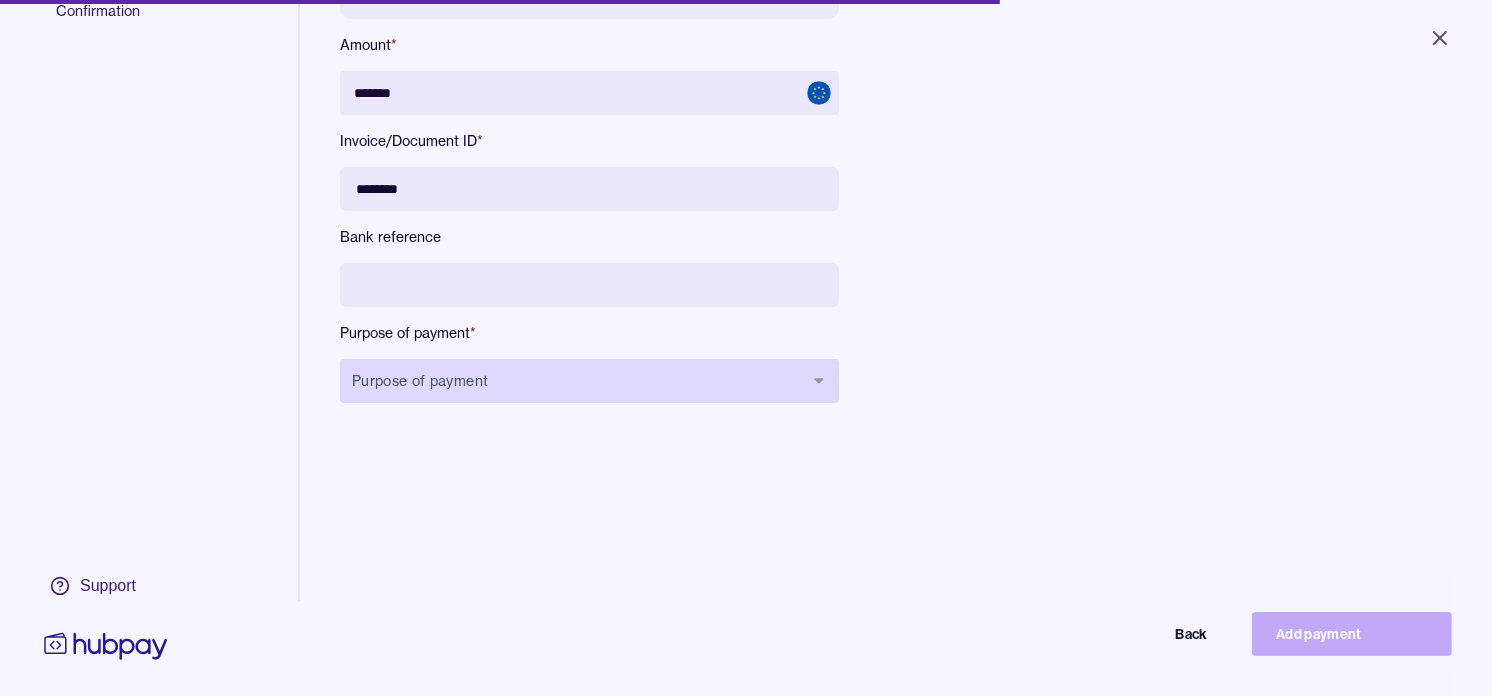 type on "********" 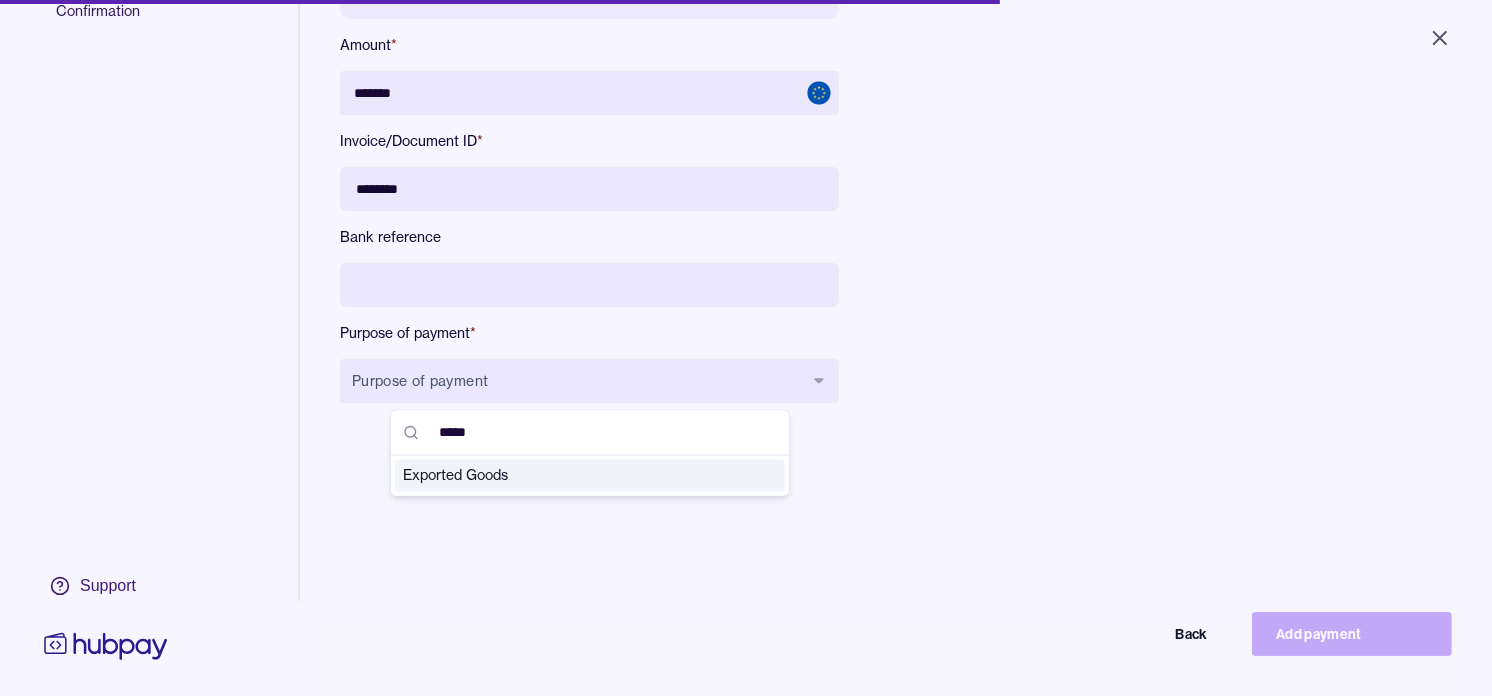 type on "*****" 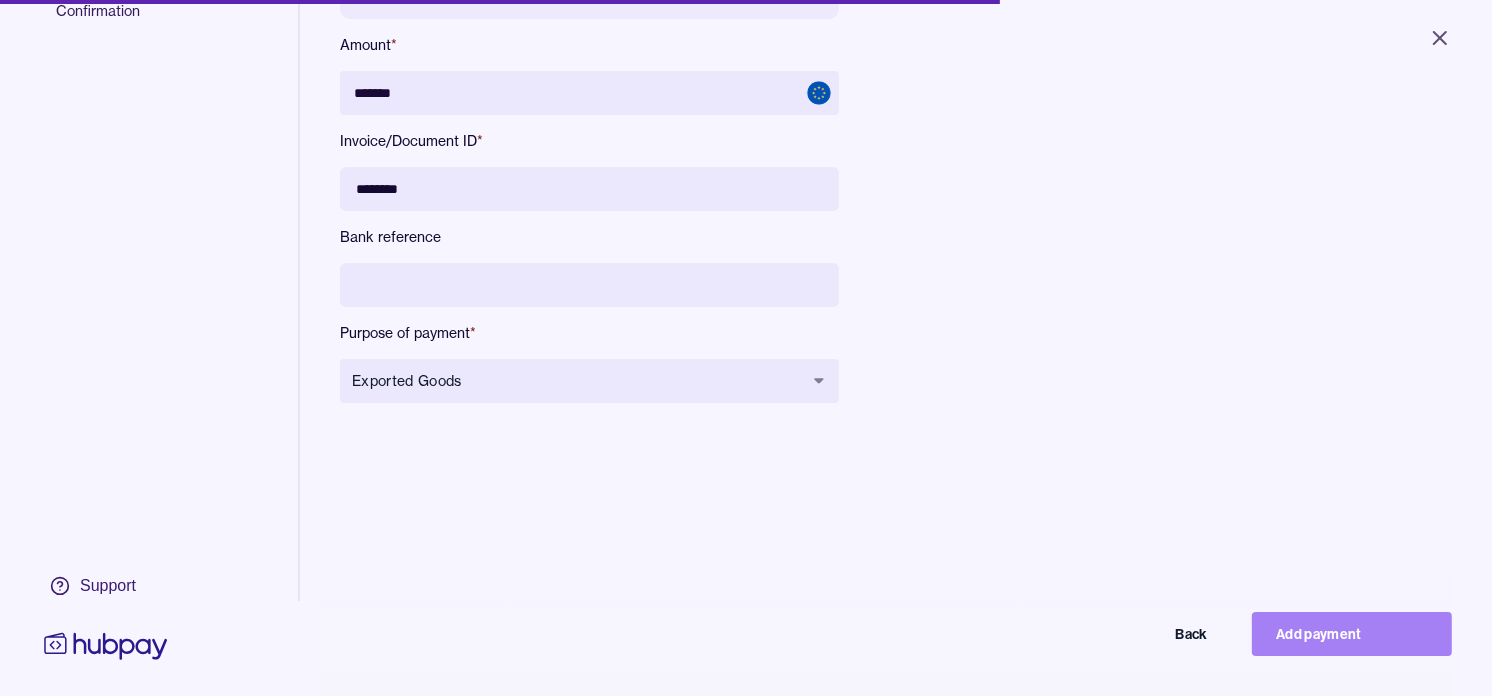 click on "Add payment" at bounding box center (1352, 634) 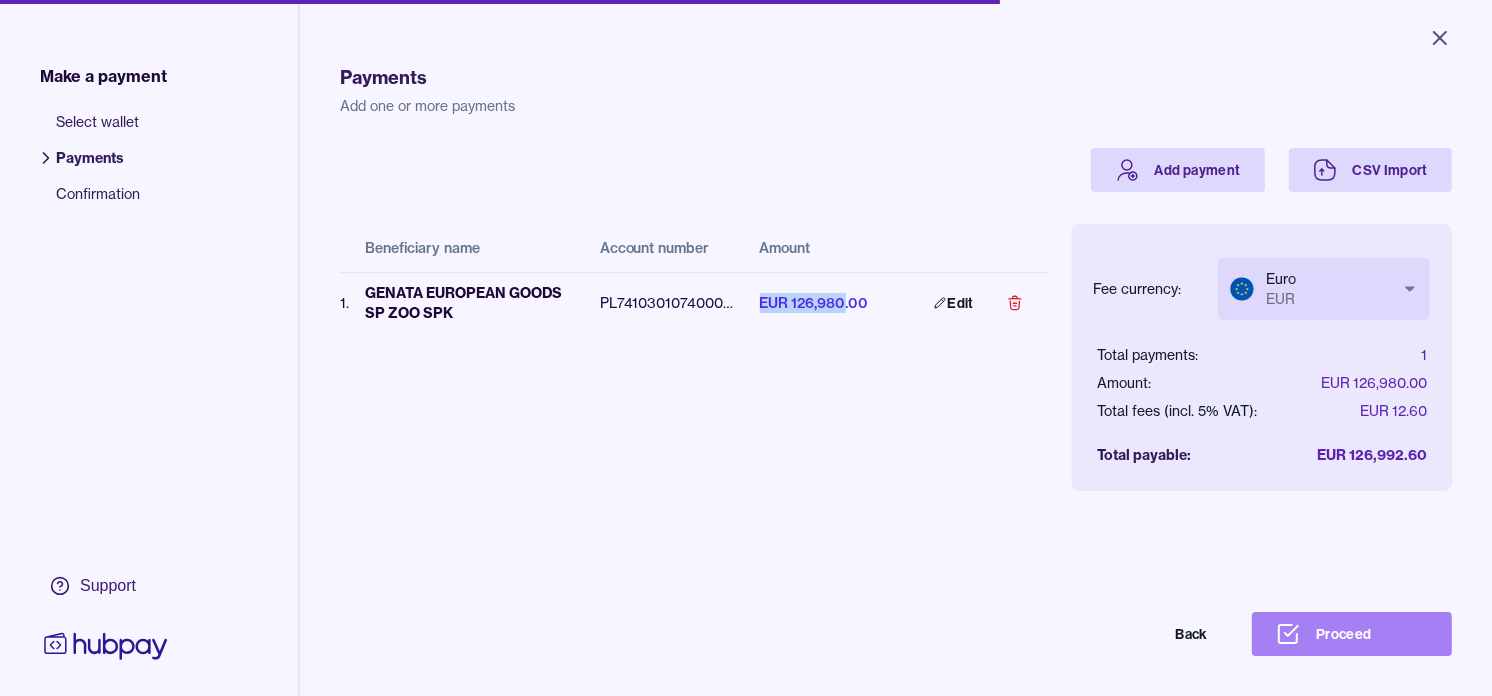 click on "Proceed" at bounding box center (1352, 634) 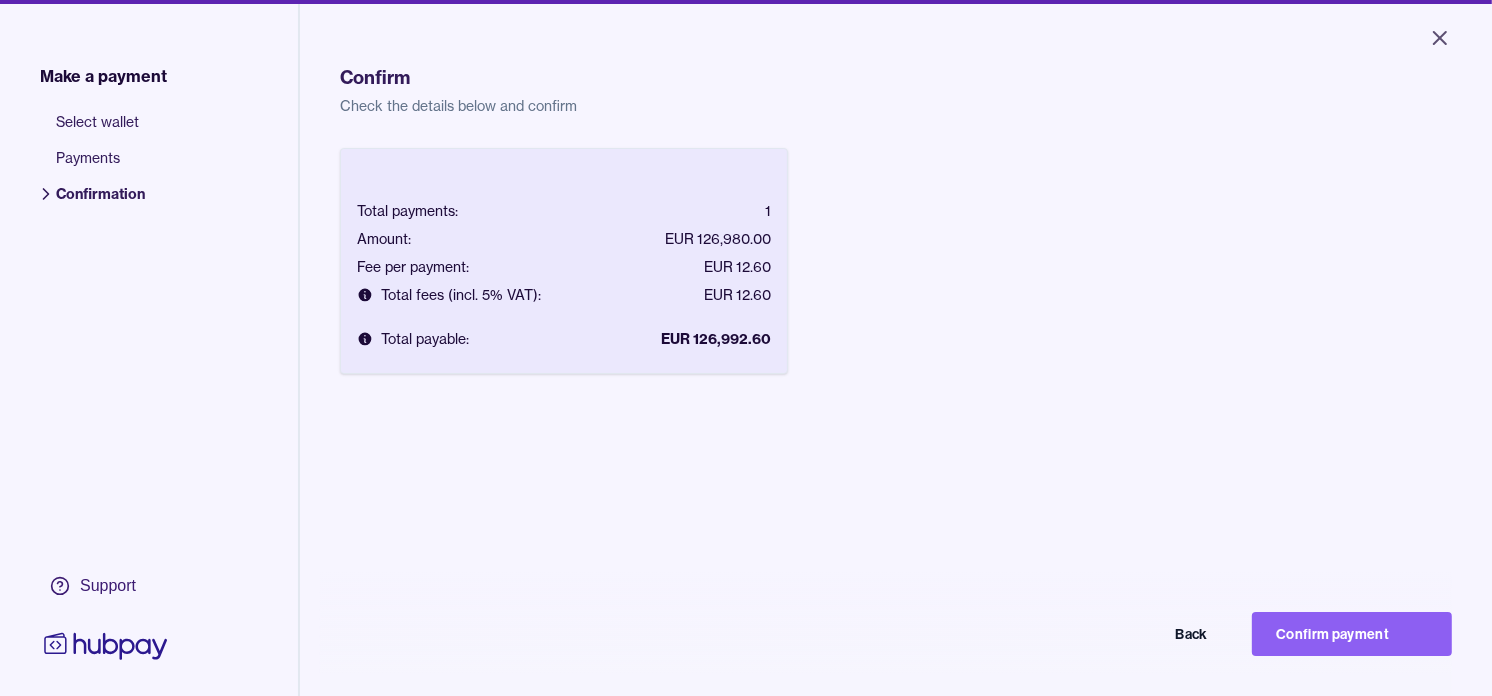click on "Confirm payment" at bounding box center [1352, 634] 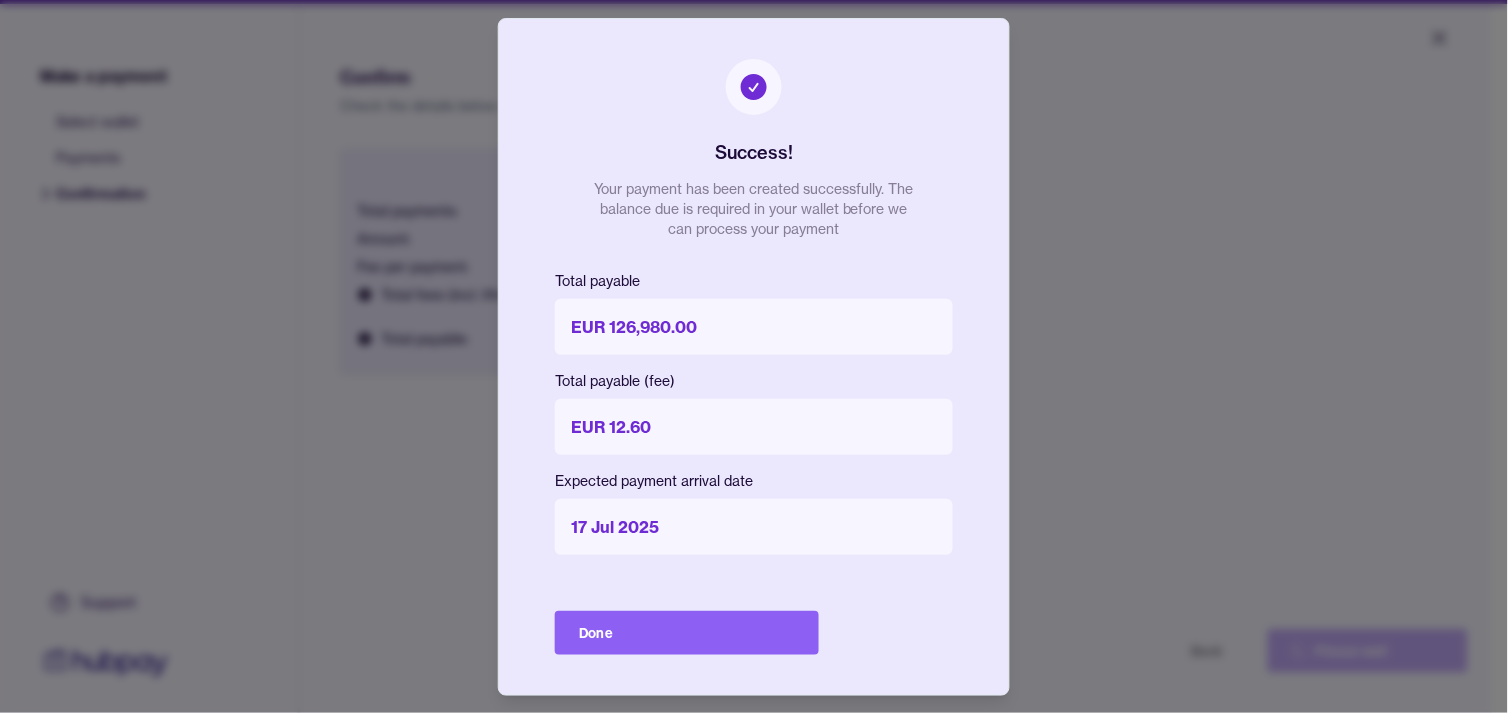click on "Done" at bounding box center [687, 633] 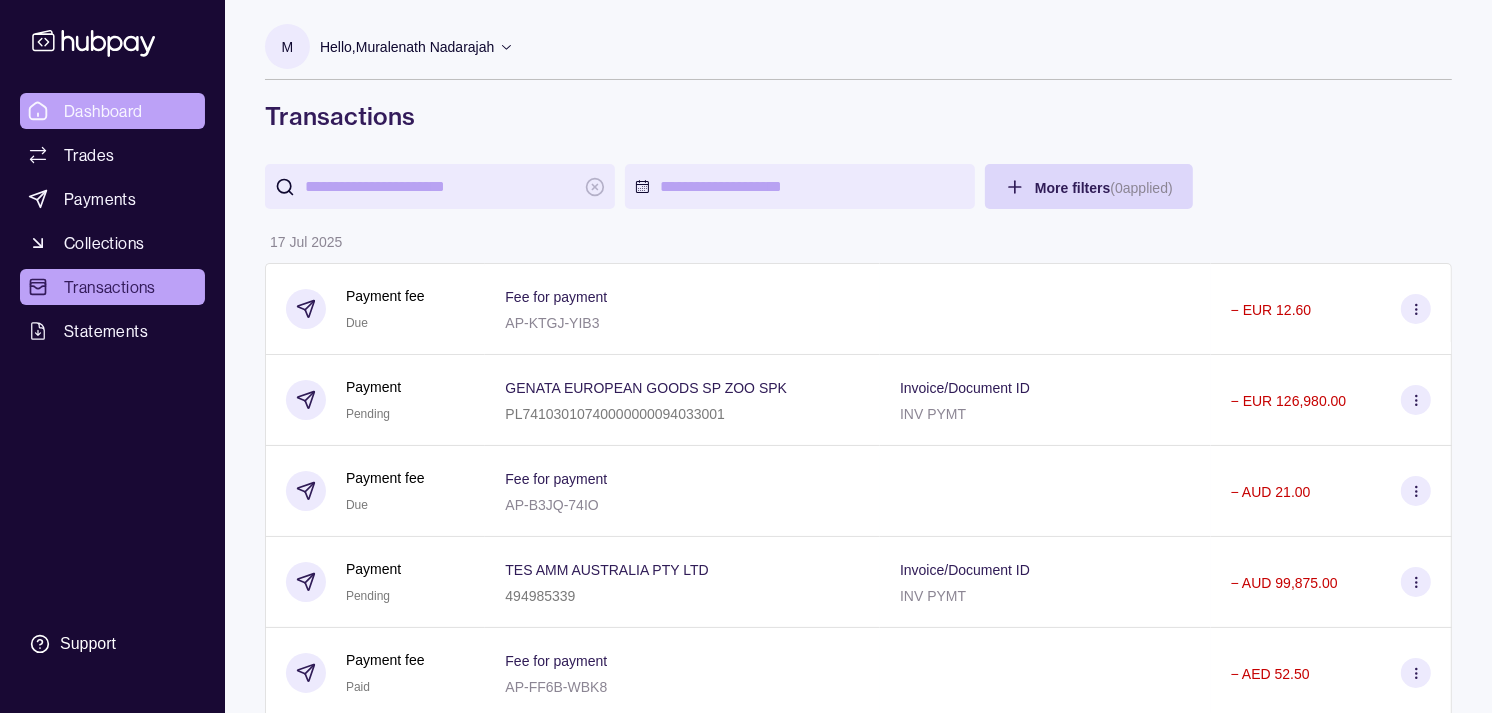 click on "Dashboard" at bounding box center [103, 111] 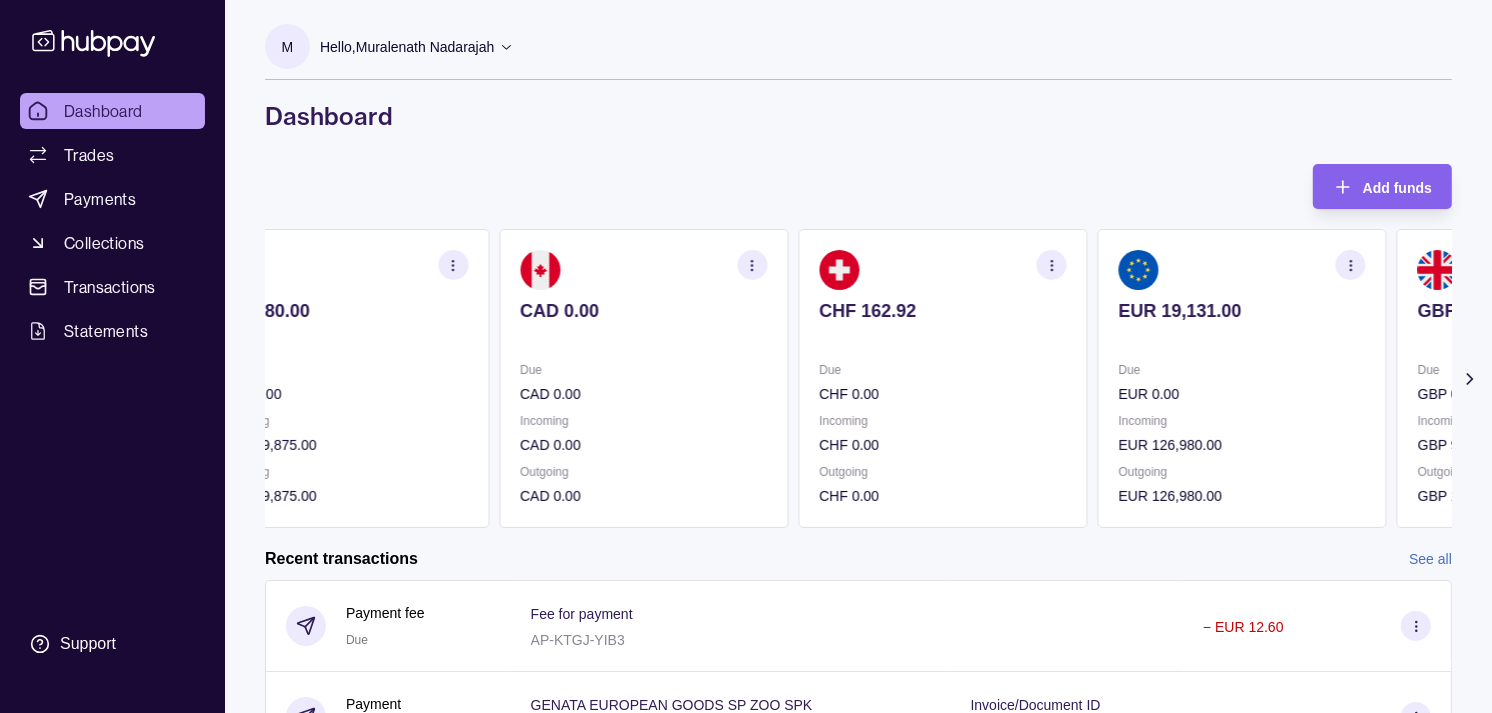 click on "Due CHF 0.00" at bounding box center (942, 382) 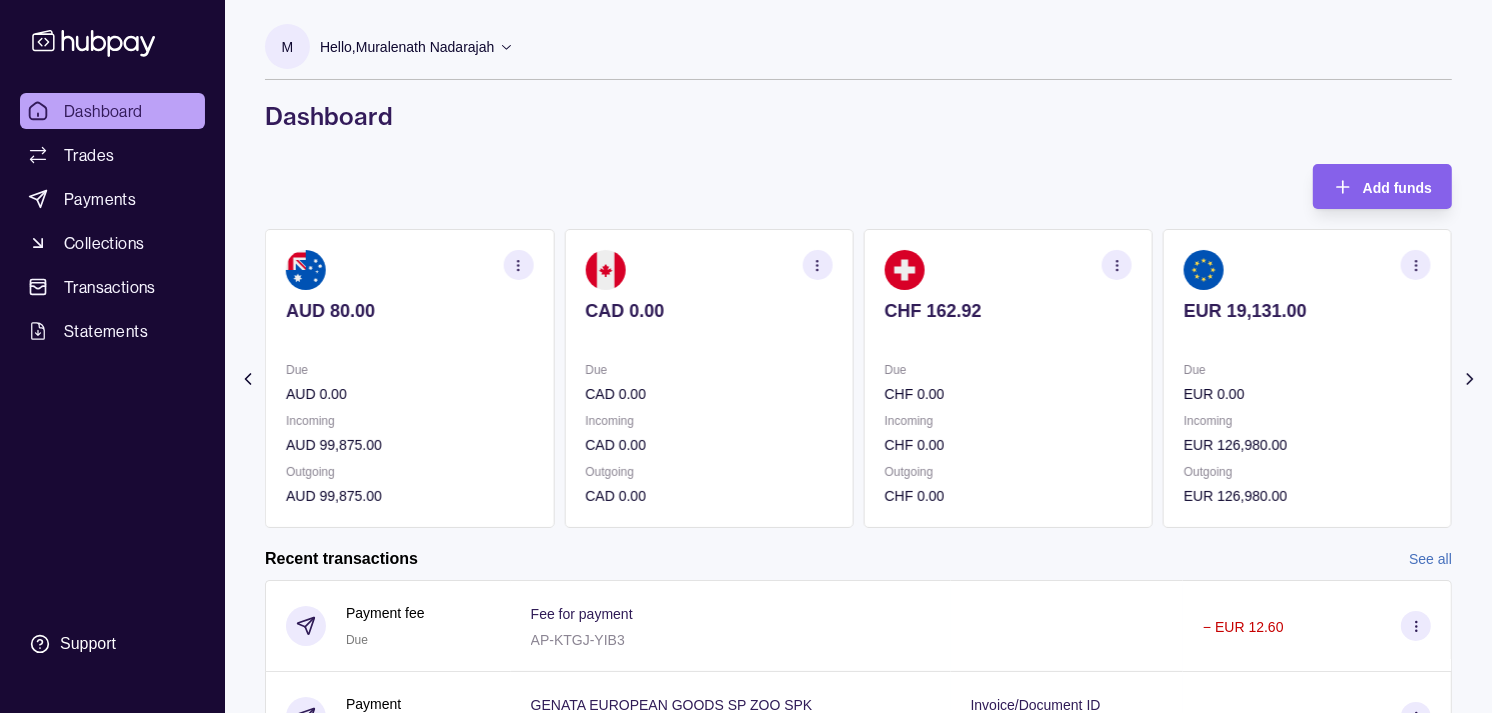 click on "CHF 162.92                                                                                                               Due CHF 0.00 Incoming CHF 0.00 Outgoing CHF 0.00" at bounding box center (1008, 378) 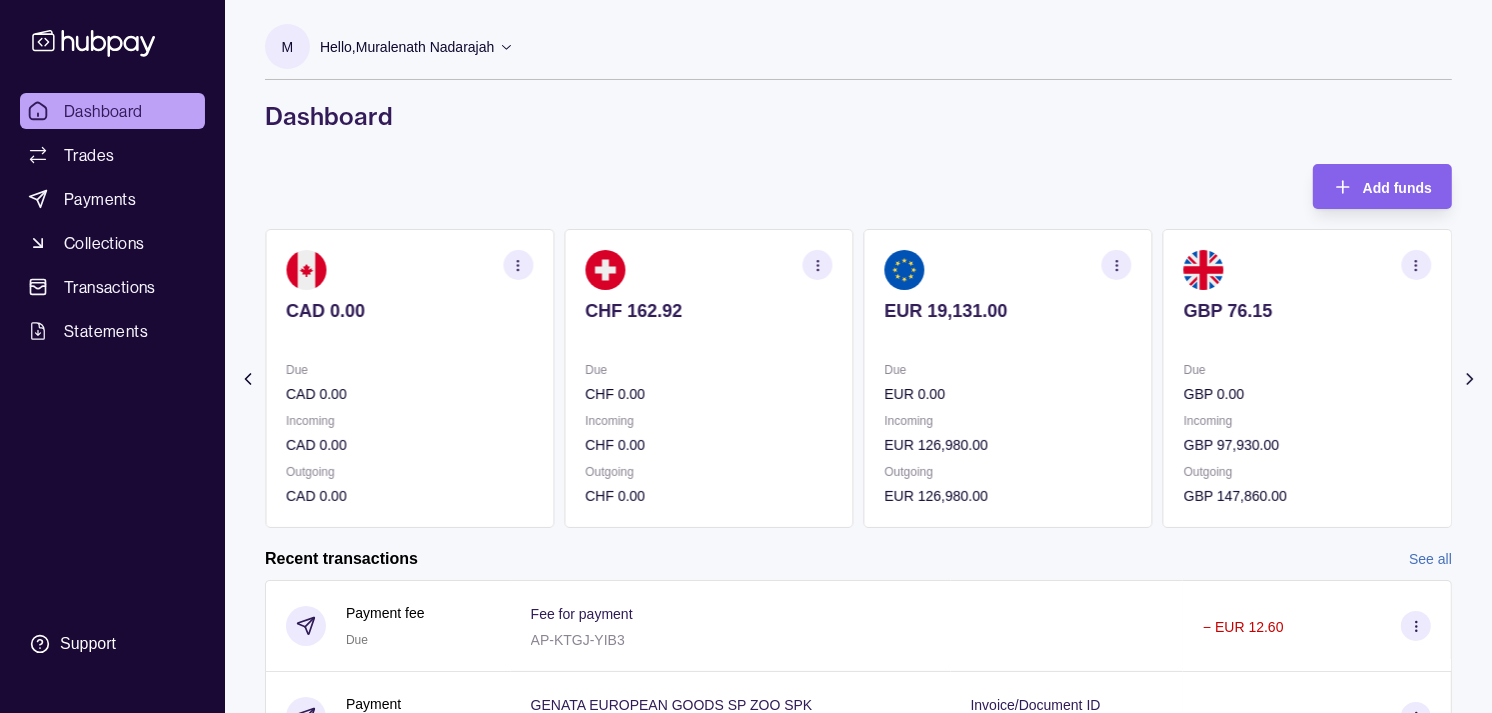 click on "Due" at bounding box center [1008, 370] 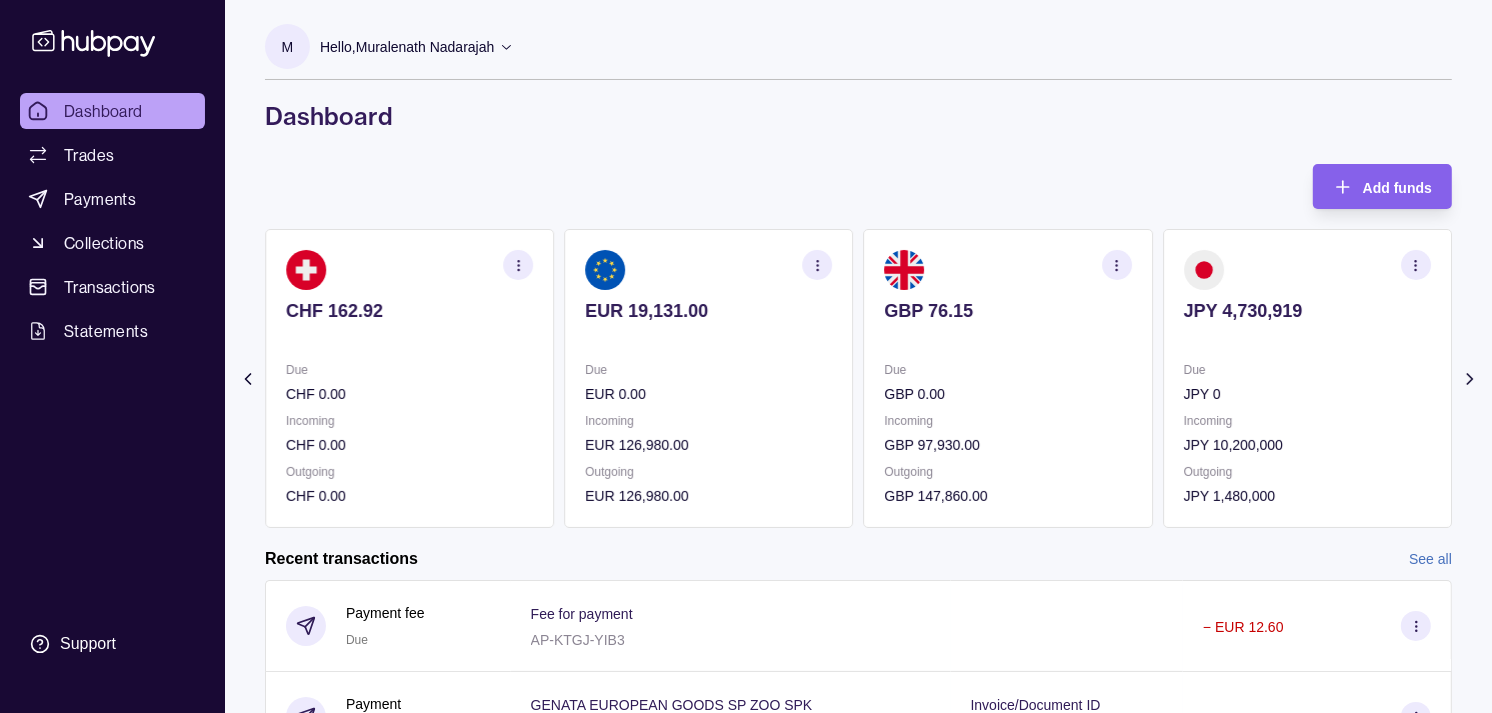 click 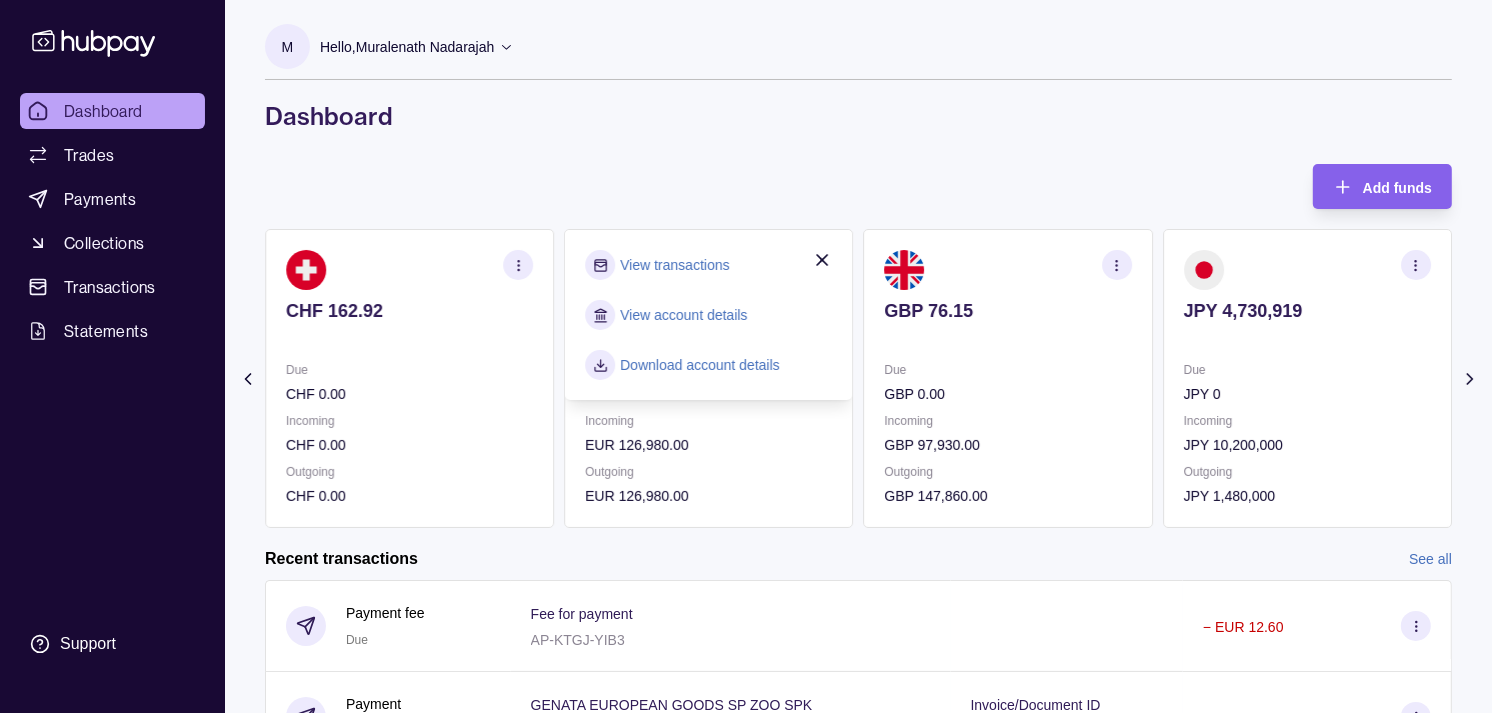 click on "View transactions" at bounding box center (674, 265) 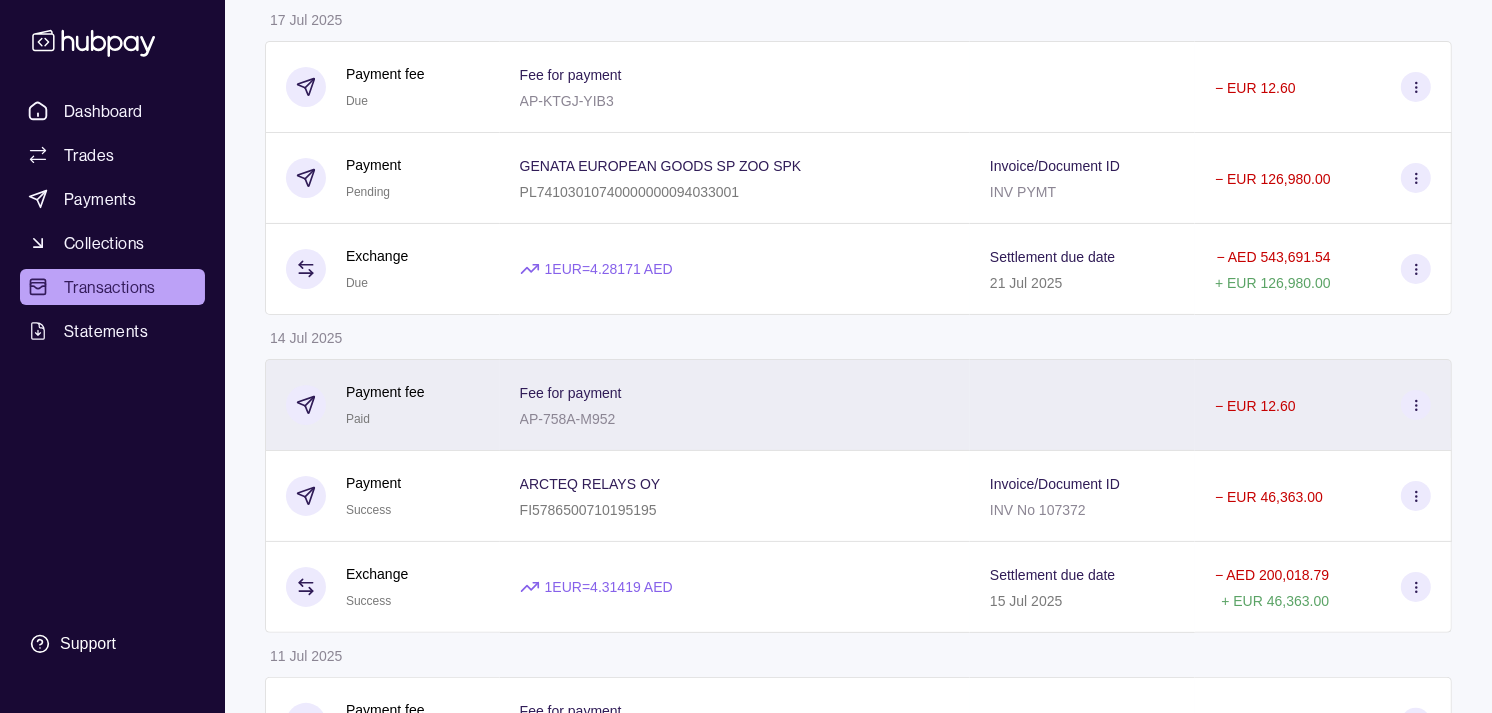 scroll, scrollTop: 333, scrollLeft: 0, axis: vertical 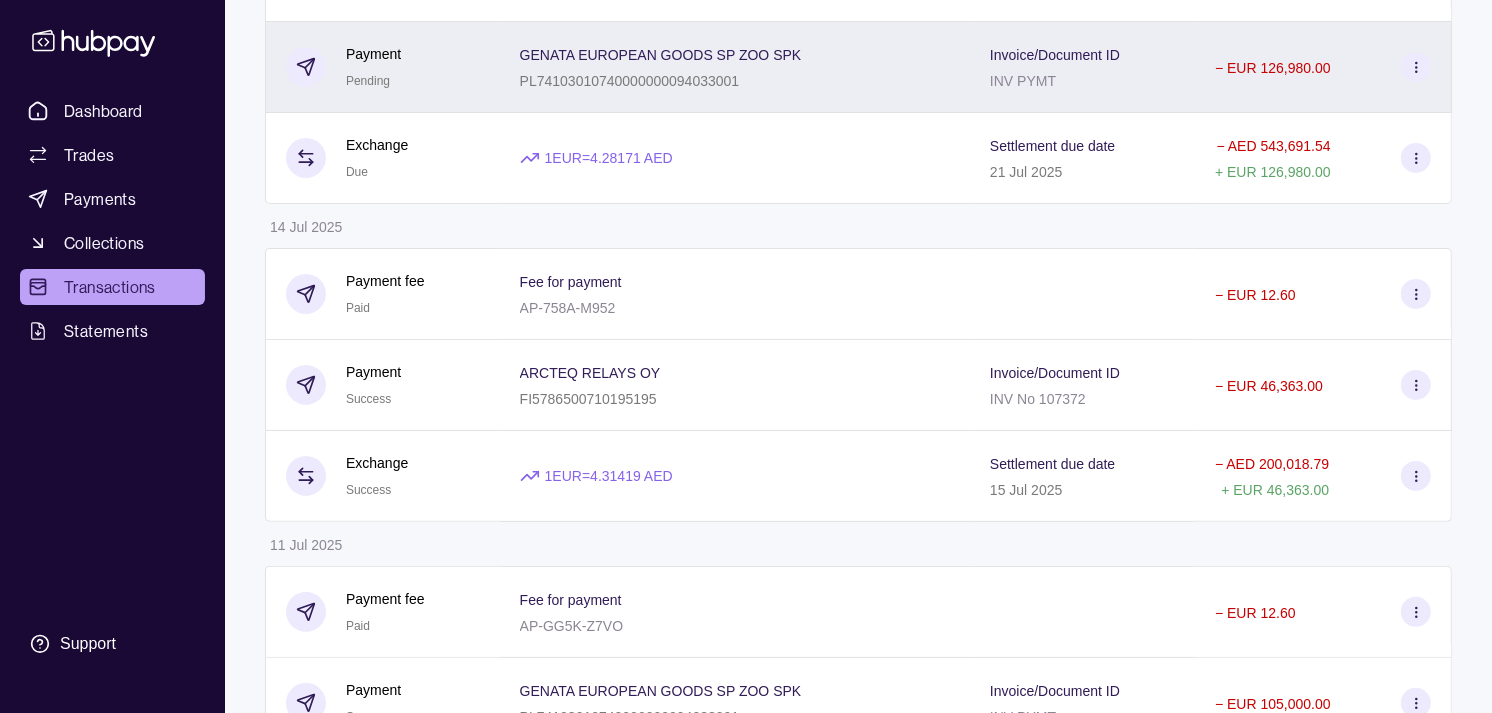 click on "PL74103010740000000094033001" at bounding box center [630, 81] 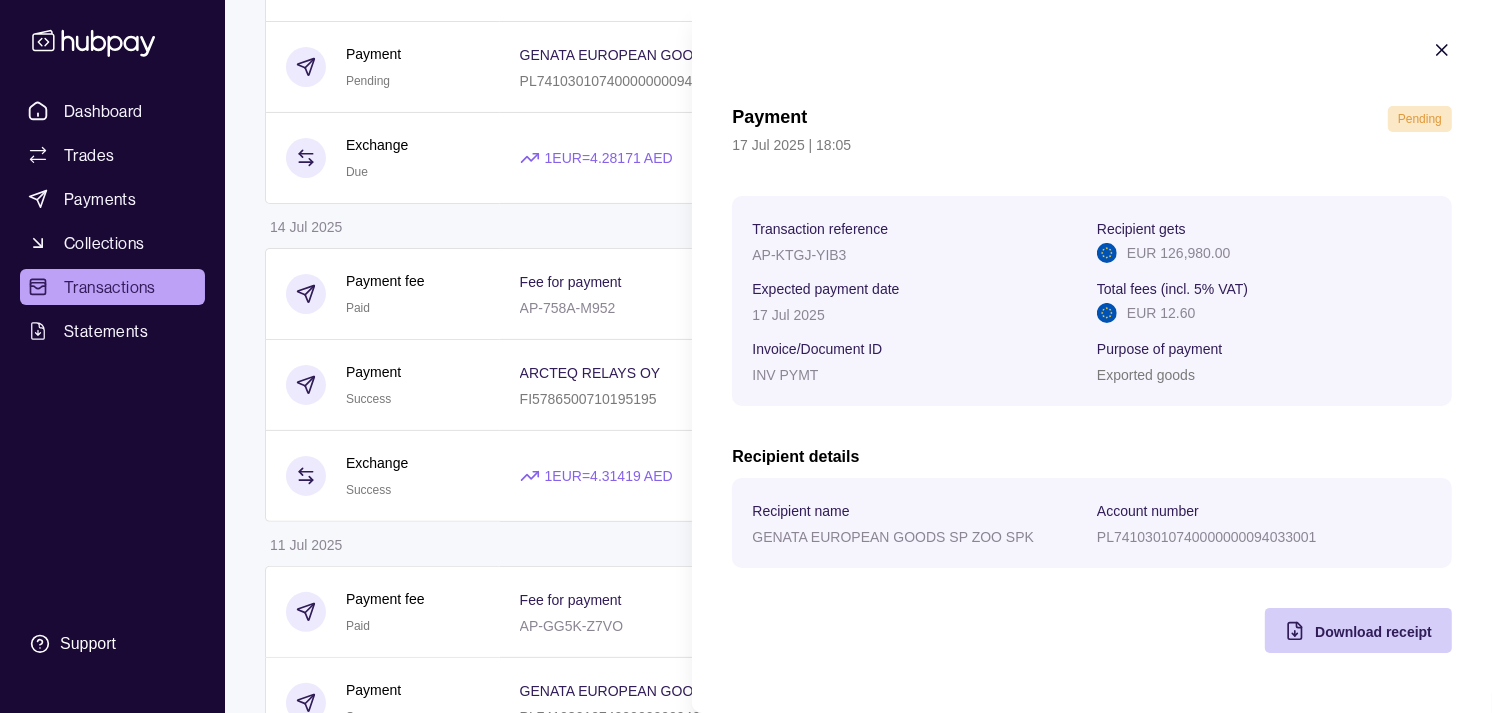 click on "Download receipt" at bounding box center (1373, 632) 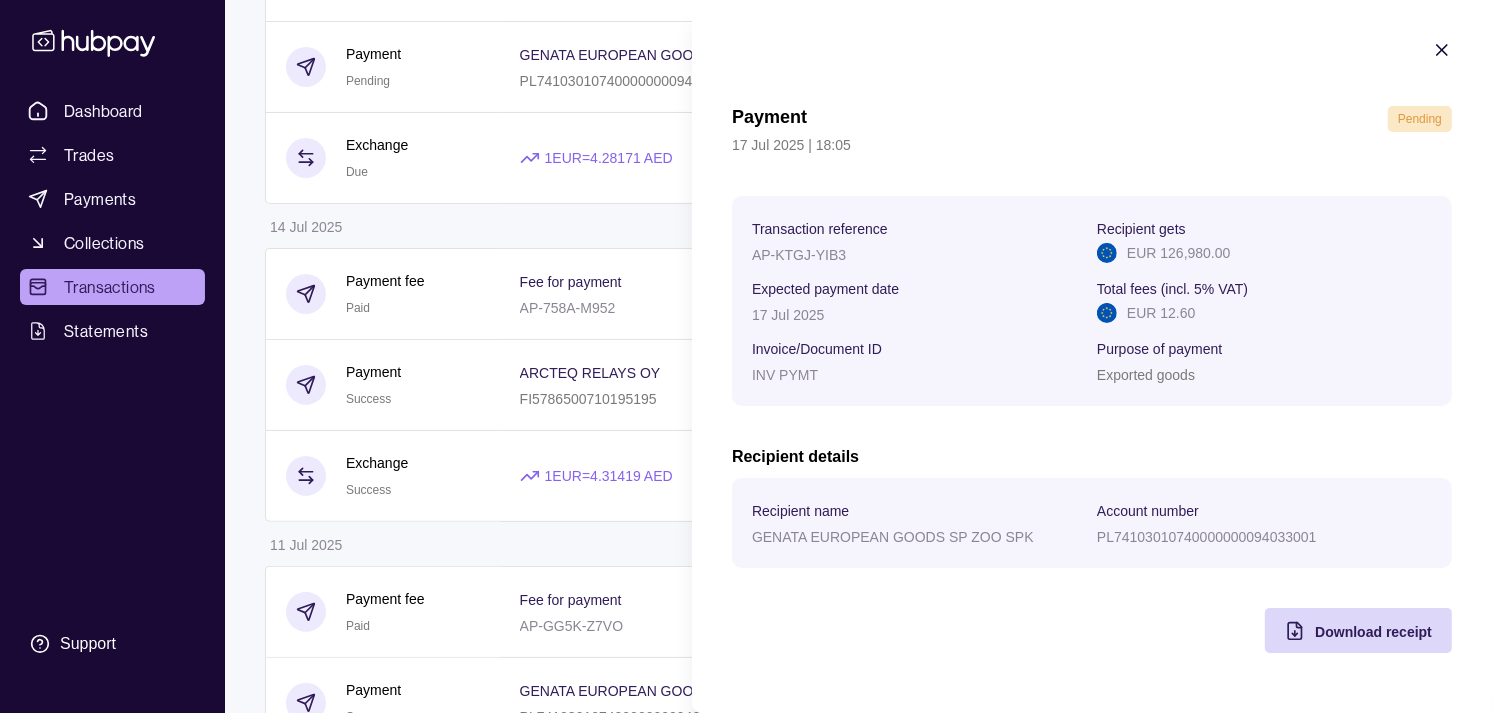 click on "Dashboard Trades Payments Collections Transactions Statements Support M Hello,  [FIRST] [LAST] Strides Trading LLC Account Terms and conditions Privacy policy Sign out Transactions More filters  ( 1  applied) Details Amount 17 Jul 2025 Payment fee Due Fee for payment AP-KTGJ-YIB3 −   EUR 12.60 Payment Pending GENATA EUROPEAN GOODS SP ZOO SPK PL74103010740000000094033001 Invoice/Document ID INV PYMT −   EUR 126,980.00 Exchange Due 1  EUR  =  4.28171   AED Settlement due date 21 Jul 2025 −   AED 543,691.54 +   EUR 126,980.00 14 Jul 2025 Payment fee Paid Fee for payment AP-758A-M952 −   EUR 12.60 Payment Success ARCTEQ RELAYS OY FI5786500710195195 Invoice/Document ID INV No 107372 −   EUR 46,363.00 Exchange Success 1  EUR  =  4.31419   AED Settlement due date 15 Jul 2025 −   AED 200,018.79 +   EUR 46,363.00 11 Jul 2025 Payment fee Paid Fee for payment AP-GG5K-Z7VO −   EUR 12.60 Payment Success GENATA EUROPEAN GOODS SP ZOO SPK PL74103010740000000094033001 Invoice/Document ID INV PYMT −   1" at bounding box center [746, 841] 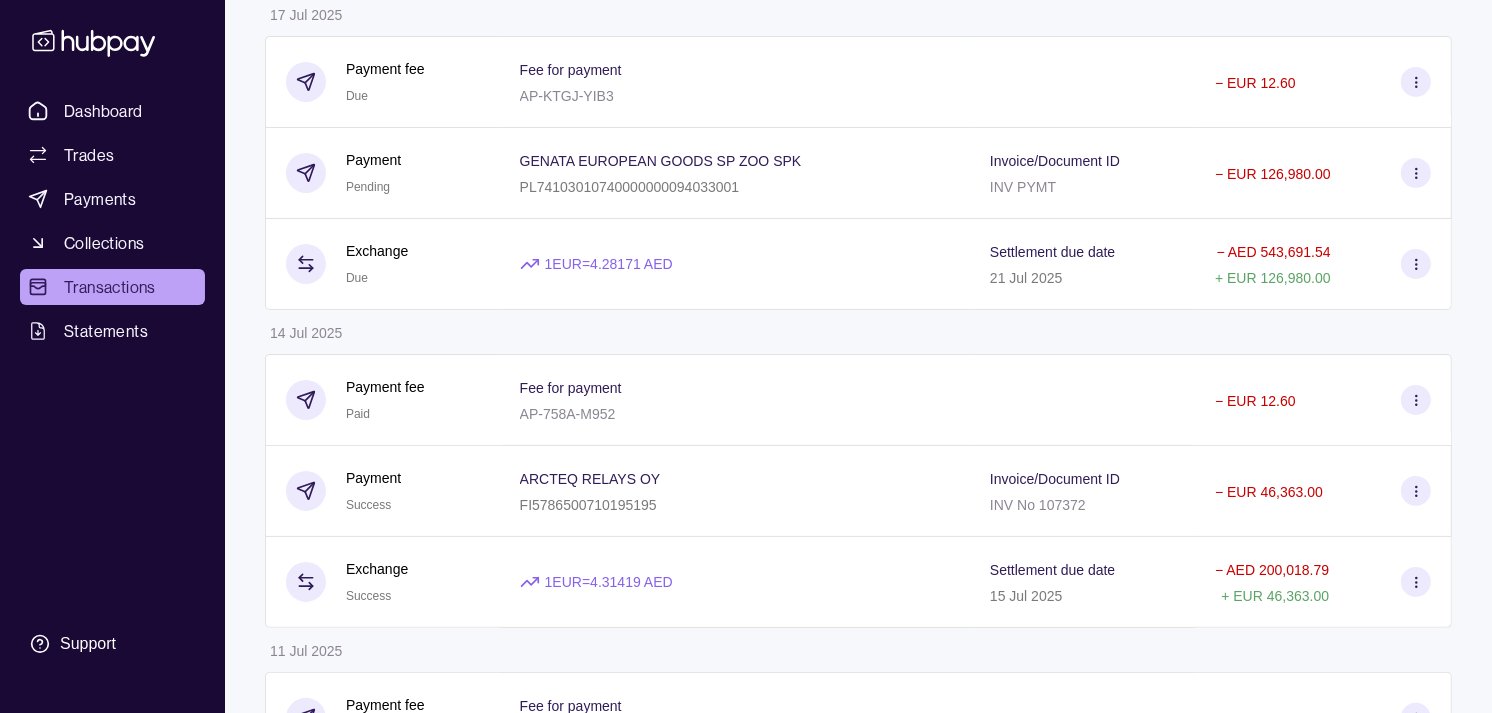 scroll, scrollTop: 111, scrollLeft: 0, axis: vertical 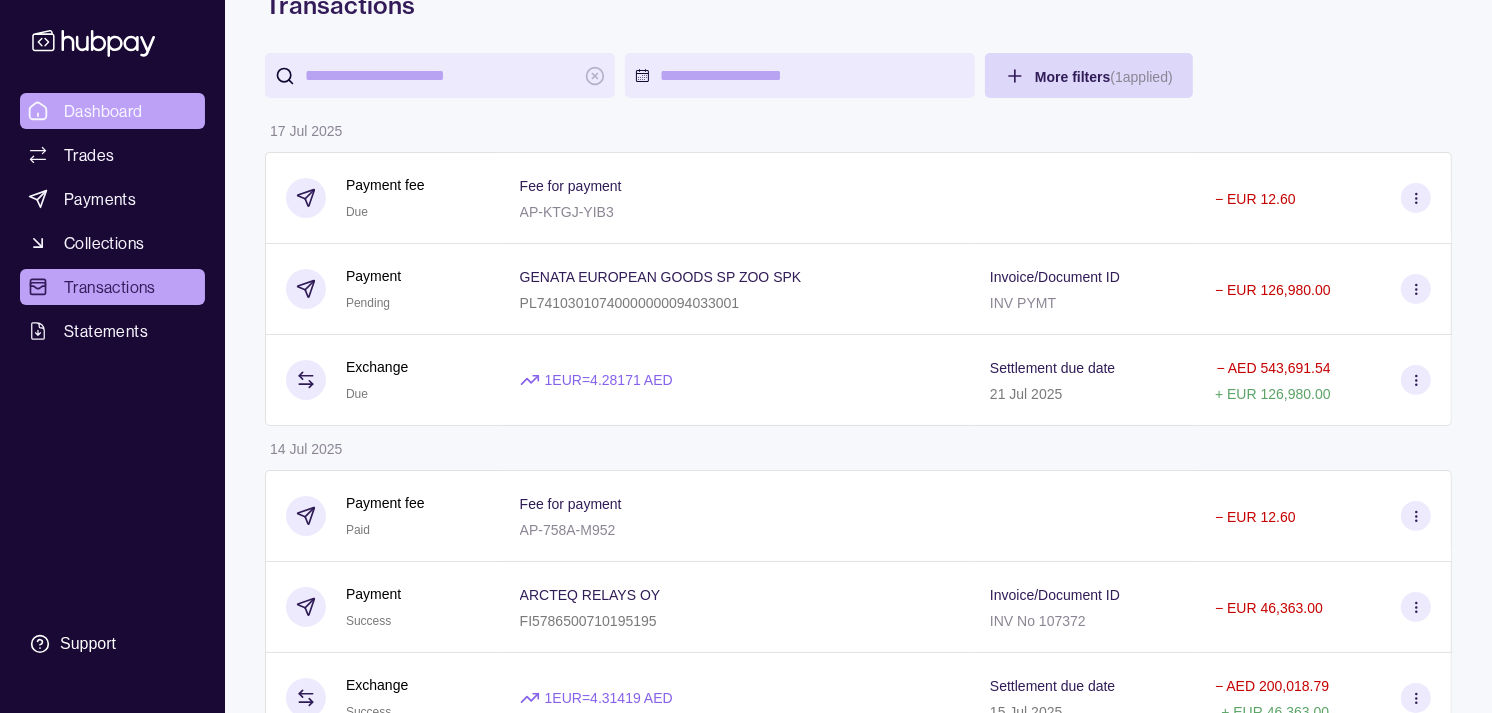 click on "Dashboard" at bounding box center (103, 111) 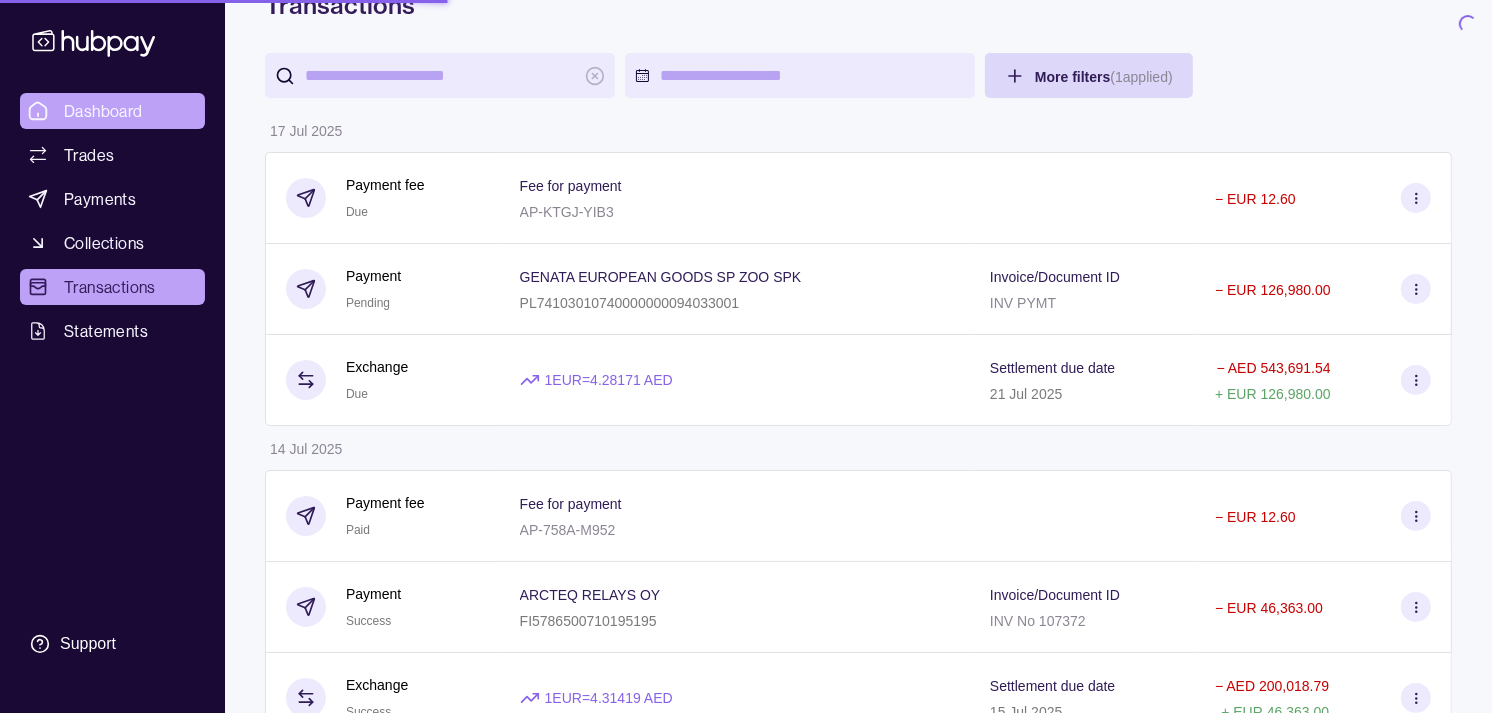 scroll, scrollTop: 0, scrollLeft: 0, axis: both 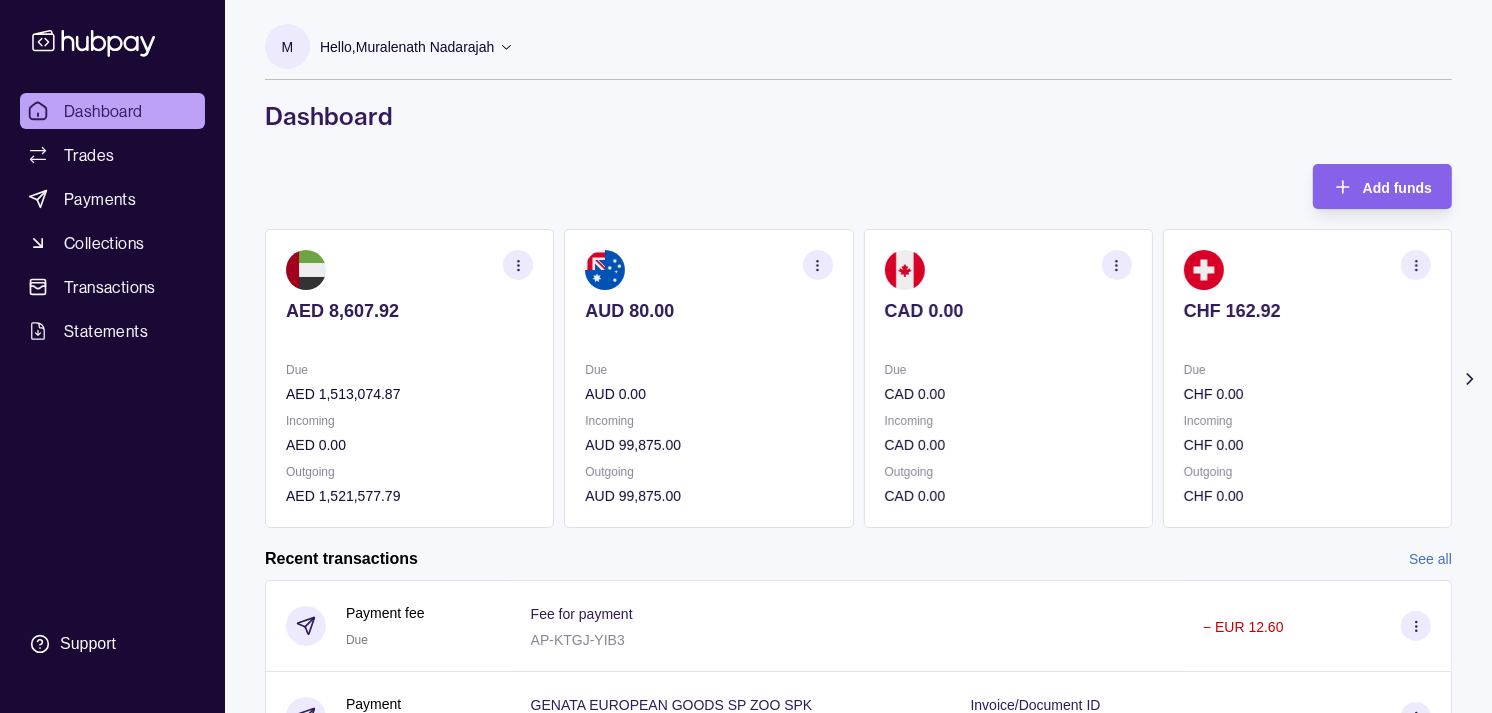 click at bounding box center [1008, 338] 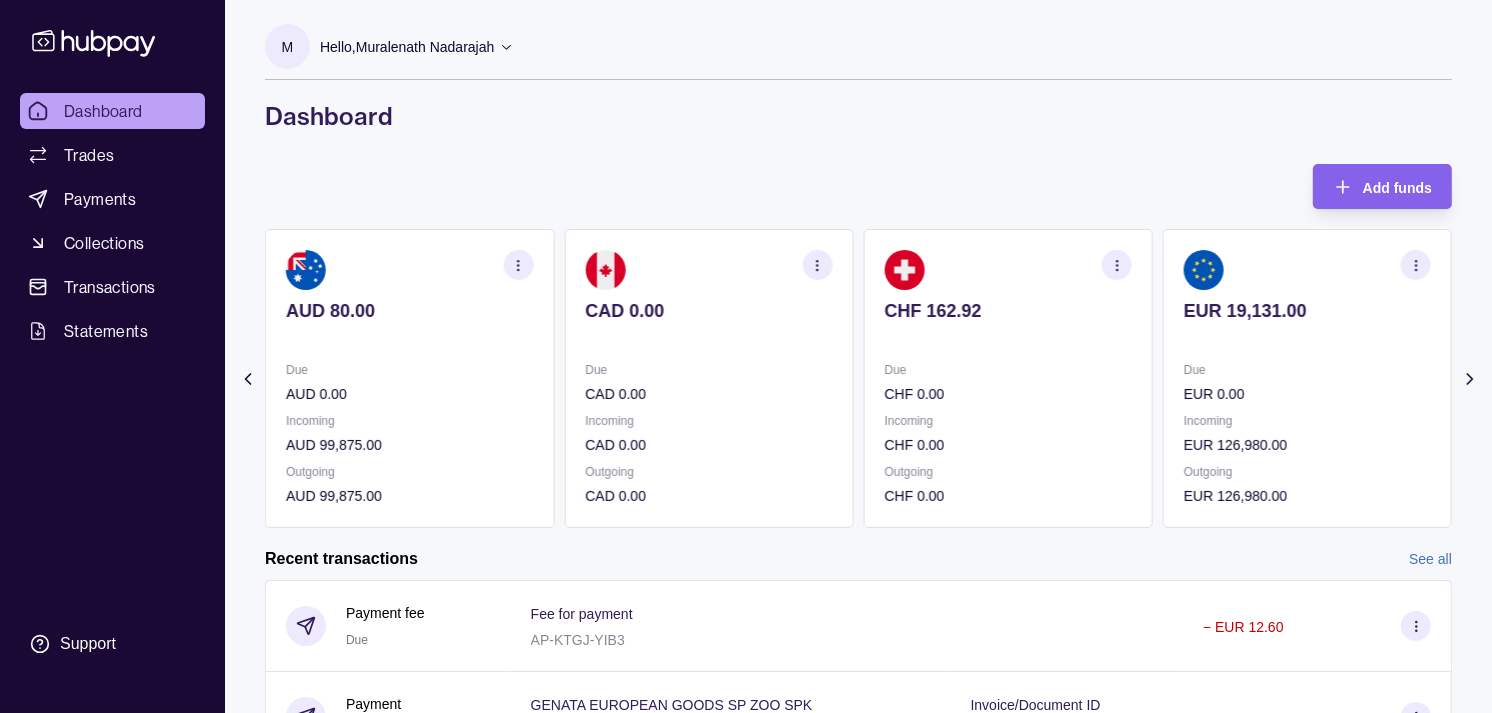 click on "CHF 162.92" at bounding box center (1008, 324) 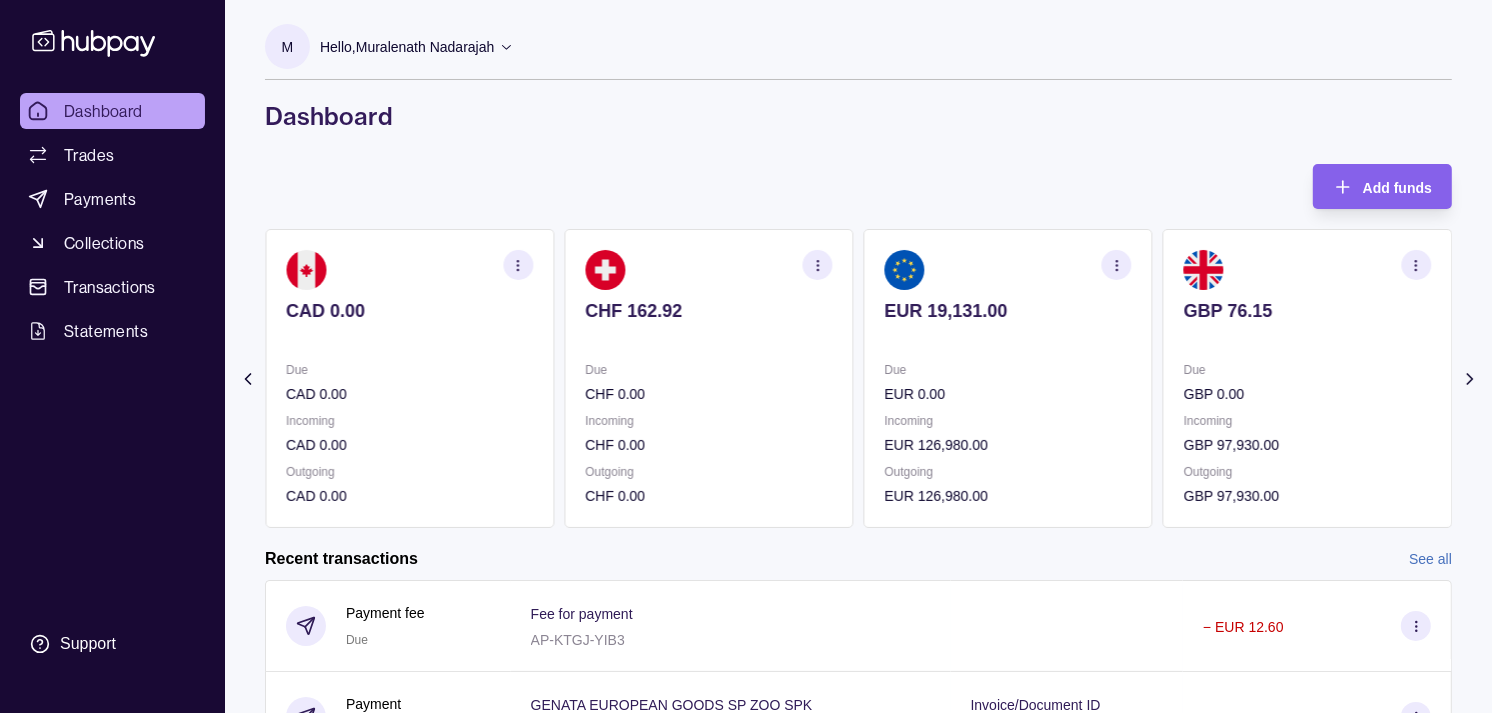 click on "CHF 162.92                                                                                                               Due CHF 0.00 Incoming CHF 0.00 Outgoing CHF 0.00" at bounding box center [708, 378] 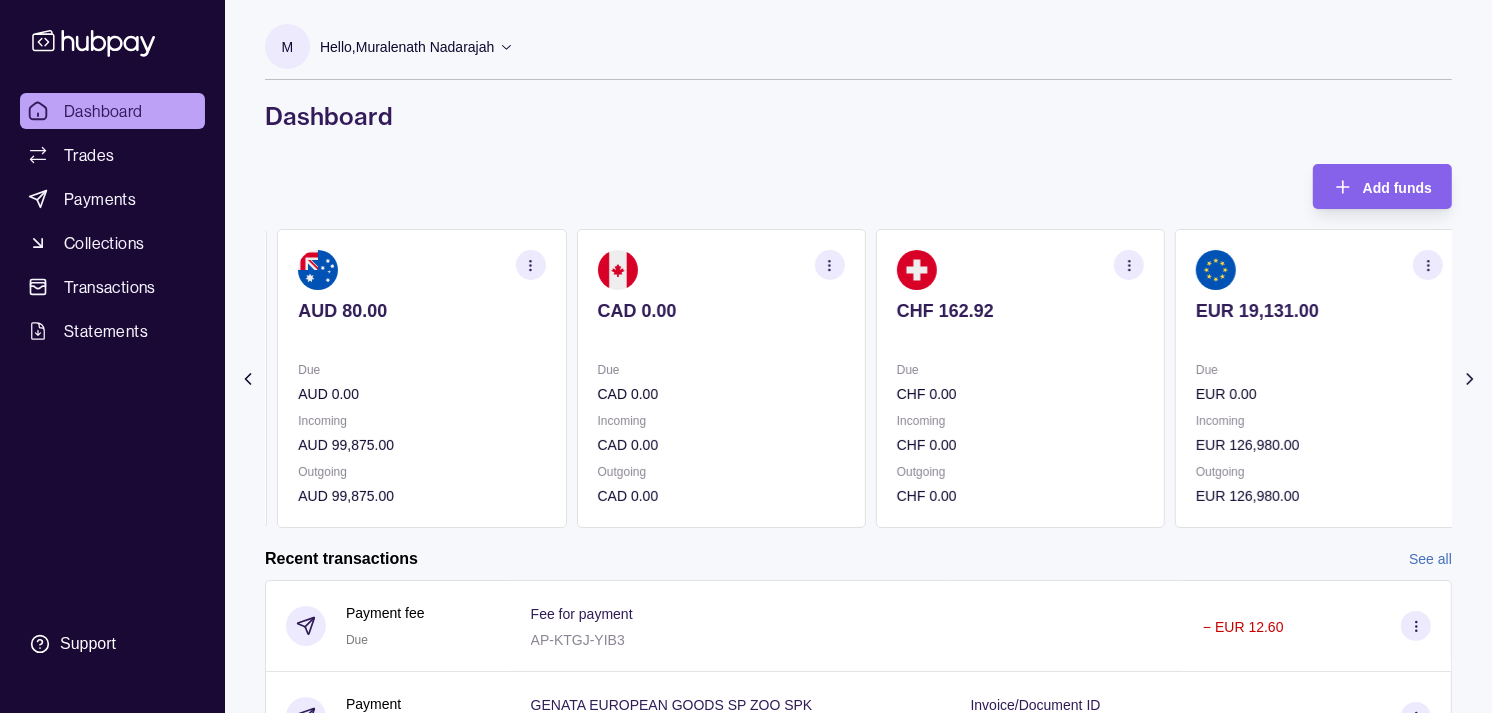 click on "AED 8,607.92                                                                                                               Due AED 1,513,074.87 Incoming AED 0.00 Outgoing AED 1,521,577.79 AUD 80.00                                                                                                               Due AUD 0.00 Incoming AUD 99,875.00 Outgoing AUD 99,875.00 CAD 0.00                                                                                                               Due CAD 0.00 Incoming CAD 0.00 Outgoing CAD 0.00 CHF 162.92                                                                                                               Due CHF 0.00 Incoming CHF 0.00 Outgoing CHF 0.00 EUR 19,131.00" at bounding box center [571, 378] 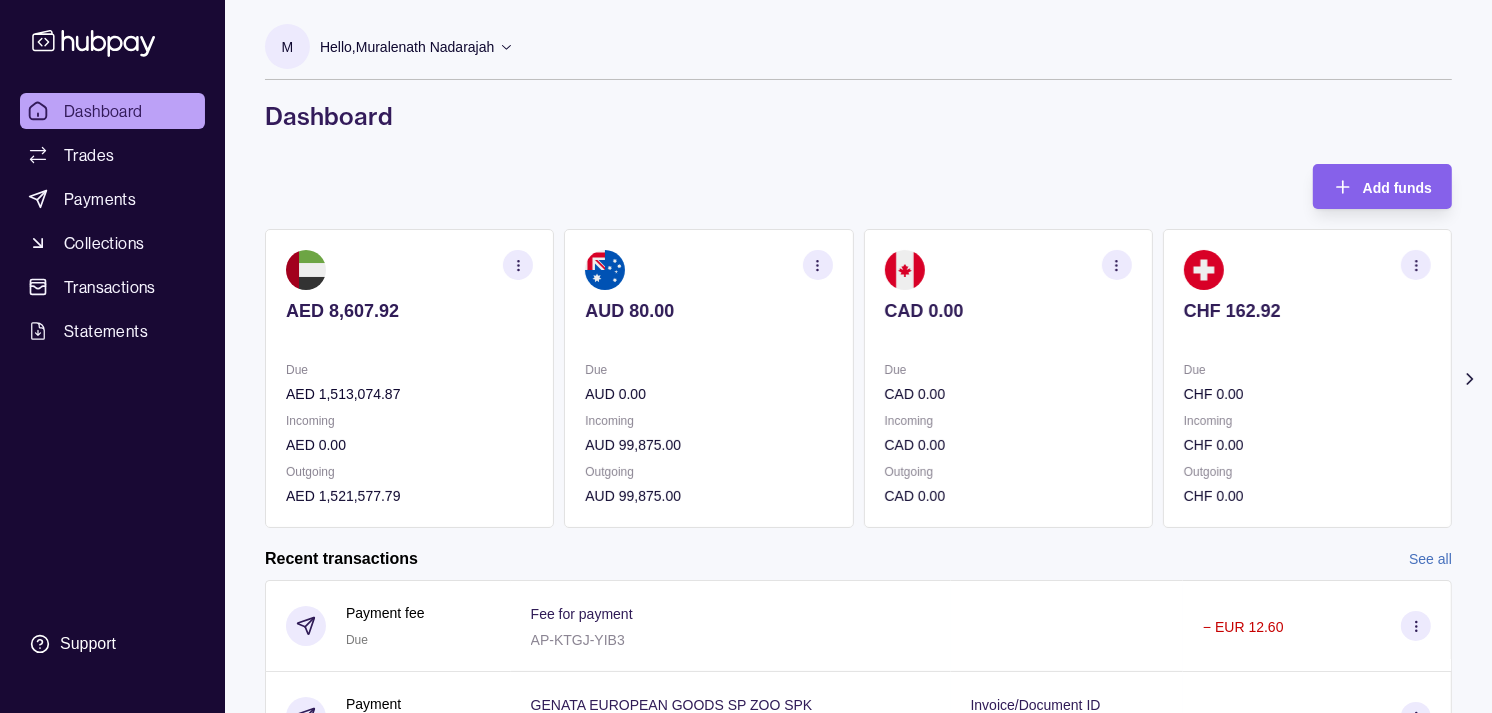 click on "AUD 80.00                                                                                                               Due AUD 0.00 Incoming AUD 99,875.00 Outgoing AUD 99,875.00" at bounding box center [708, 378] 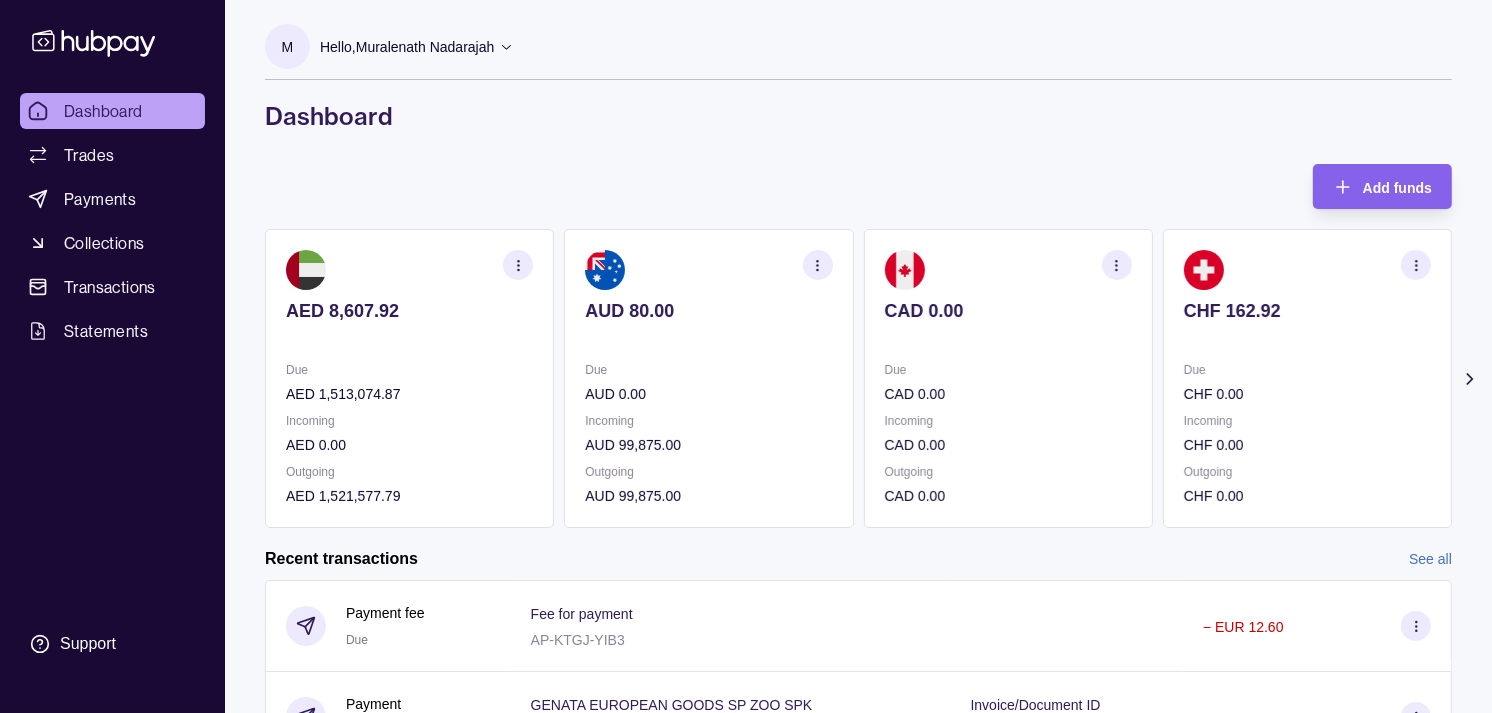 click on "AED 8,607.92                                                                                                               Due AED 1,513,074.87 Incoming AED 0.00 Outgoing AED 1,521,577.79 AUD 80.00                                                                                                               Due AUD 0.00 Incoming AUD 99,875.00 Outgoing AUD 99,875.00 CAD 0.00                                                                                                               Due CAD 0.00 Incoming CAD 0.00 Outgoing CAD 0.00 CHF 162.92                                                                                                               Due CHF 0.00 Incoming CHF 0.00 Outgoing CHF 0.00 EUR 19,131.00" at bounding box center [858, 378] 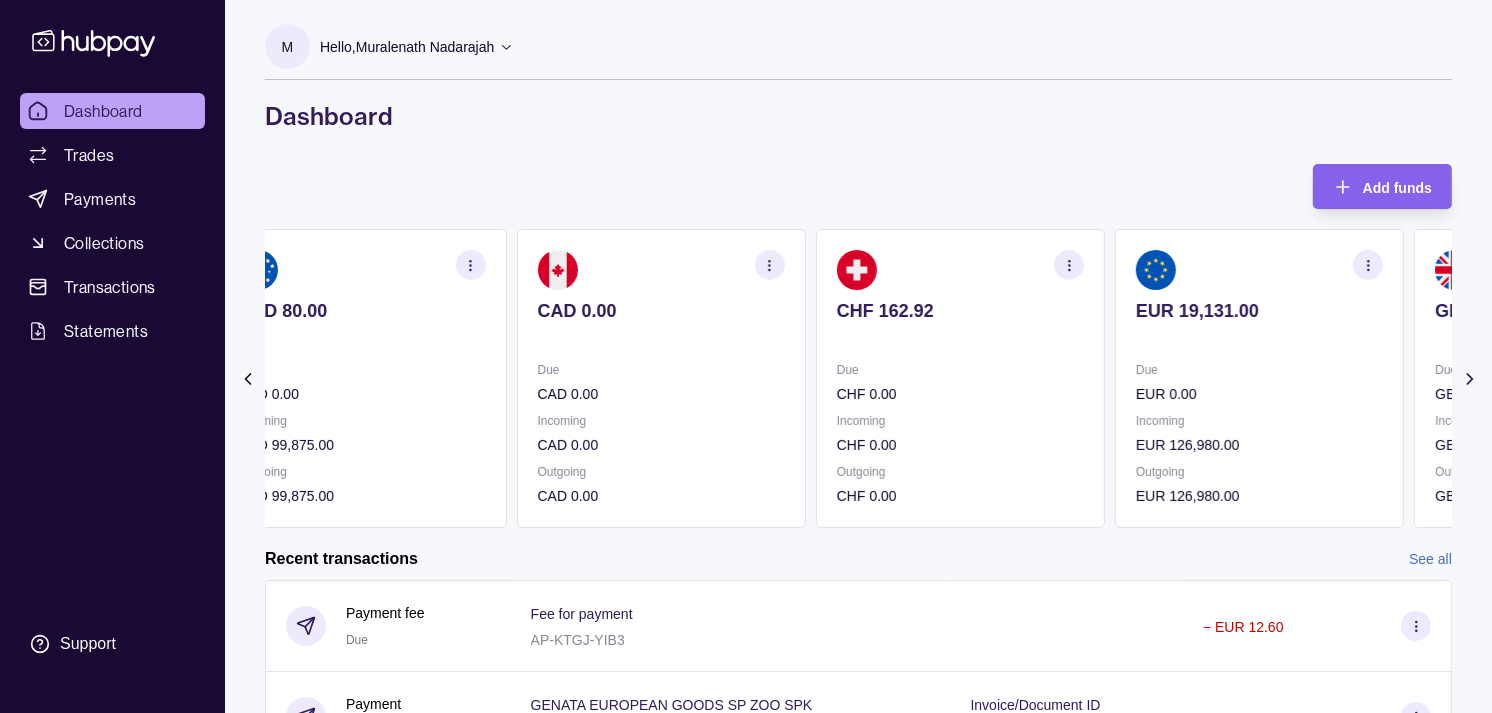 click on "Due" at bounding box center [960, 370] 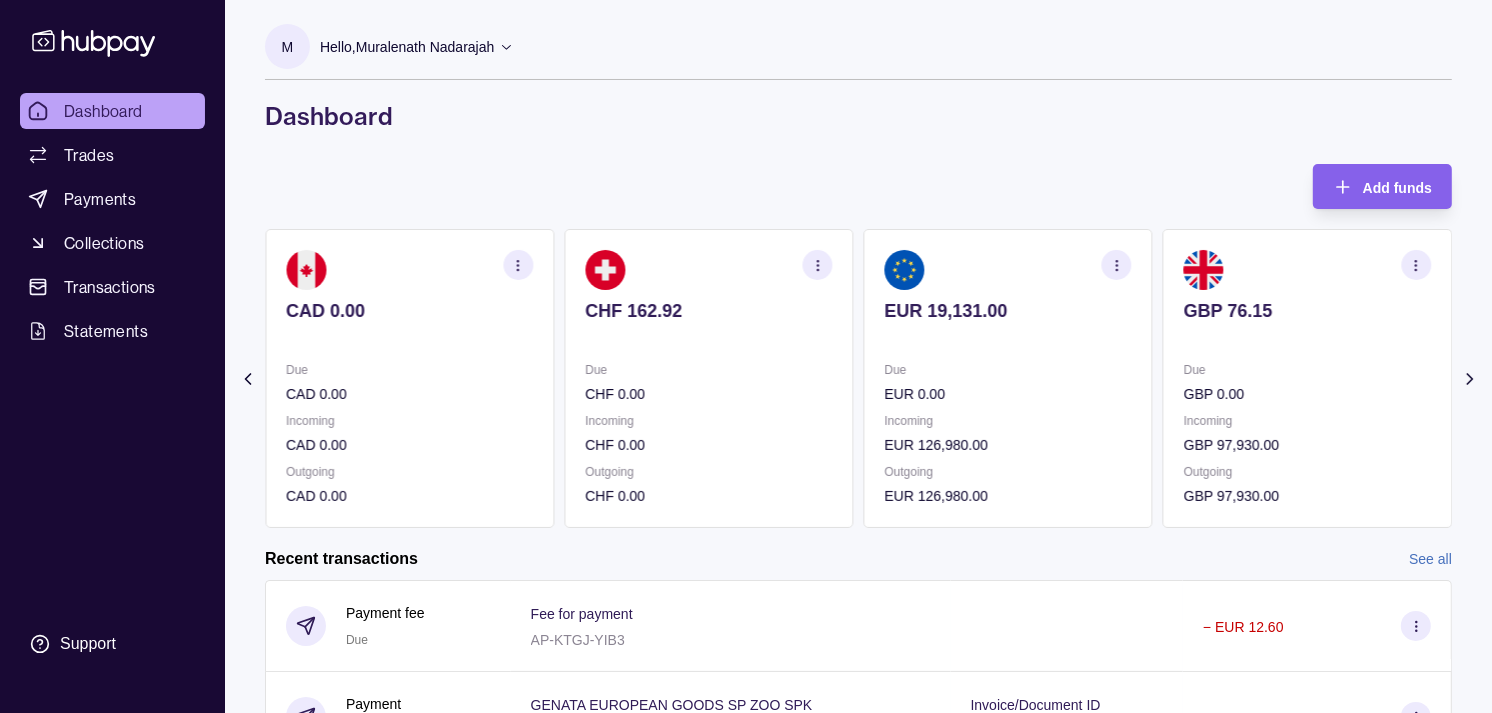 click on "Due" at bounding box center [1008, 370] 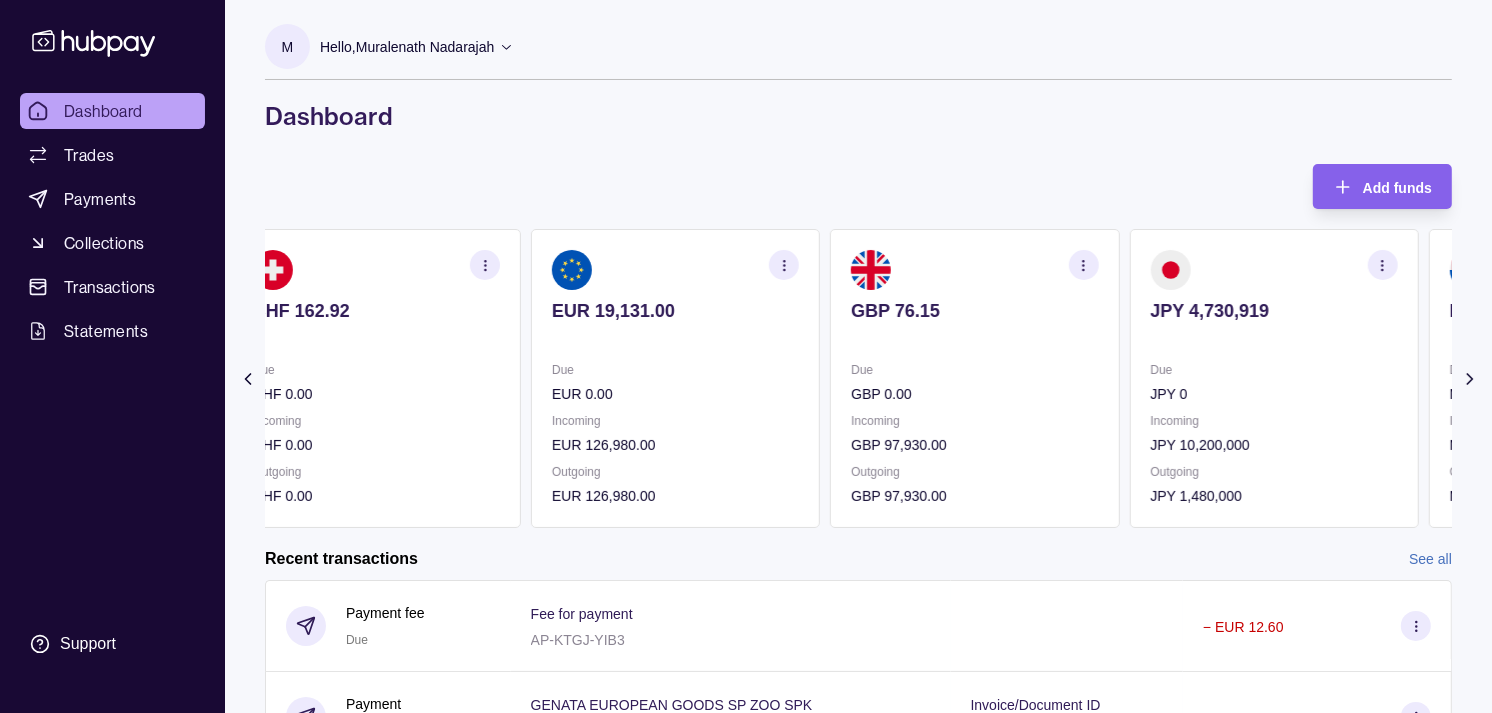 click on "Due GBP 0.00" at bounding box center (974, 382) 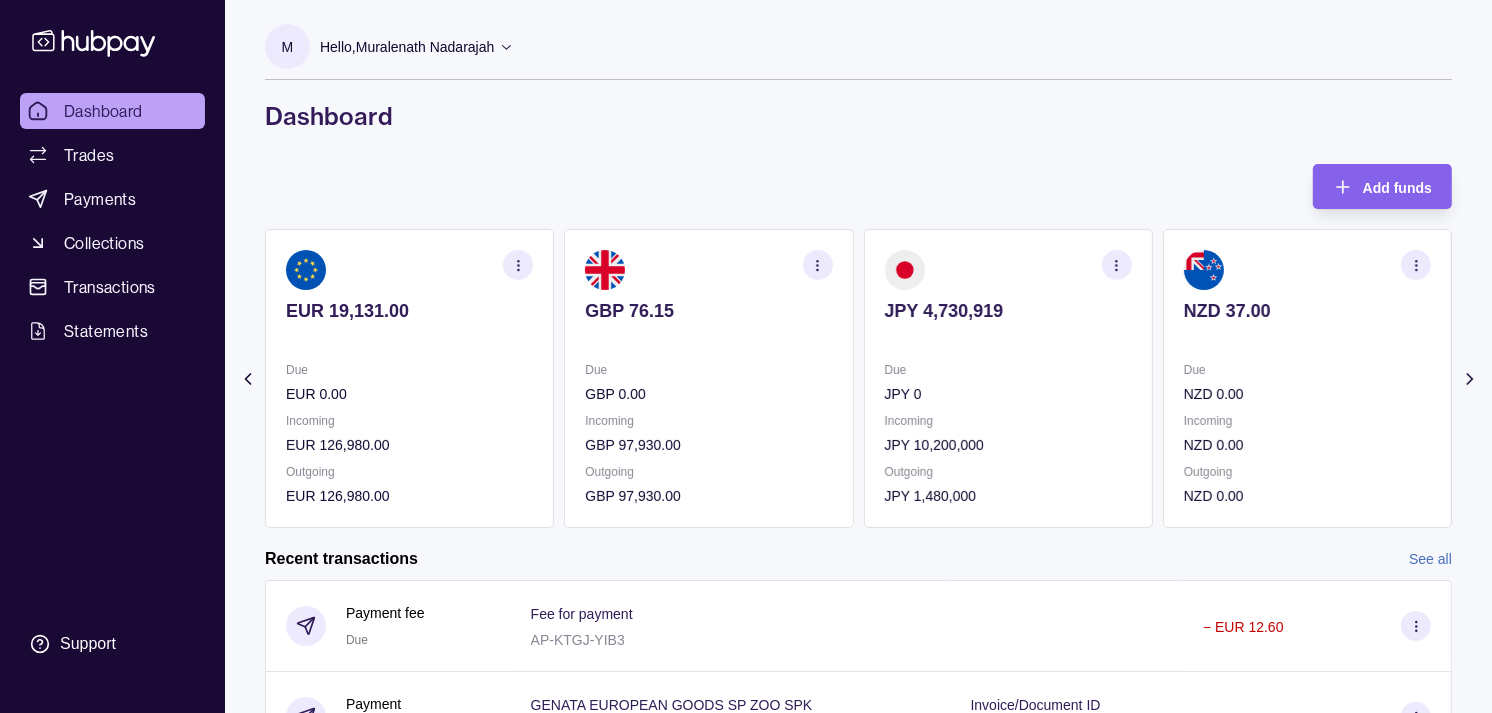 click 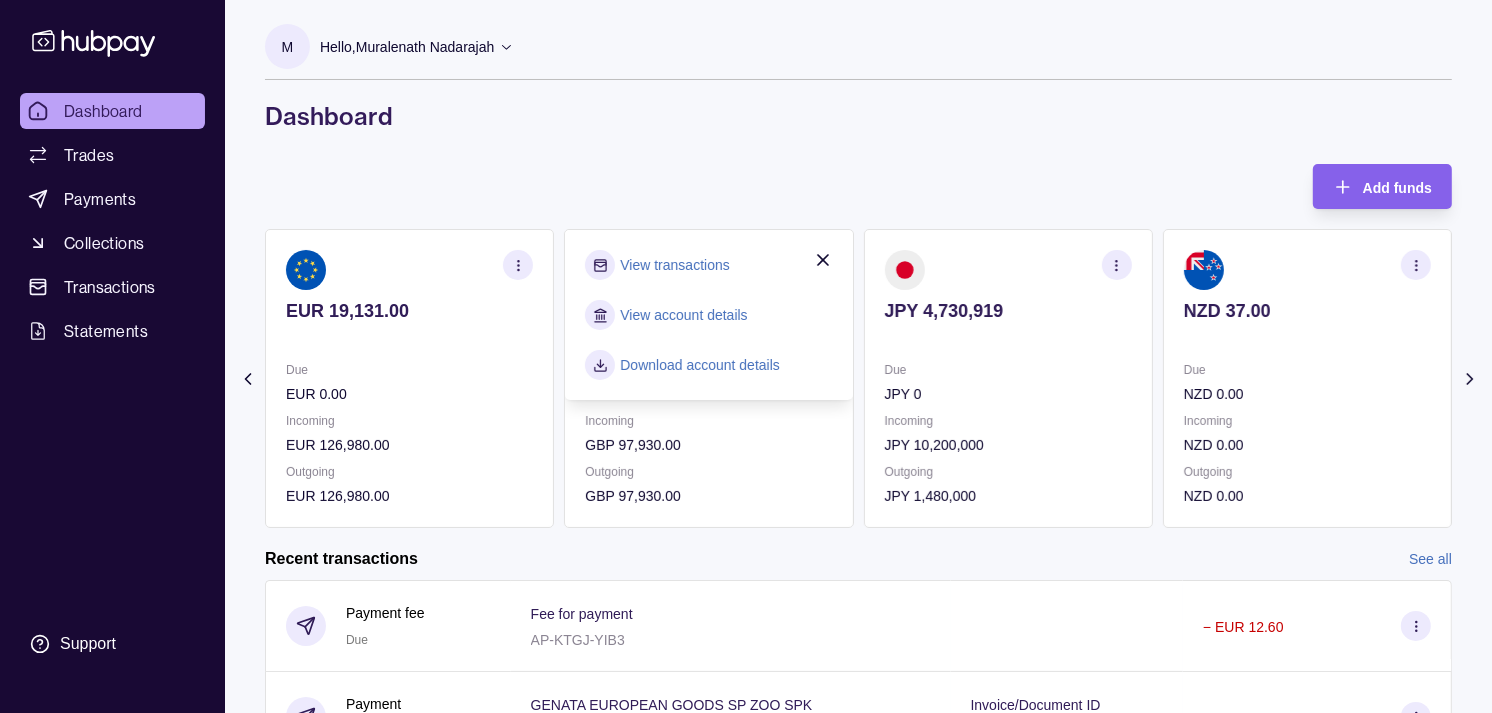 click on "View transactions" at bounding box center [674, 265] 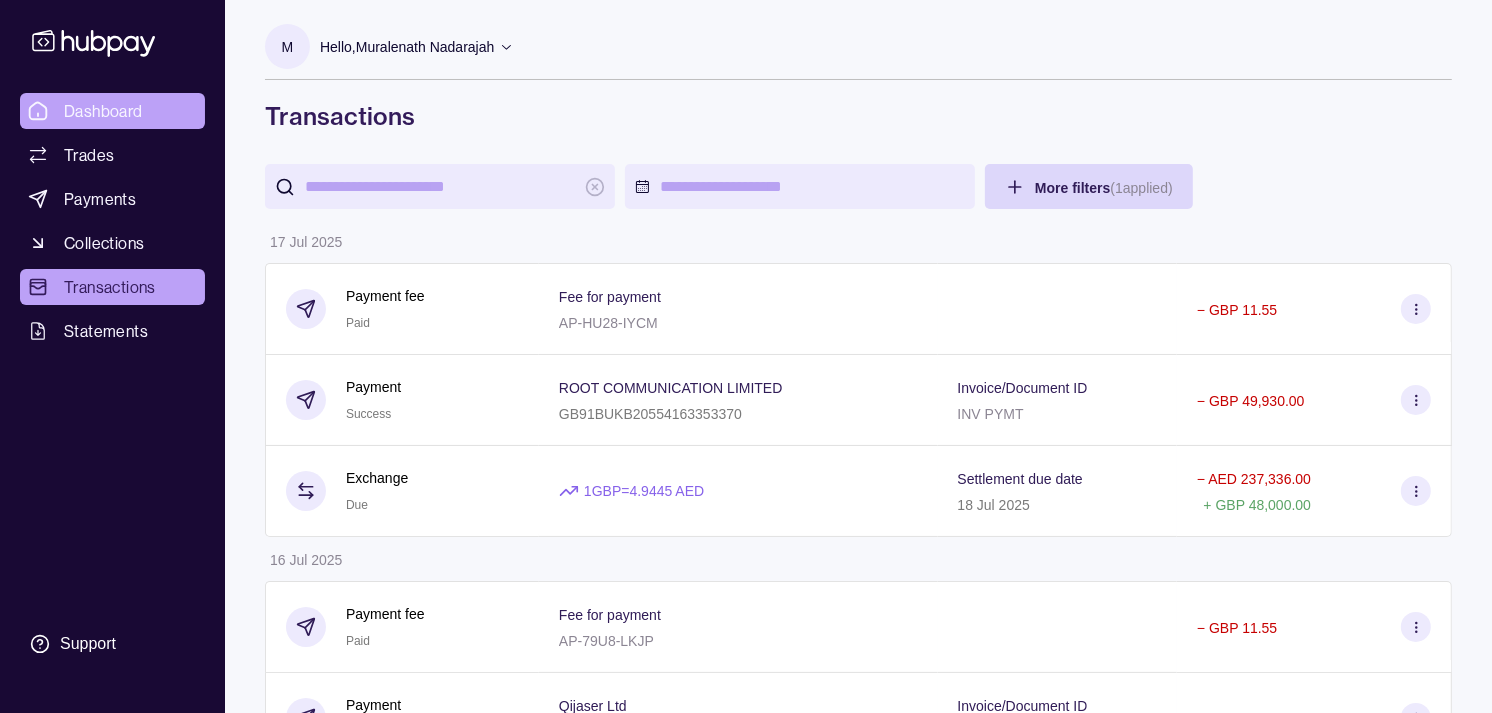 click on "Dashboard" at bounding box center (103, 111) 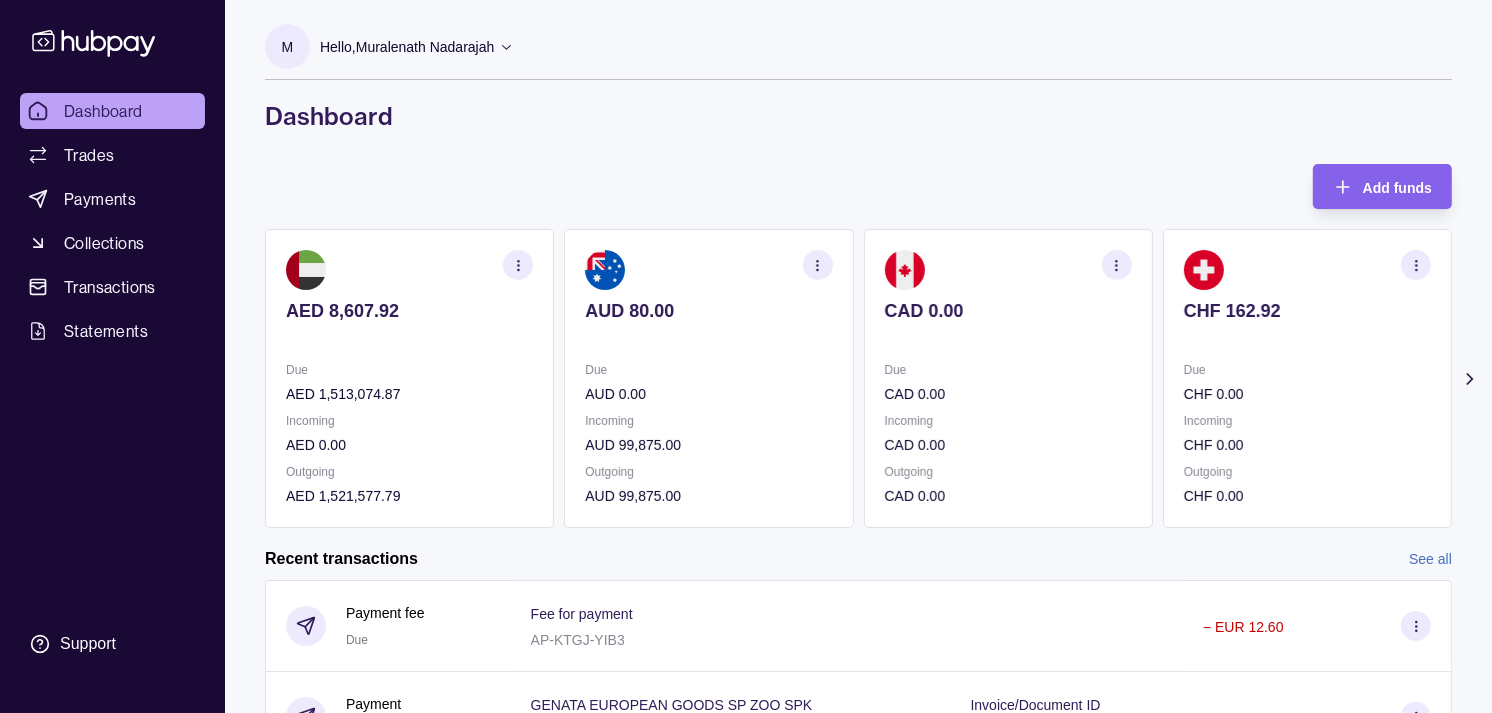 click at bounding box center [1008, 270] 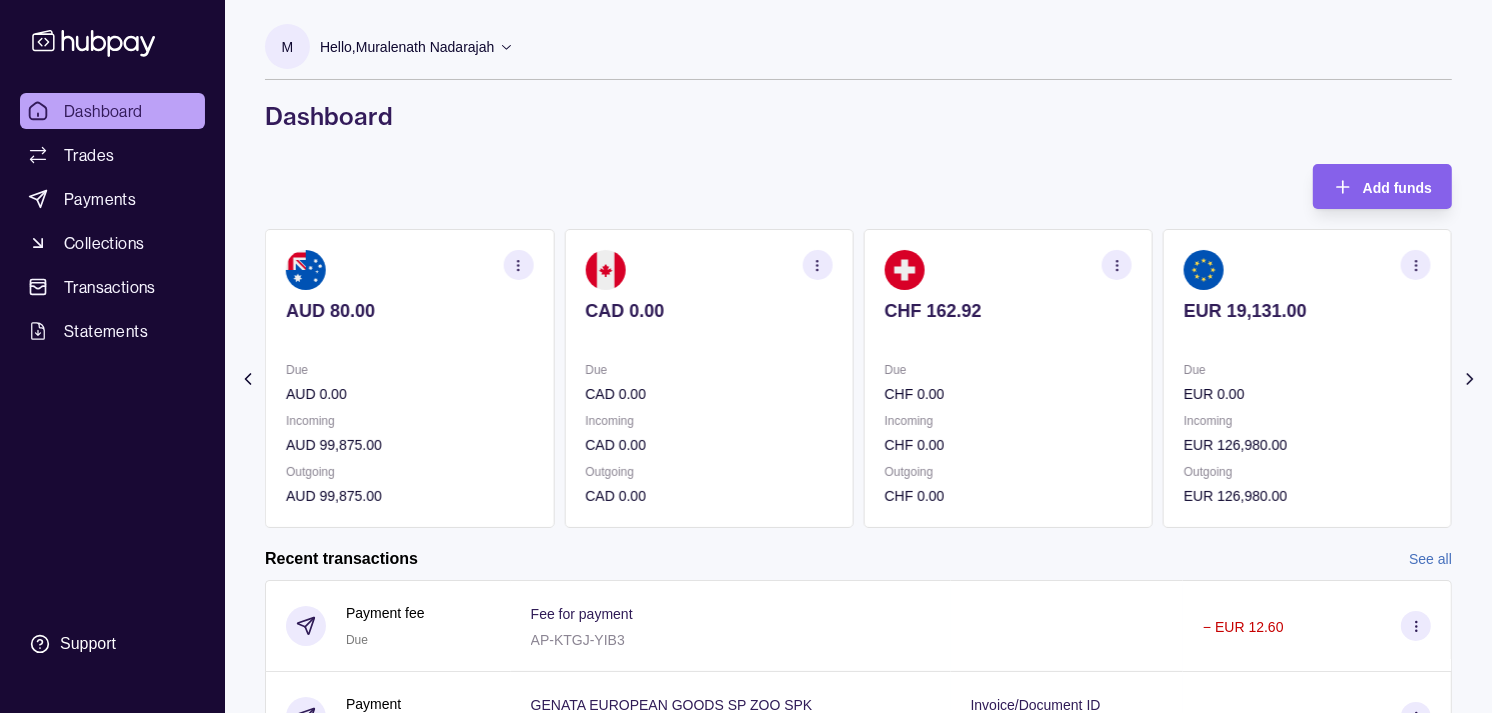 click on "CHF 162.92" at bounding box center (1008, 311) 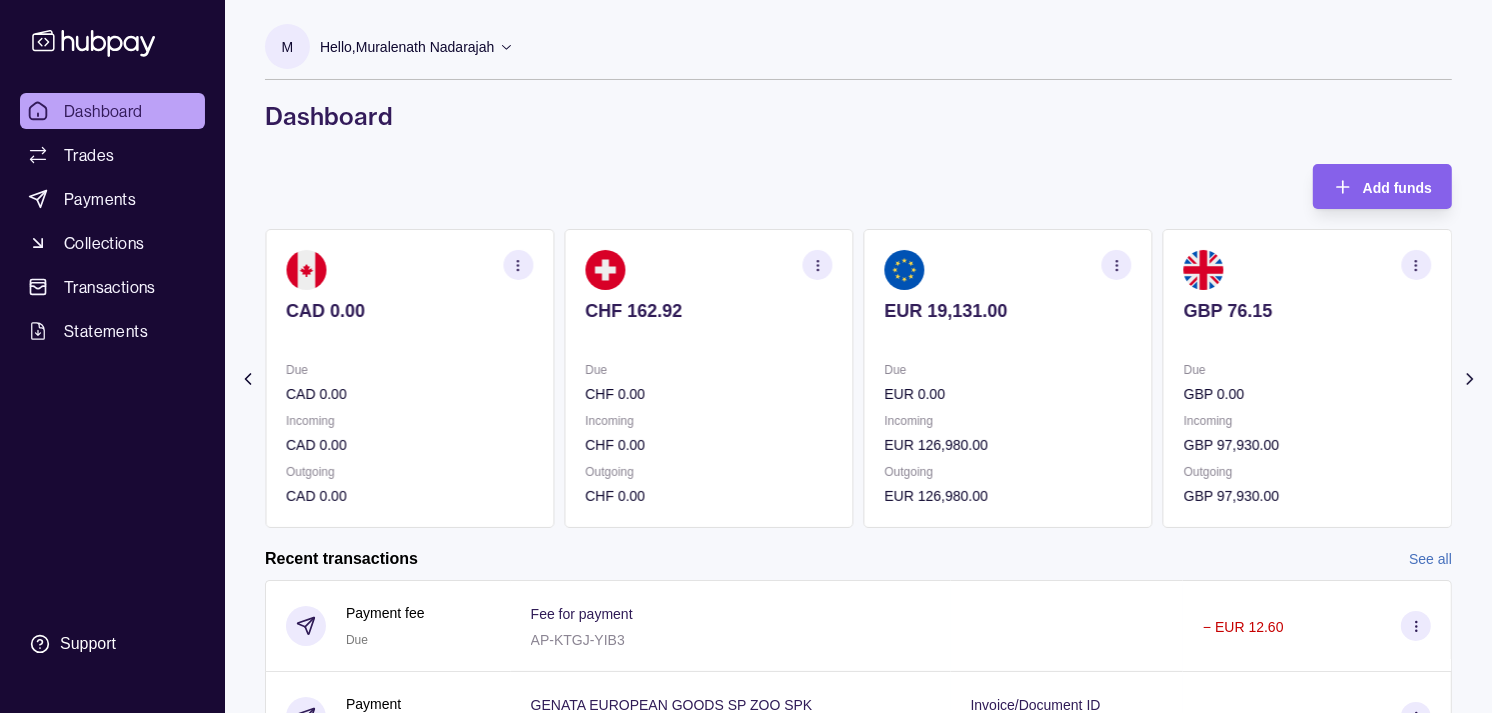 click on "EUR 19,131.00" at bounding box center (1008, 311) 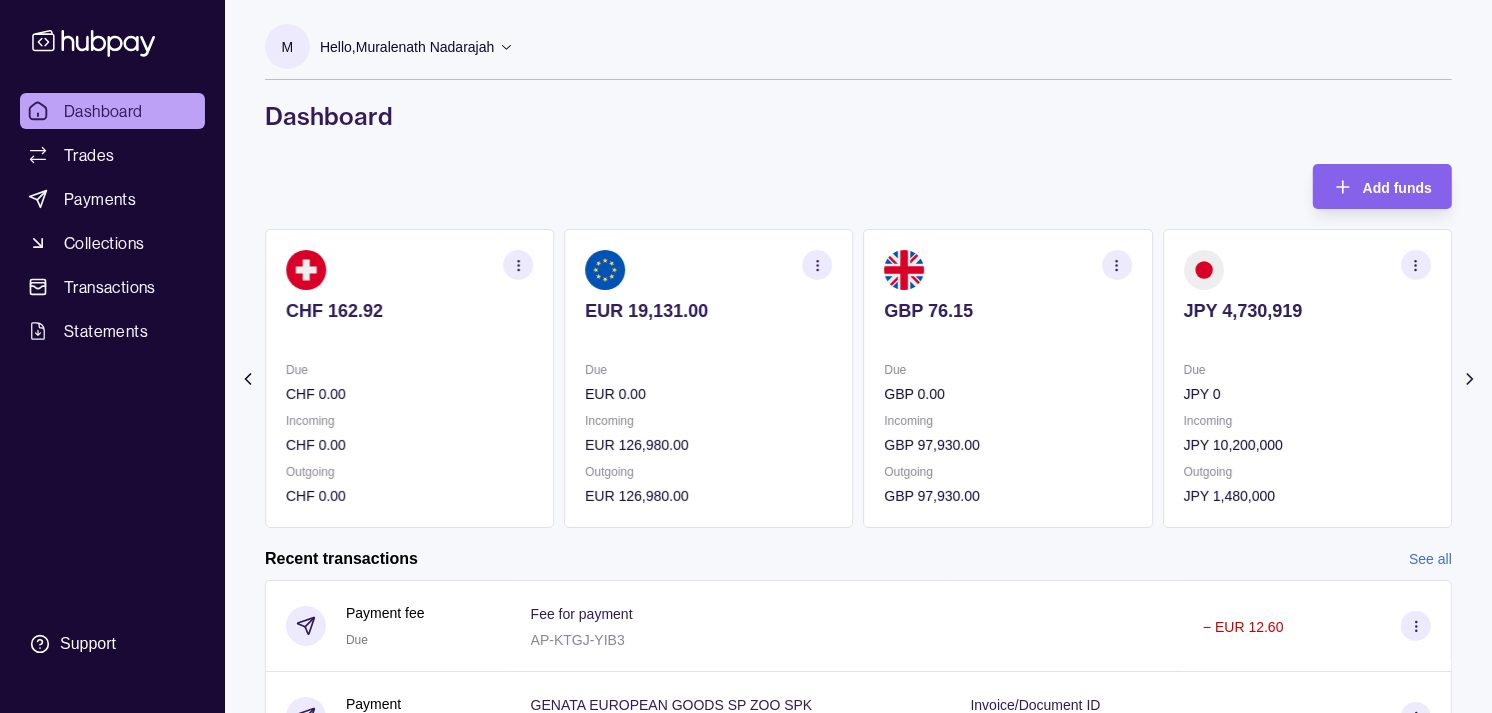 click on "GBP 76.15" at bounding box center [1008, 311] 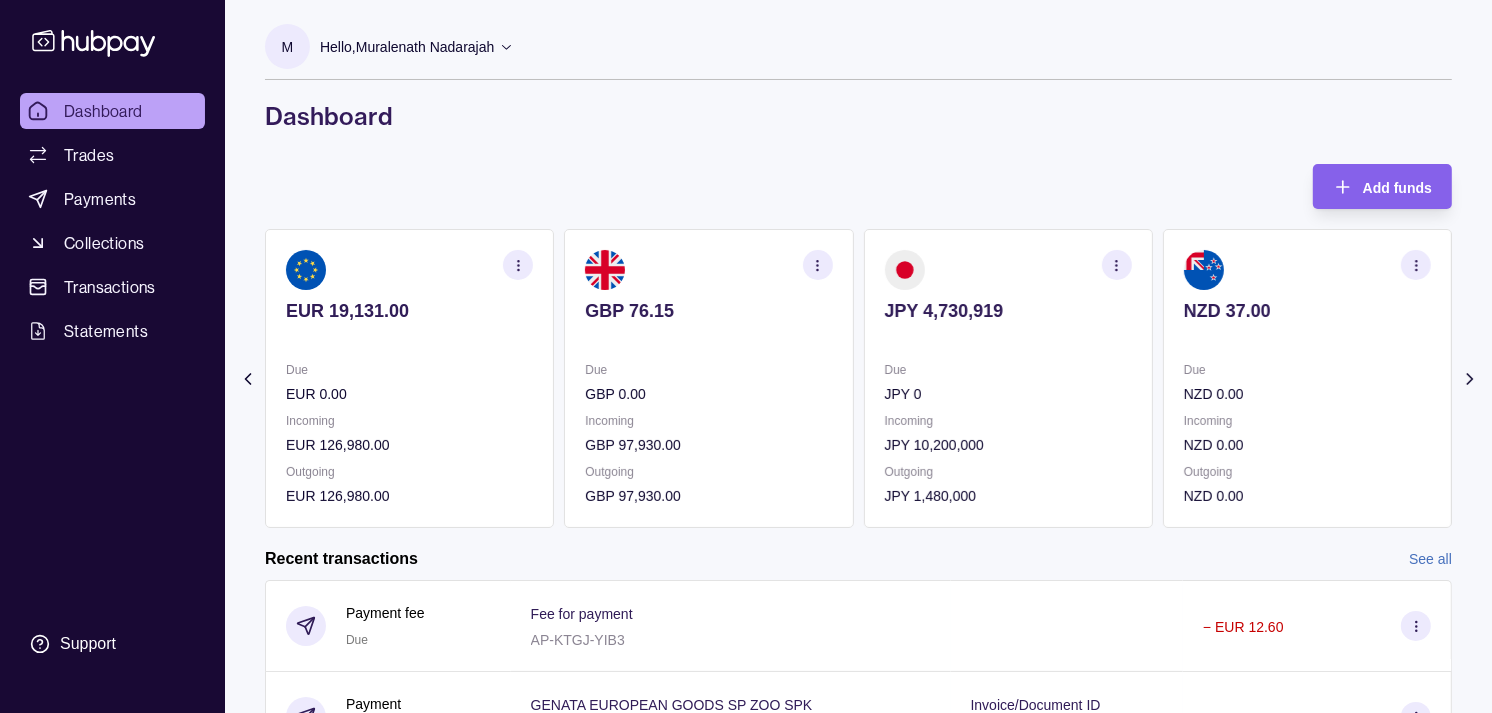 click 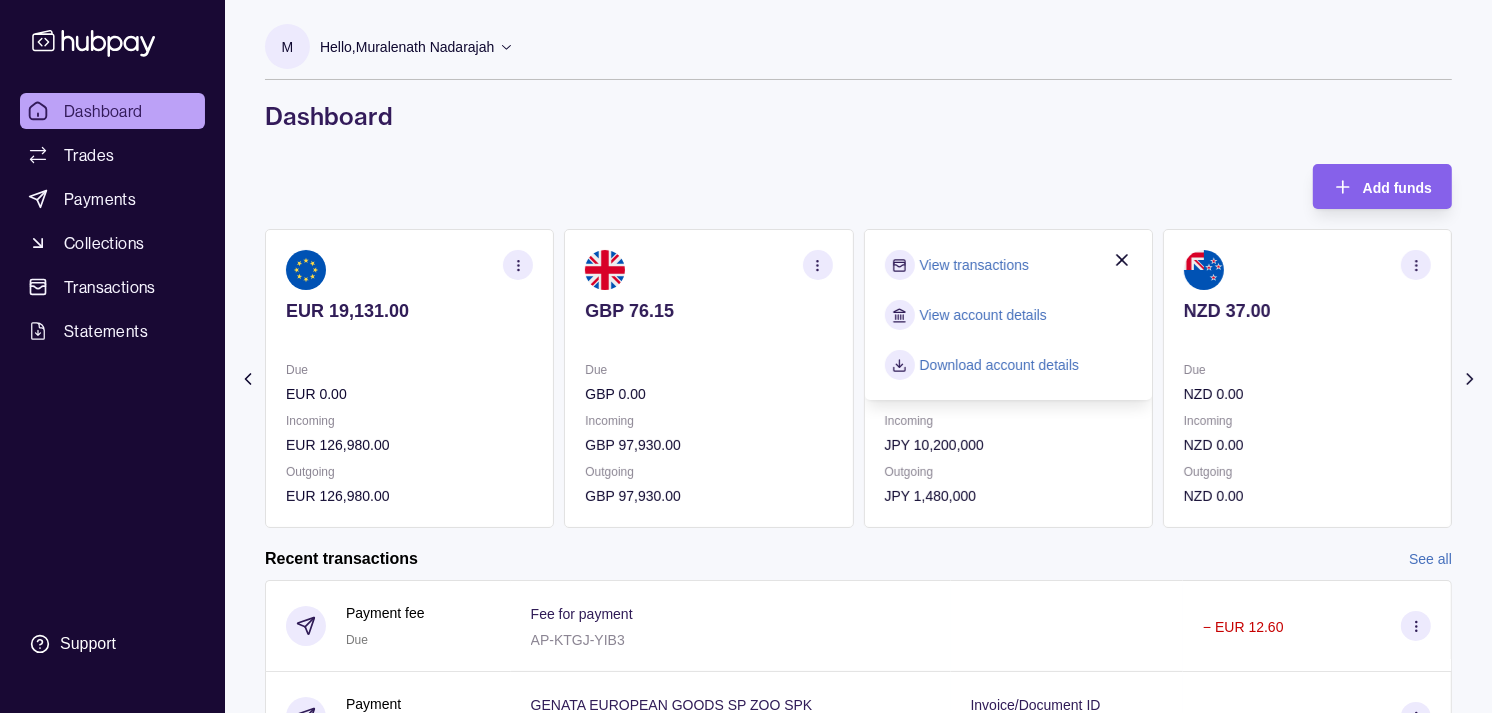 click on "View transactions" at bounding box center (974, 265) 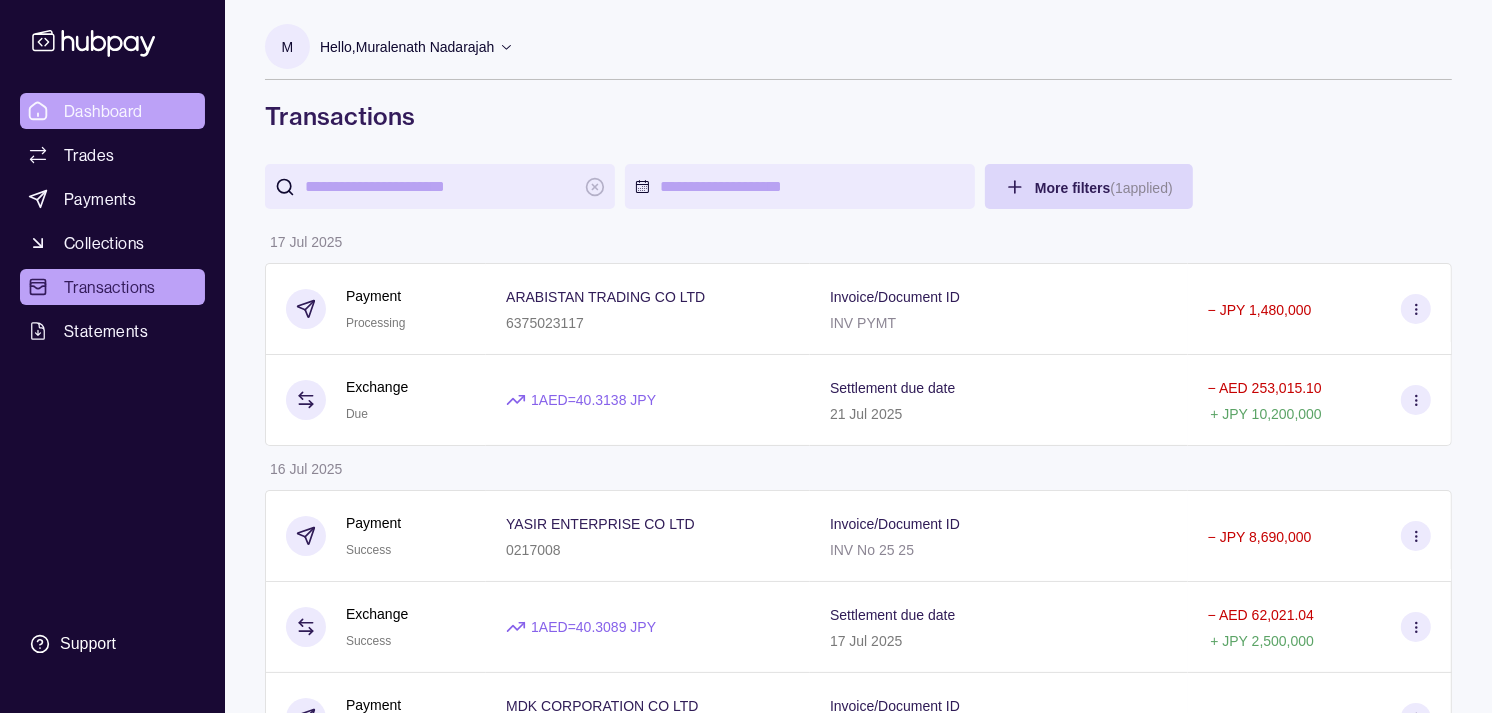 click on "Dashboard" at bounding box center [112, 111] 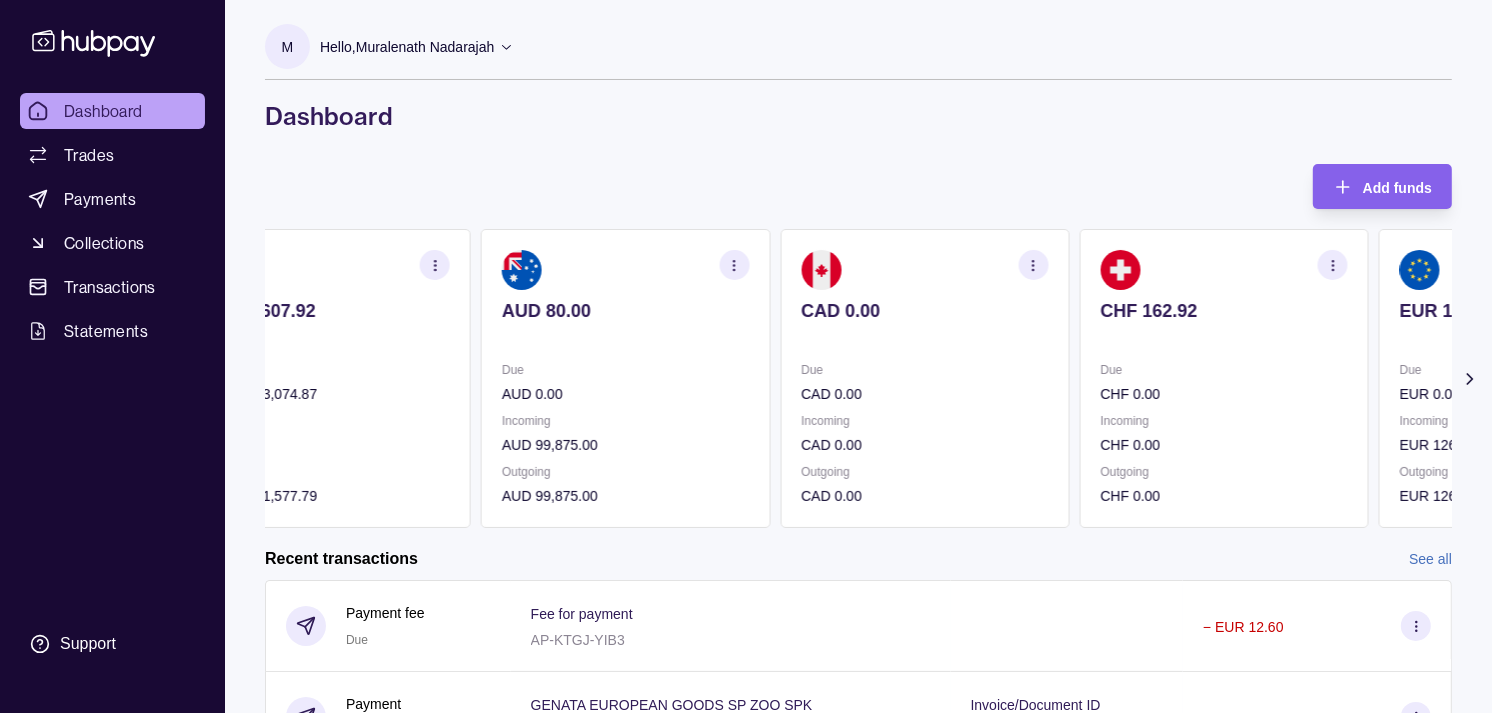 click on "CAD 0.00" at bounding box center [924, 311] 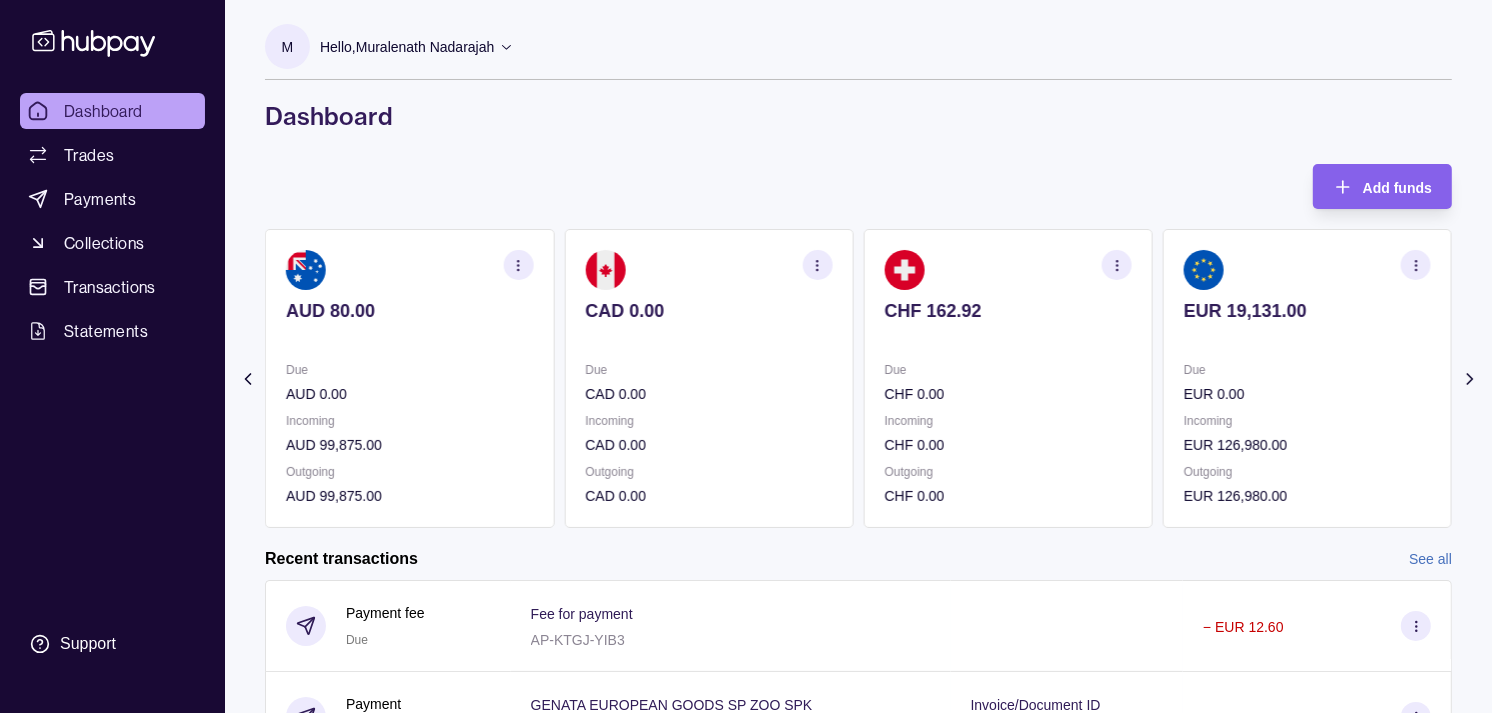 click on "CHF 162.92" at bounding box center [1008, 311] 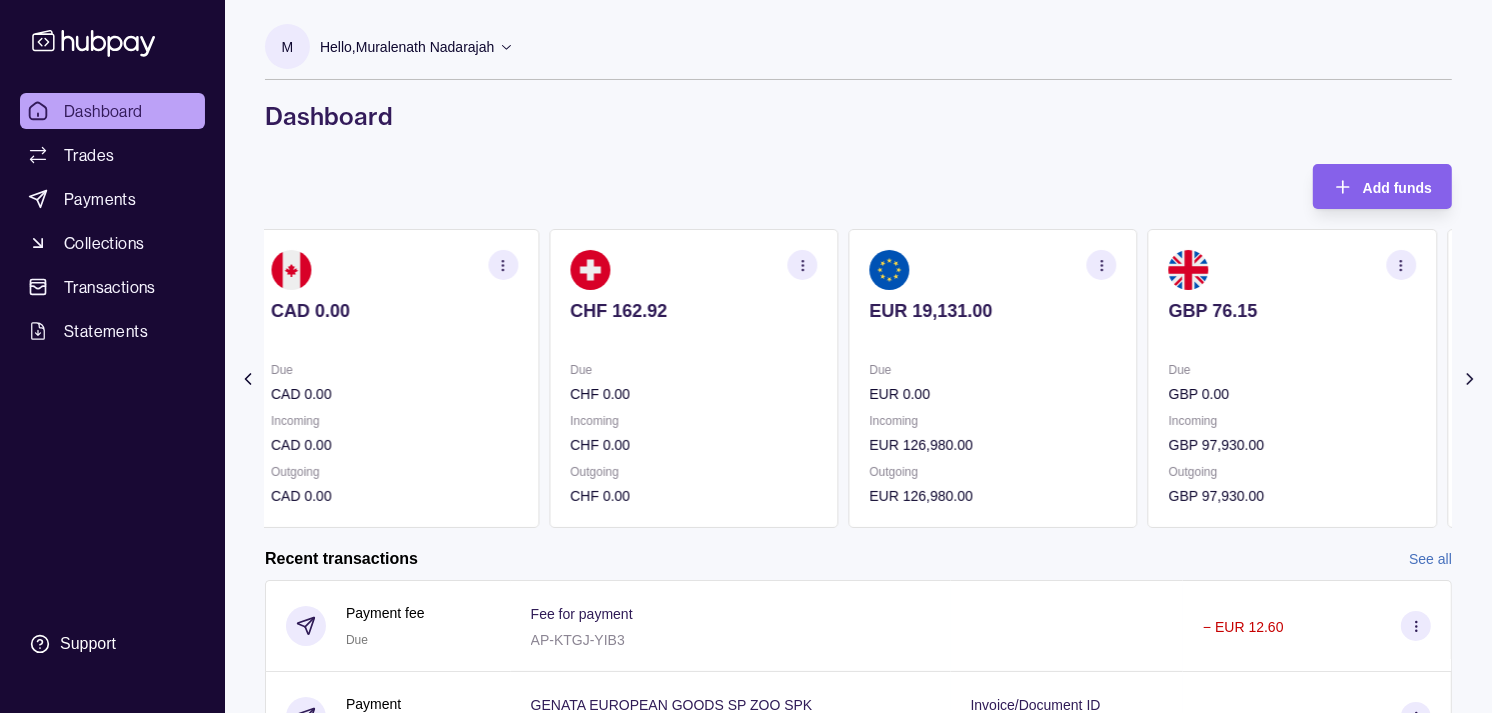 click on "EUR 19,131.00" at bounding box center (992, 311) 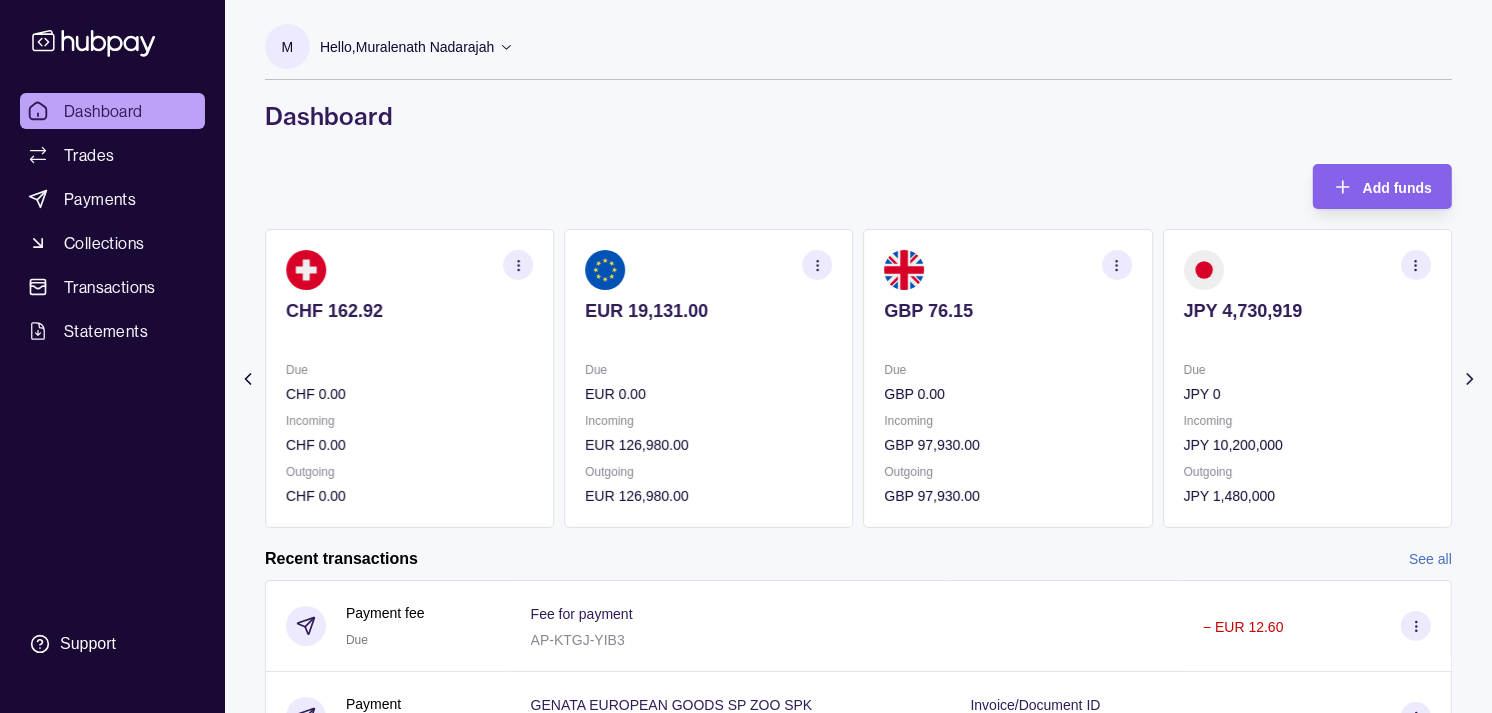 click on "EUR 19,131.00                                                                                                               Due EUR 0.00 Incoming EUR 126,980.00 Outgoing EUR 126,980.00" at bounding box center [708, 378] 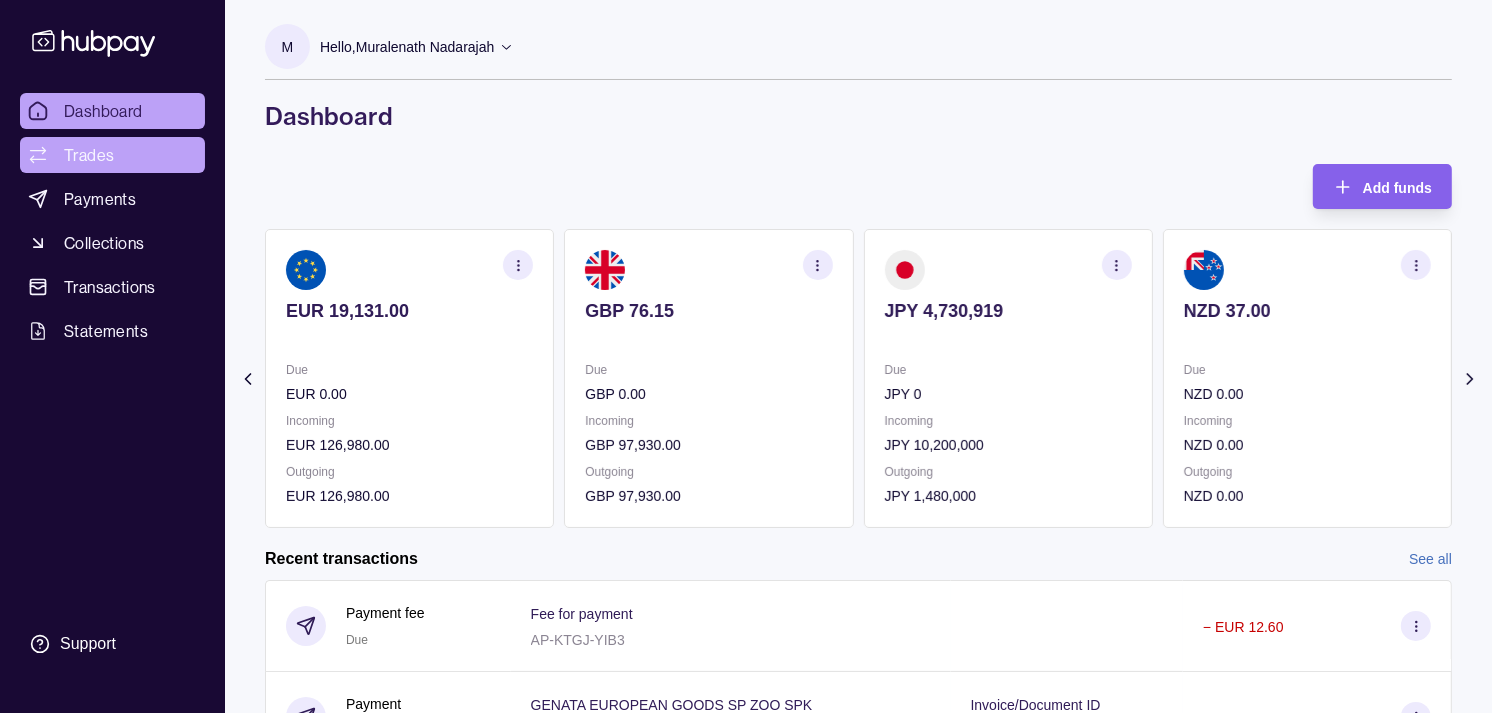 click on "Trades" at bounding box center (89, 155) 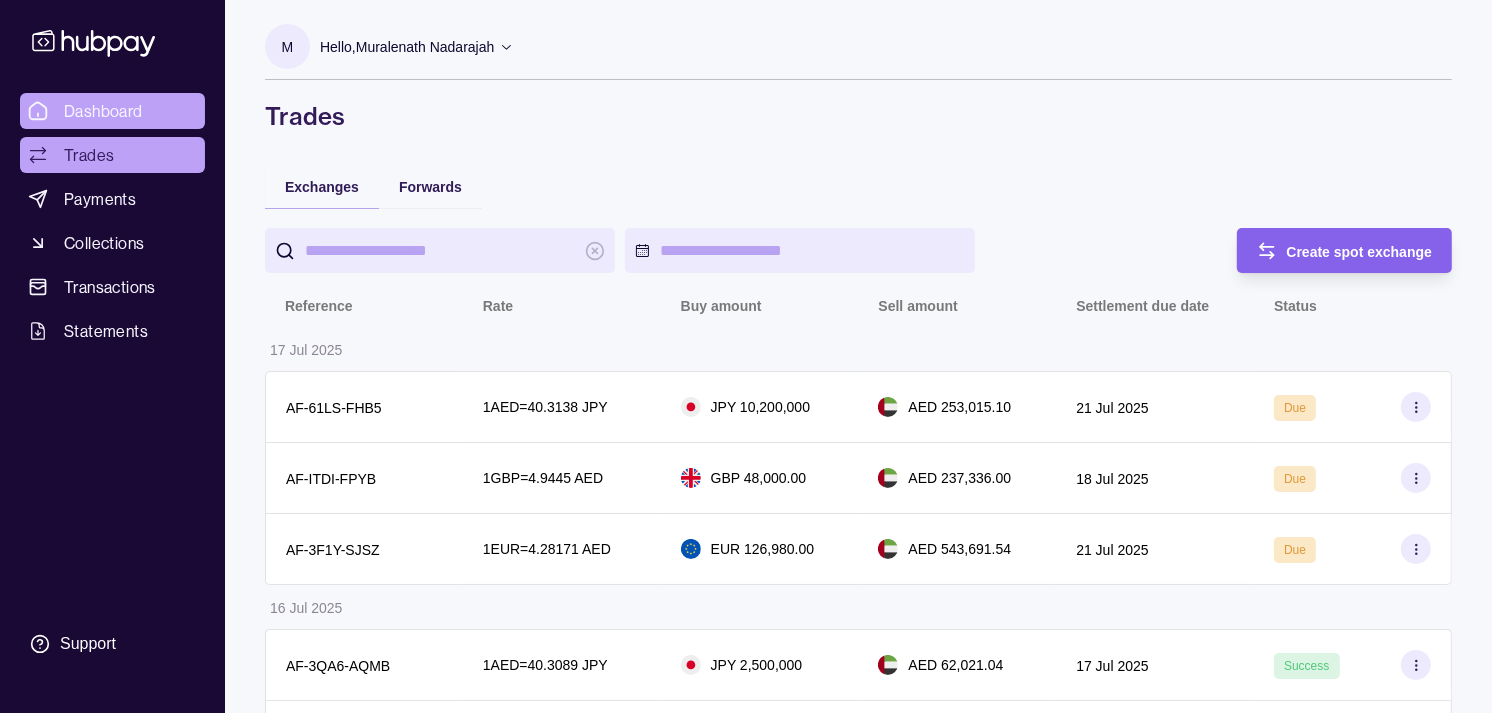 click on "Dashboard" at bounding box center (112, 111) 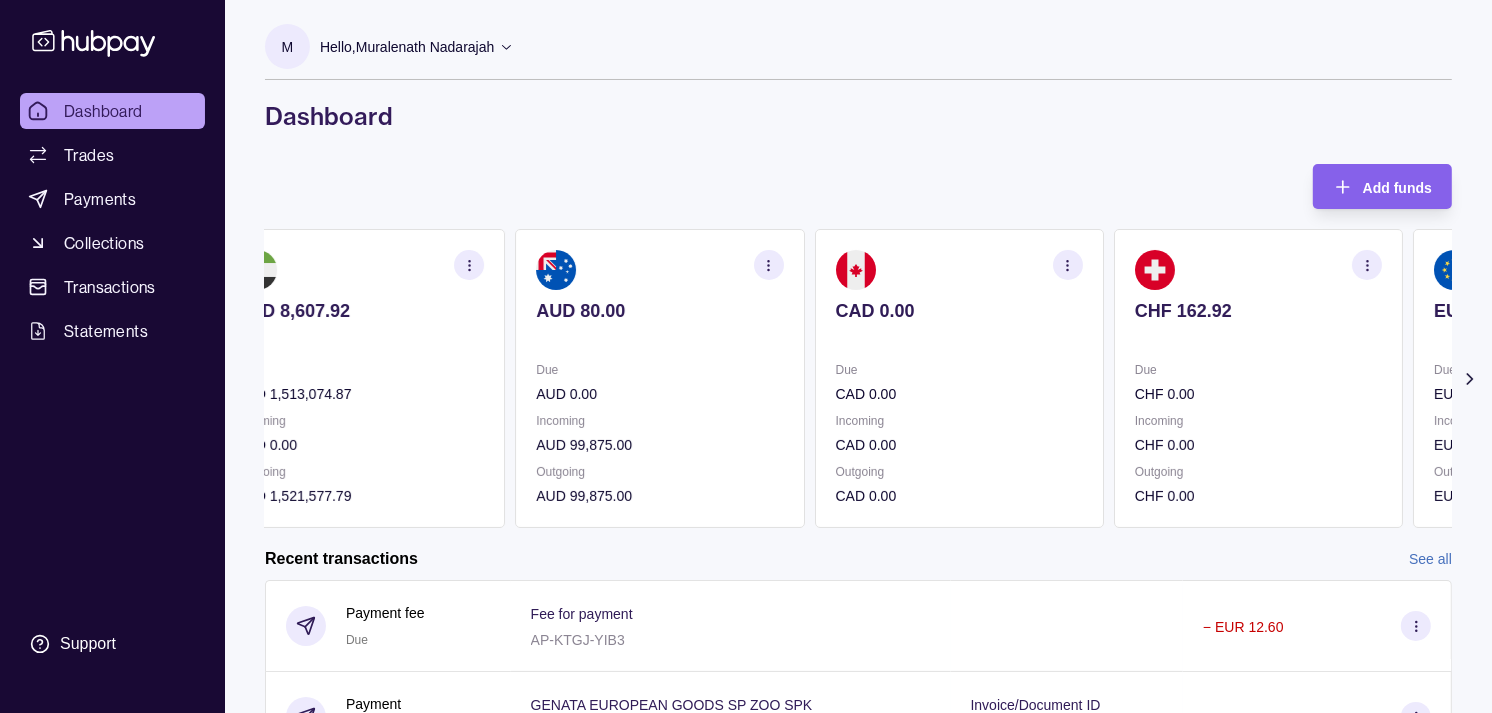 click on "CHF 162.92" at bounding box center [1258, 311] 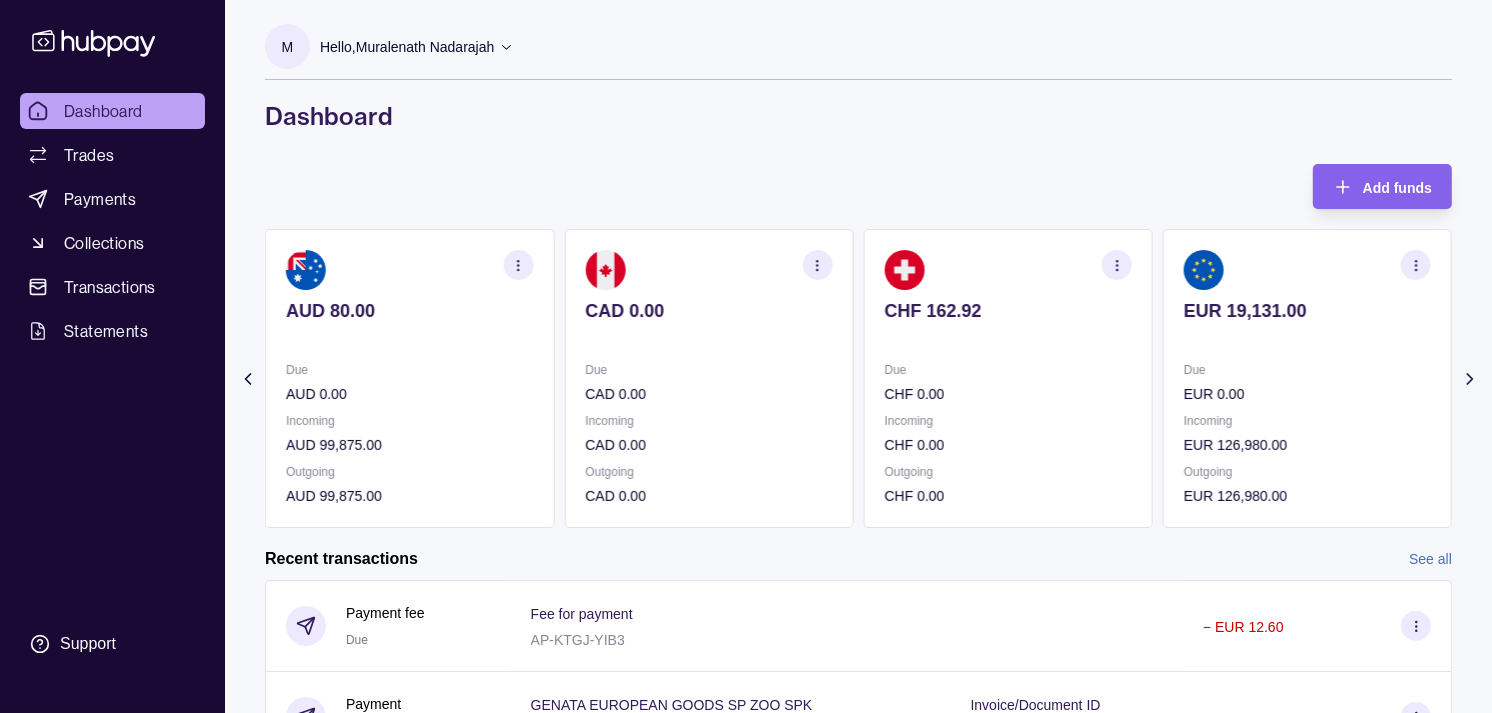 click on "EUR 19,131.00" at bounding box center (1307, 311) 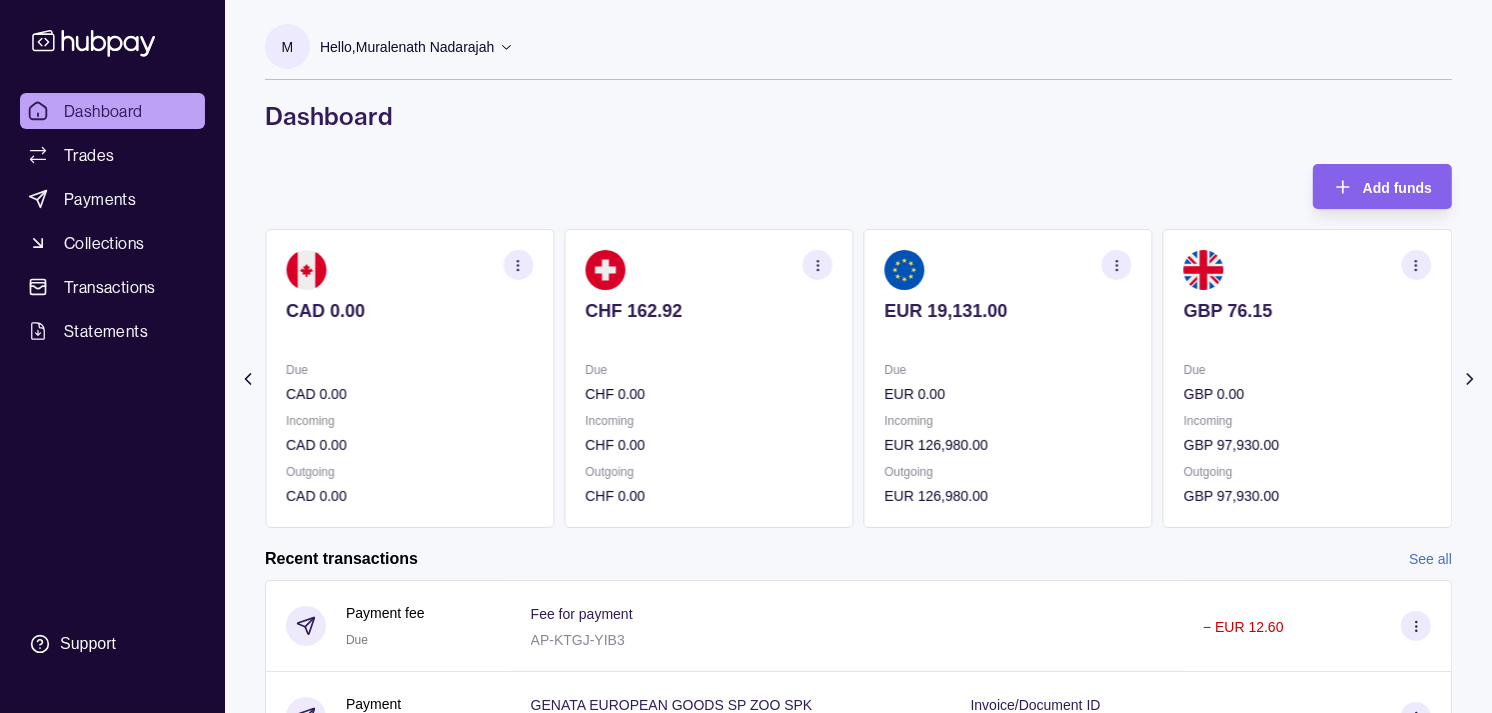 click on "AED 8,607.92                                                                                                               Due AED 1,513,074.87 Incoming AED 0.00 Outgoing AED 1,521,577.79 AUD 80.00                                                                                                               Due AUD 0.00 Incoming AUD 99,875.00 Outgoing AUD 99,875.00 CAD 0.00                                                                                                               Due CAD 0.00 Incoming CAD 0.00 Outgoing CAD 0.00 CHF 162.92                                                                                                               Due CHF 0.00 Incoming CHF 0.00 Outgoing CHF 0.00 EUR 19,131.00" at bounding box center [858, 378] 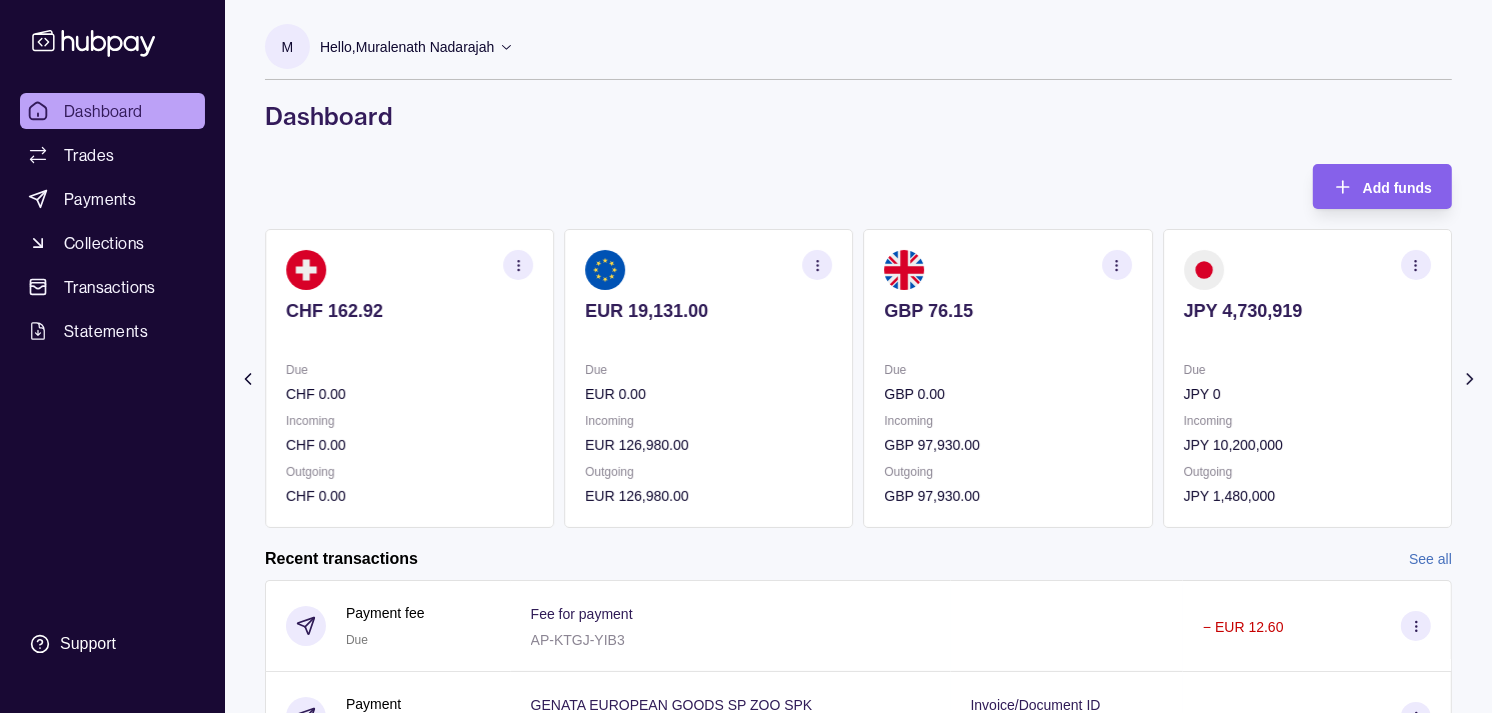 click 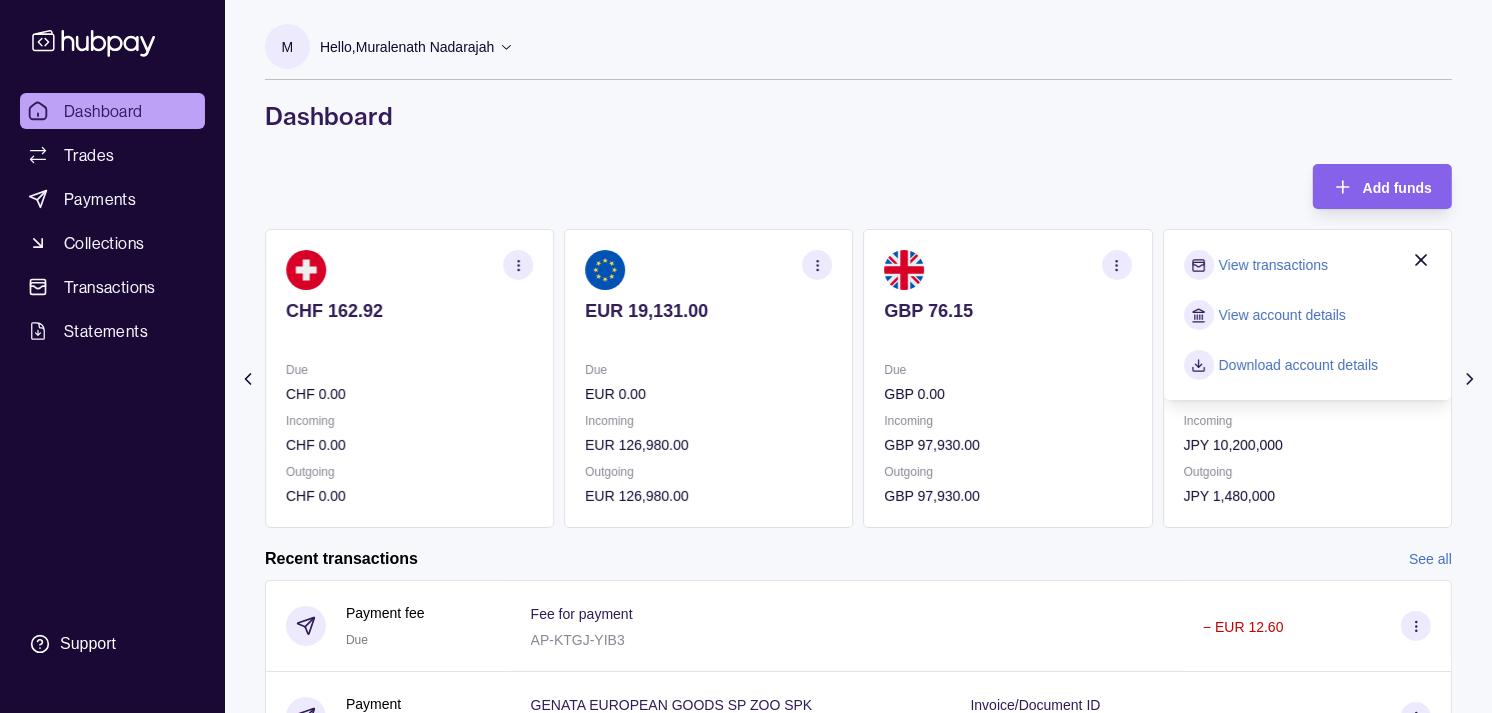 click on "View transactions" at bounding box center [1273, 265] 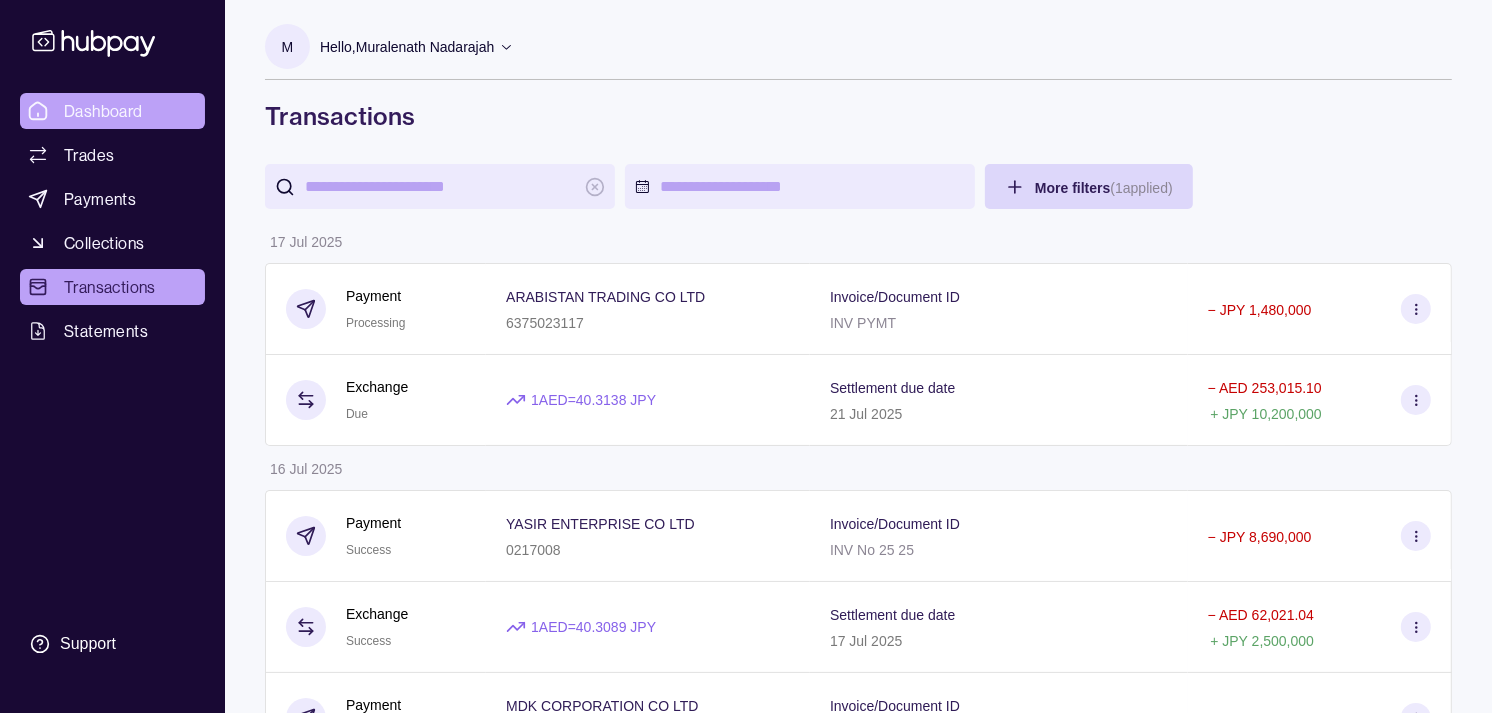 click on "Dashboard" at bounding box center (112, 111) 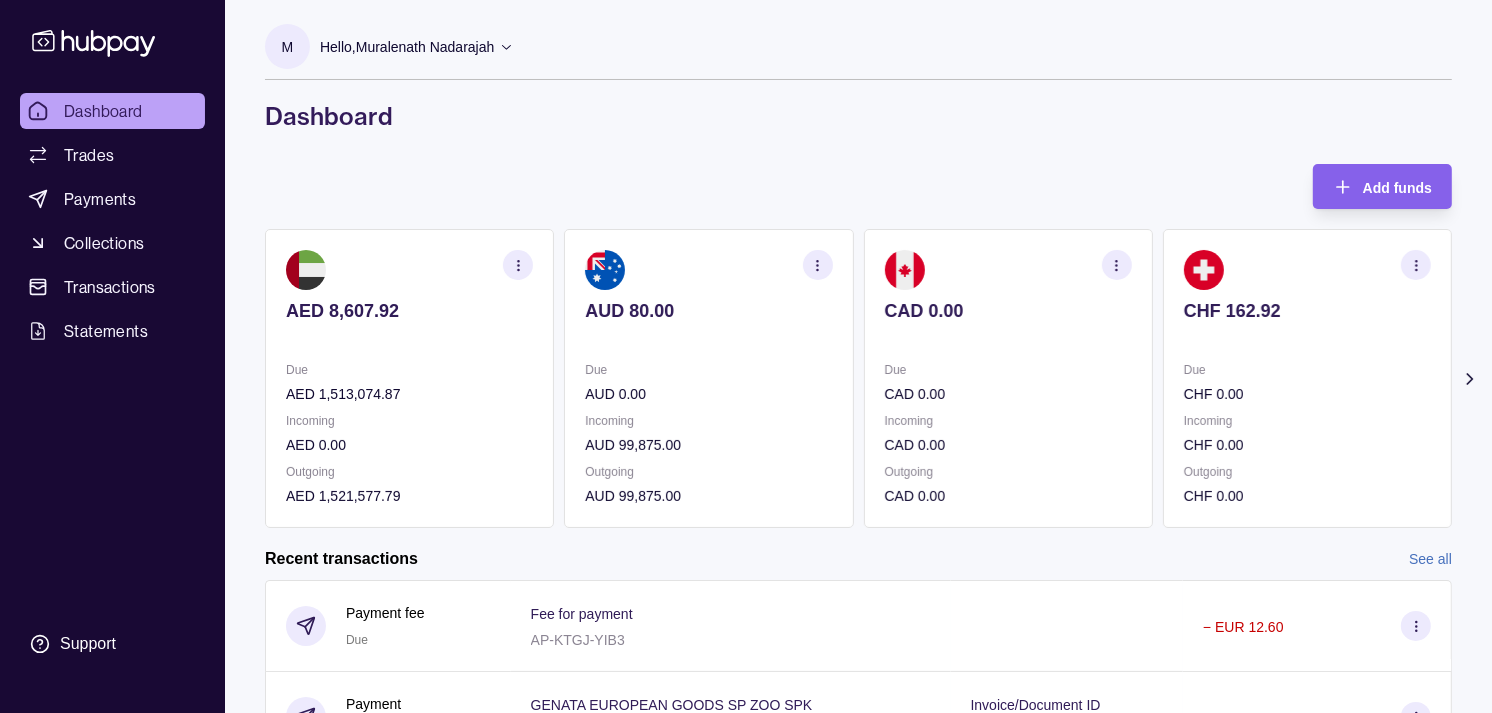 click on "CAD 0.00                                                                                                               Due CAD 0.00 Incoming CAD 0.00 Outgoing CAD 0.00" at bounding box center (1008, 378) 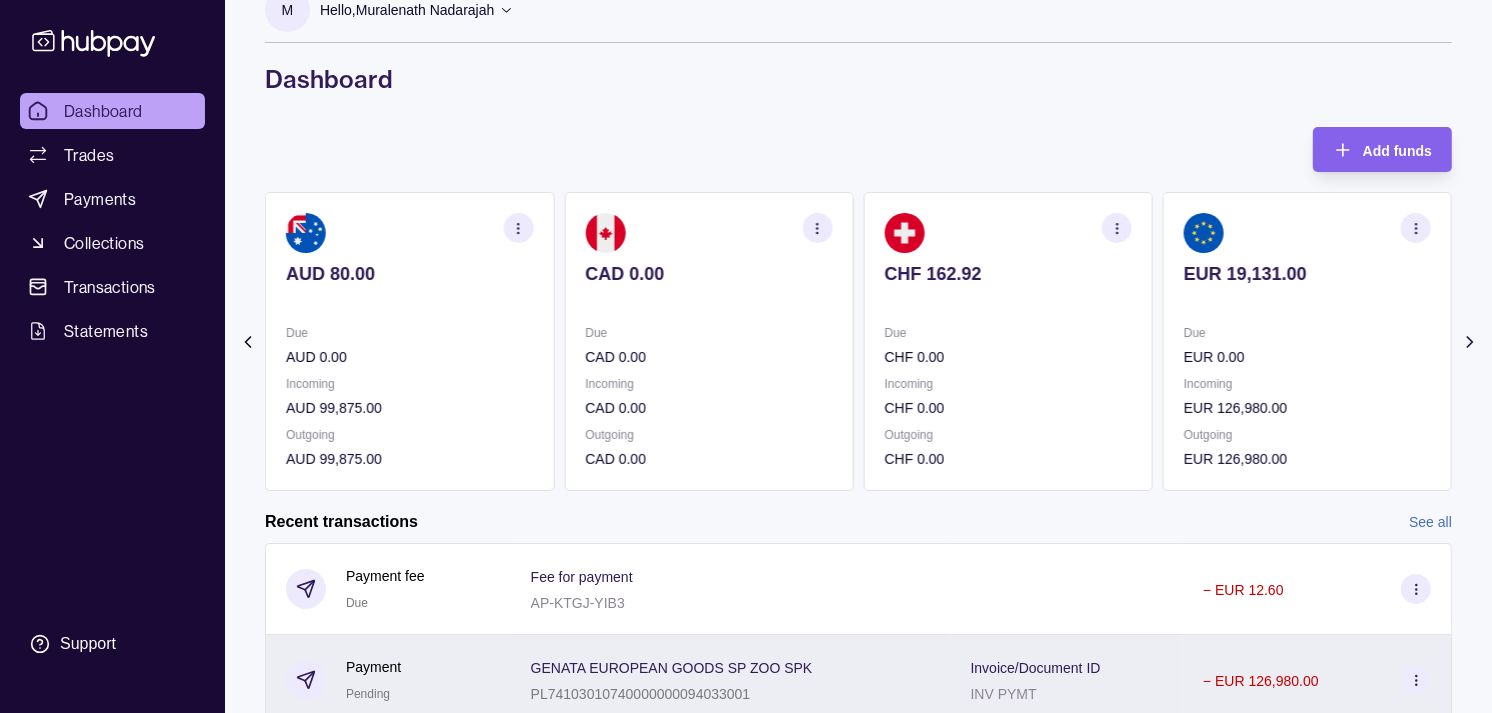 scroll, scrollTop: 0, scrollLeft: 0, axis: both 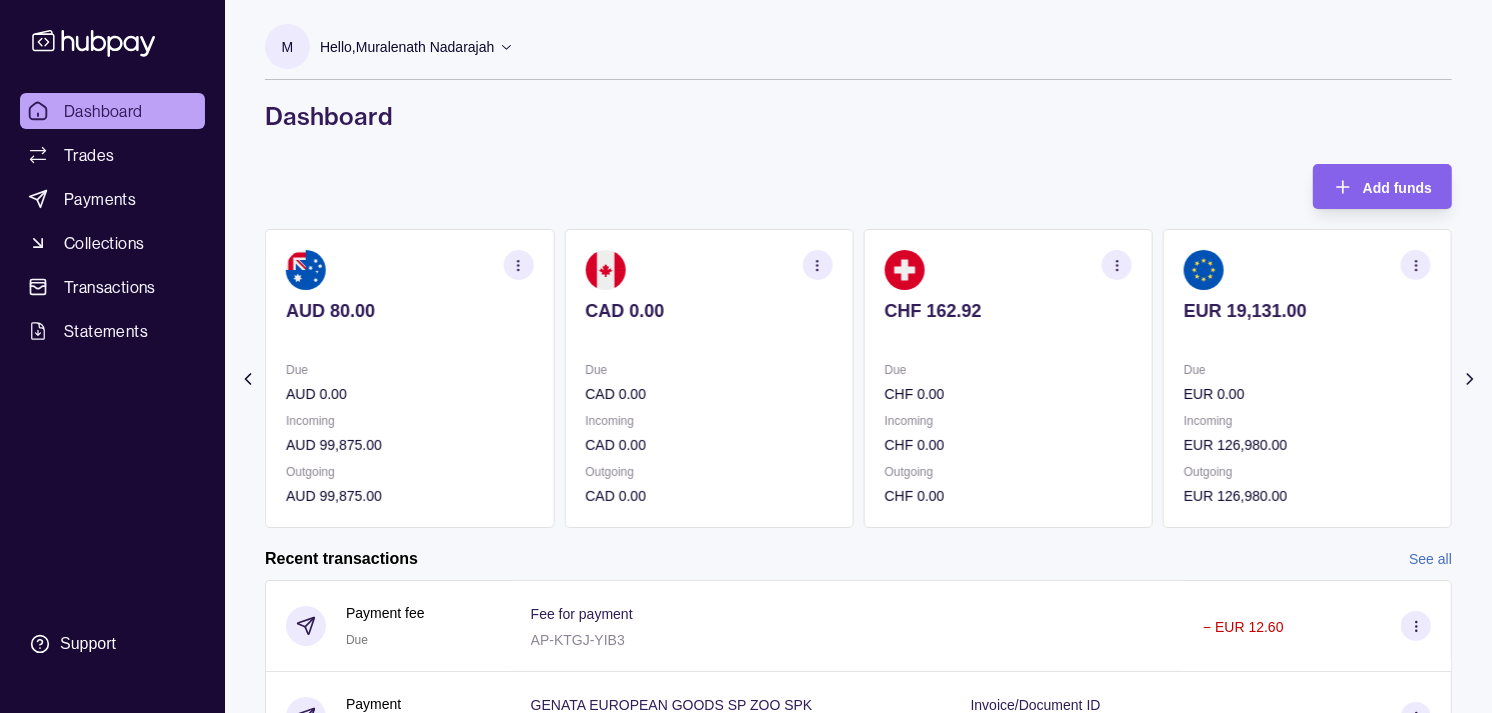 click on "Due EUR 0.00" at bounding box center [1307, 382] 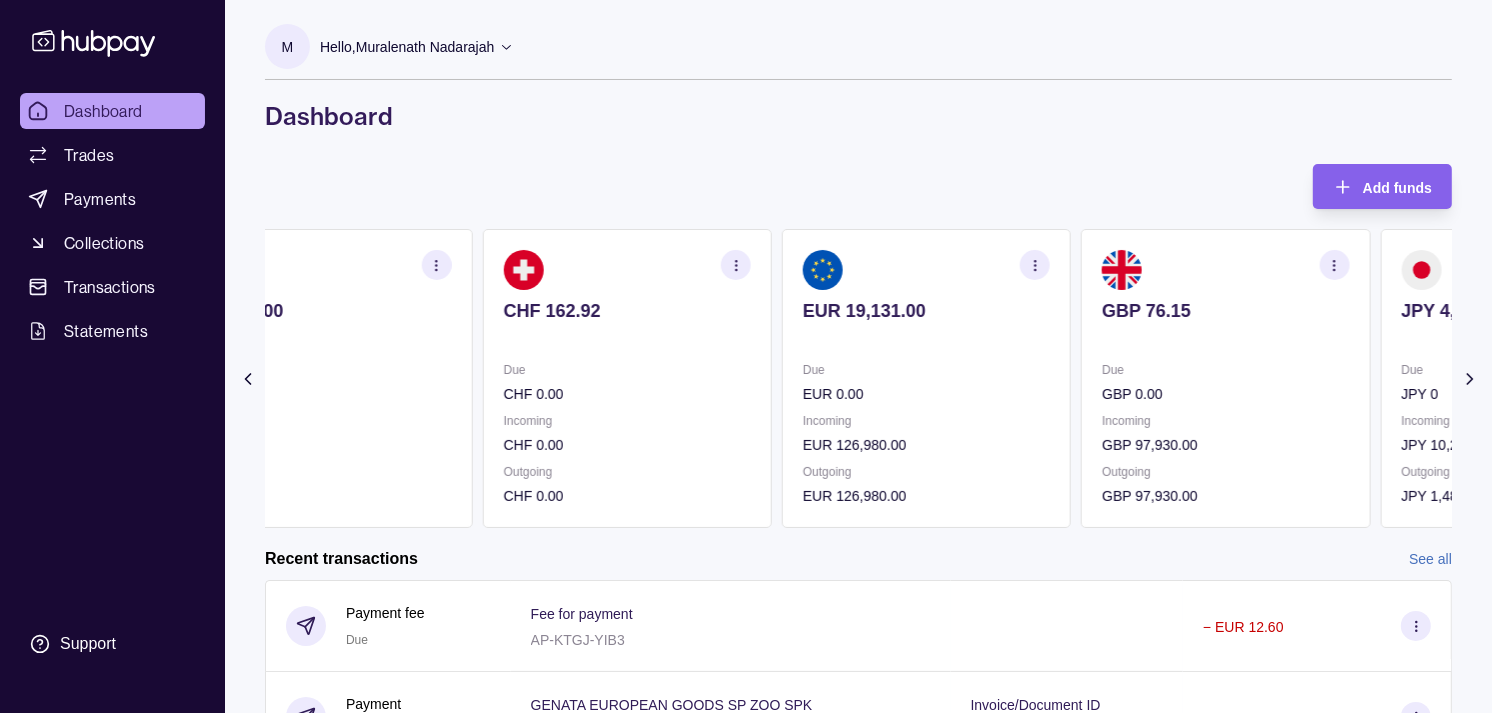 click on "Due GBP 0.00" at bounding box center (1225, 382) 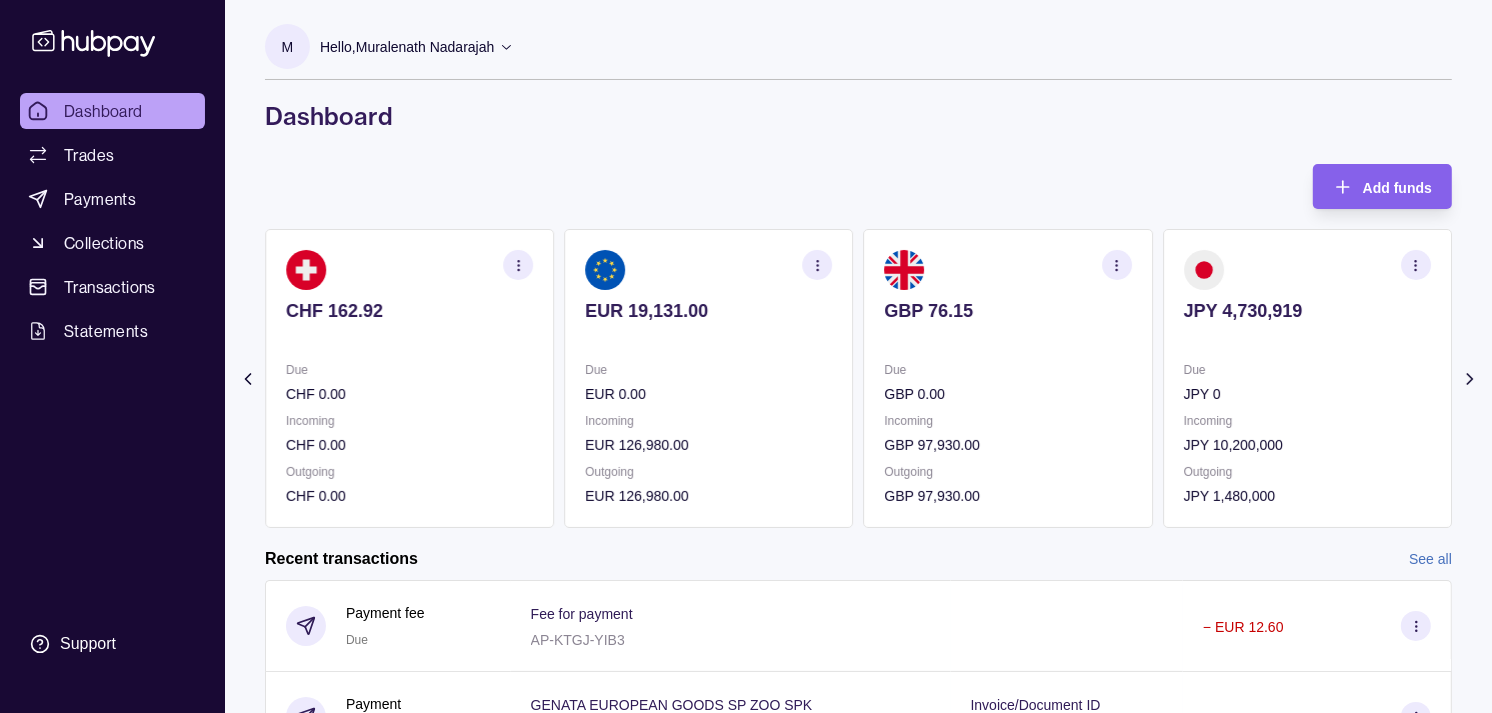 click on "Due" at bounding box center (1307, 370) 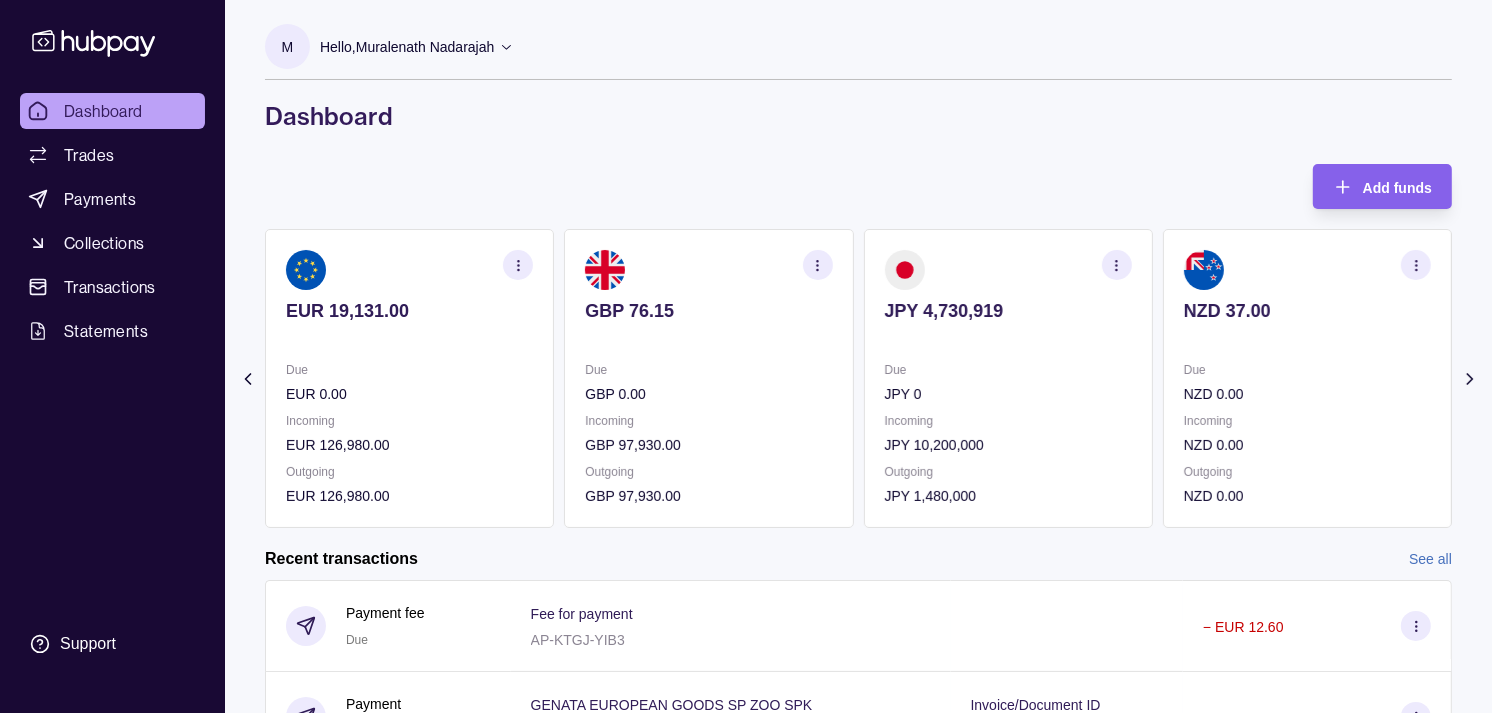 click on "JPY 4,730,919                                                                                                              Due JPY 0 Incoming JPY 10,200,000 Outgoing JPY 1,480,000" at bounding box center [1008, 378] 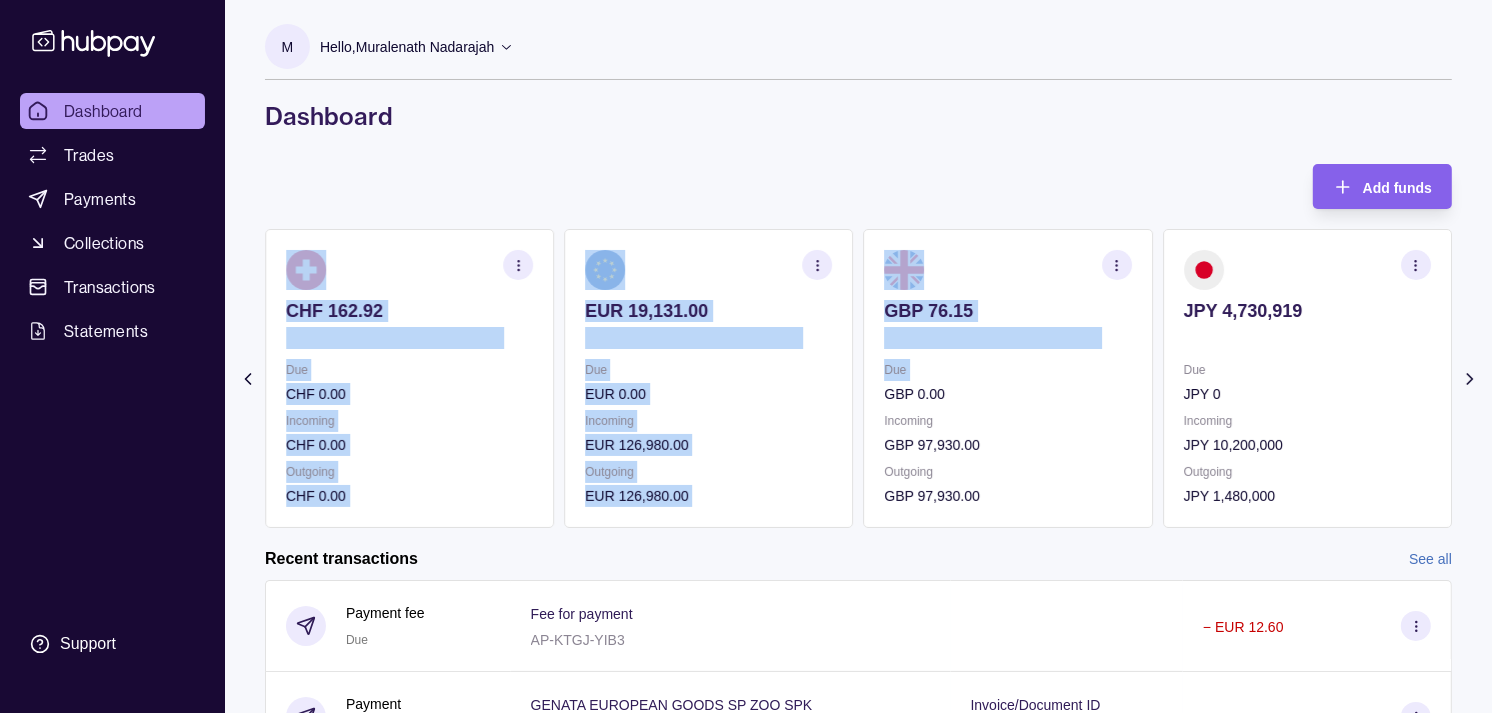 drag, startPoint x: 862, startPoint y: 388, endPoint x: 877, endPoint y: 390, distance: 15.132746 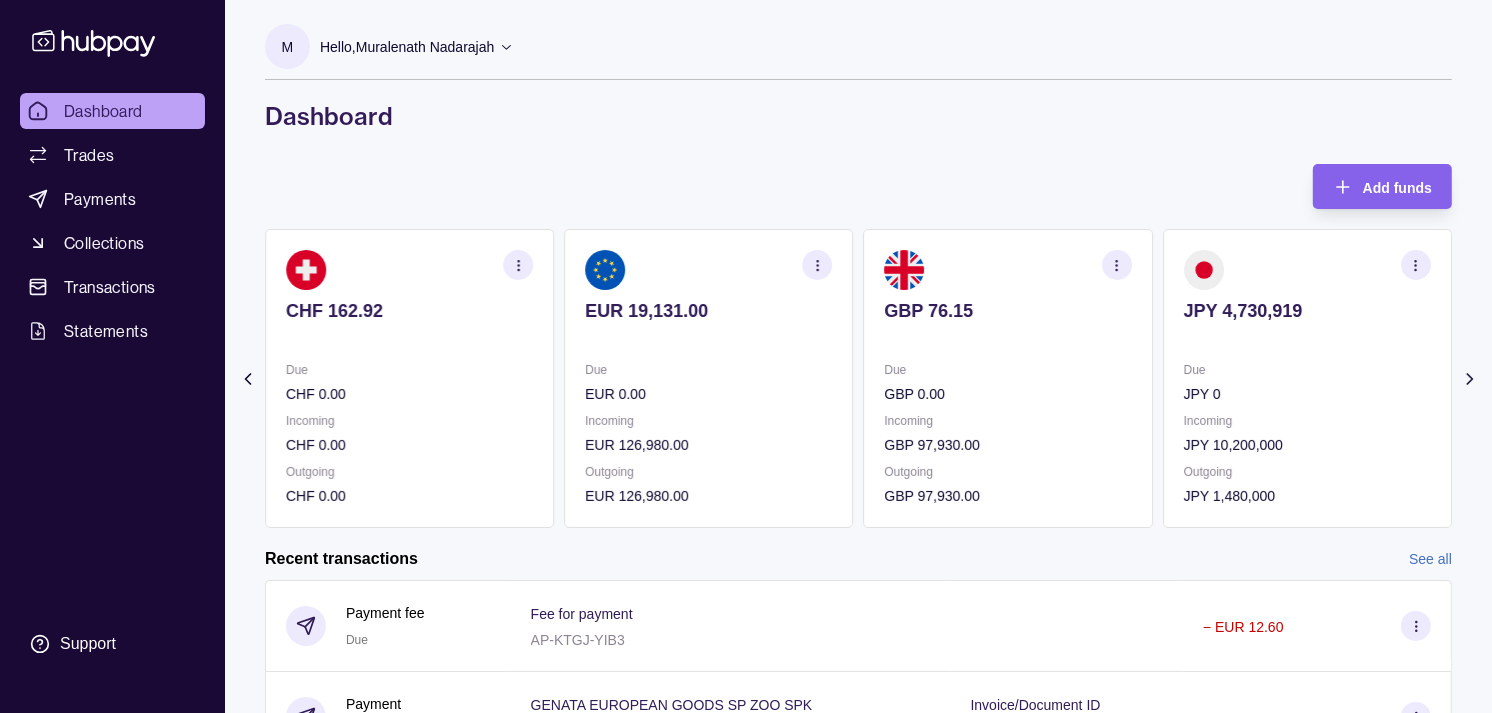 click on "Add funds AED 8,607.92                                                                                                               Due AED 1,513,074.87 Incoming AED 0.00 Outgoing AED 1,521,577.79 AUD 80.00                                                                                                               Due AUD 0.00 Incoming AUD 99,875.00 Outgoing AUD 99,875.00 CAD 0.00                                                                                                               Due CAD 0.00 Incoming CAD 0.00 Outgoing CAD 0.00 CHF 162.92                                                                                                               Due CHF 0.00 Incoming CHF 0.00 Outgoing CHF 0.00 EUR 19,131.00" at bounding box center [858, 346] 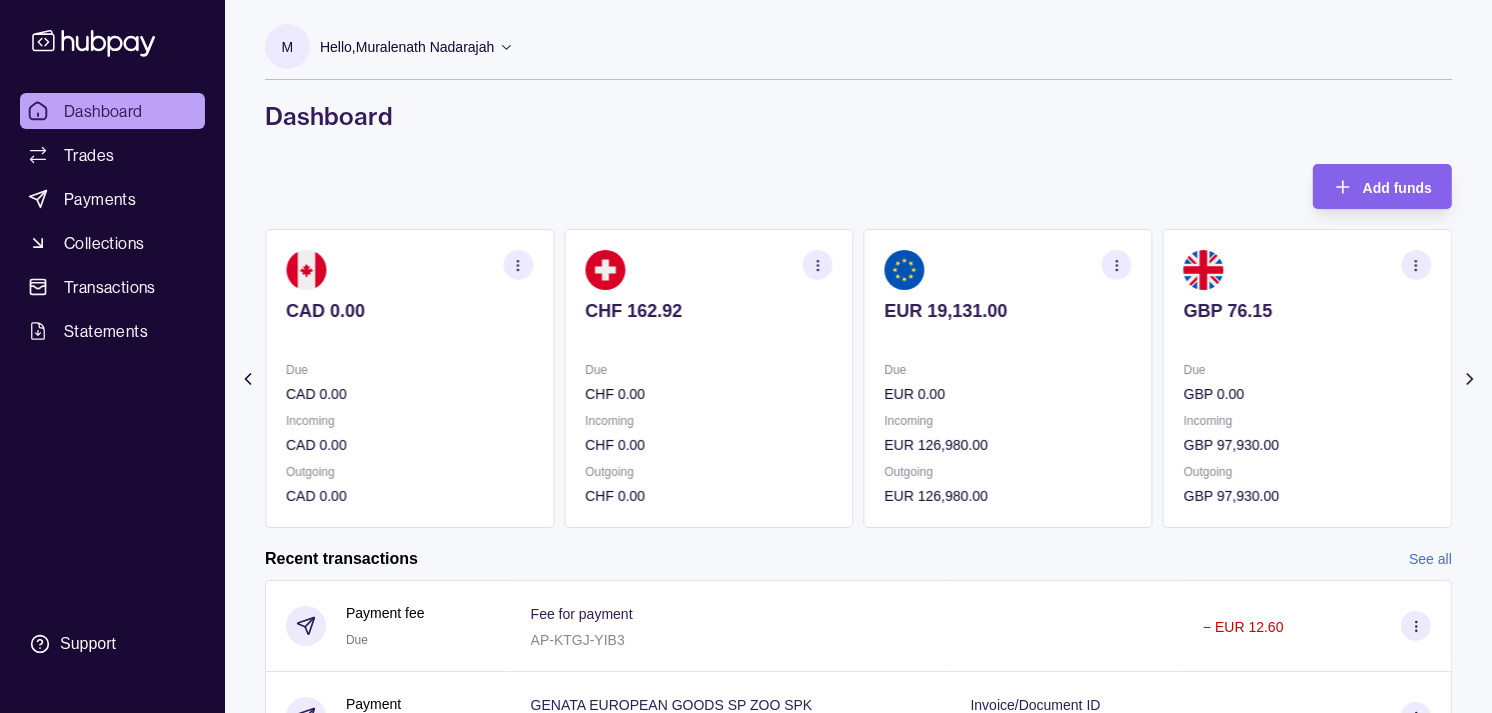 click on "Due" at bounding box center [708, 370] 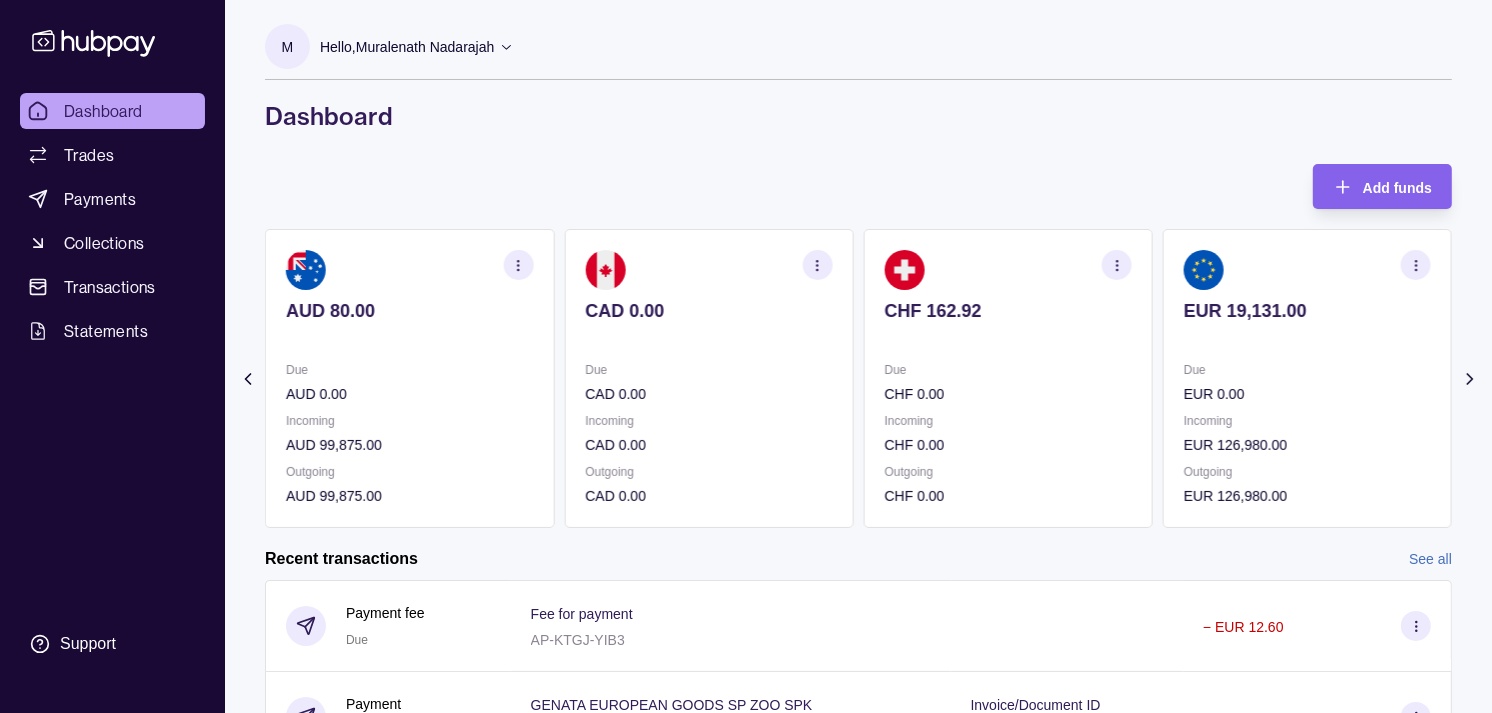 click on "CAD 0.00" at bounding box center [708, 394] 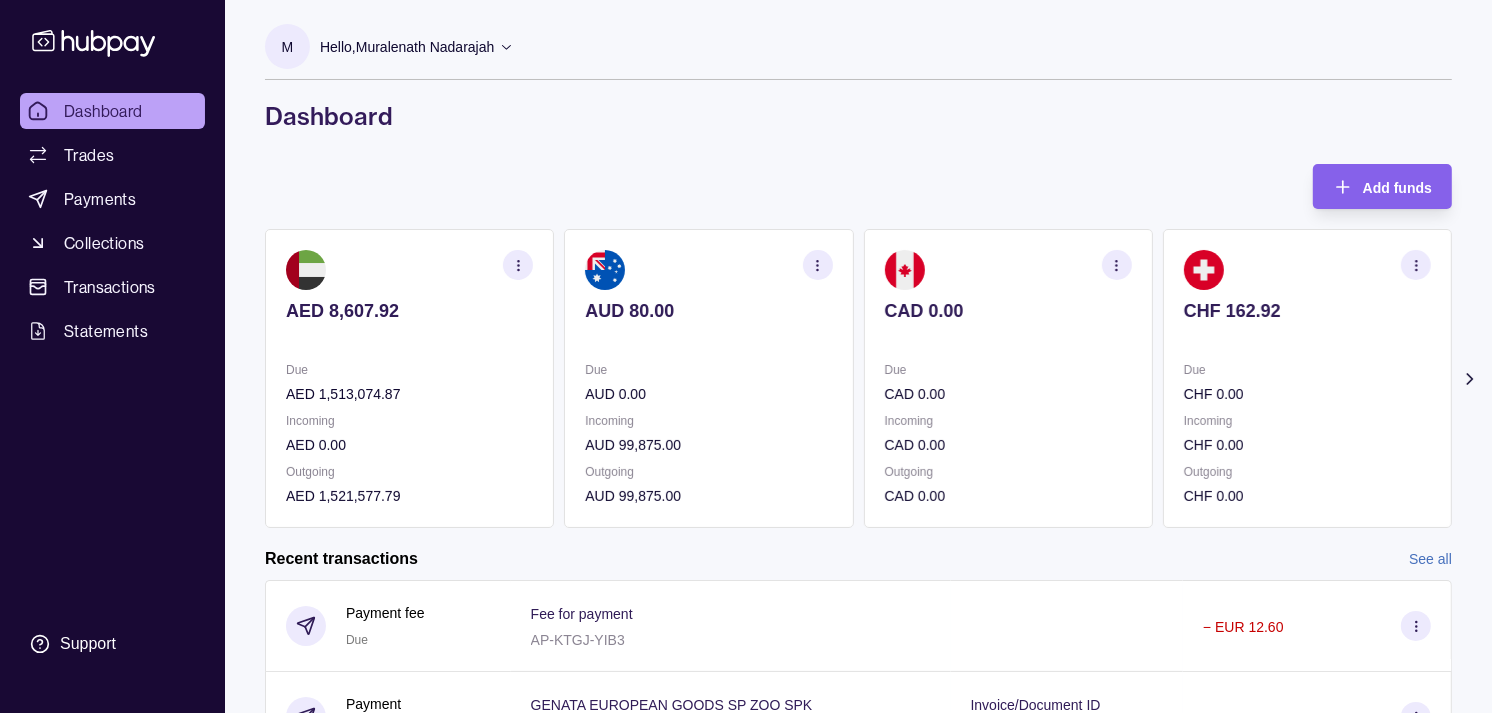 click on "Due CHF 0.00 Incoming CHF 0.00 Outgoing CHF 0.00" at bounding box center [1307, 433] 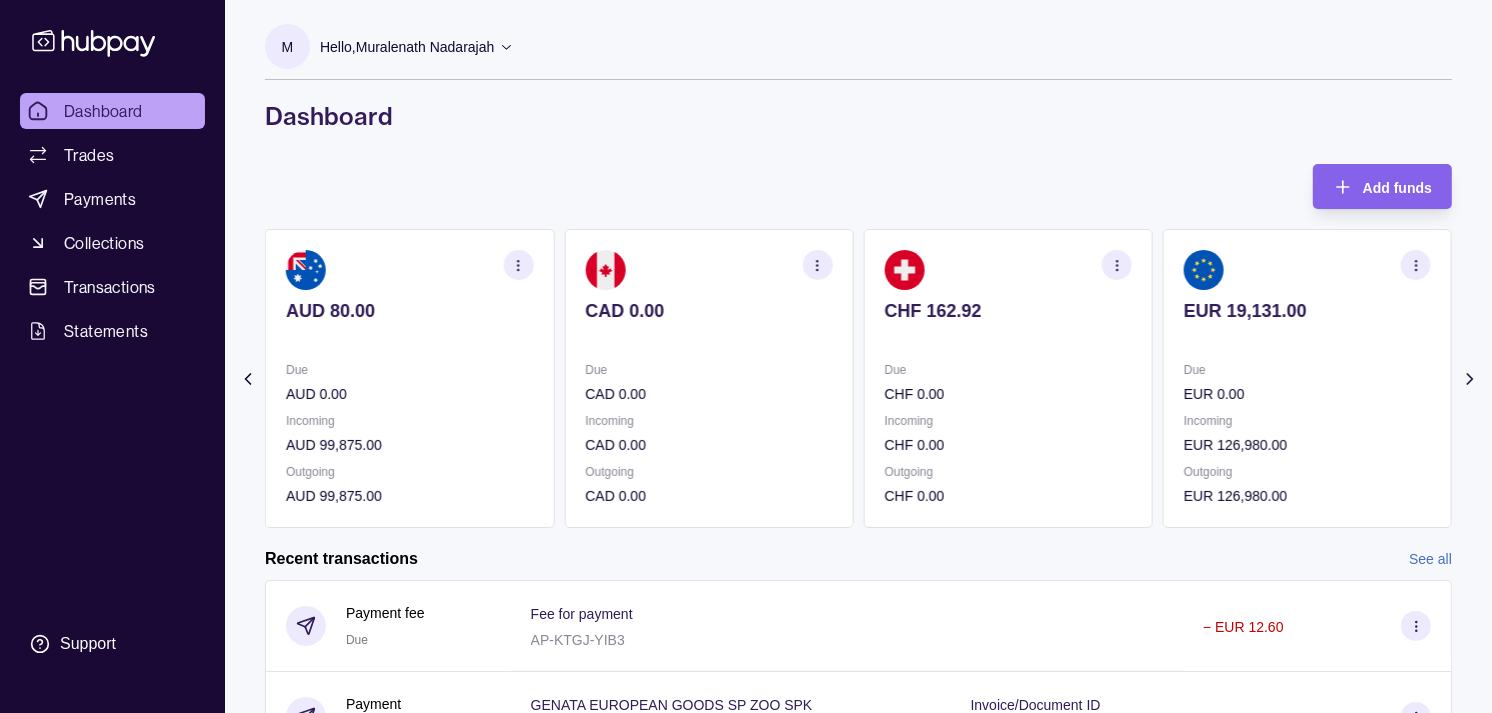 click on "EUR 0.00" at bounding box center [1307, 394] 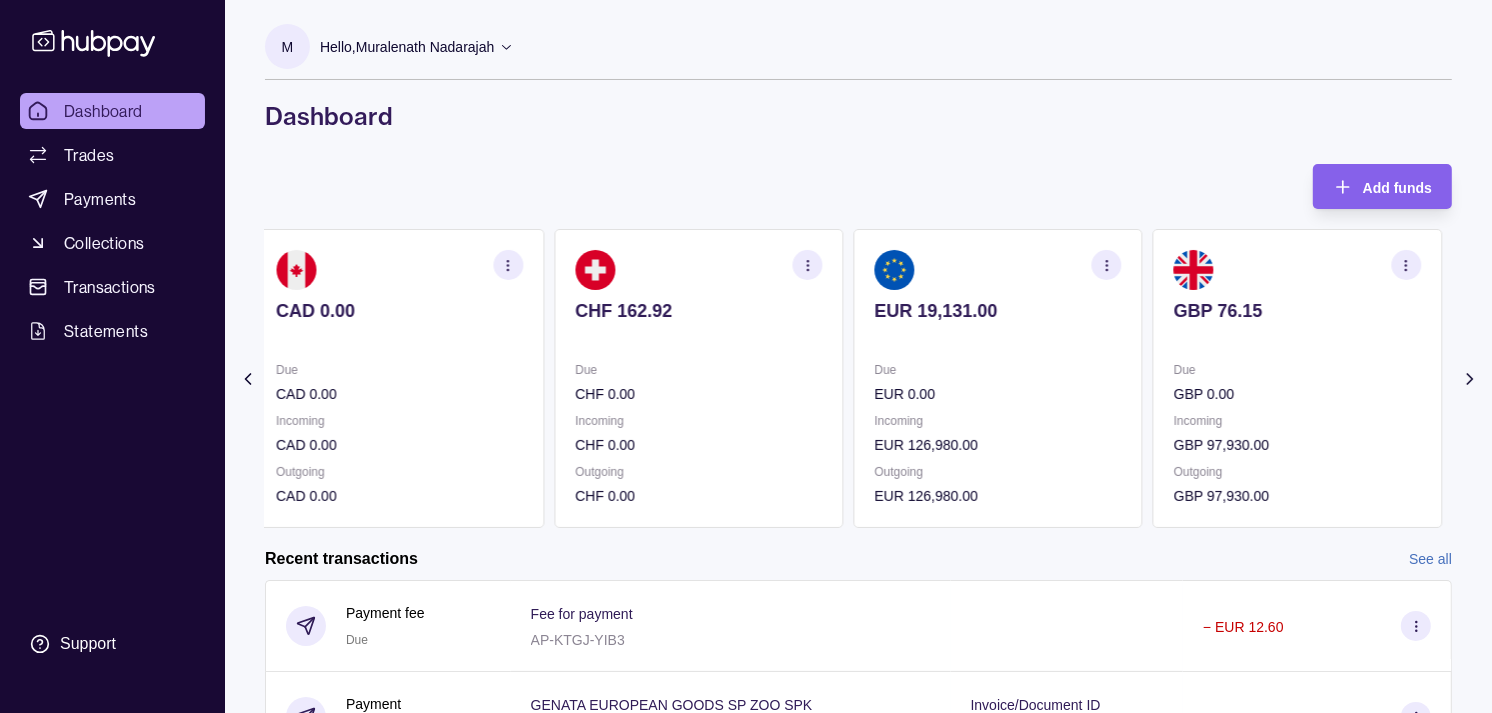 click on "GBP 0.00" at bounding box center [1297, 394] 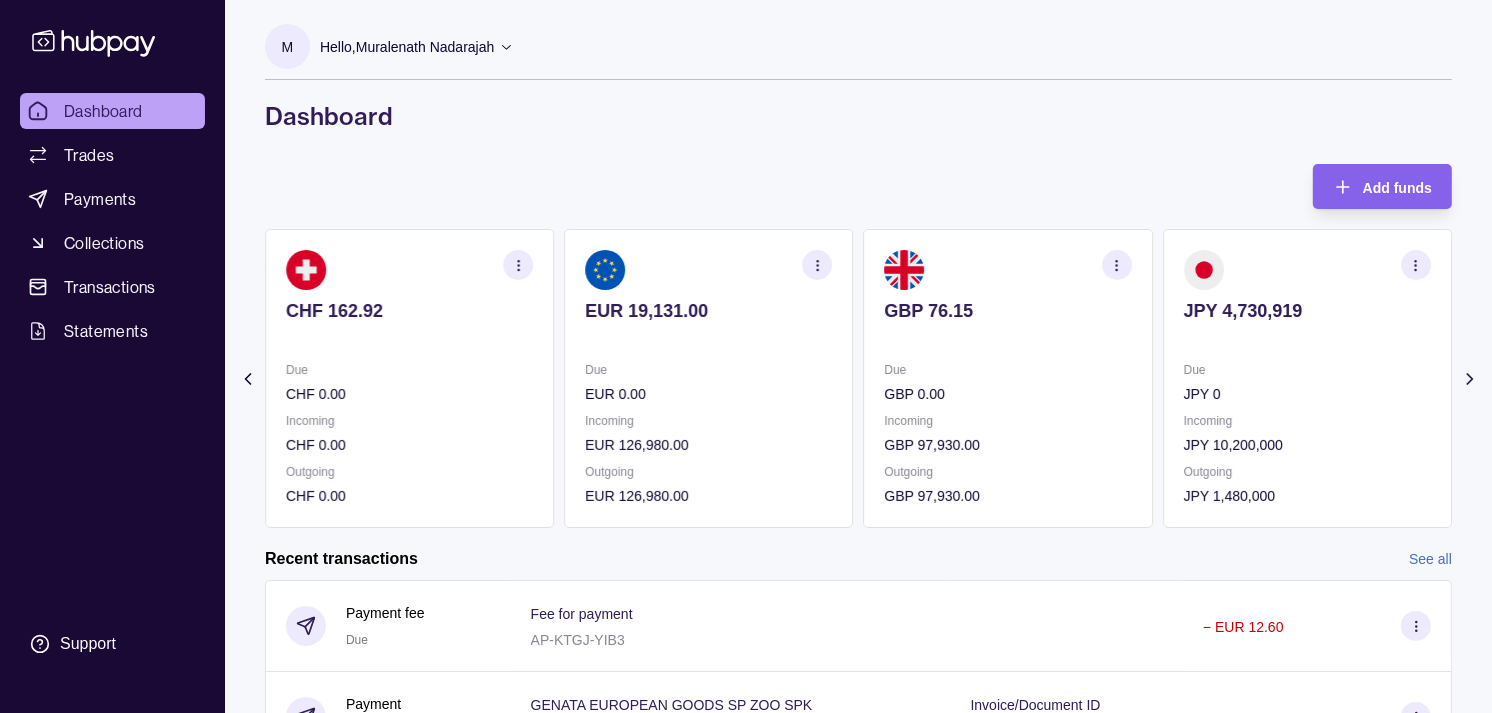 click at bounding box center [1307, 338] 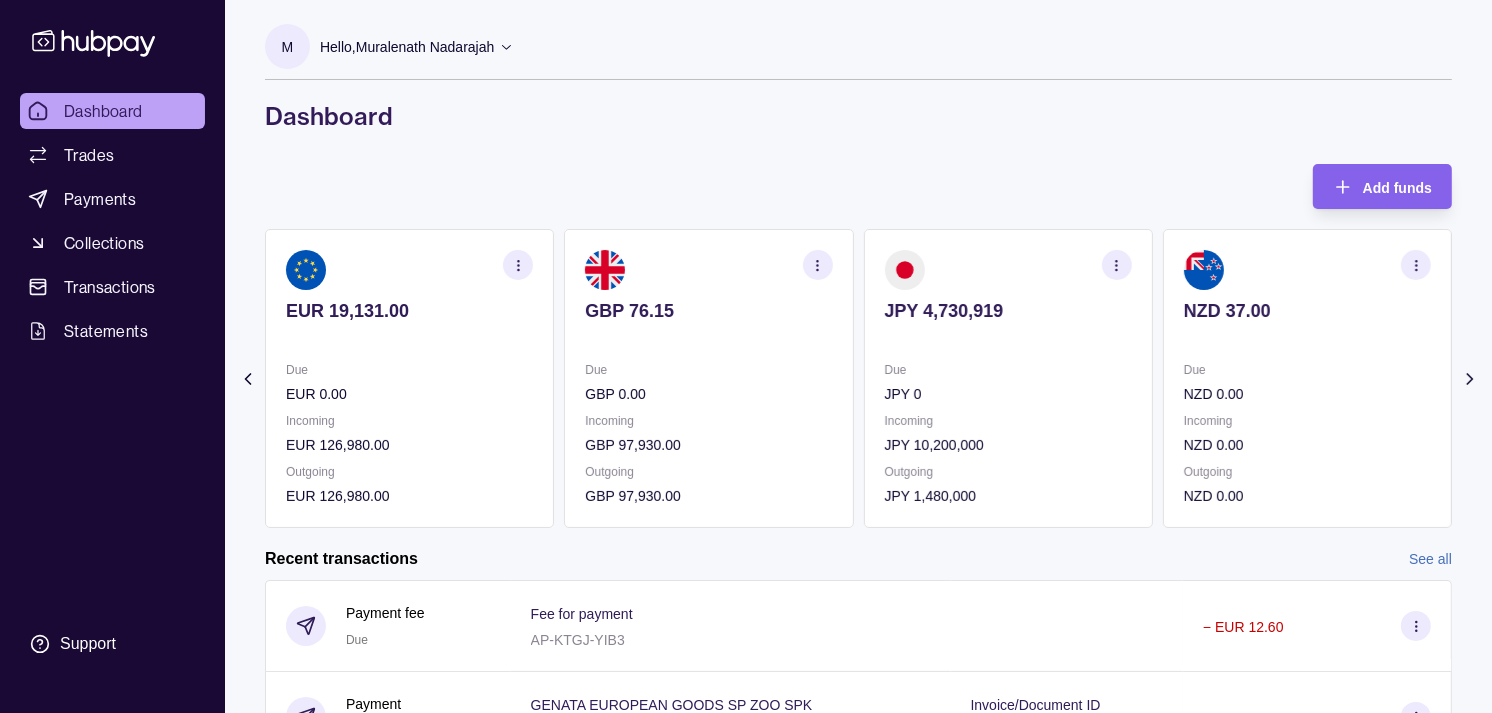 click at bounding box center [1307, 338] 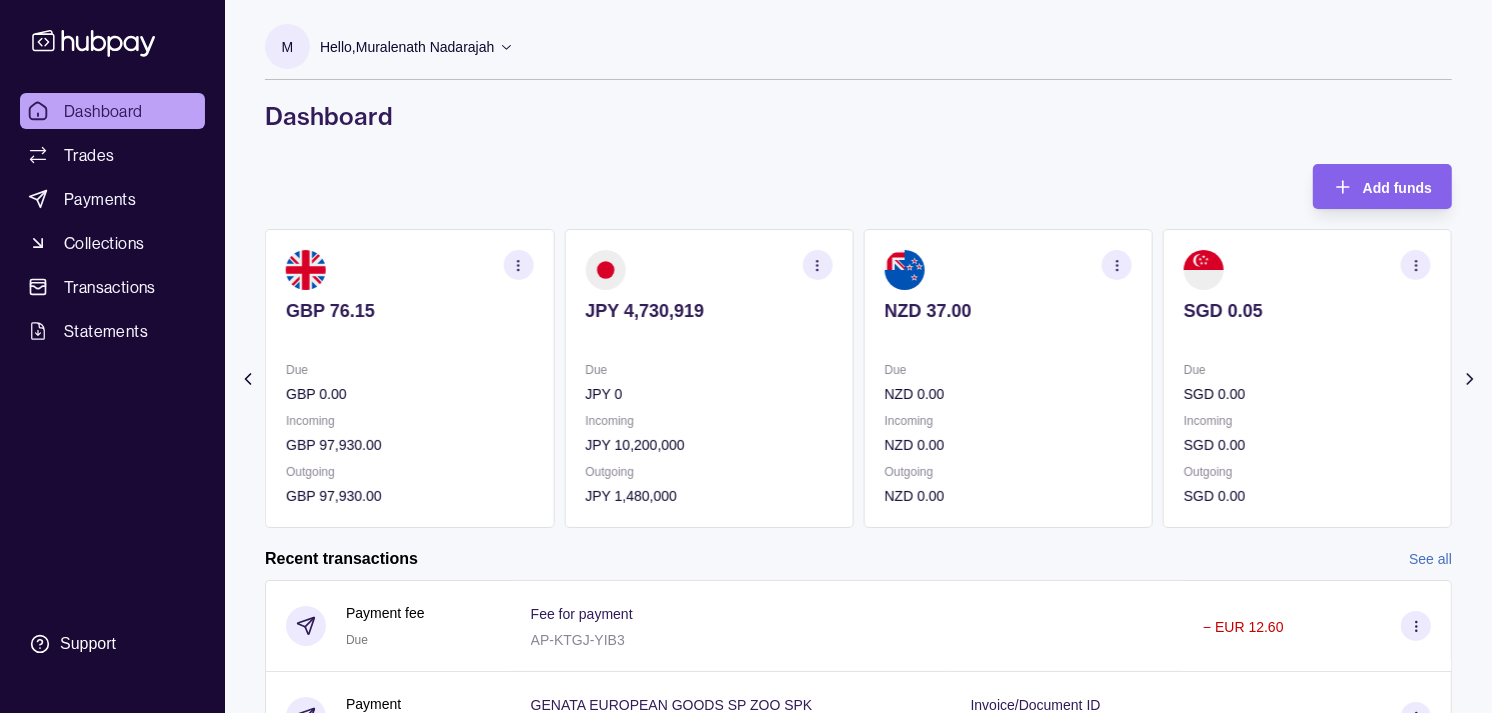 click on "SGD 0.05                                                                                                               Due SGD 0.00 Incoming SGD 0.00 Outgoing SGD 0.00" at bounding box center (1307, 378) 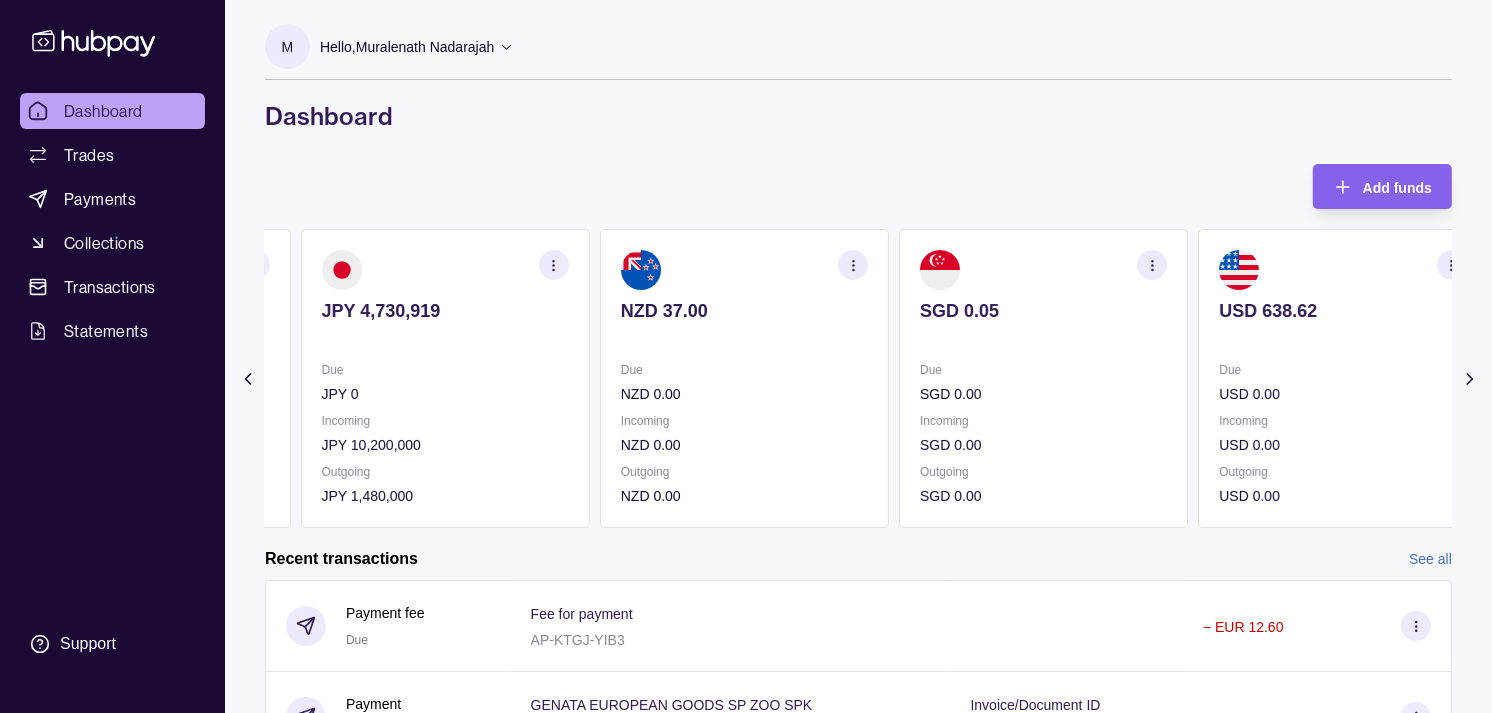 click on "SGD 0.05                                                                                                               Due SGD 0.00 Incoming SGD 0.00 Outgoing SGD 0.00" at bounding box center (1043, 378) 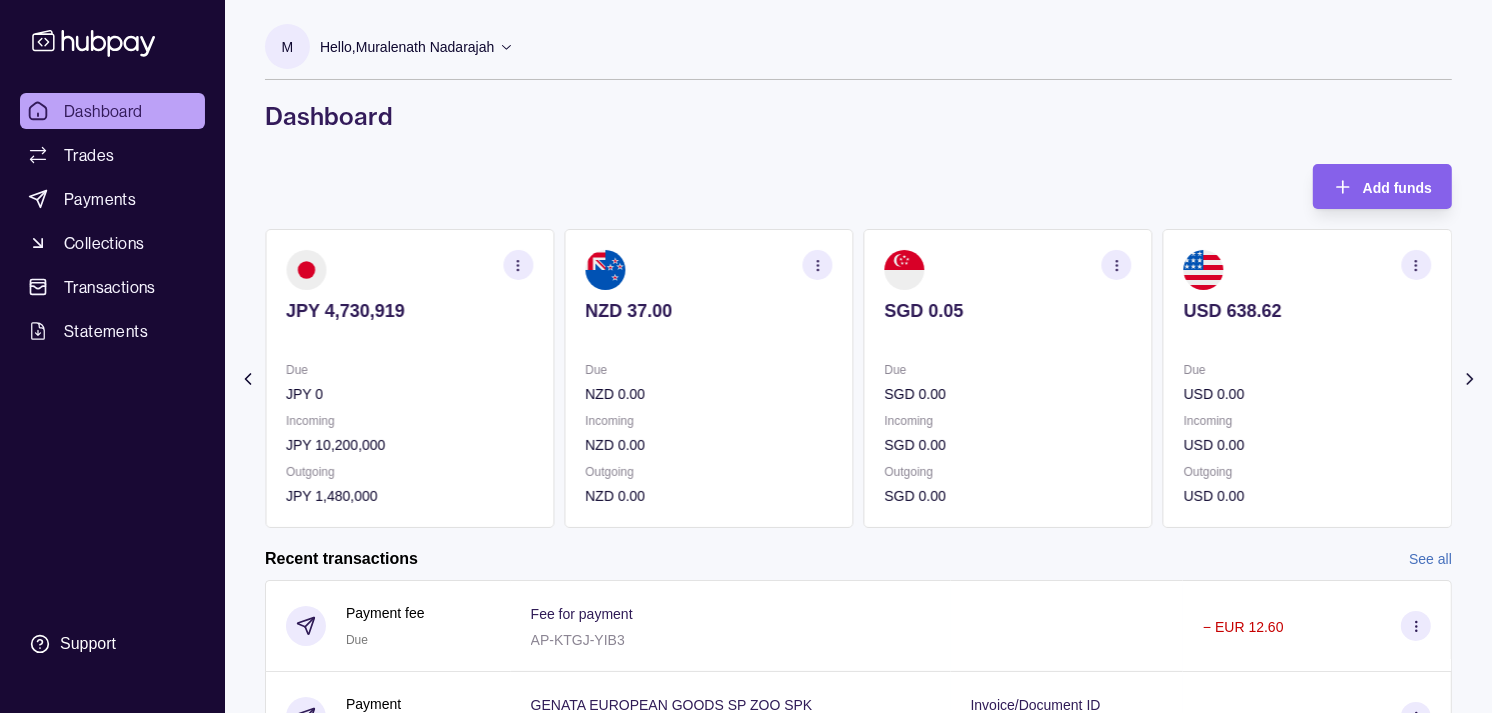 click on "SGD 0.05                                                                                                               Due SGD 0.00 Incoming SGD 0.00 Outgoing SGD 0.00" at bounding box center (1008, 378) 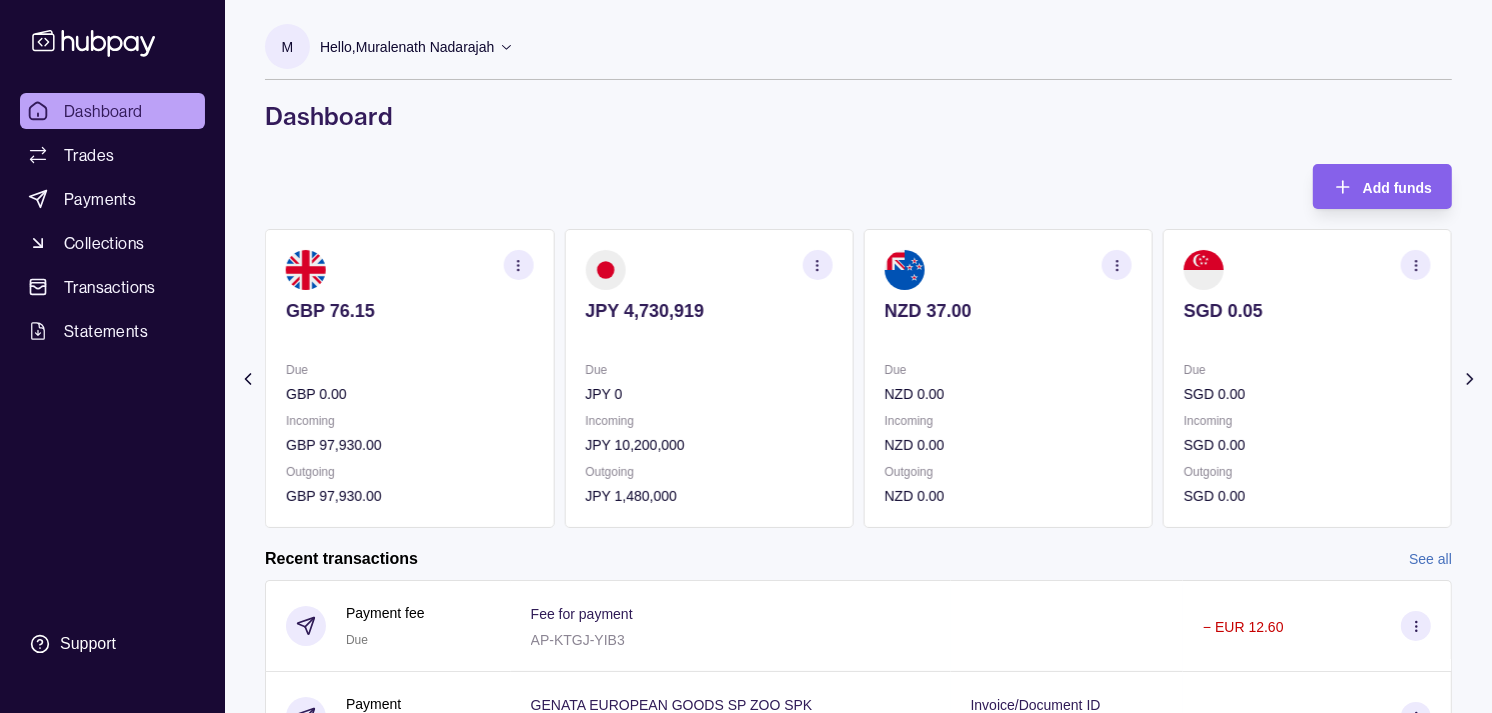 click on "Due" at bounding box center [1008, 370] 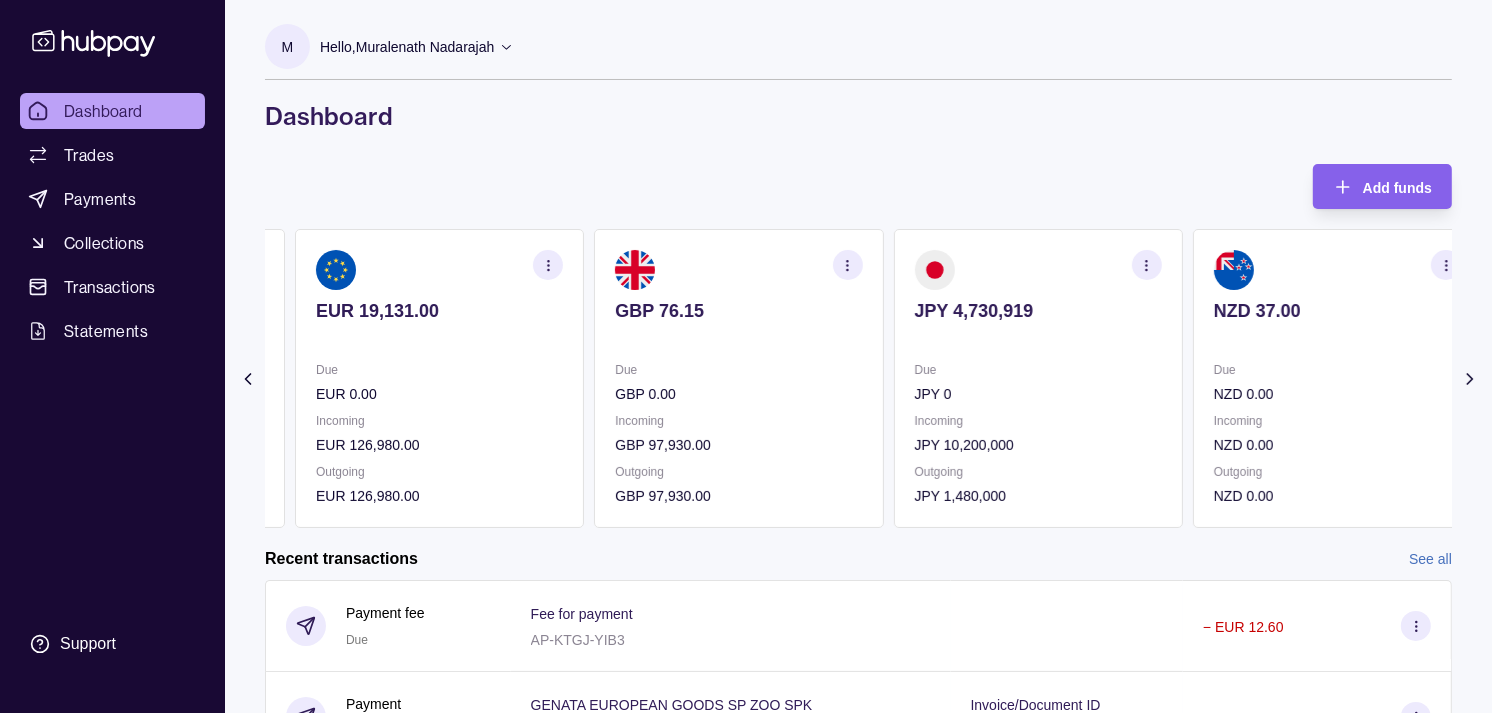 click on "Due JPY 0" at bounding box center (1038, 382) 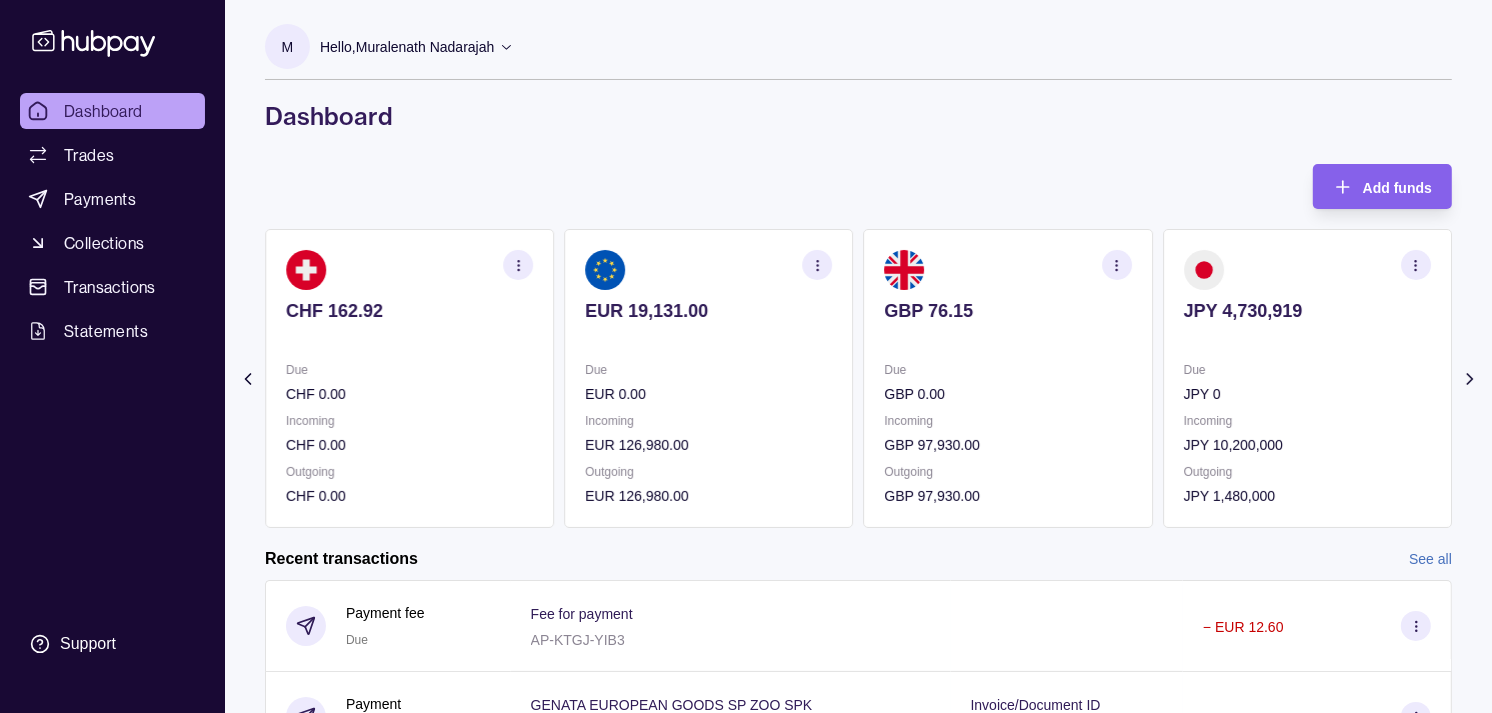 click on "GBP 0.00" at bounding box center (1008, 394) 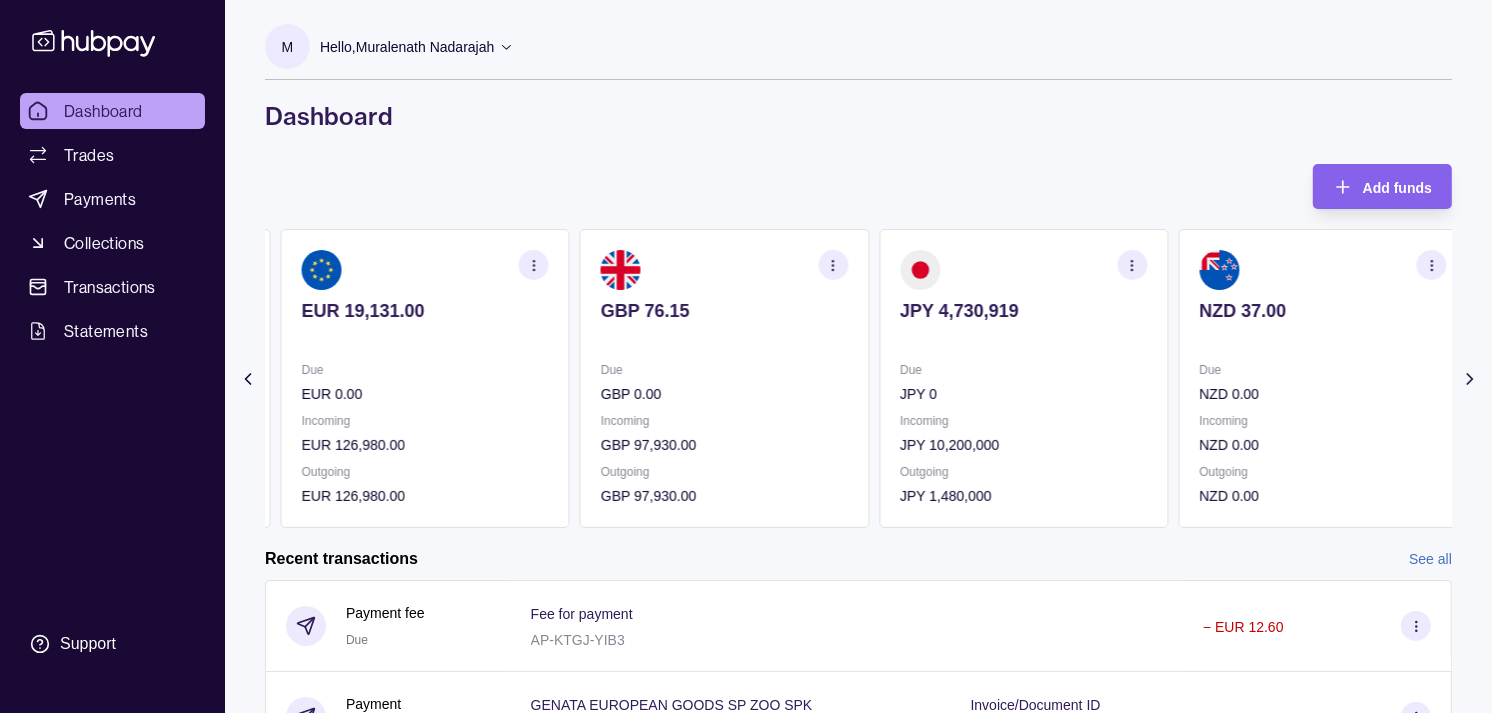 click on "GBP 76.15                                                                                                               Due GBP 0.00 Incoming GBP 97,930.00 Outgoing GBP 97,930.00" at bounding box center [724, 378] 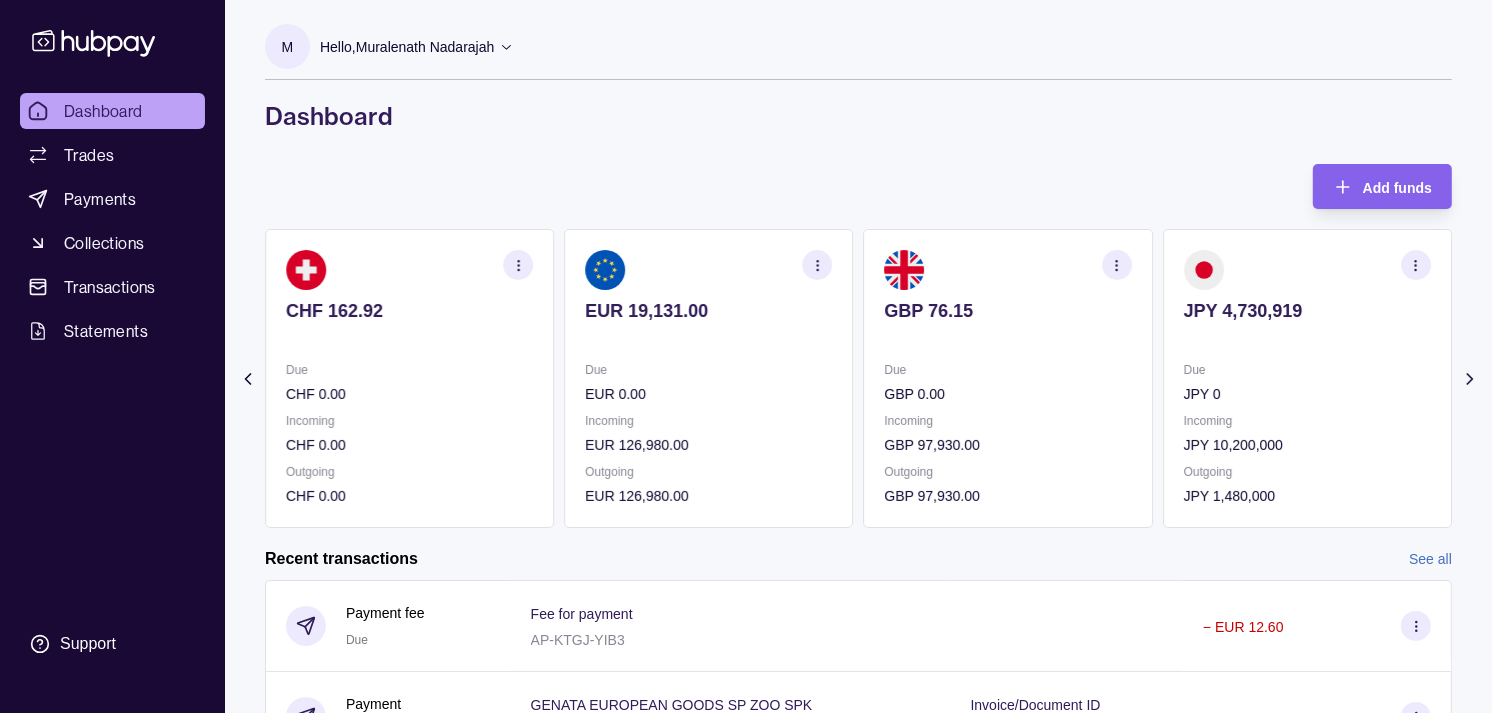 click on "EUR 0.00" at bounding box center [708, 394] 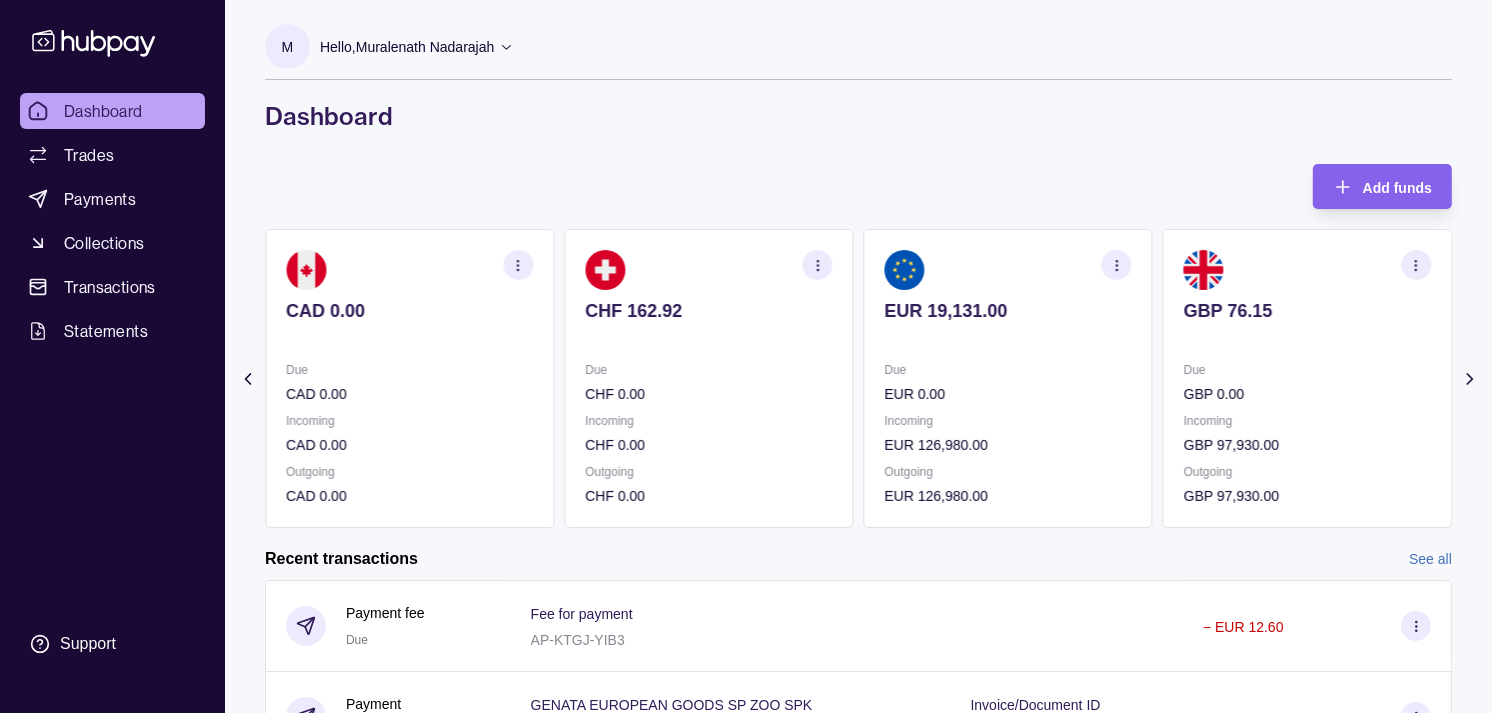 click on "AED 8,607.92                                                                                                               Due AED 1,513,074.87 Incoming AED 0.00 Outgoing AED 1,521,577.79 AUD 80.00                                                                                                               Due AUD 0.00 Incoming AUD 99,875.00 Outgoing AUD 99,875.00 CAD 0.00                                                                                                               Due CAD 0.00 Incoming CAD 0.00 Outgoing CAD 0.00 CHF 162.92                                                                                                               Due CHF 0.00 Incoming CHF 0.00 Outgoing CHF 0.00 EUR 19,131.00" at bounding box center [260, 378] 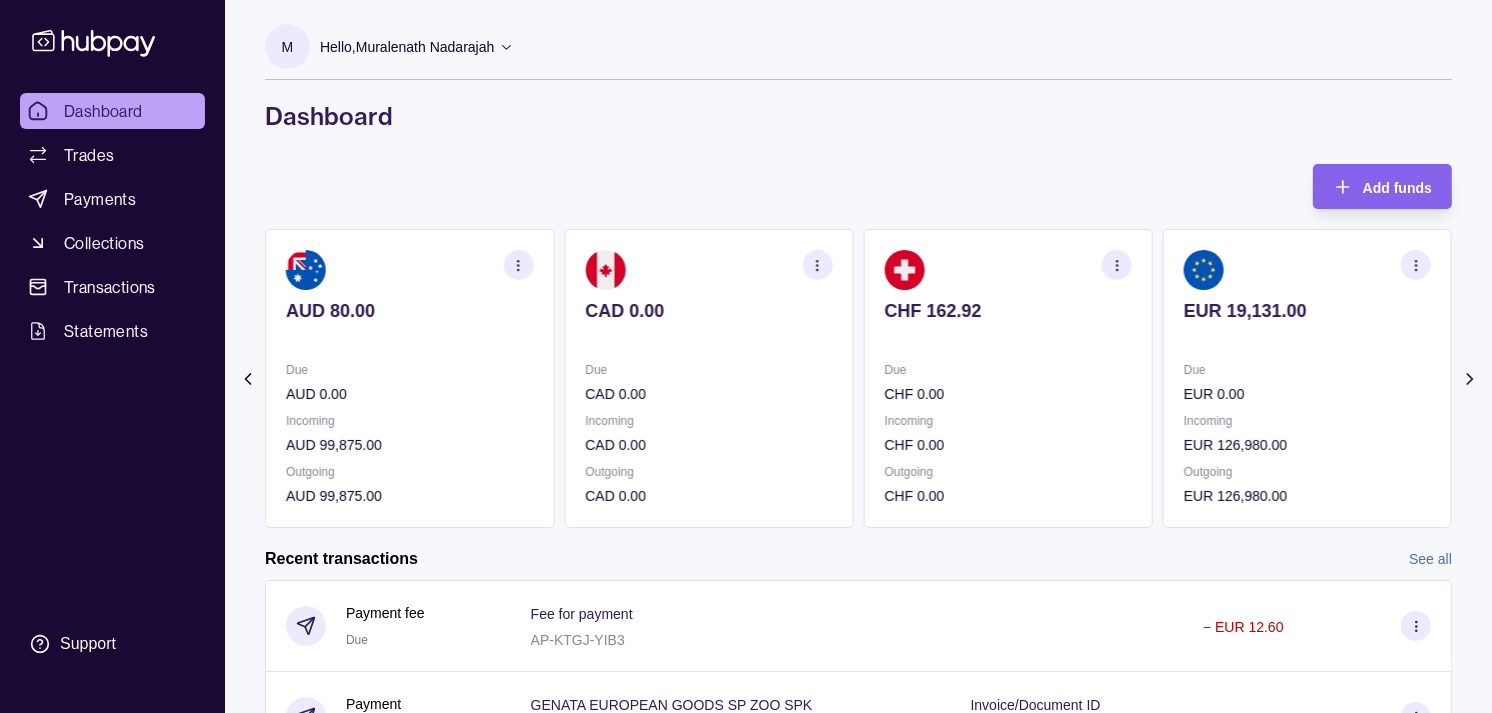 click on "AED 8,607.92                                                                                                               Due AED 1,513,074.87 Incoming AED 0.00 Outgoing AED 1,521,577.79 AUD 80.00                                                                                                               Due AUD 0.00 Incoming AUD 99,875.00 Outgoing AUD 99,875.00 CAD 0.00                                                                                                               Due CAD 0.00 Incoming CAD 0.00 Outgoing CAD 0.00 CHF 162.92                                                                                                               Due CHF 0.00 Incoming CHF 0.00 Outgoing CHF 0.00 EUR 19,131.00" at bounding box center [559, 378] 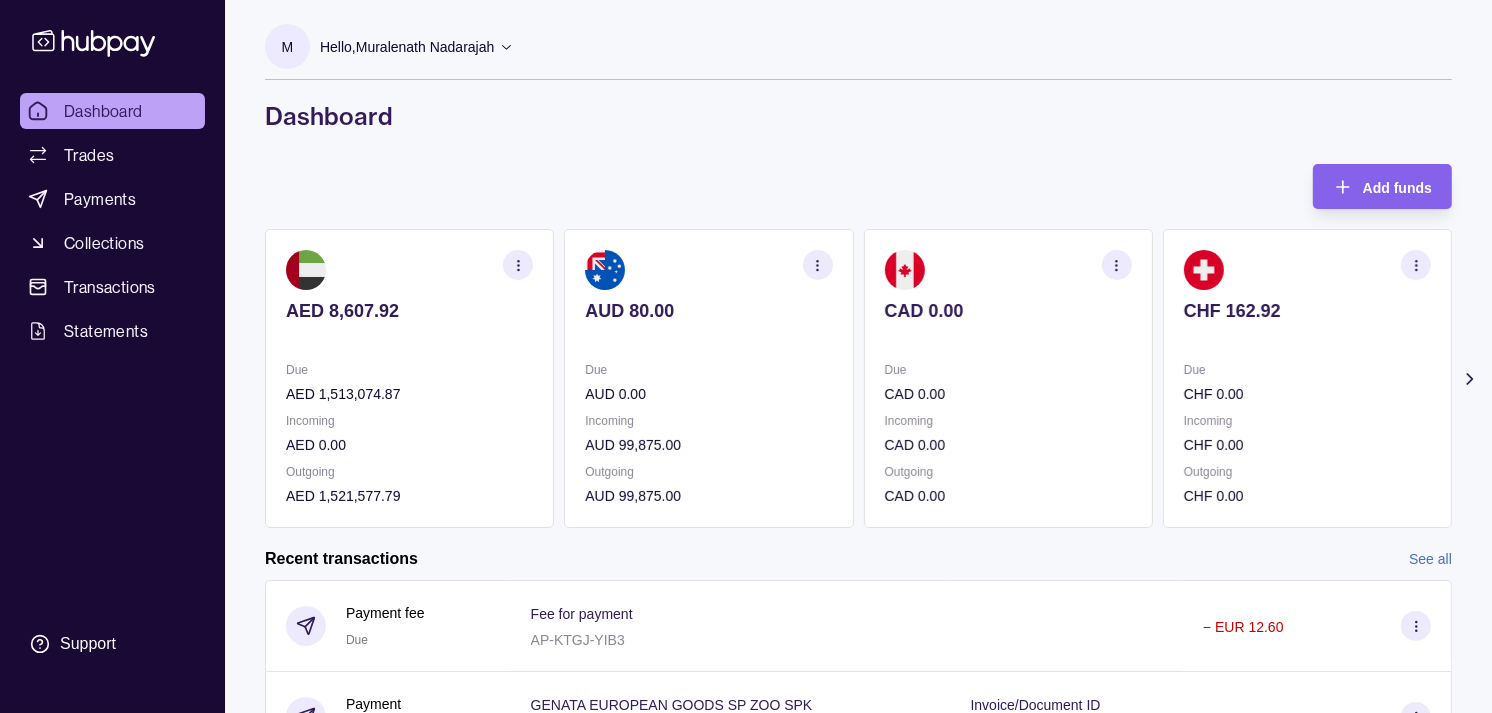 click on "AED 8,607.92                                                                                                               Due AED 1,513,074.87 Incoming AED 0.00 Outgoing AED 1,521,577.79 AUD 80.00                                                                                                               Due AUD 0.00 Incoming AUD 99,875.00 Outgoing AUD 99,875.00 CAD 0.00                                                                                                               Due CAD 0.00 Incoming CAD 0.00 Outgoing CAD 0.00 CHF 162.92                                                                                                               Due CHF 0.00 Incoming CHF 0.00 Outgoing CHF 0.00 EUR 19,131.00" at bounding box center (858, 378) 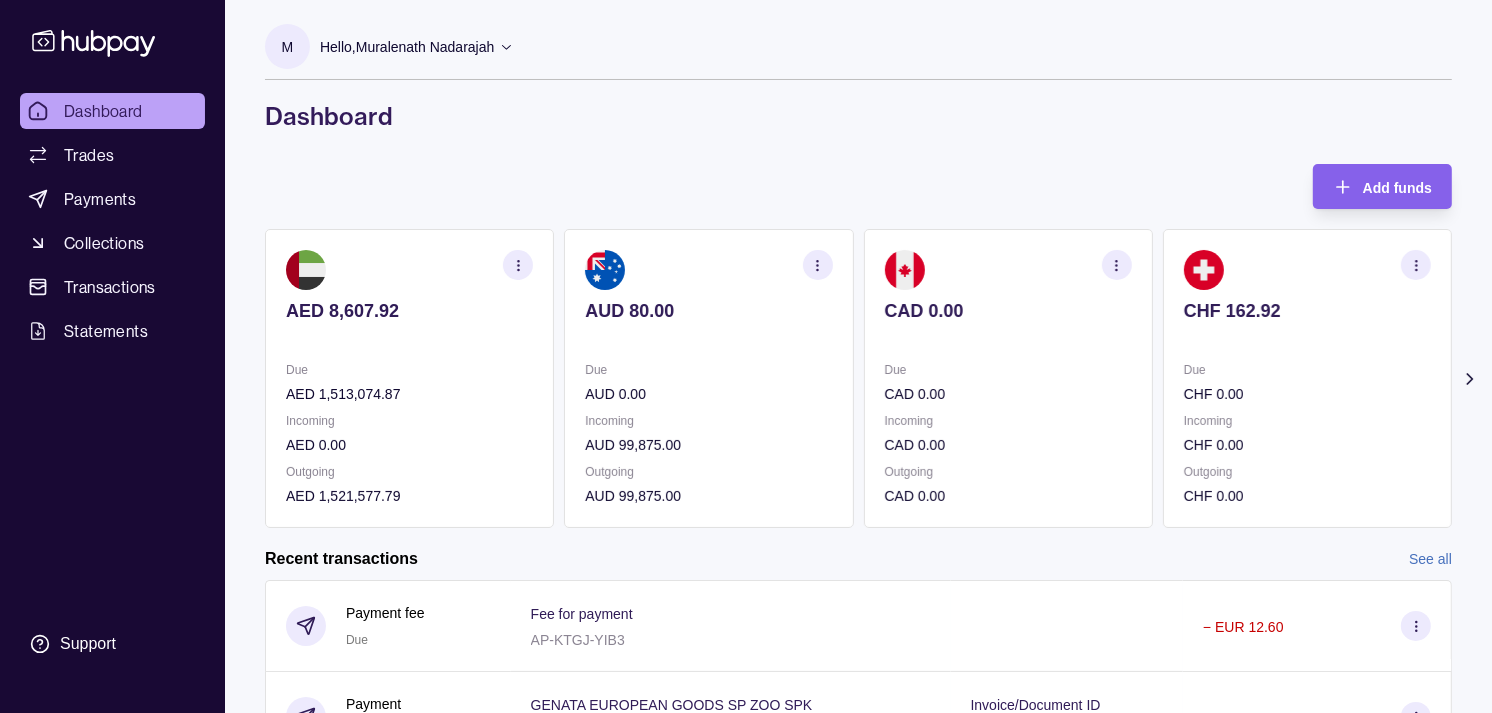 click on "AUD 99,875.00" at bounding box center [708, 496] 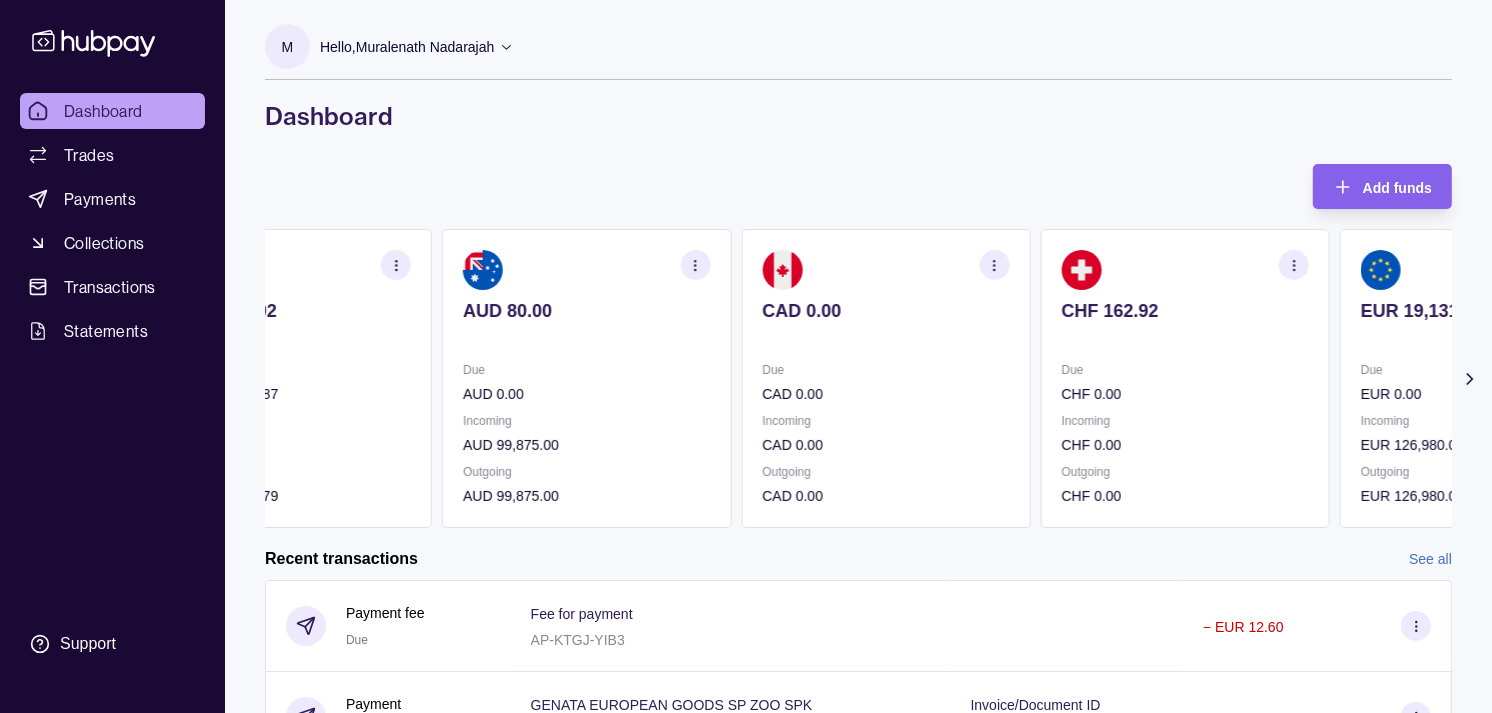click on "Due AUD 0.00 Incoming AUD 99,875.00 Outgoing AUD 99,875.00" at bounding box center (586, 433) 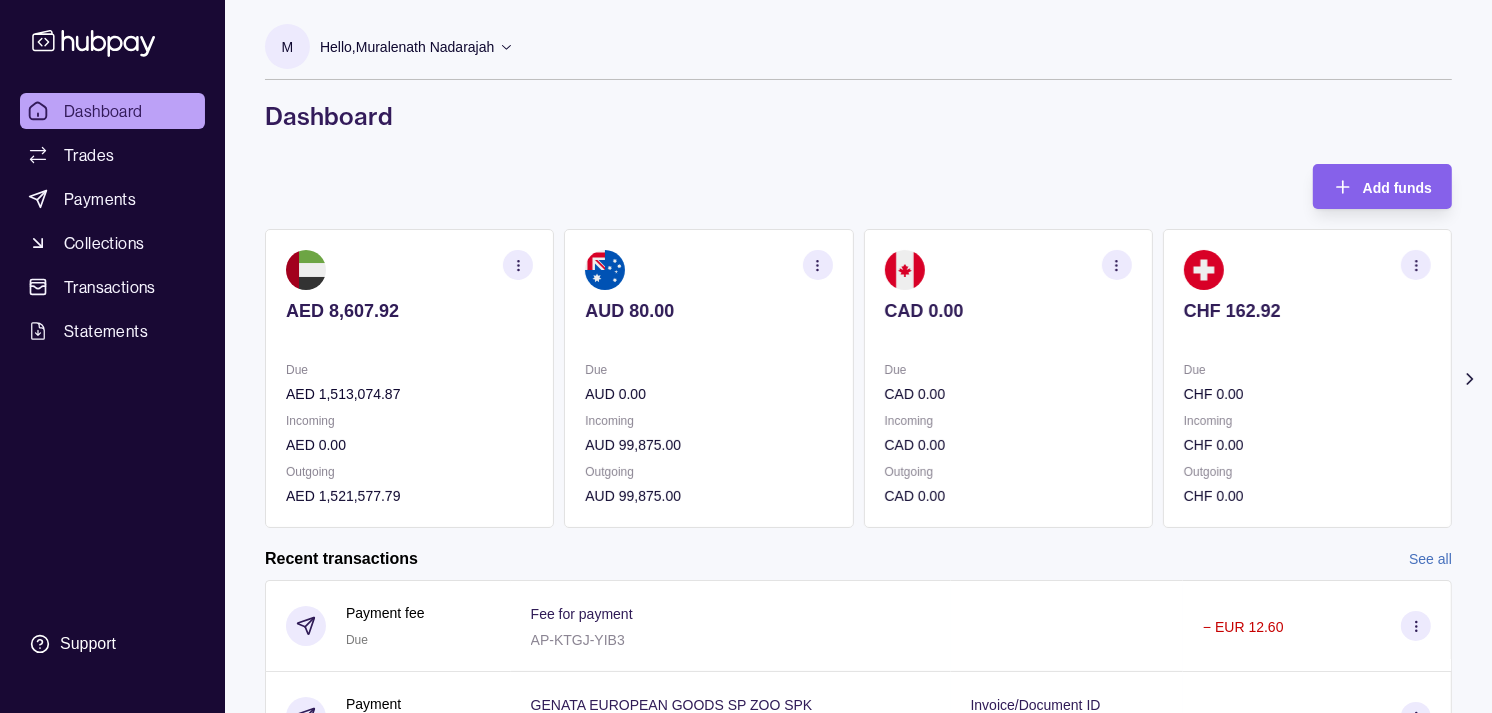 click on "AED 1,513,074.87" at bounding box center [409, 394] 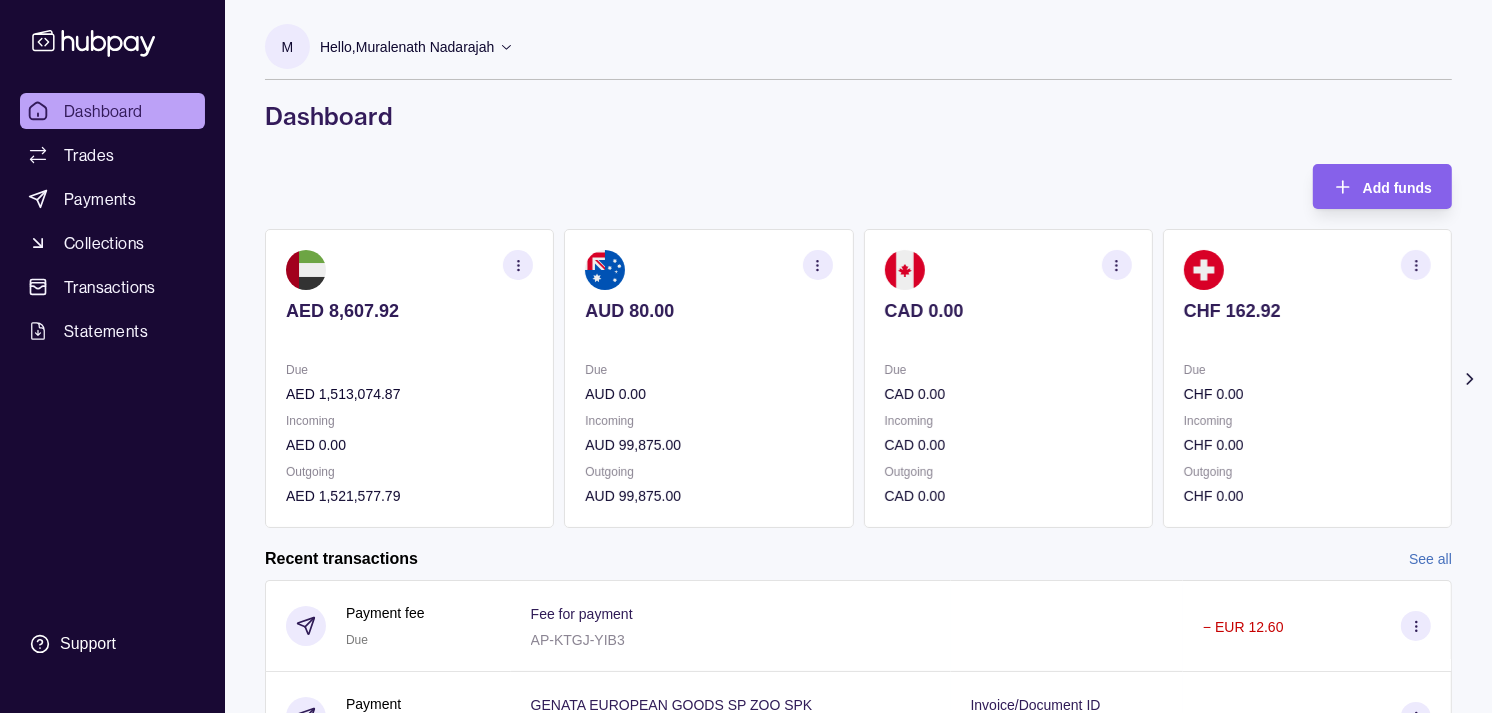 click on "AED 8,607.92                                                                                                               Due AED 1,513,074.87 Incoming AED 0.00 Outgoing AED 1,521,577.79 AUD 80.00                                                                                                               Due AUD 0.00 Incoming AUD 99,875.00 Outgoing AUD 99,875.00 CAD 0.00                                                                                                               Due CAD 0.00 Incoming CAD 0.00 Outgoing CAD 0.00 CHF 162.92                                                                                                               Due CHF 0.00 Incoming CHF 0.00 Outgoing CHF 0.00 EUR 19,131.00" at bounding box center [858, 378] 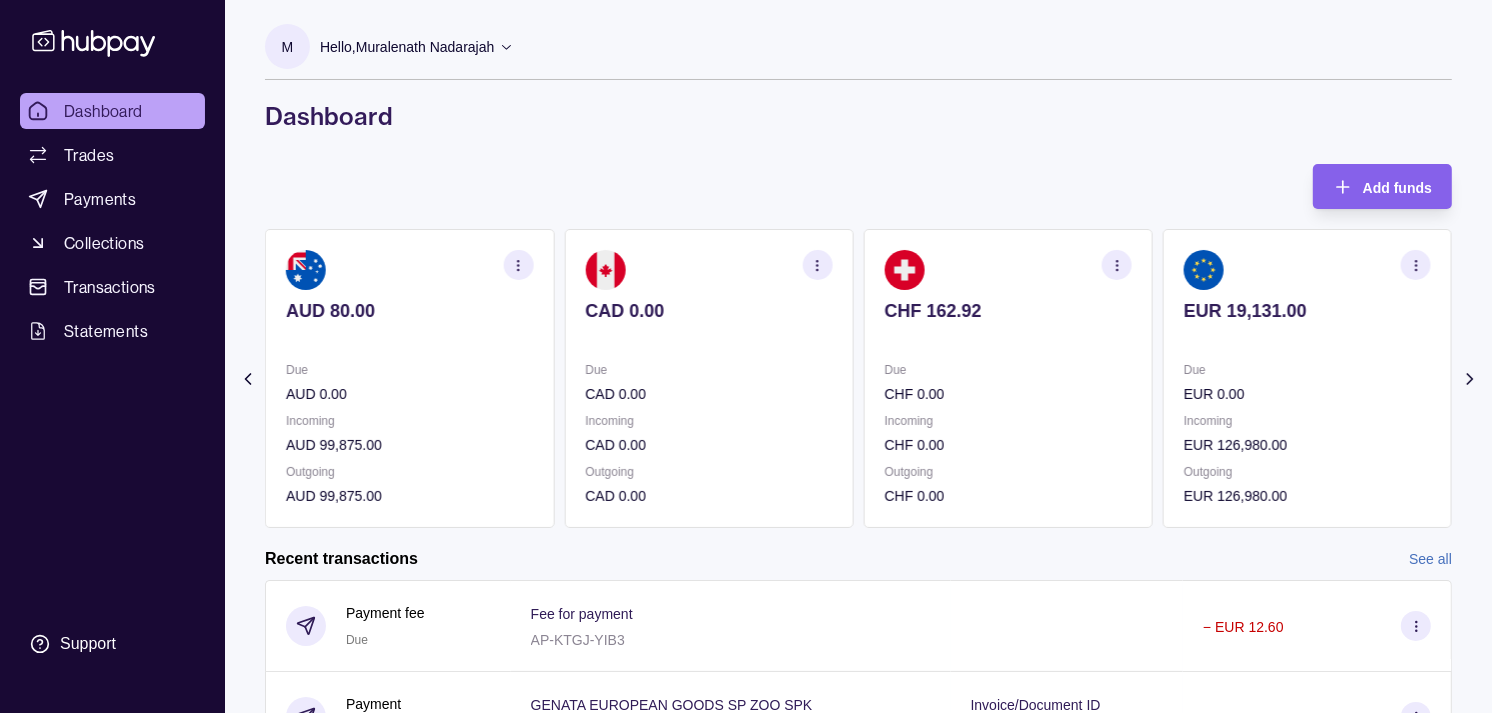 click on "EUR 0.00" at bounding box center [1307, 394] 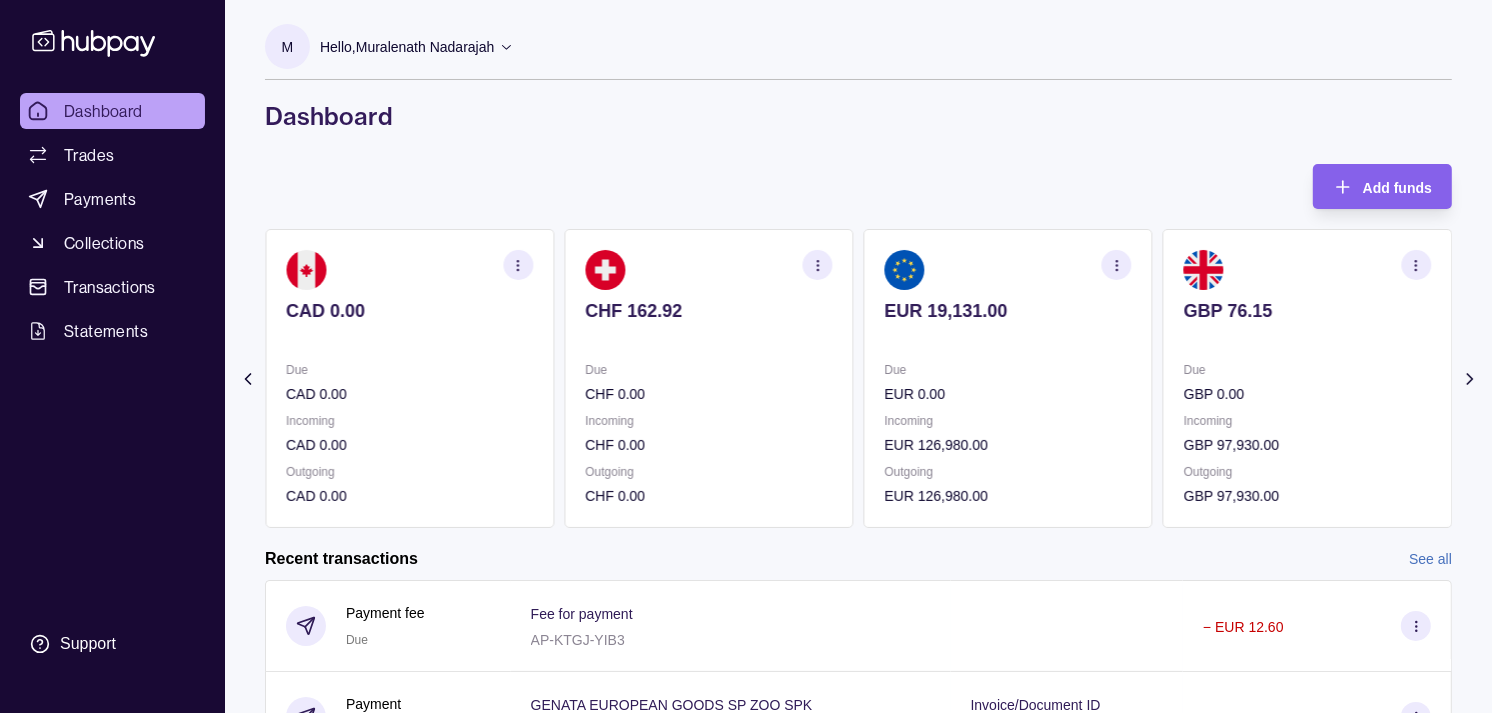 click on "Due" at bounding box center [1307, 370] 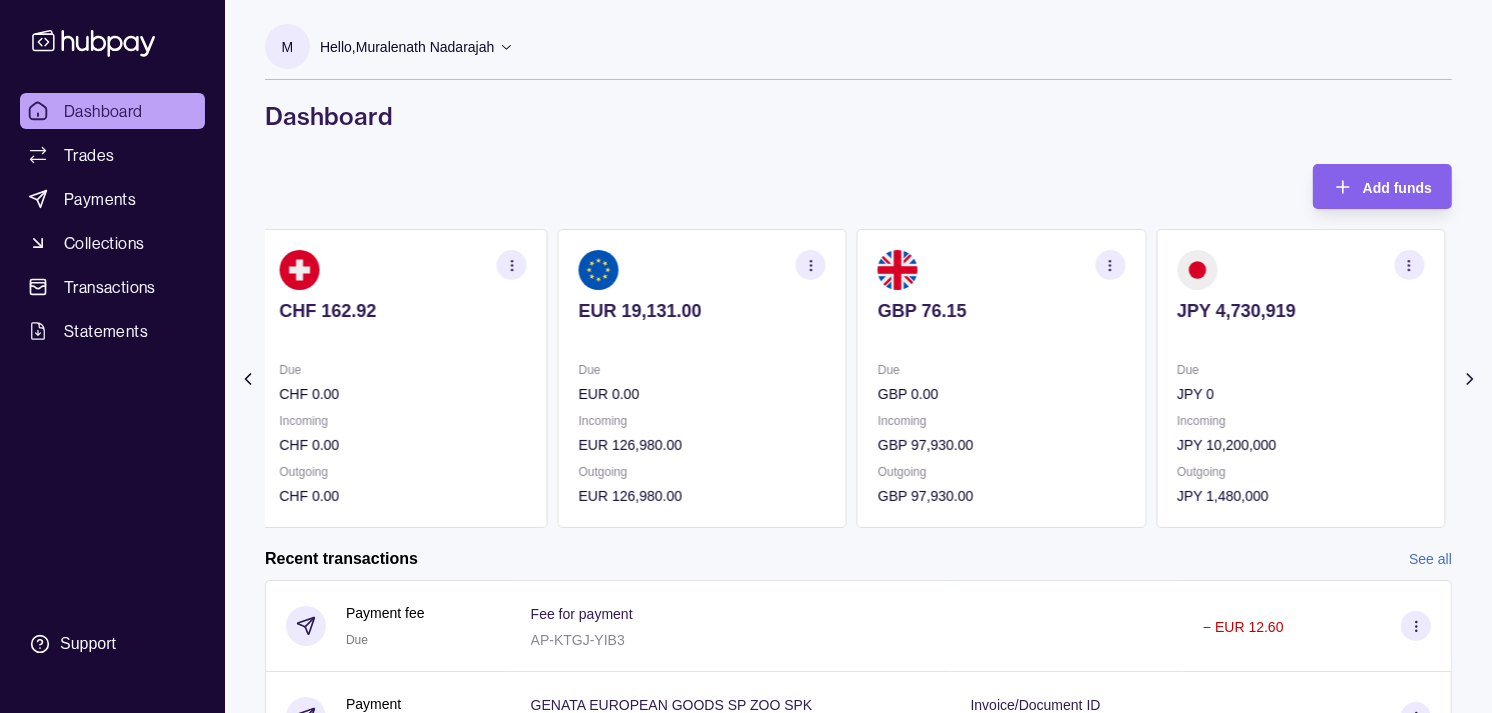 click on "AED 8,607.92                                                                                                               Due AED 1,513,074.87 Incoming AED 0.00 Outgoing AED 1,521,577.79 AUD 80.00                                                                                                               Due AUD 0.00 Incoming AUD 99,875.00 Outgoing AUD 99,875.00 CAD 0.00                                                                                                               Due CAD 0.00 Incoming CAD 0.00 Outgoing CAD 0.00 CHF 162.92                                                                                                               Due CHF 0.00 Incoming CHF 0.00 Outgoing CHF 0.00 EUR 19,131.00" at bounding box center [858, 378] 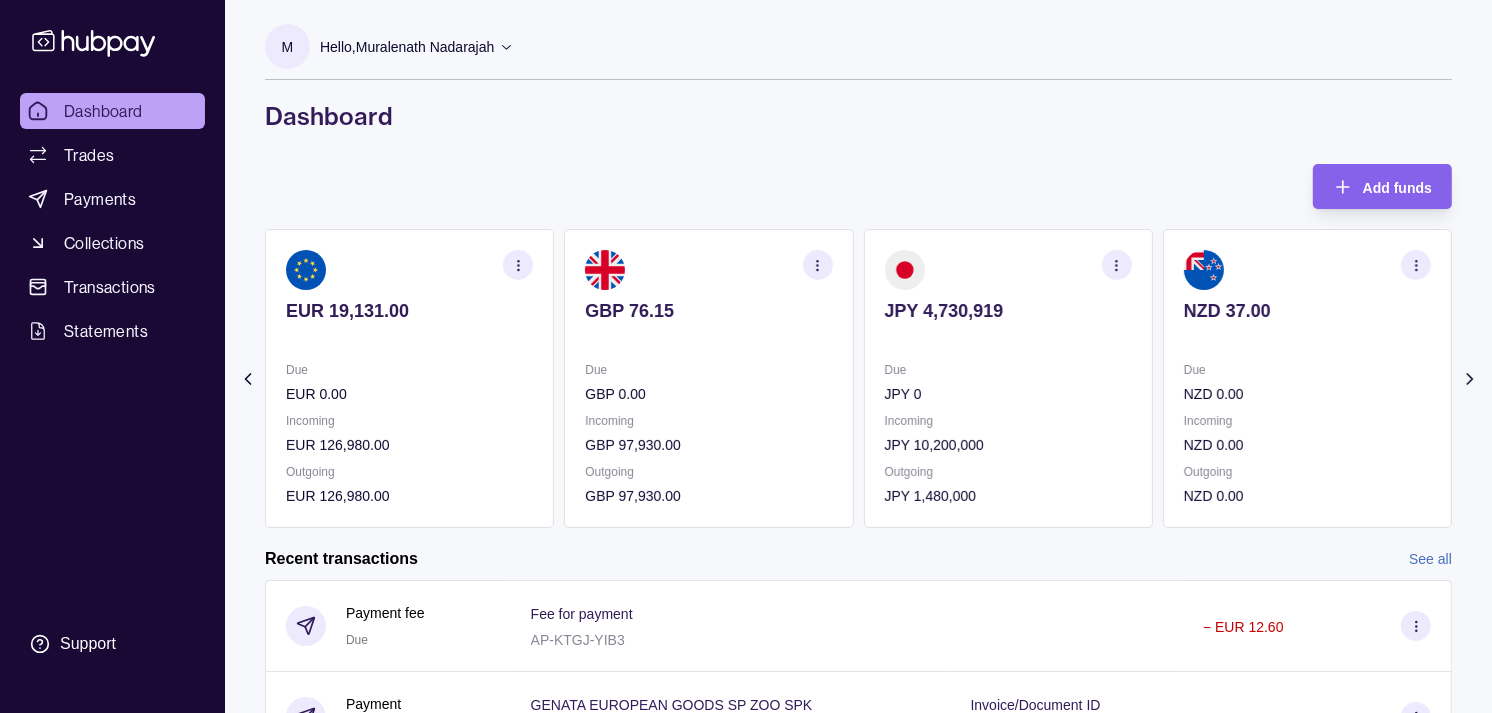 drag, startPoint x: 1156, startPoint y: 371, endPoint x: 1136, endPoint y: 373, distance: 20.09975 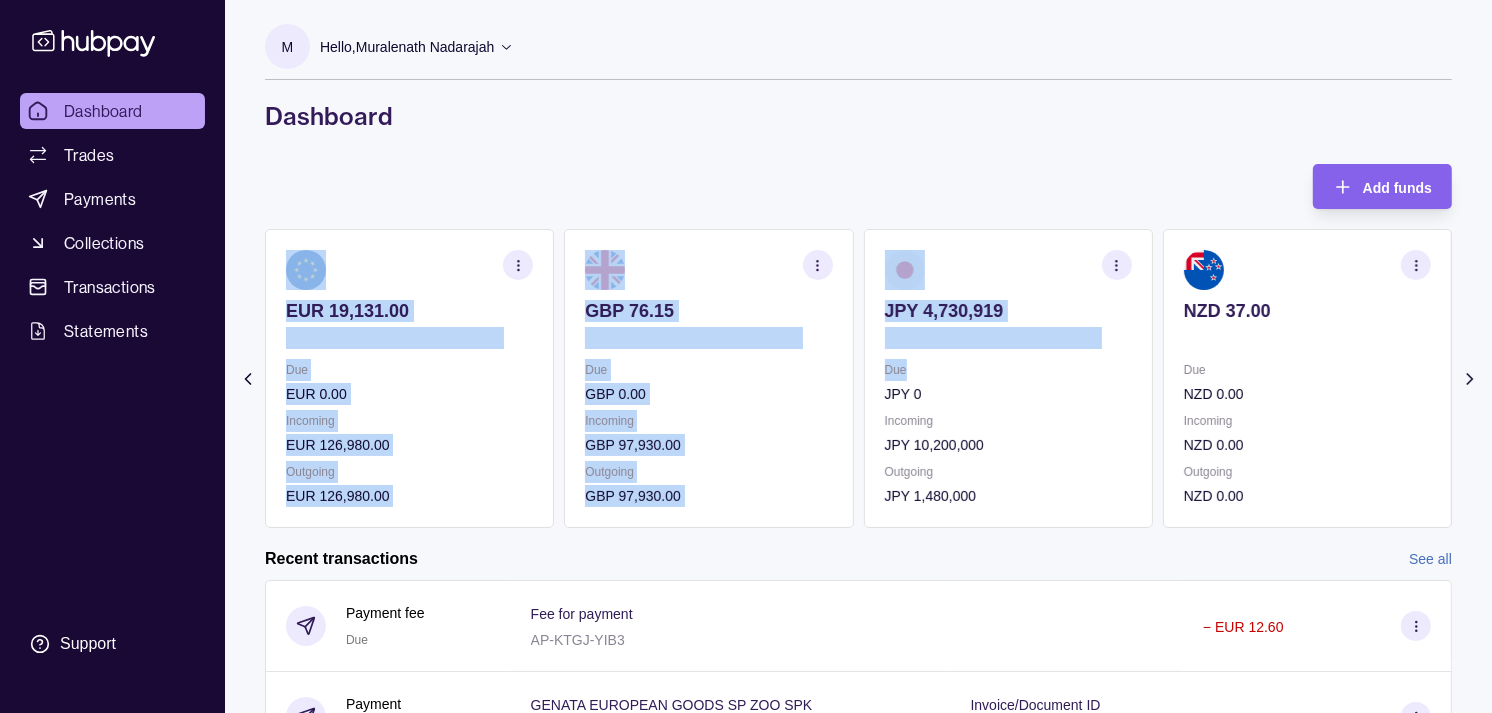 click on "JPY 10,200,000" at bounding box center (1008, 445) 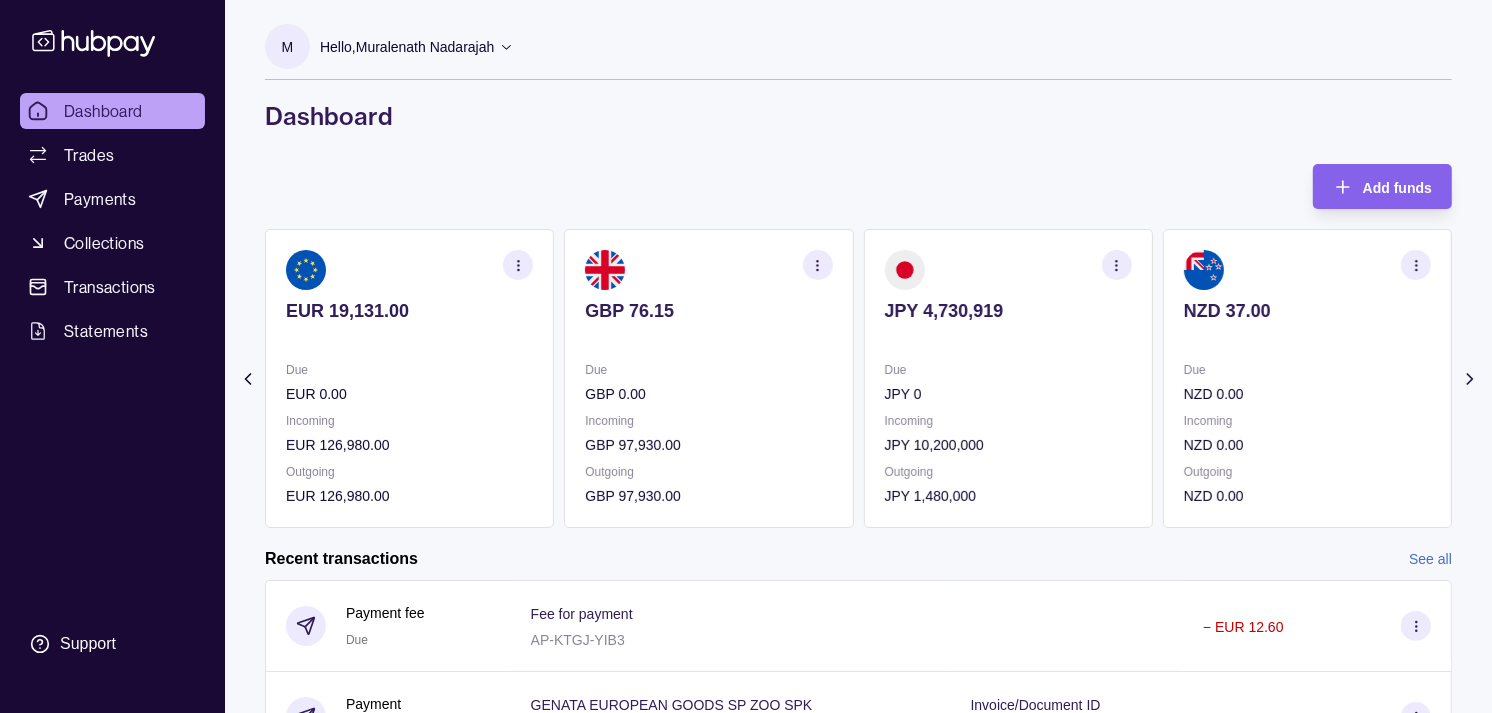 click on "M Hello,  [FIRST] [LAST] Strides Trading LLC Account Terms and conditions Privacy policy Sign out Dashboard Add funds AED 8,607.92                                                                                                              Due AED 1,513,074.87 Incoming AED 0.00 Outgoing AED 1,521,577.79 AUD 80.00                                                                                                              Due AUD 0.00 Incoming AUD 99,875.00 Outgoing AUD 99,875.00 CAD 0.00                                                                                                              Due CAD 0.00 Incoming CAD 0.00 Outgoing CAD 0.00 CHF 162.92                                                                                                              Due CHF 0.00 Incoming" at bounding box center (858, 538) 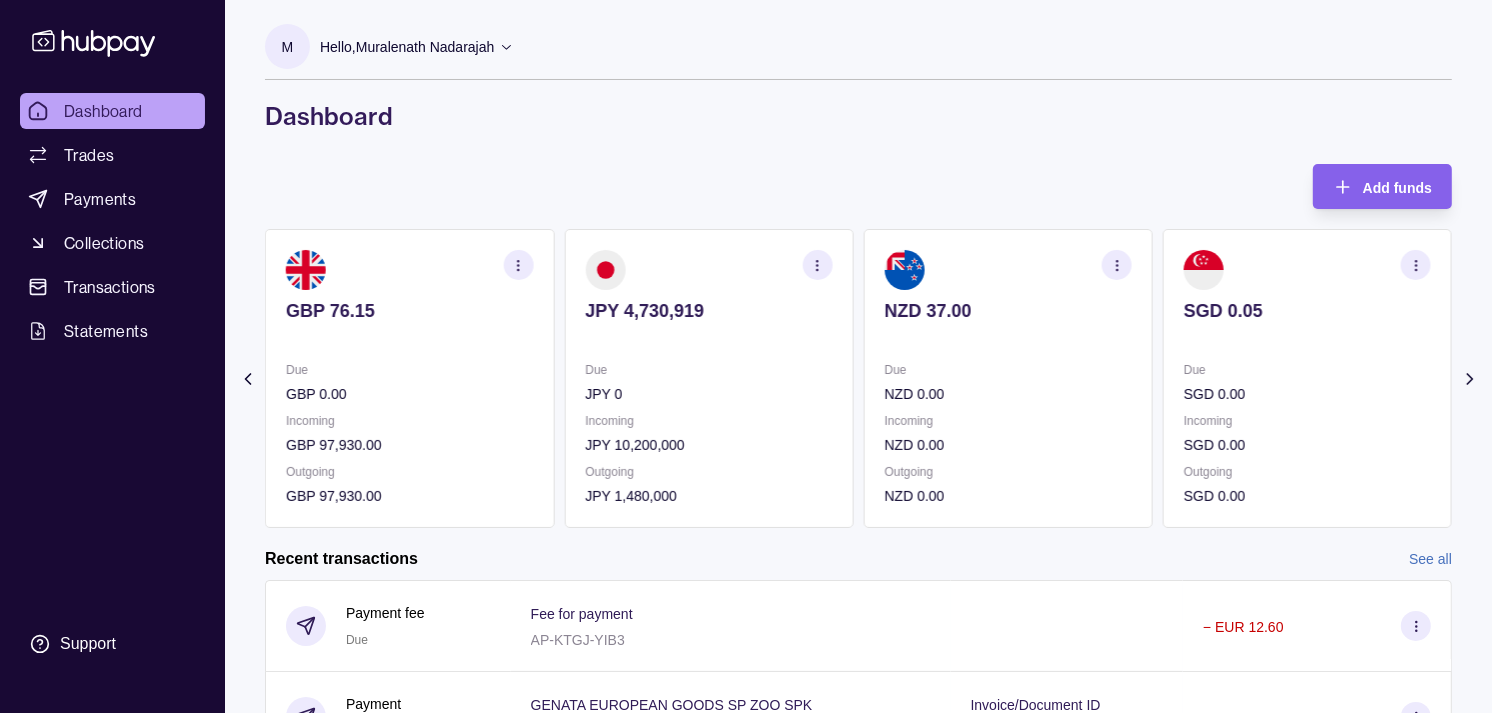 click on "SGD 0.05                                                                                                               Due SGD 0.00 Incoming SGD 0.00 Outgoing SGD 0.00" at bounding box center (1307, 378) 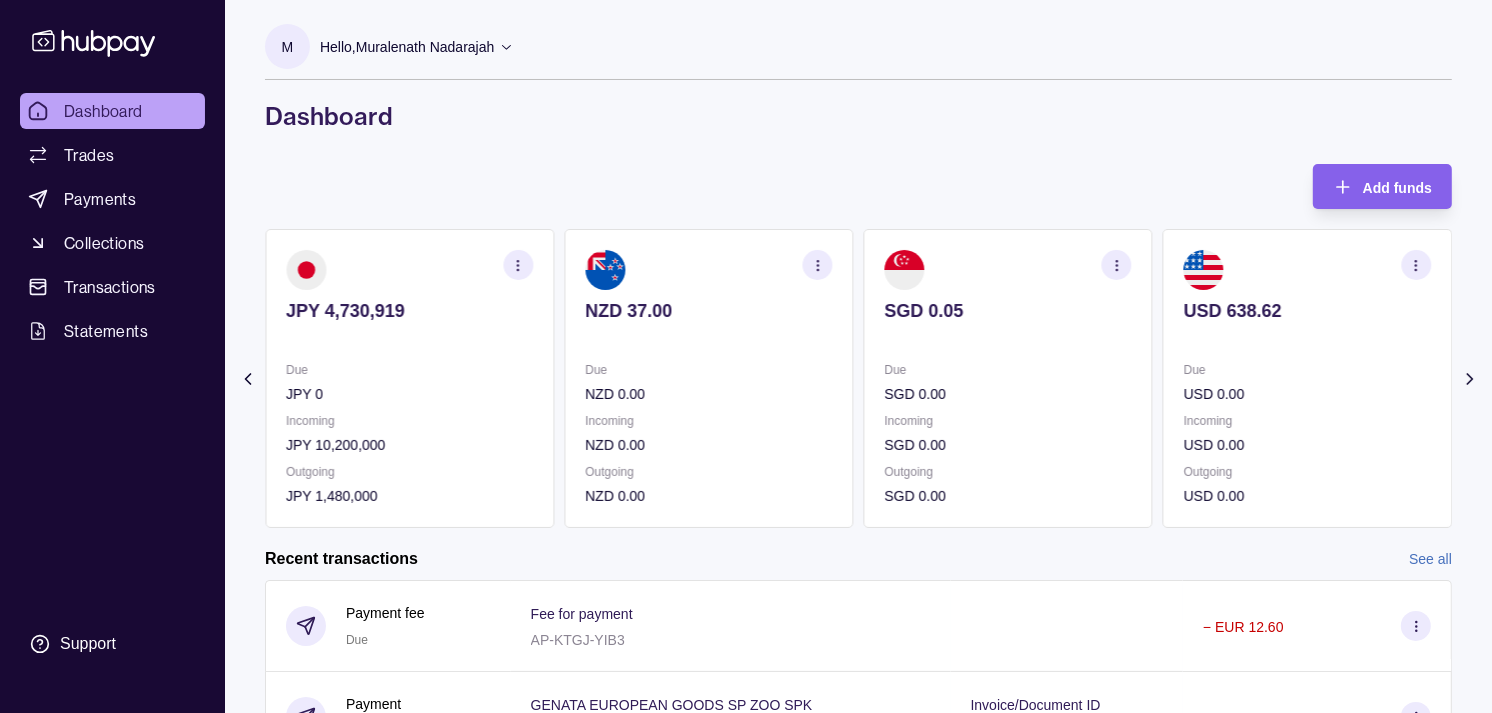 click on "USD 638.62                                                                                                               Due USD 0.00 Incoming USD 0.00 Outgoing USD 0.00" at bounding box center (1307, 378) 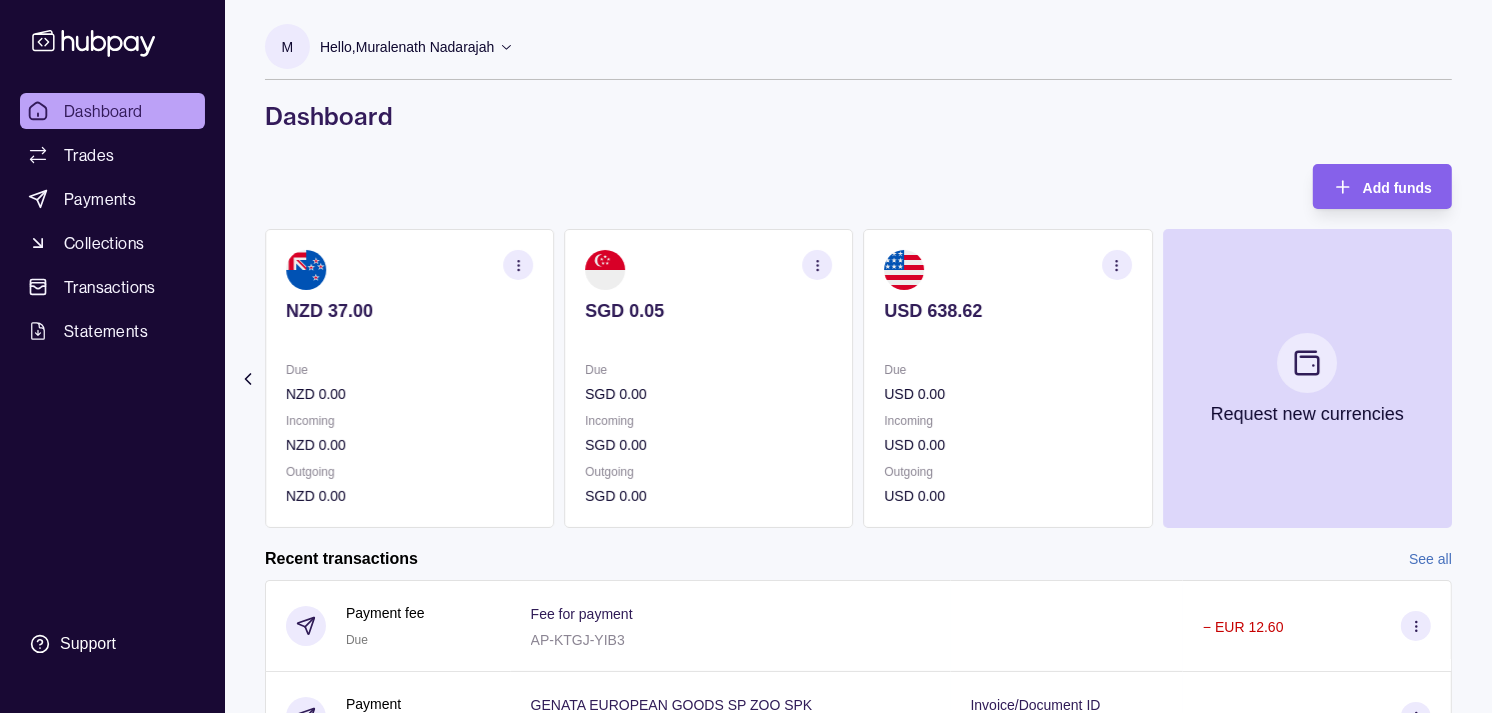 click on "Due" at bounding box center (1008, 370) 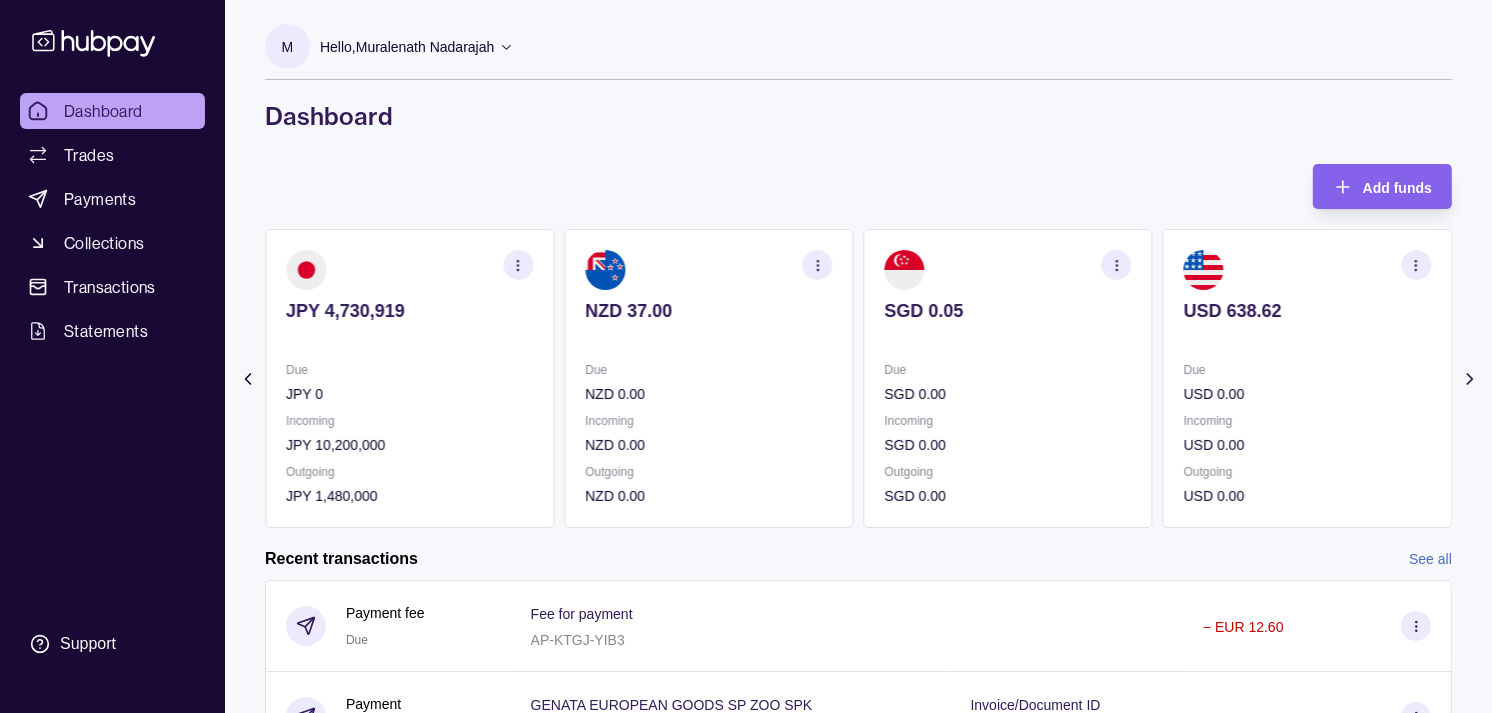 click on "SGD 0.00" at bounding box center [1008, 394] 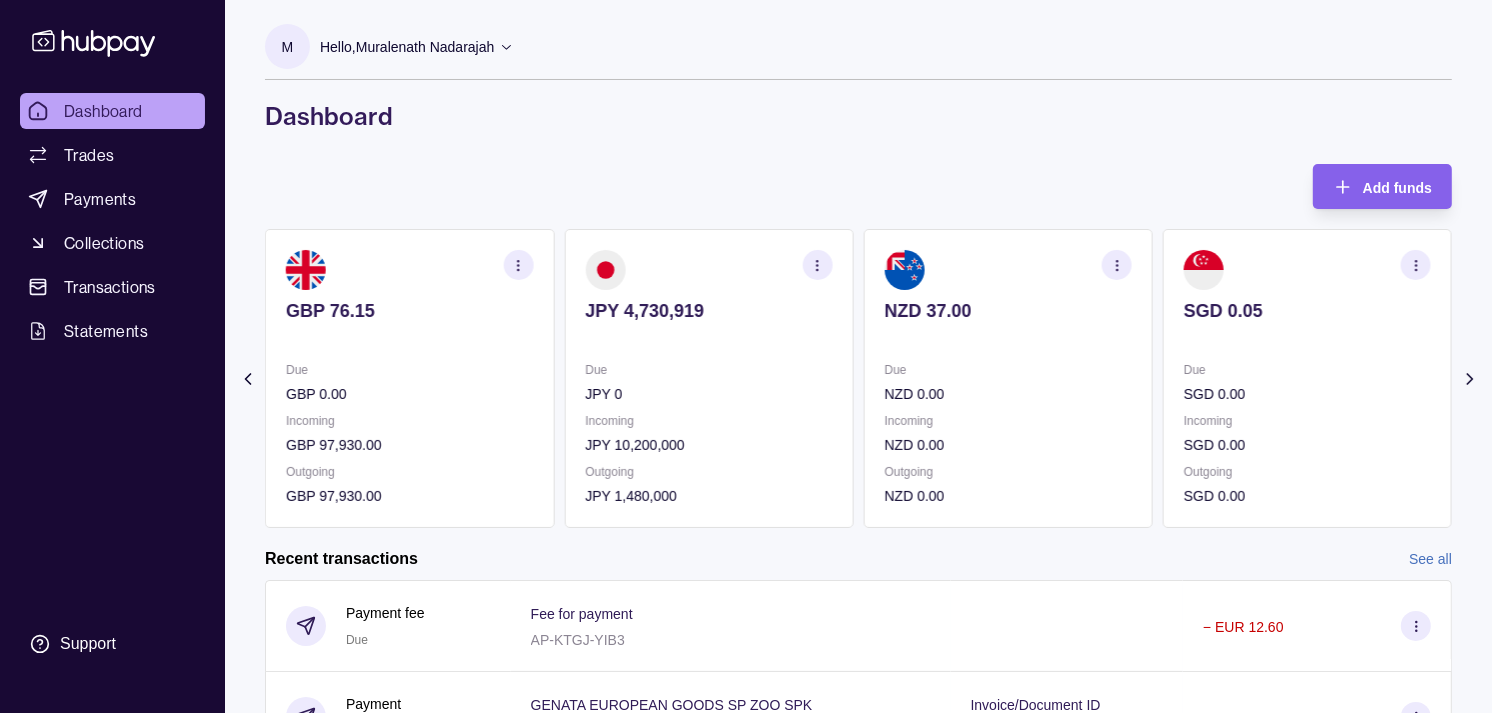 click on "NZD 0.00" at bounding box center [1008, 394] 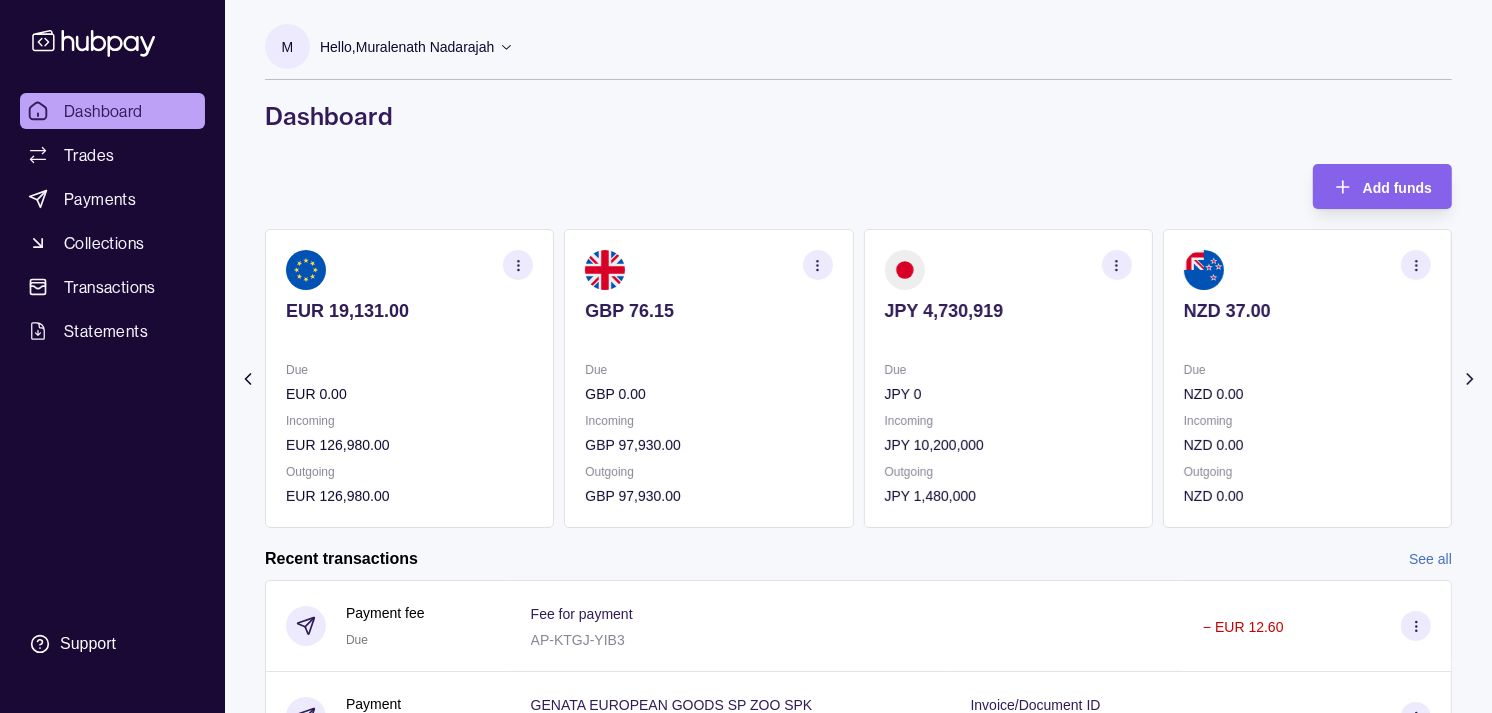 click on "JPY 0" at bounding box center [1008, 394] 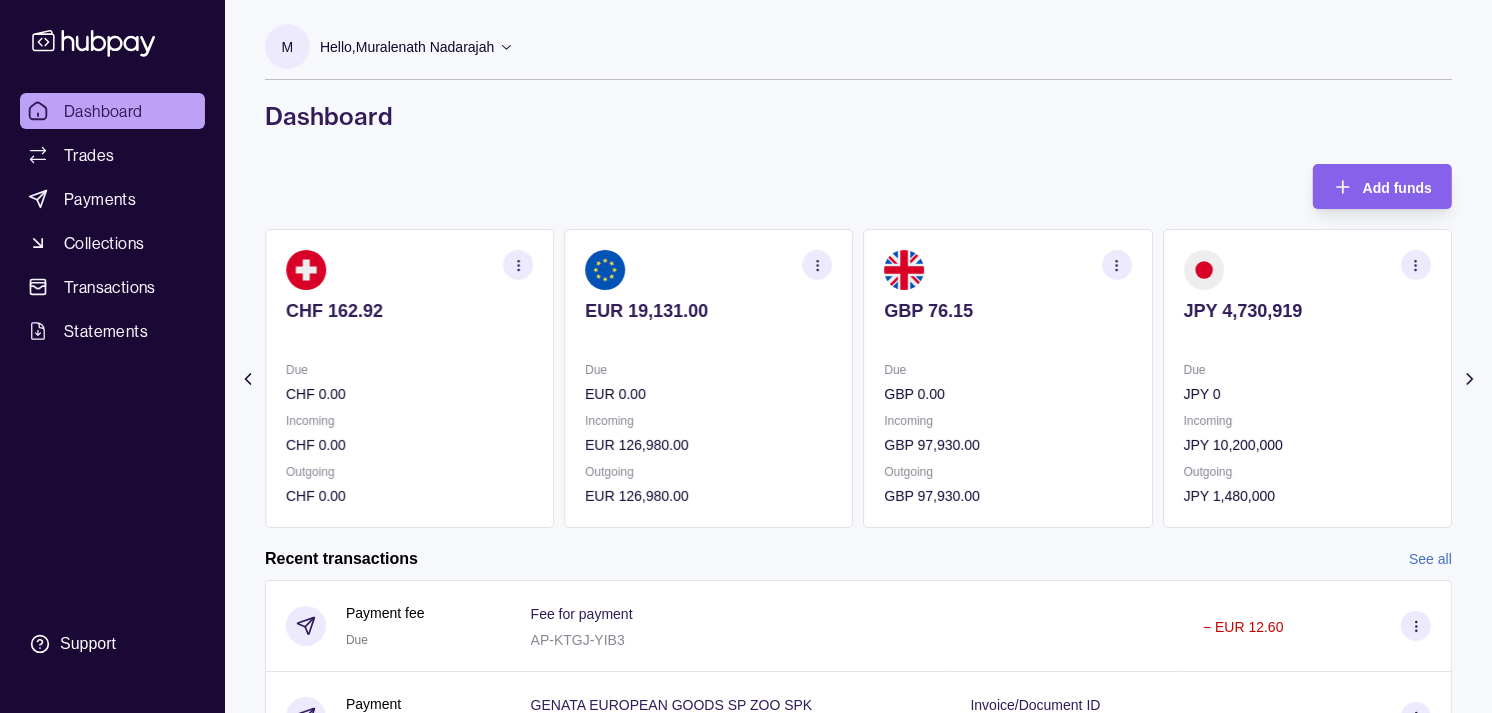 click on "GBP 0.00" at bounding box center (1008, 394) 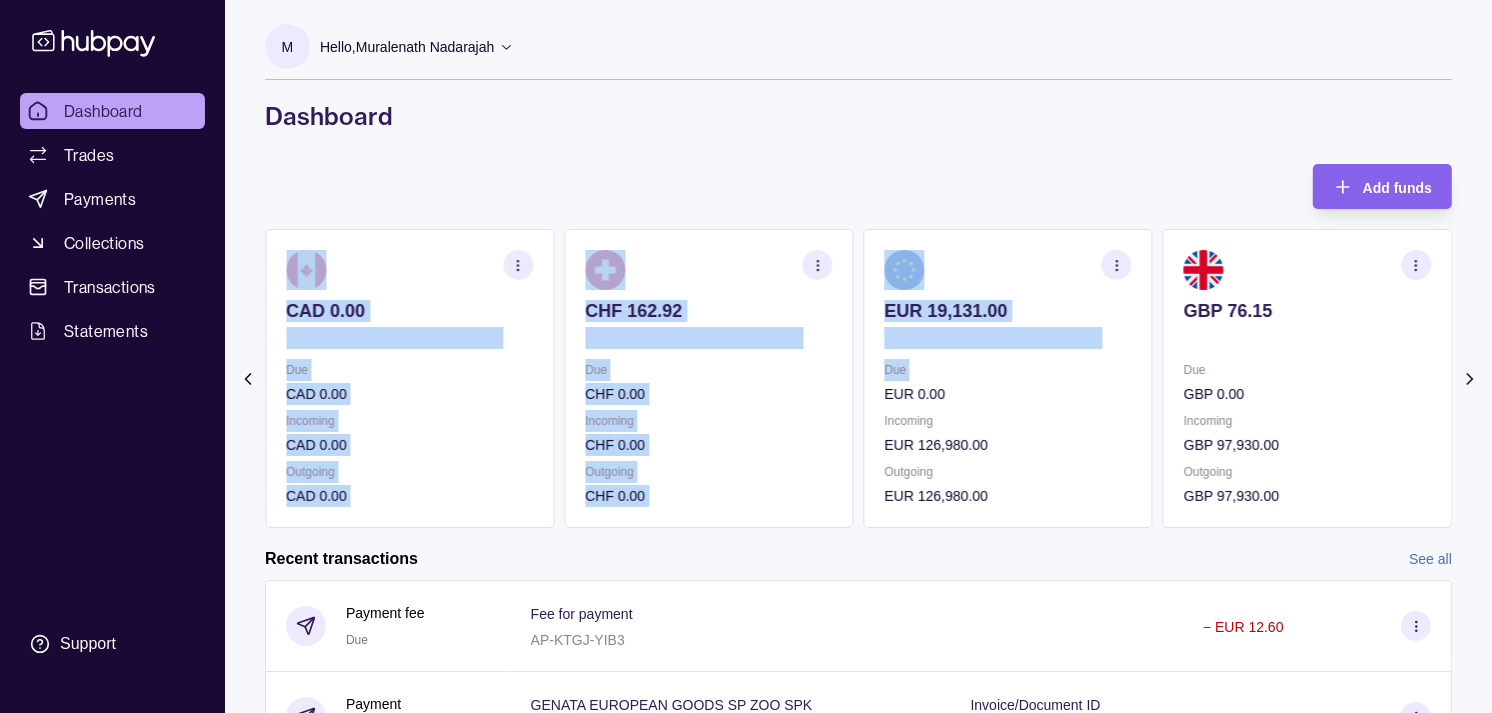drag, startPoint x: 866, startPoint y: 397, endPoint x: 882, endPoint y: 397, distance: 16 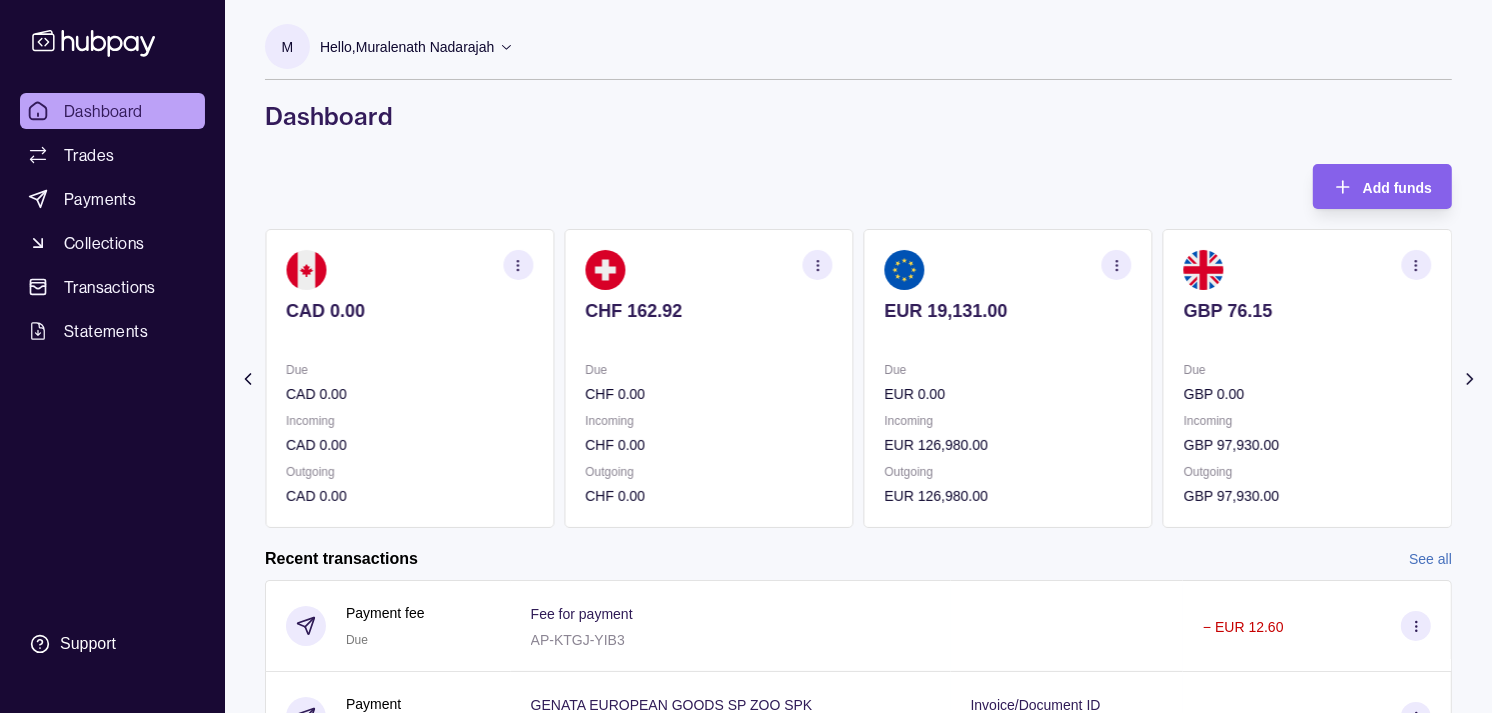 click on "M Hello,  [FIRST] [LAST] Strides Trading LLC Account Terms and conditions Privacy policy Sign out Dashboard Add funds AED 8,607.92                                                                                                              Due AED 1,513,074.87 Incoming AED 0.00 Outgoing AED 1,521,577.79 AUD 80.00                                                                                                              Due AUD 0.00 Incoming AUD 99,875.00 Outgoing AUD 99,875.00 CAD 0.00                                                                                                              Due CAD 0.00 Incoming CAD 0.00 Outgoing CAD 0.00 CHF 162.92                                                                                                              Due CHF 0.00 Incoming" at bounding box center (858, 538) 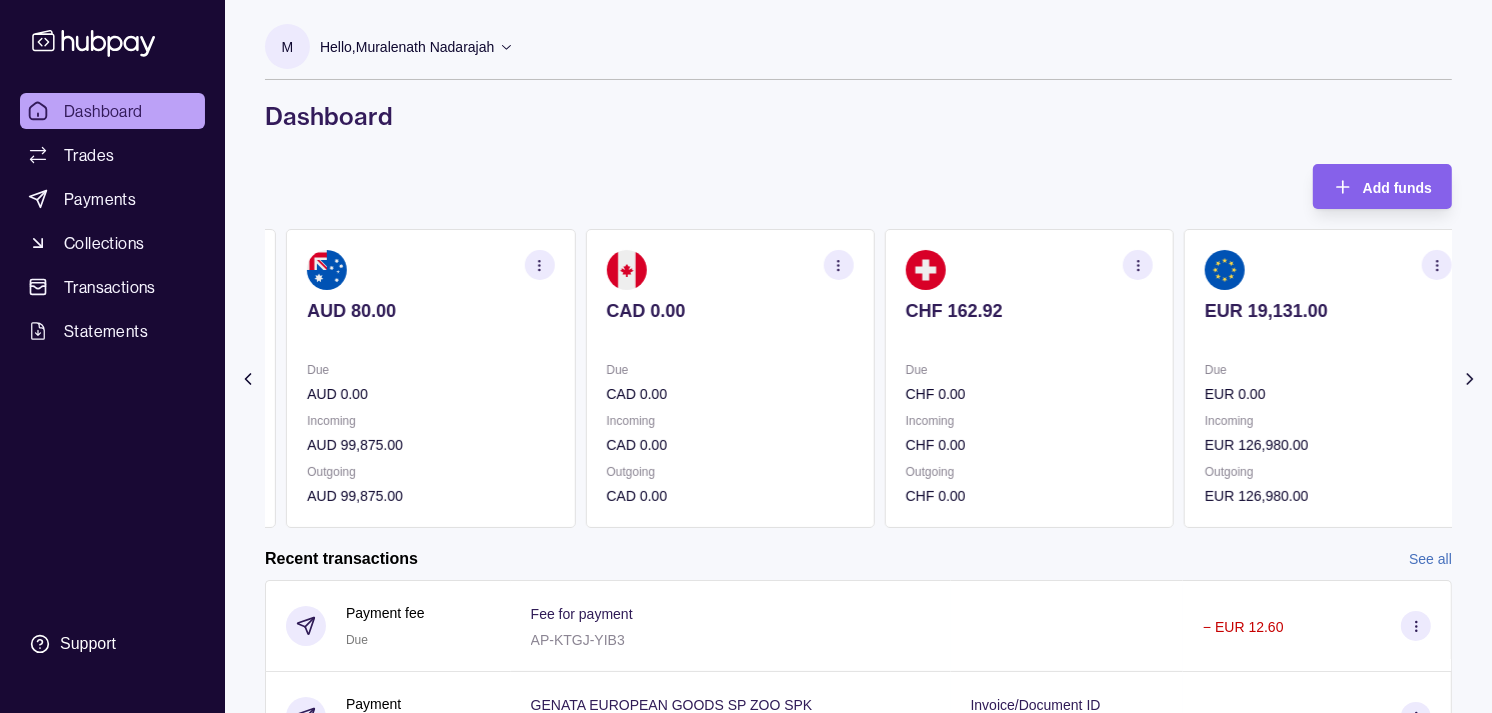 click on "CAD 0.00                                                                                                               Due CAD 0.00 Incoming CAD 0.00 Outgoing CAD 0.00" at bounding box center [729, 378] 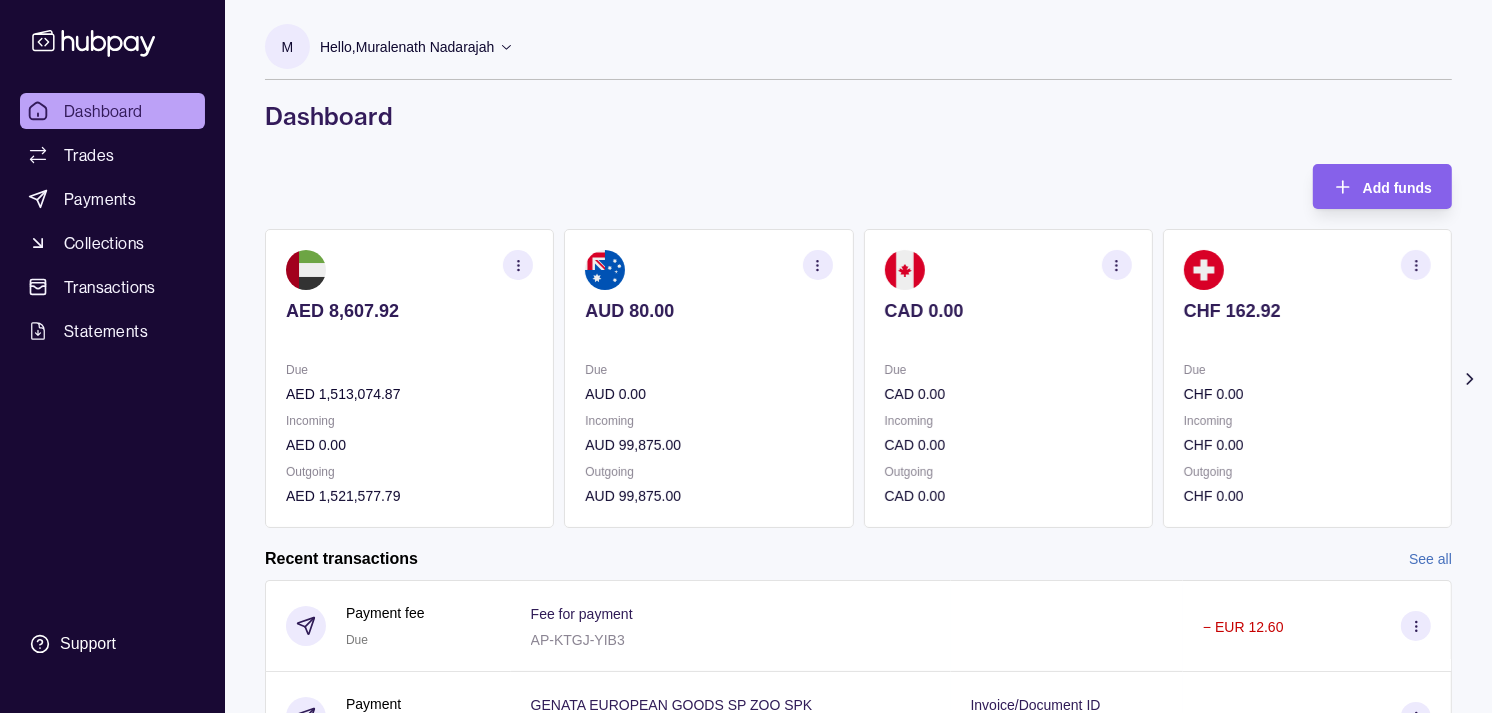 click on "AUD 0.00" at bounding box center (708, 394) 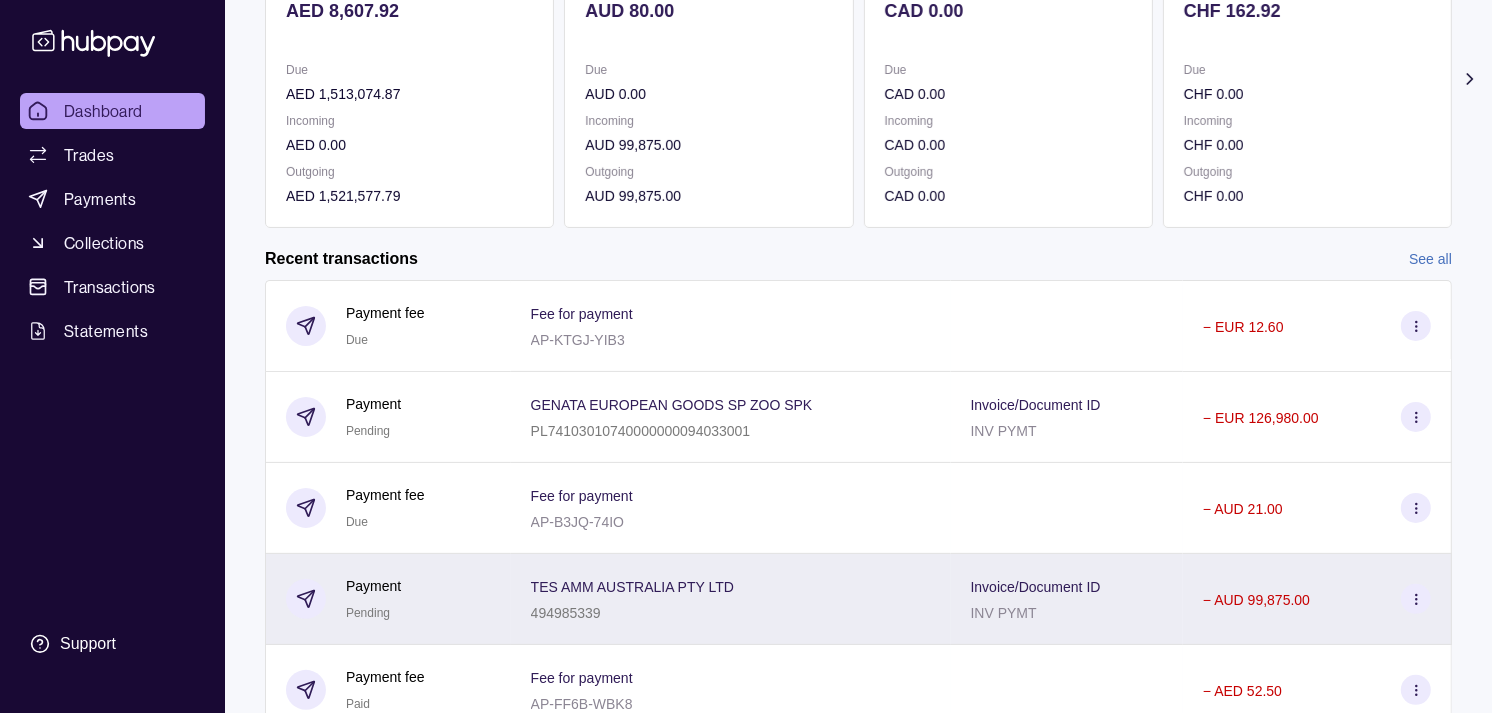 scroll, scrollTop: 333, scrollLeft: 0, axis: vertical 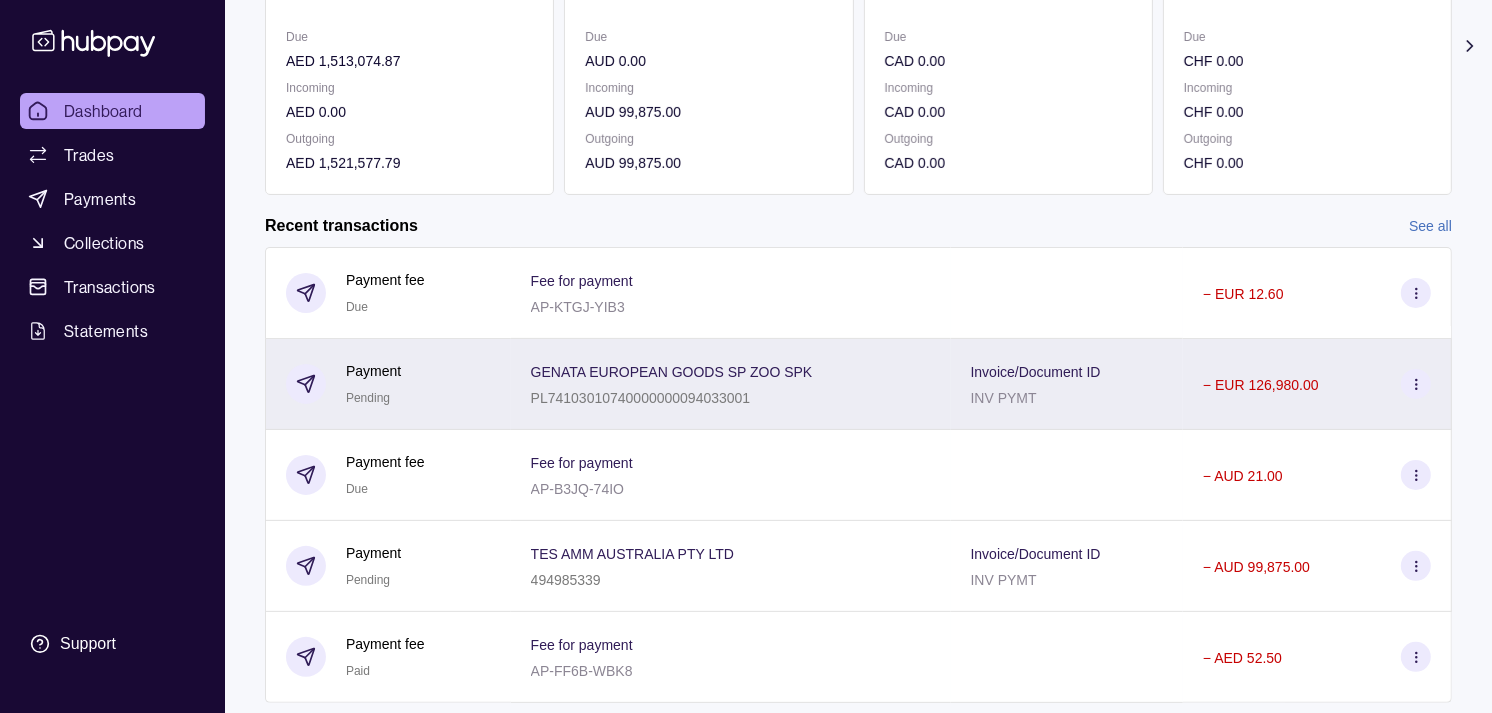 click on "GENATA EUROPEAN GOODS SP ZOO SPK" at bounding box center [672, 372] 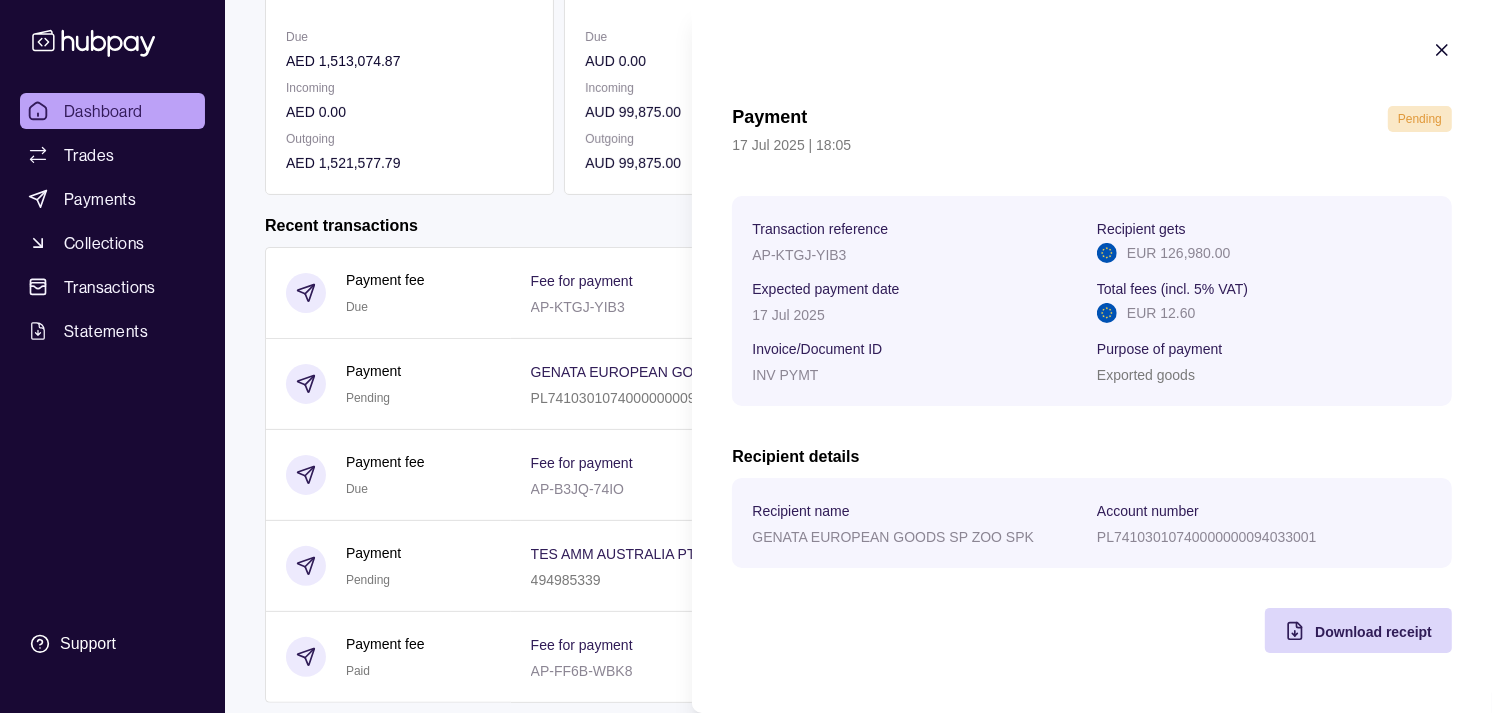 click on "Dashboard Trades Payments Collections Transactions Statements Support M Hello,  [FIRST] [LAST] Strides Trading LLC Account Terms and conditions Privacy policy Sign out Dashboard Add funds AED 8,607.92                                                                                                              Due AED 1,513,074.87 Incoming AED 0.00 Outgoing AED 1,521,577.79 AUD 80.00                                                                                                              Due AUD 0.00 Incoming AUD 99,875.00 Outgoing AUD 99,875.00 CAD 0.00                                                                                                              Due CAD 0.00 Incoming CAD 0.00 Outgoing CAD 0.00 CHF 162.92" at bounding box center [746, 217] 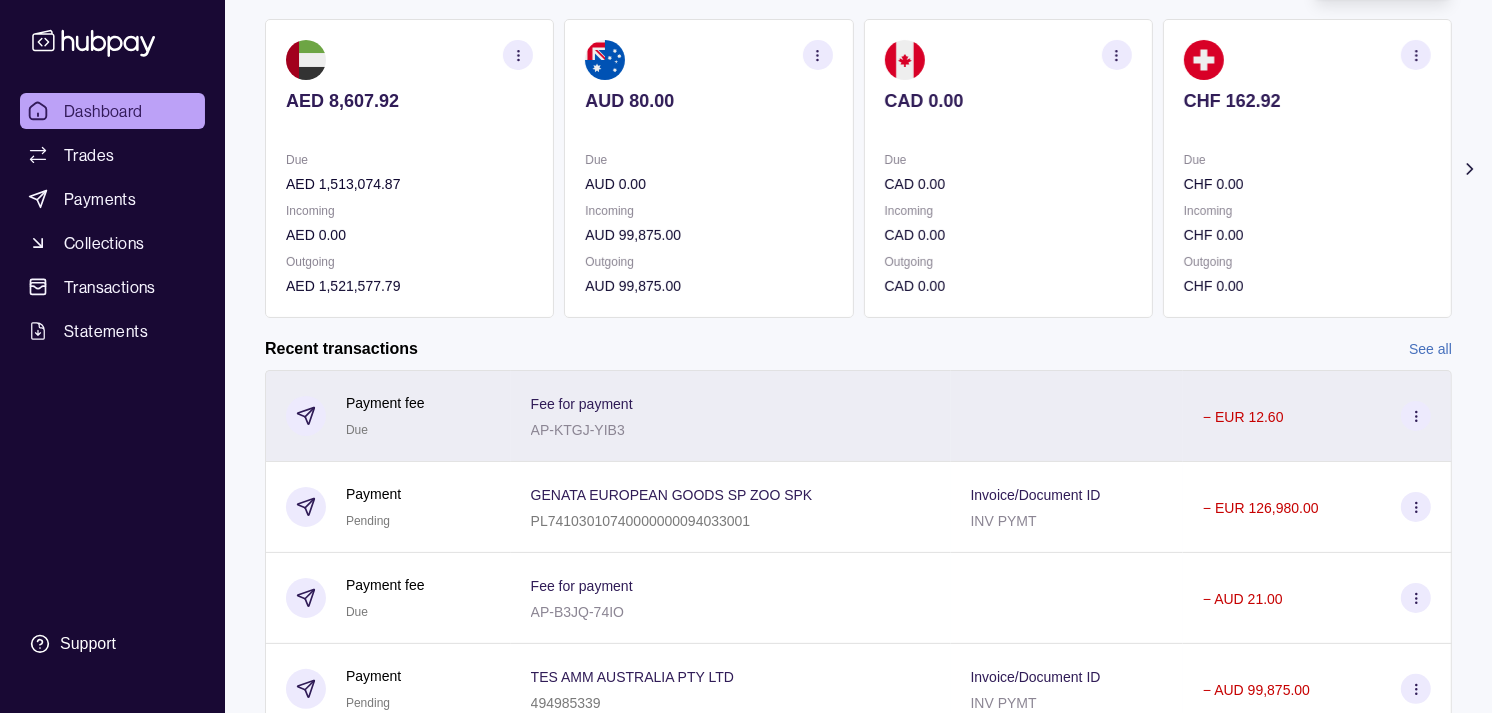 scroll, scrollTop: 0, scrollLeft: 0, axis: both 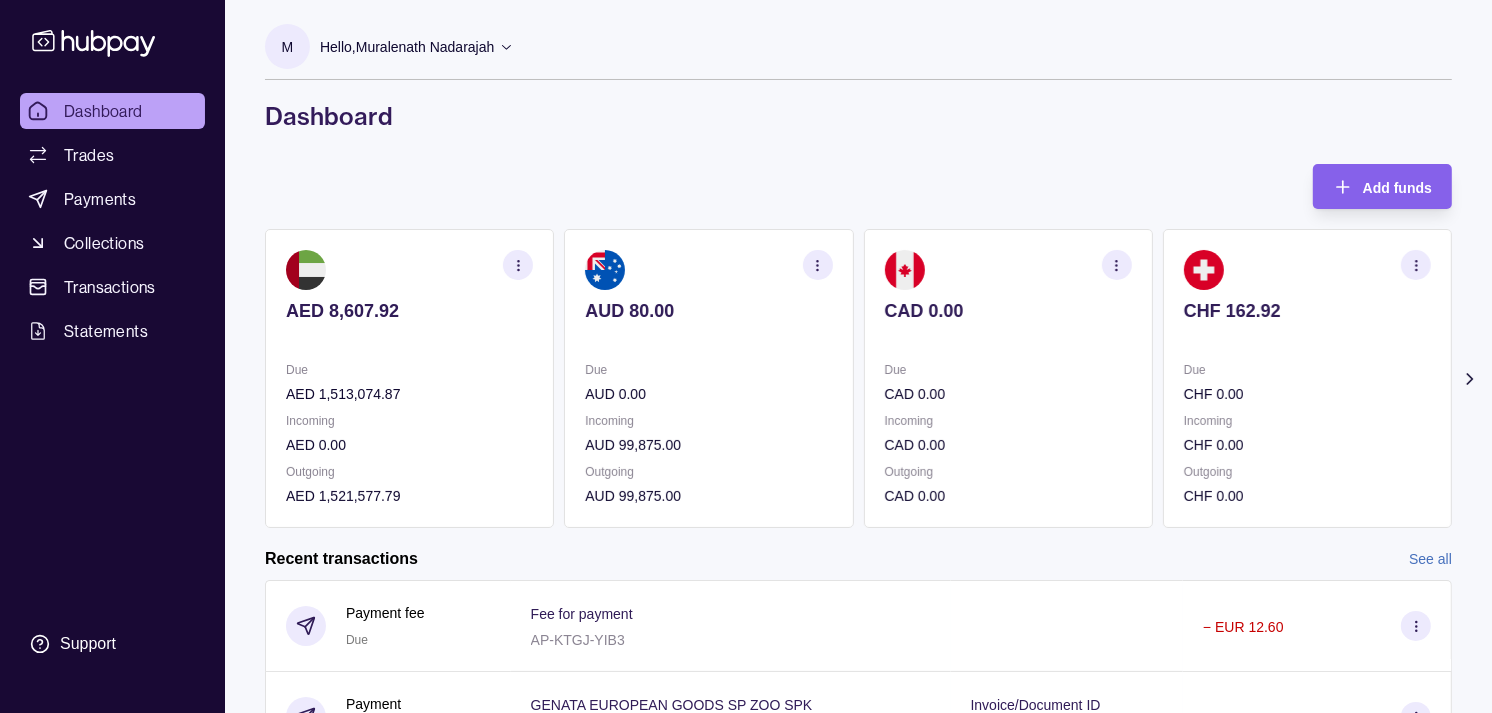 click on "CHF 162.92                                                                                                               Due CHF 0.00 Incoming CHF 0.00 Outgoing CHF 0.00" at bounding box center [1307, 378] 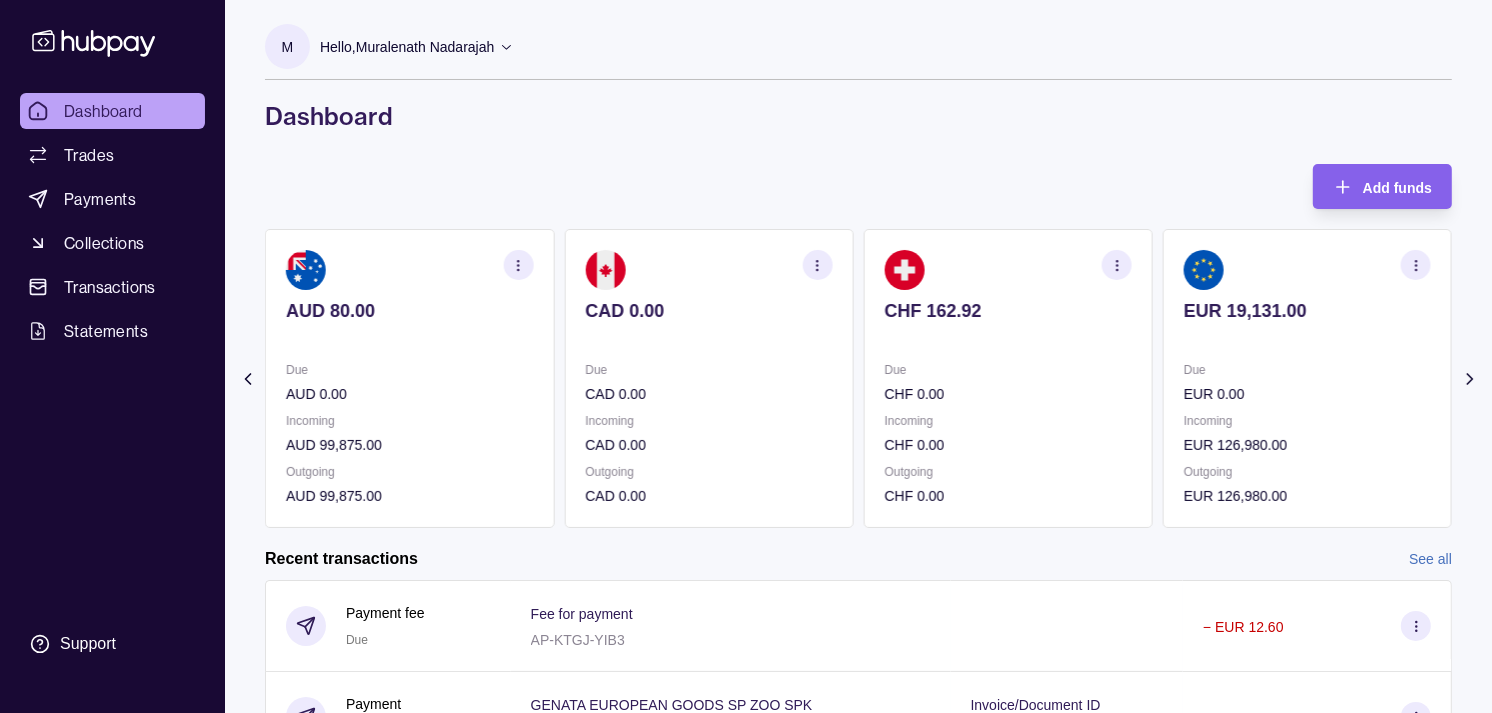 click on "Due EUR 0.00" at bounding box center (1307, 382) 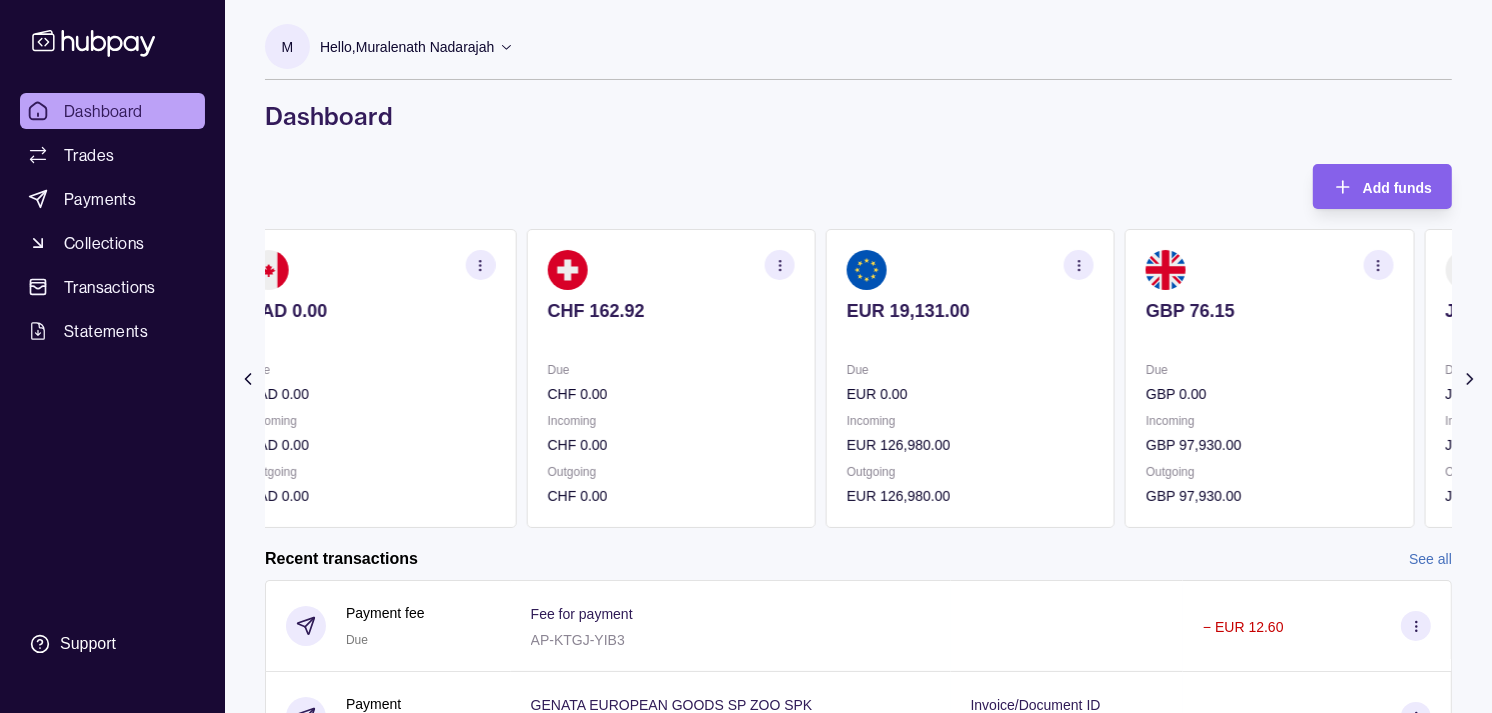 click on "Due" at bounding box center (1269, 370) 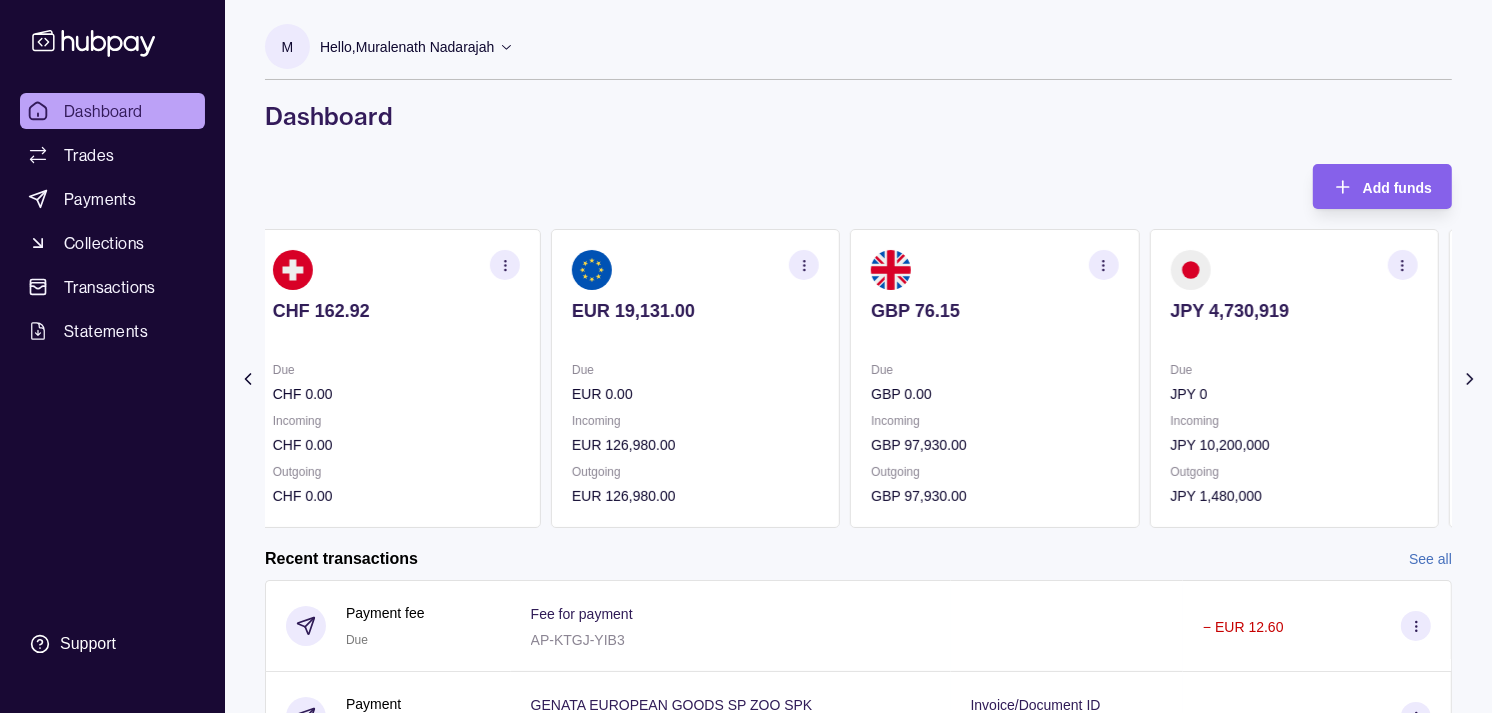click on "Due" at bounding box center [1293, 370] 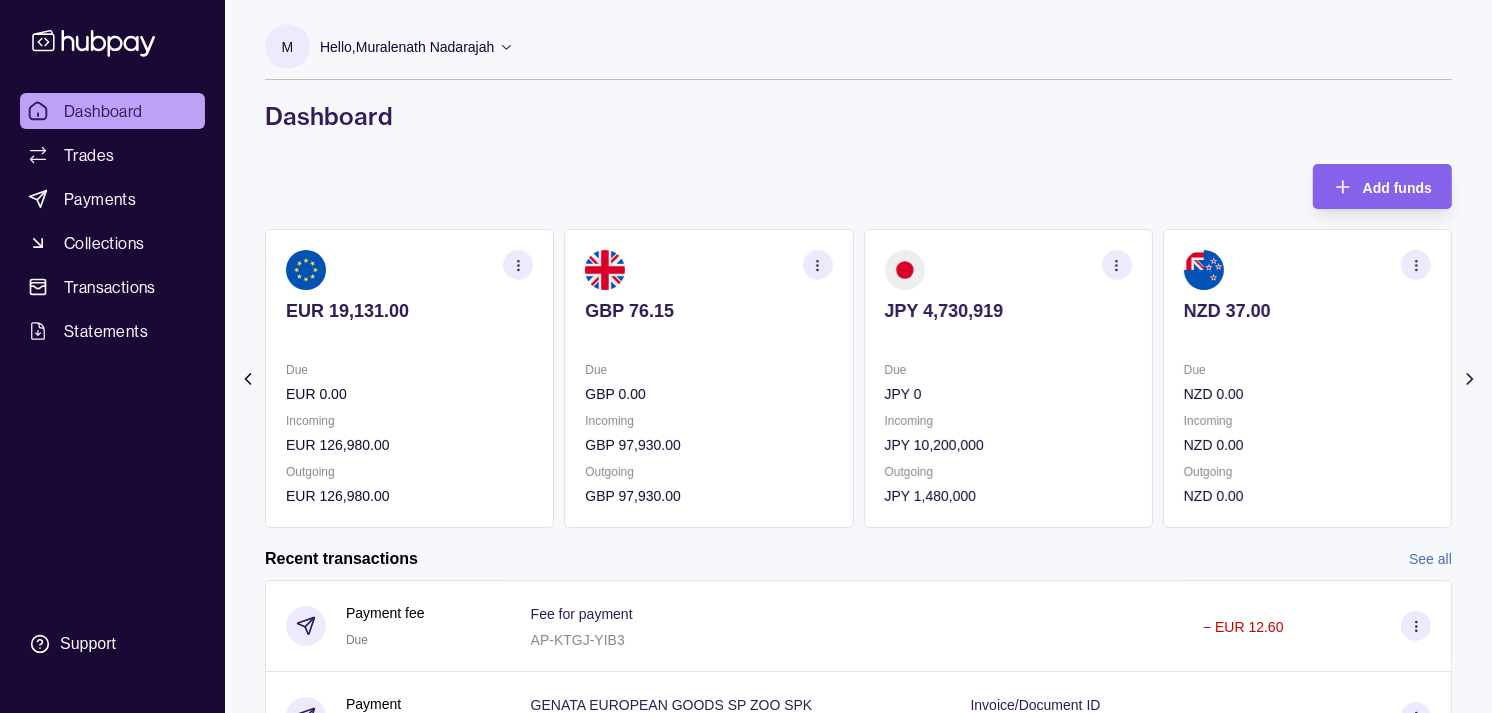 click on "Due" at bounding box center [1307, 370] 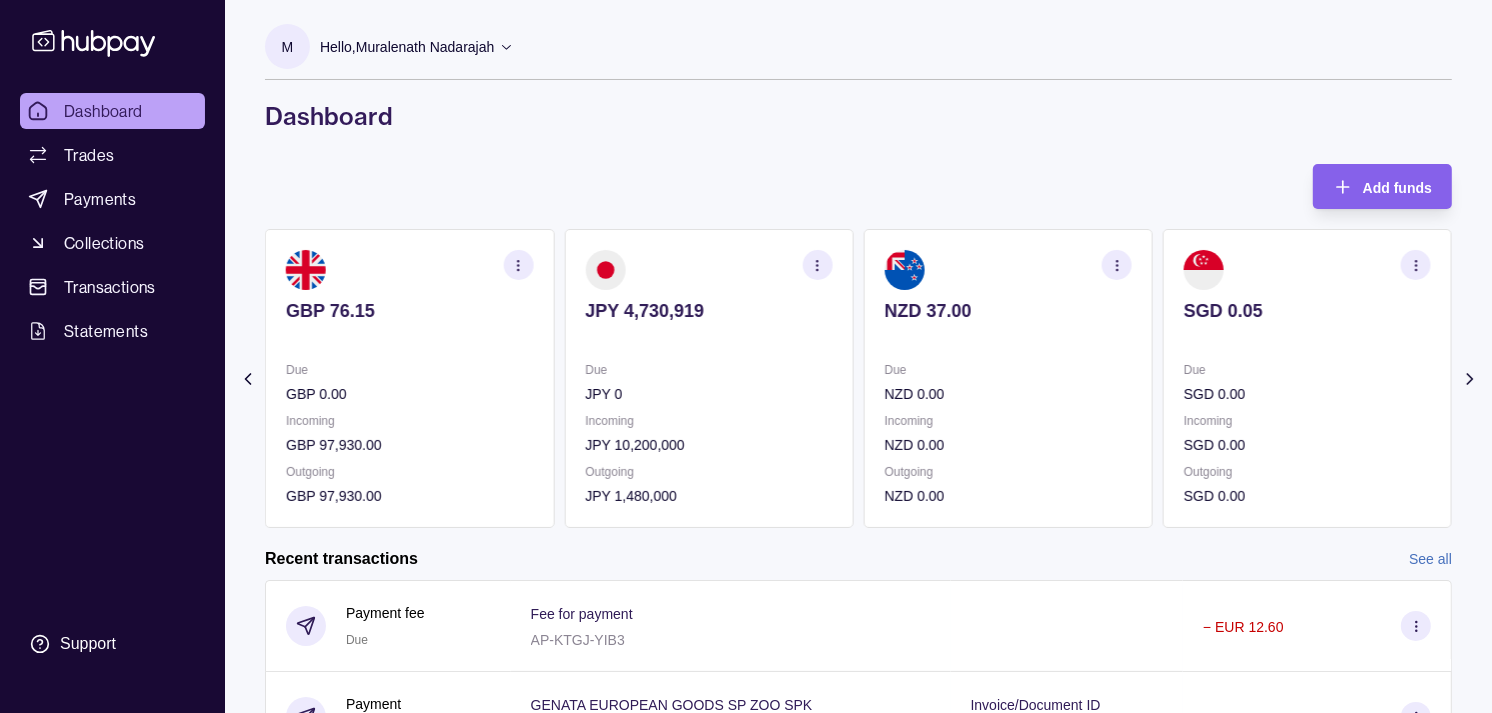 click on "Due" at bounding box center [1307, 370] 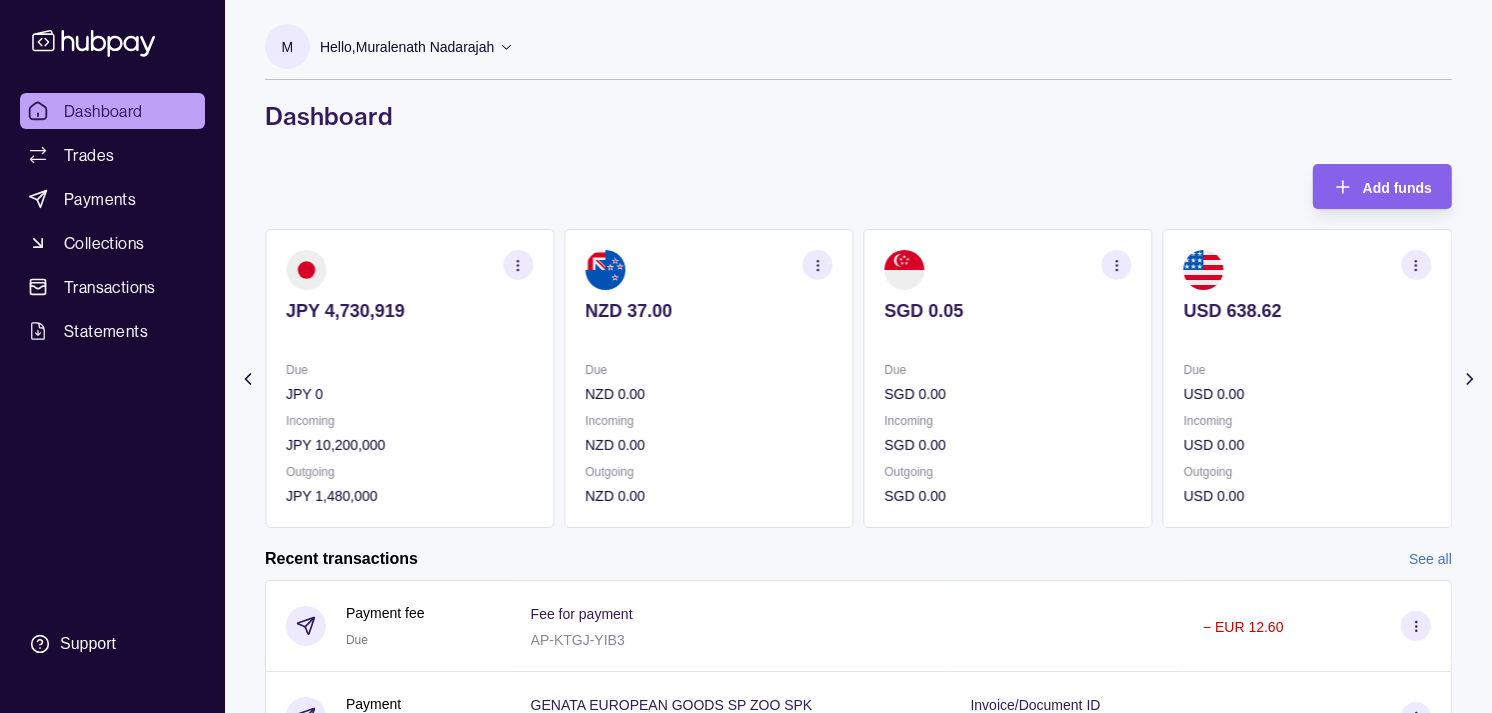 click on "Due" at bounding box center [1307, 370] 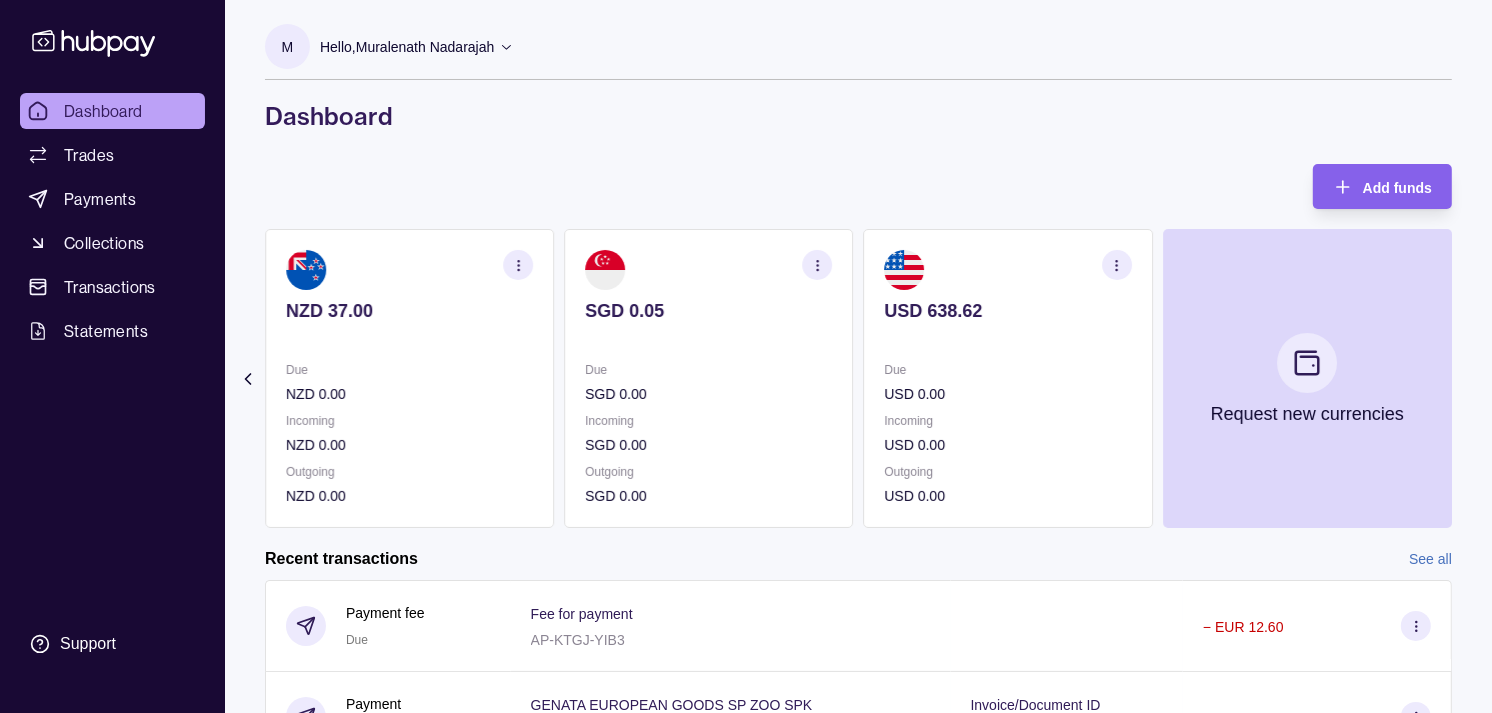 click on "Due" at bounding box center [1008, 370] 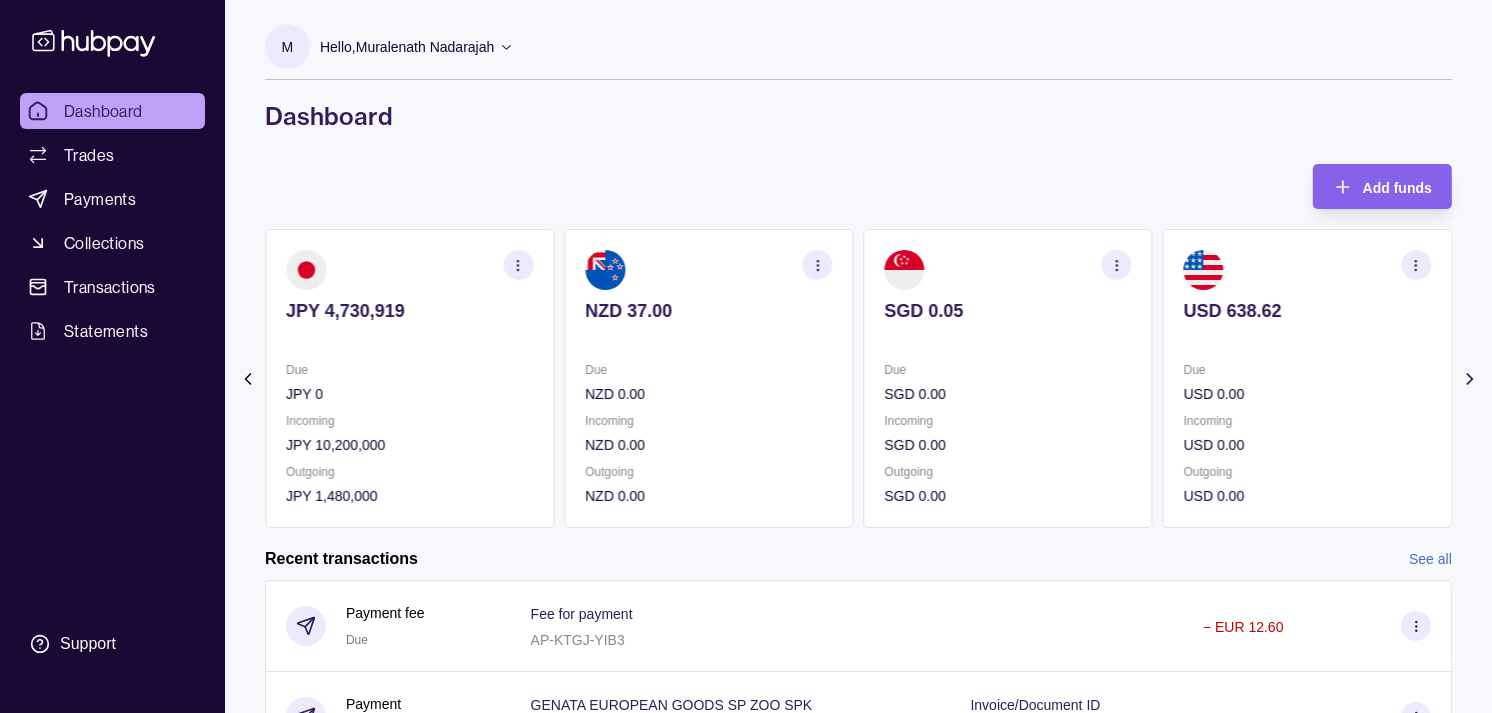 click on "Due" at bounding box center (1008, 370) 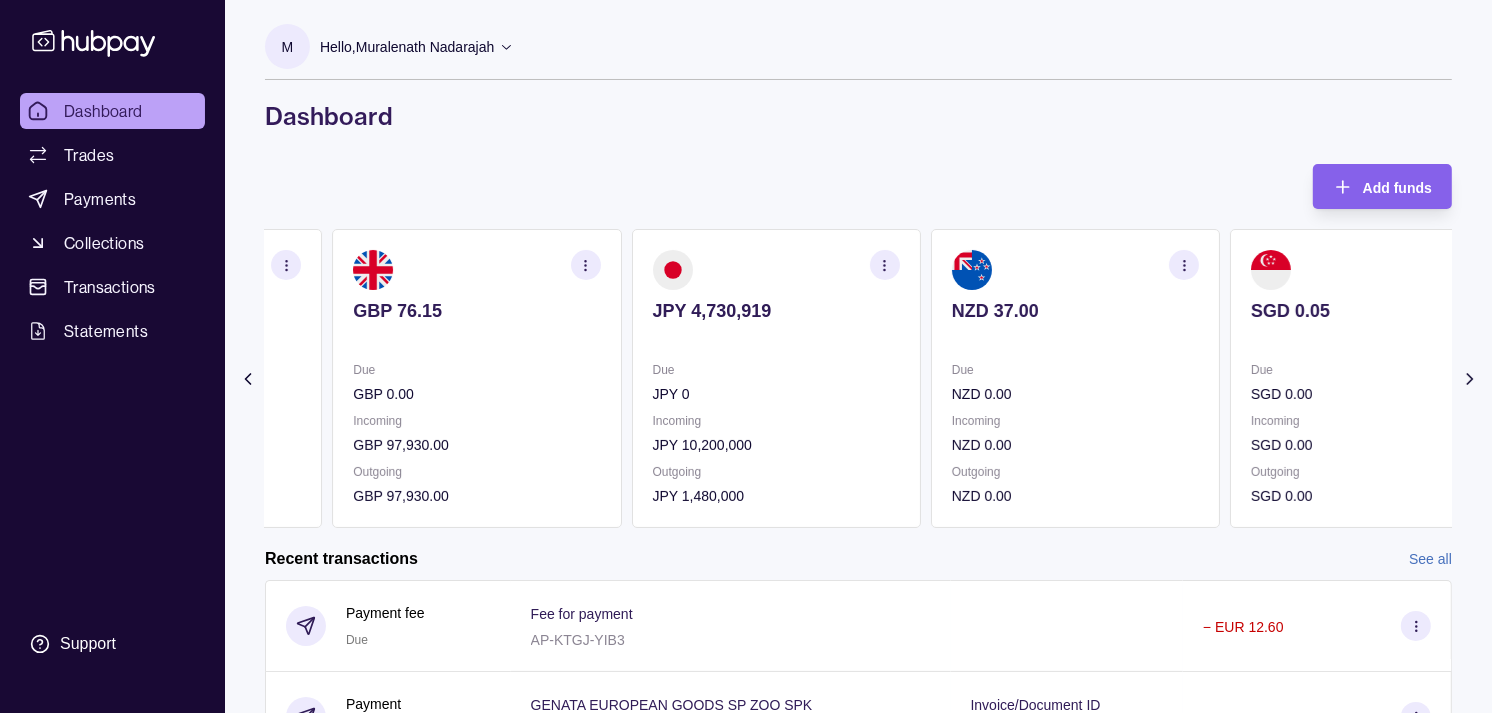 click on "Due" at bounding box center (1075, 370) 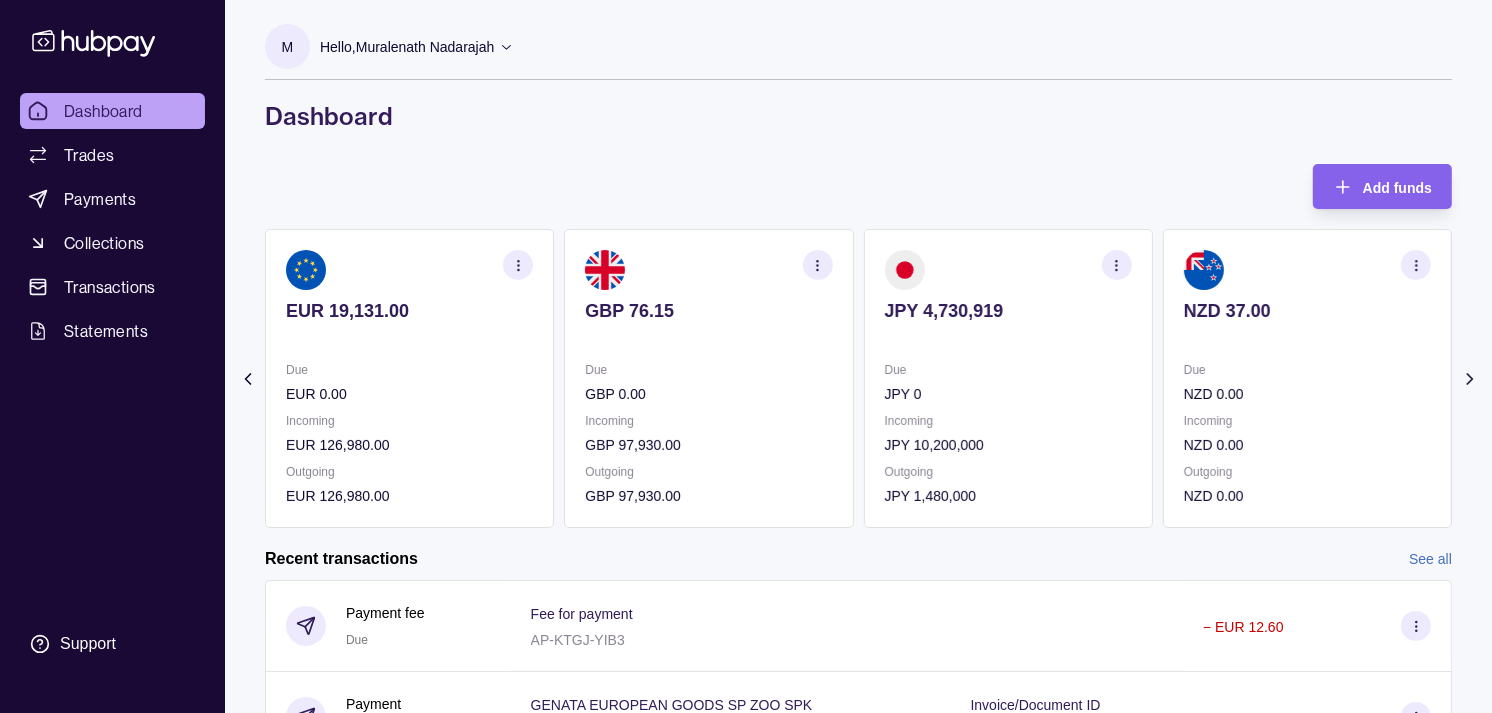 click on "JPY 4,730,919                                                                                                              Due JPY 0 Incoming JPY 10,200,000 Outgoing JPY 1,480,000" at bounding box center (1008, 378) 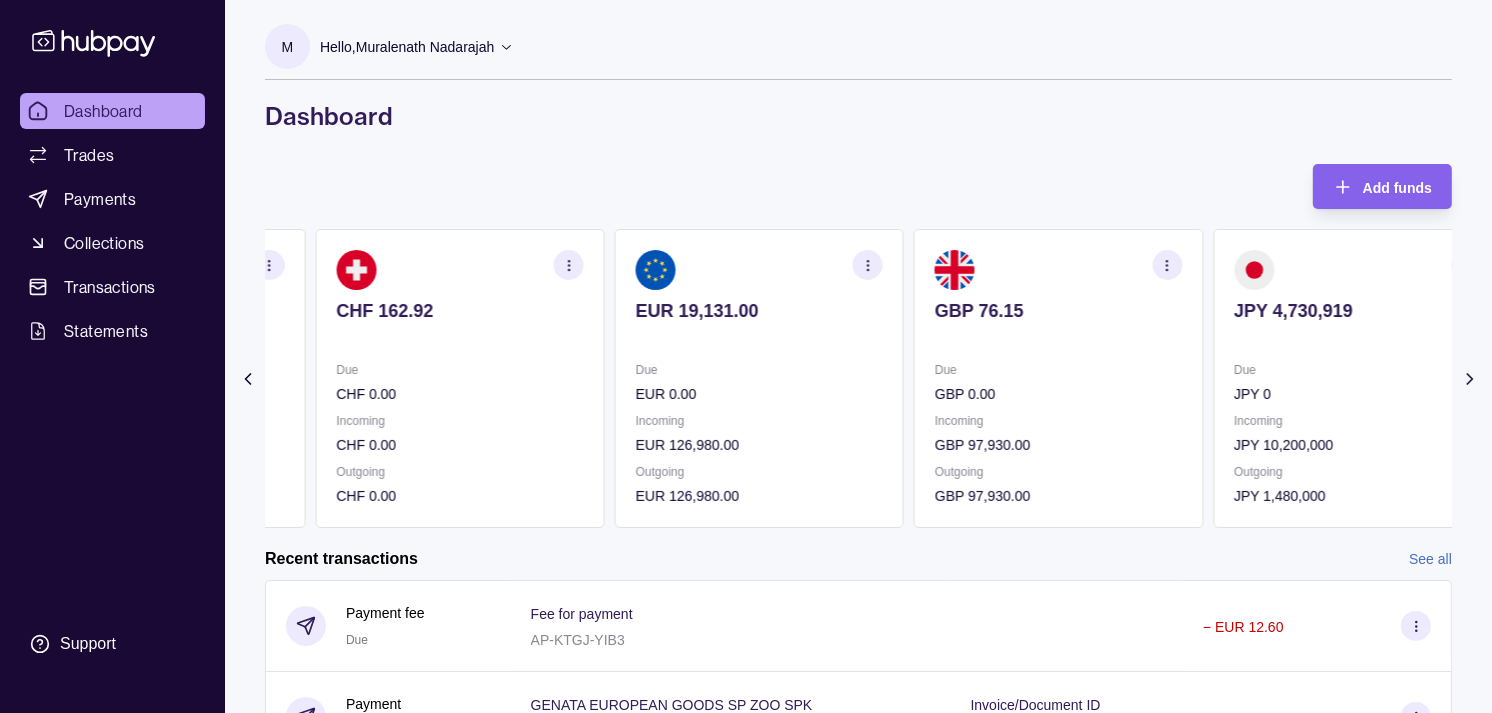 click on "GBP 76.15                                                                                                               Due GBP 0.00 Incoming GBP 97,930.00 Outgoing GBP 97,930.00" at bounding box center (1058, 378) 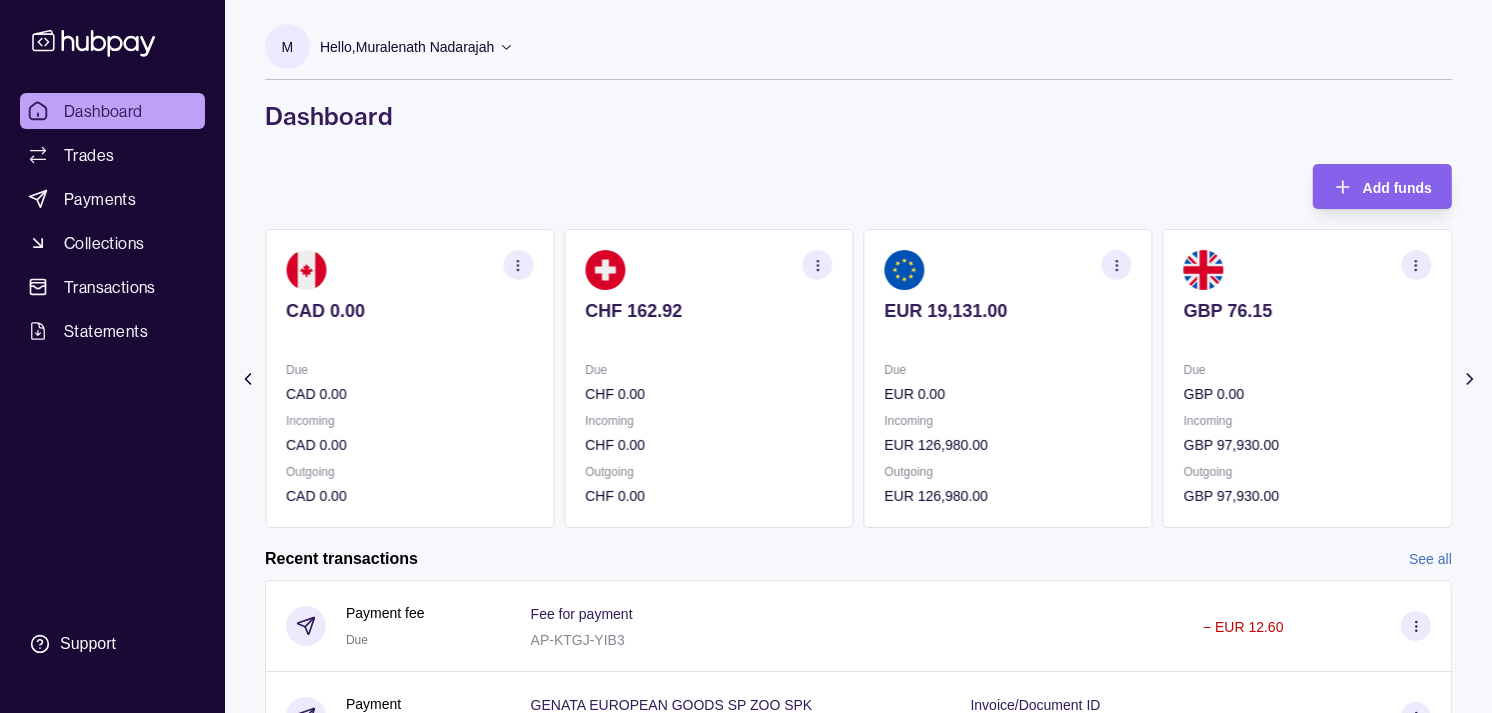 click on "EUR 19,131.00                                                                                                               Due EUR 0.00 Incoming EUR 126,980.00 Outgoing EUR 126,980.00" at bounding box center (1008, 378) 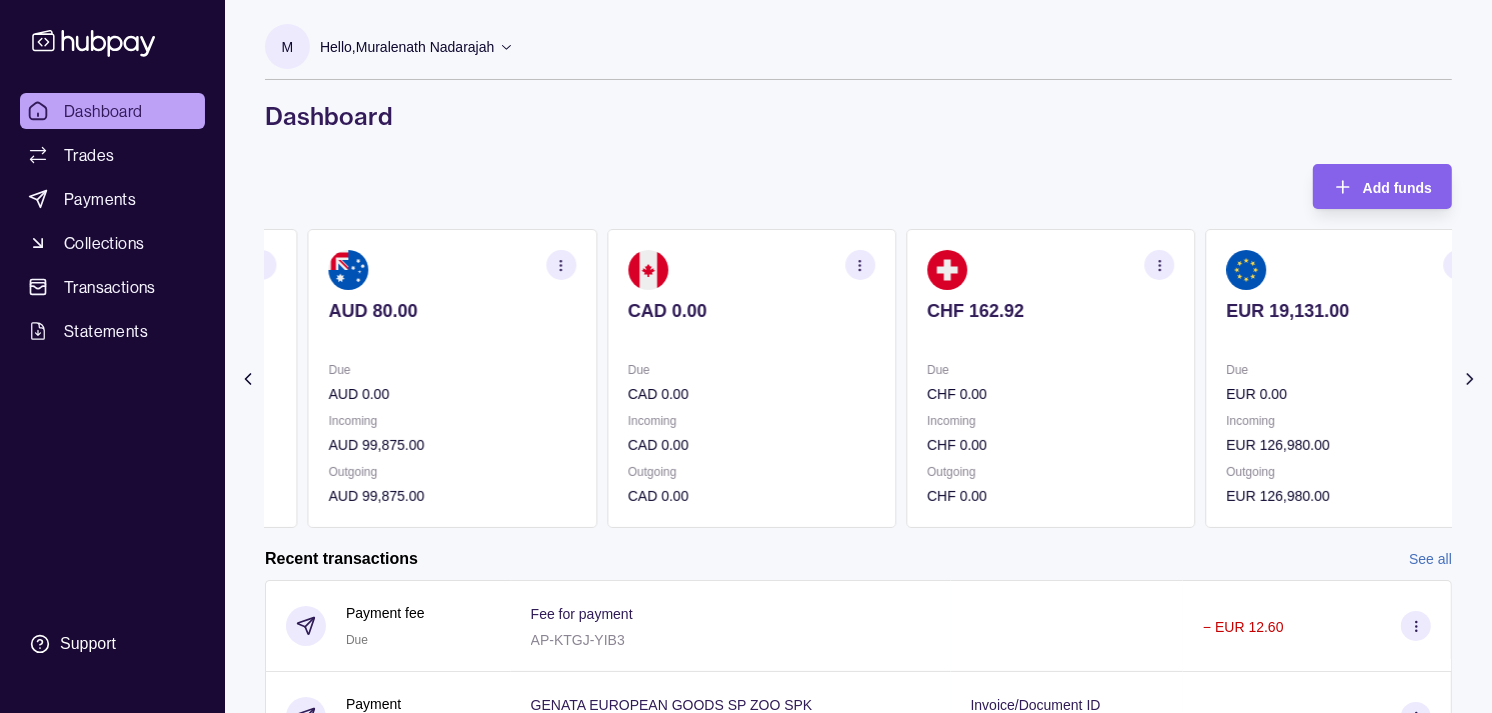 click on "CAD 0.00                                                                                                               Due CAD 0.00 Incoming CAD 0.00 Outgoing CAD 0.00" at bounding box center [751, 378] 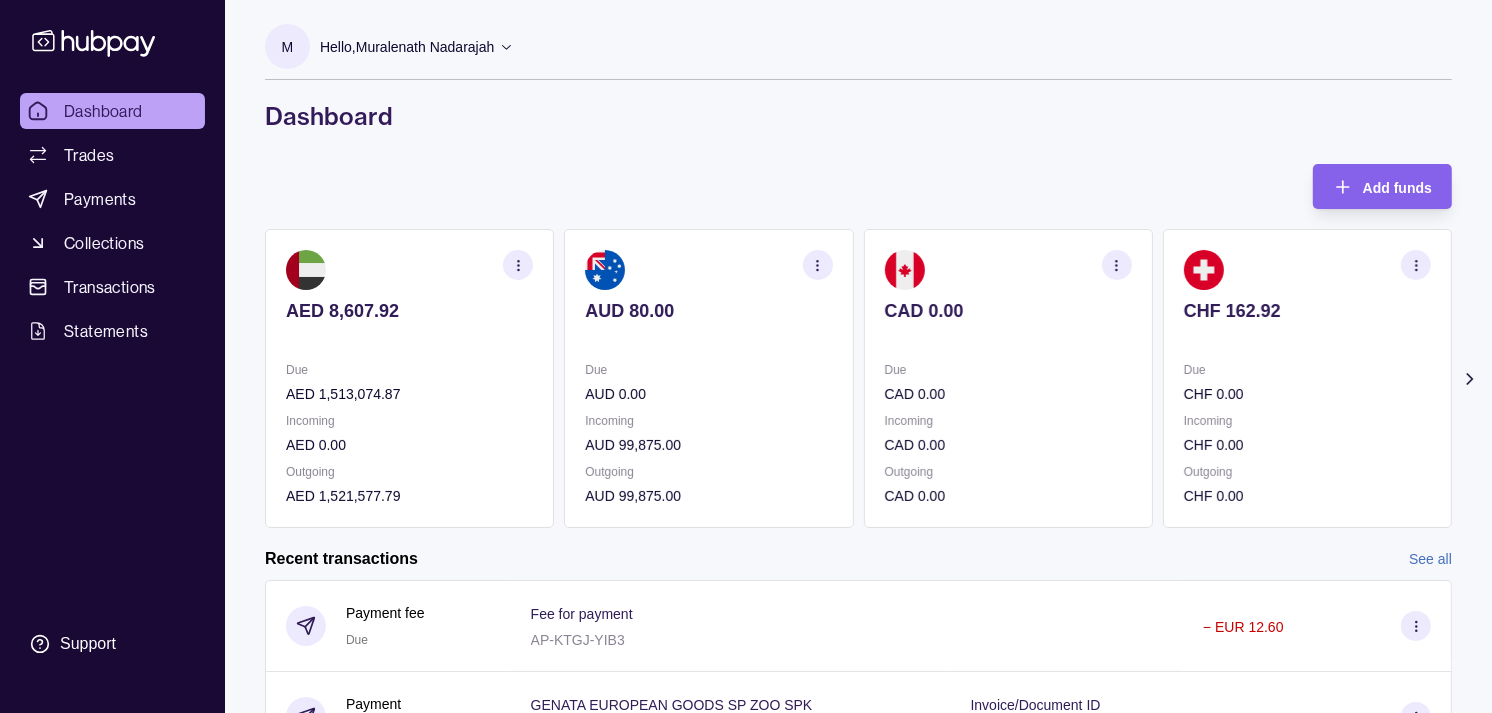 click on "Due" at bounding box center (708, 370) 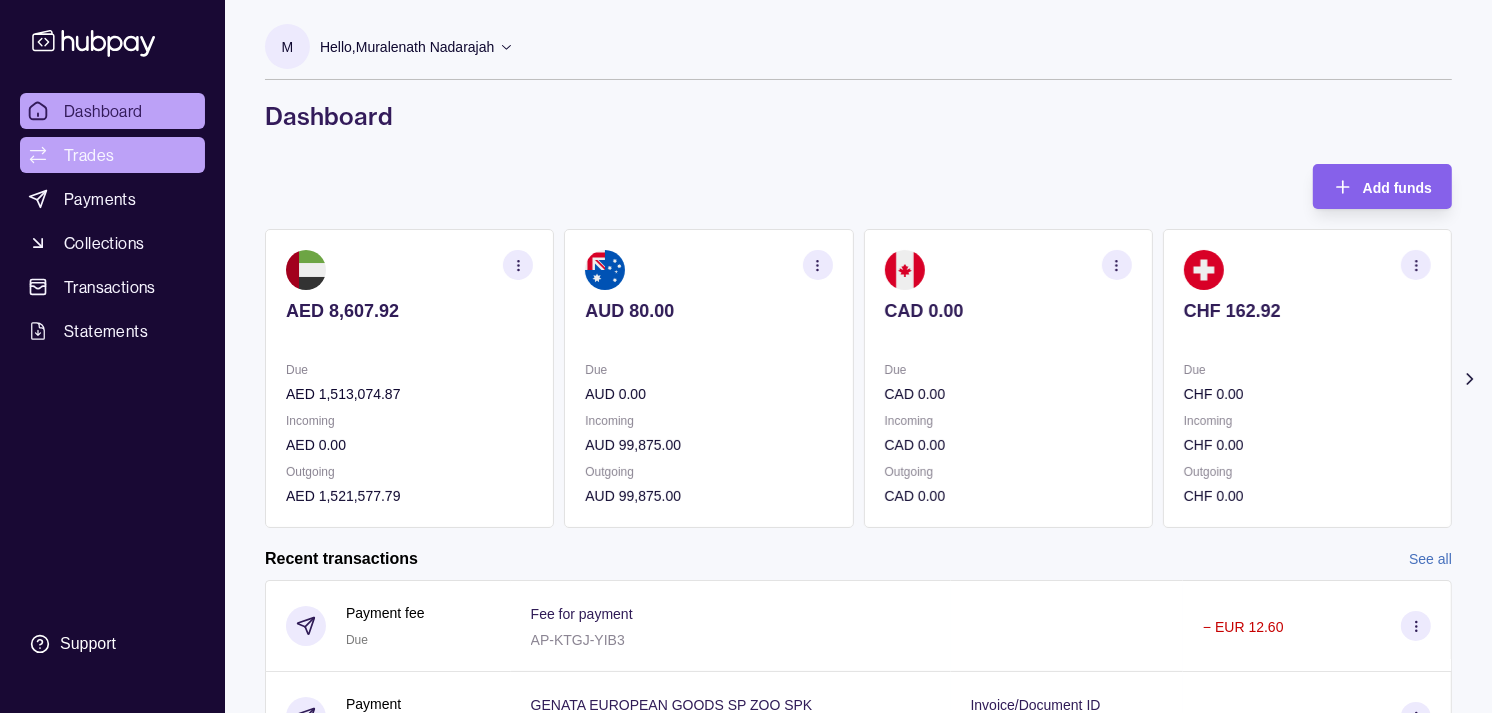 click on "Trades" at bounding box center (89, 155) 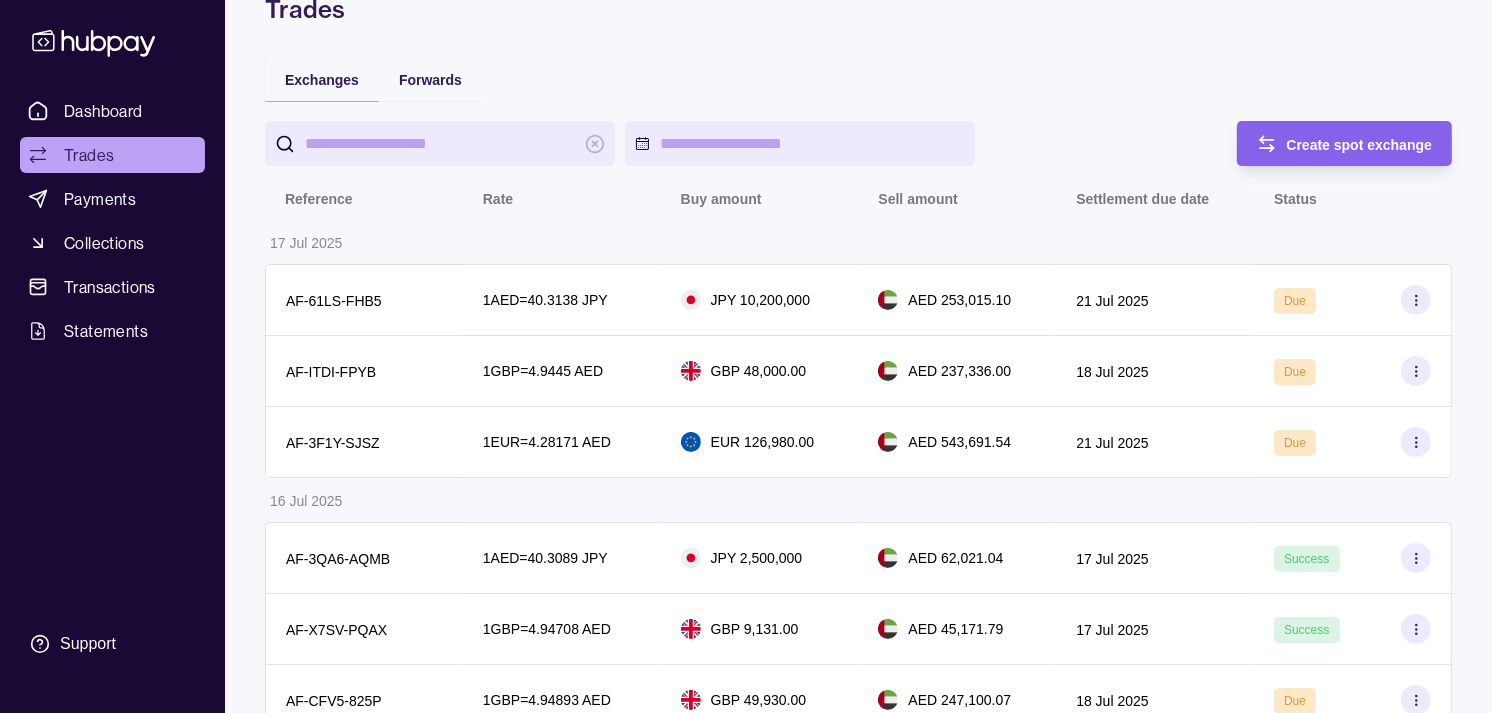 scroll, scrollTop: 0, scrollLeft: 0, axis: both 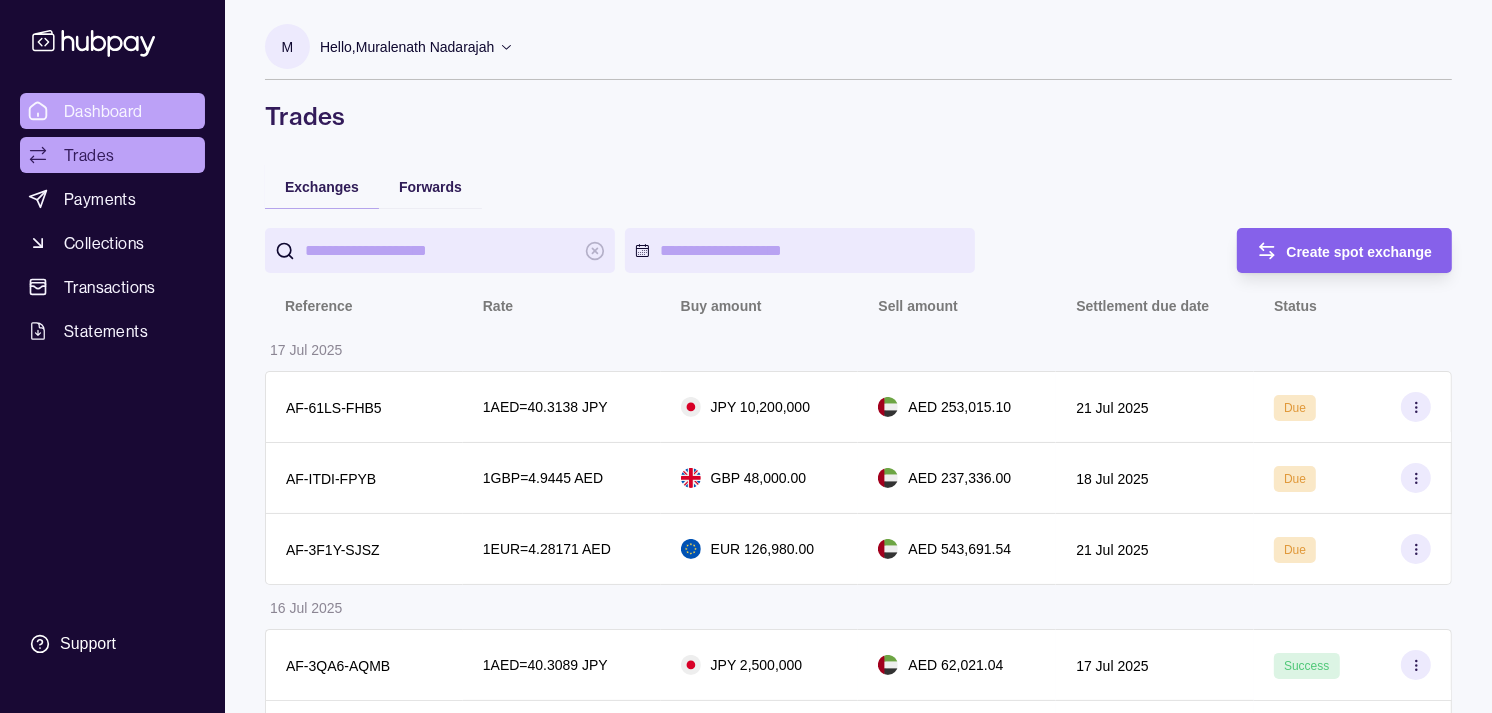 click on "Dashboard" at bounding box center (103, 111) 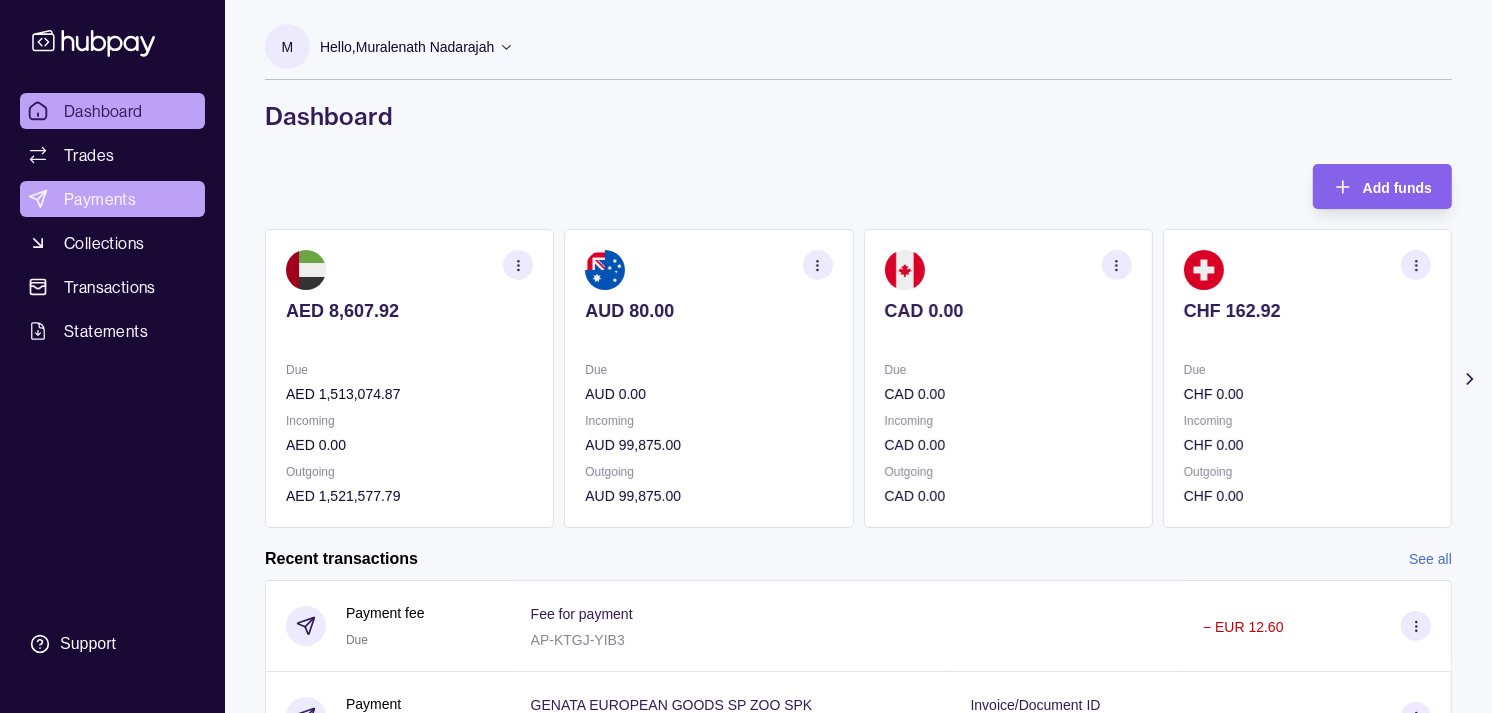 click on "Payments" at bounding box center (100, 199) 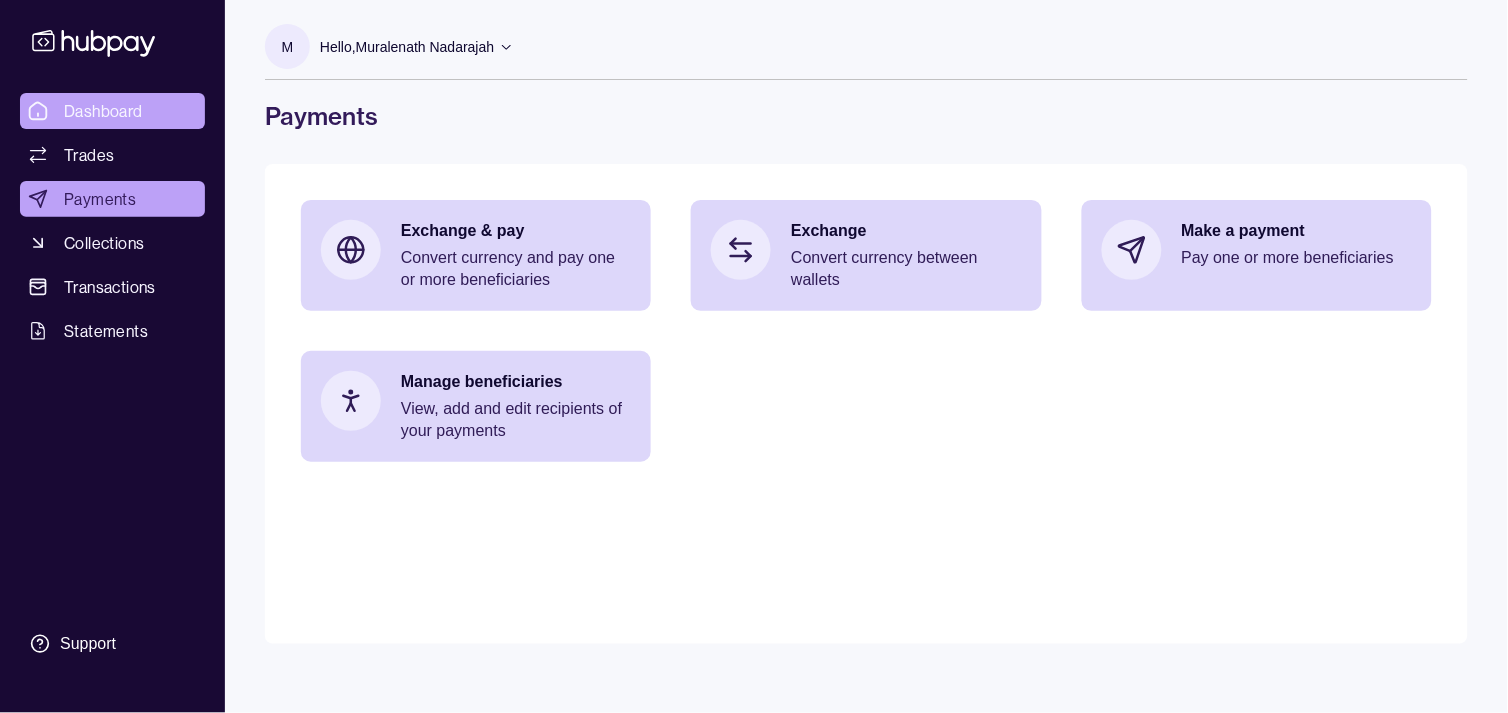 click on "Dashboard" at bounding box center [103, 111] 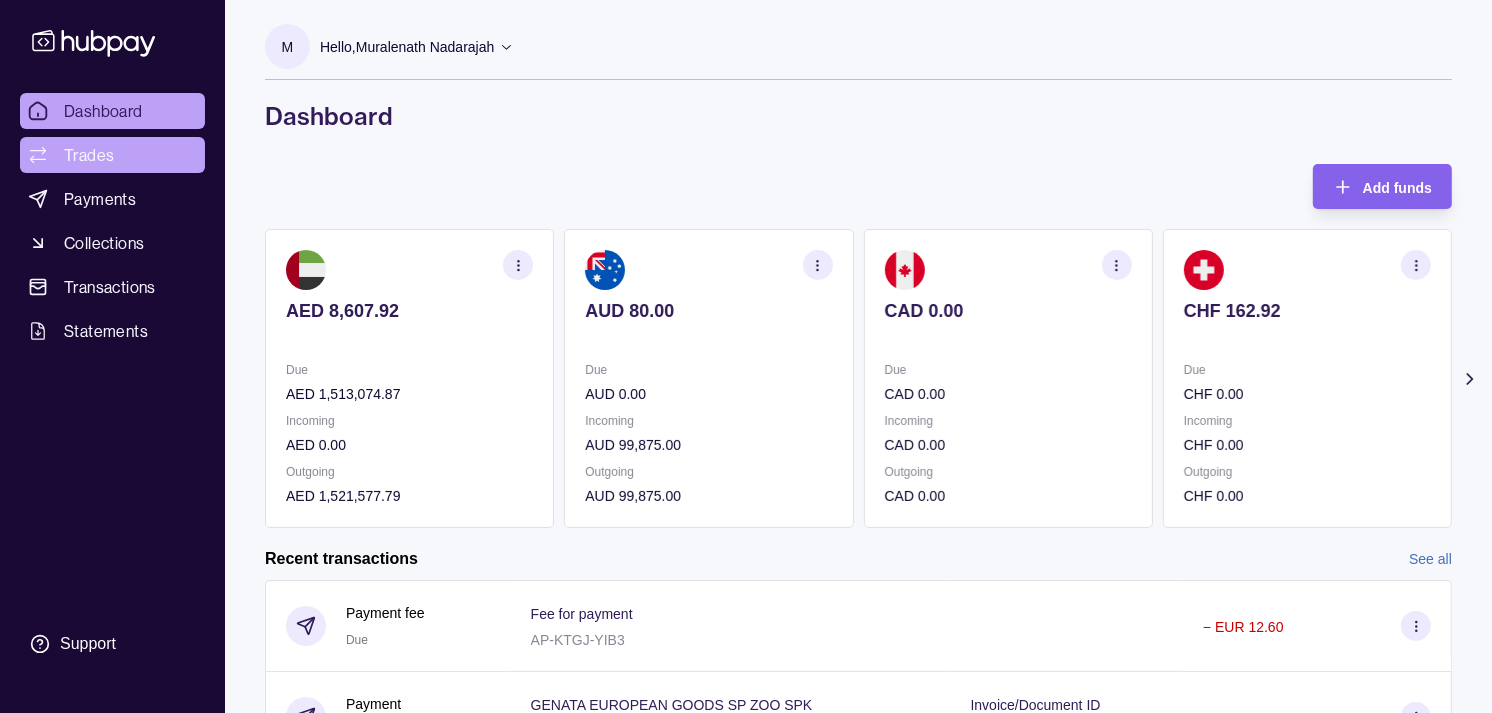 click on "Trades" at bounding box center [89, 155] 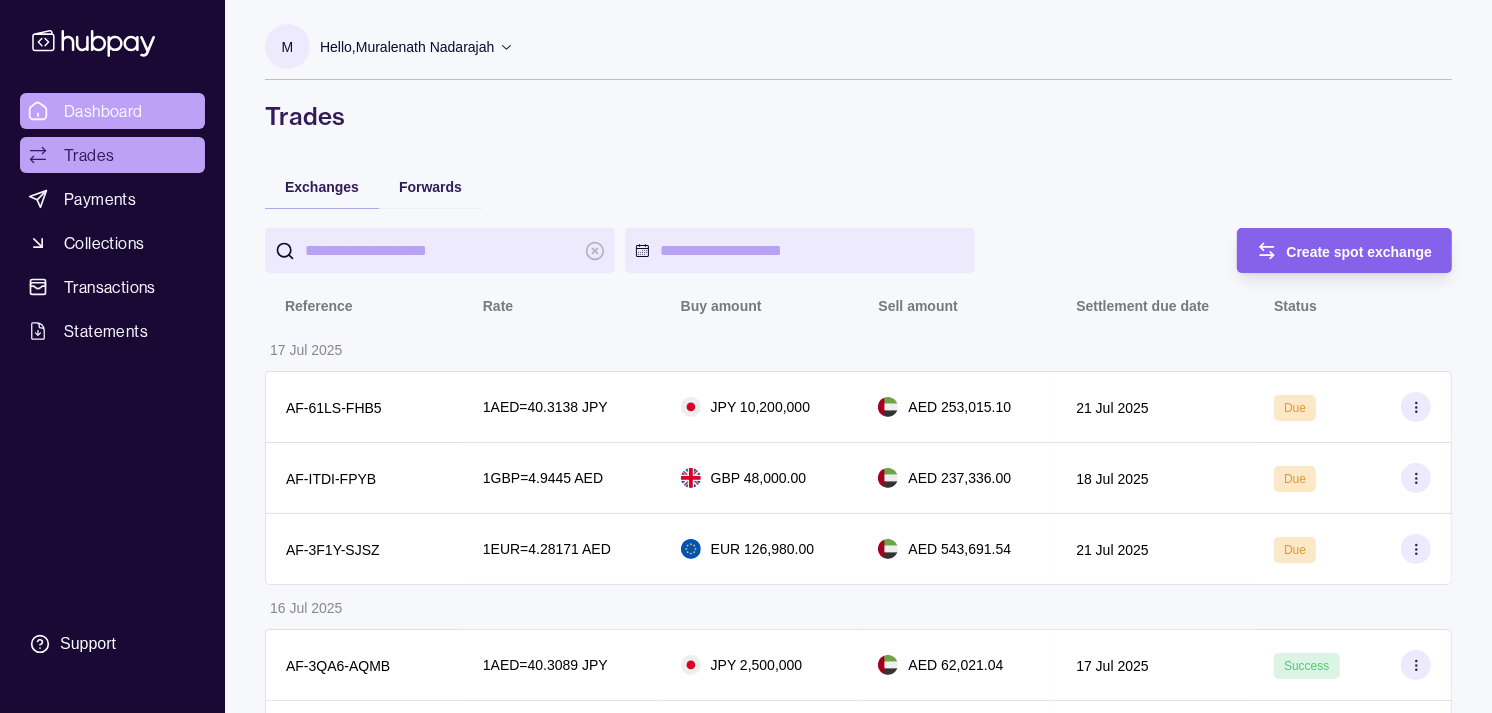 click on "Dashboard" at bounding box center [103, 111] 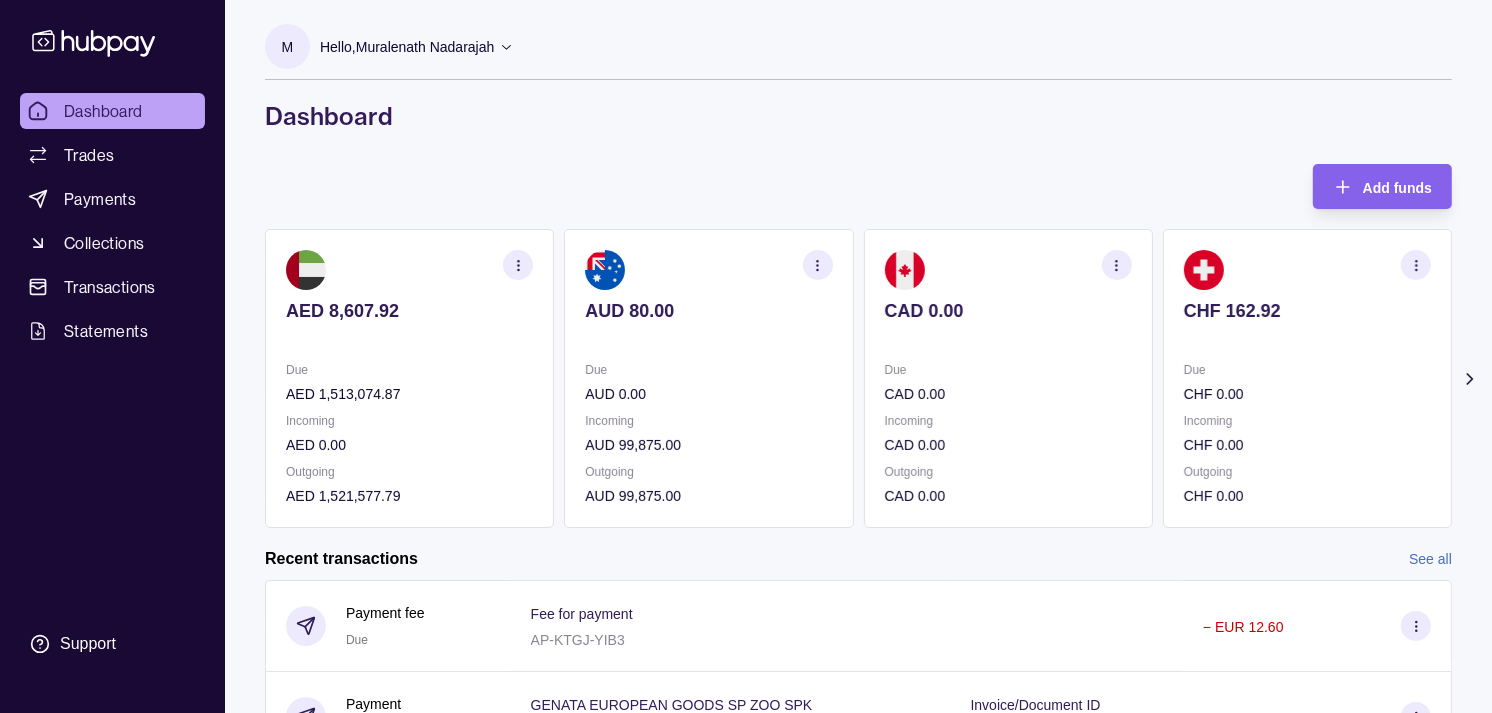 click on "AED 8,607.92                                                                                                               Due AED 1,513,074.87 Incoming AED 0.00 Outgoing AED 1,521,577.79 AUD 80.00                                                                                                               Due AUD 0.00 Incoming AUD 99,875.00 Outgoing AUD 99,875.00 CAD 0.00                                                                                                               Due CAD 0.00 Incoming CAD 0.00 Outgoing CAD 0.00 CHF 162.92                                                                                                               Due CHF 0.00 Incoming CHF 0.00 Outgoing CHF 0.00 EUR 19,131.00" at bounding box center [858, 378] 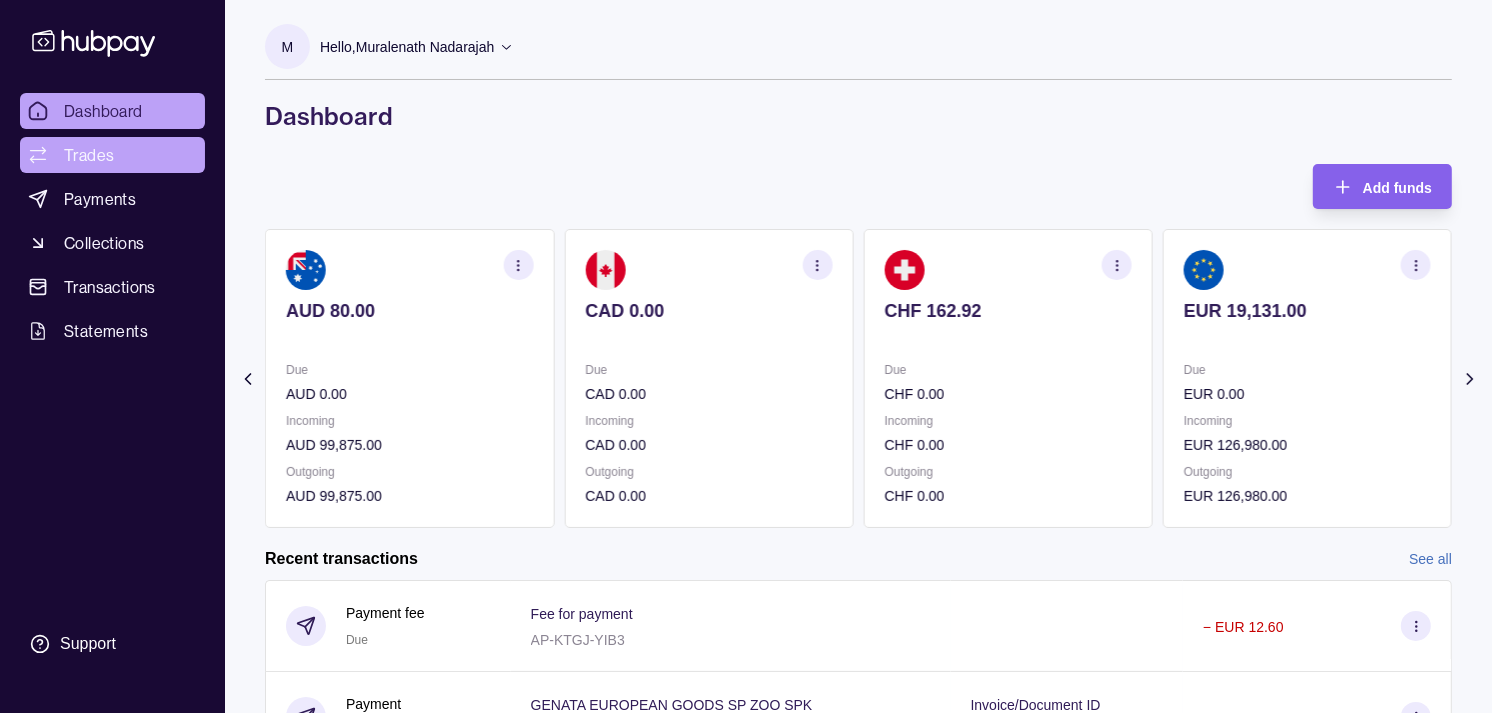 click on "Trades" at bounding box center [89, 155] 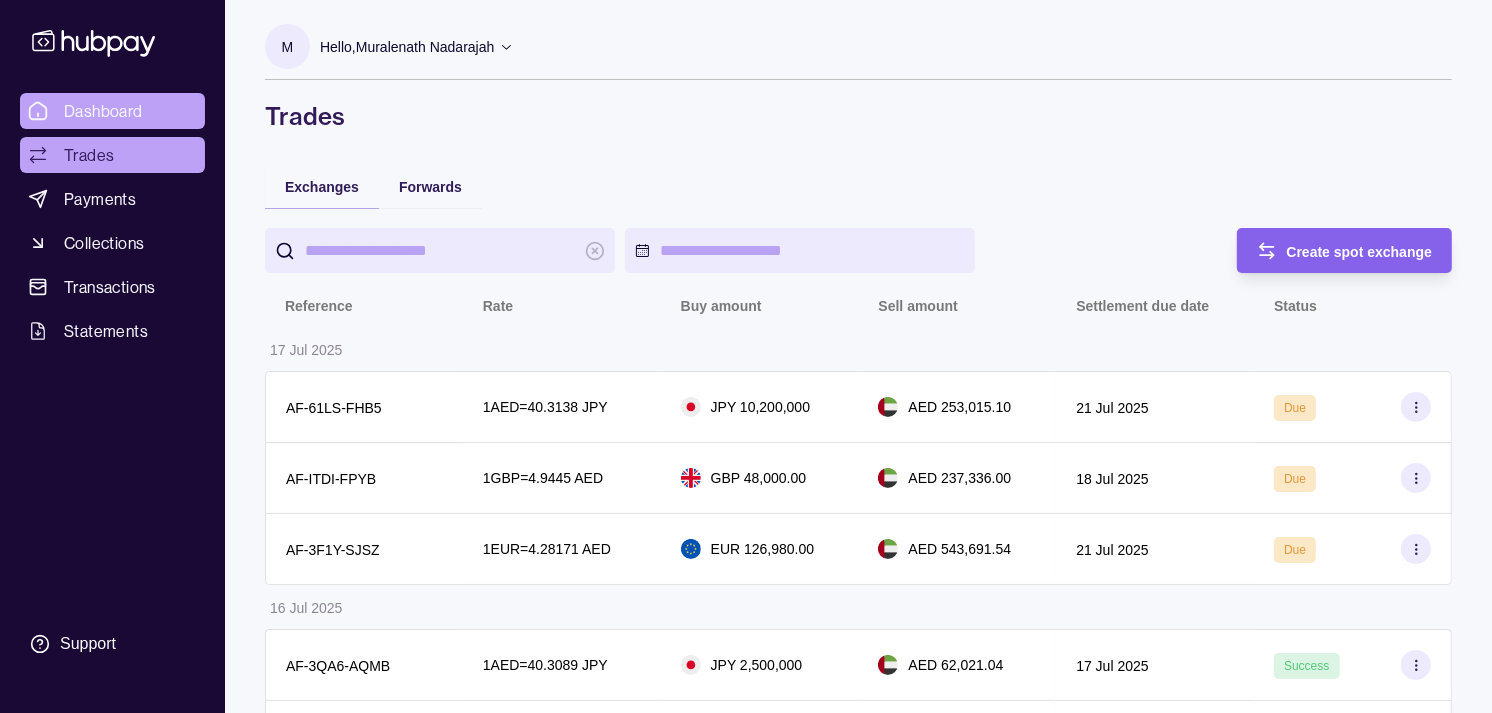 click on "Dashboard" at bounding box center (103, 111) 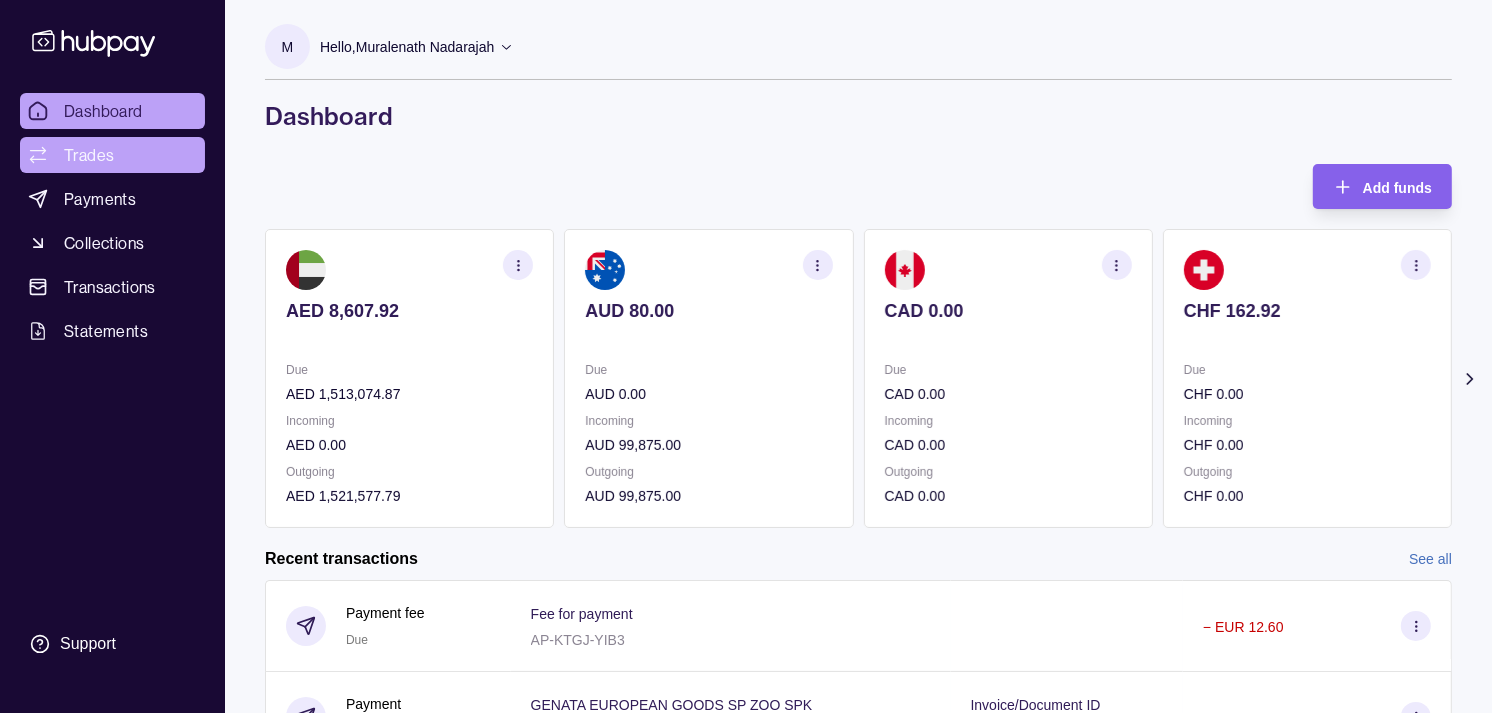 click on "Trades" at bounding box center [89, 155] 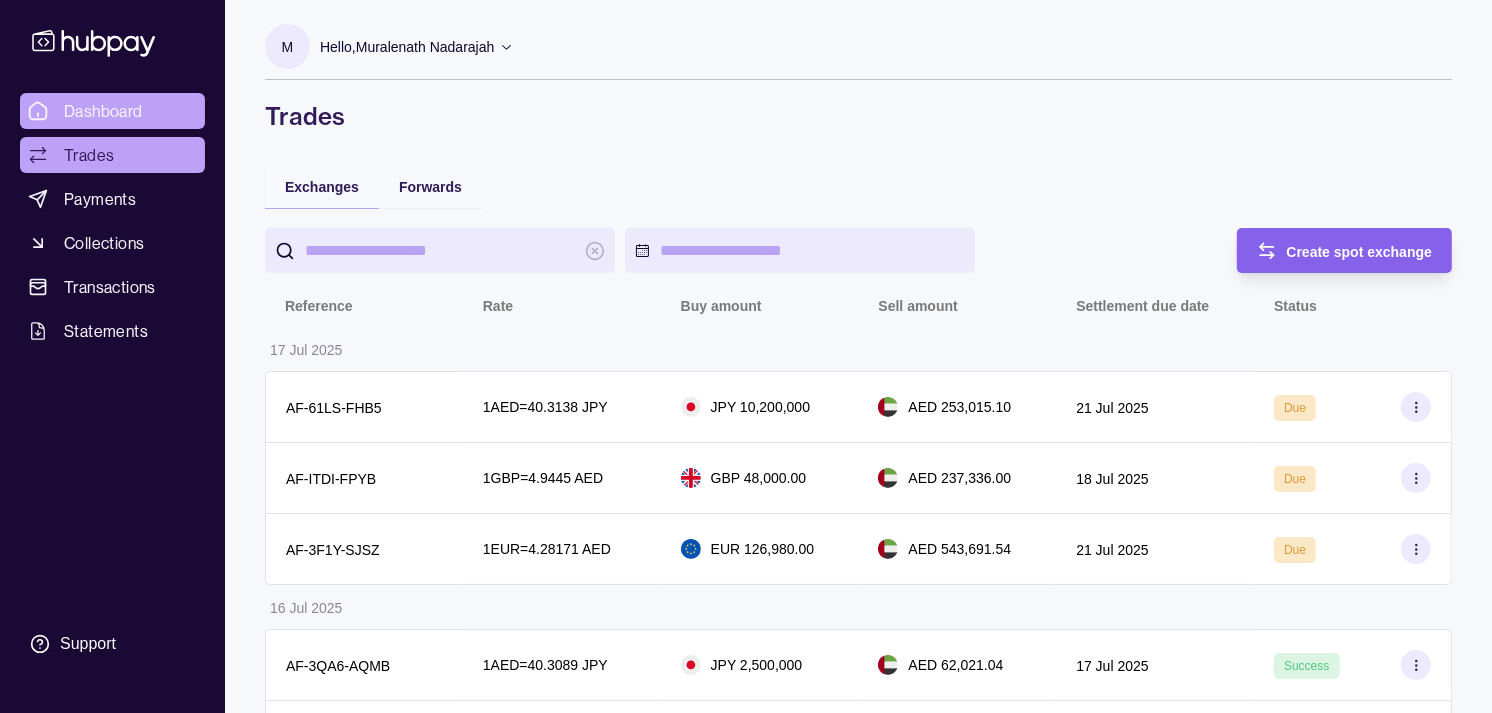 click on "Dashboard" at bounding box center (103, 111) 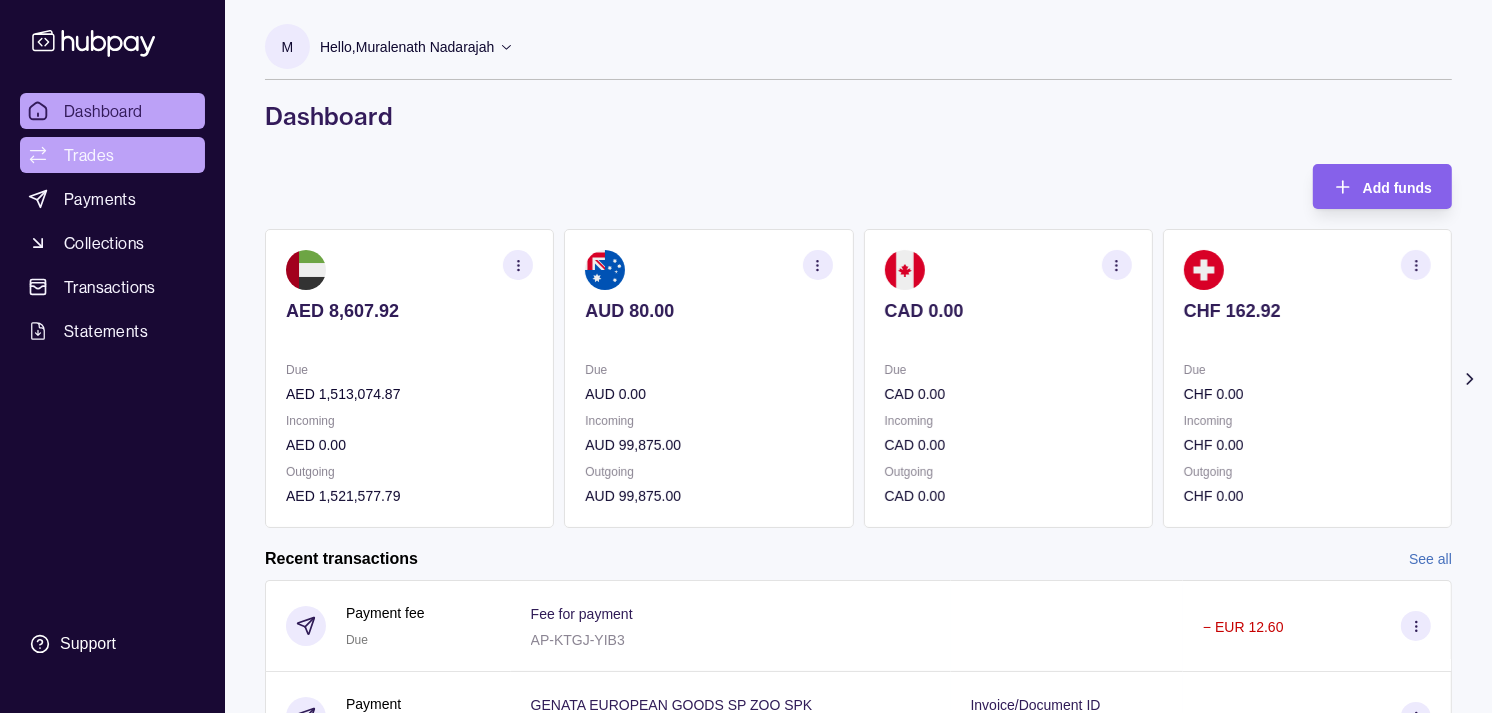 click on "Trades" at bounding box center [112, 155] 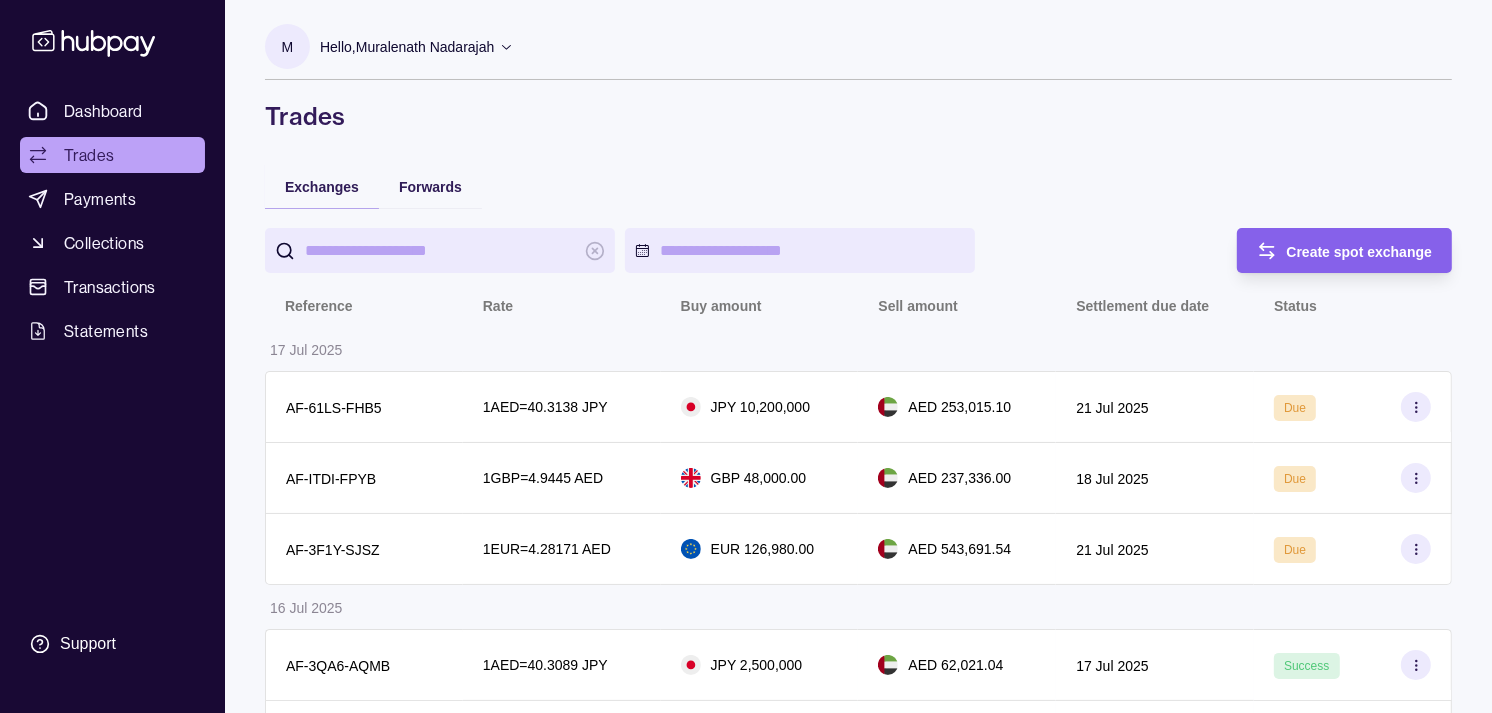 click on "Trades" at bounding box center (112, 155) 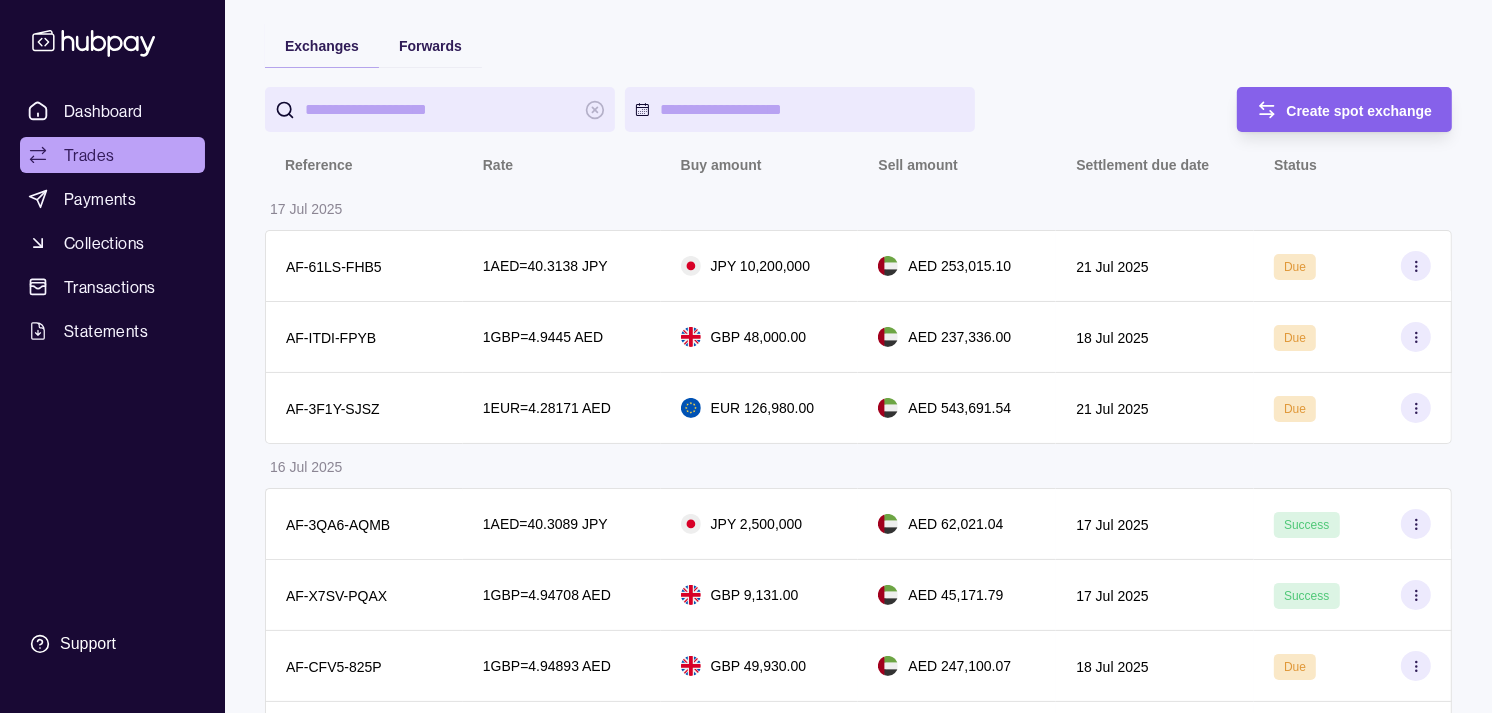 scroll, scrollTop: 111, scrollLeft: 0, axis: vertical 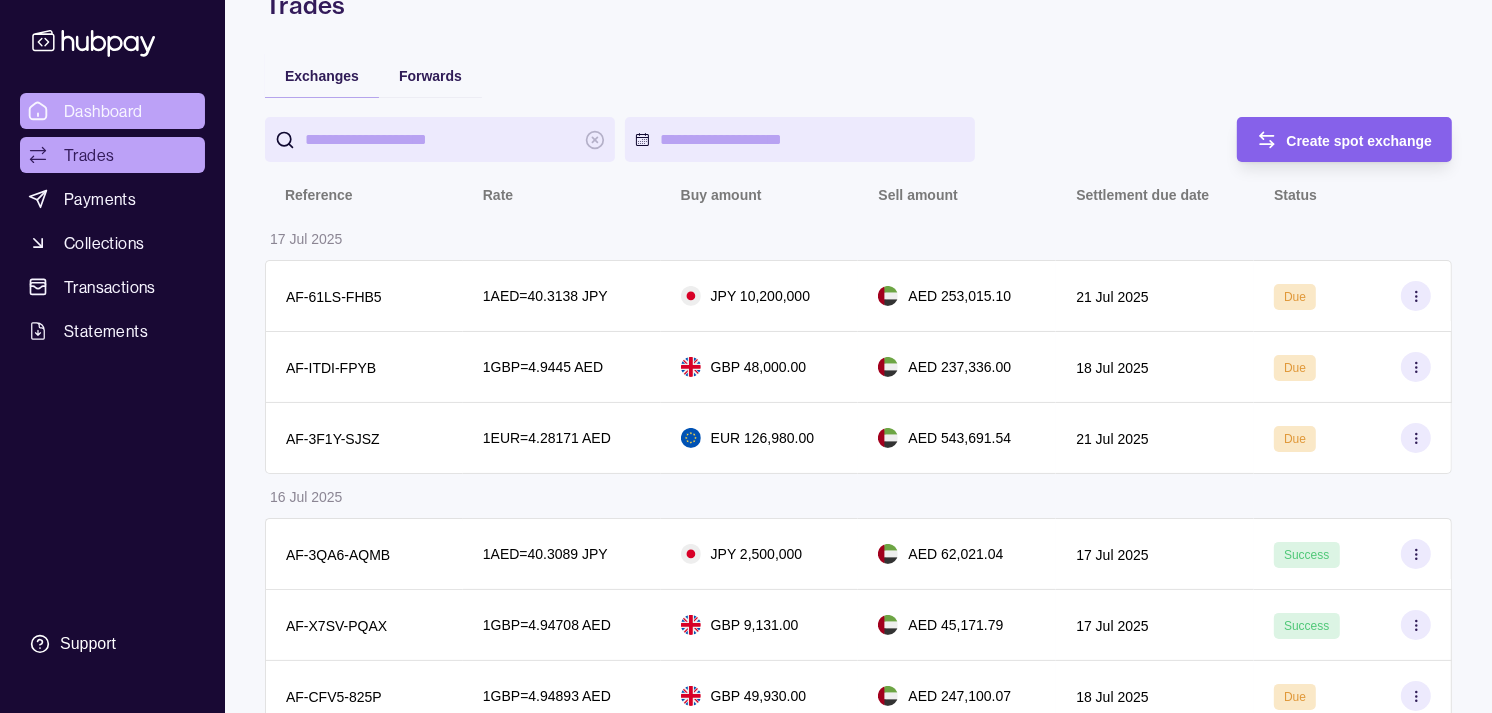 click on "Dashboard" at bounding box center [103, 111] 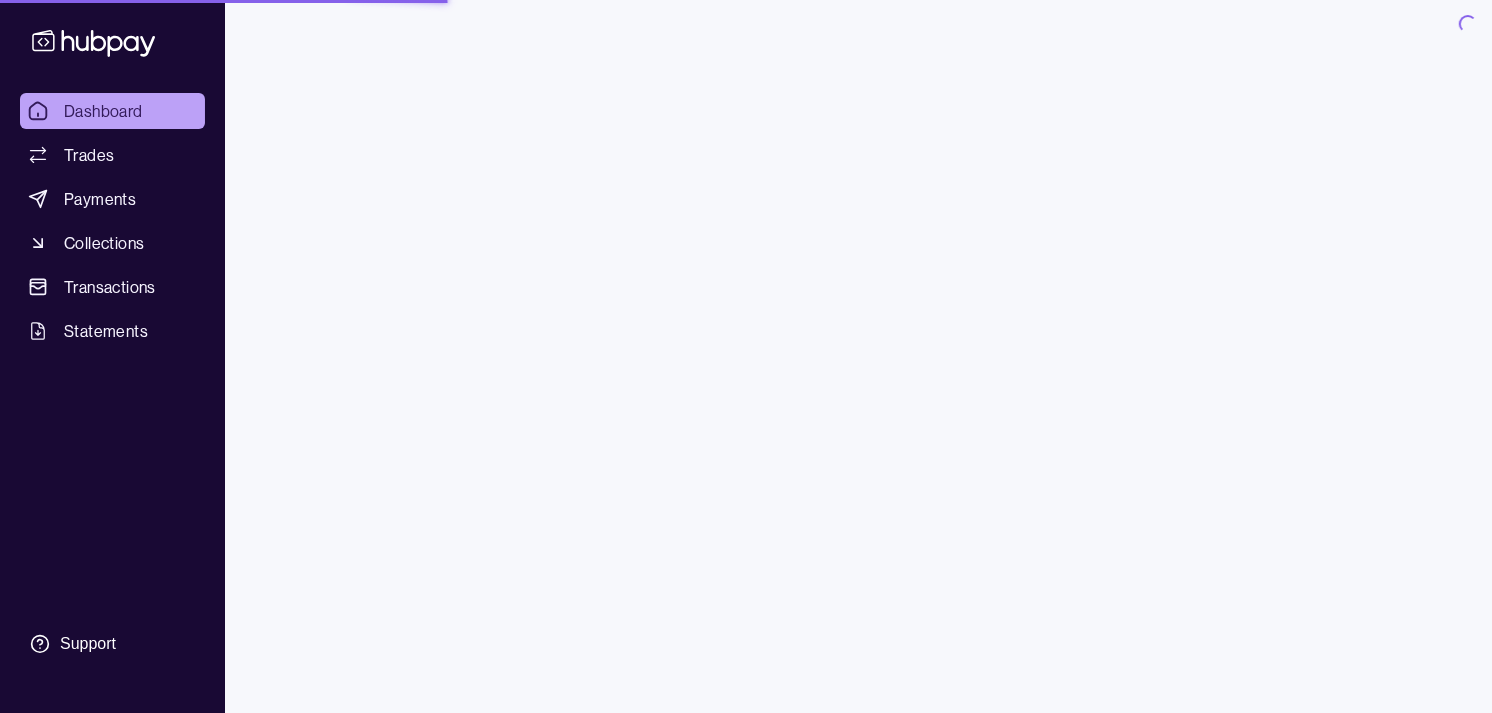 scroll, scrollTop: 0, scrollLeft: 0, axis: both 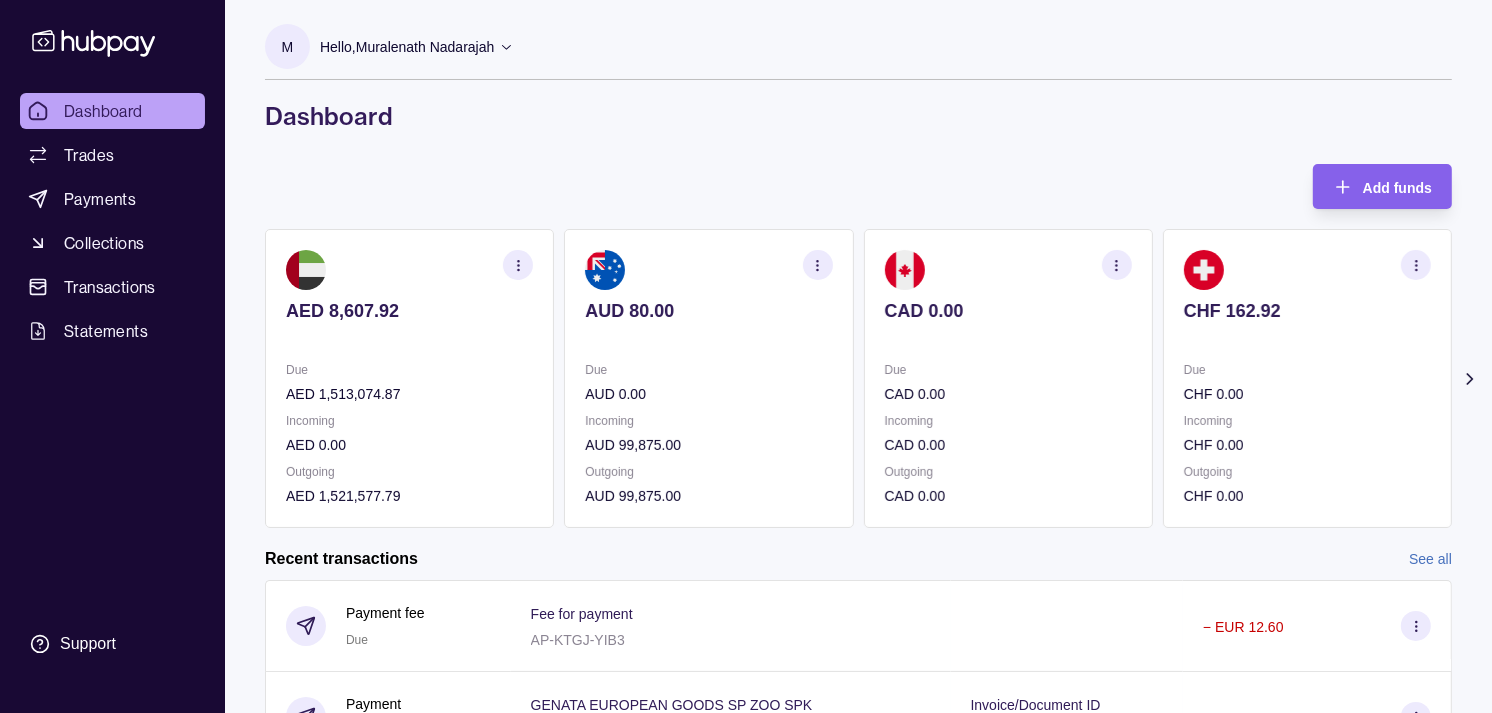 click on "Dashboard" at bounding box center (103, 111) 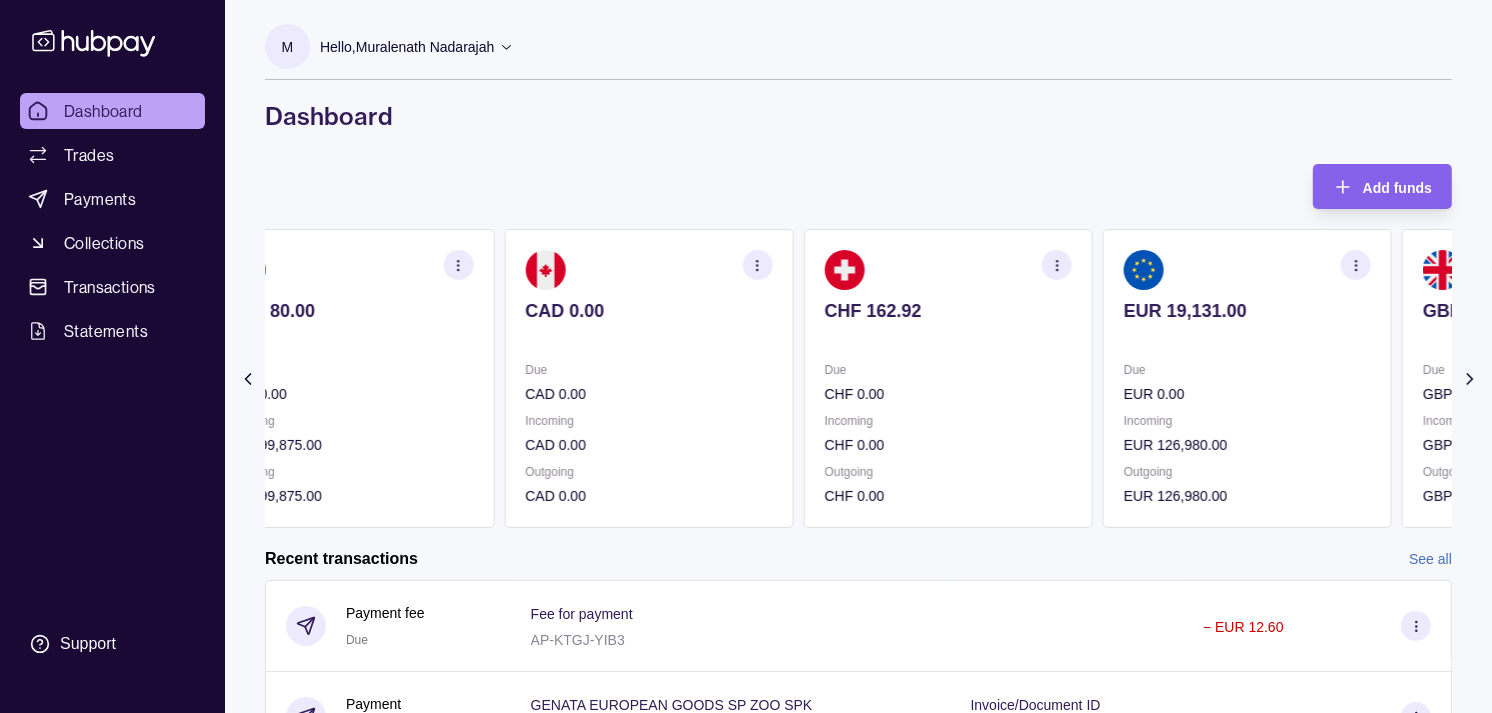 click on "Due" at bounding box center [948, 370] 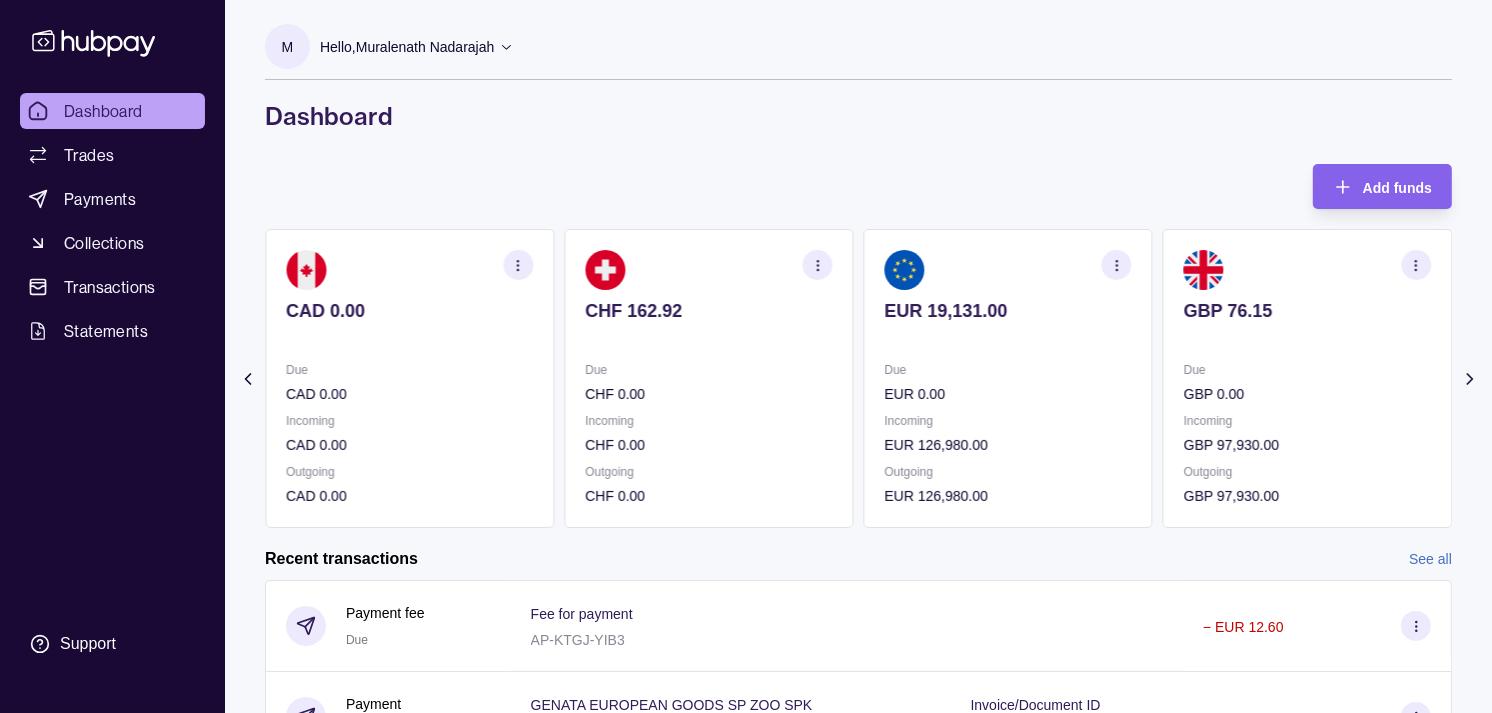click on "Due" at bounding box center (1008, 370) 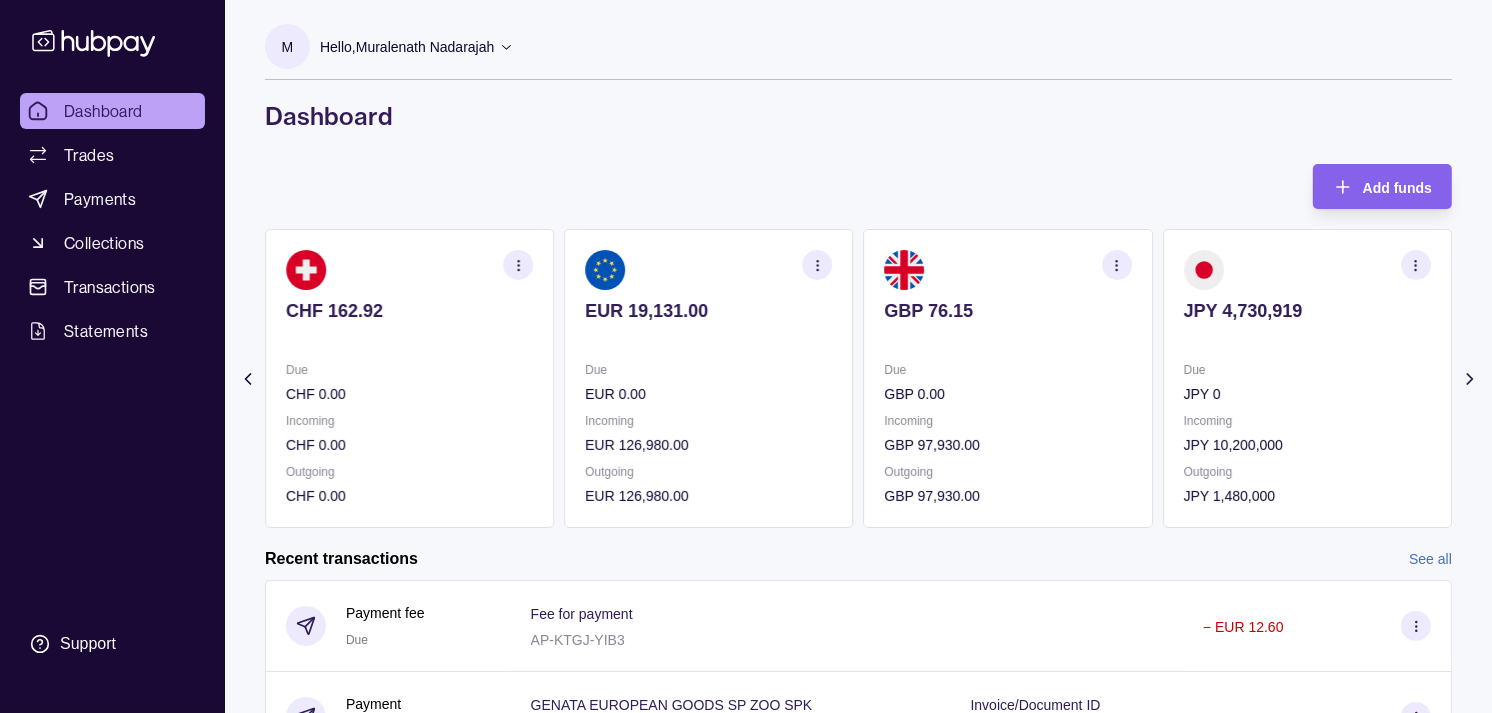 click on "Due" at bounding box center (1008, 370) 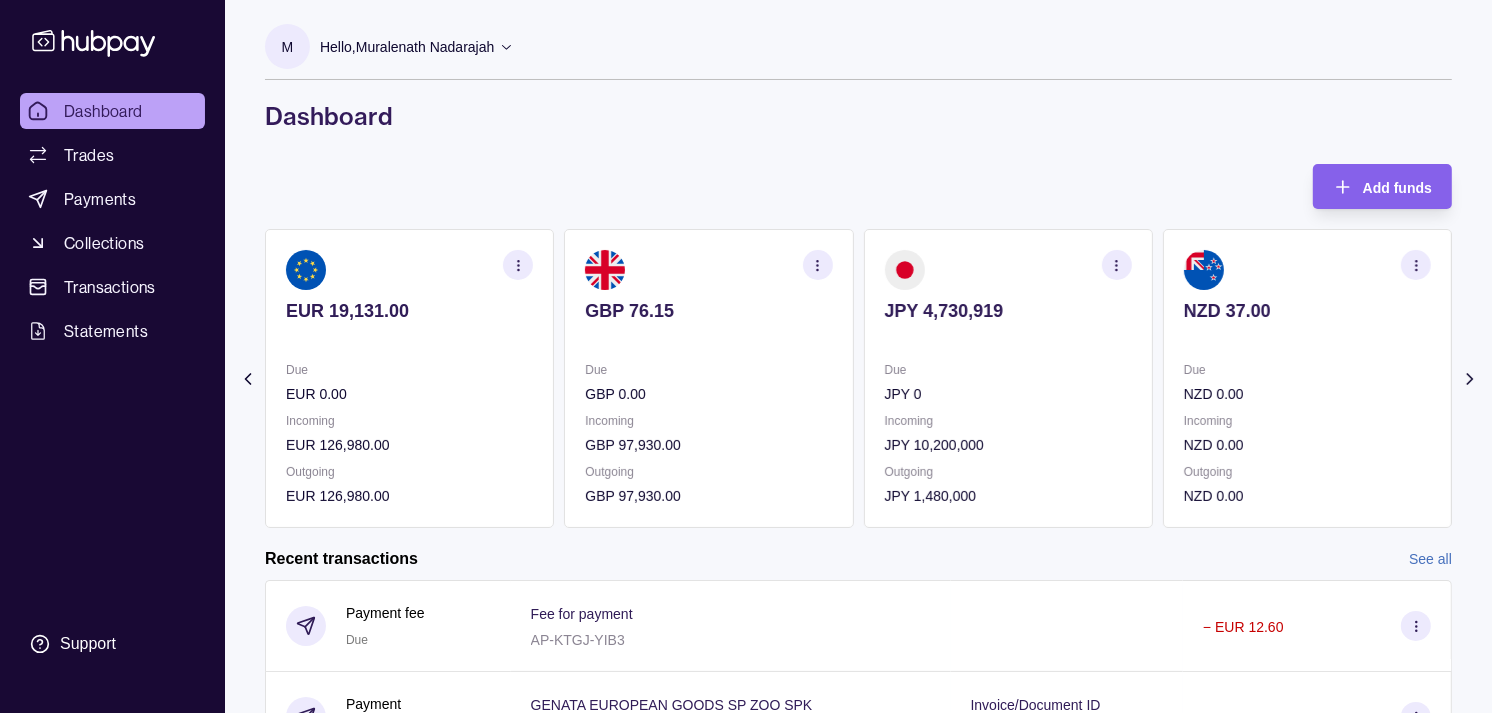 click at bounding box center (1008, 338) 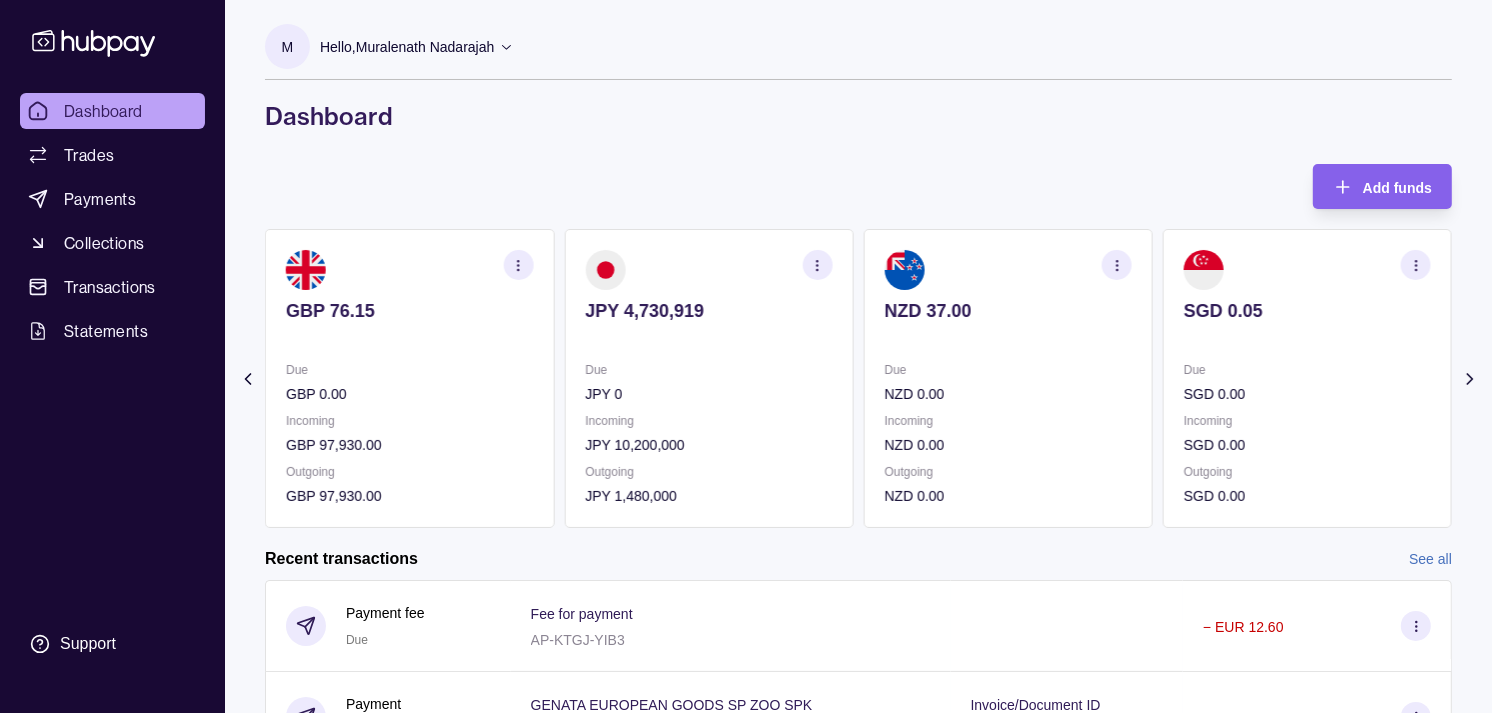 click on "Due" at bounding box center [1008, 370] 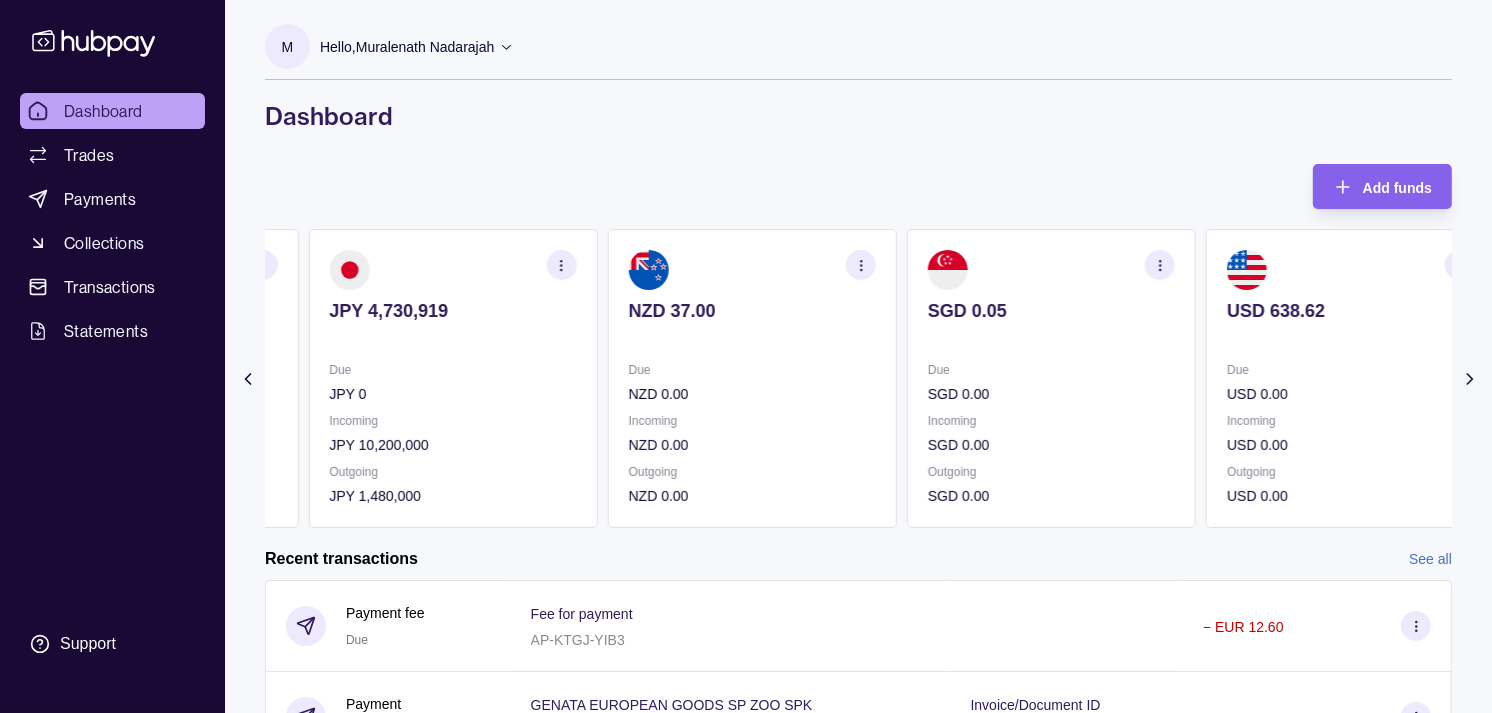 click on "Due" at bounding box center [452, 370] 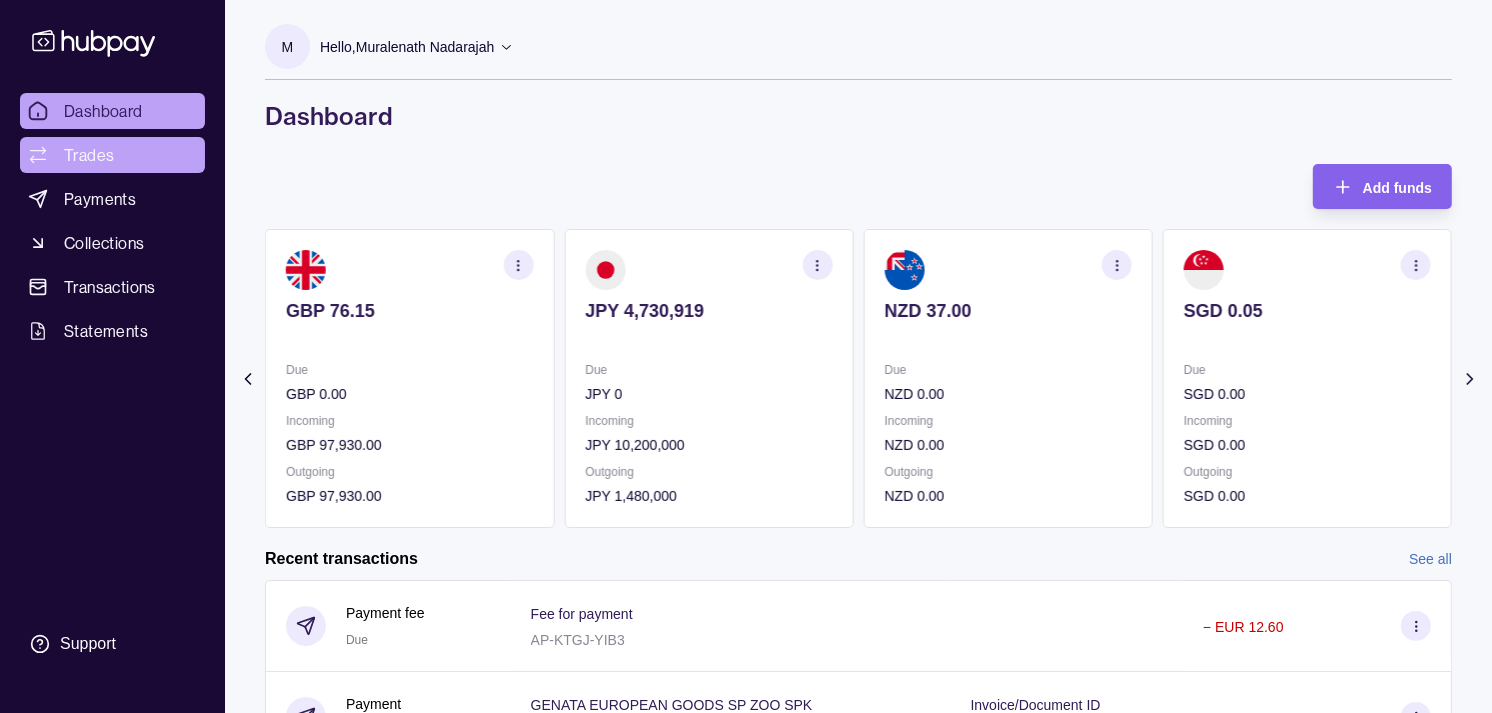 click on "Trades" at bounding box center (89, 155) 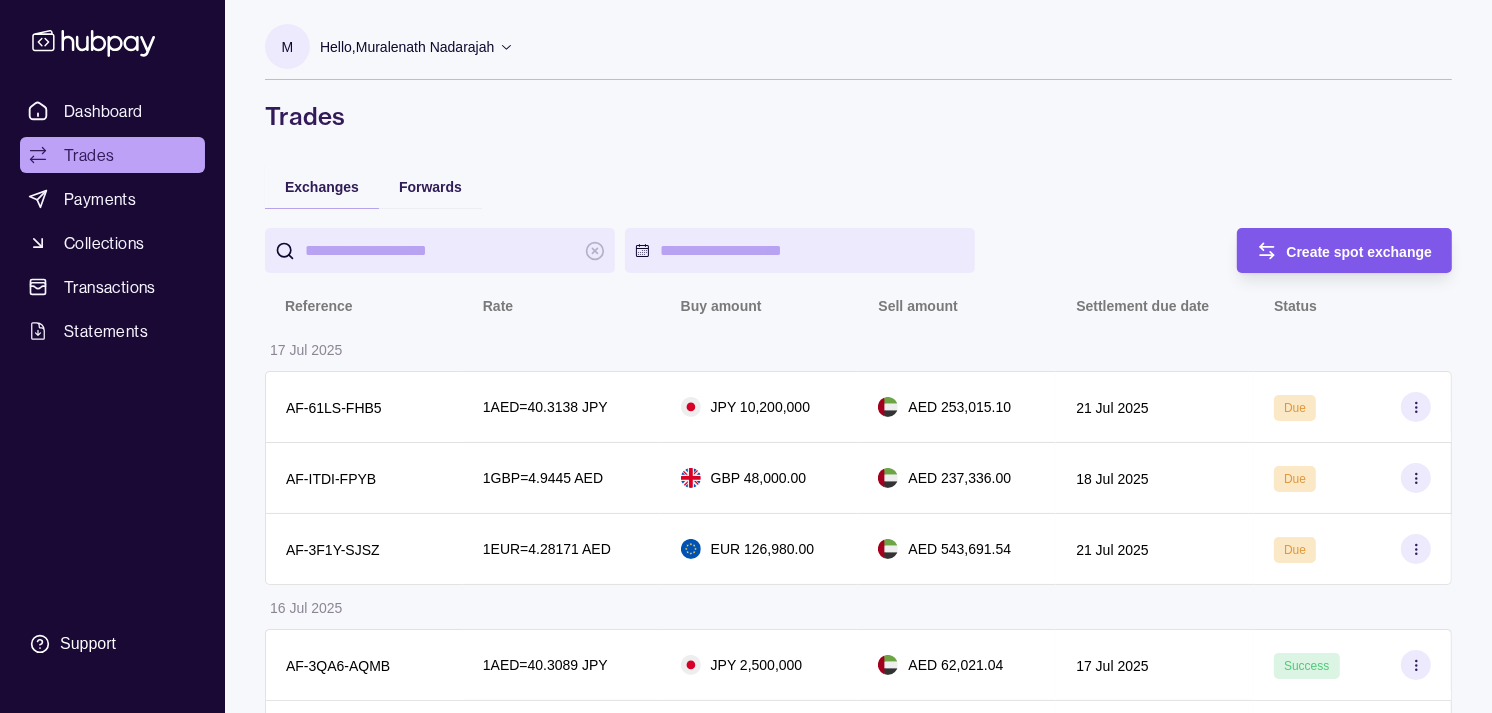 click at bounding box center [1236, 251] 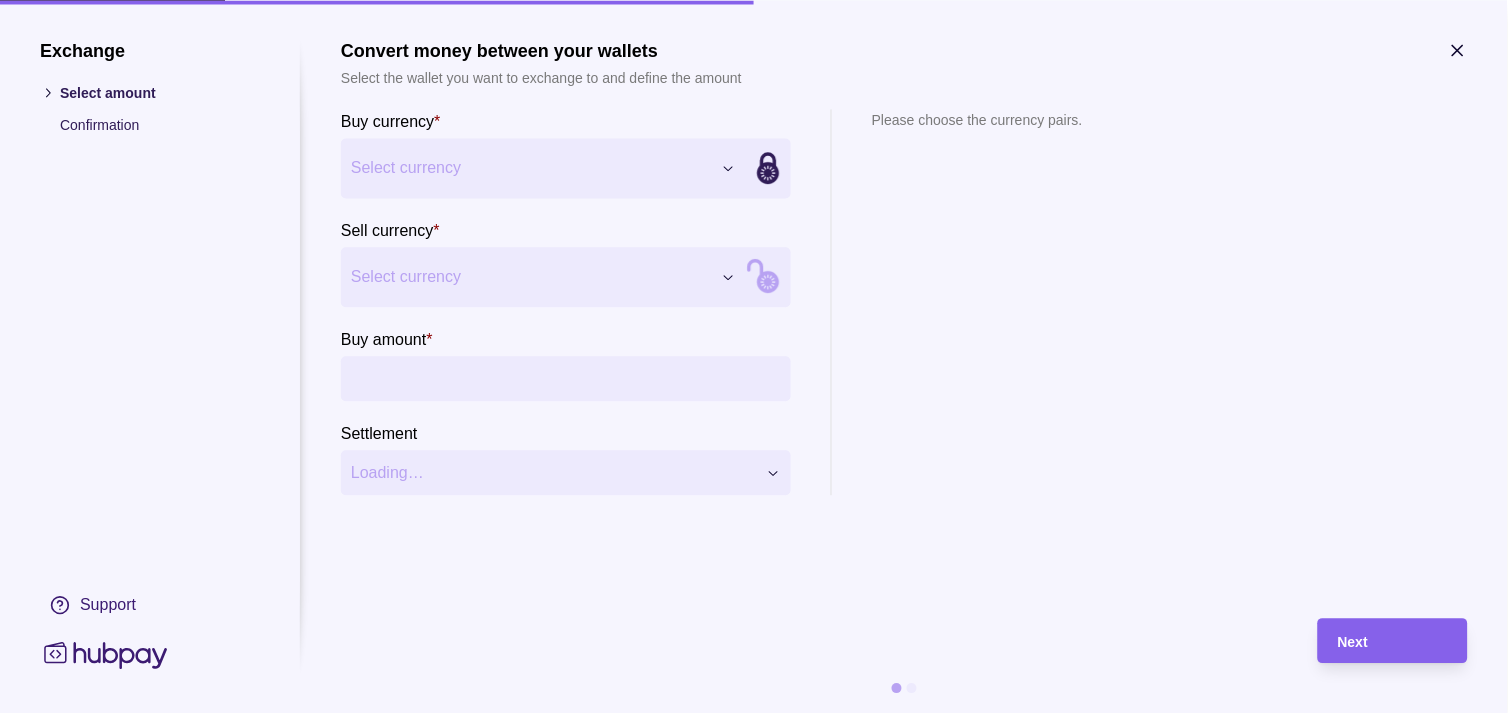 click on "Dashboard Trades Payments Collections Transactions Statements Support M Hello,  [FIRST] [LAST] Strides Trading LLC Account Terms and conditions Privacy policy Sign out Trades Exchanges Forwards Create spot exchange Reference Rate Buy amount Sell amount Settlement due date Status 17 Jul 2025 AF-61LS-FHB5 1  AED  =  40.3138   JPY JPY 10,200,000 AED 253,015.10 21 Jul 2025 Due AF-ITDI-FPYB 1  GBP  =  4.9445   AED GBP 48,000.00 AED 237,336.00 18 Jul 2025 Due AF-3F1Y-SJSZ 1  EUR  =  4.28171   AED EUR 126,980.00 AED 543,691.54 21 Jul 2025 Due 16 Jul 2025 AF-3QA6-AQMB 1  AED  =  40.3089   JPY JPY 2,500,000 AED 62,021.04 17 Jul 2025 Success AF-X7SV-PQAX 1  GBP  =  4.94708   AED GBP 9,131.00 AED 45,171.79 17 Jul 2025 Success AF-CFV5-825P 1  GBP  =  4.94893   AED GBP 49,930.00 AED 247,100.07 18 Jul 2025 Due AF-JZU4-RLF4 1  AUD  =  2.40736   AED AUD 99,875.00 AED 240,435.08 18 Jul 2025 Due AF-X9WA-UTO7 1  AUD  =  2.40662   AED AUD 109,885.00 AED 264,451.44 17 Jul 2025 Success AF-2VOA-YGKC 1  AED  =  40.348   JPY" at bounding box center (754, 973) 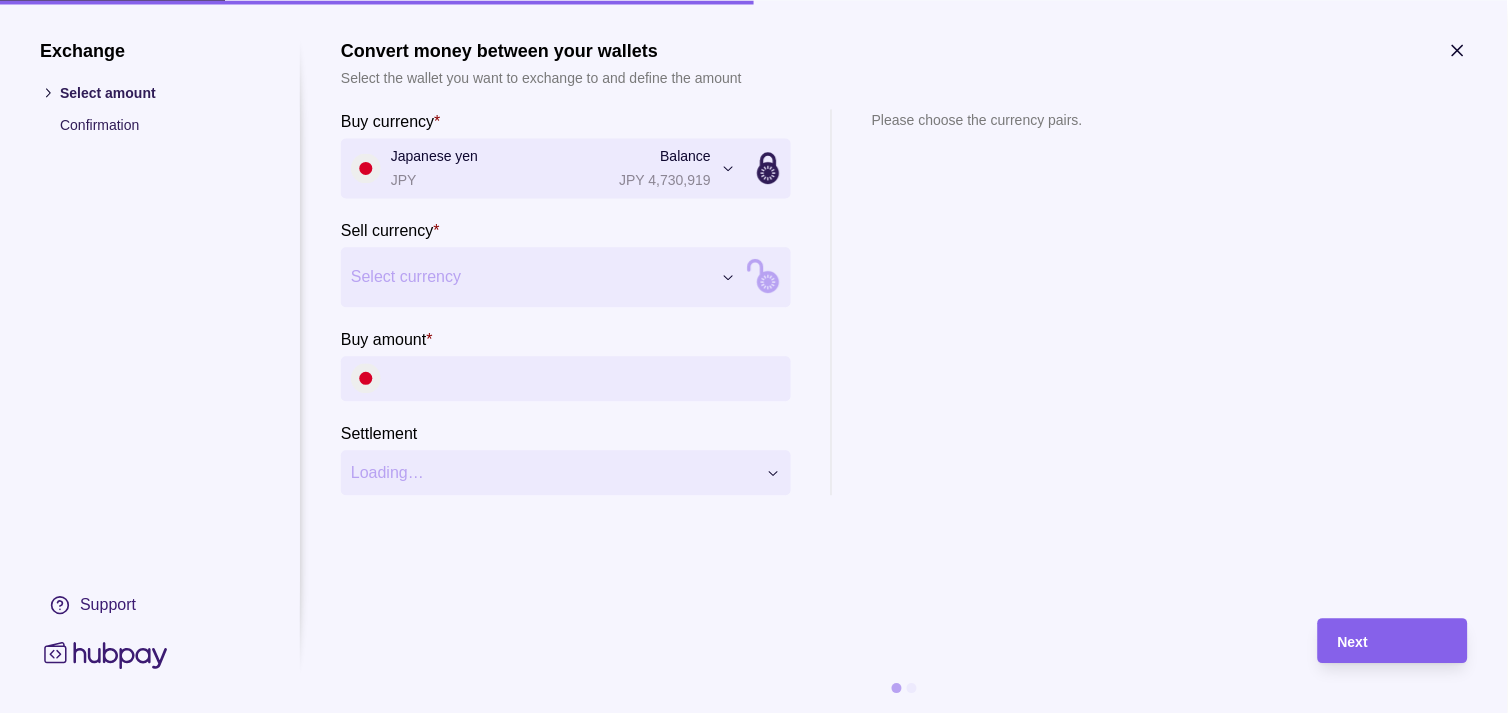 click on "Buy currency  * Japanese yen JPY Balance JPY 4,730,919 *** *** *** *** *** *** *** *** *** *** Sell currency  * Select currency *** *** *** *** *** *** *** *** *** *** Buy amount  * Settlement Loading…" at bounding box center (566, 302) 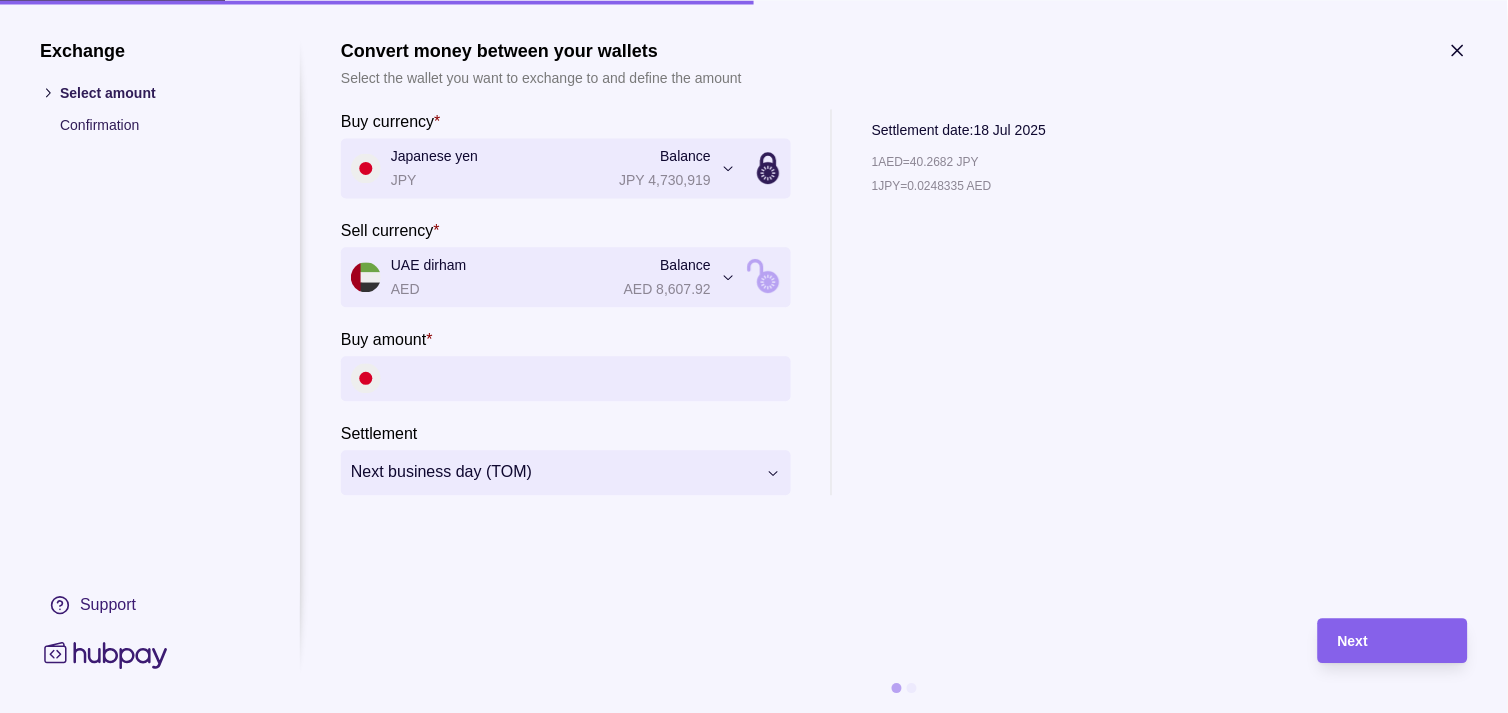 click 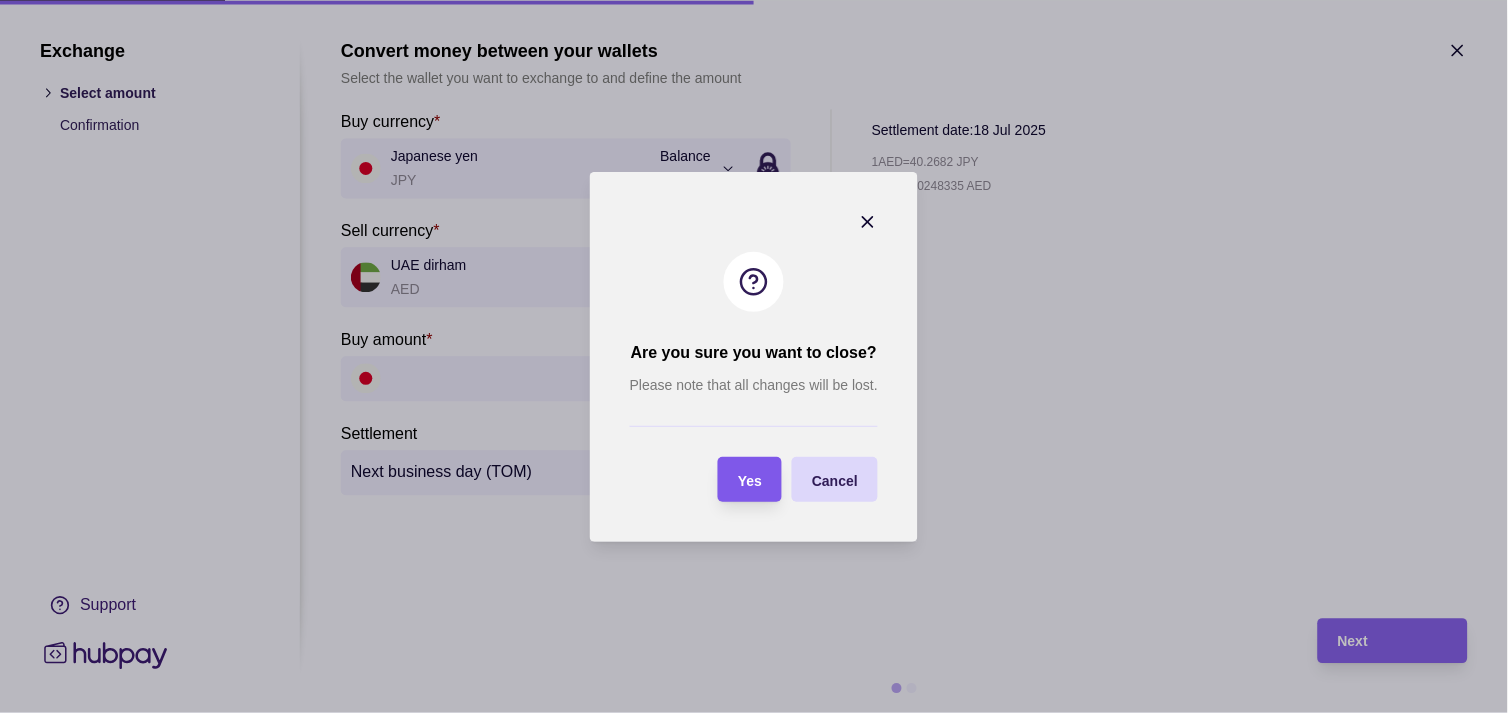 click at bounding box center (718, 479) 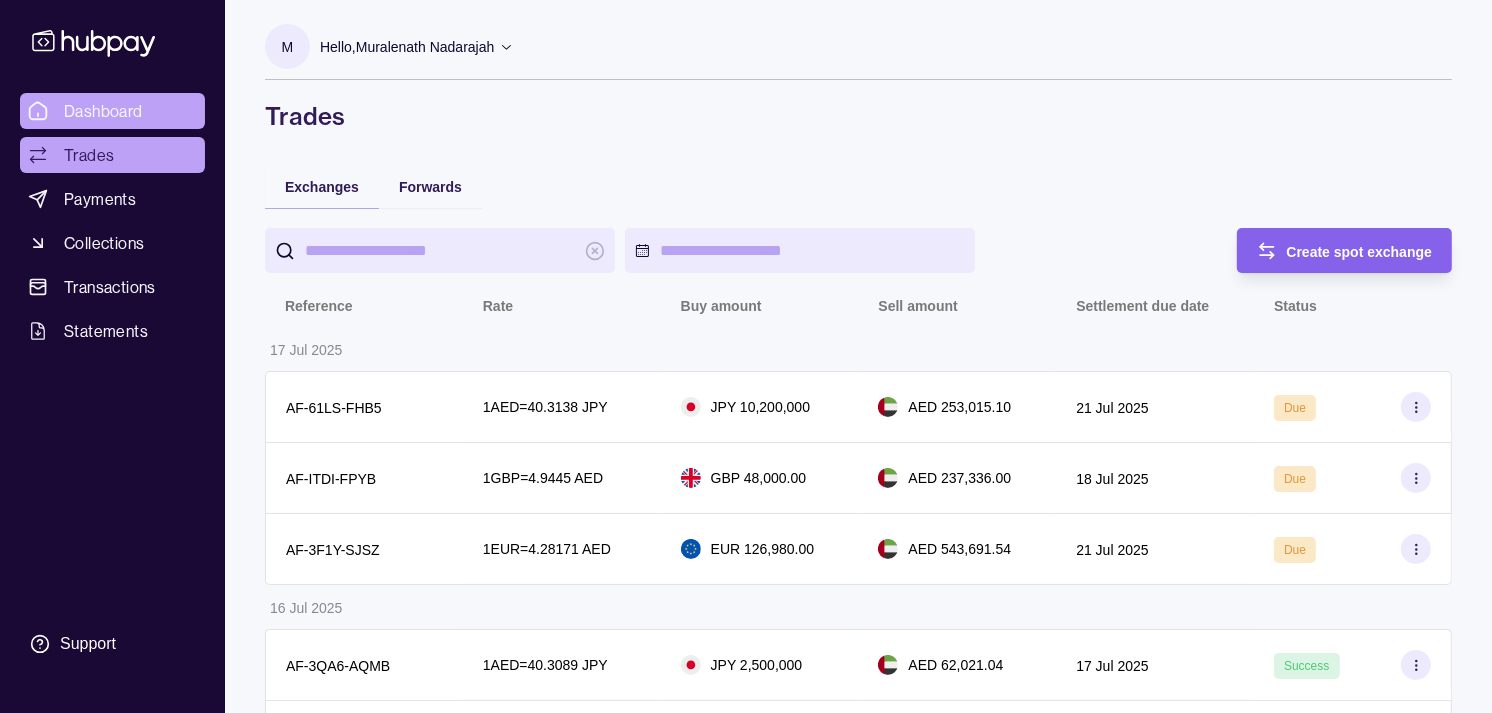 click on "Dashboard" at bounding box center [112, 111] 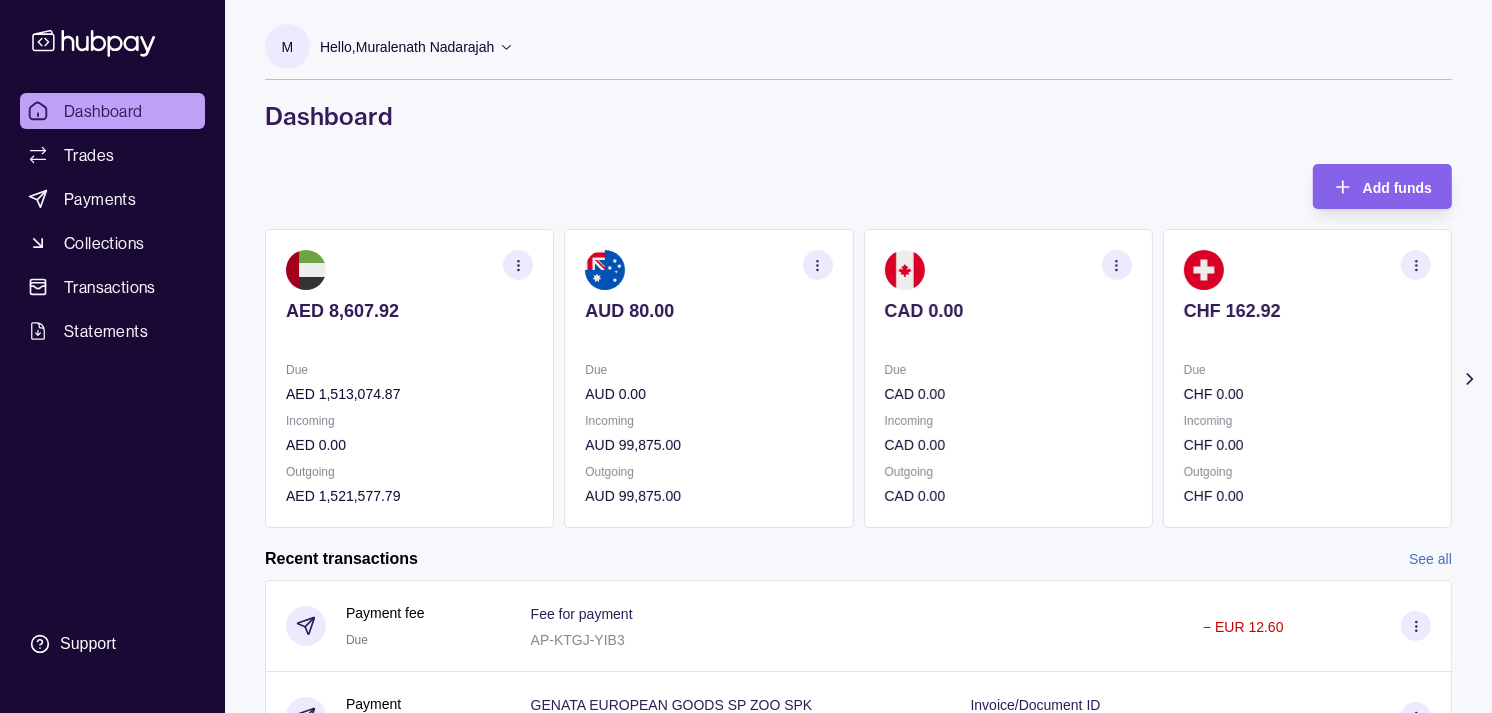 click on "CHF 162.92                                                                                                               Due CHF 0.00 Incoming CHF 0.00 Outgoing CHF 0.00" at bounding box center (1307, 378) 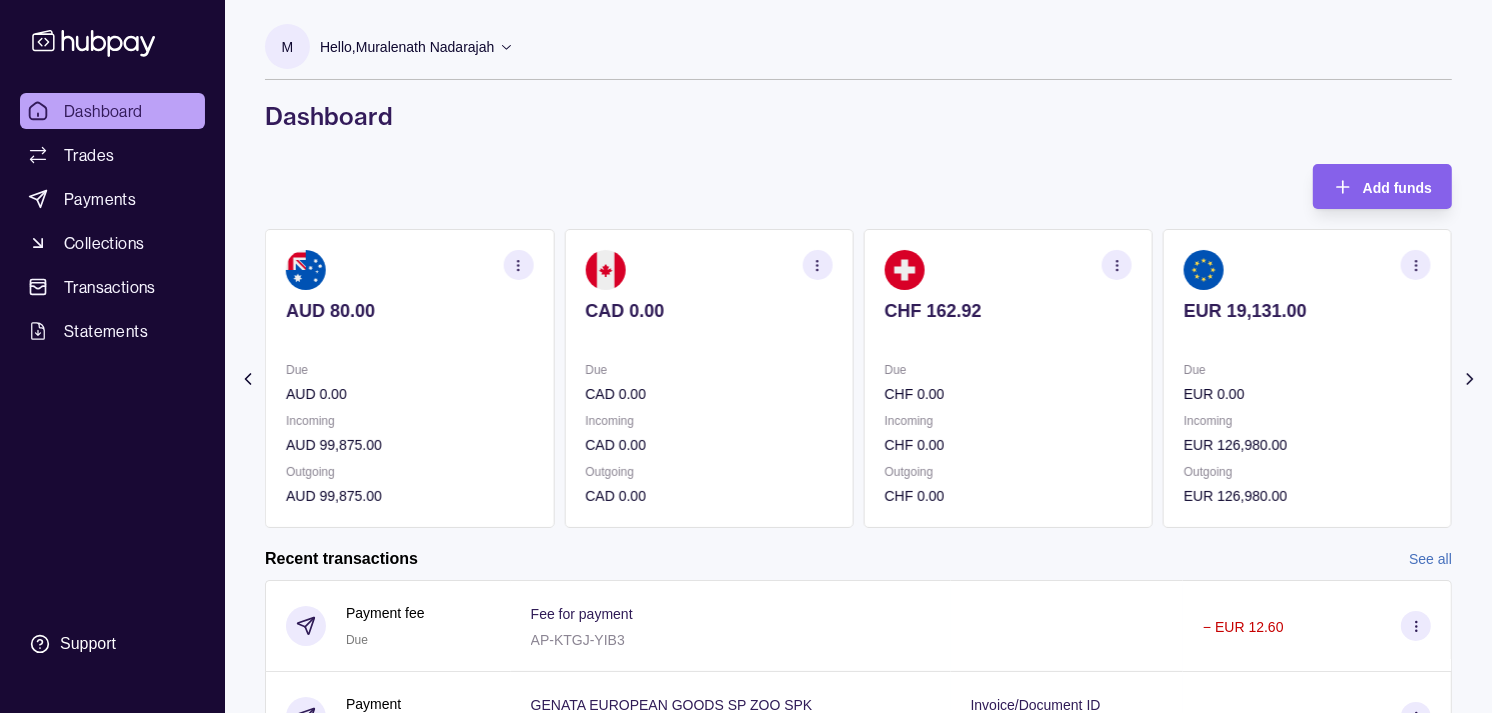 click on "CHF 162.92                                                                                                               Due CHF 0.00 Incoming CHF 0.00 Outgoing CHF 0.00" at bounding box center [1008, 378] 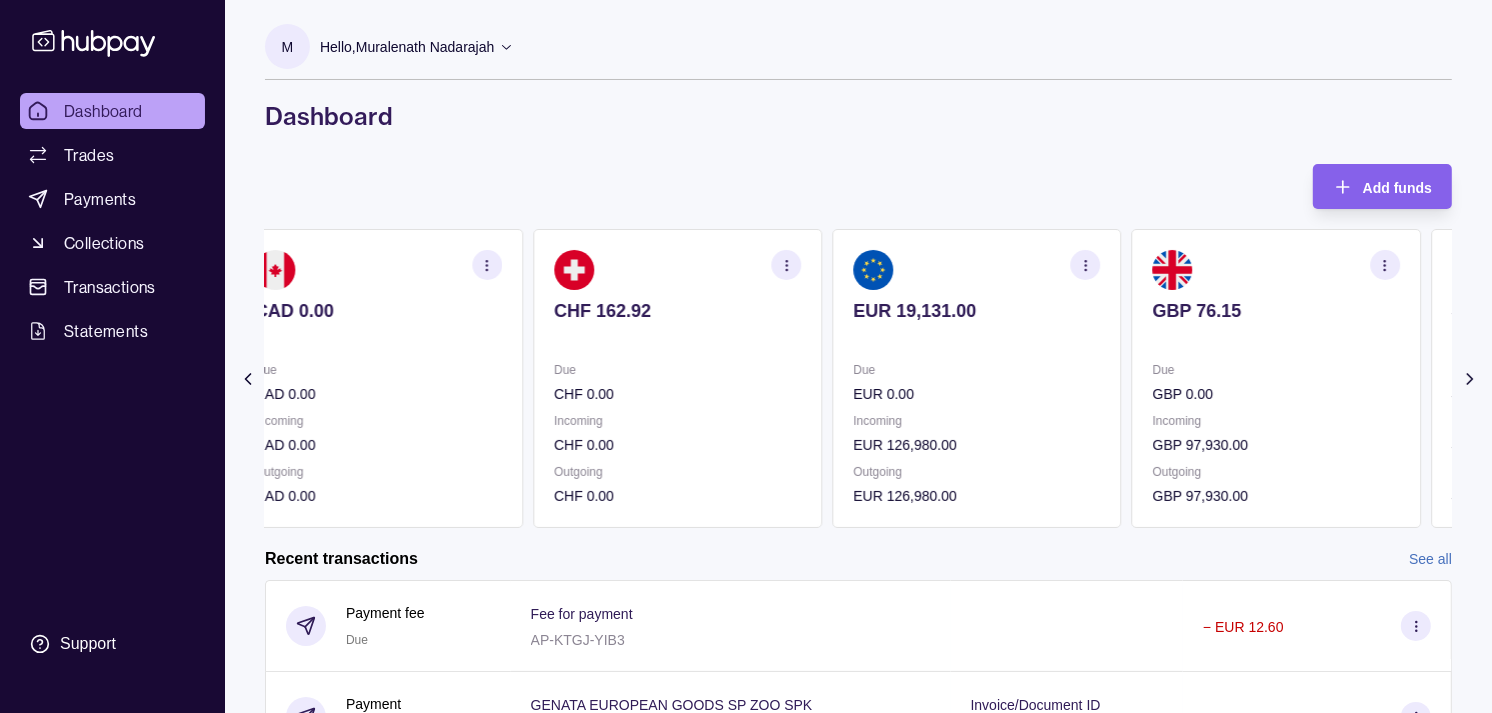 click on "EUR 19,131.00                                                                                                               Due EUR 0.00 Incoming EUR 126,980.00 Outgoing EUR 126,980.00" at bounding box center [976, 378] 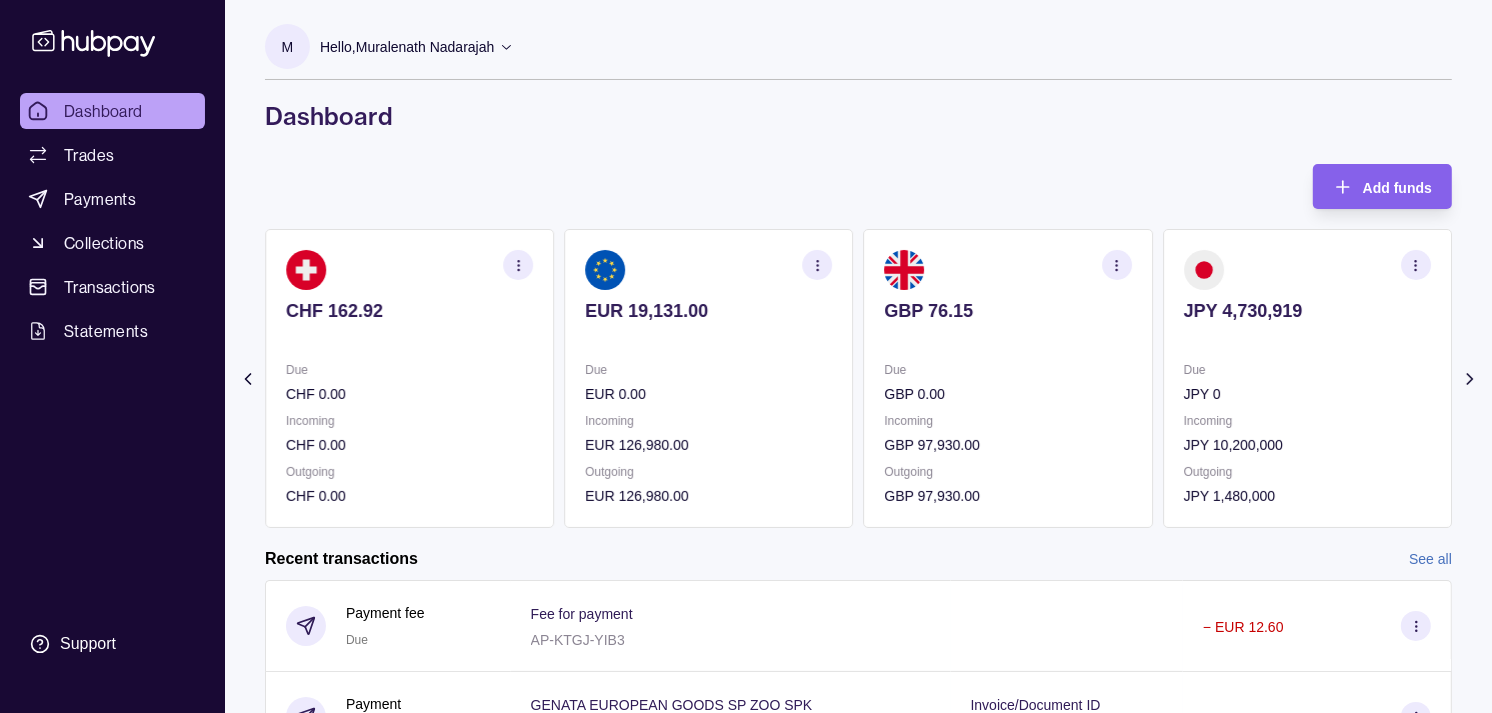 click on "JPY 10,200,000" at bounding box center [1307, 445] 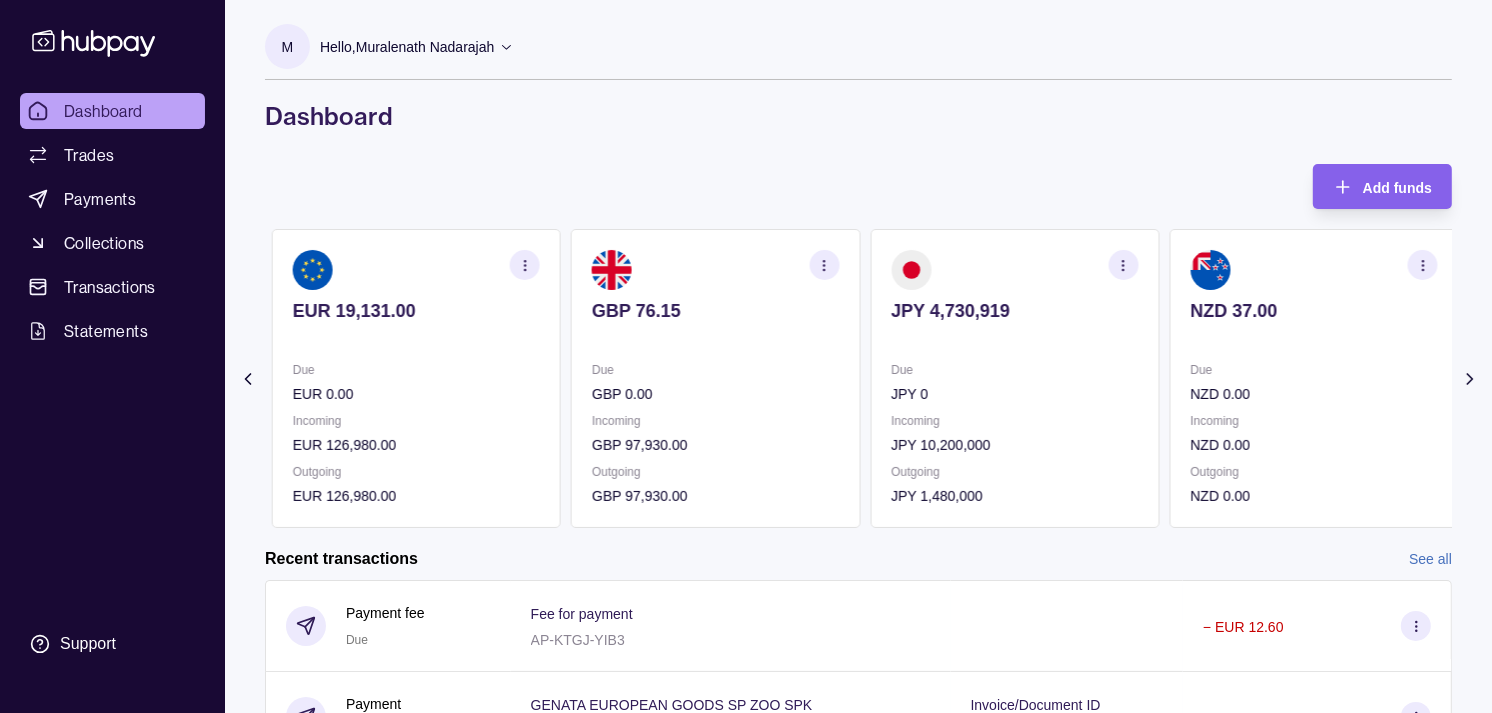 click on "Incoming" at bounding box center [715, 421] 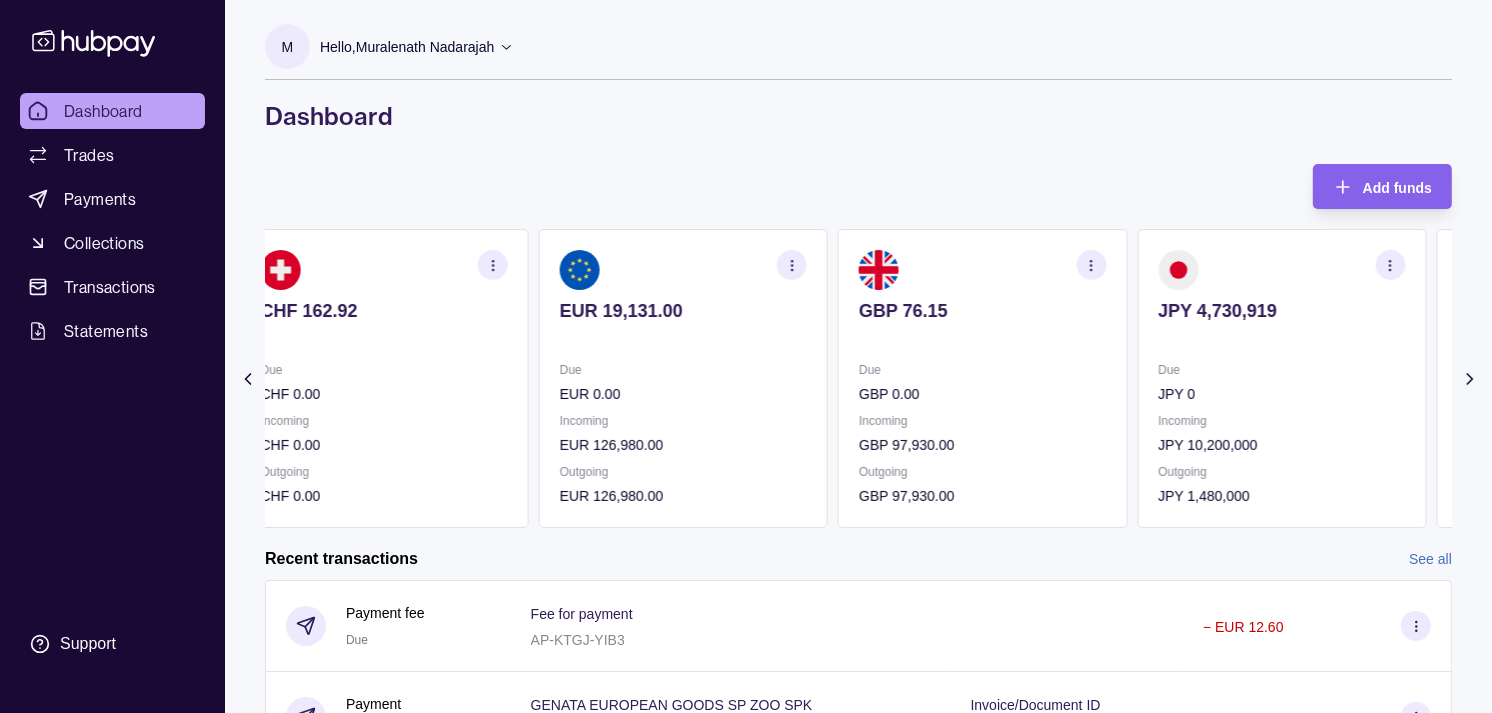 click on "Due" at bounding box center (982, 370) 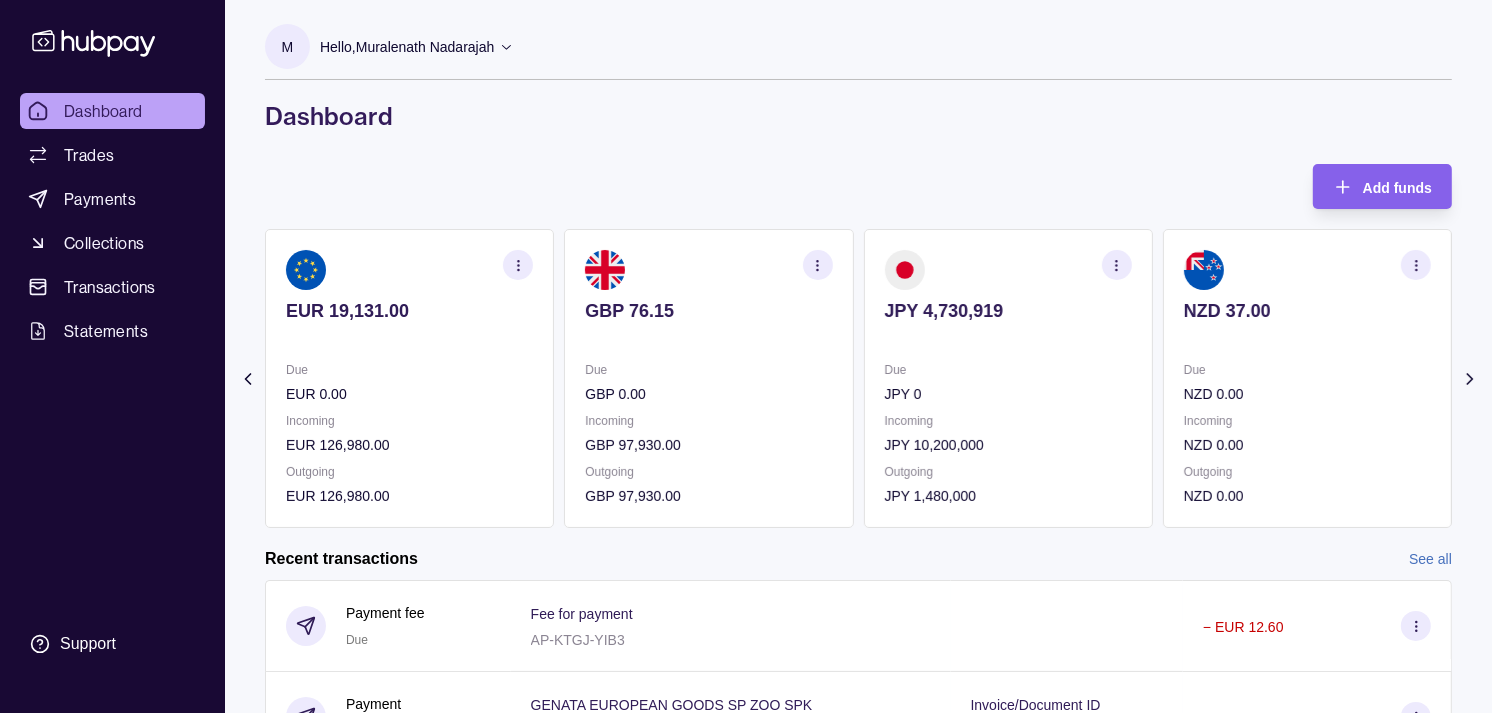 click on "Due" at bounding box center (1008, 370) 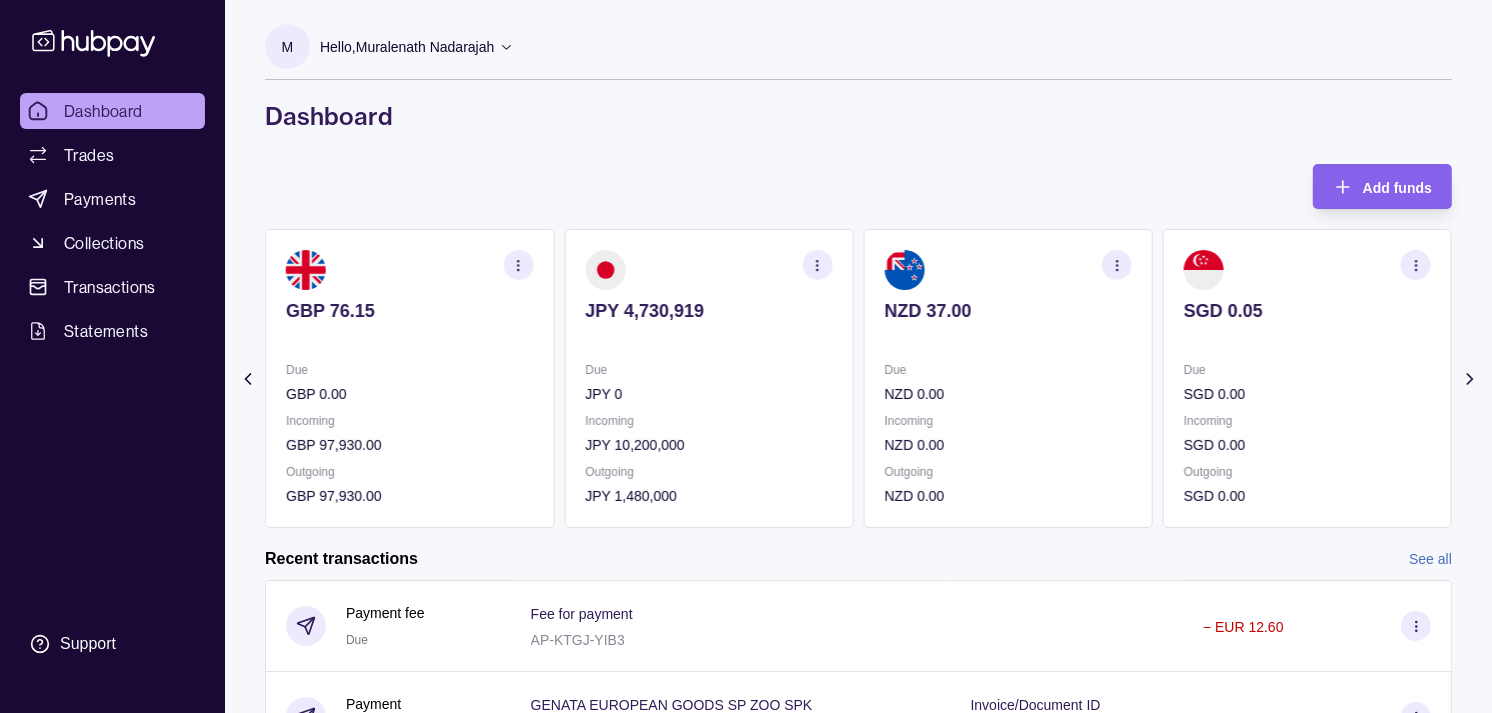 click on "Due" at bounding box center [1008, 370] 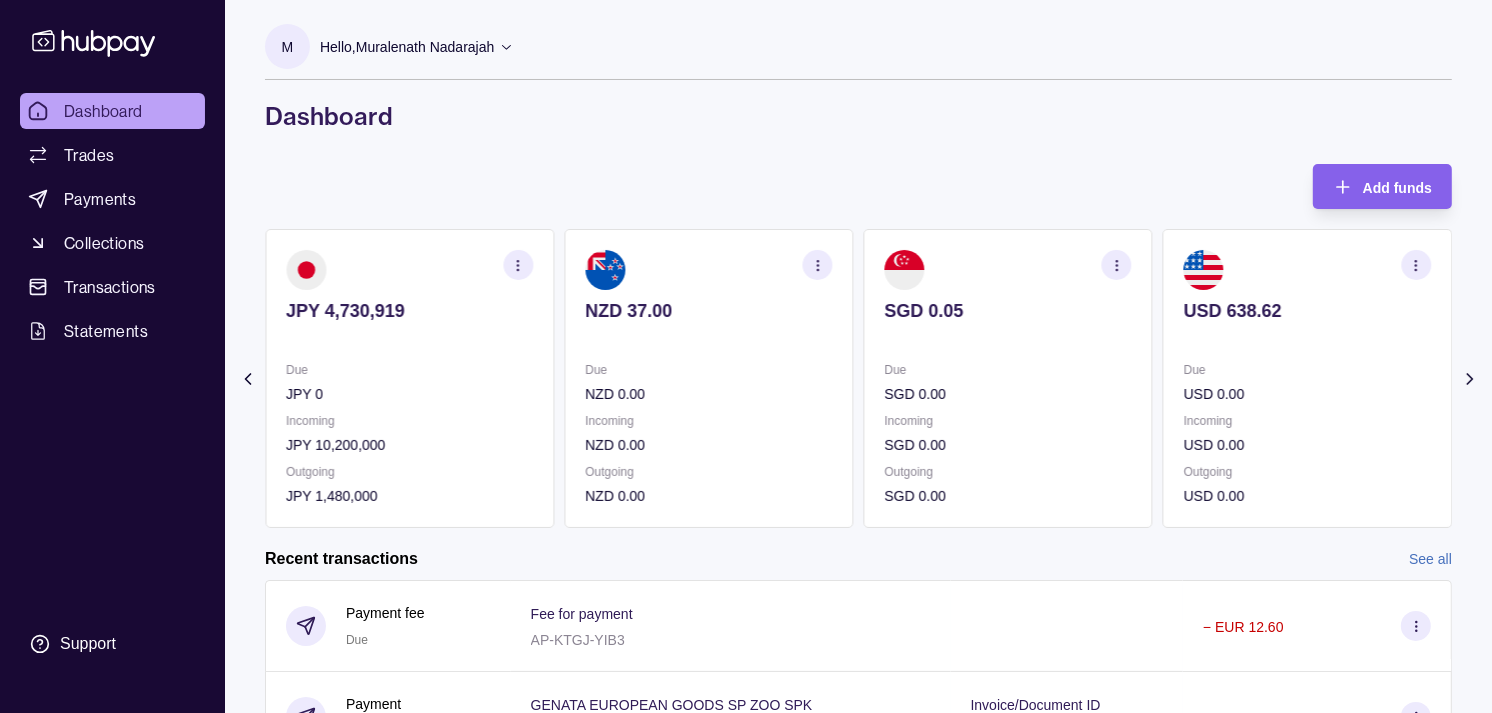 click on "Due" at bounding box center [1008, 370] 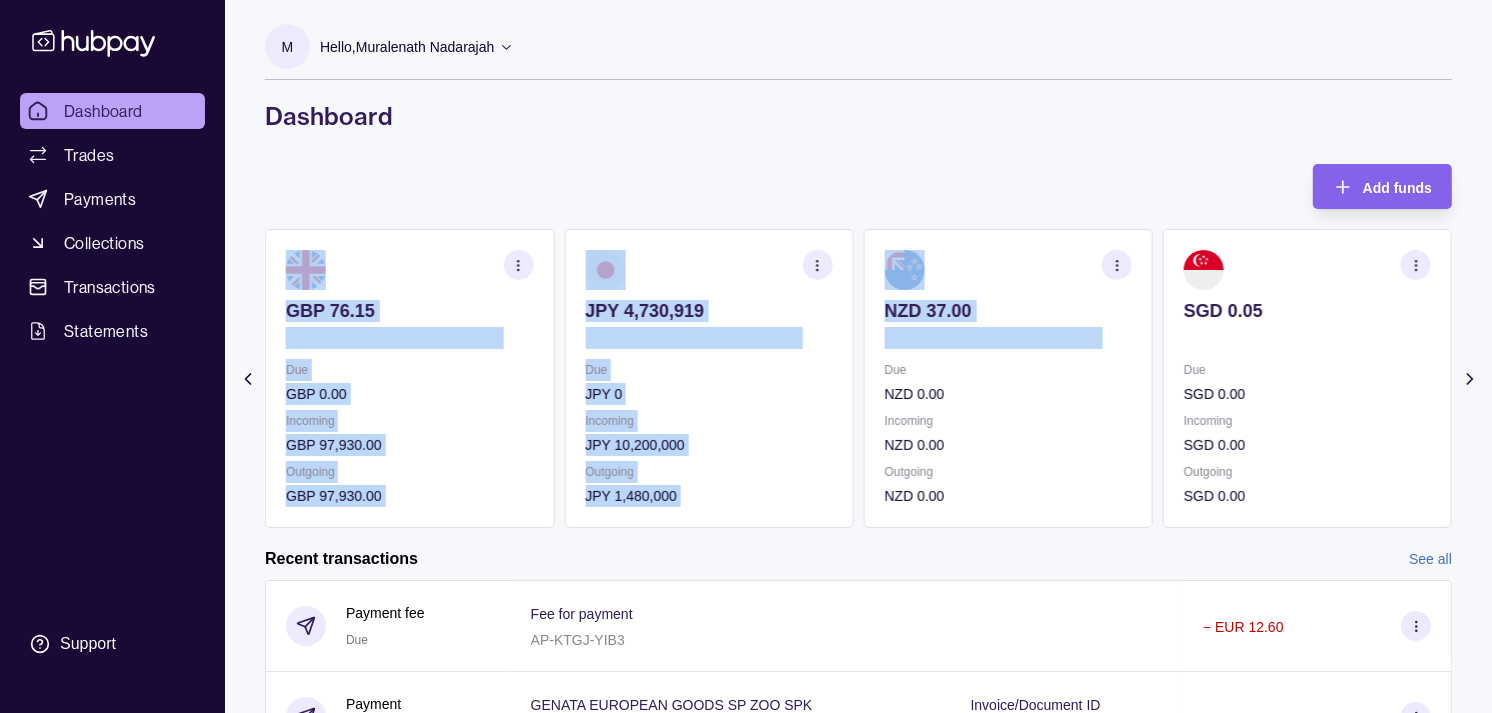 drag, startPoint x: 883, startPoint y: 375, endPoint x: 898, endPoint y: 374, distance: 15.033297 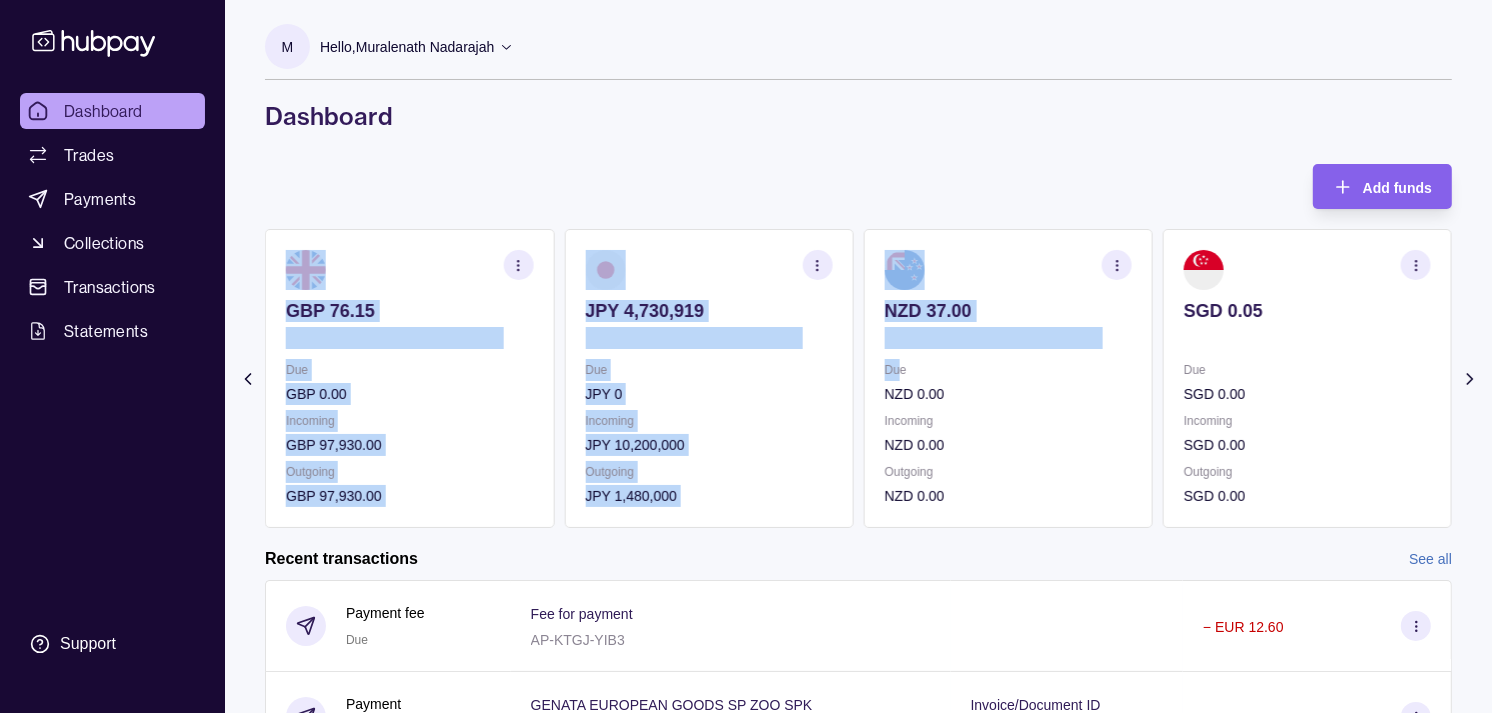 click on "Due" at bounding box center (708, 370) 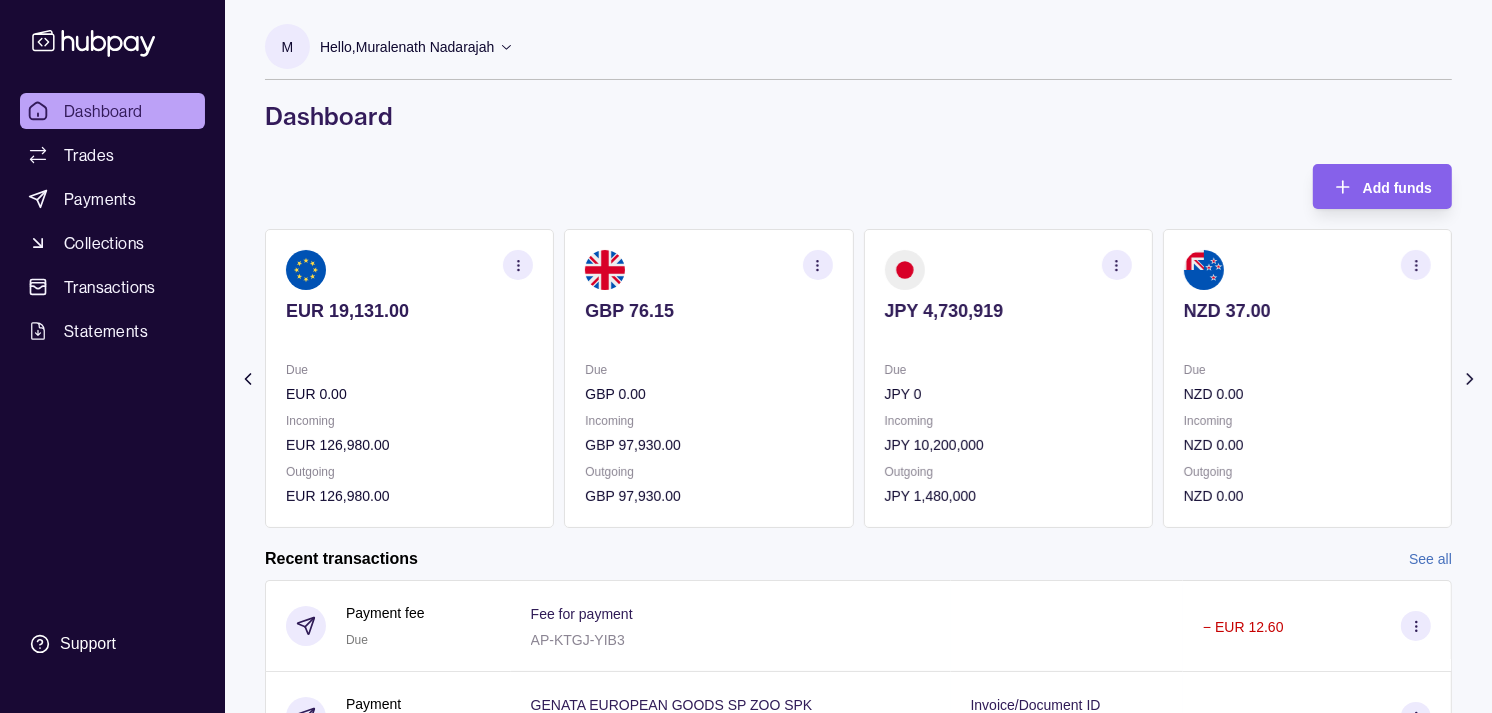 click on "Dashboard" at bounding box center [858, 116] 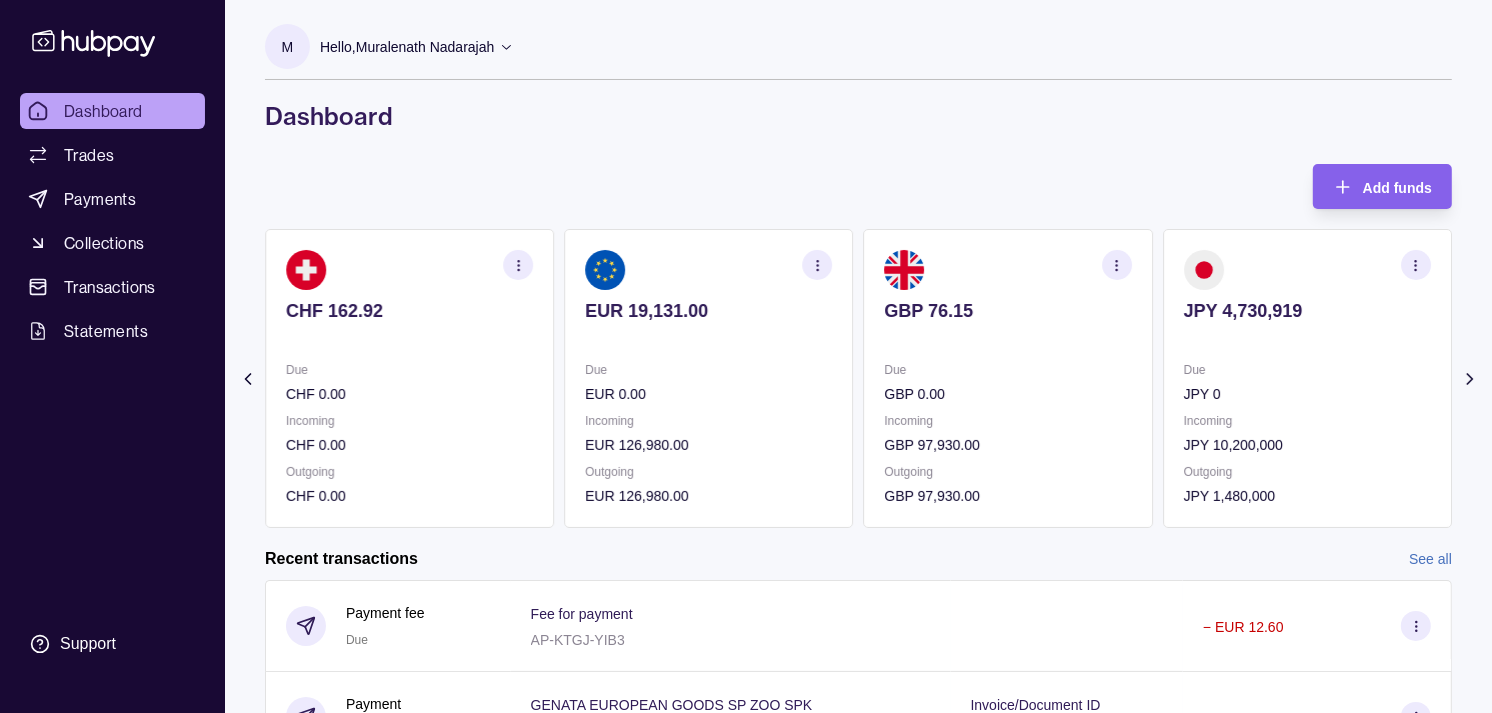 click on "EUR 0.00" at bounding box center [708, 394] 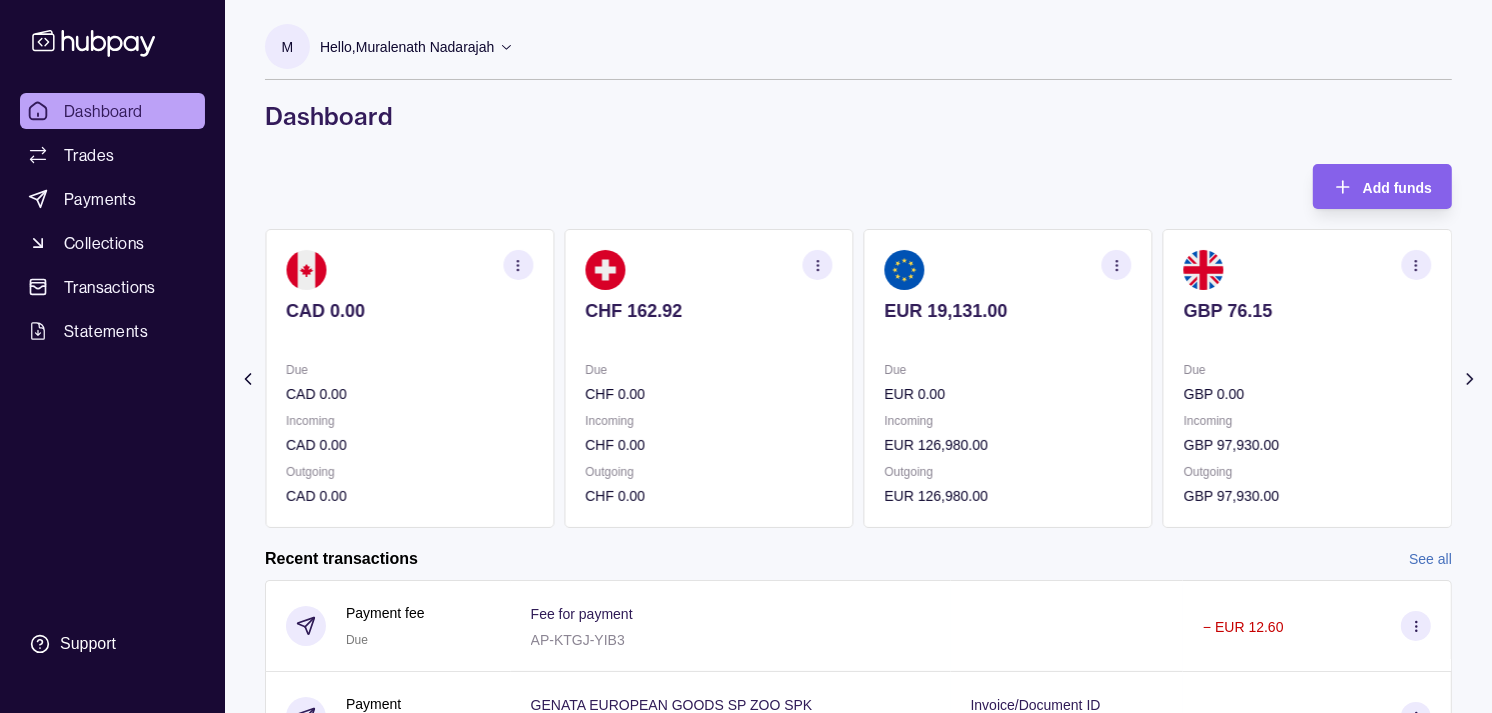 click on "CHF 162.92                                                                                                               Due CHF 0.00 Incoming CHF 0.00 Outgoing CHF 0.00" at bounding box center [708, 378] 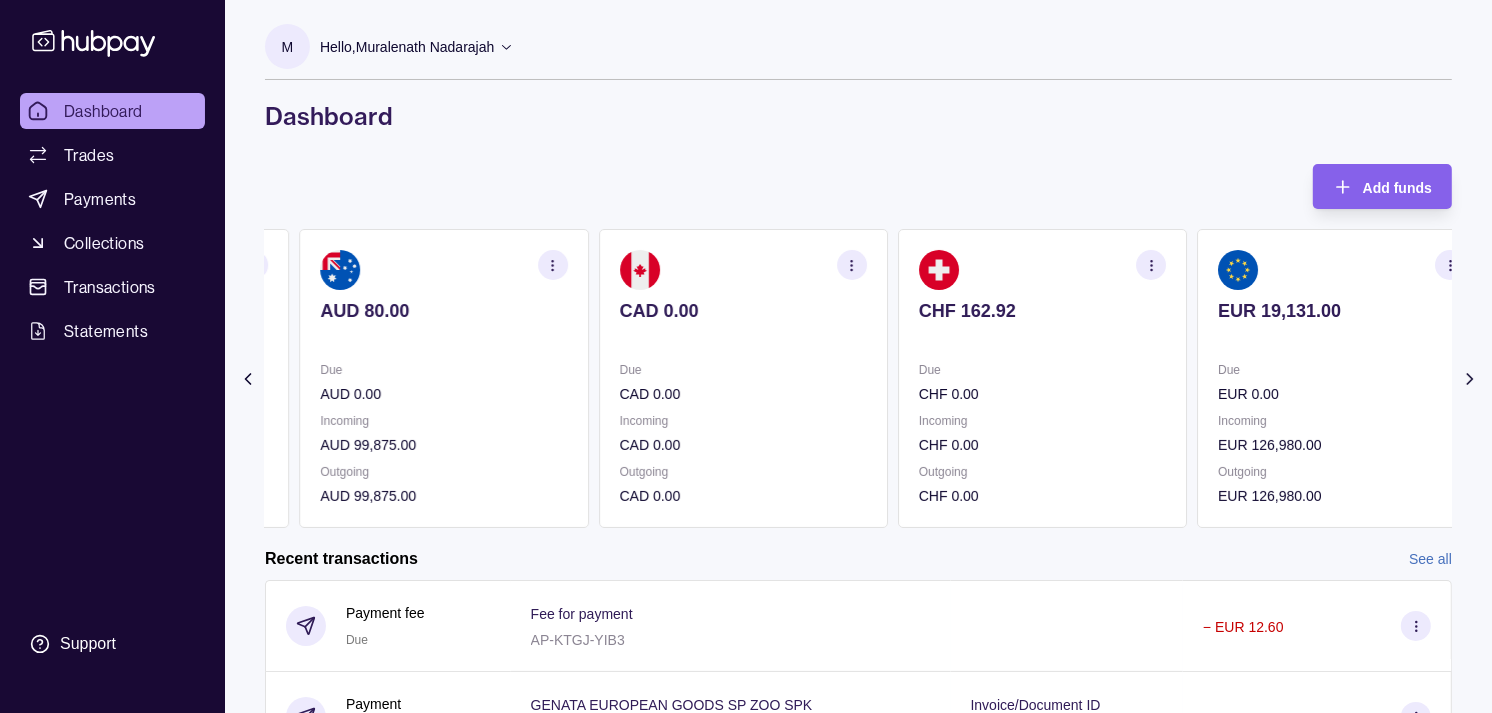 click on "AUD 0.00" at bounding box center [443, 394] 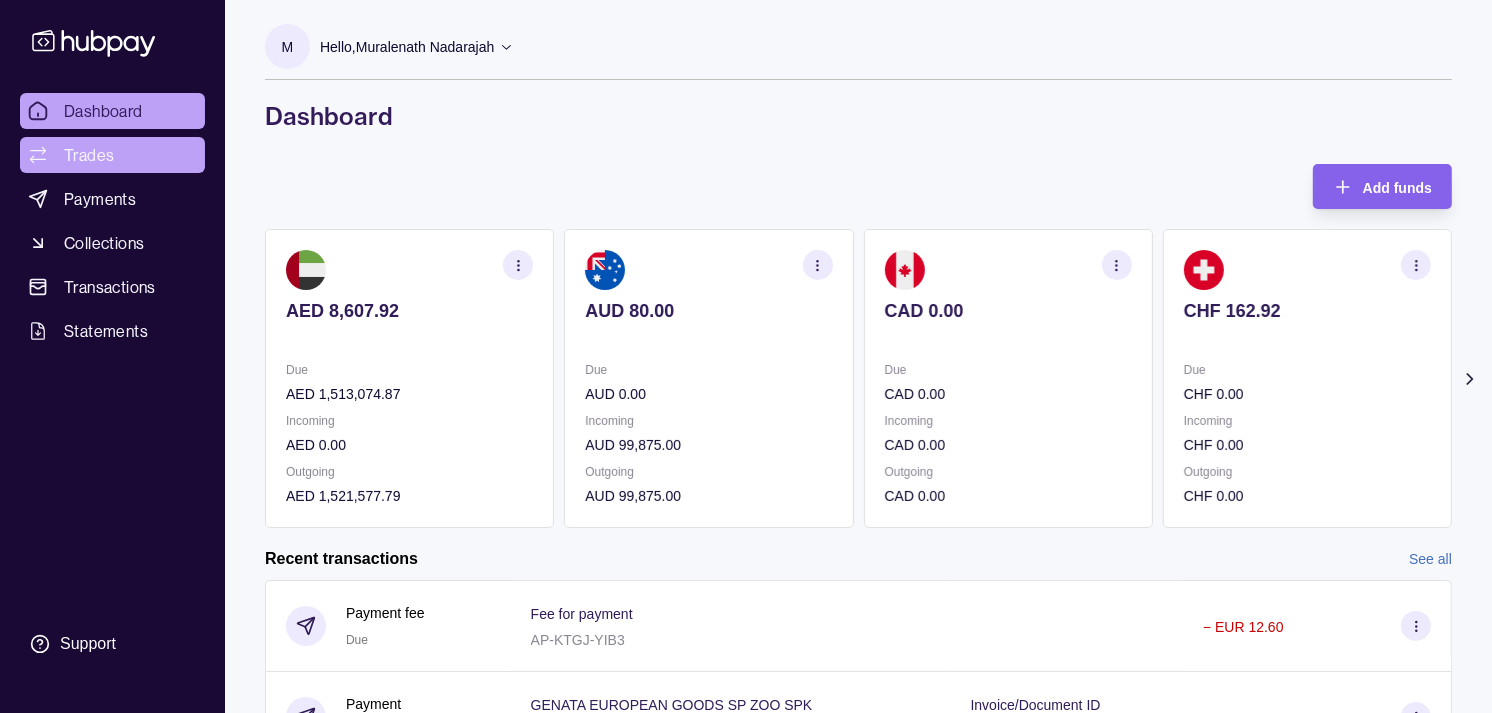 click on "Trades" at bounding box center (112, 155) 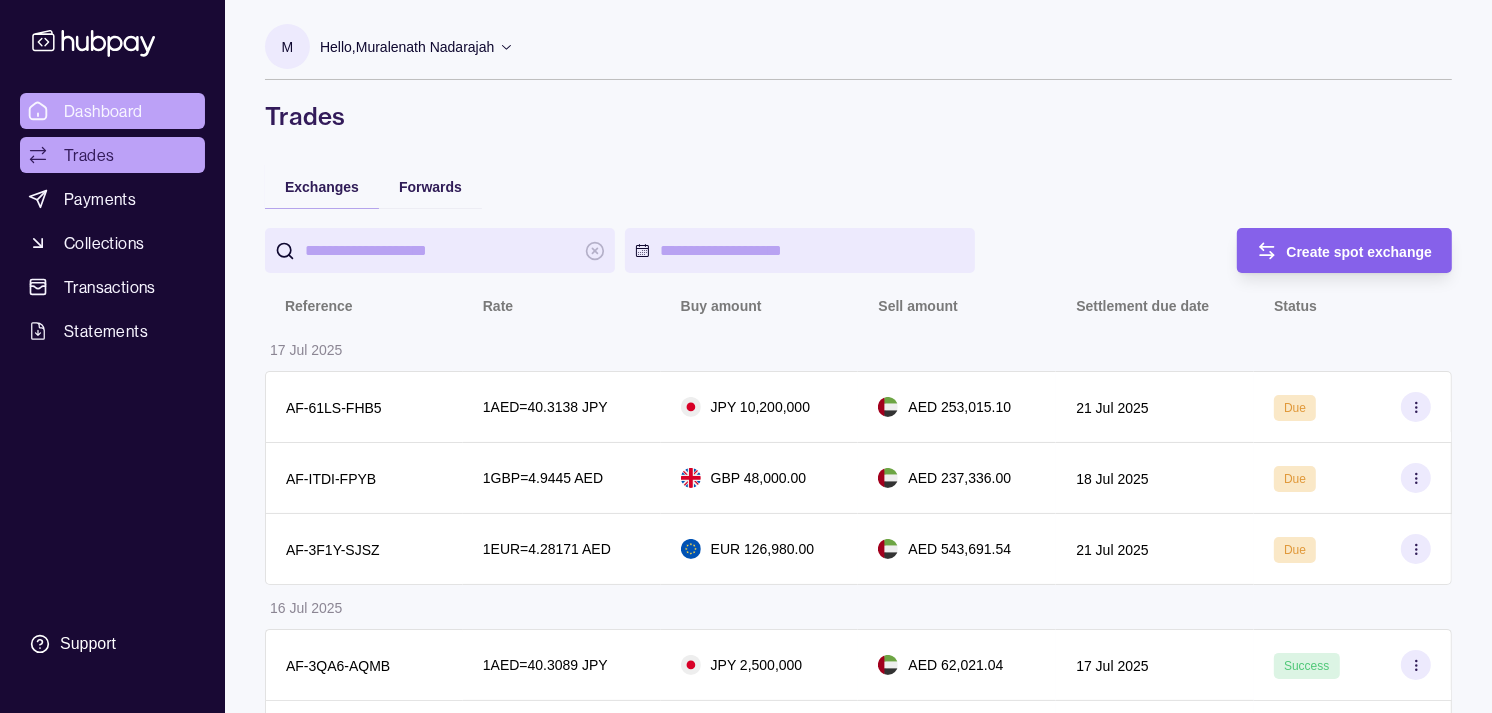 click on "Dashboard" at bounding box center [103, 111] 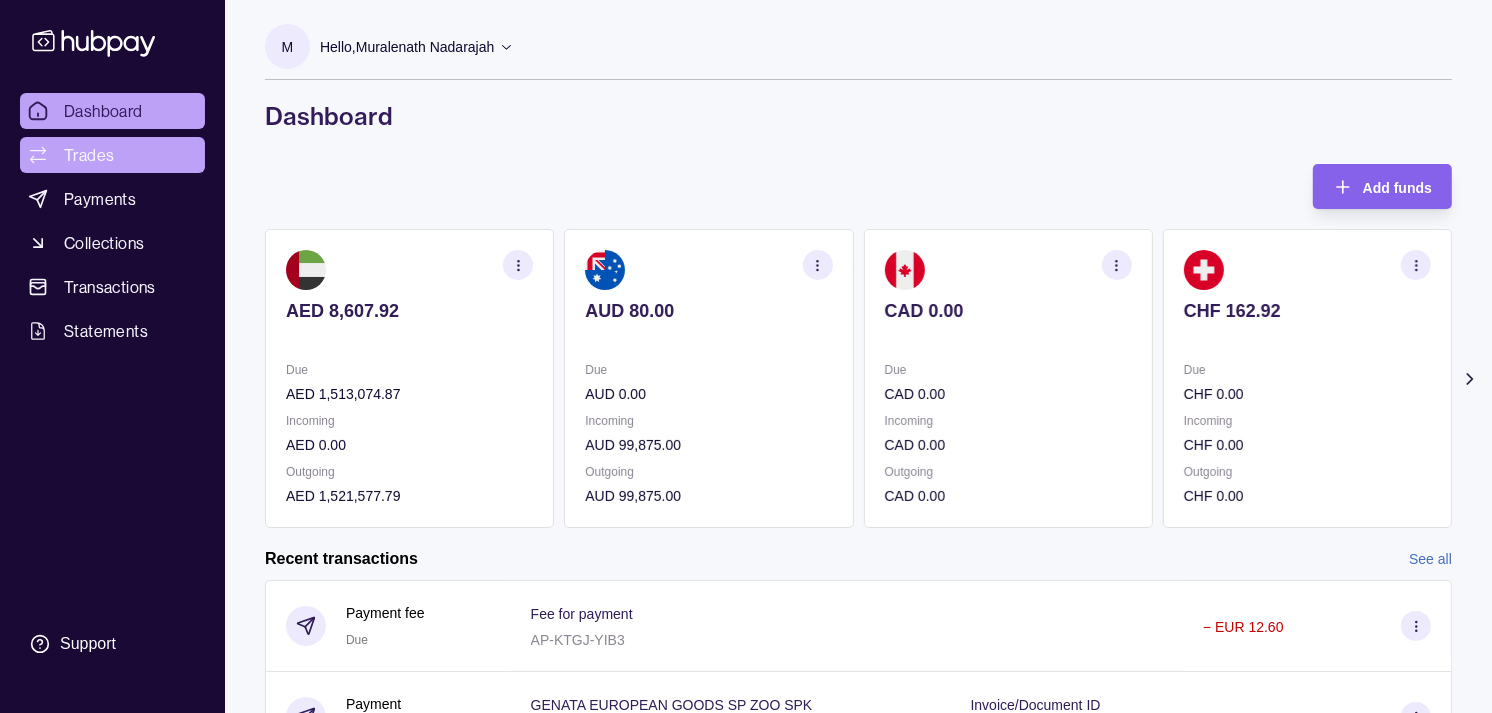 click on "Trades" at bounding box center [89, 155] 